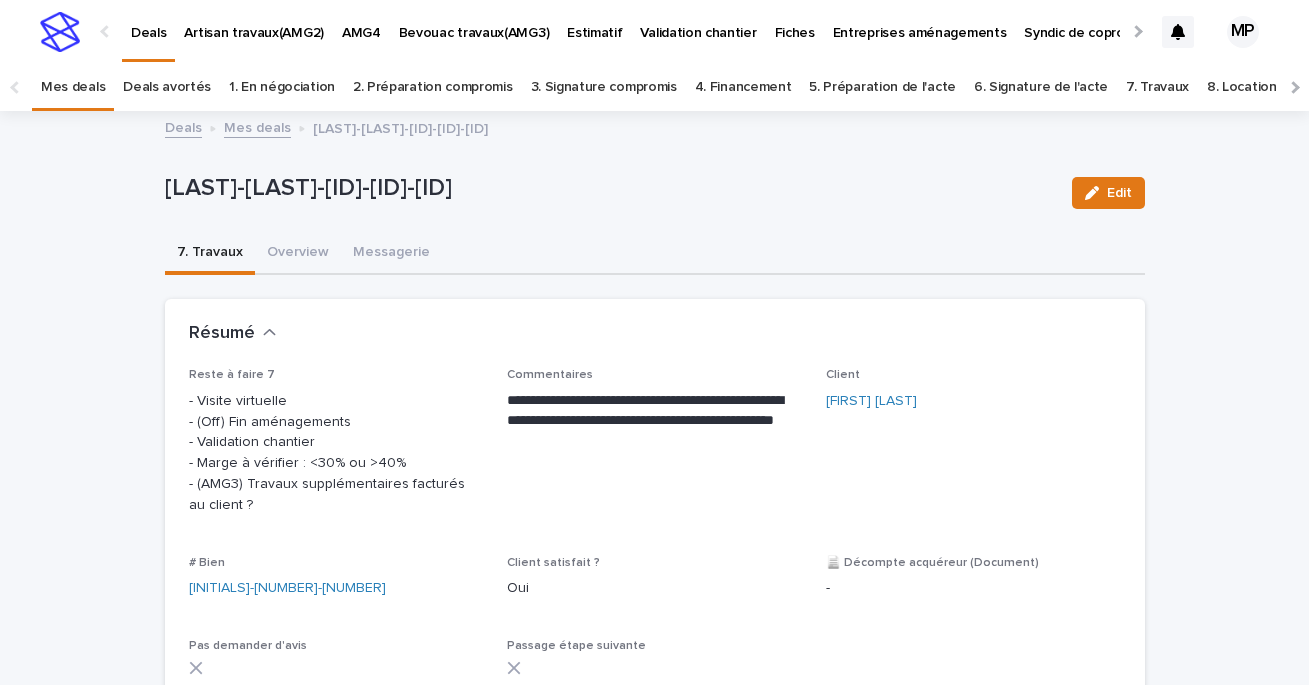 scroll, scrollTop: 0, scrollLeft: 0, axis: both 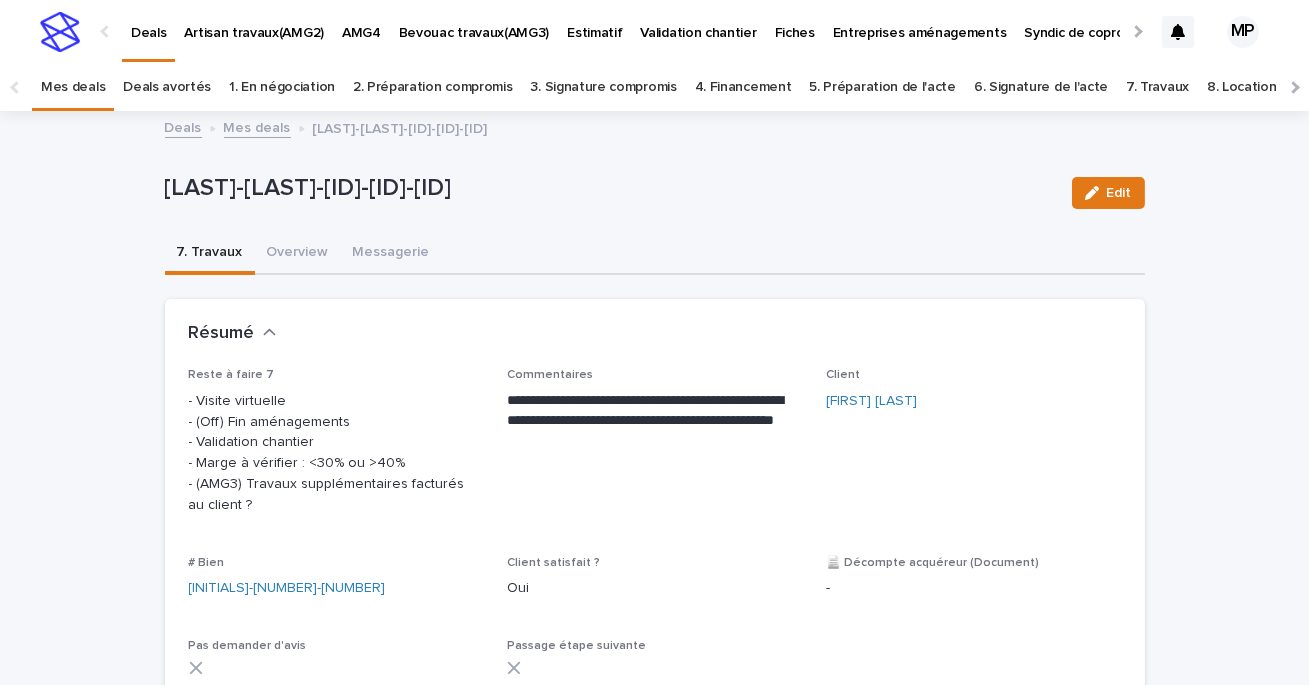 click on "Deals" at bounding box center (183, 126) 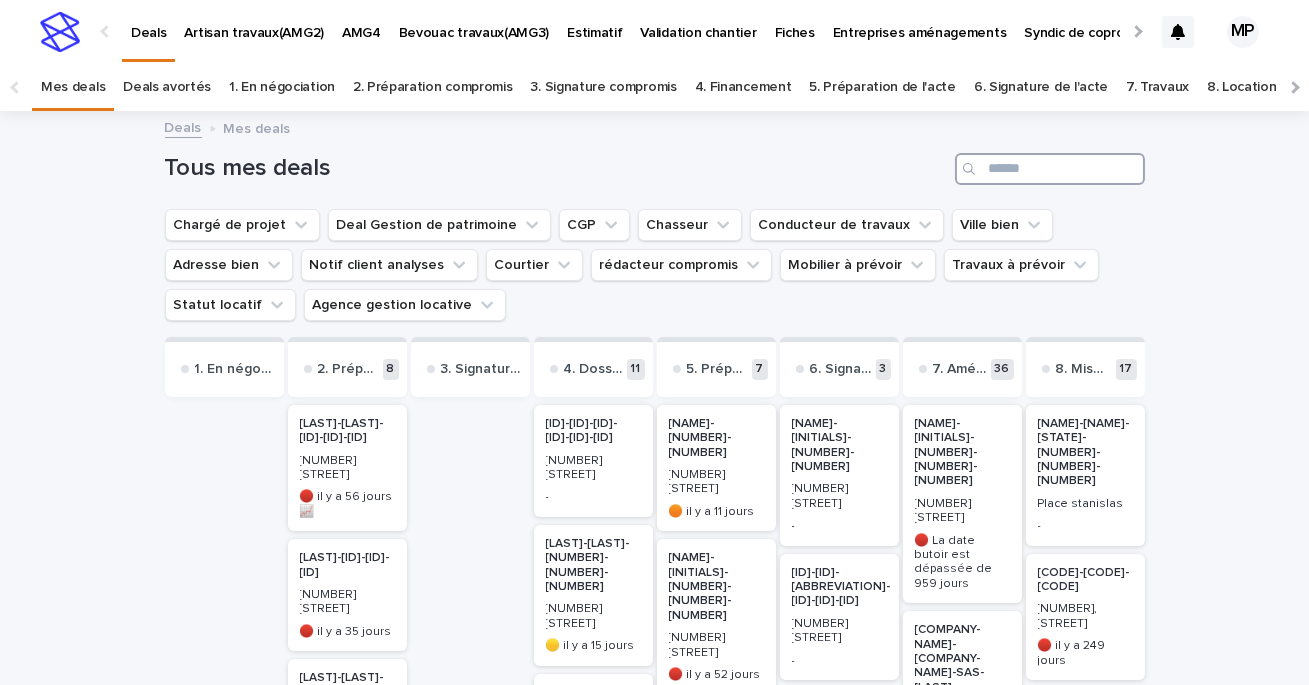 click at bounding box center (1050, 169) 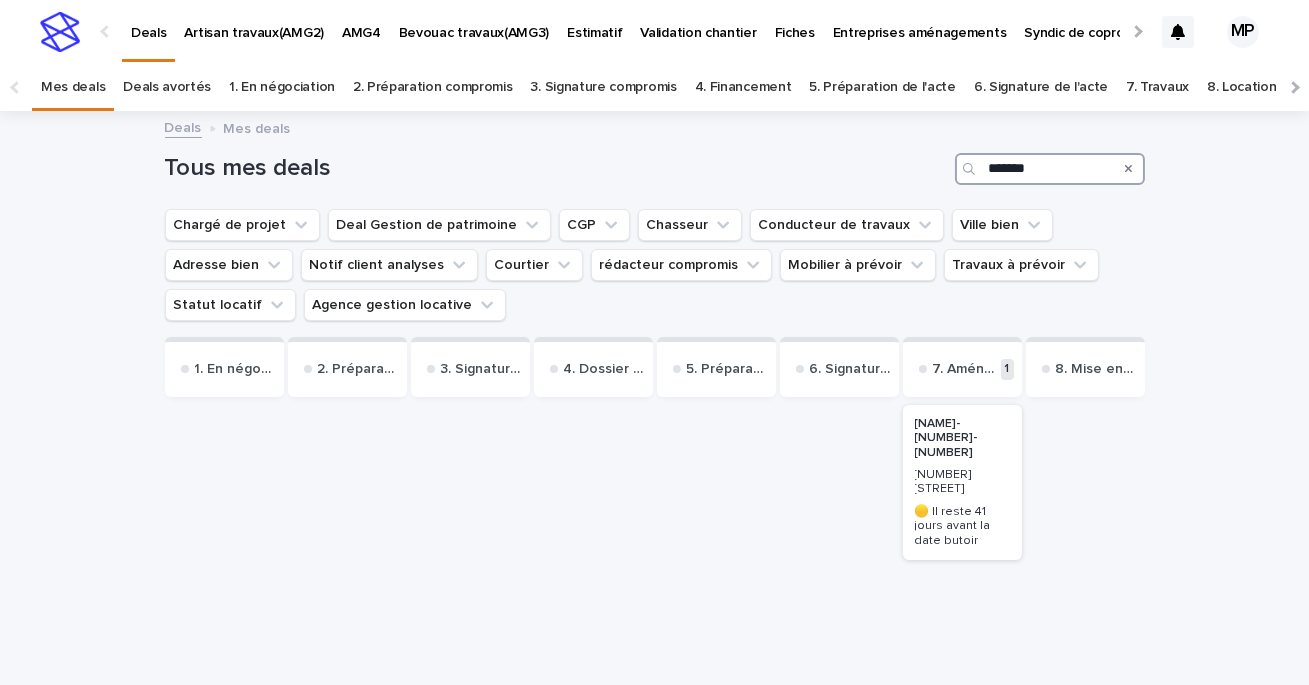 type on "*******" 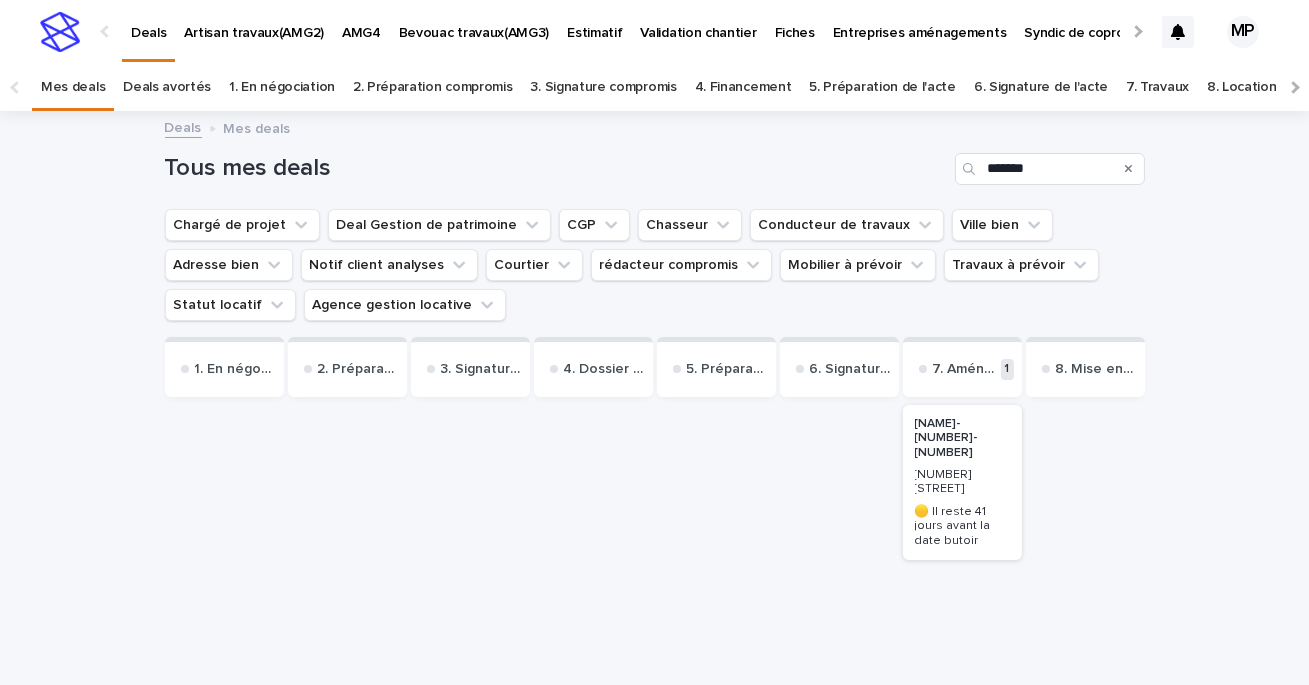 click on "[NAME]-[NUMBER]-[NUMBER]" at bounding box center (962, 438) 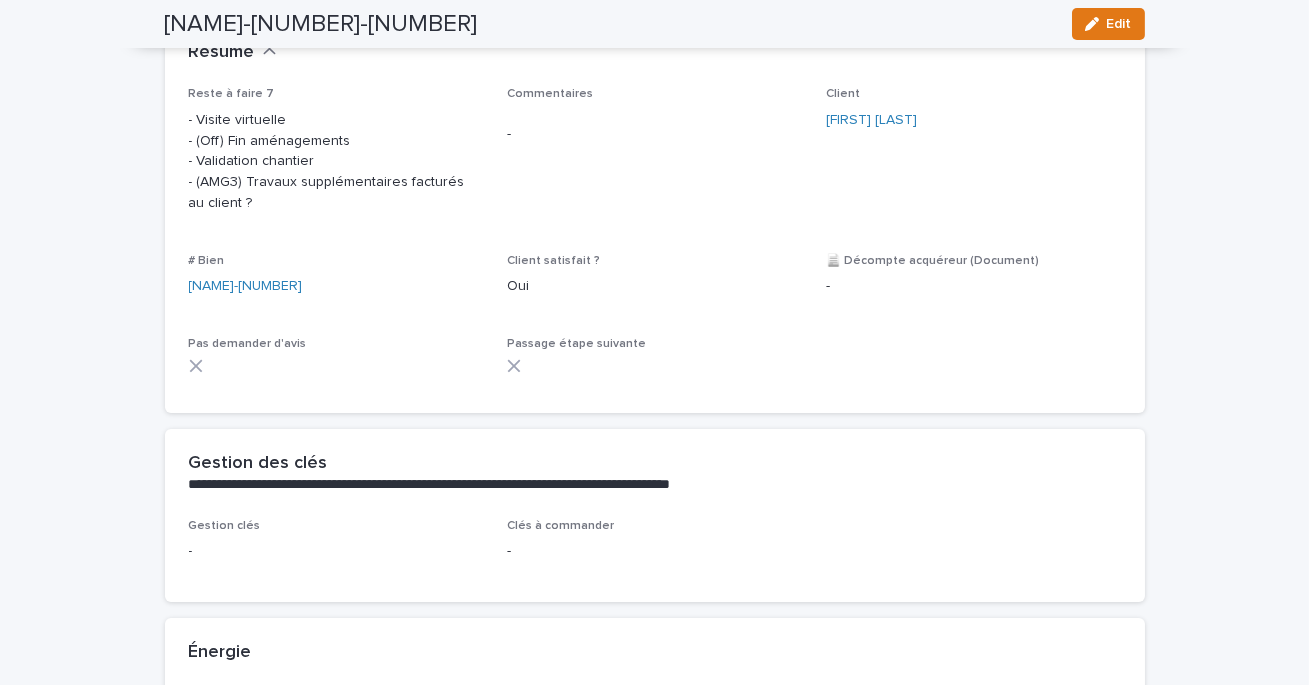 scroll, scrollTop: 0, scrollLeft: 0, axis: both 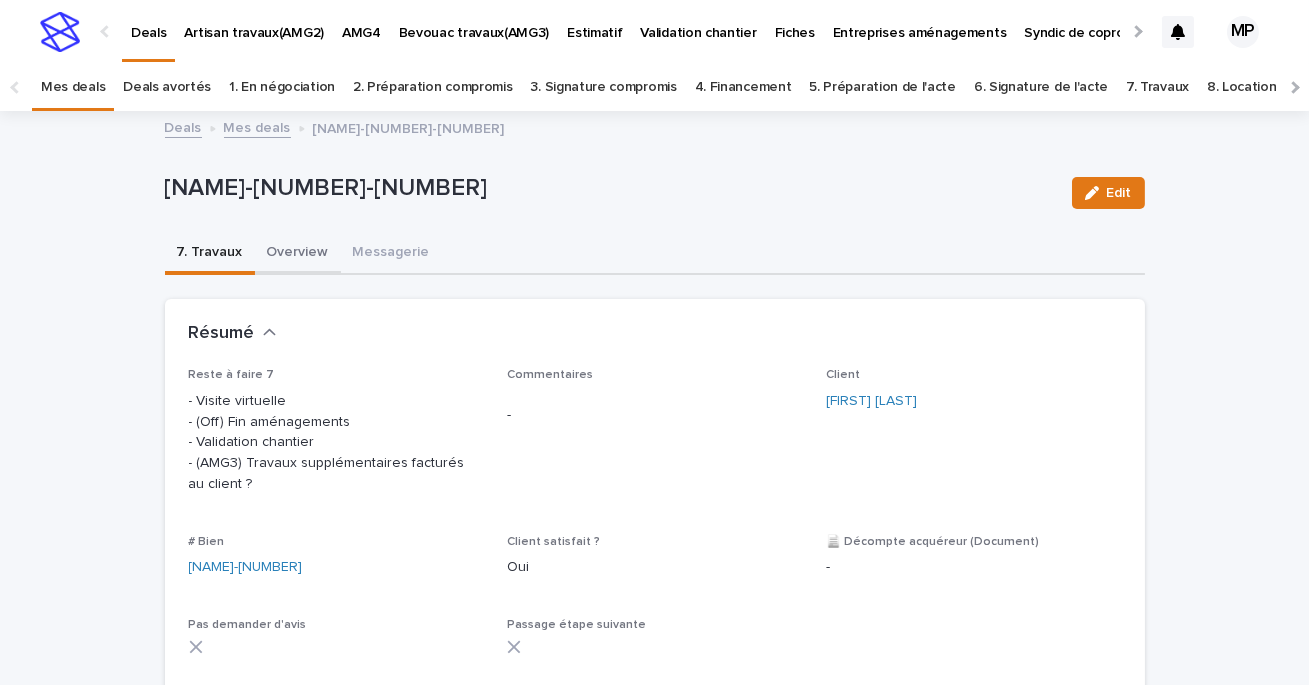 click on "Overview" at bounding box center (298, 254) 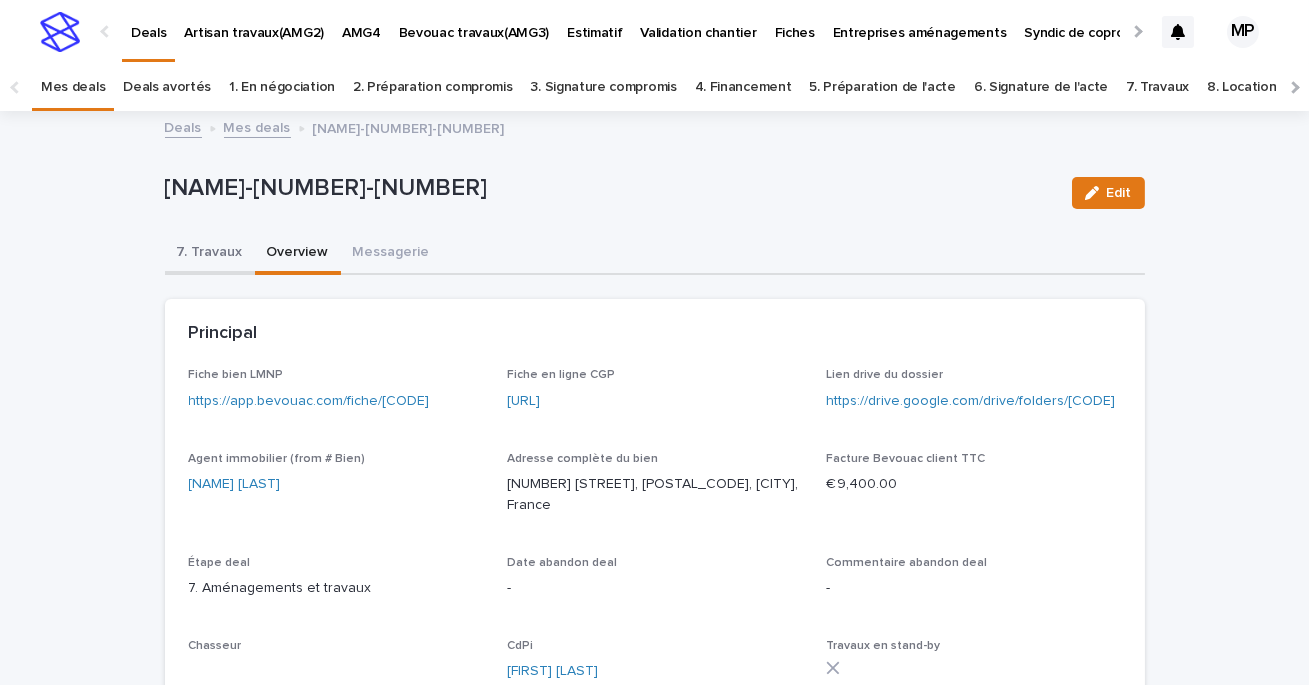 click on "7. Travaux" at bounding box center (210, 254) 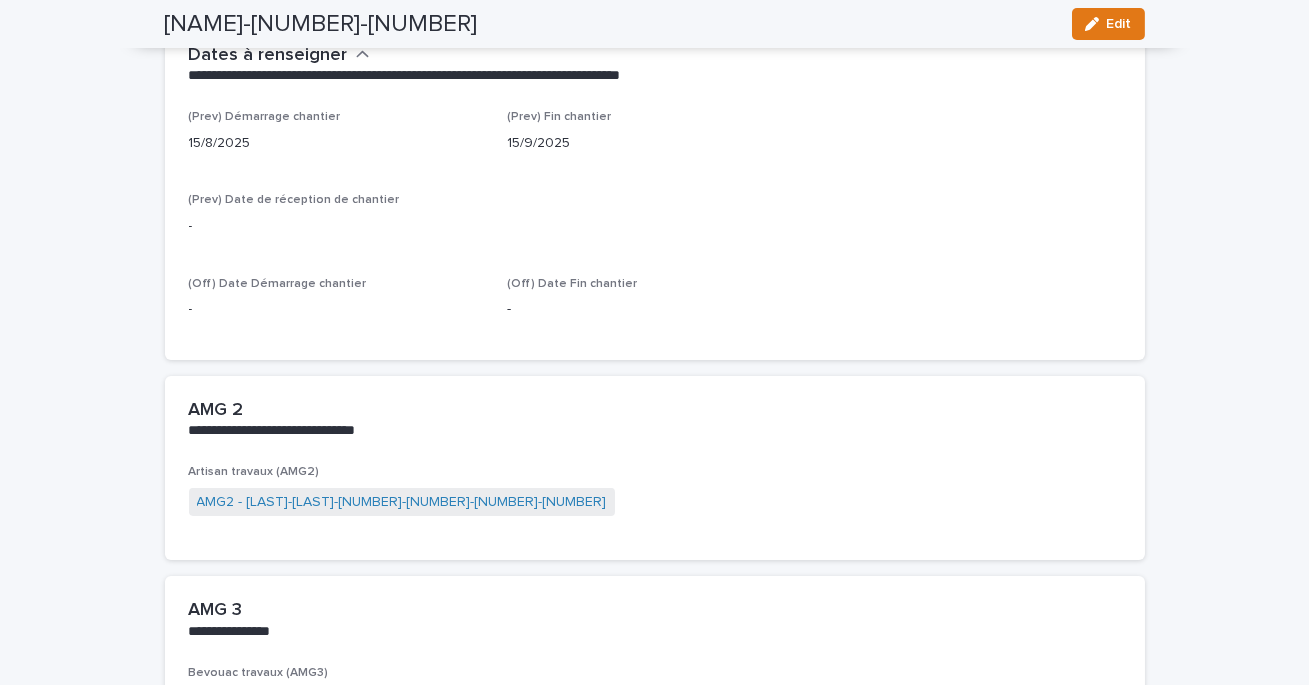 scroll, scrollTop: 1064, scrollLeft: 0, axis: vertical 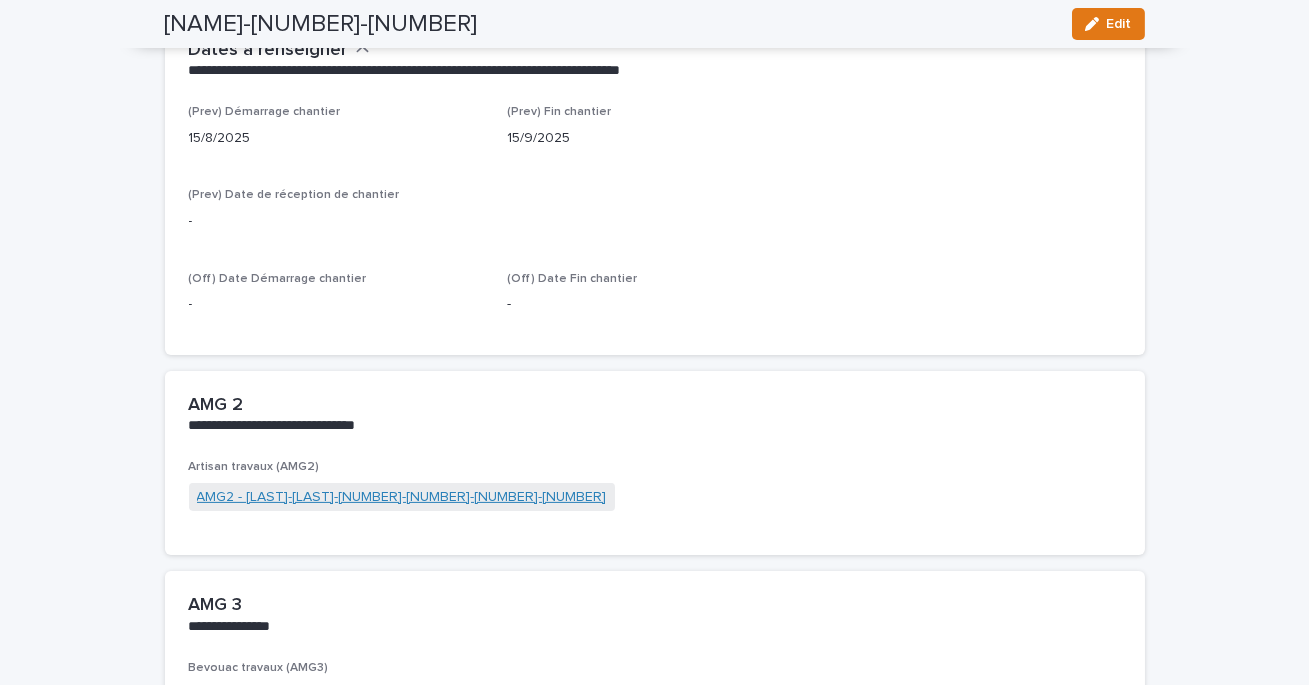 click on "AMG2 - [LAST]-[LAST]-[NUMBER]-[NUMBER]-[NUMBER]-[NUMBER]" at bounding box center [402, 497] 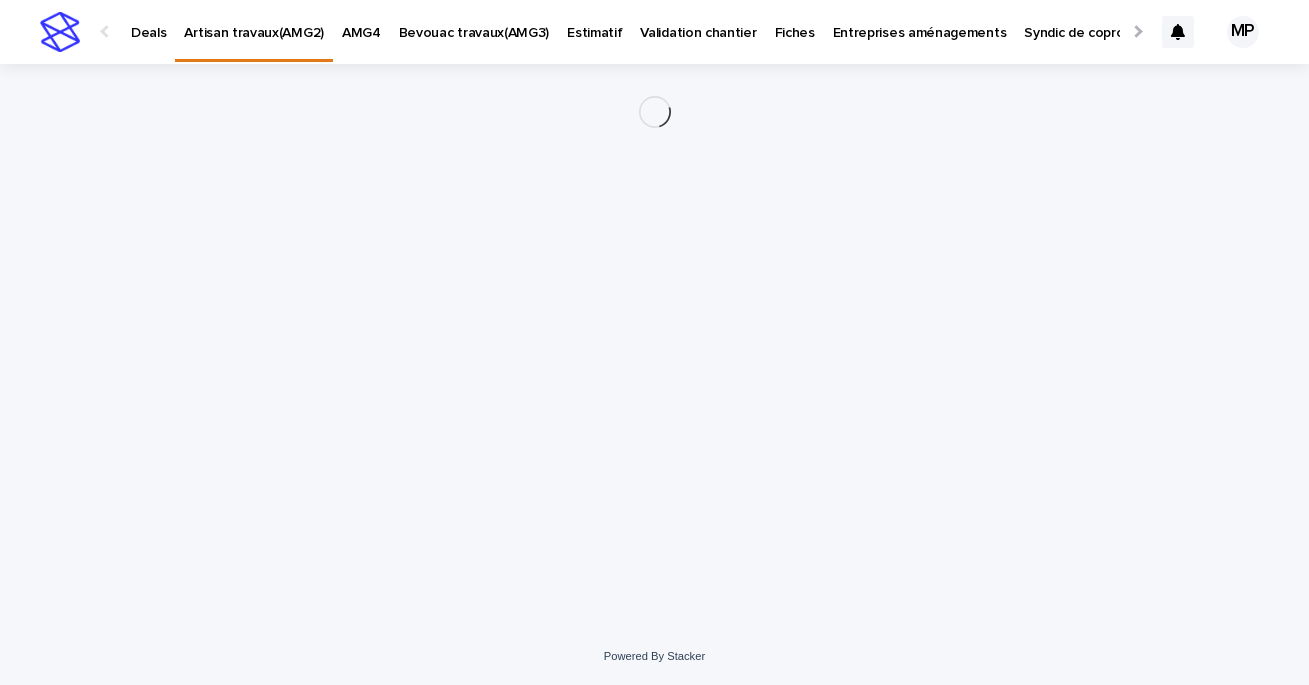 scroll, scrollTop: 0, scrollLeft: 0, axis: both 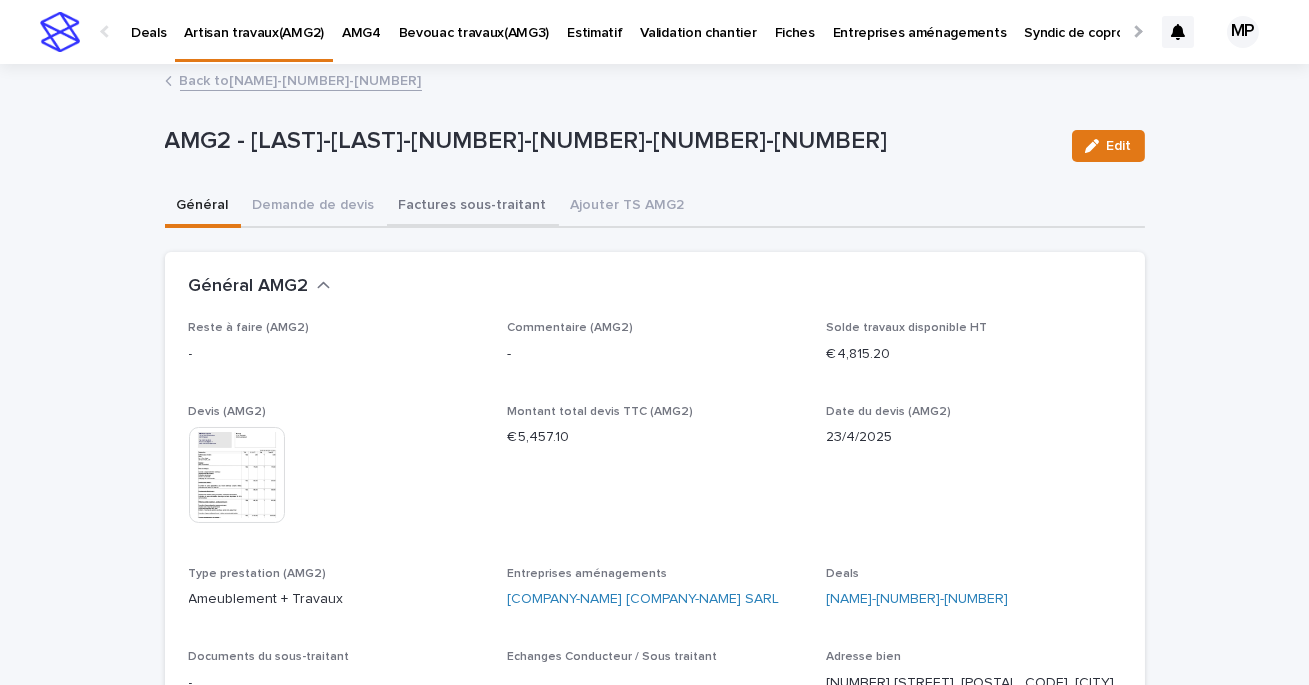 click on "Factures sous-traitant" at bounding box center [473, 207] 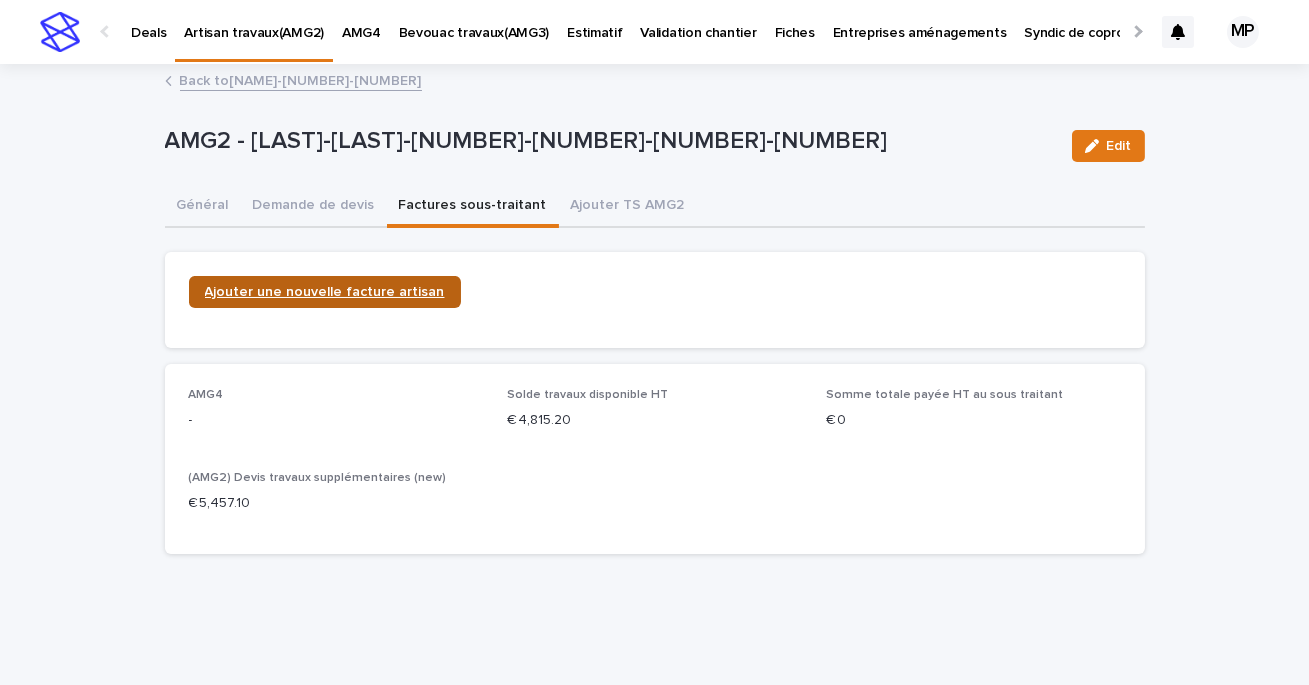 click on "Ajouter une nouvelle facture artisan" at bounding box center [325, 292] 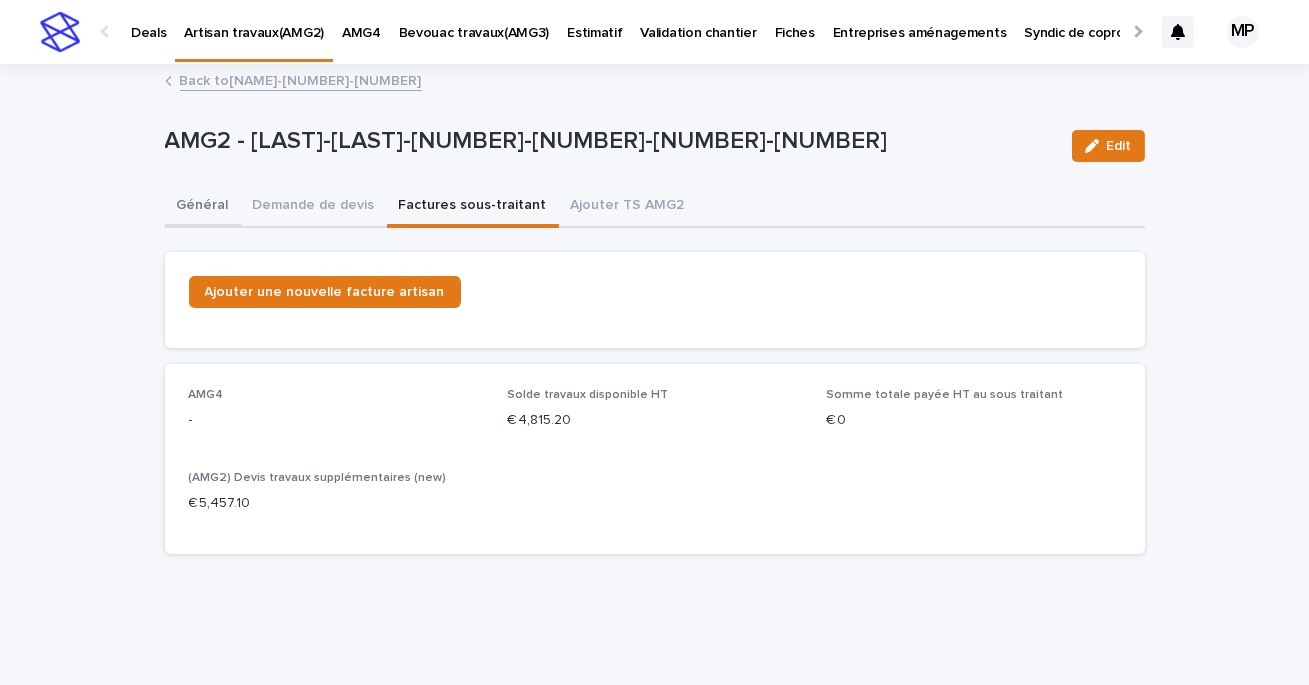 click on "Général" at bounding box center (203, 207) 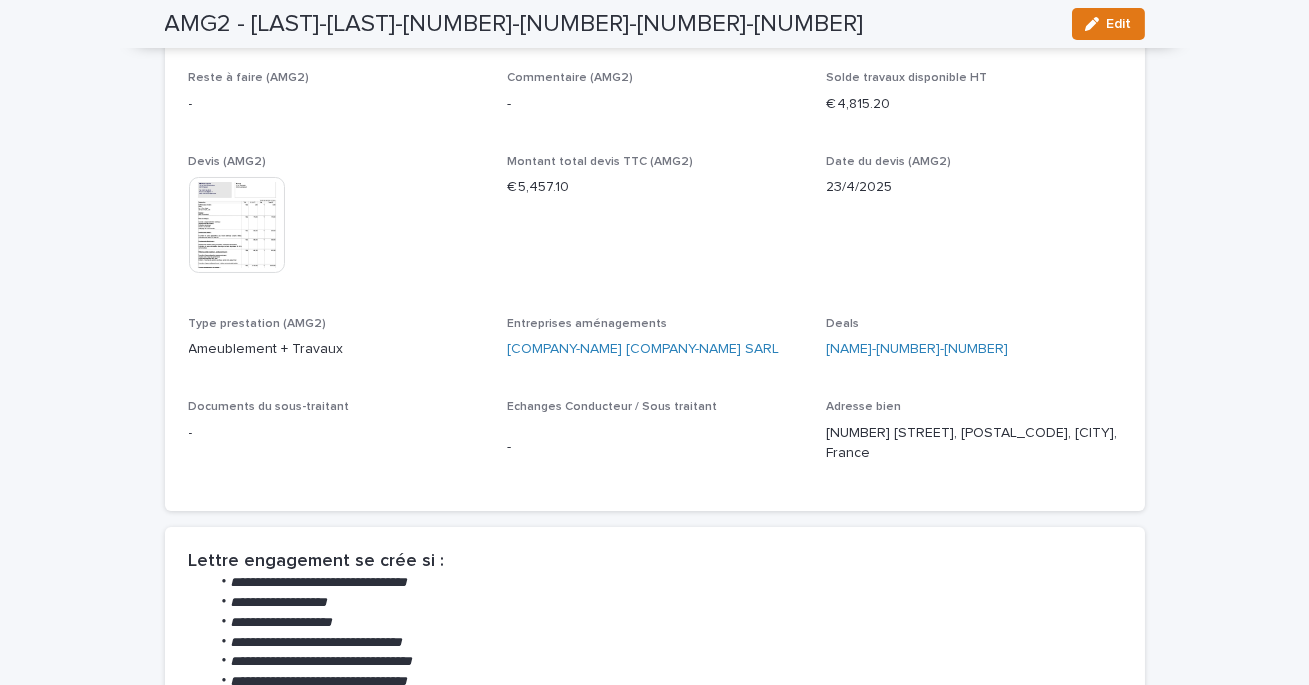 scroll, scrollTop: 229, scrollLeft: 0, axis: vertical 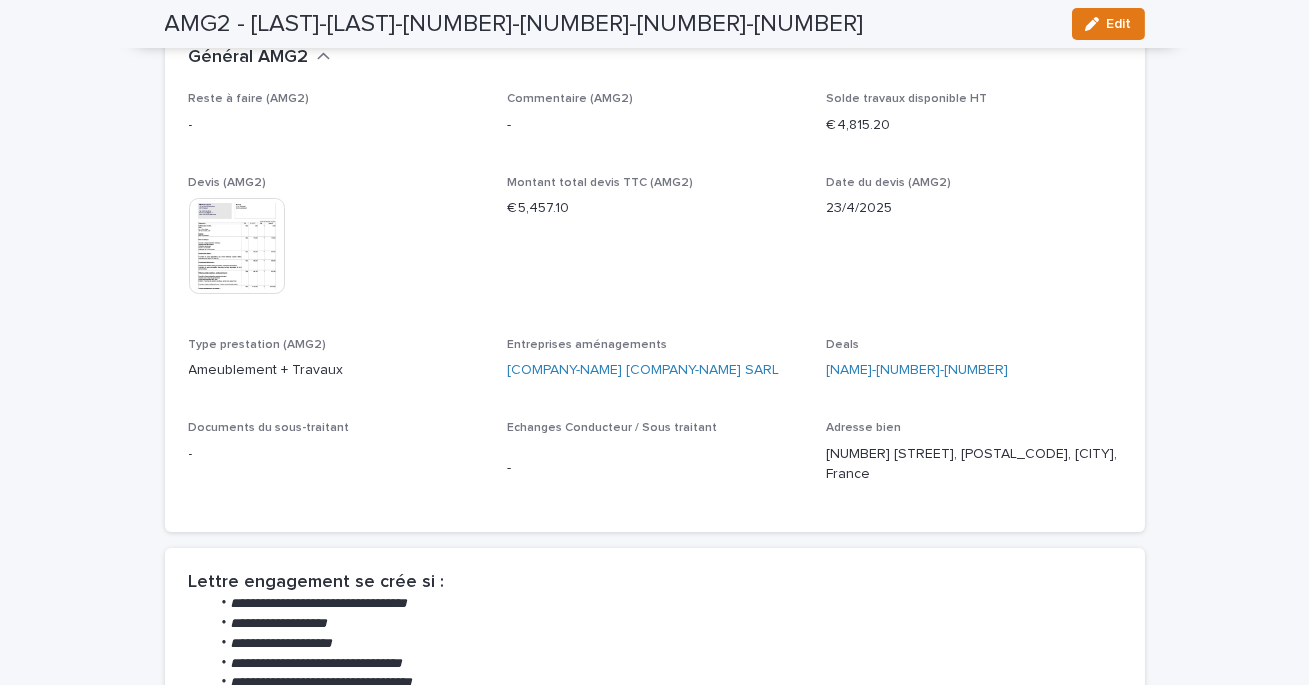 click at bounding box center [237, 246] 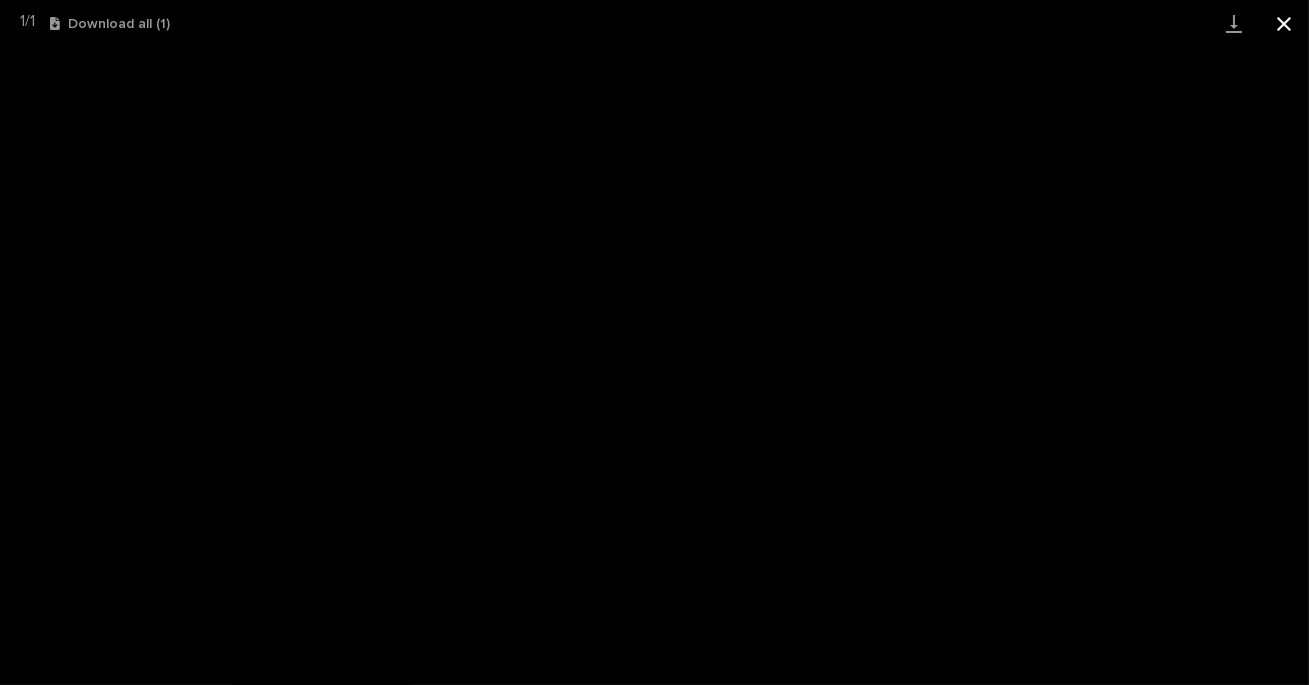 click at bounding box center (1284, 23) 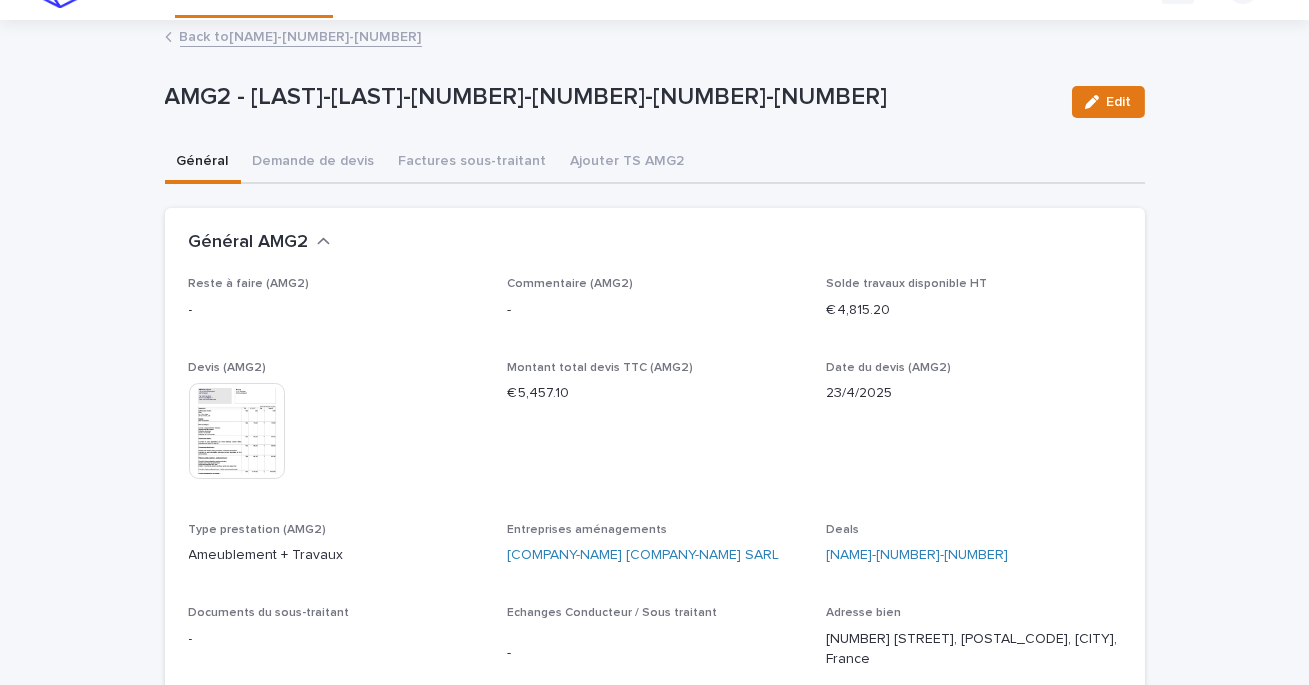 scroll, scrollTop: 46, scrollLeft: 0, axis: vertical 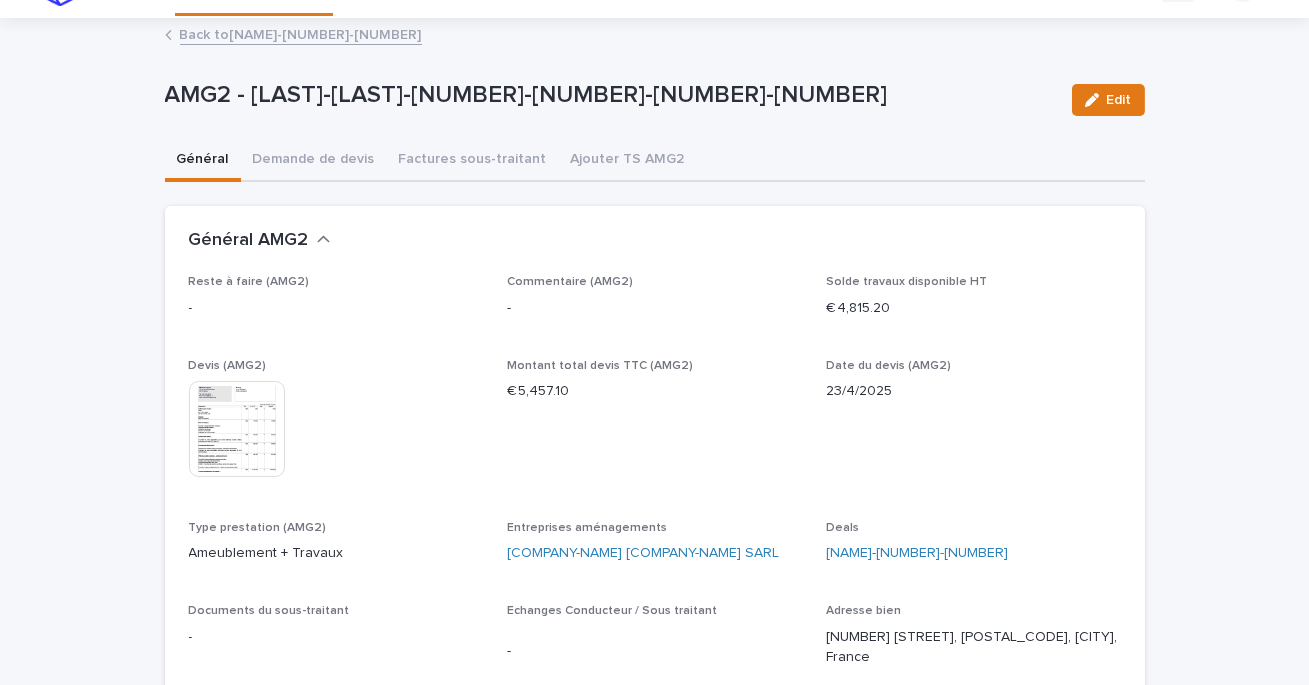 click on "Back to  [NAME]-[NUMBER]-[NUMBER]" at bounding box center (301, 33) 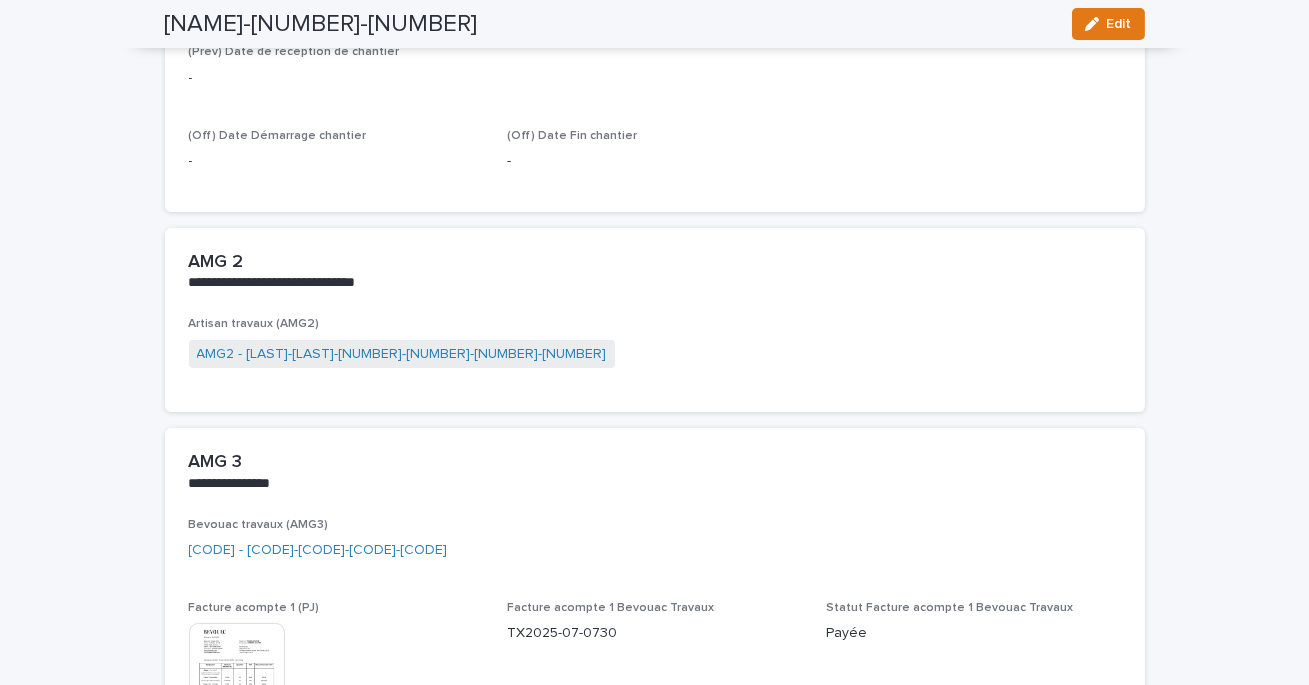 scroll, scrollTop: 1221, scrollLeft: 0, axis: vertical 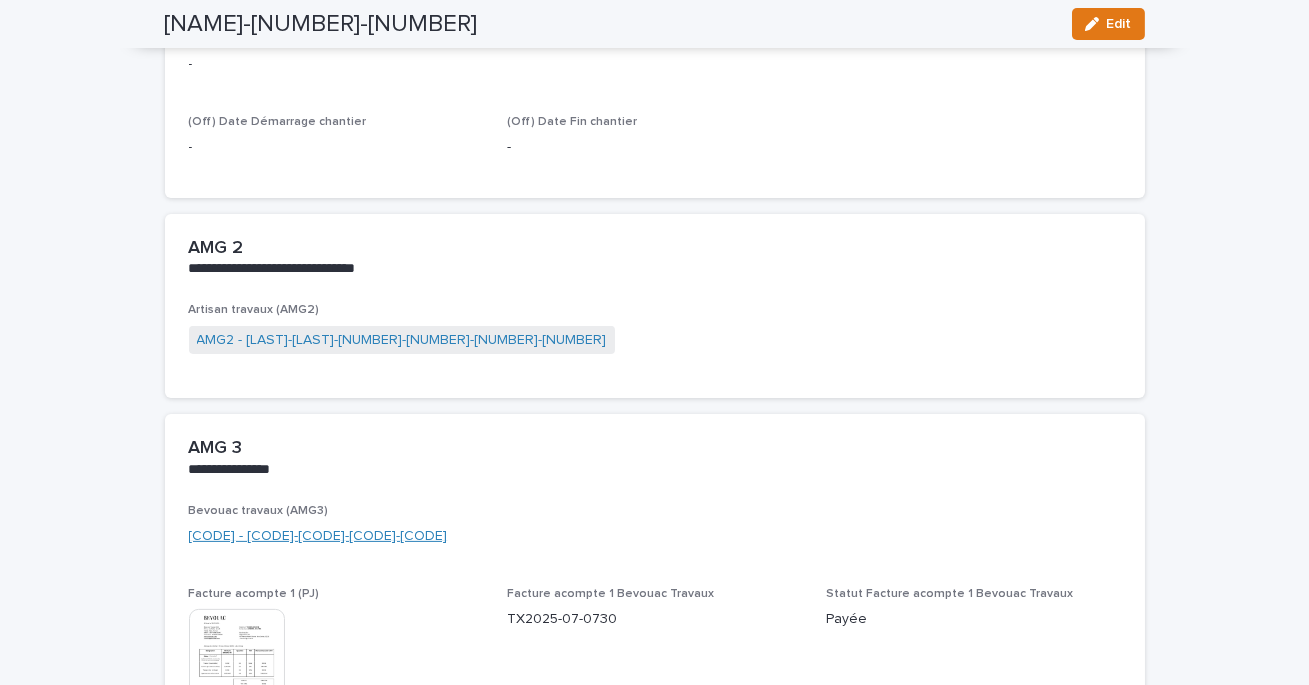 click on "[CODE] - [CODE]-[CODE]-[CODE]-[CODE]" at bounding box center [318, 536] 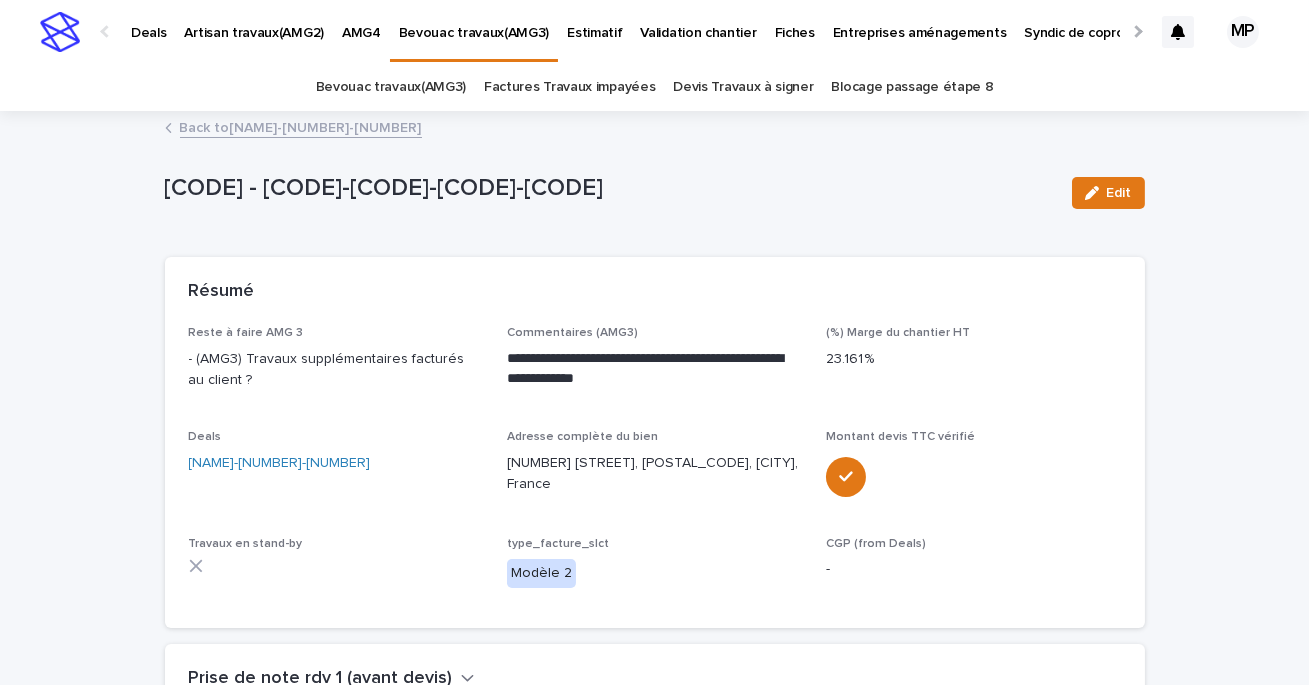 click on "Back to  [NAME]-[NUMBER]-[NUMBER]" at bounding box center (301, 126) 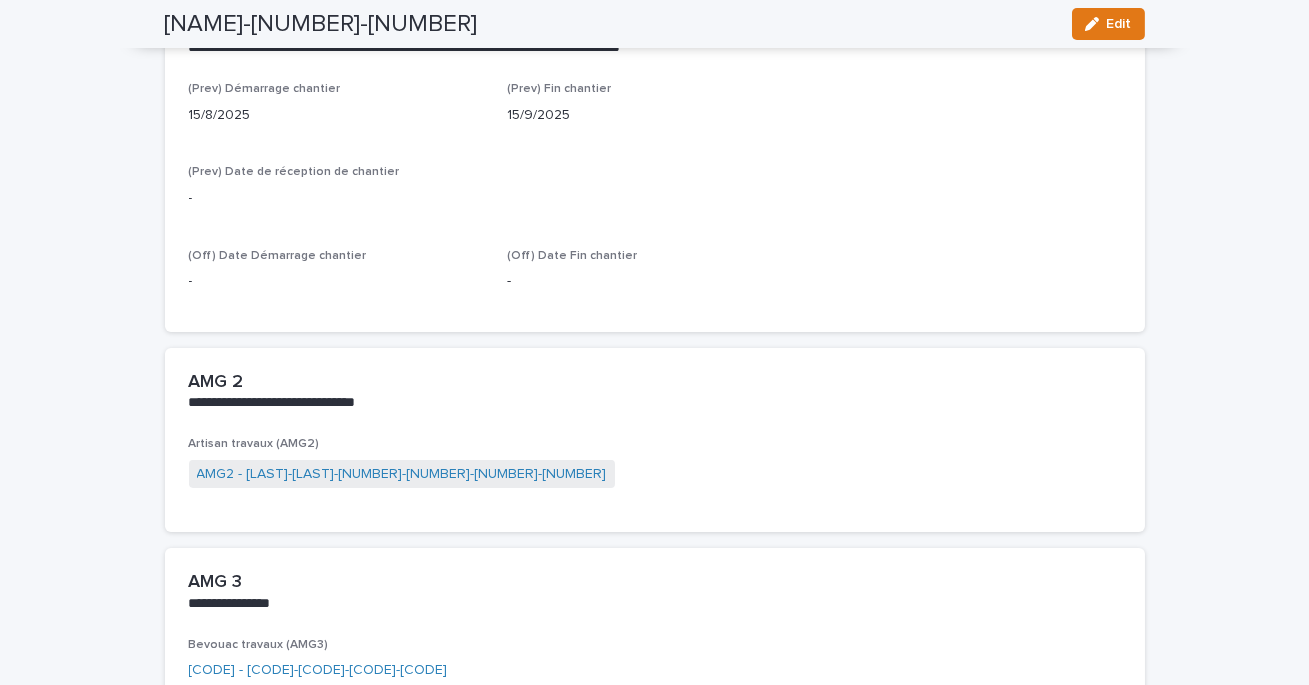 scroll, scrollTop: 977, scrollLeft: 0, axis: vertical 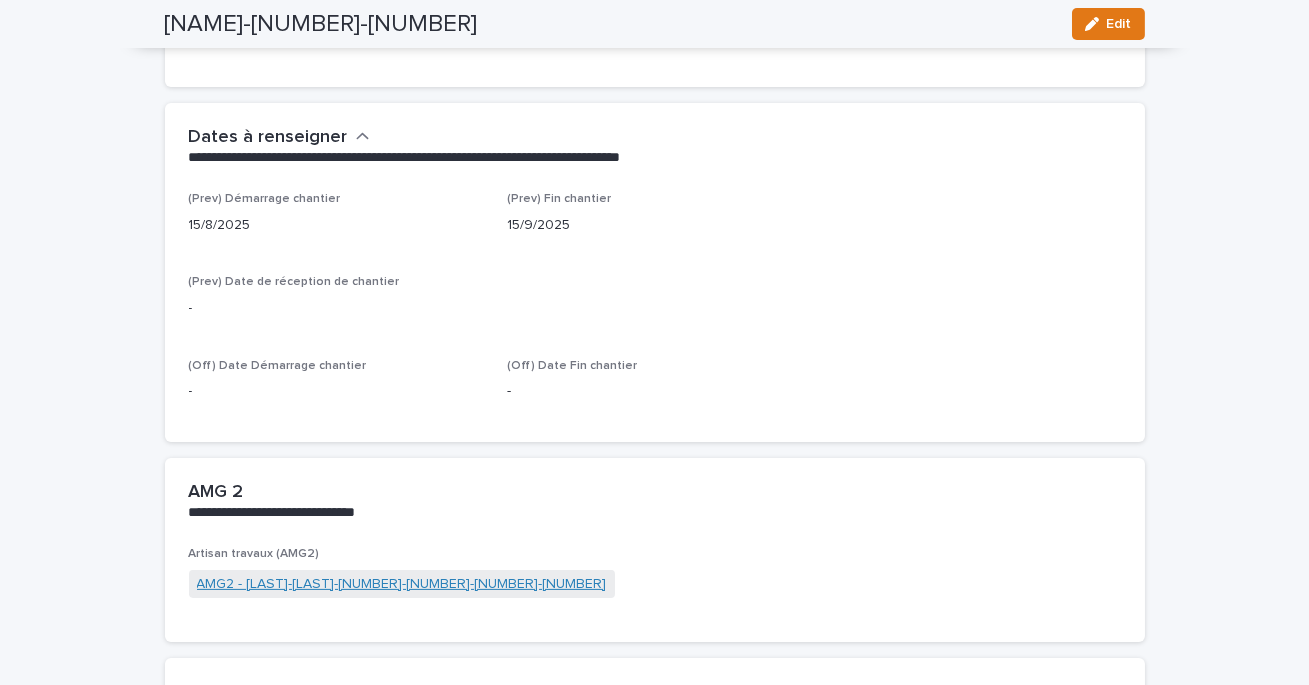 click on "AMG2 - [LAST]-[LAST]-[NUMBER]-[NUMBER]-[NUMBER]-[NUMBER]" at bounding box center [402, 584] 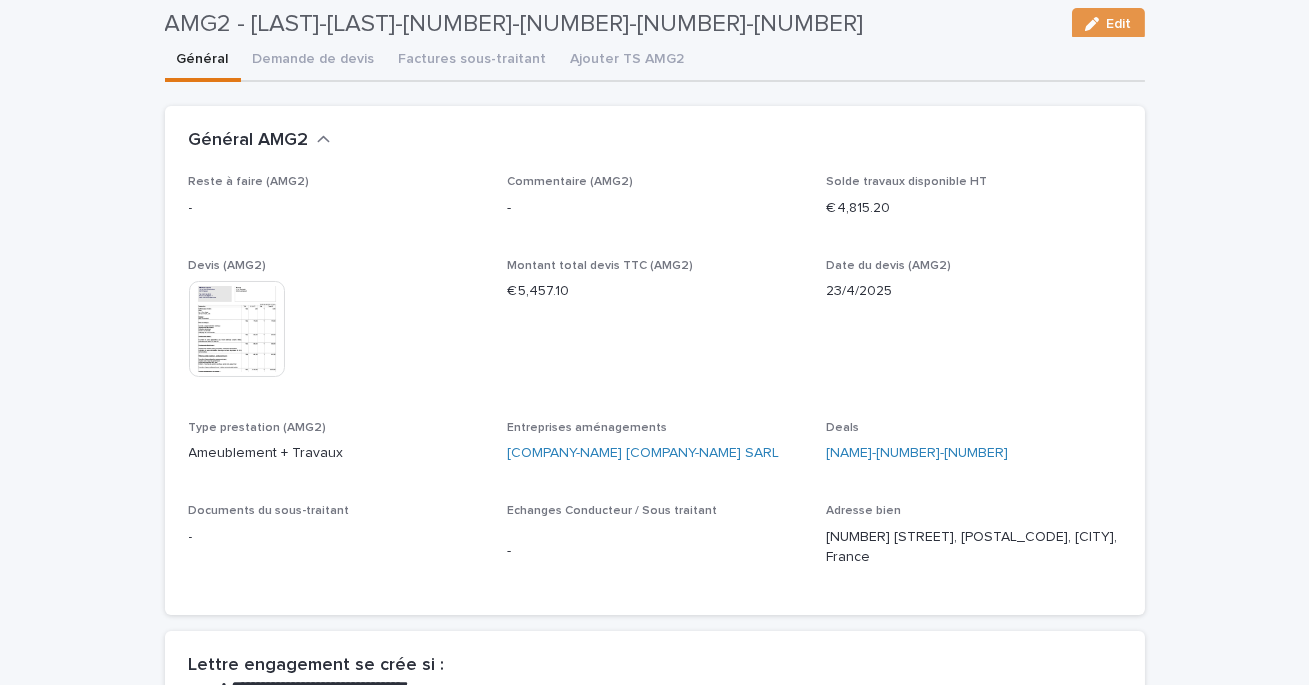 scroll, scrollTop: 0, scrollLeft: 0, axis: both 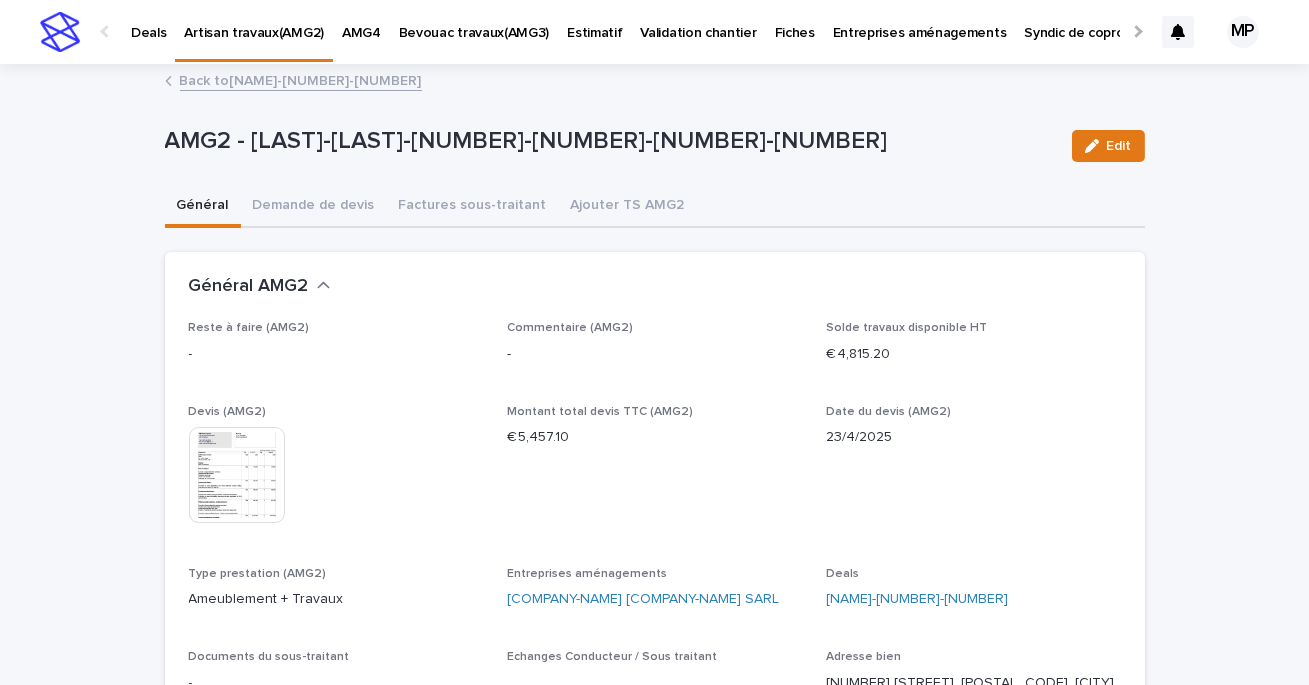 click at bounding box center [237, 475] 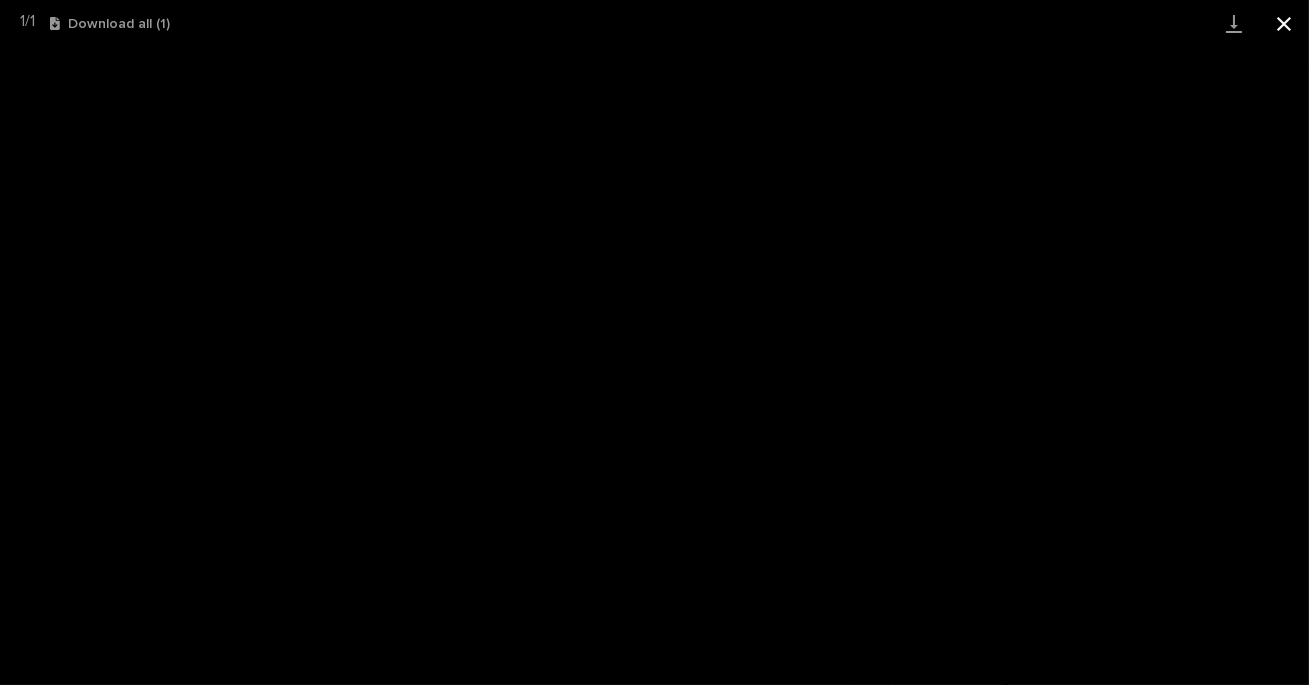 click at bounding box center [1284, 23] 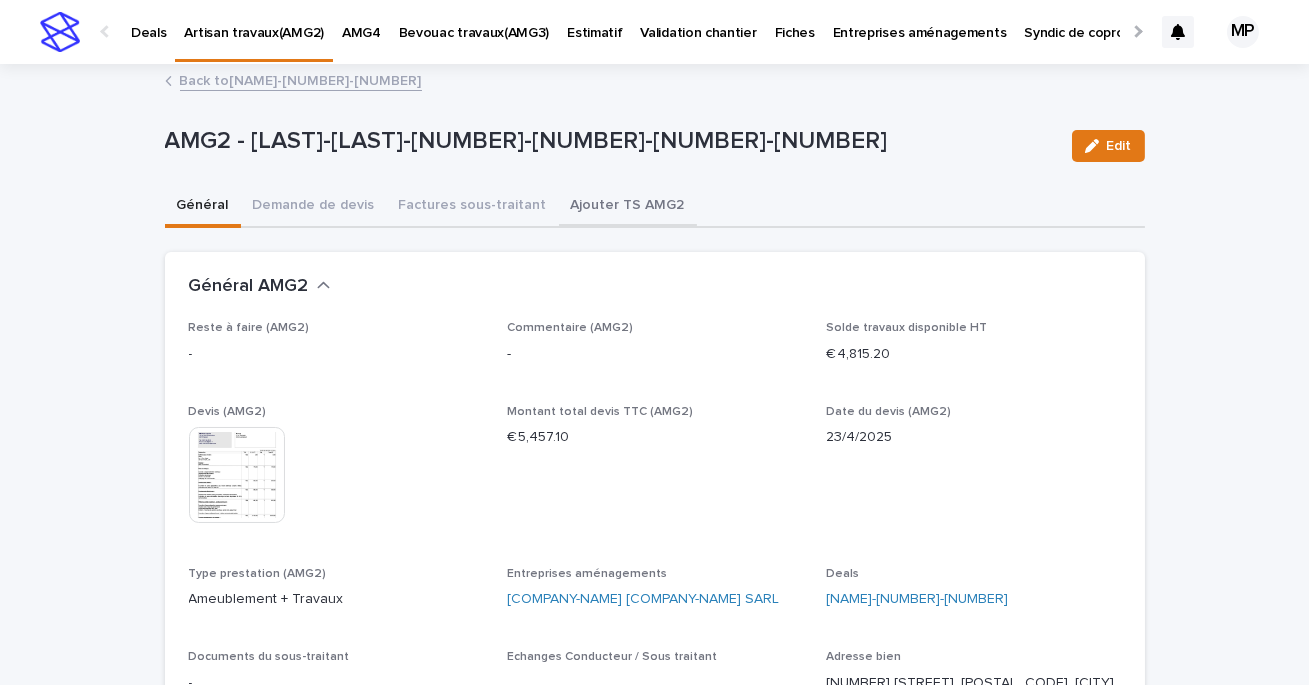 click on "Ajouter TS AMG2" at bounding box center (628, 207) 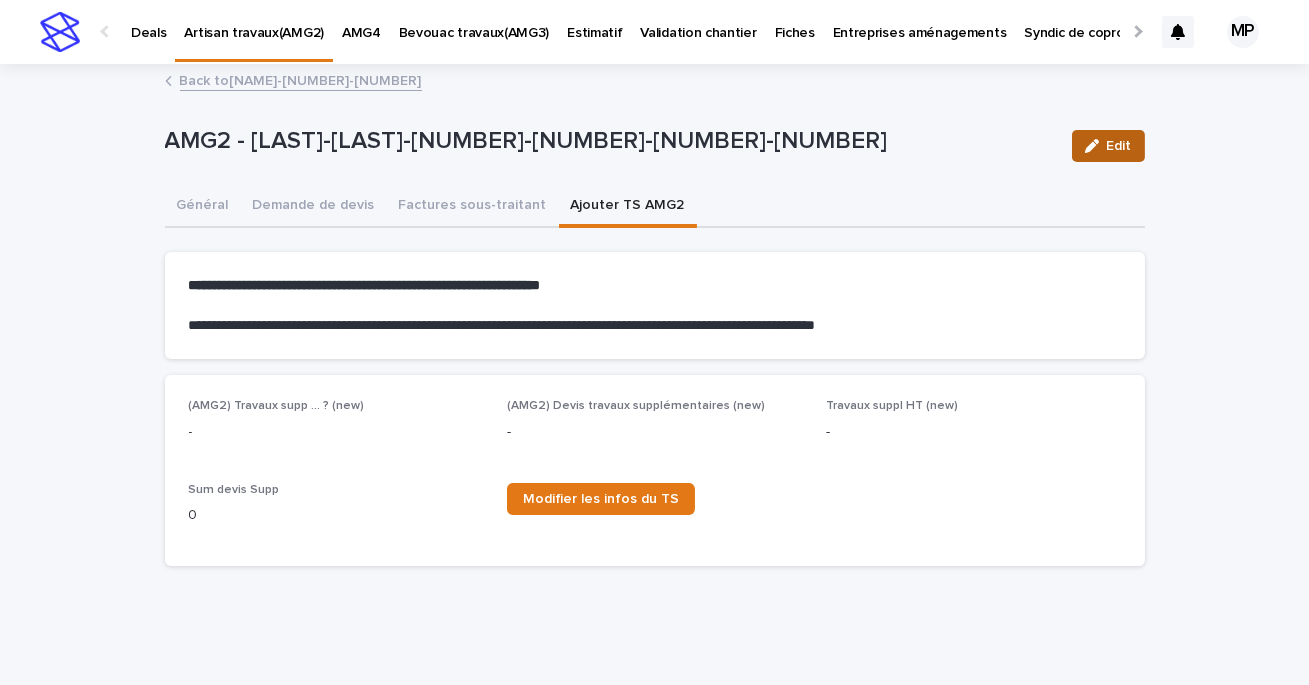 click on "Edit" at bounding box center (1119, 146) 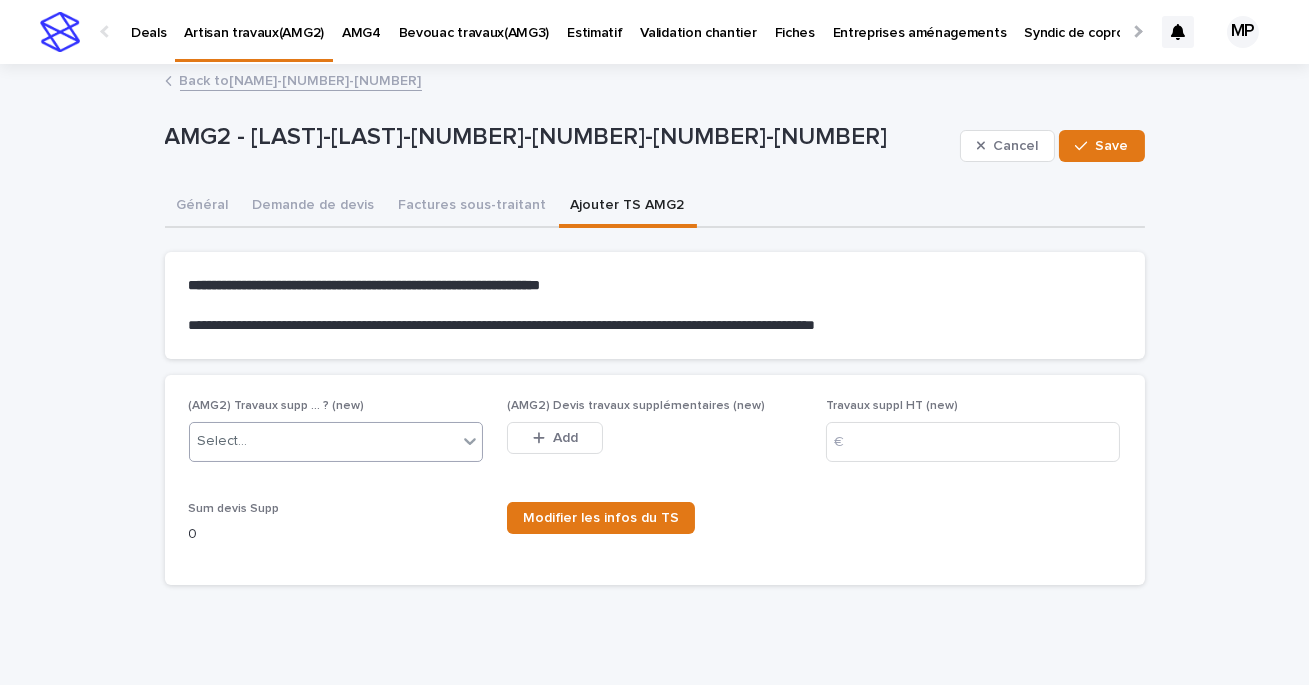 click on "Select..." at bounding box center (324, 441) 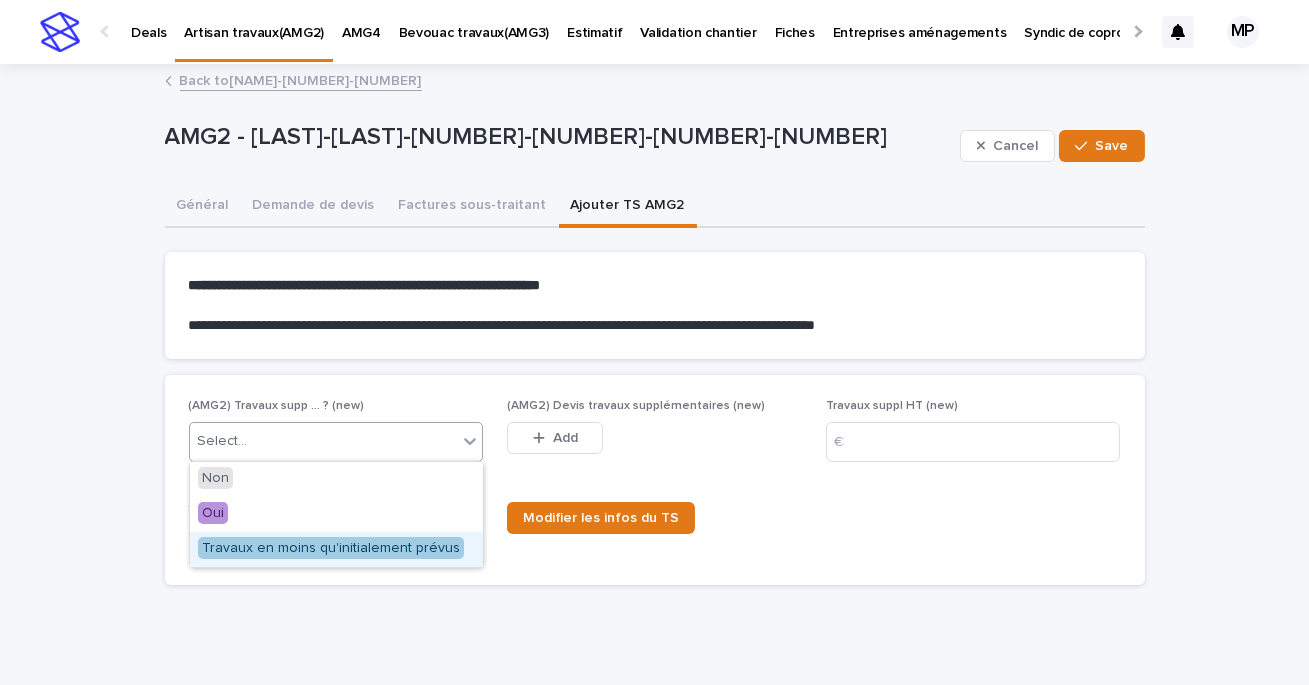 click on "Travaux en moins qu'initialement prévus" at bounding box center [331, 548] 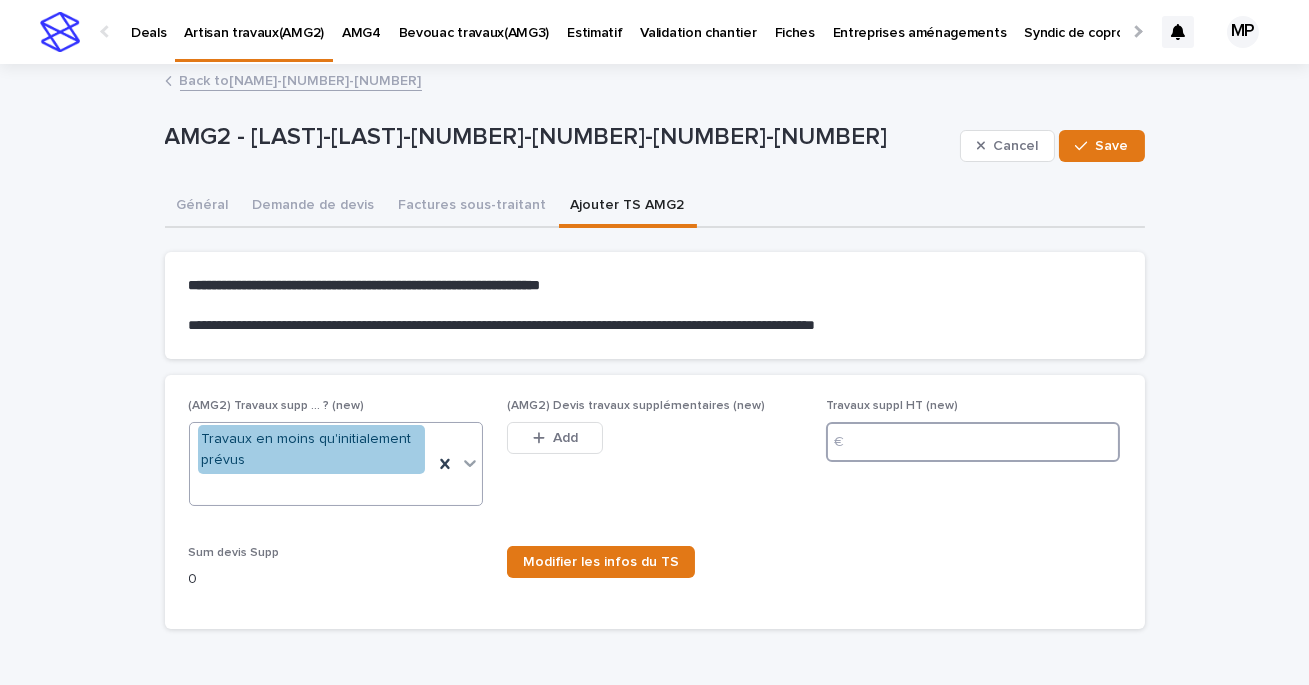 click at bounding box center (973, 442) 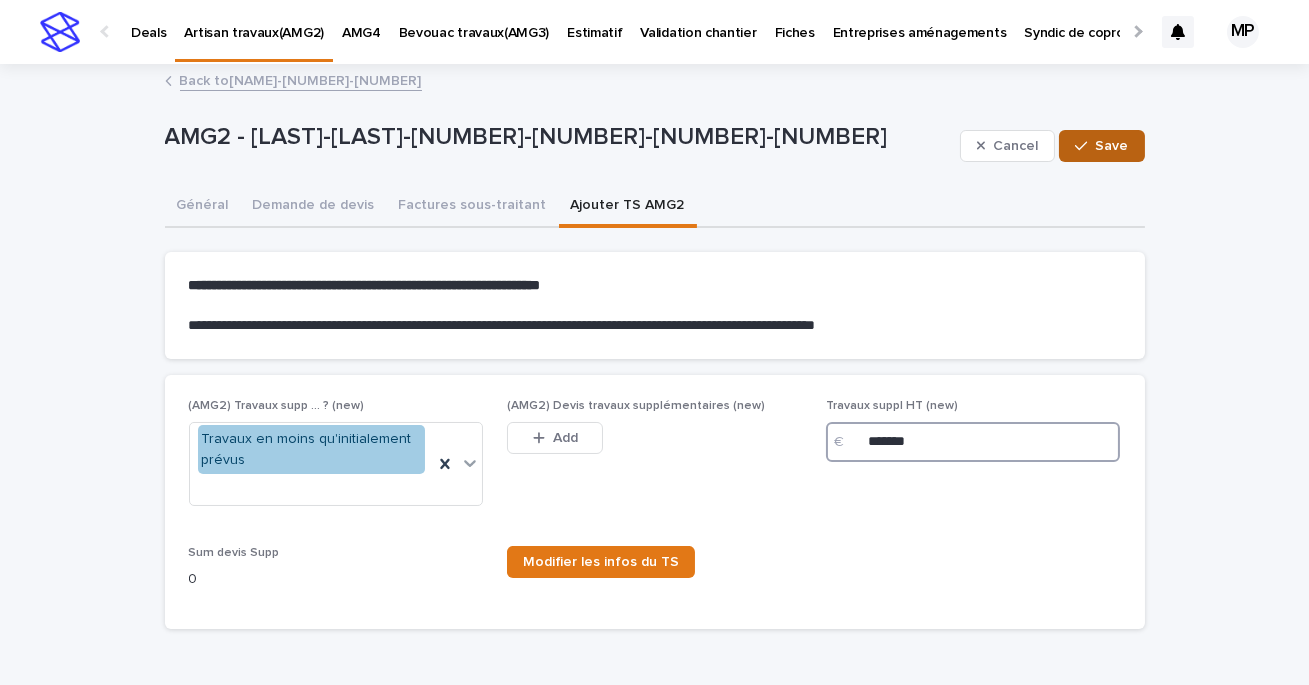 type on "*******" 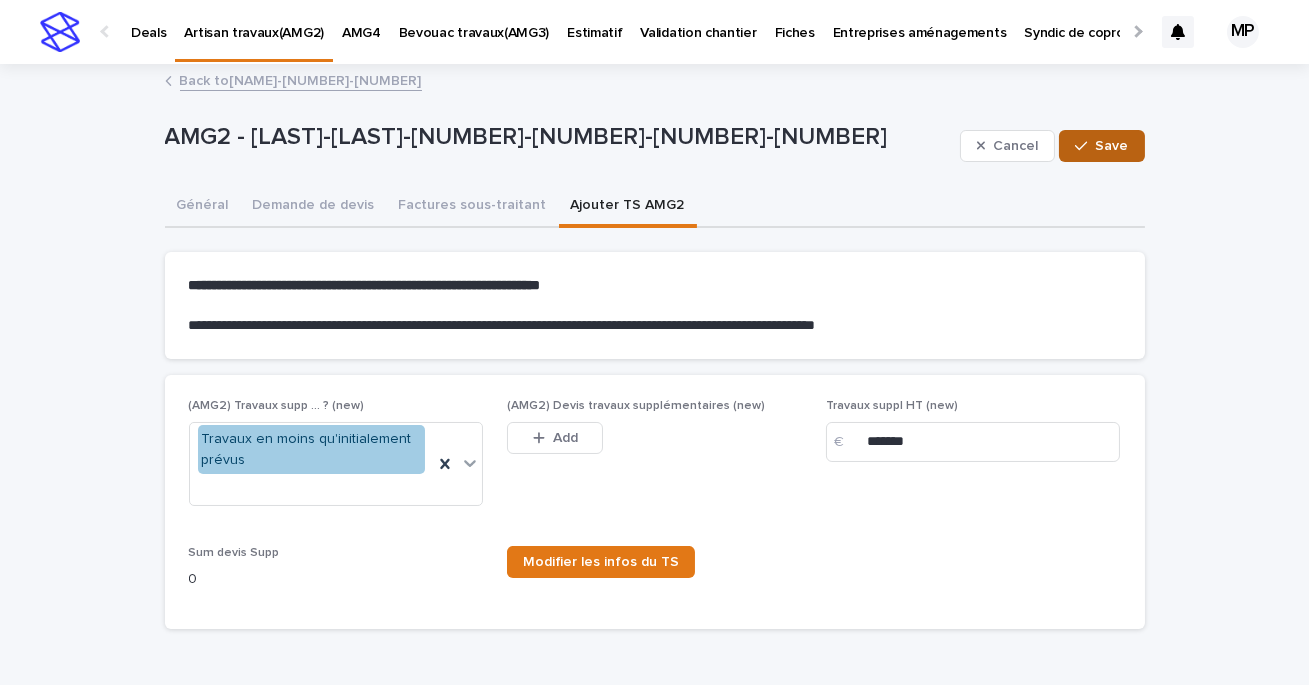 click on "Save" at bounding box center (1112, 146) 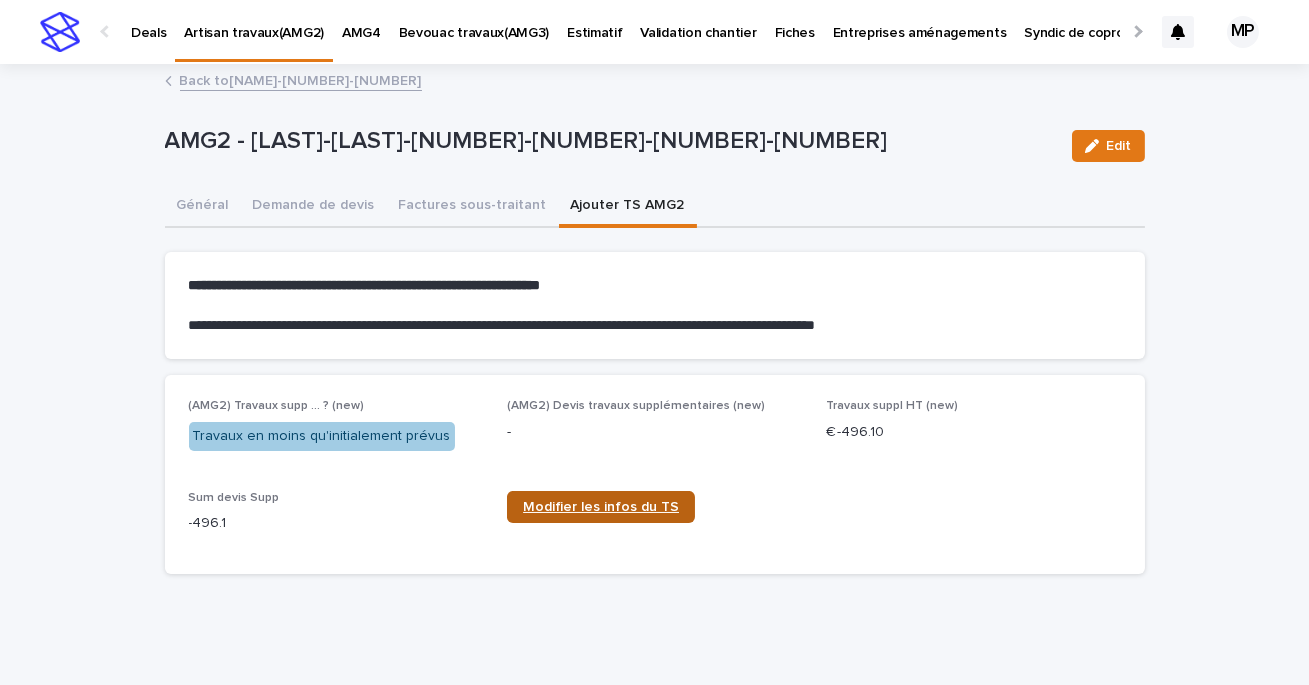 click on "Modifier les infos du TS" at bounding box center (601, 507) 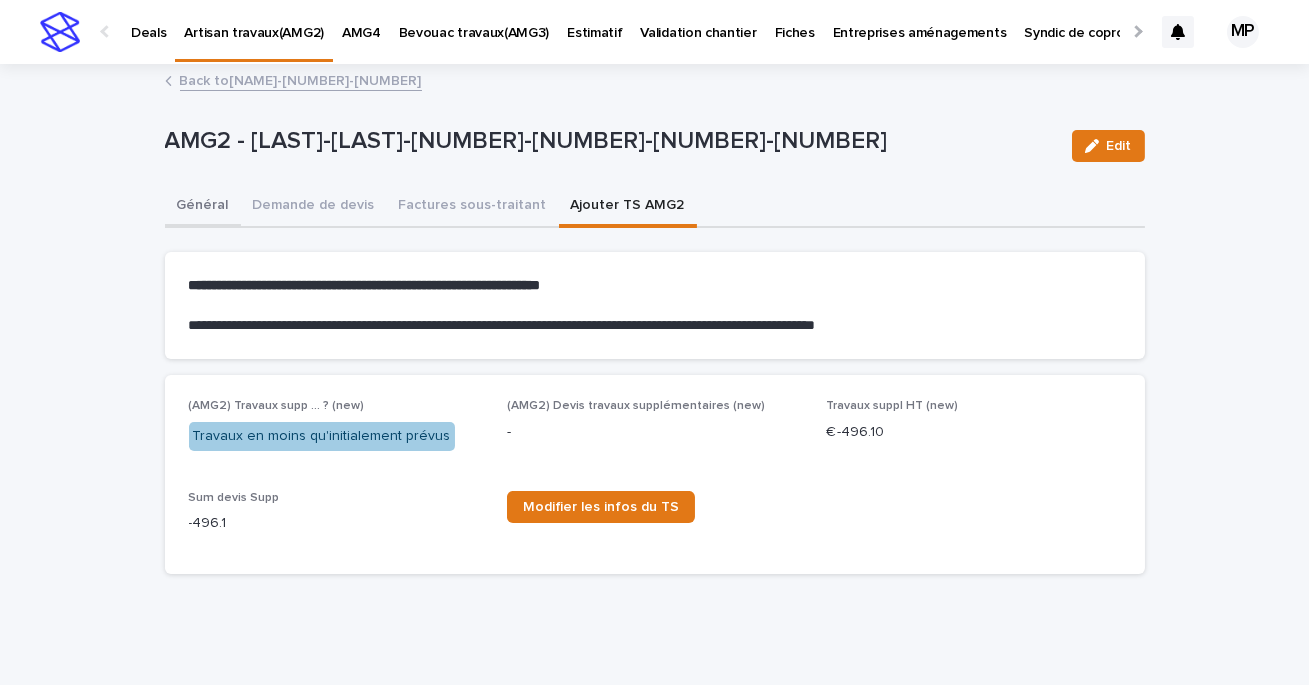 click on "Général" at bounding box center [203, 207] 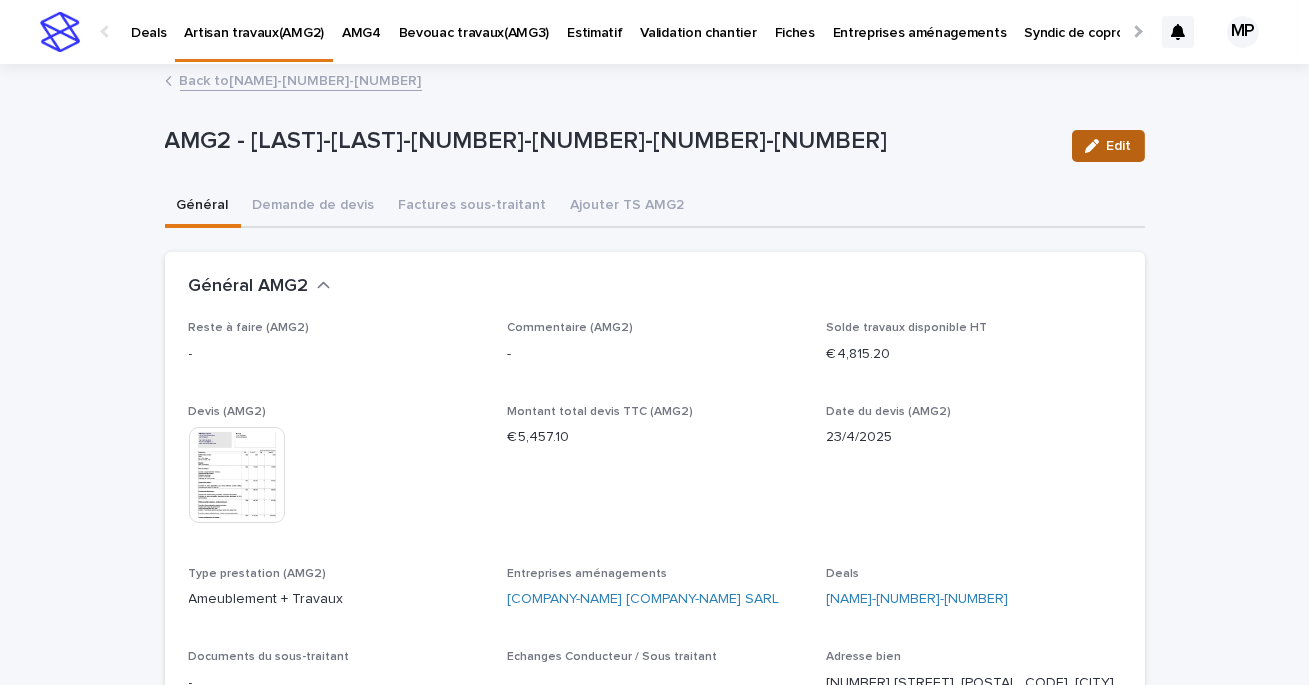 click 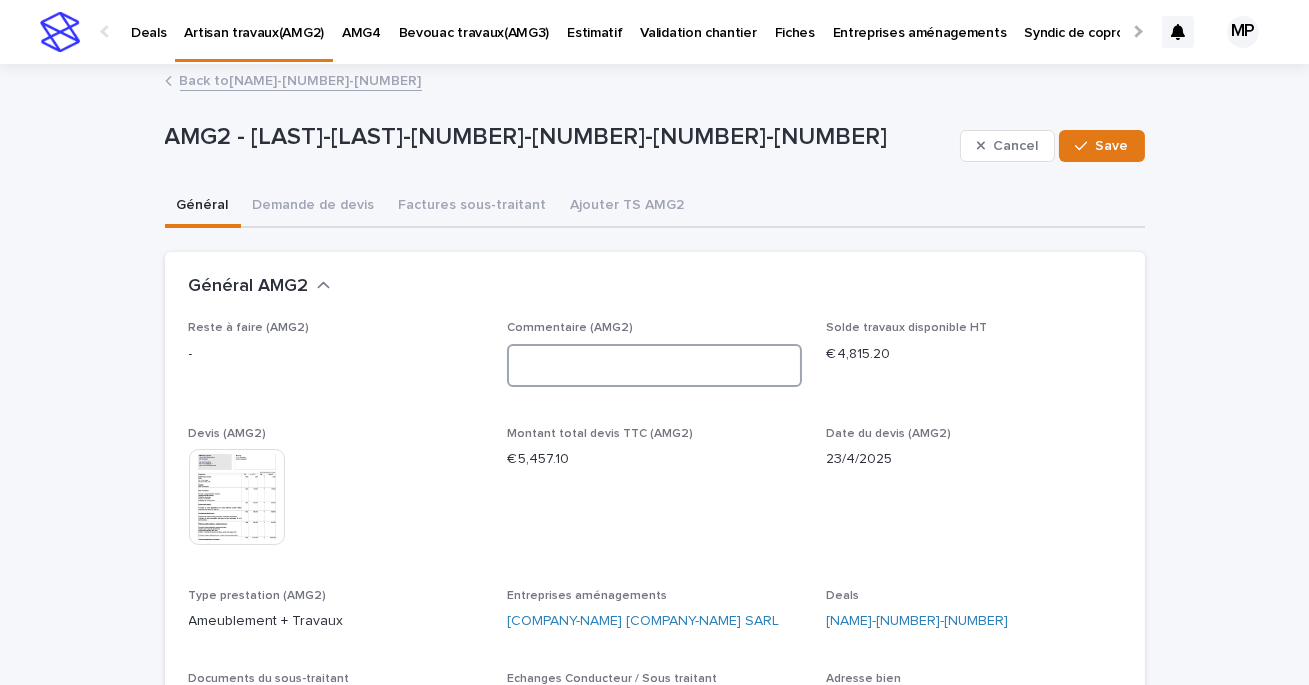 click at bounding box center (654, 365) 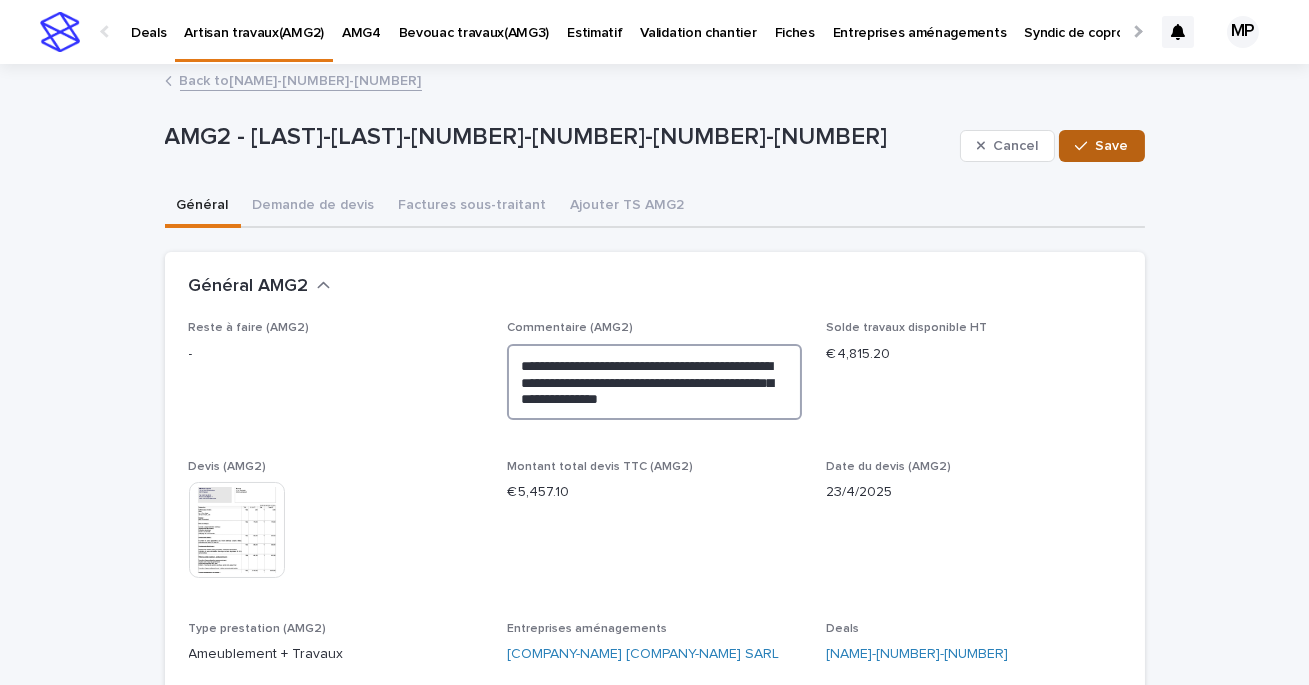 type on "**********" 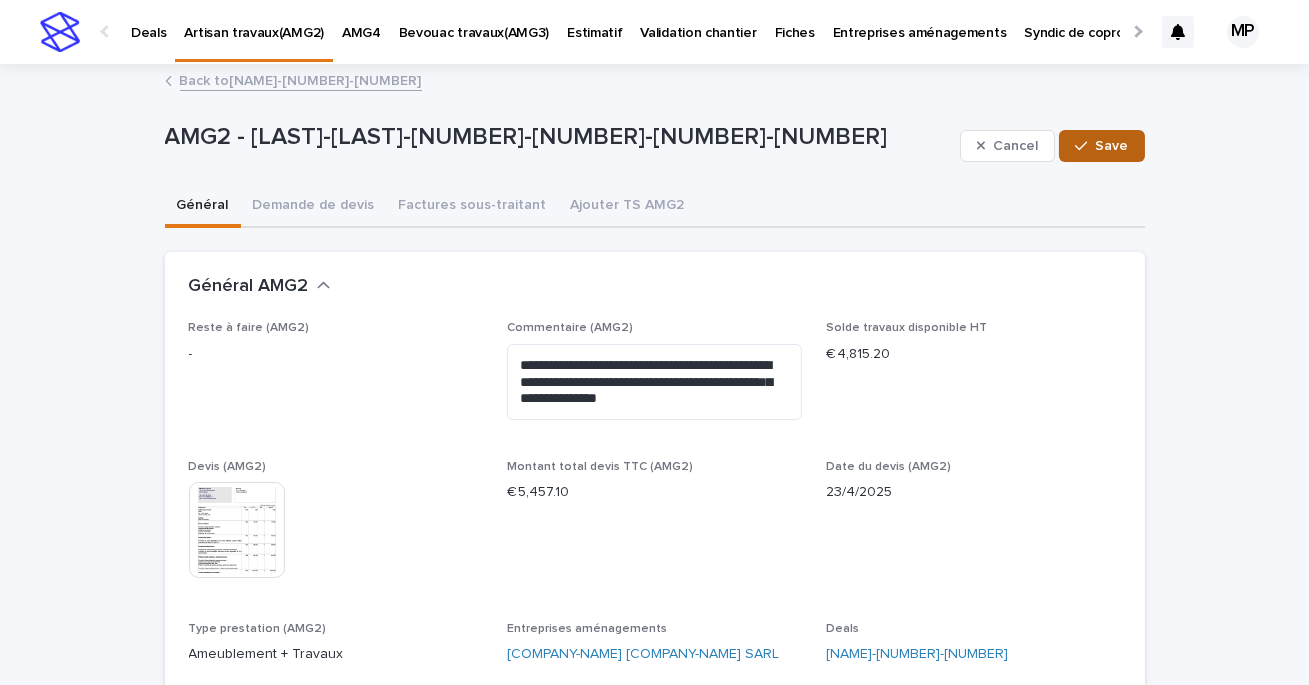 click on "Save" at bounding box center (1112, 146) 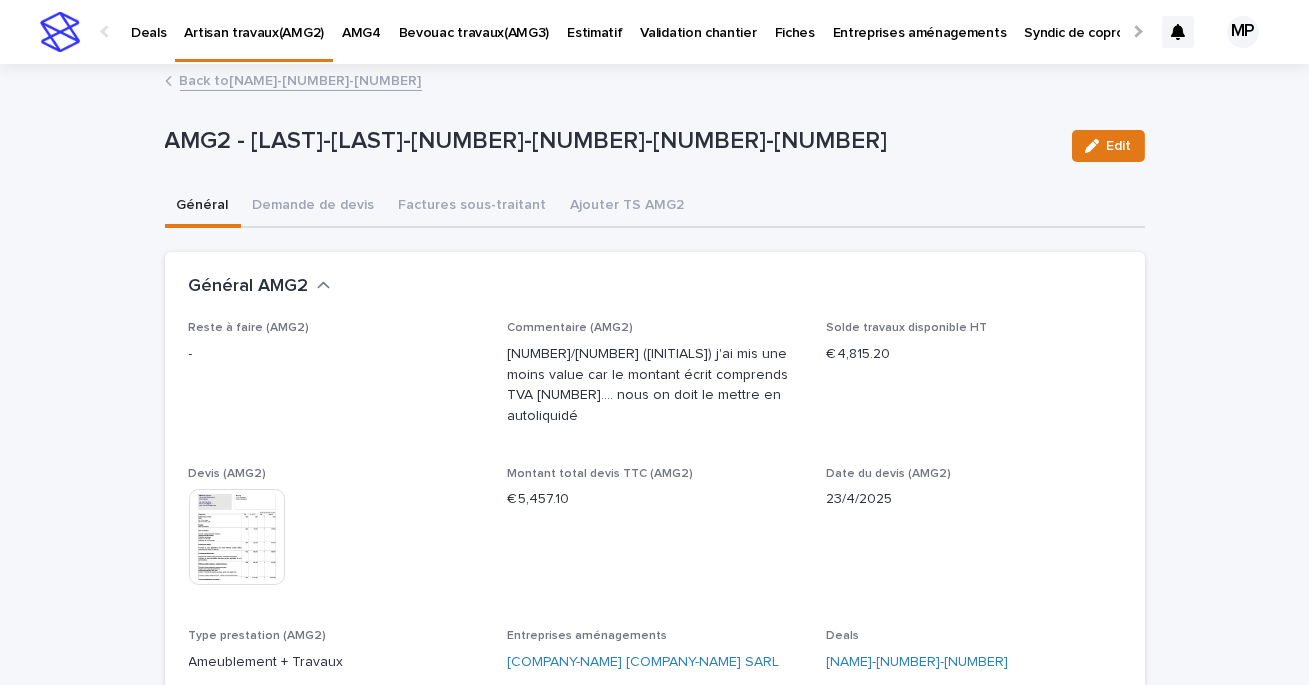 scroll, scrollTop: 37, scrollLeft: 0, axis: vertical 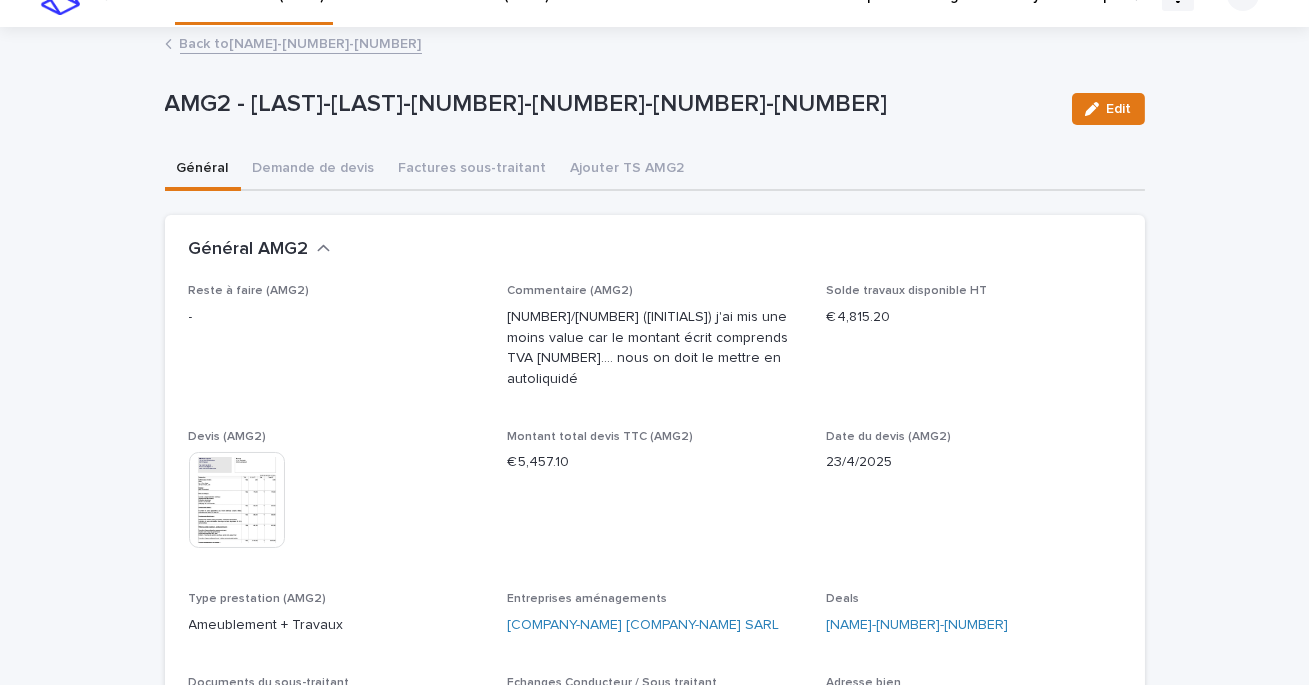 click on "Back to  [NAME]-[NUMBER]-[NUMBER]" at bounding box center (301, 42) 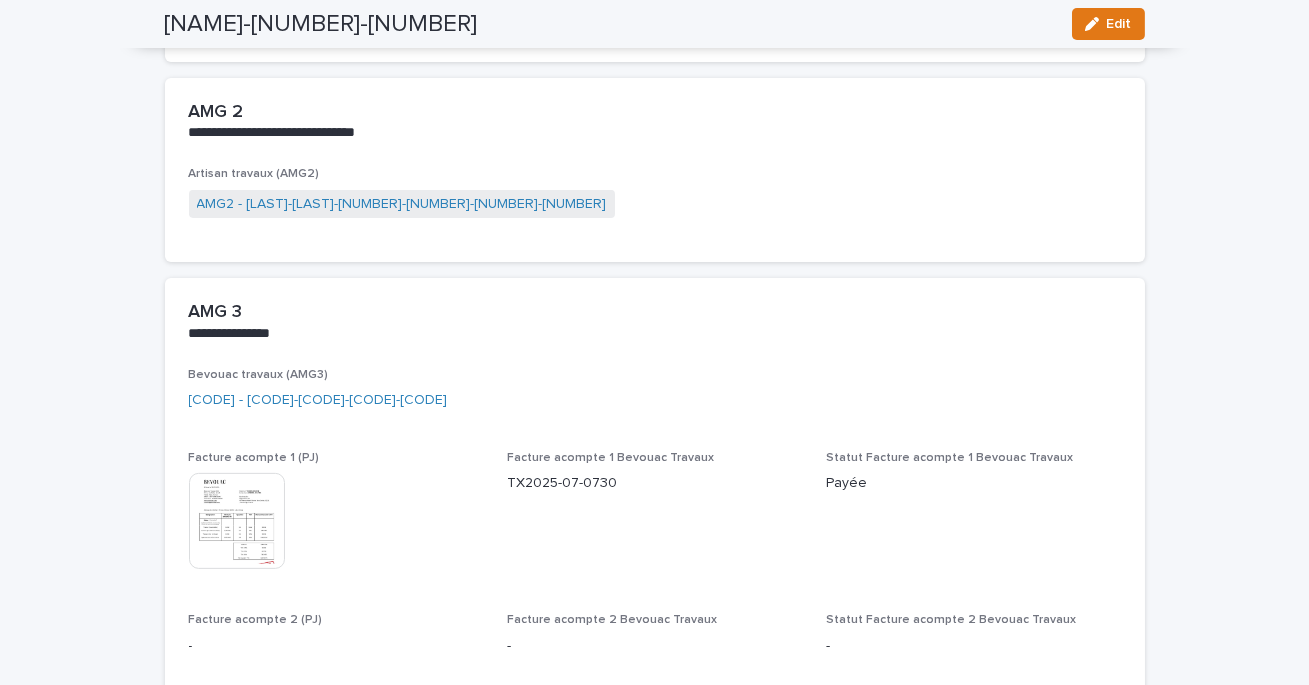 scroll, scrollTop: 1434, scrollLeft: 0, axis: vertical 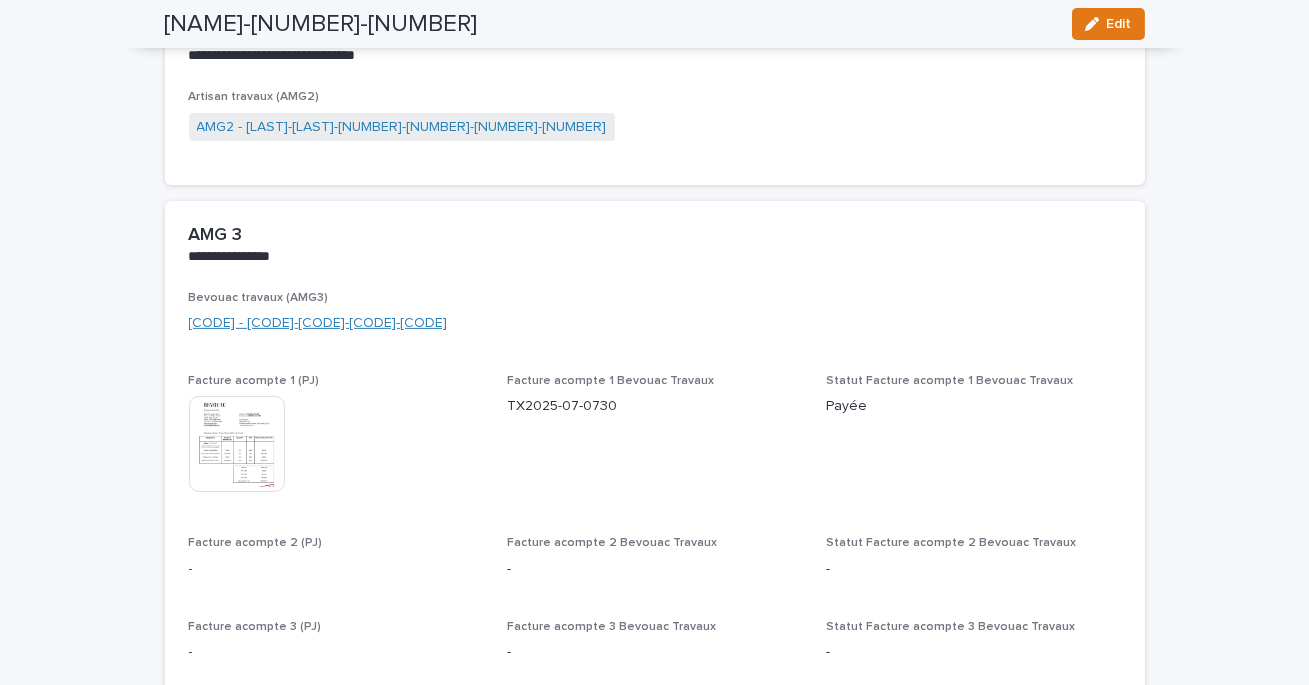 click on "[CODE] - [CODE]-[CODE]-[CODE]-[CODE]" at bounding box center [318, 323] 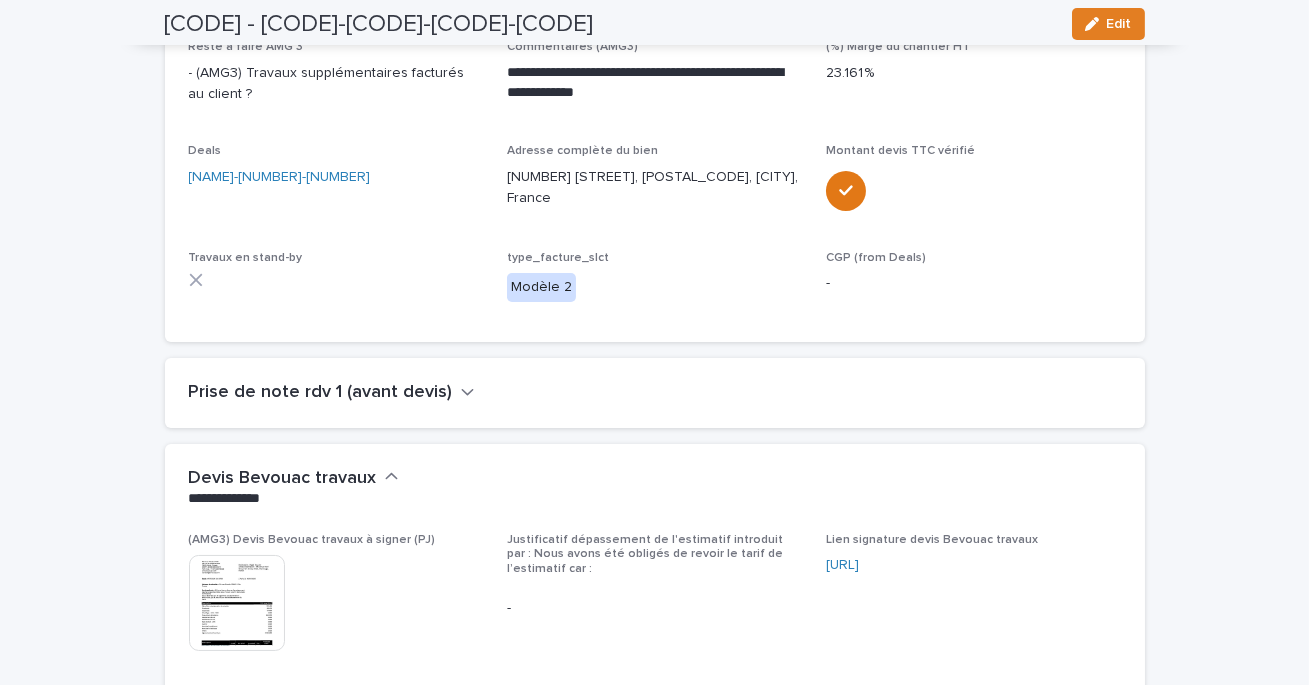 scroll, scrollTop: 0, scrollLeft: 0, axis: both 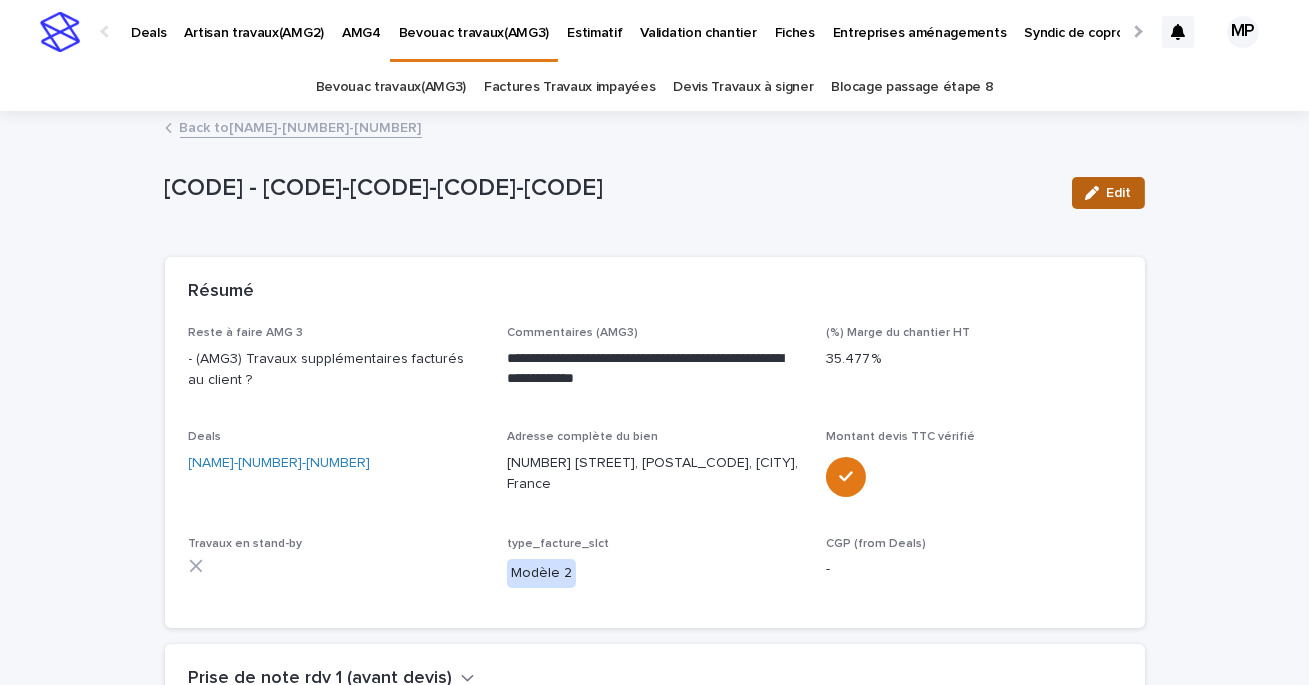 click on "Edit" at bounding box center (1108, 193) 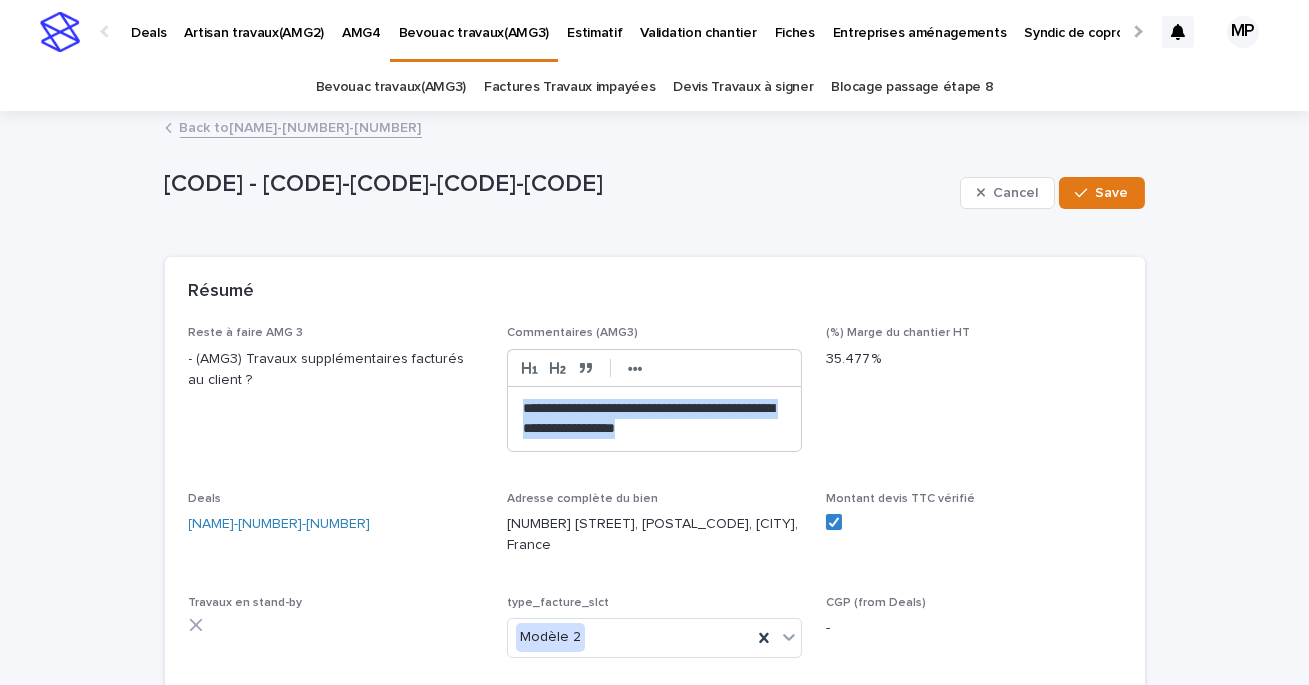 drag, startPoint x: 703, startPoint y: 427, endPoint x: 496, endPoint y: 402, distance: 208.5042 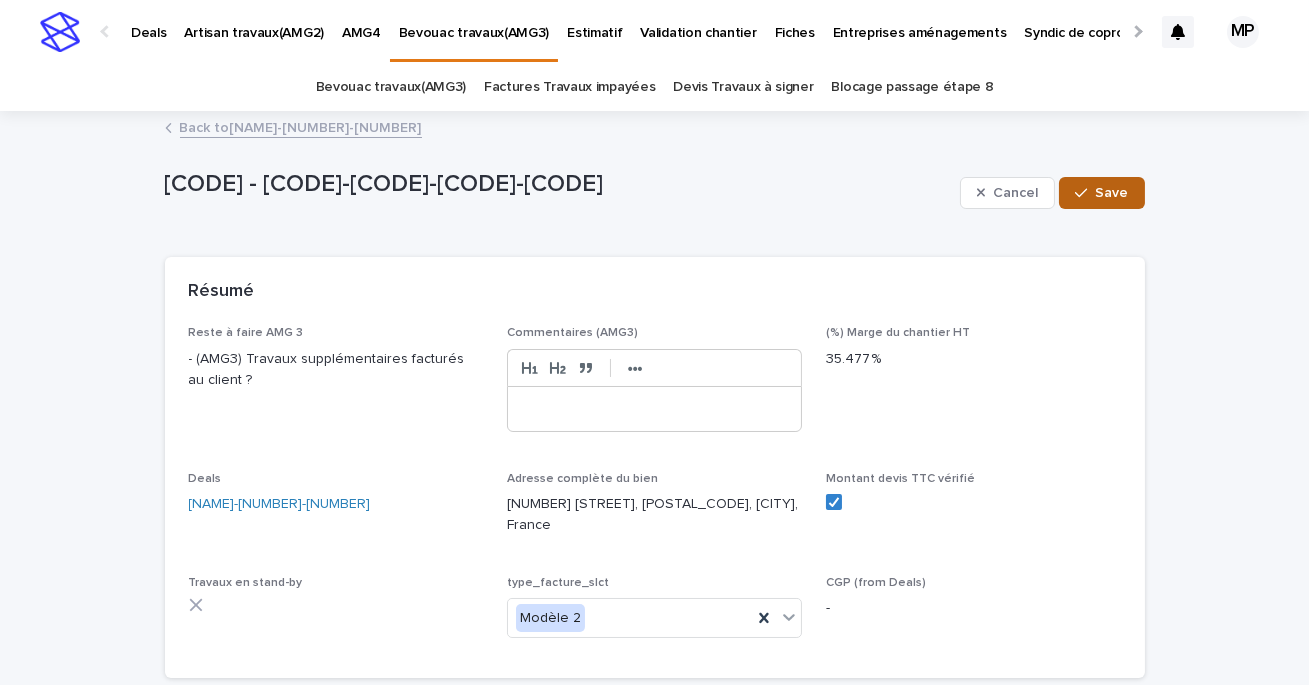 click on "Save" at bounding box center [1112, 193] 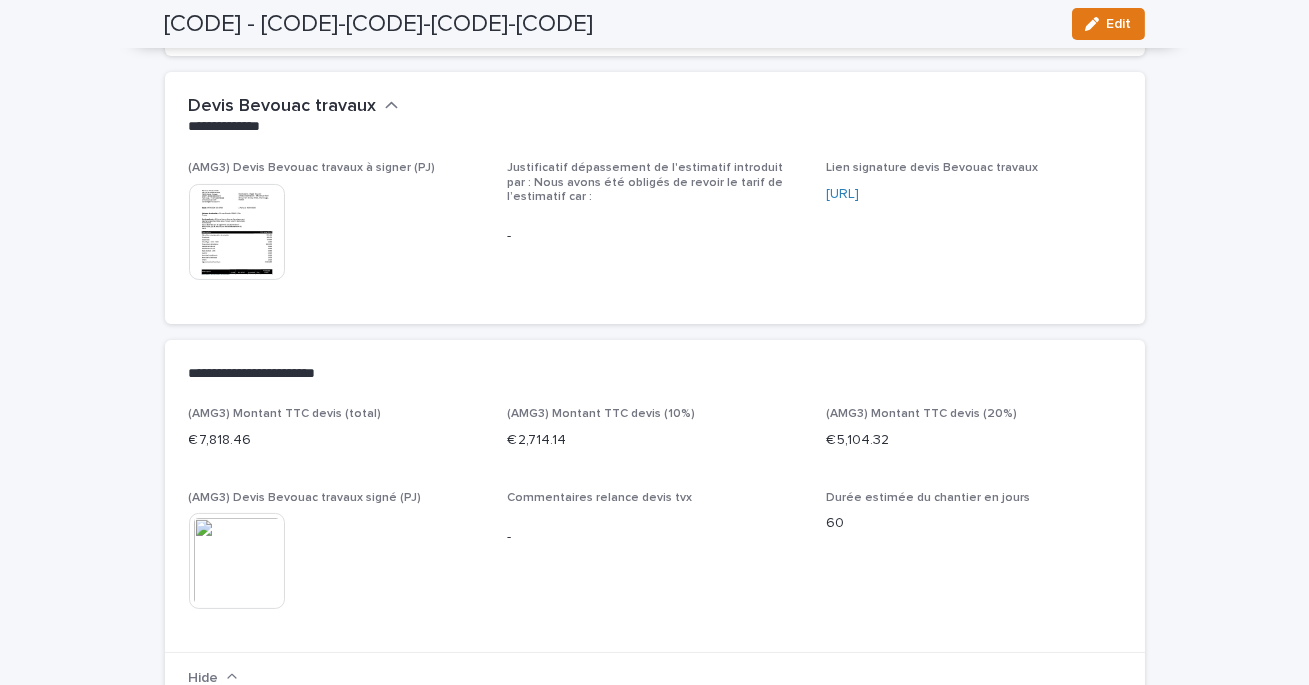 scroll, scrollTop: 0, scrollLeft: 0, axis: both 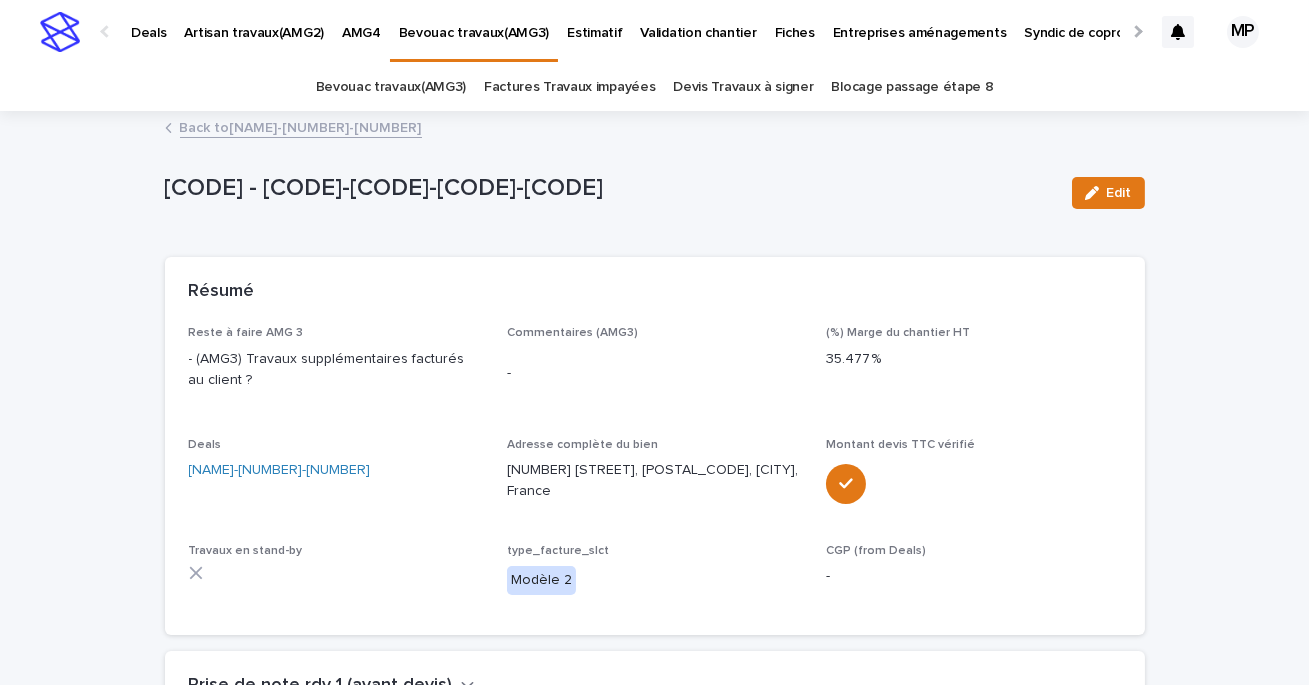 click on "Back to  [NAME]-[NUMBER]-[NUMBER]" at bounding box center [301, 126] 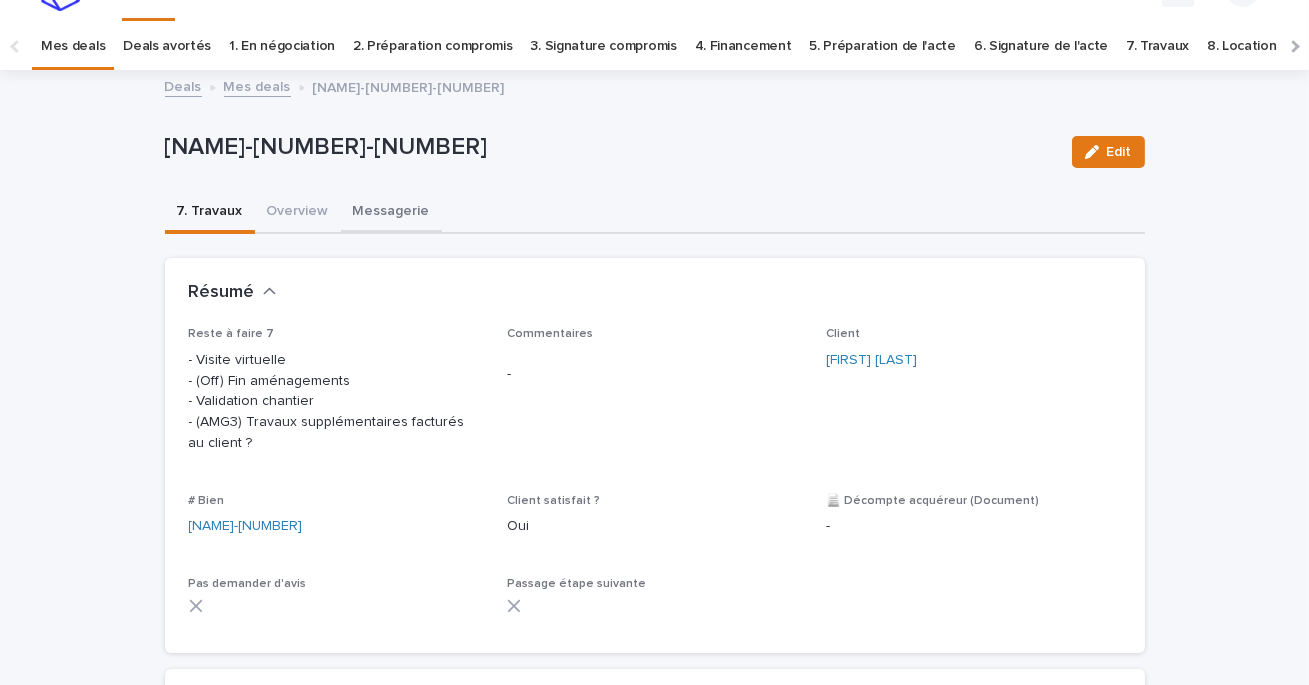 scroll, scrollTop: 64, scrollLeft: 0, axis: vertical 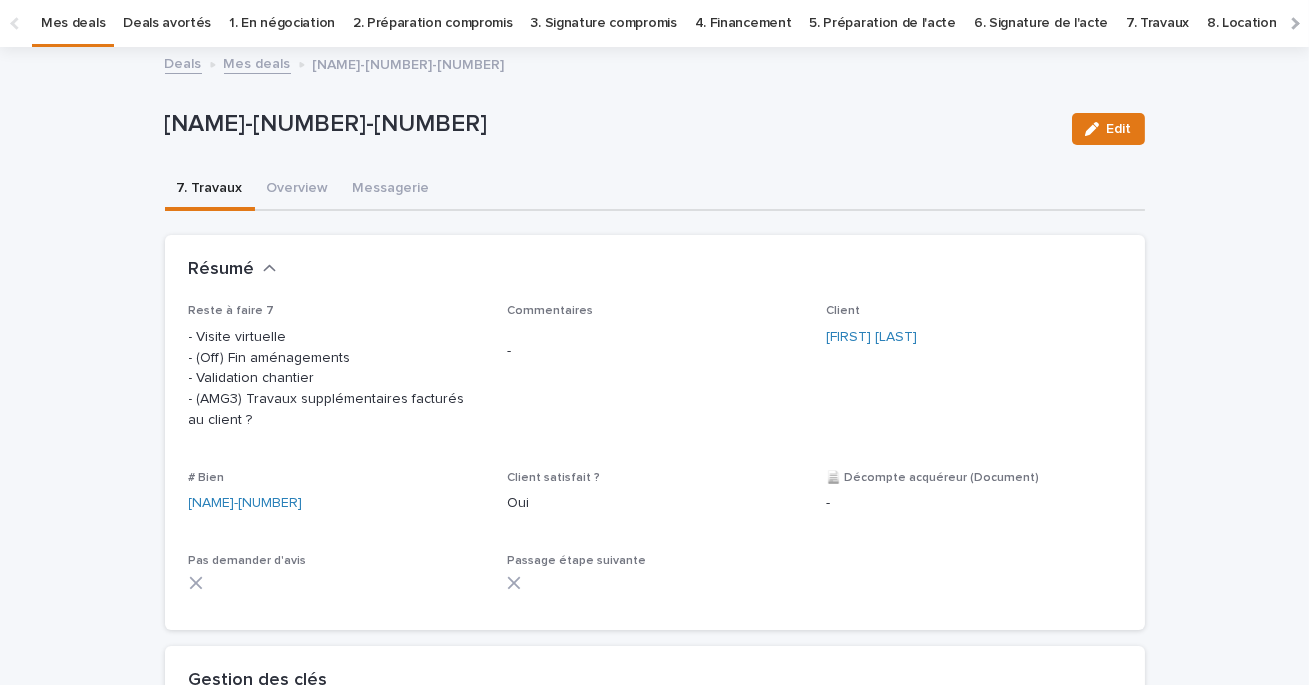 click on "Deals" at bounding box center [183, 62] 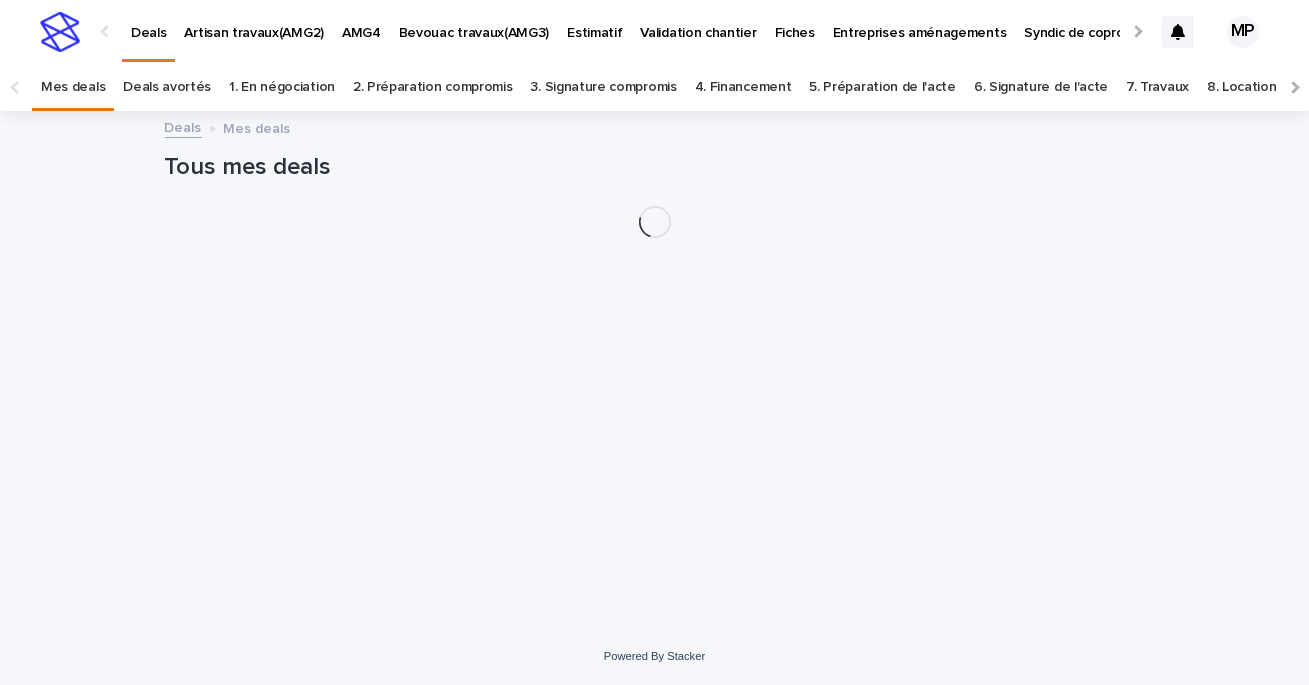 scroll, scrollTop: 0, scrollLeft: 0, axis: both 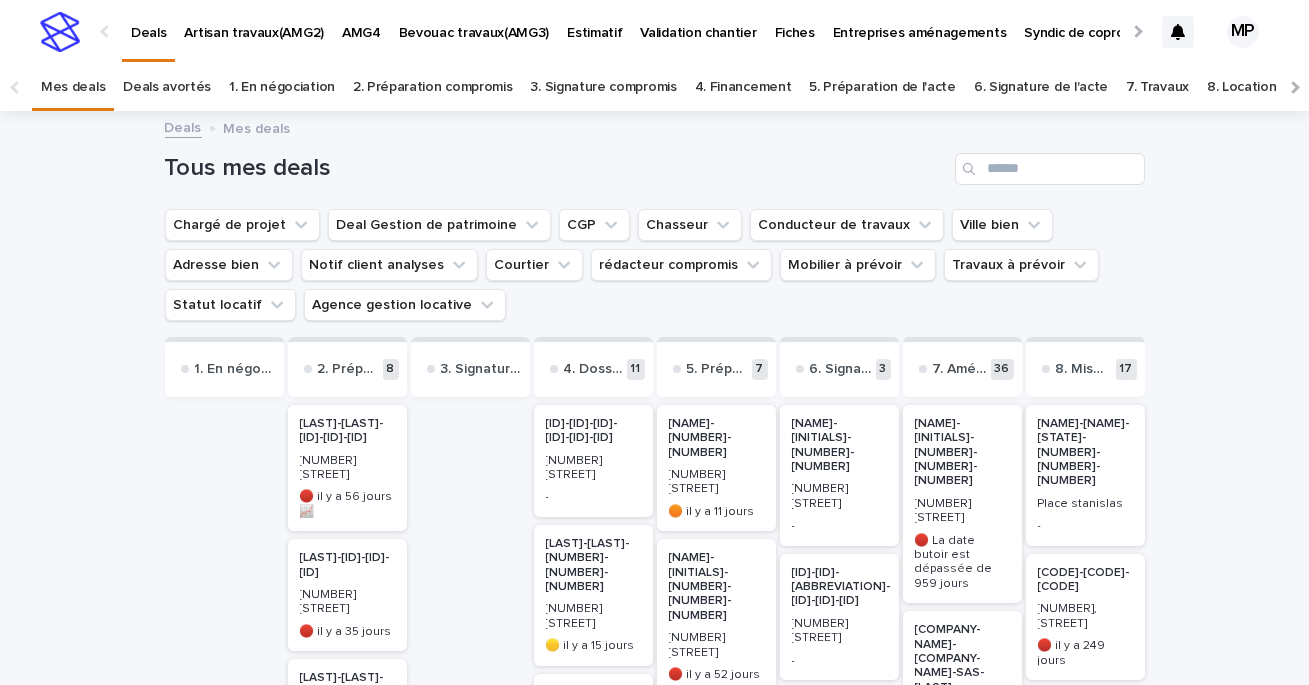 click on "Deals" at bounding box center [148, 21] 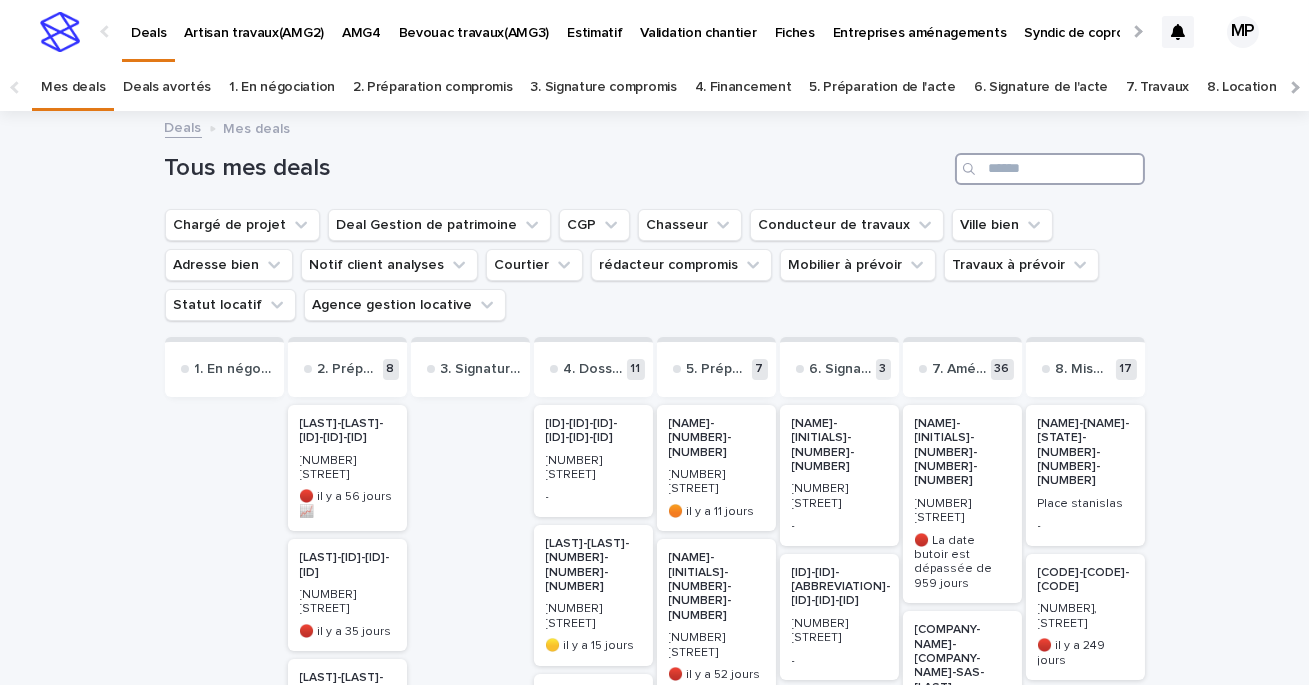 click at bounding box center (1050, 169) 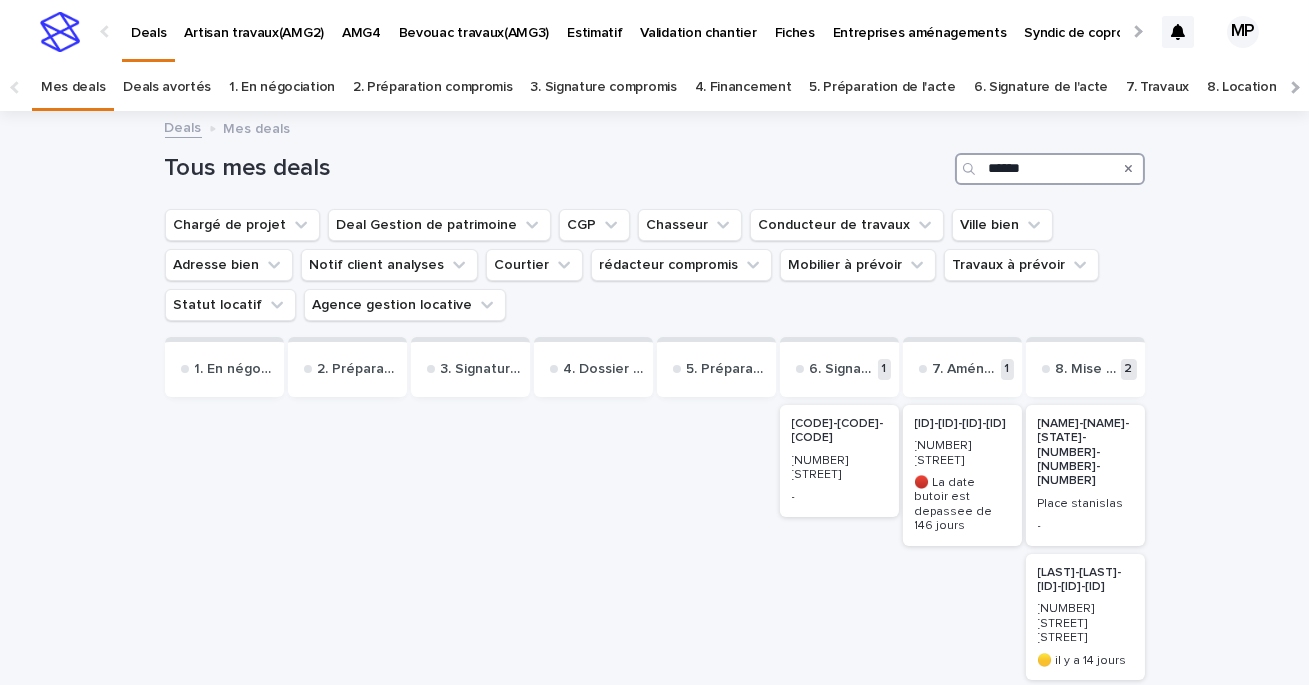type on "******" 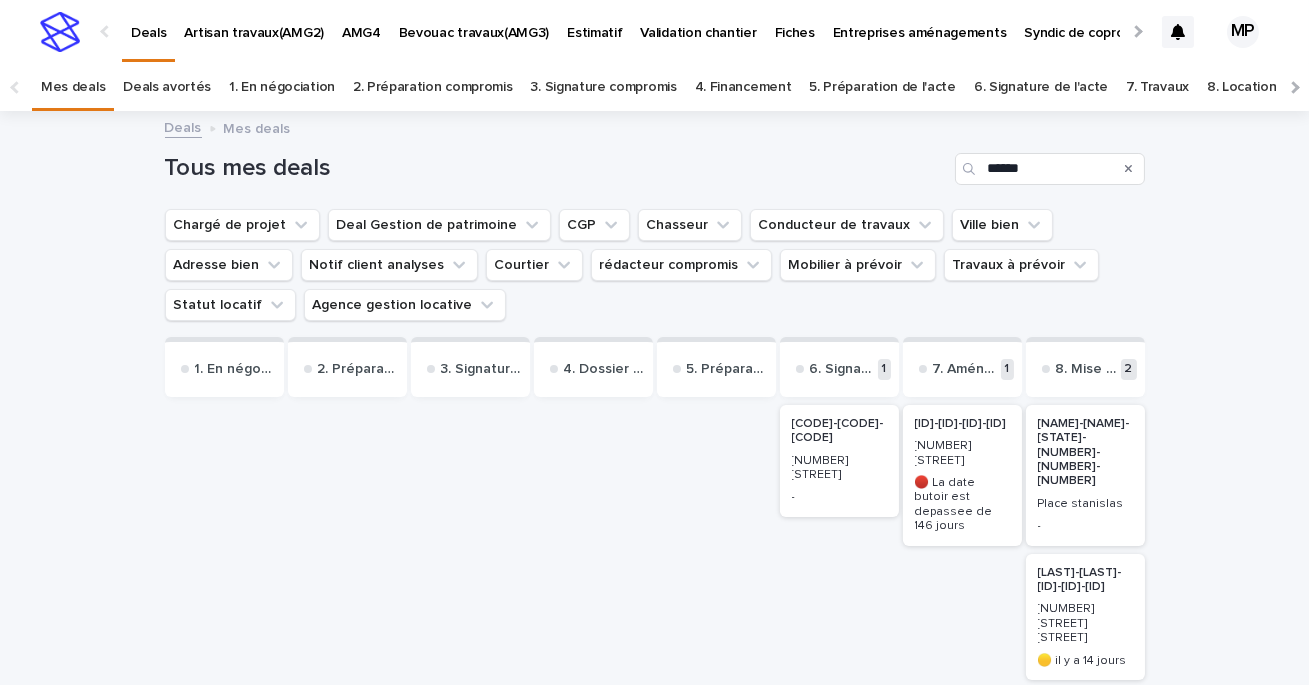 click on "[CODE]-[CODE]-[CODE]" at bounding box center (839, 431) 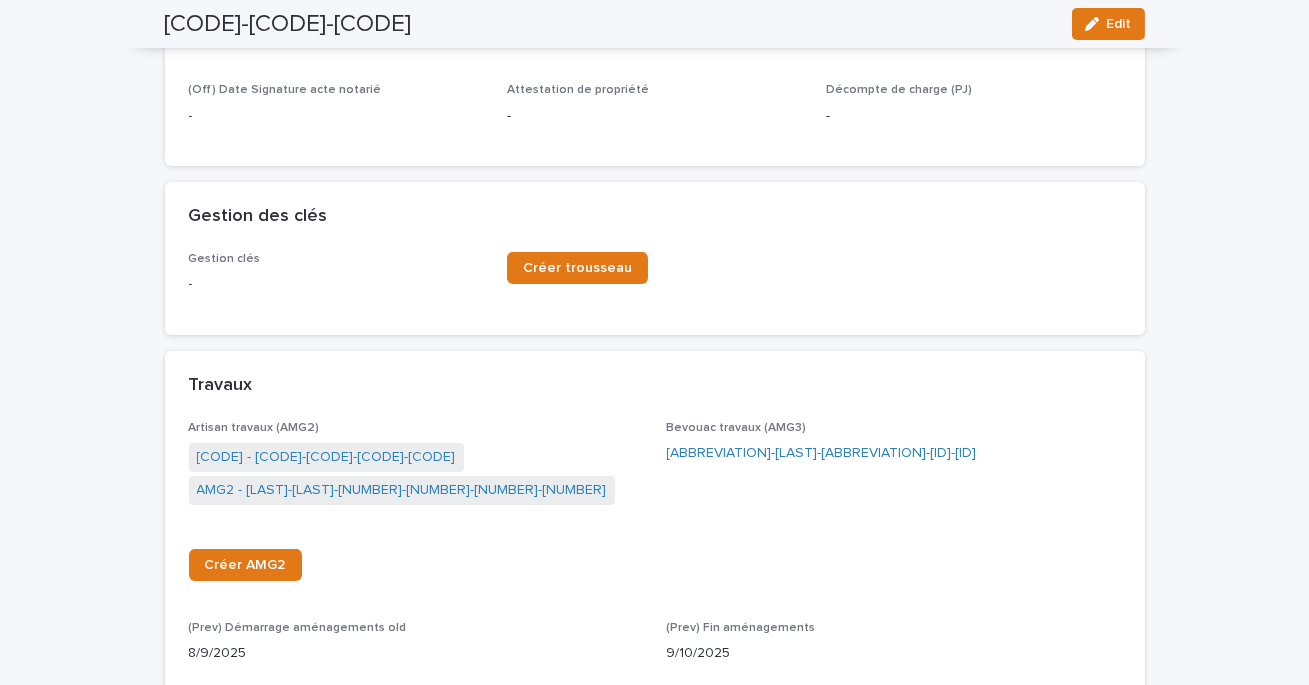 scroll, scrollTop: 962, scrollLeft: 0, axis: vertical 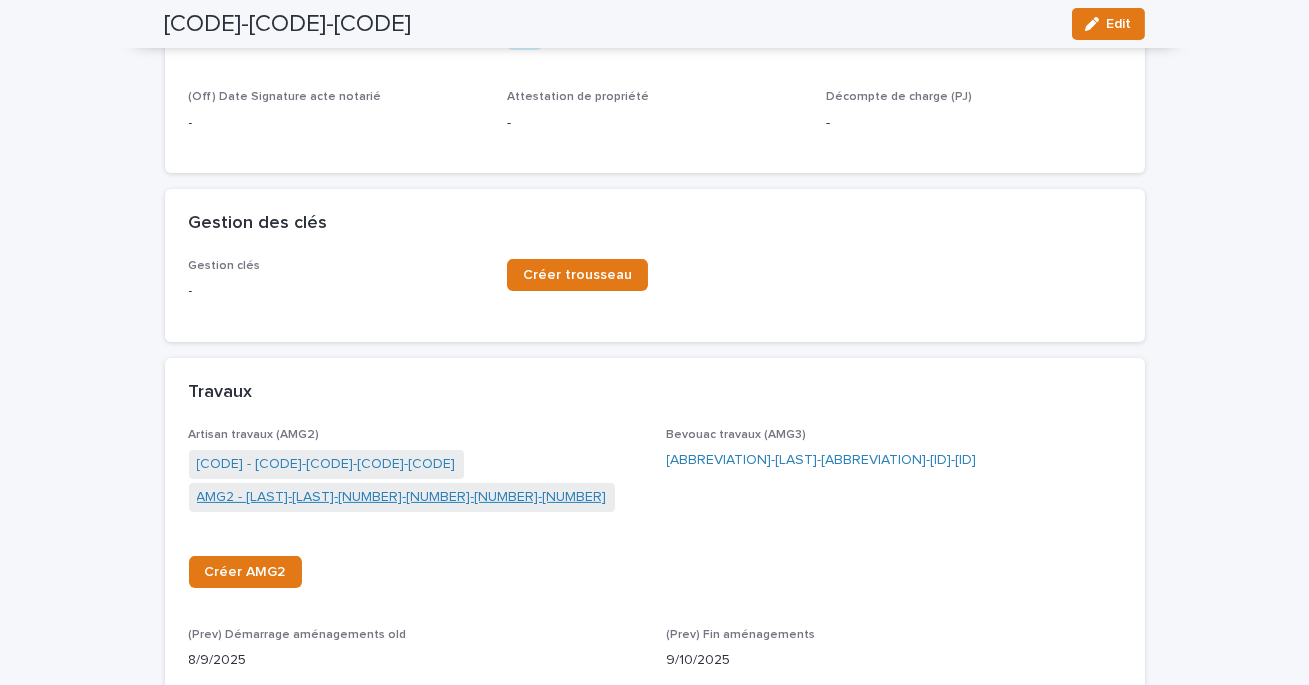 click on "AMG2 - [LAST]-[LAST]-[NUMBER]-[NUMBER]-[NUMBER]-[NUMBER]" at bounding box center [402, 497] 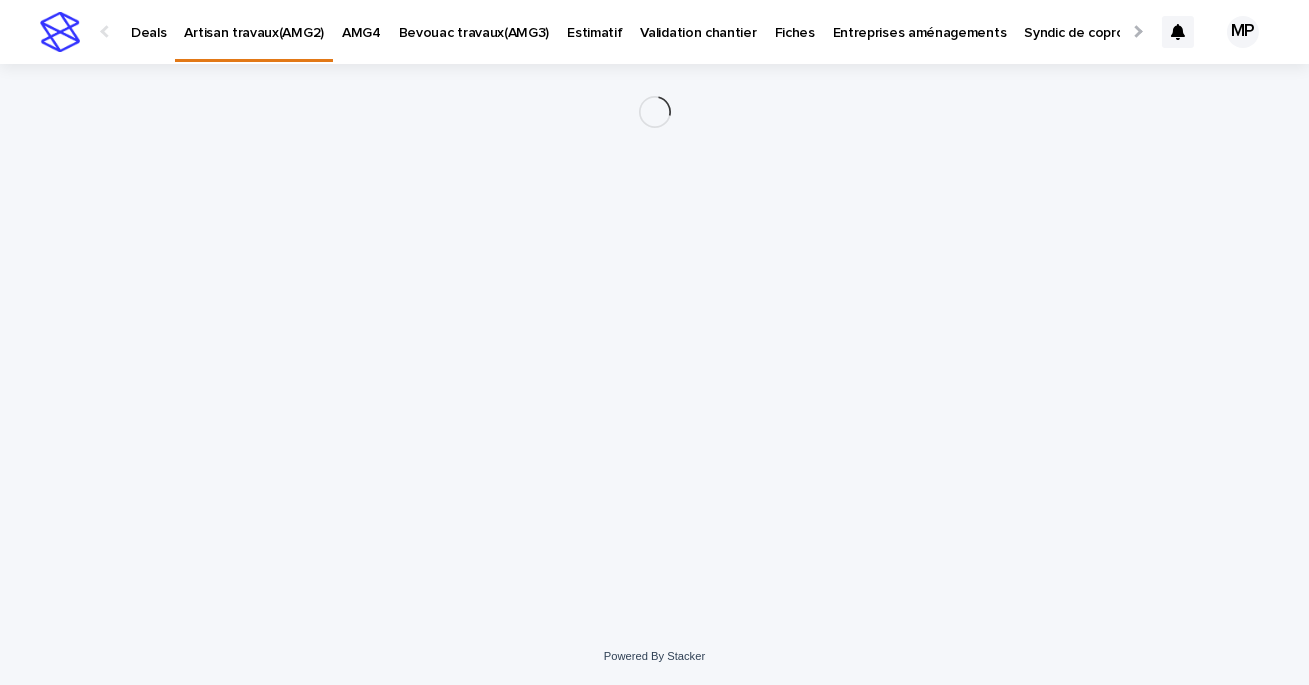 scroll, scrollTop: 0, scrollLeft: 0, axis: both 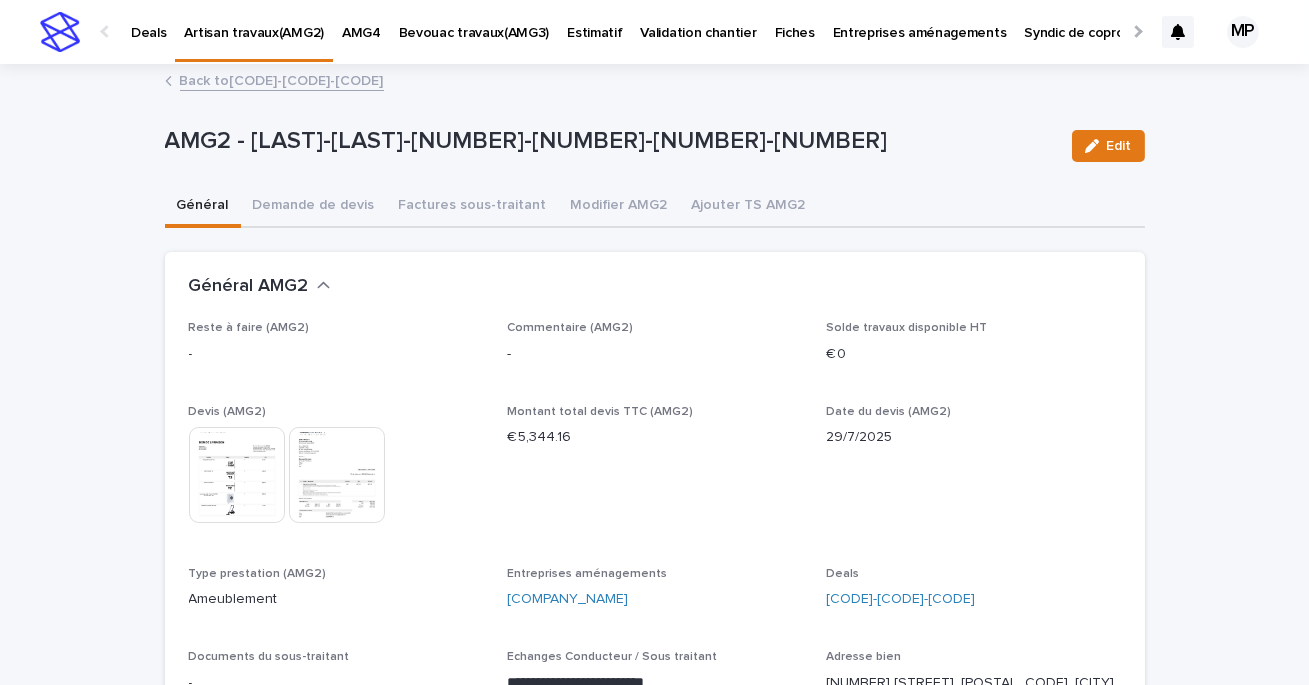 click on "Back to  [LAST]-[ID]-[ID]-[ID]" at bounding box center (282, 79) 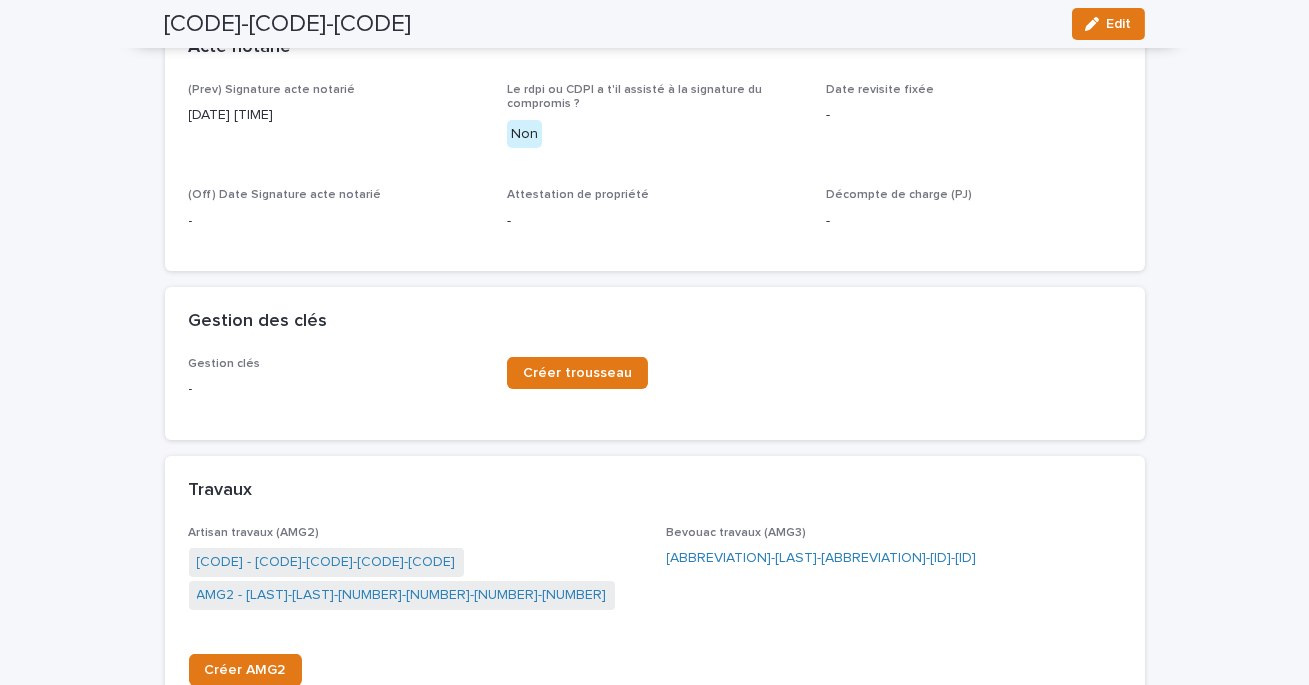scroll, scrollTop: 992, scrollLeft: 0, axis: vertical 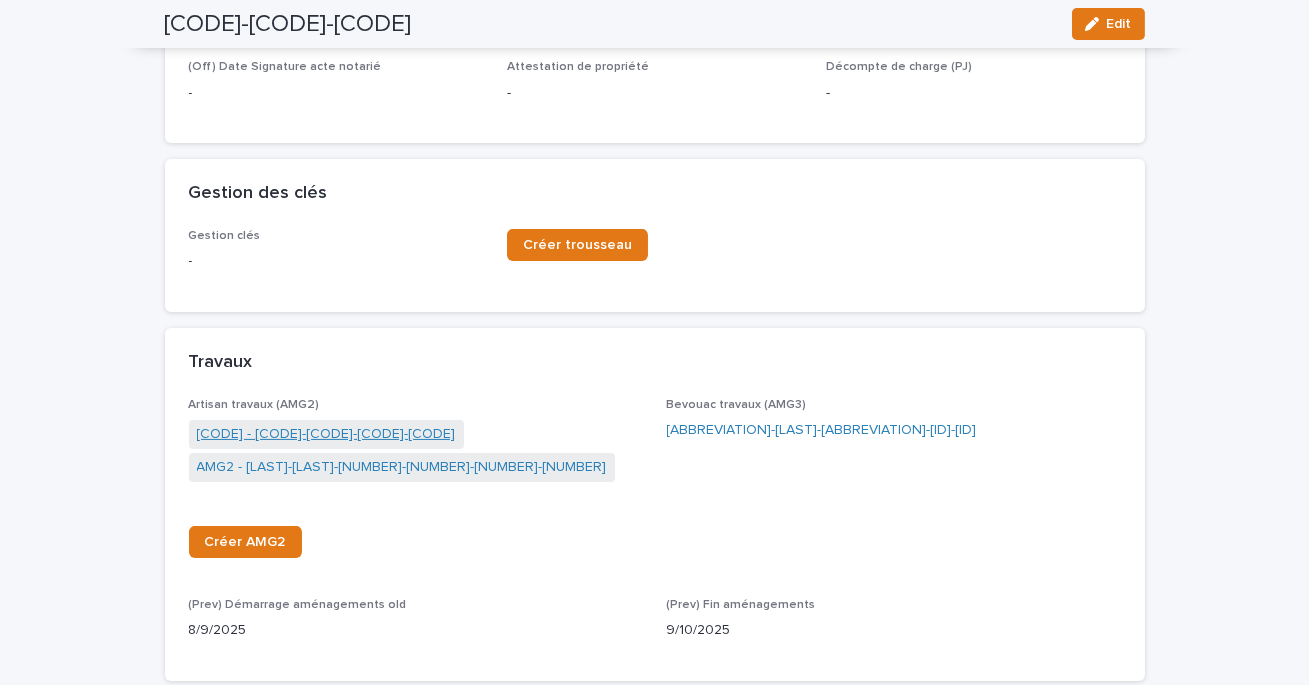 click on "[CODE] - [CODE]-[CODE]-[CODE]-[CODE]" at bounding box center (326, 434) 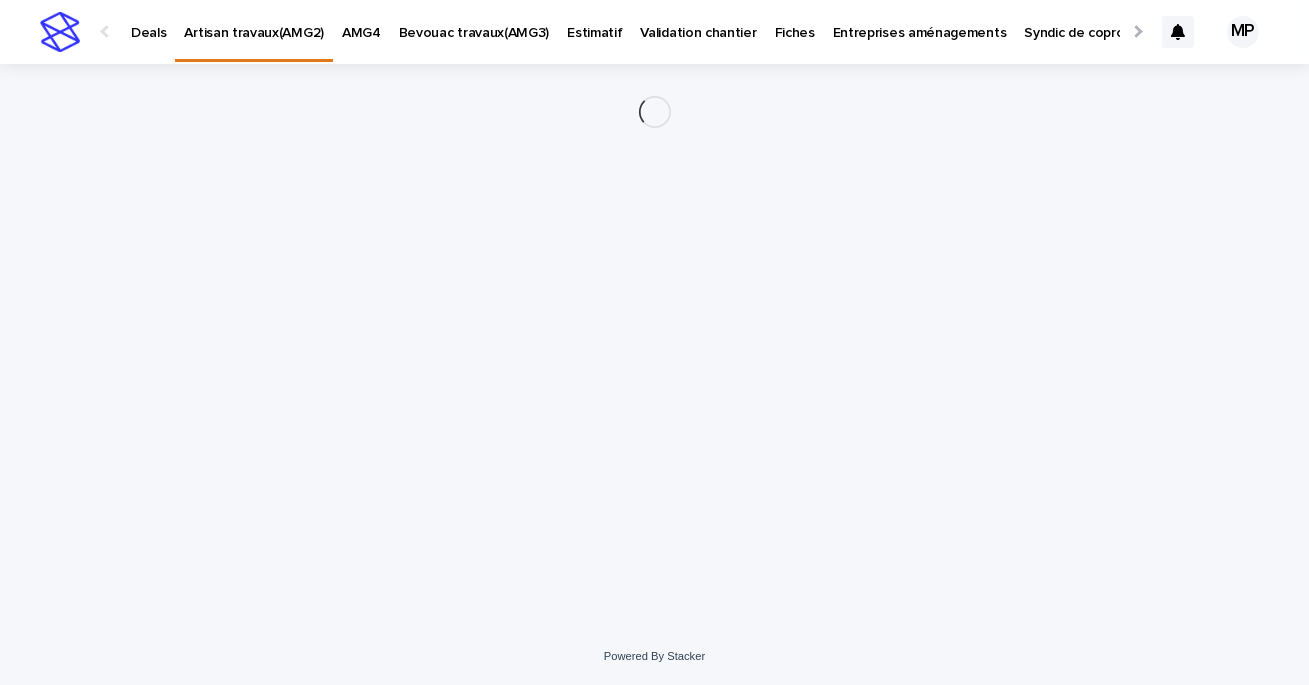 scroll, scrollTop: 0, scrollLeft: 0, axis: both 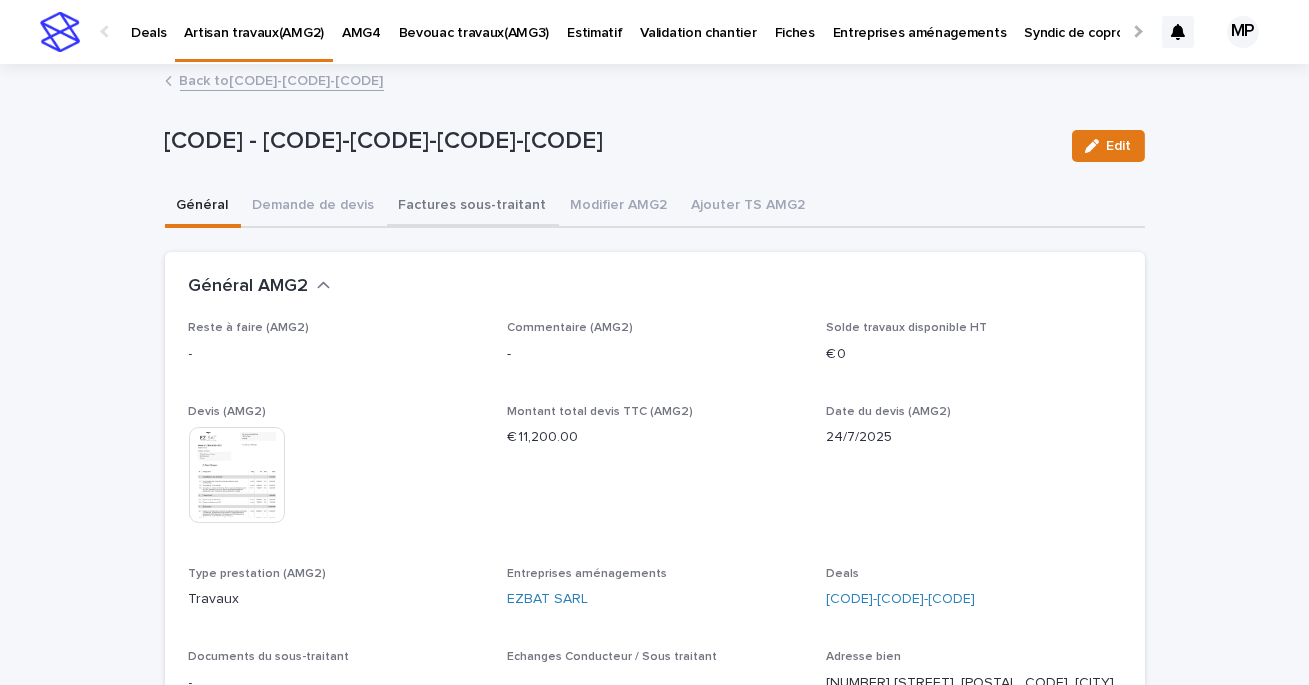 click on "Factures sous-traitant" at bounding box center [473, 207] 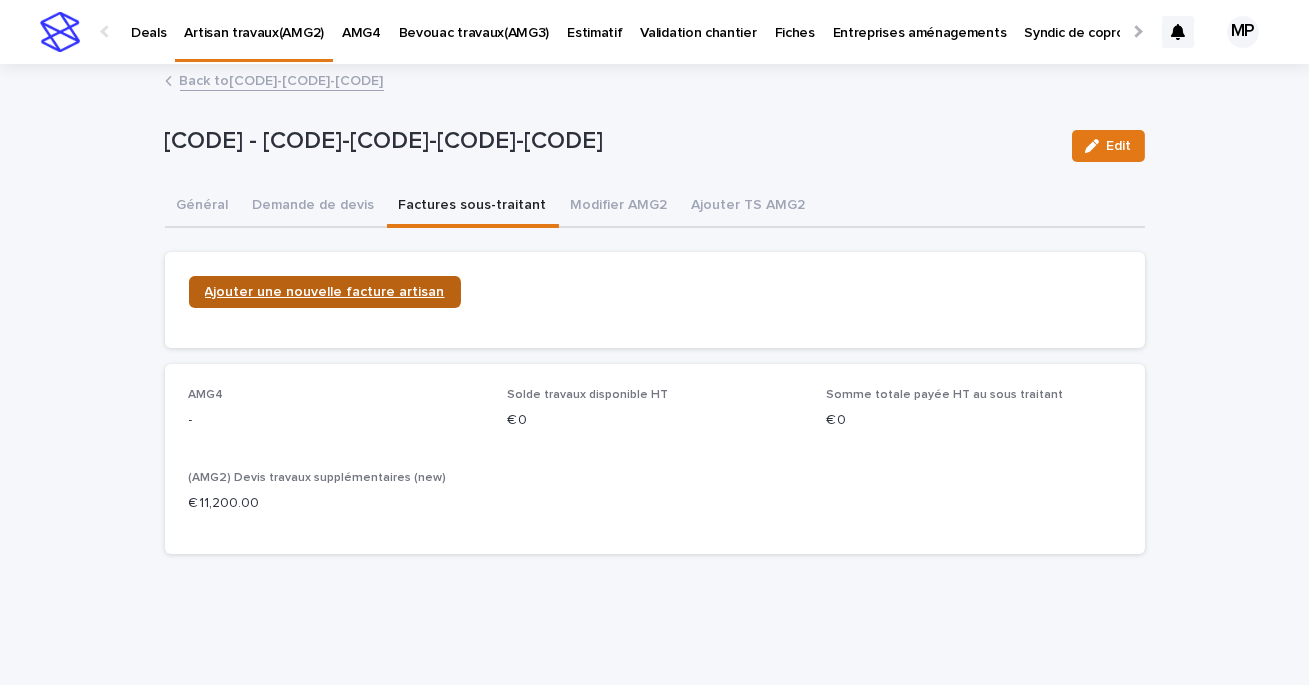 click on "Ajouter une nouvelle facture artisan" at bounding box center (325, 292) 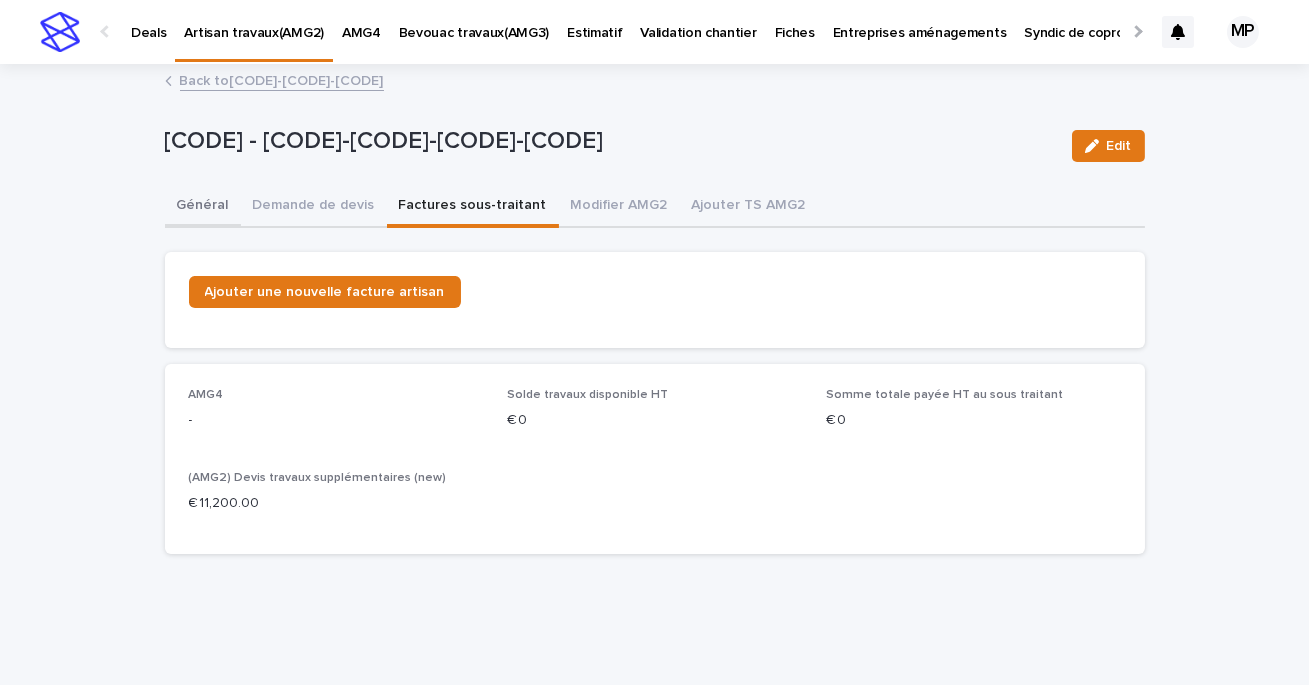 click on "Général" at bounding box center [203, 207] 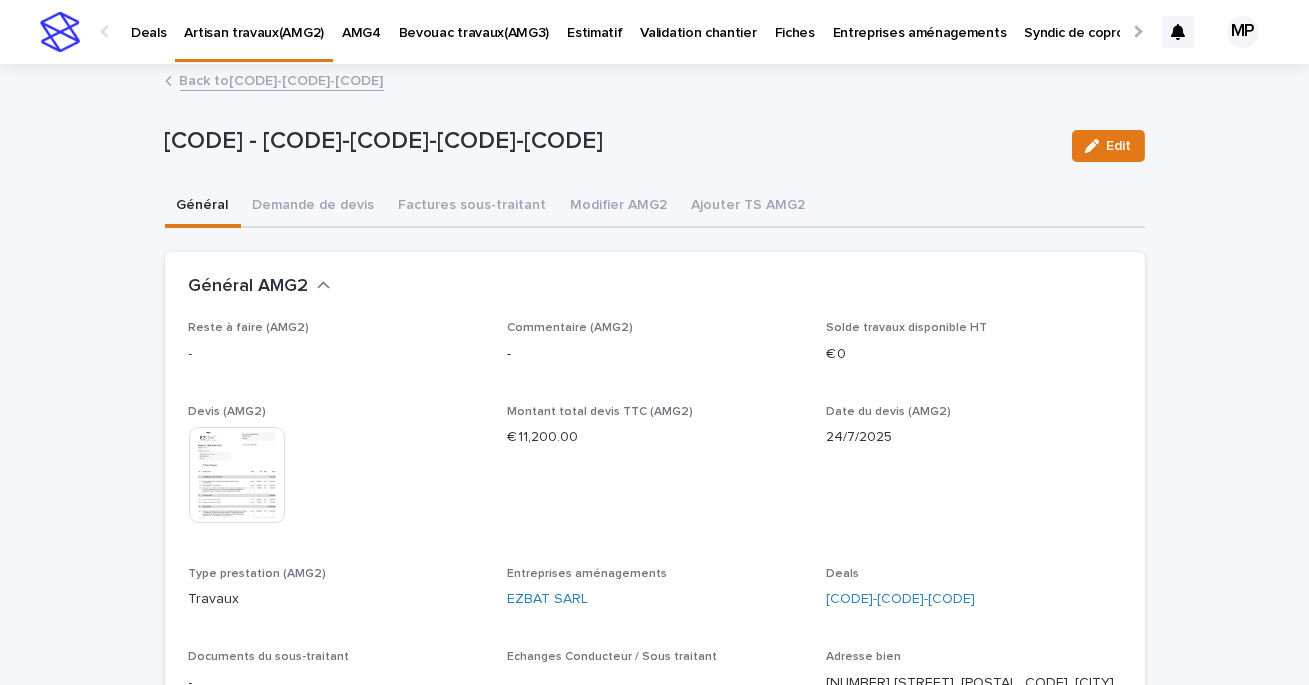 click on "Back to  [LAST]-[ID]-[ID]-[ID]" at bounding box center [282, 79] 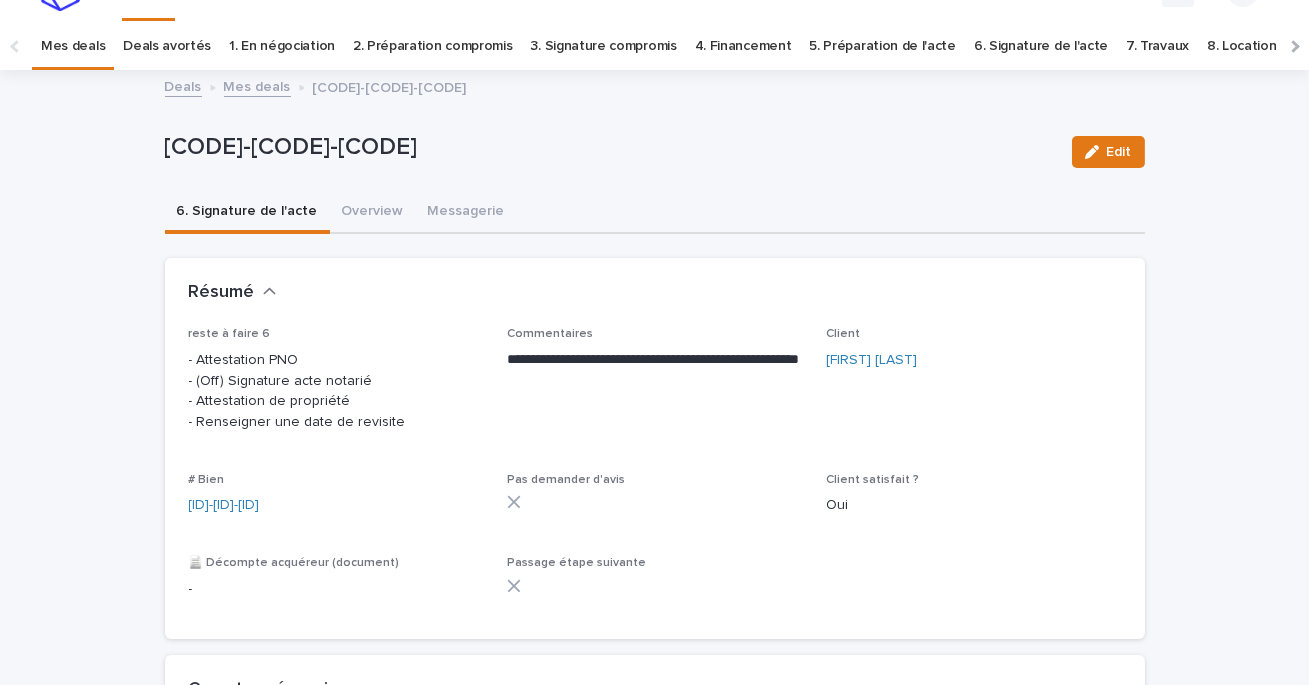 scroll, scrollTop: 64, scrollLeft: 0, axis: vertical 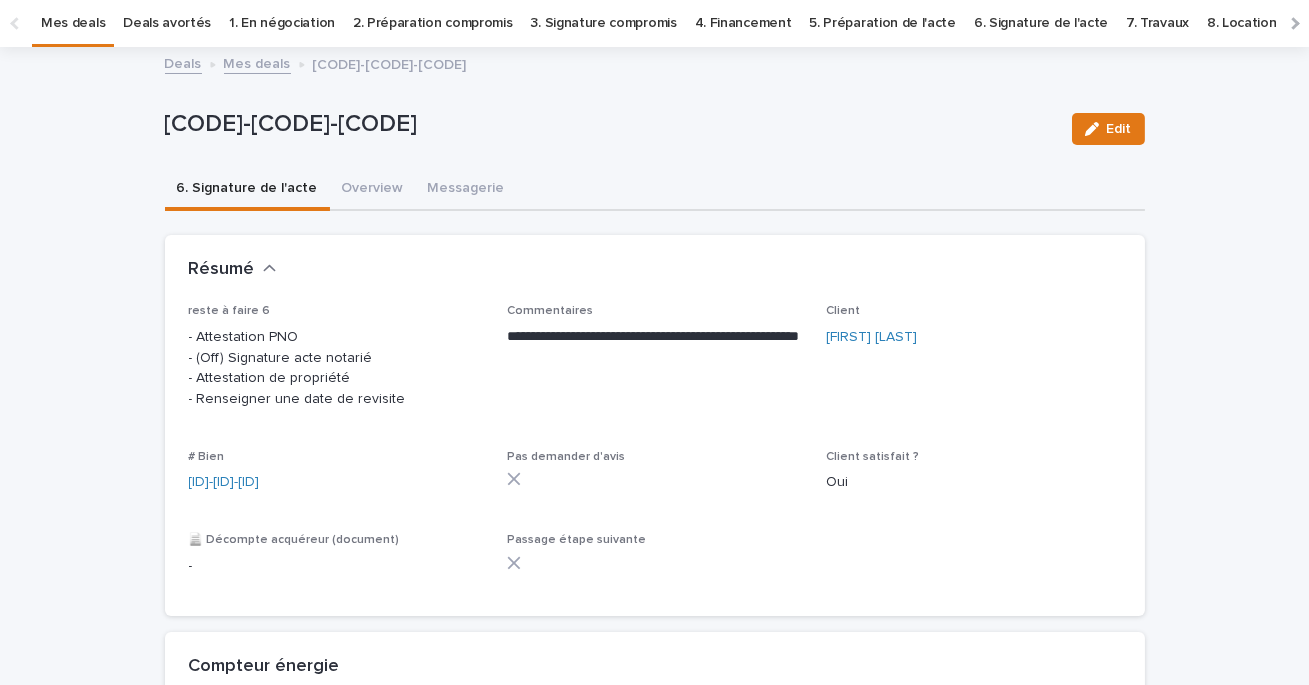 click on "Deals" at bounding box center (183, 62) 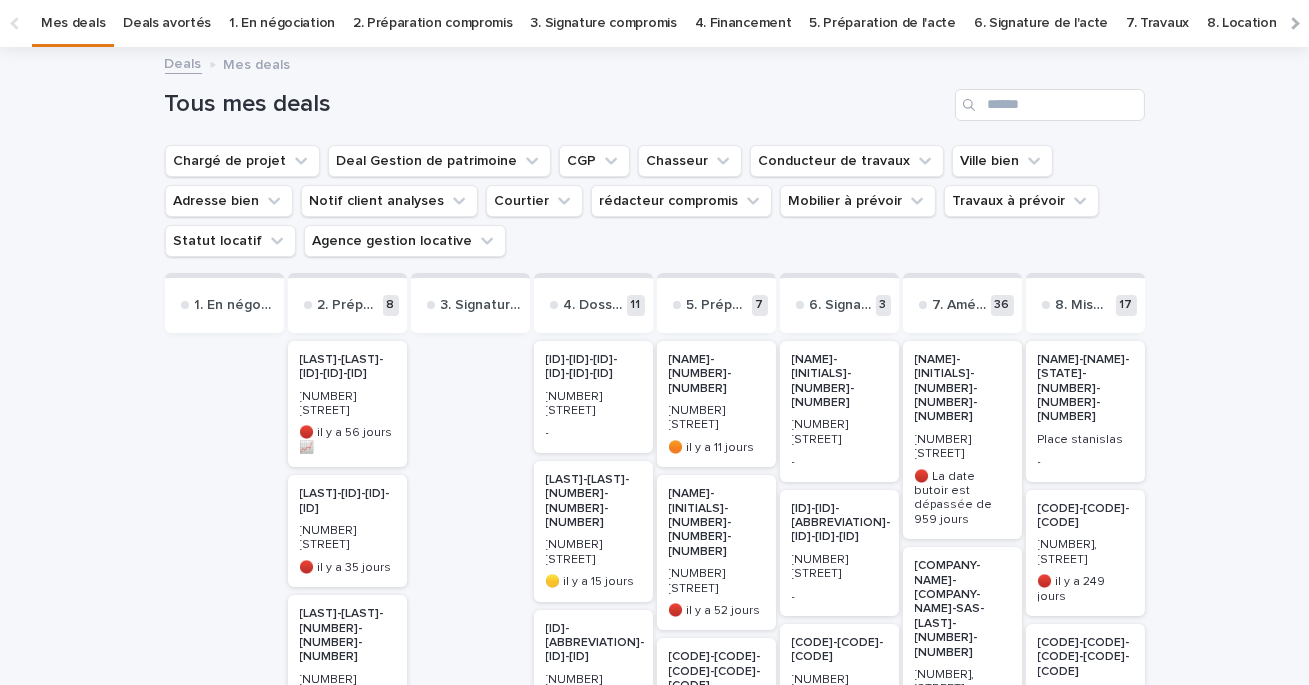 scroll, scrollTop: 0, scrollLeft: 0, axis: both 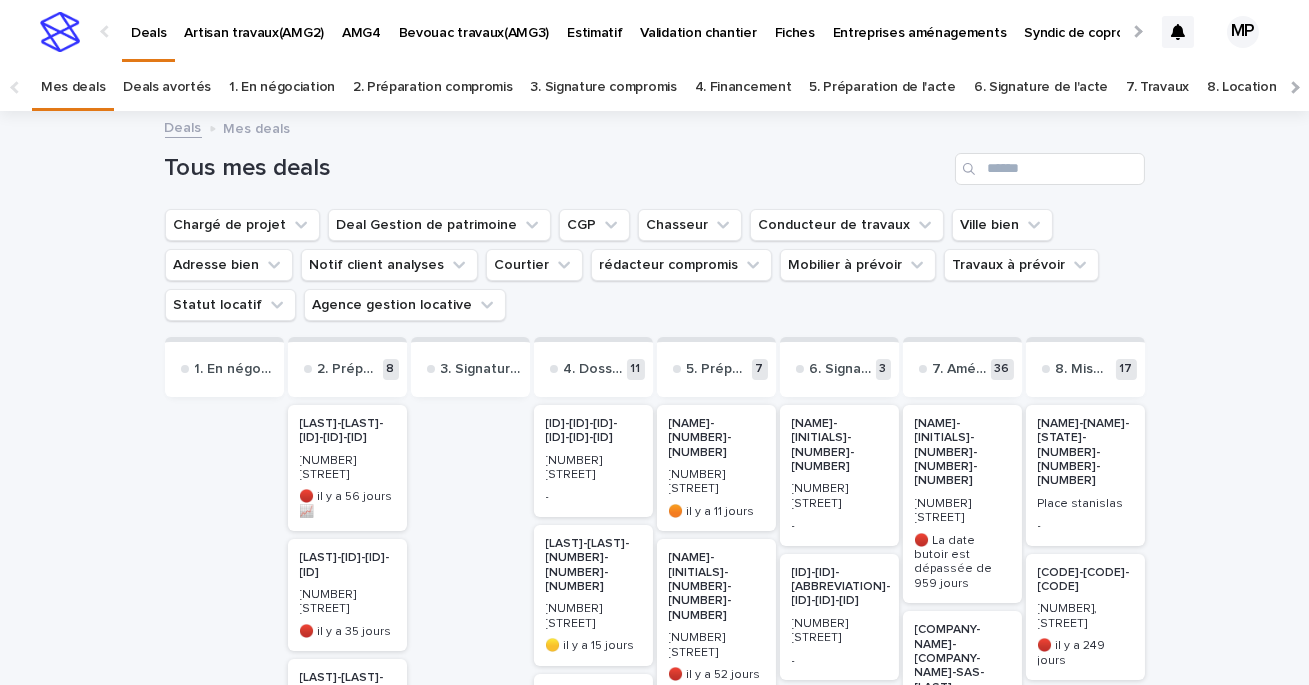 click on "AMG4" at bounding box center [361, 21] 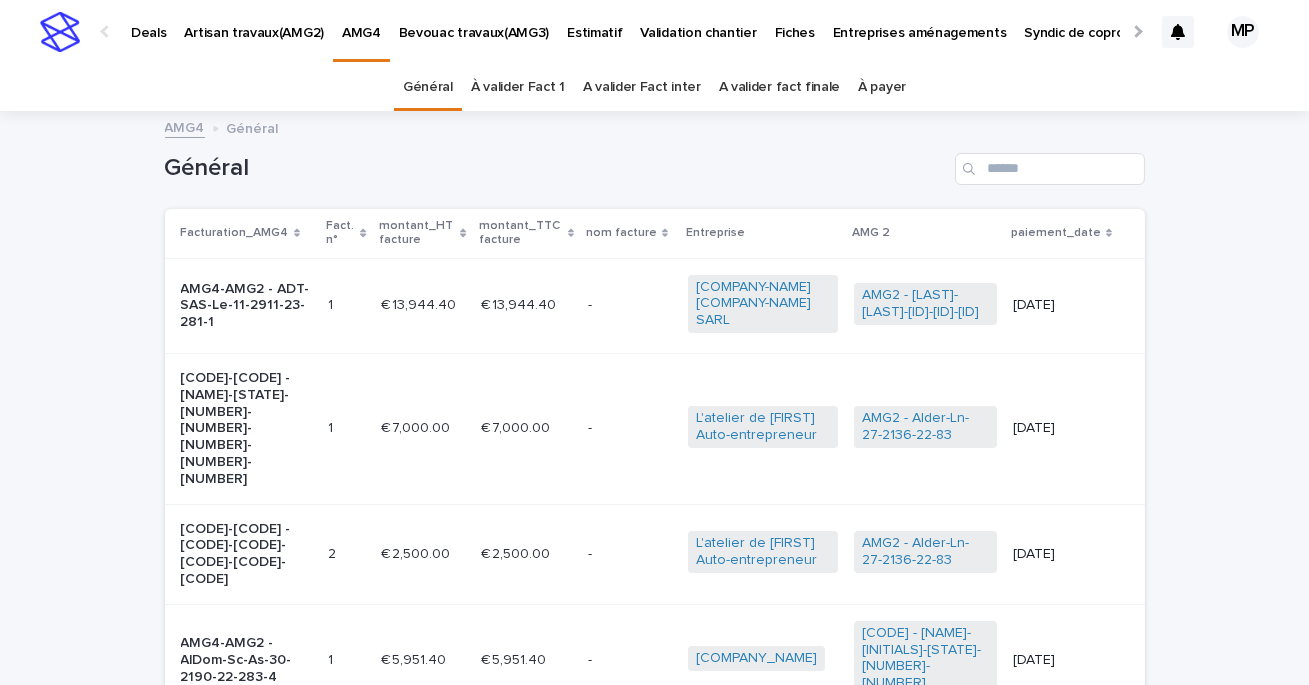 click on "À valider Fact 1" at bounding box center [518, 87] 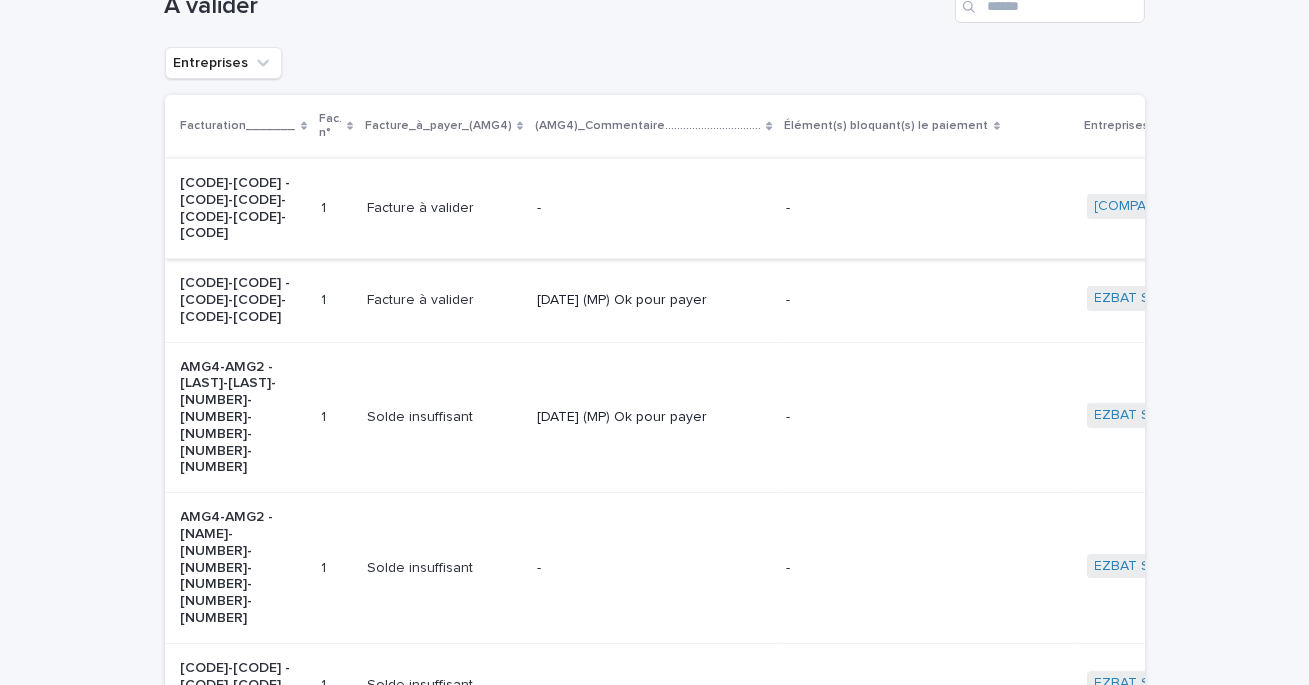 scroll, scrollTop: 165, scrollLeft: 0, axis: vertical 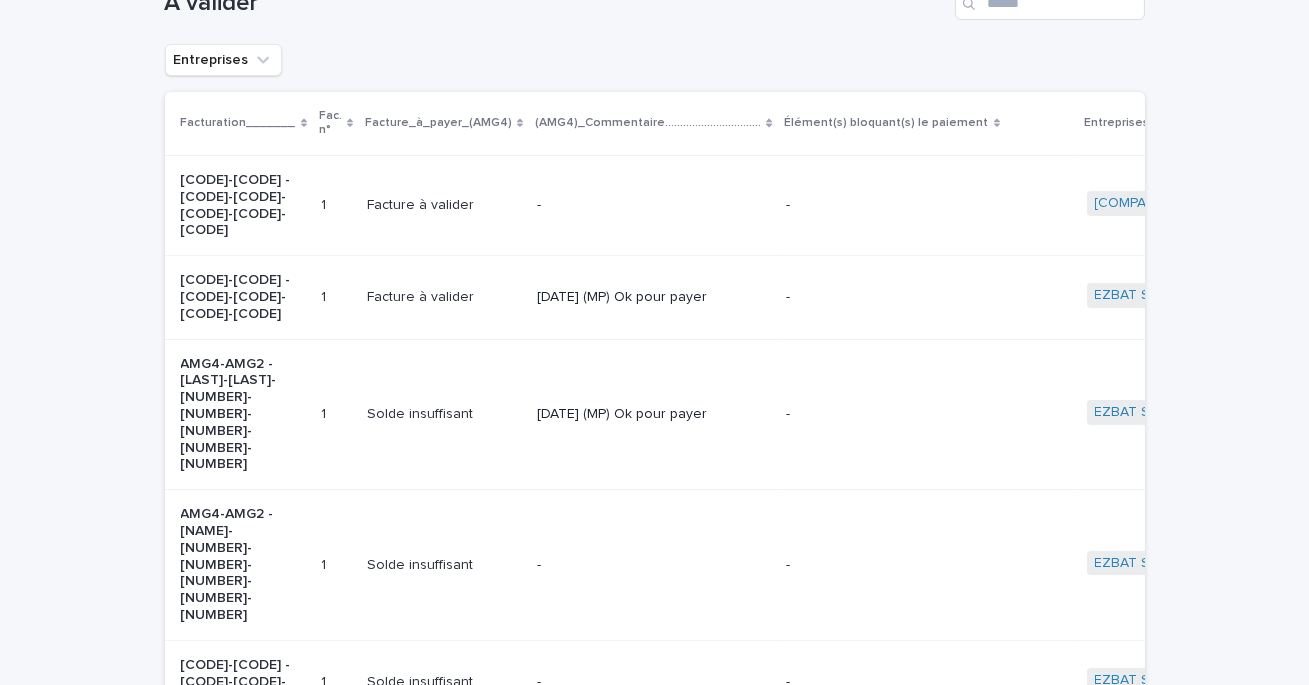 click on "-" at bounding box center [653, 205] 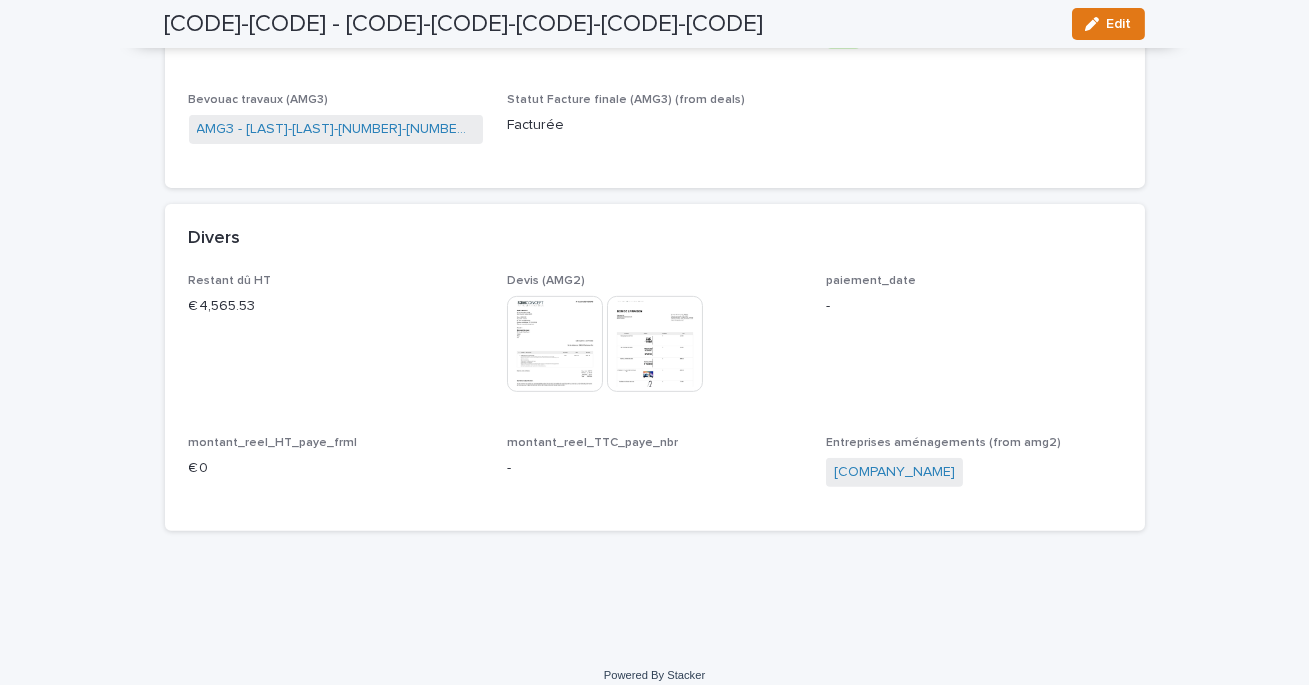 scroll, scrollTop: 1527, scrollLeft: 0, axis: vertical 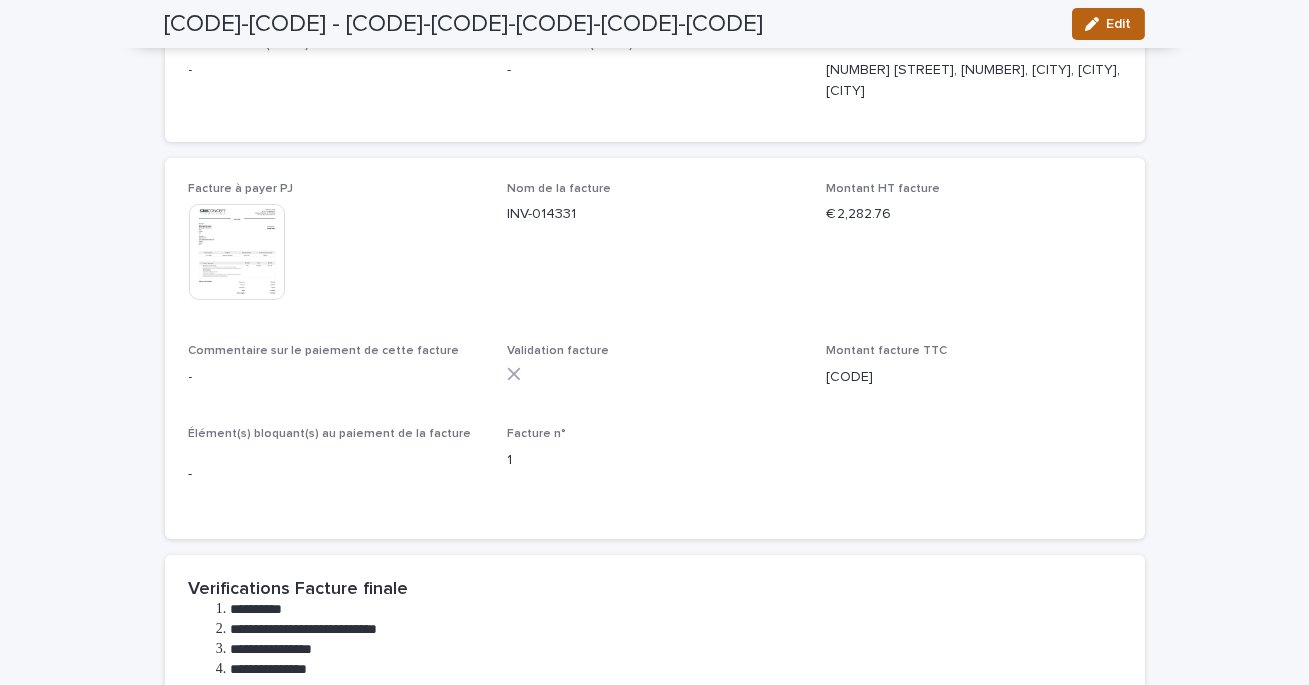 click on "Edit" at bounding box center (1108, 24) 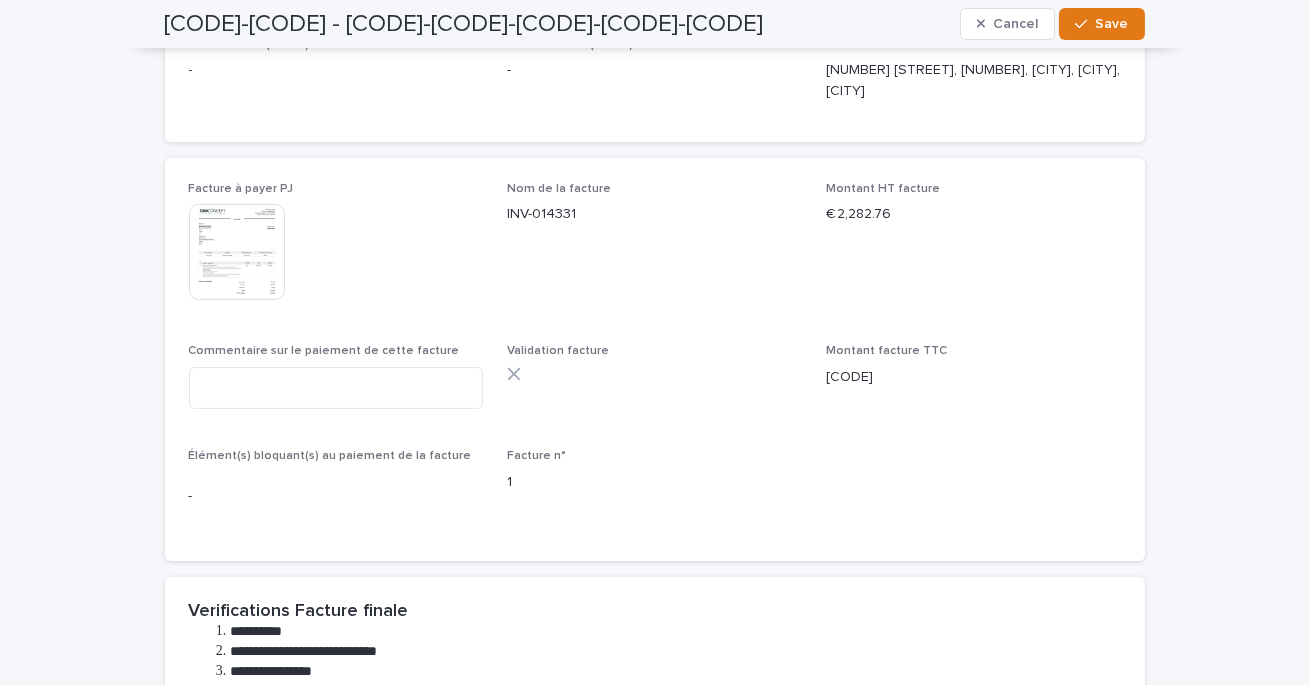 scroll, scrollTop: 760, scrollLeft: 0, axis: vertical 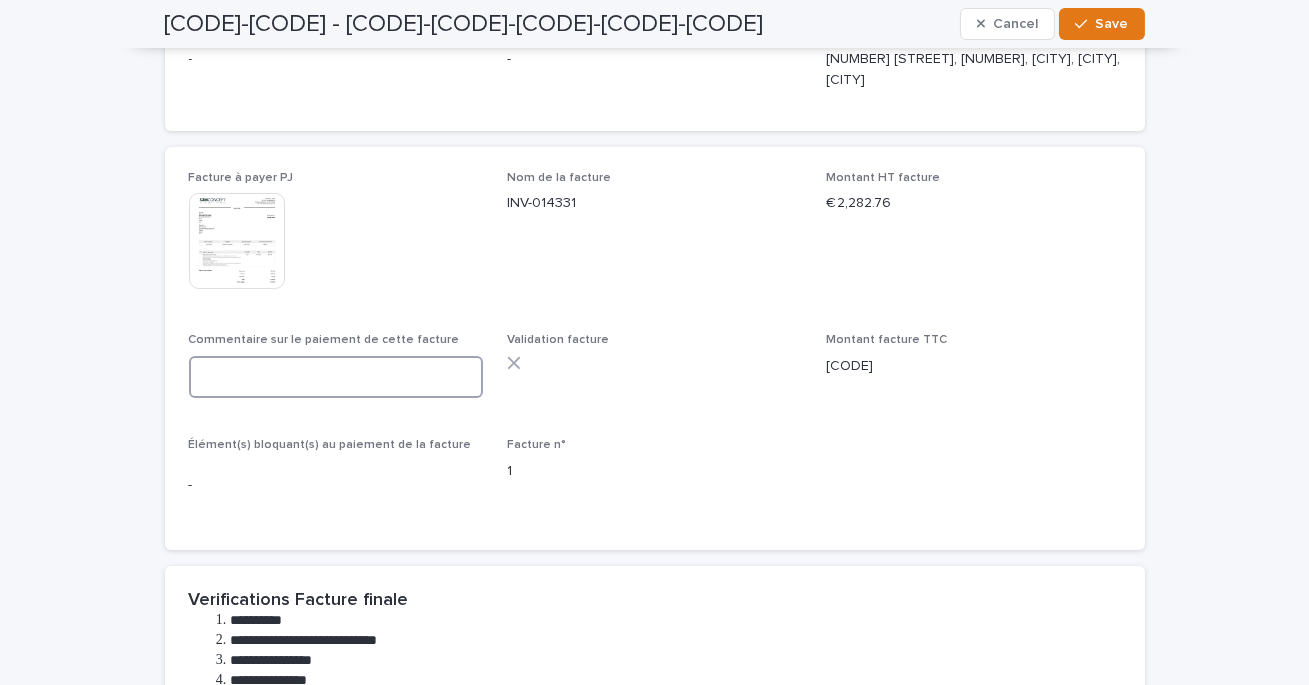 click at bounding box center [336, 377] 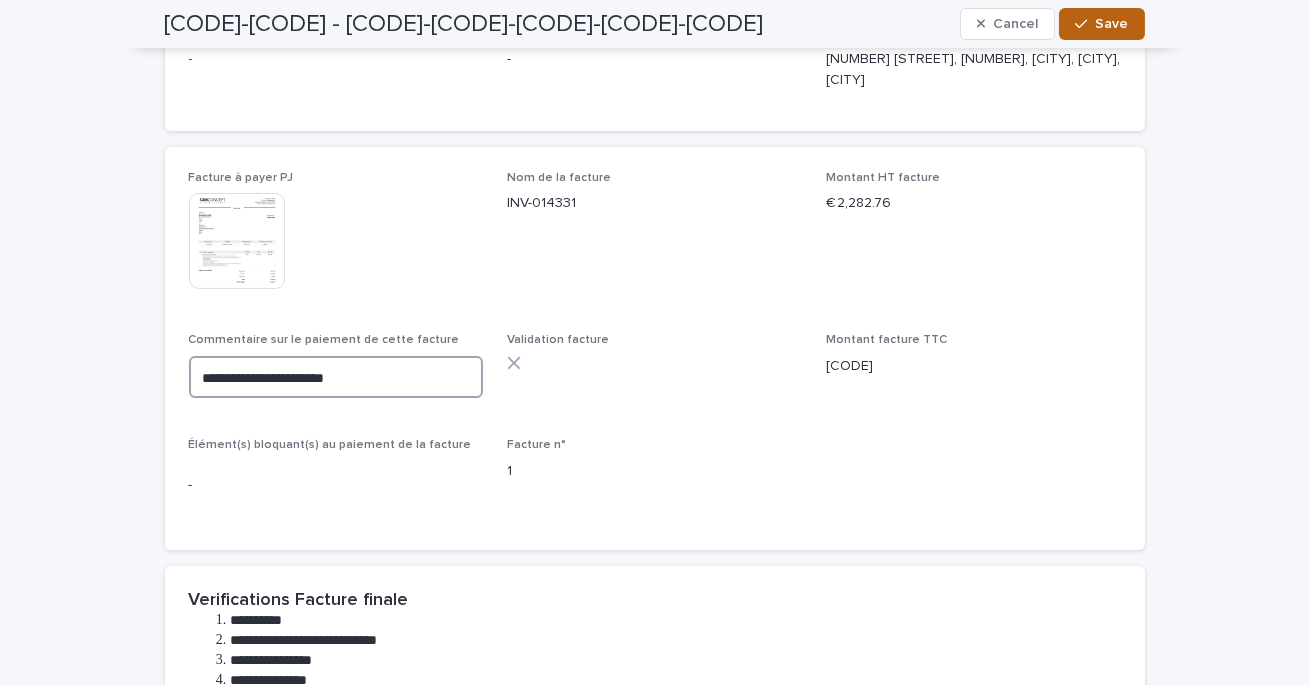 type on "**********" 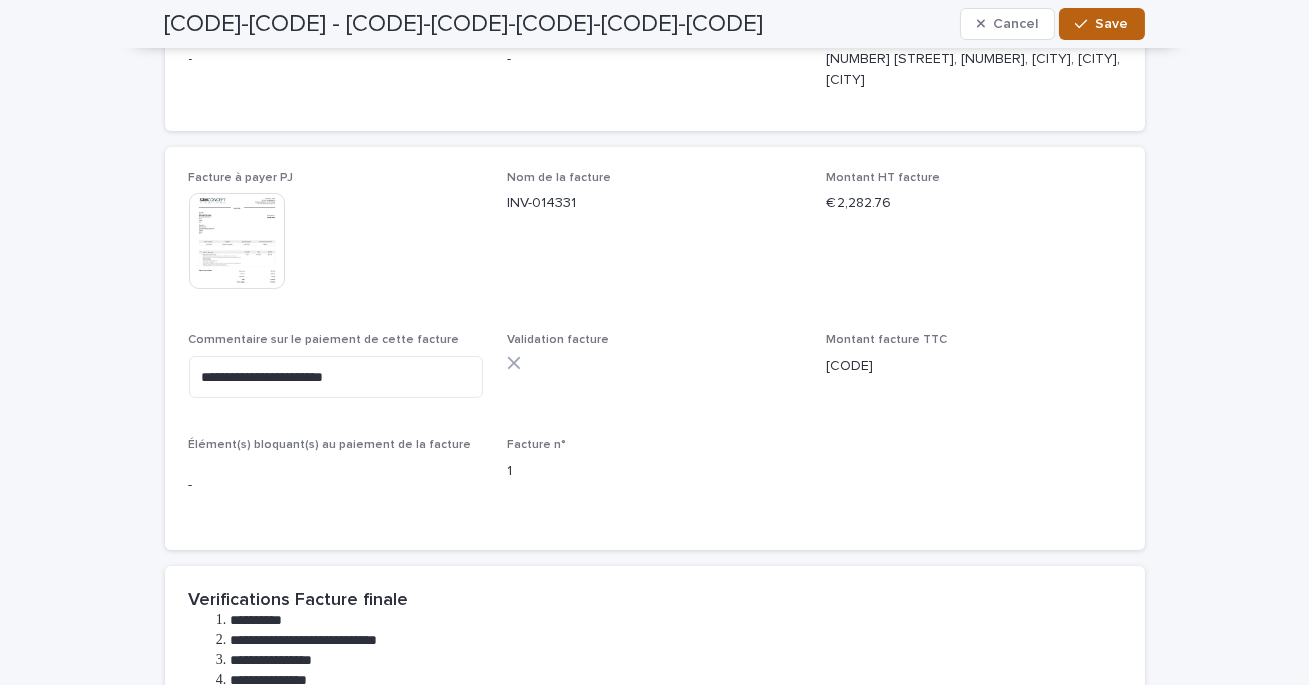 click on "Save" at bounding box center (1112, 24) 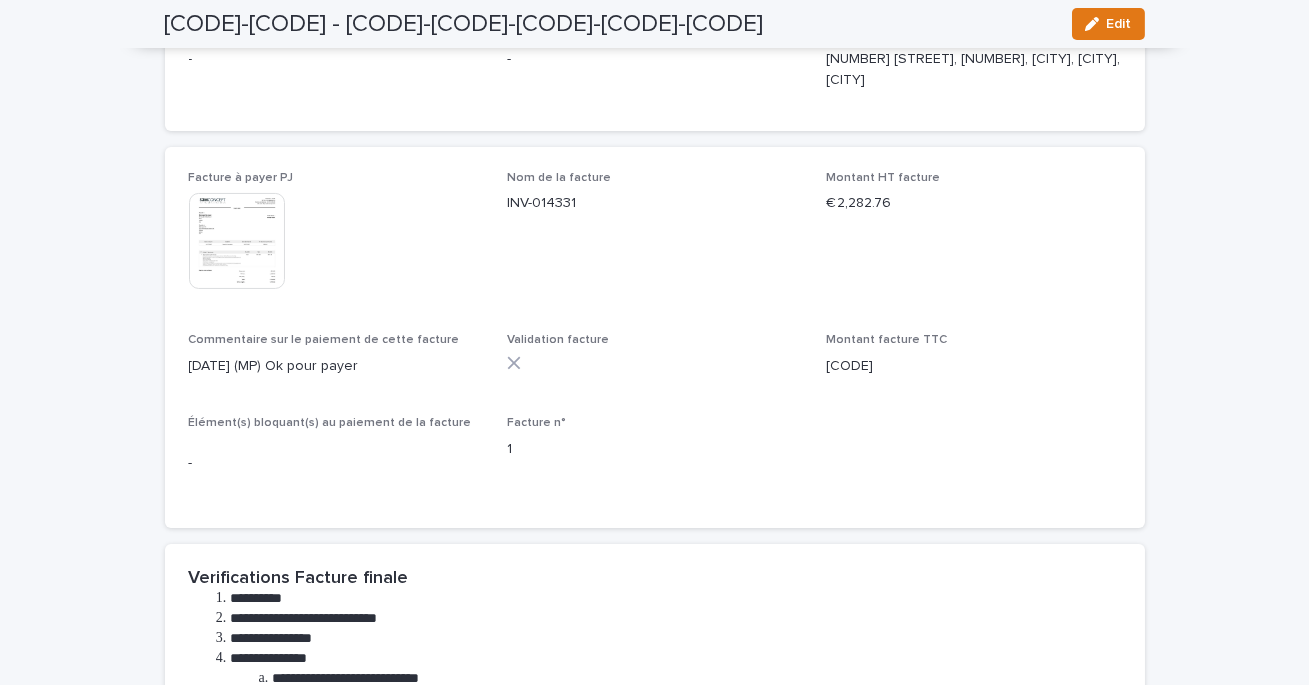 scroll, scrollTop: 749, scrollLeft: 0, axis: vertical 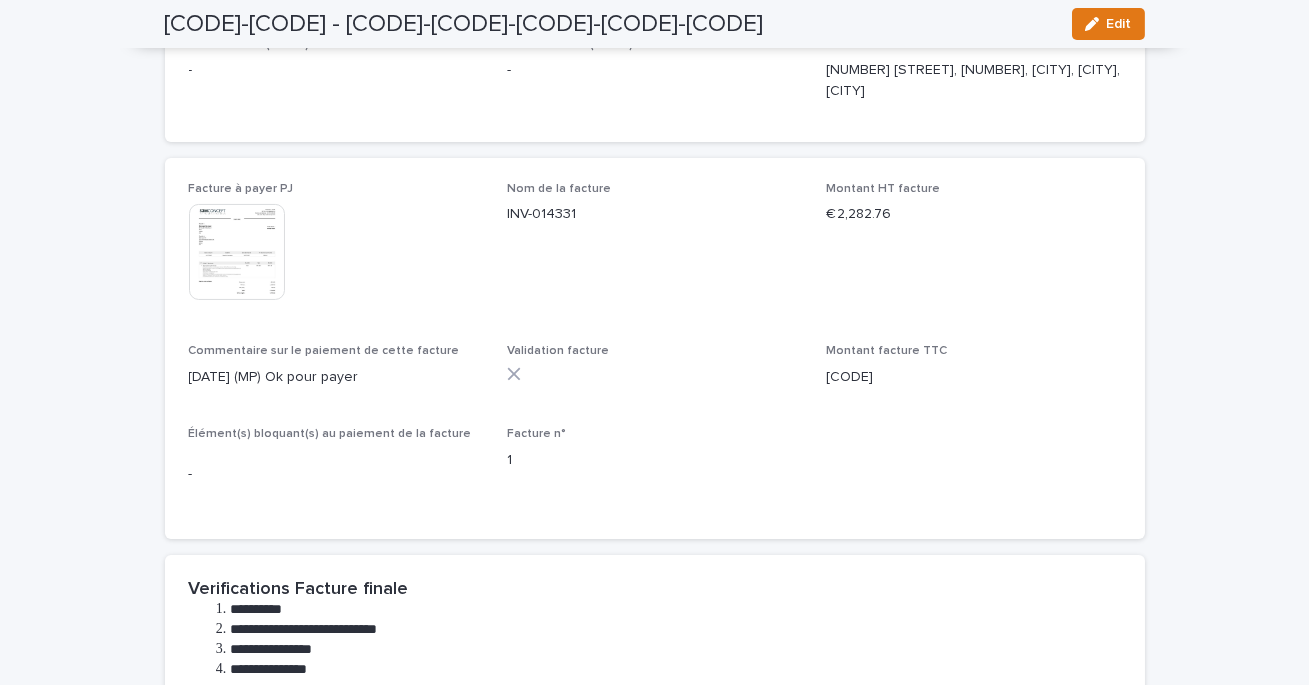 click at bounding box center (237, 252) 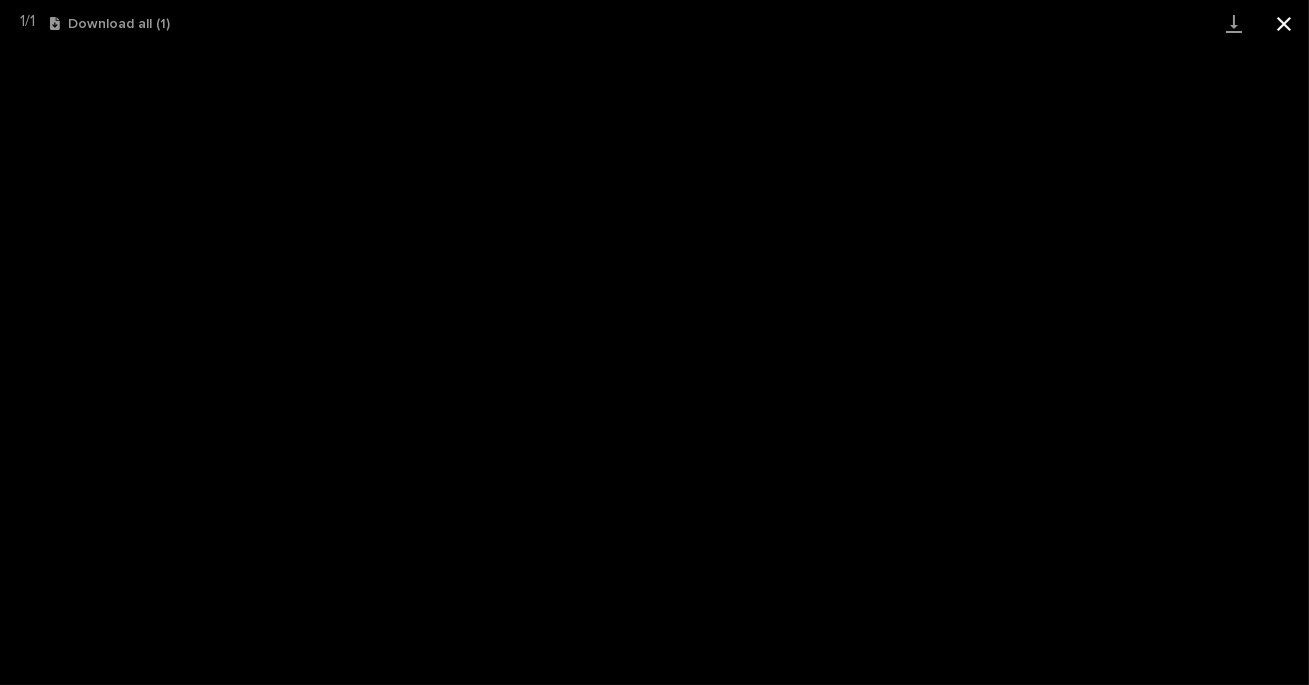 click at bounding box center (1284, 23) 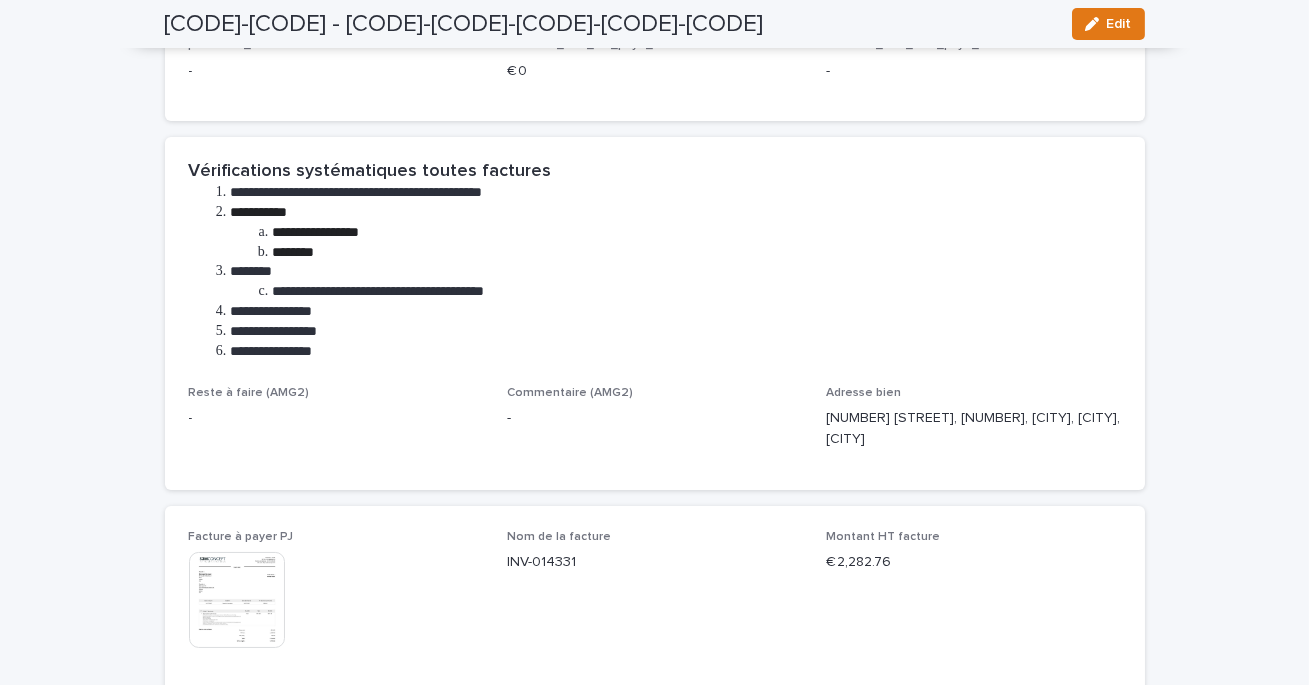 scroll, scrollTop: 0, scrollLeft: 0, axis: both 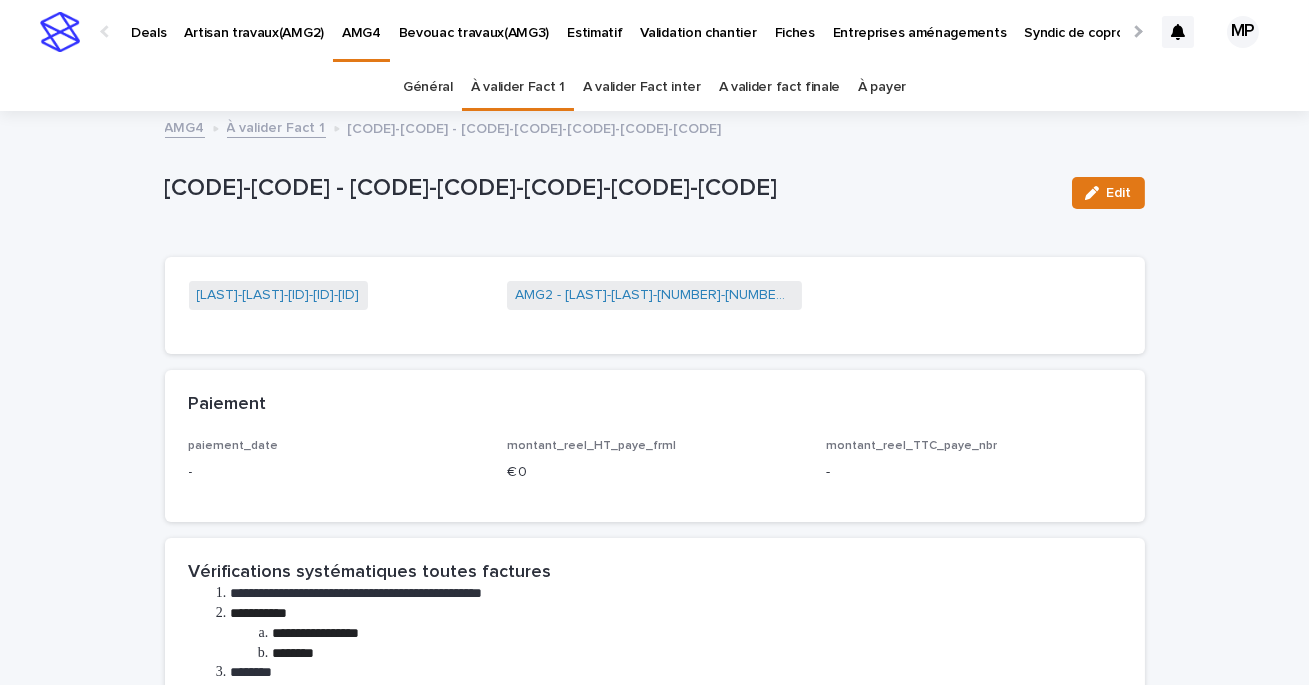 click on "À valider Fact 1" at bounding box center [276, 126] 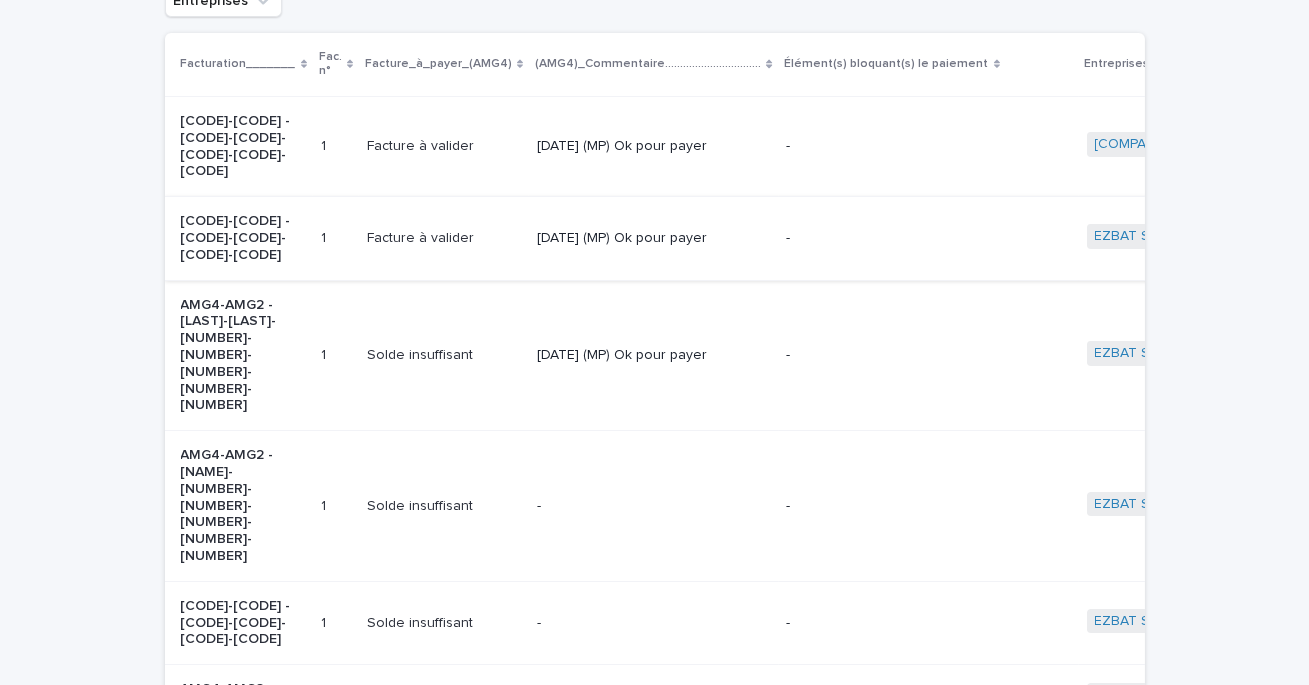 scroll, scrollTop: 222, scrollLeft: 0, axis: vertical 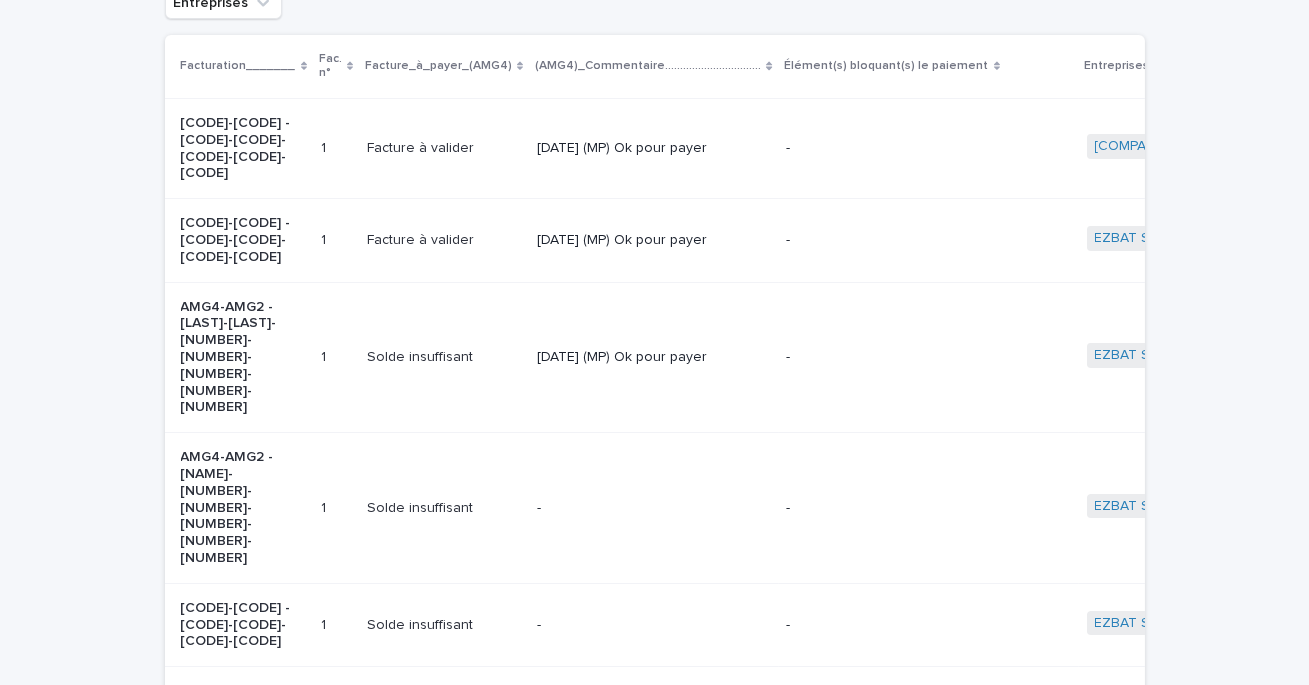 click on "-" at bounding box center [653, 508] 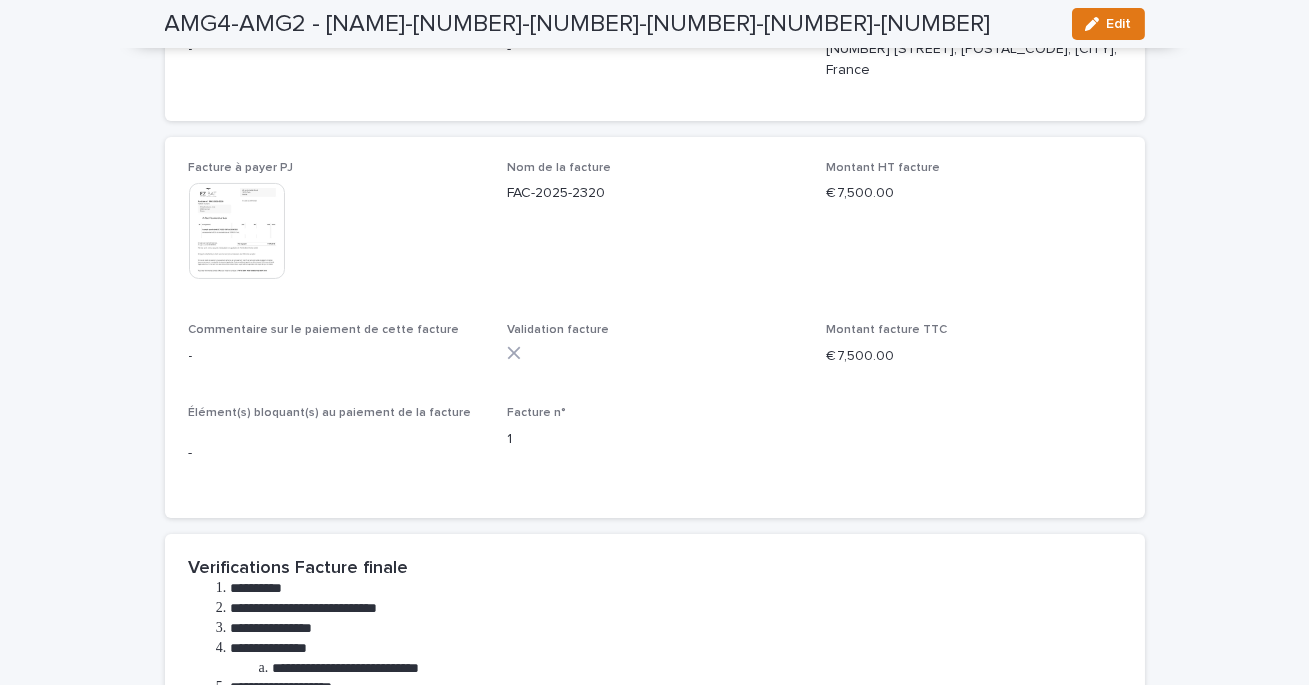 scroll, scrollTop: 773, scrollLeft: 0, axis: vertical 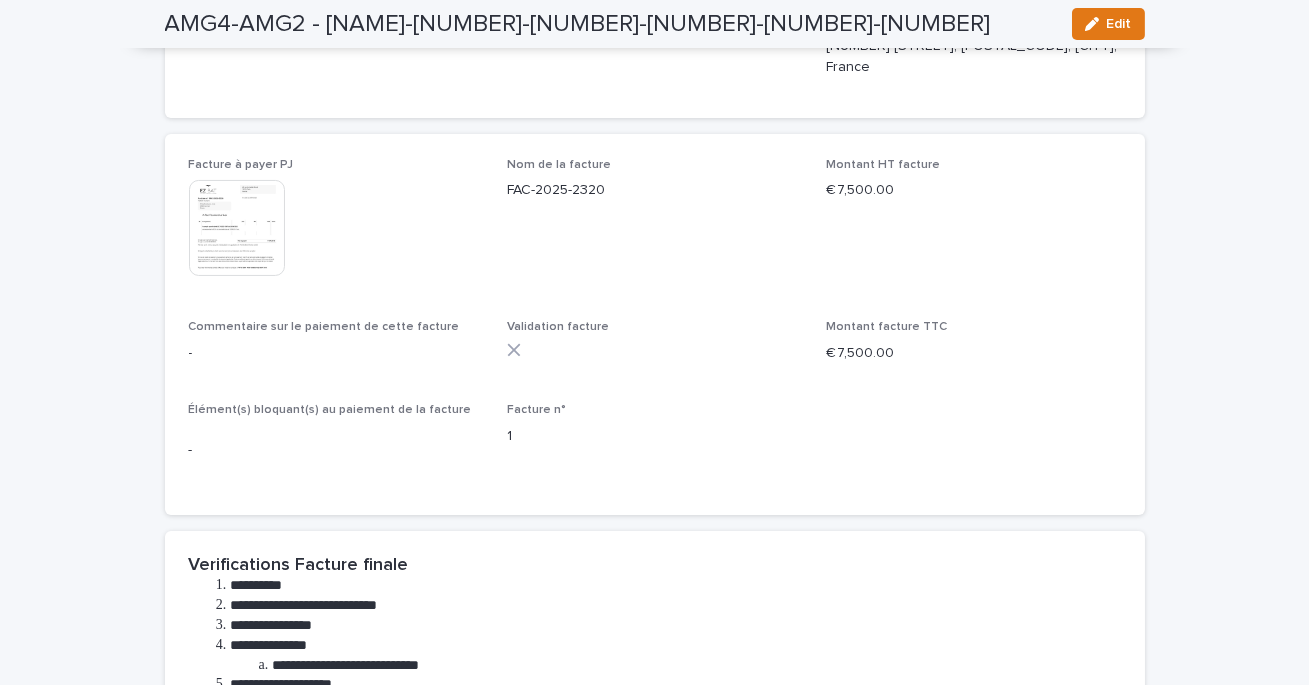 click at bounding box center [237, 228] 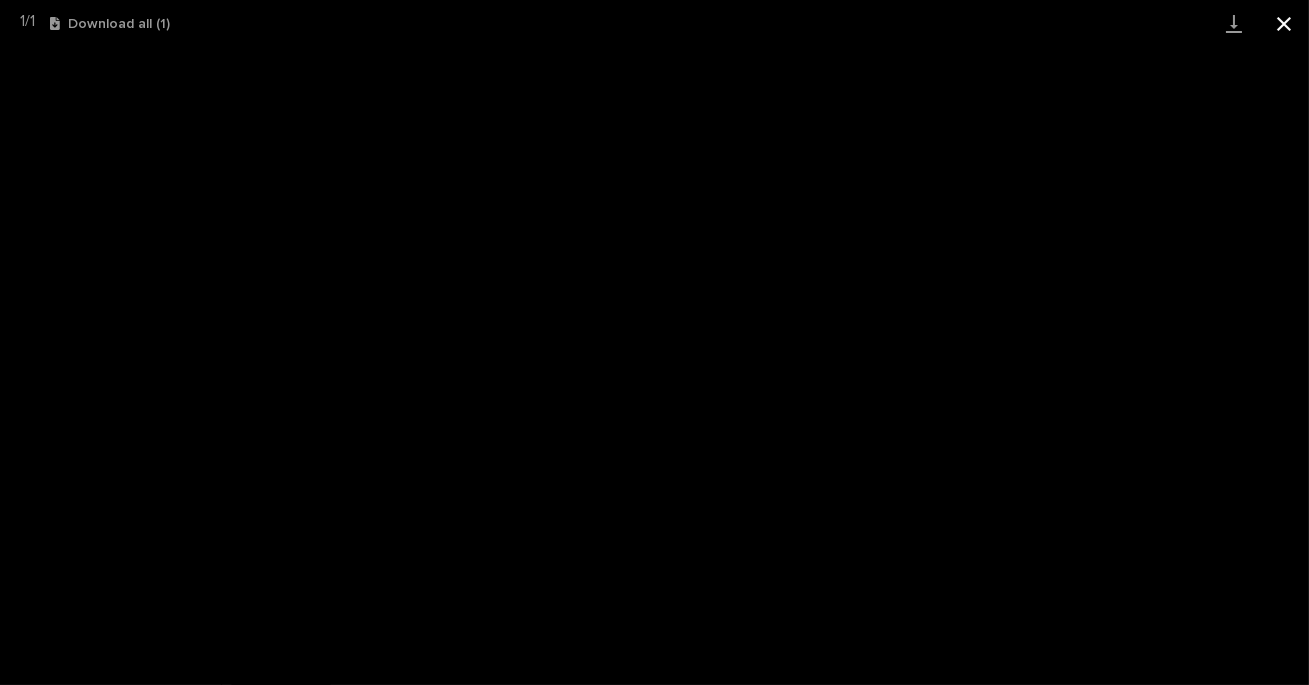 click at bounding box center (1284, 23) 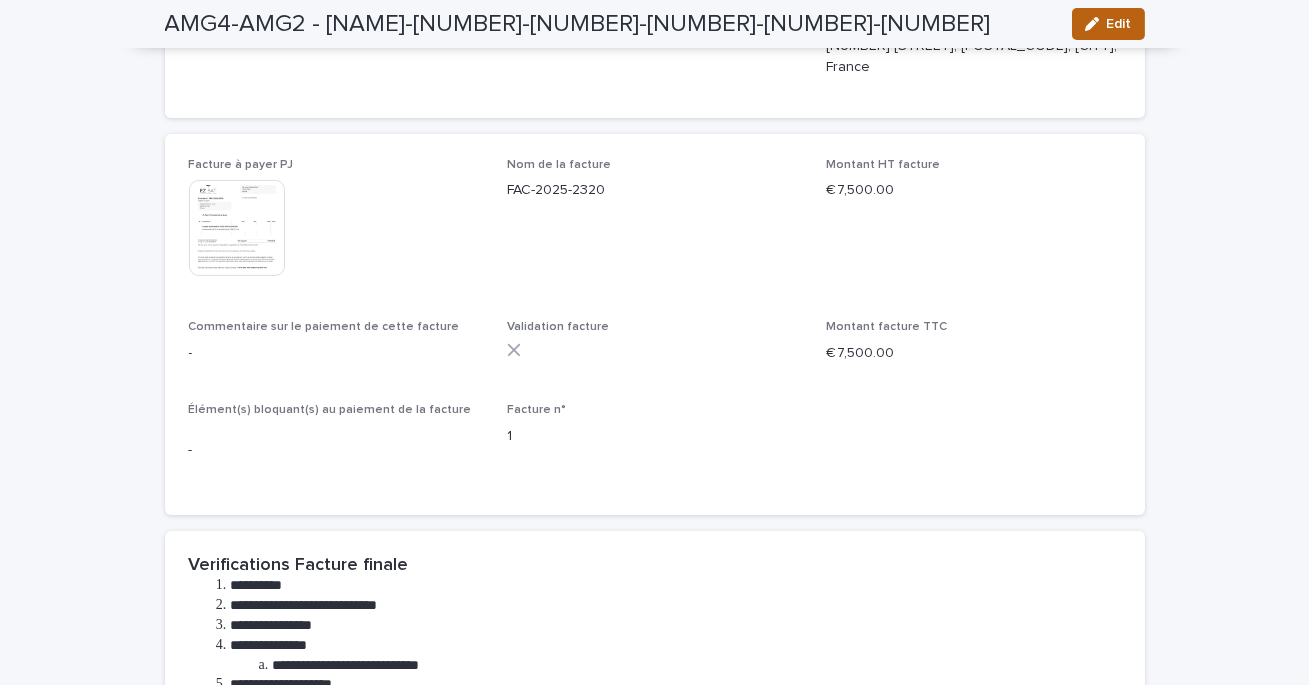 click on "Edit" at bounding box center [1119, 24] 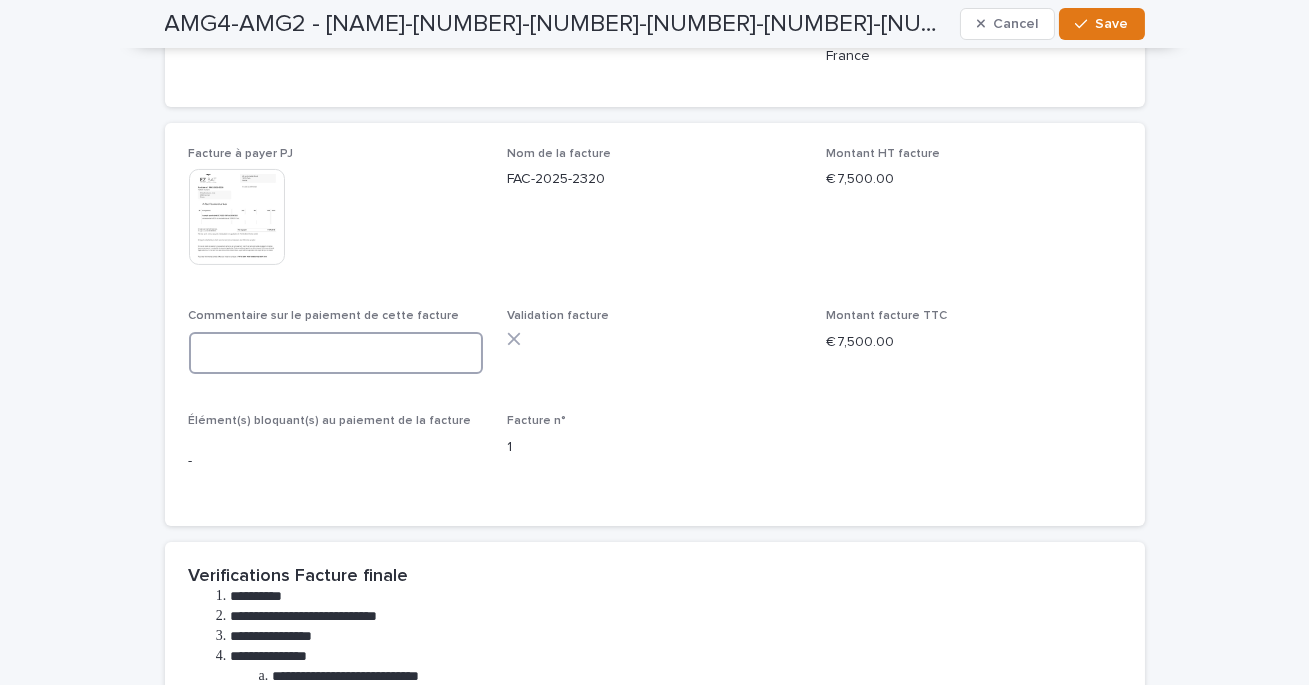 click at bounding box center [336, 353] 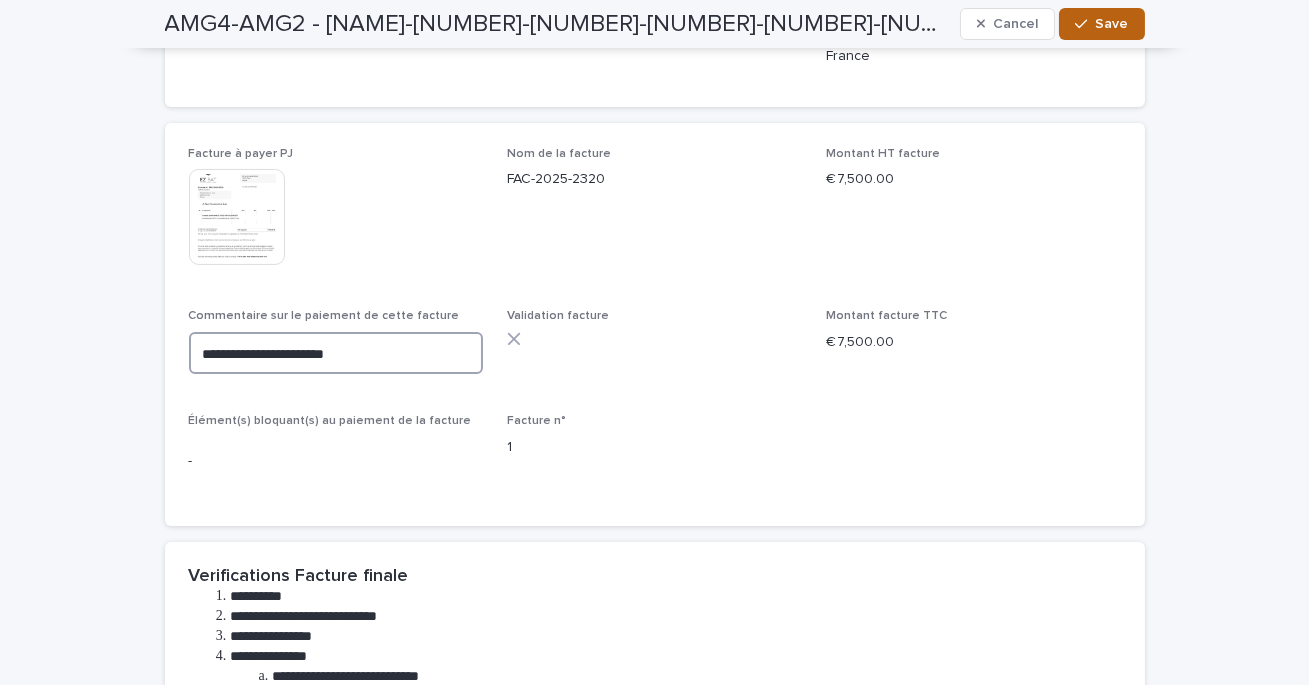 type on "**********" 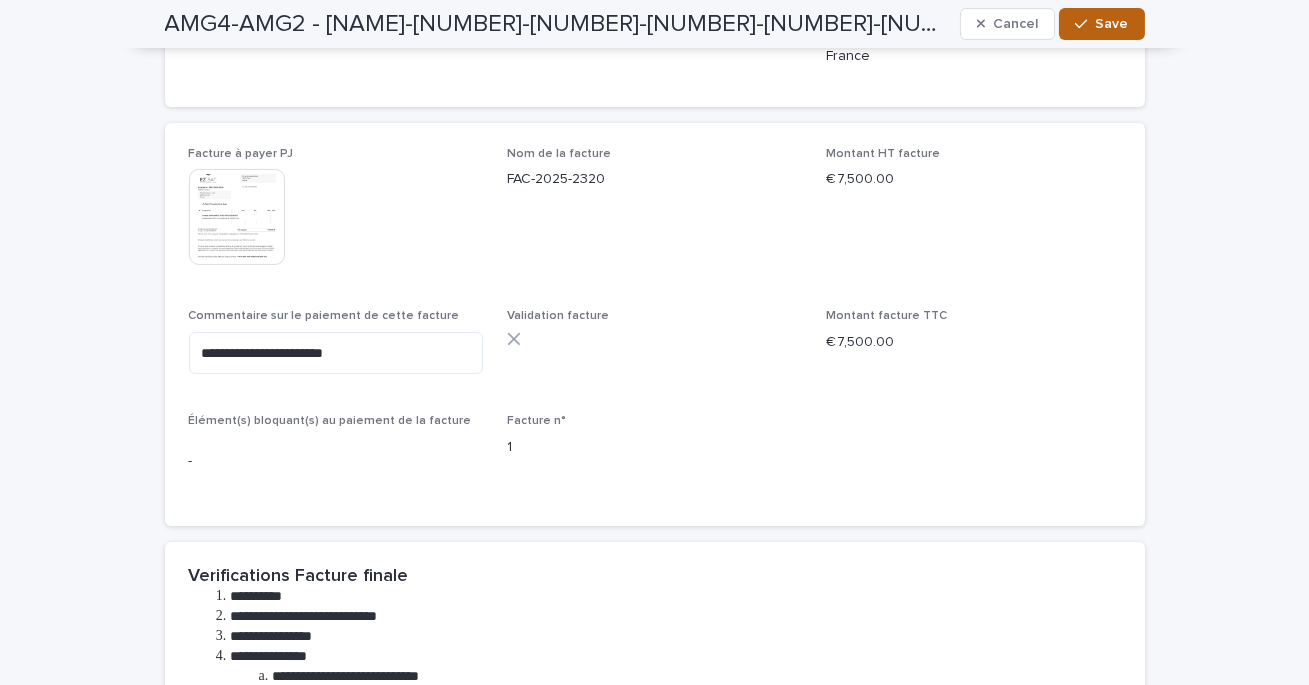 click at bounding box center [1085, 24] 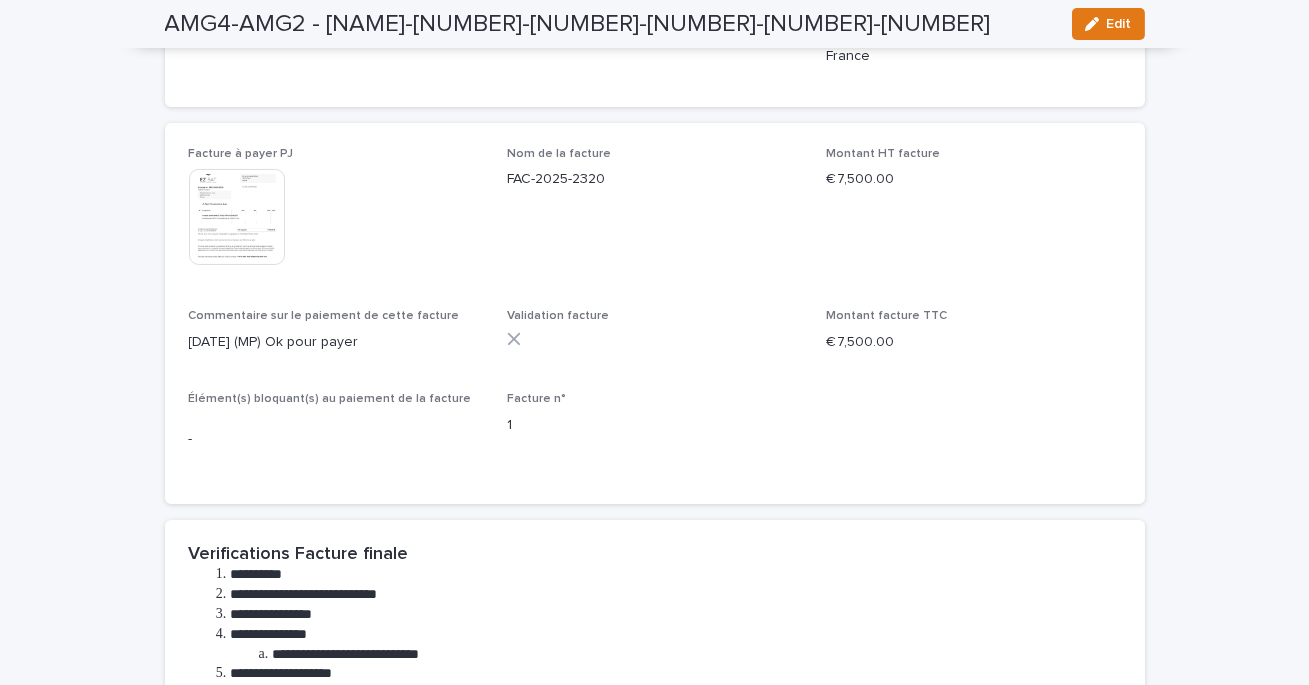 scroll, scrollTop: 773, scrollLeft: 0, axis: vertical 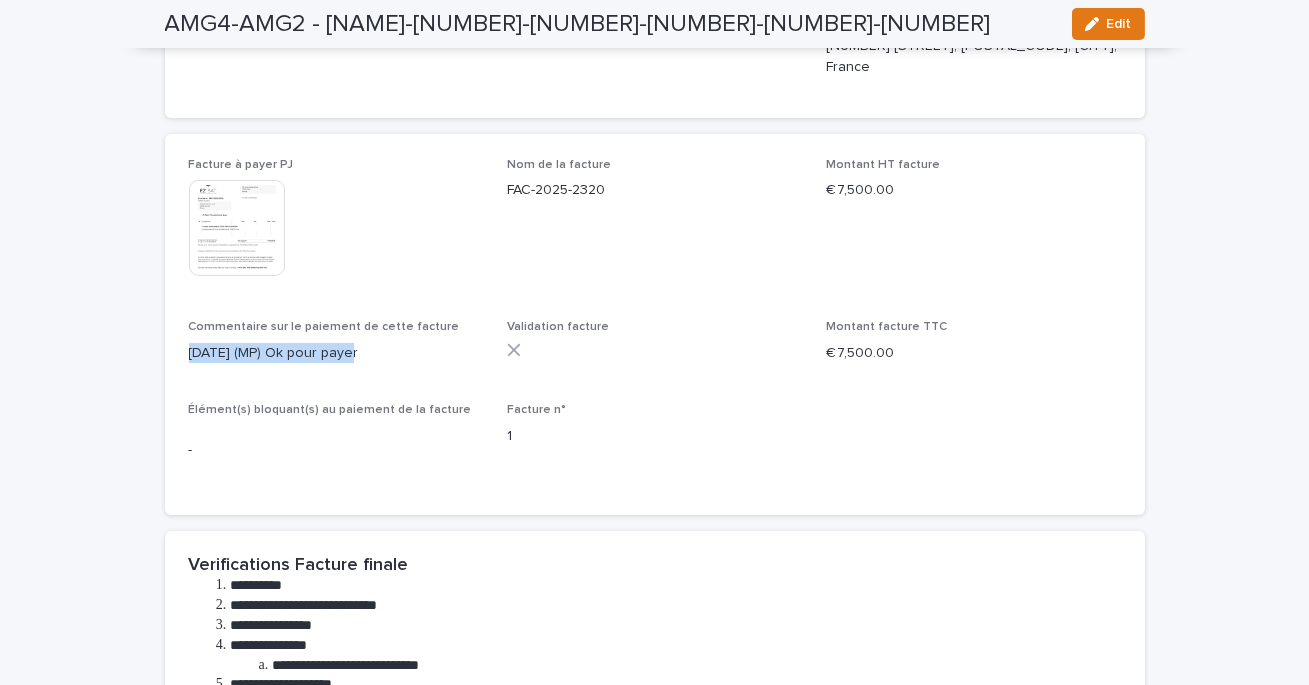 drag, startPoint x: 414, startPoint y: 343, endPoint x: 182, endPoint y: 345, distance: 232.00862 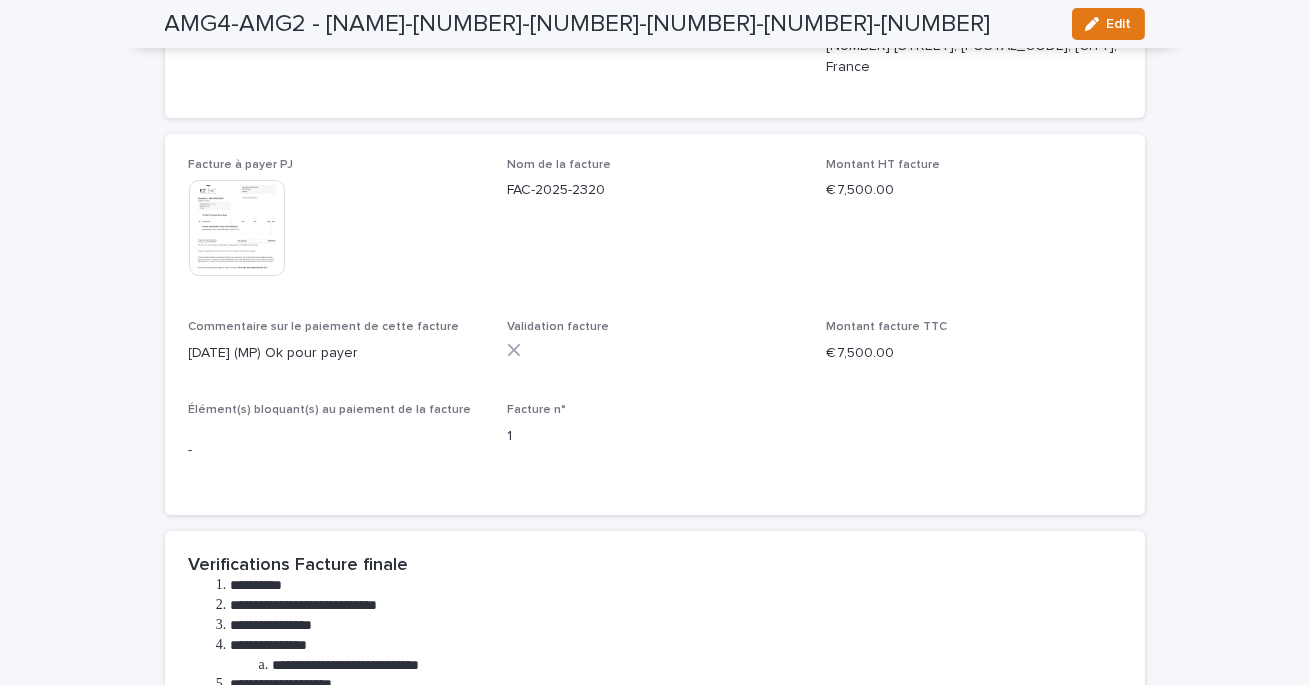 click on "This file cannot be opened Download File" at bounding box center [336, 230] 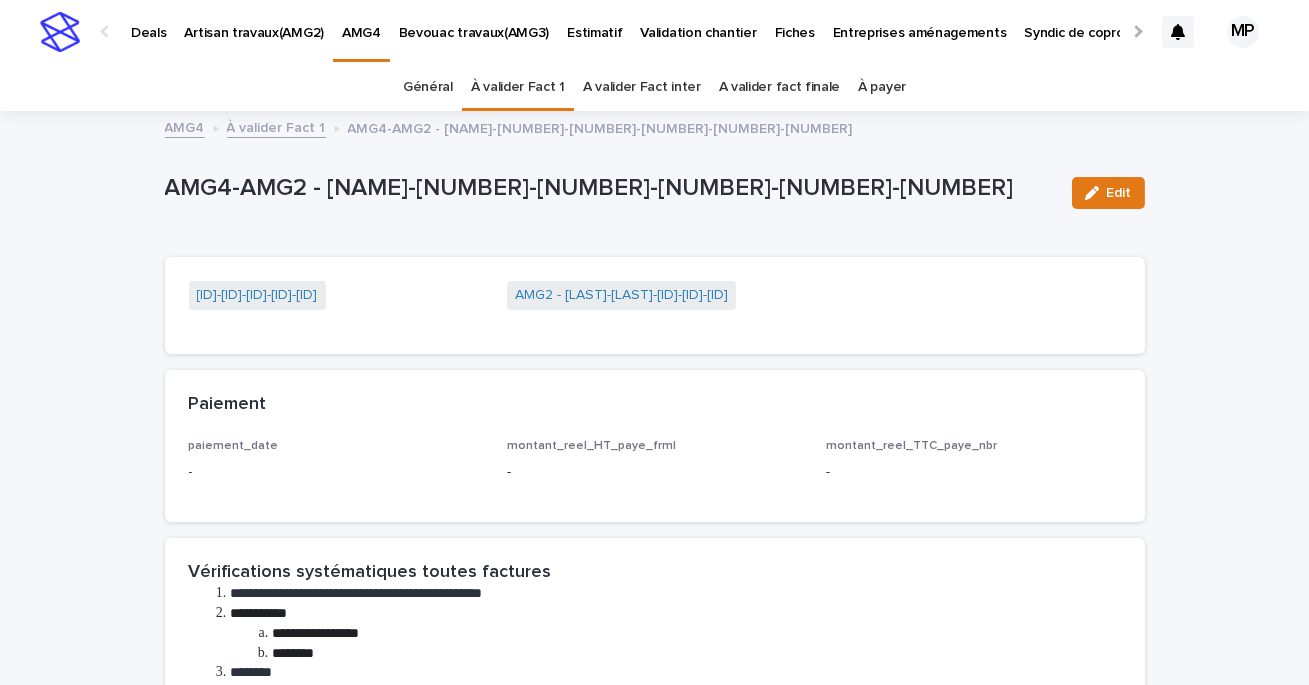click on "À valider Fact 1" at bounding box center [276, 126] 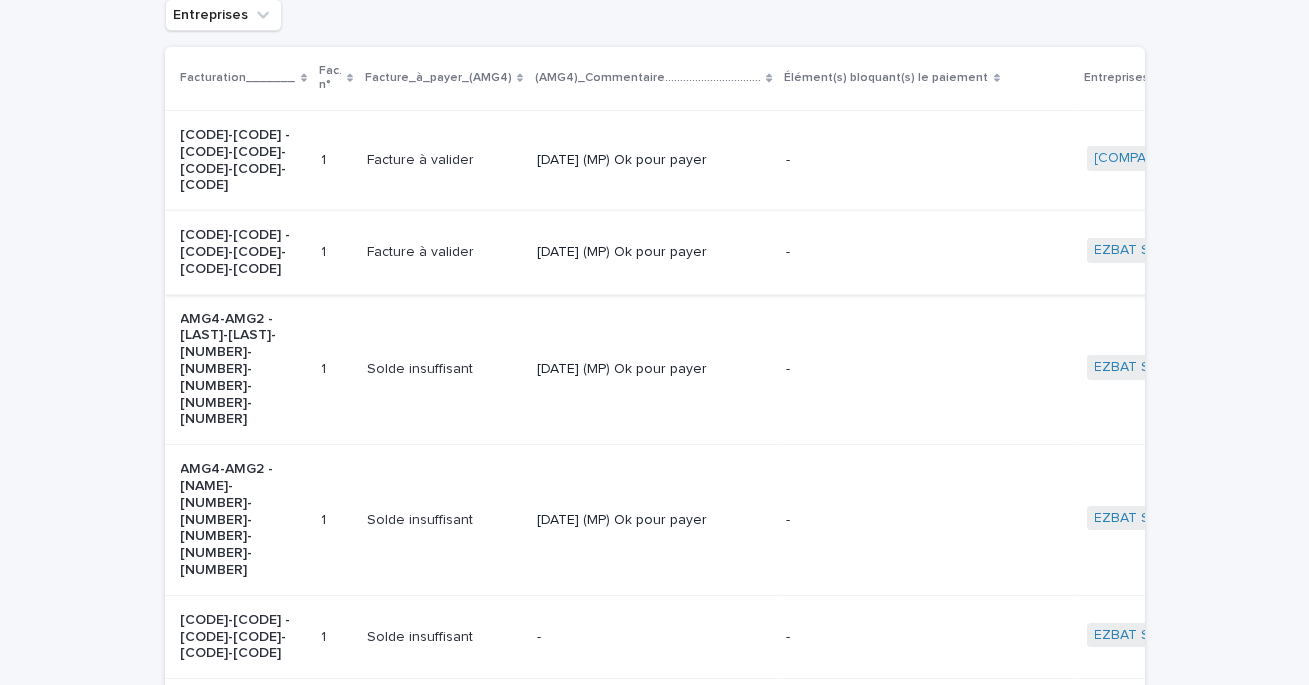 scroll, scrollTop: 363, scrollLeft: 0, axis: vertical 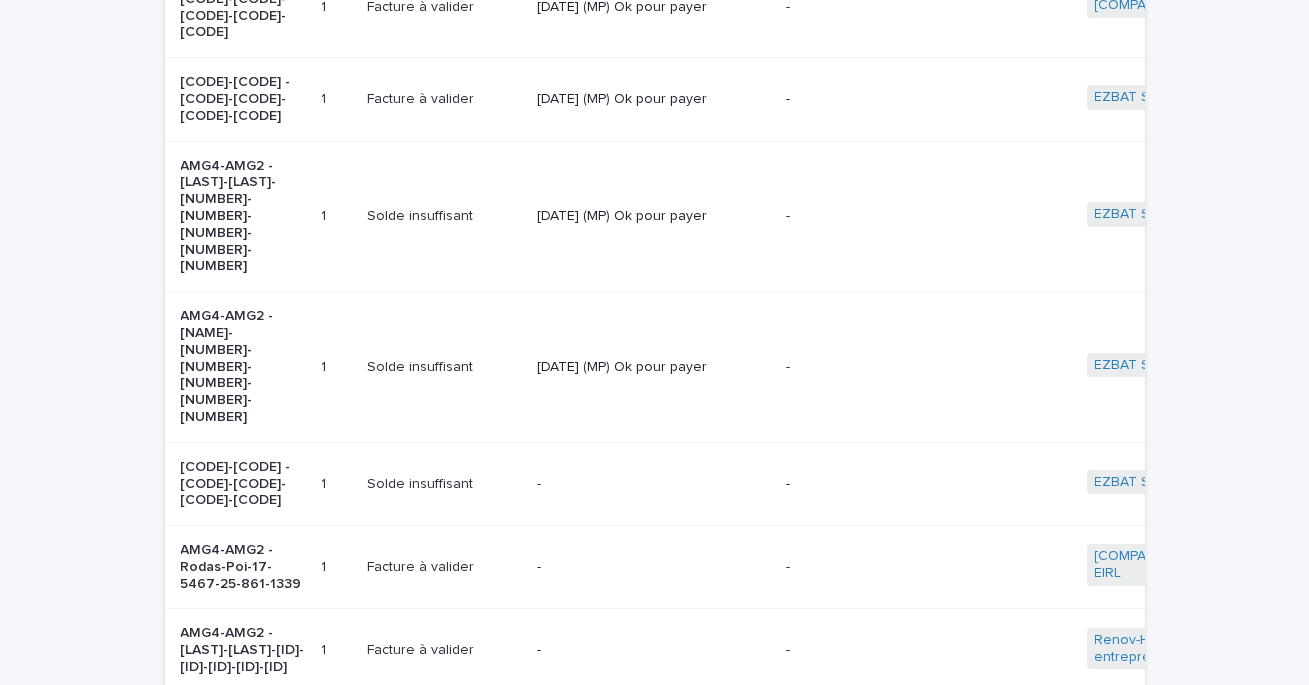 click on "-" at bounding box center [653, 484] 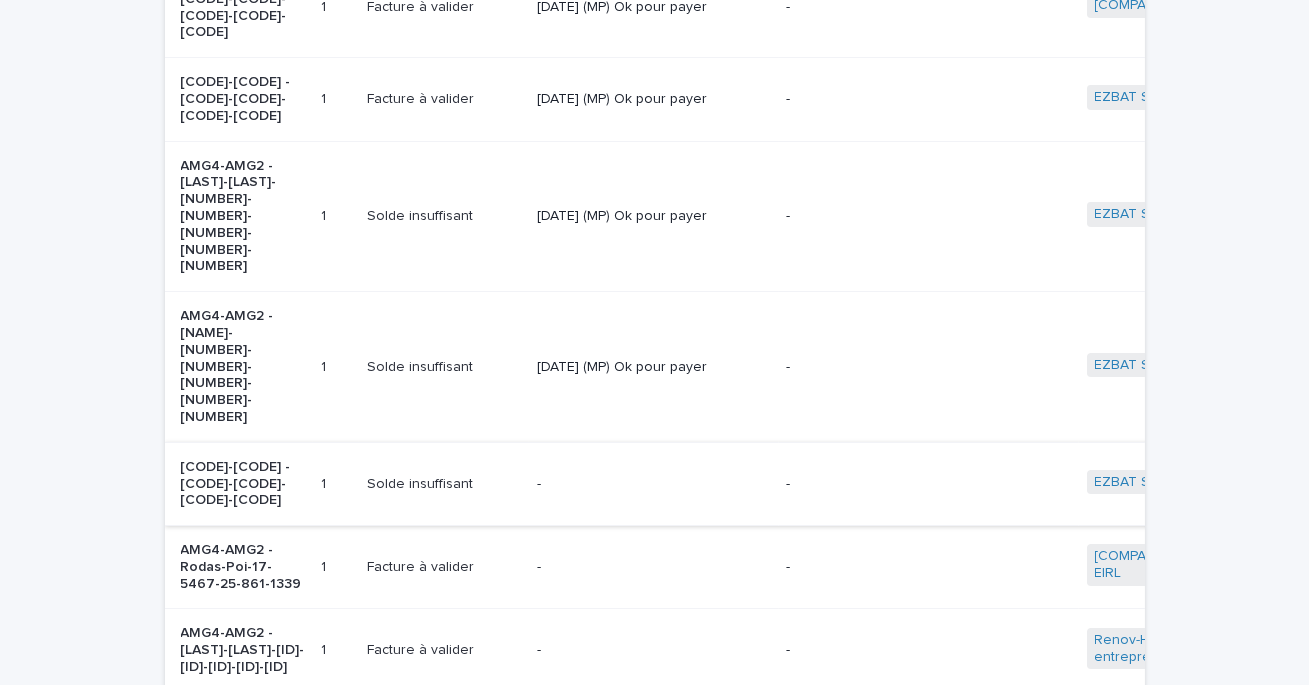 scroll, scrollTop: 0, scrollLeft: 0, axis: both 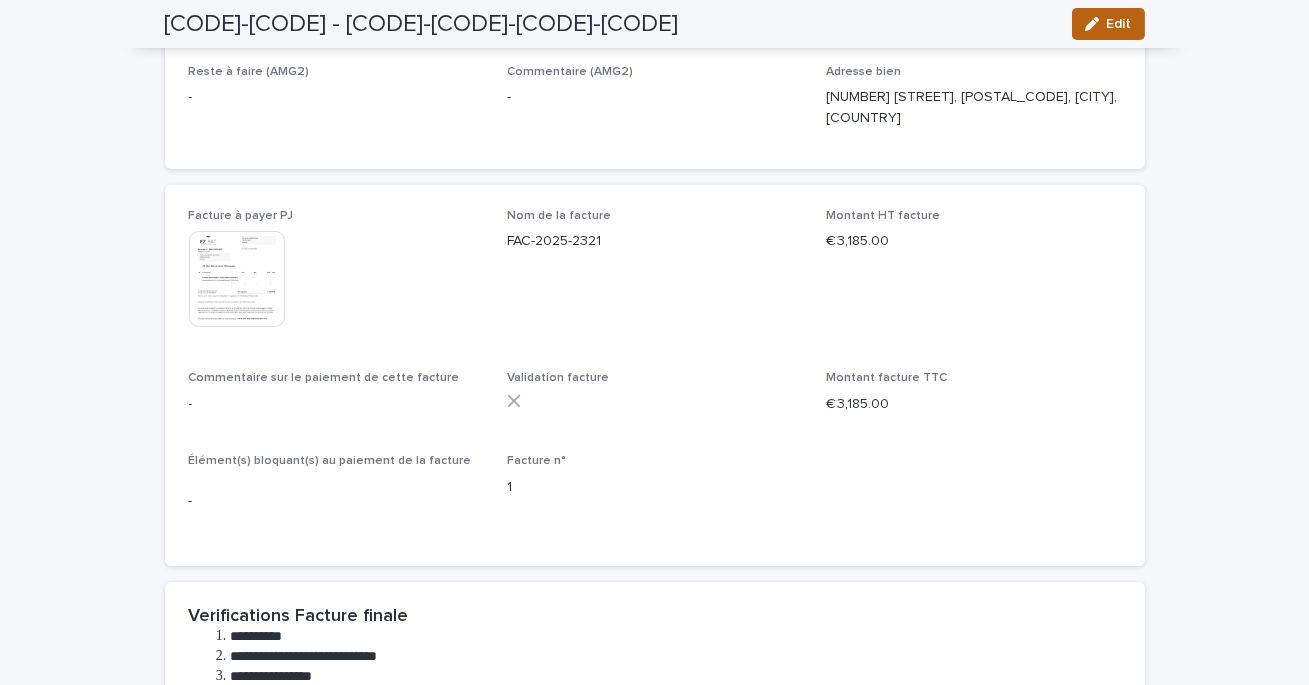 click on "Edit" at bounding box center [1108, 24] 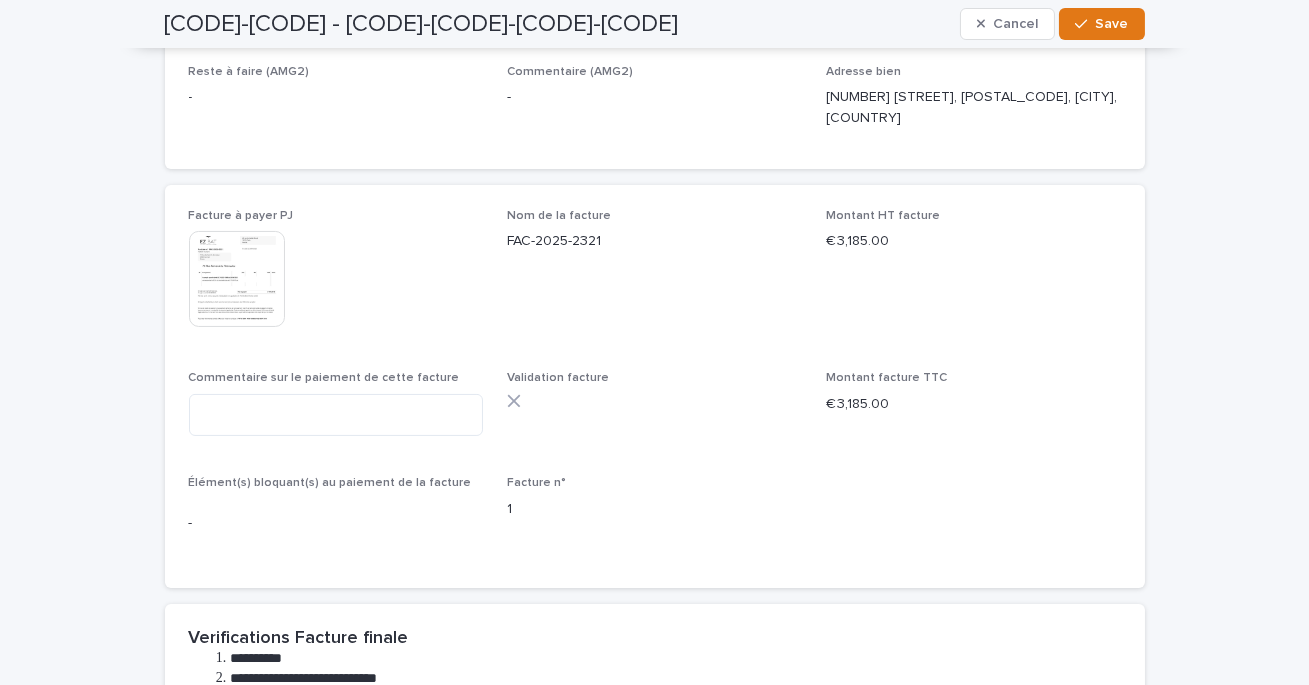 scroll, scrollTop: 733, scrollLeft: 0, axis: vertical 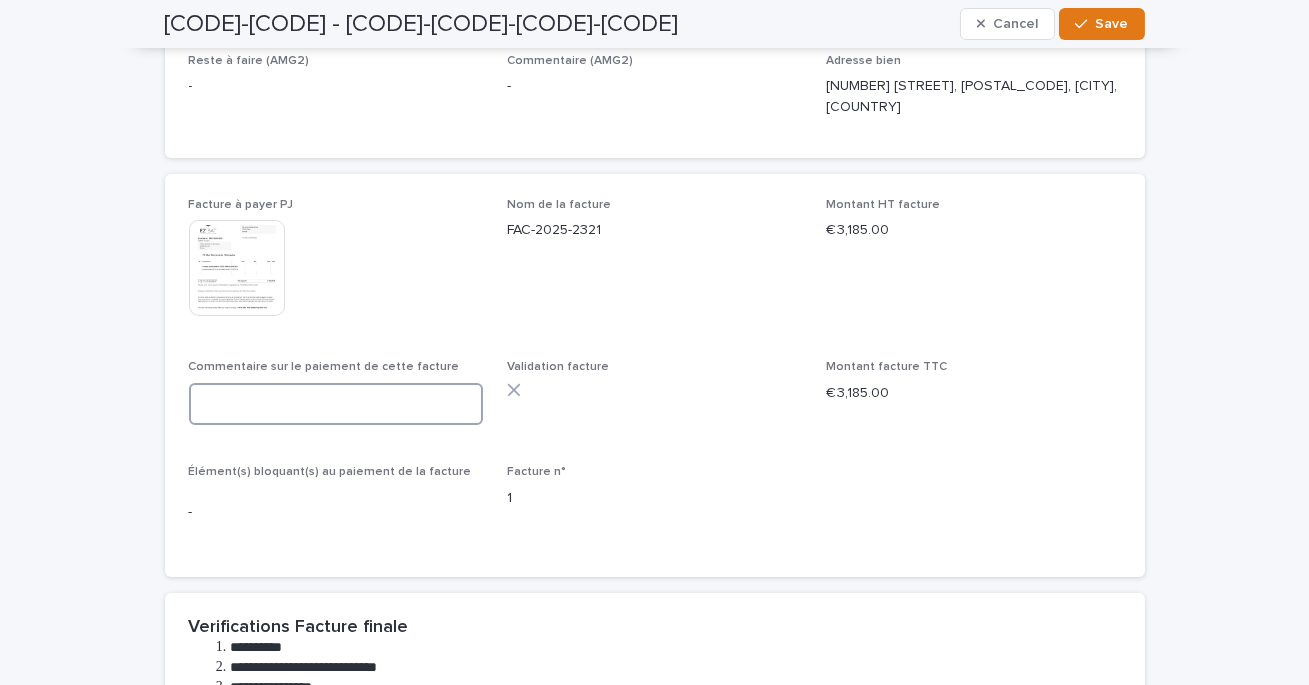 click at bounding box center [336, 404] 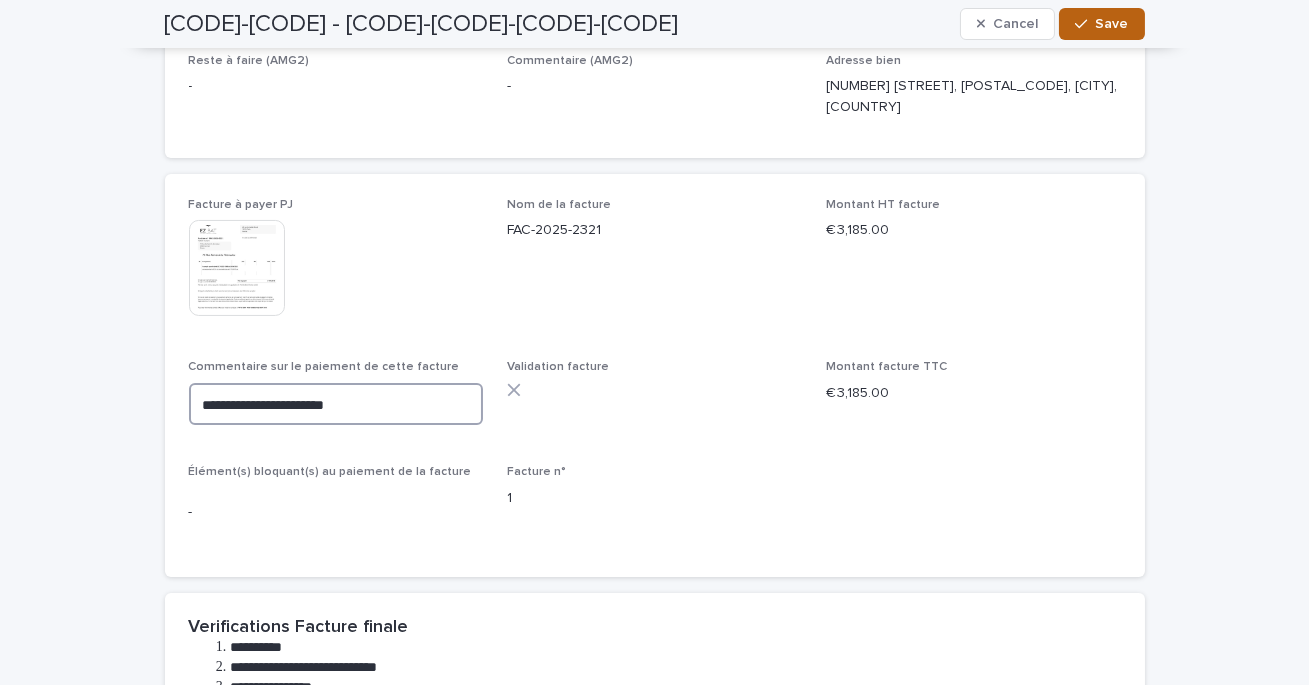 type on "**********" 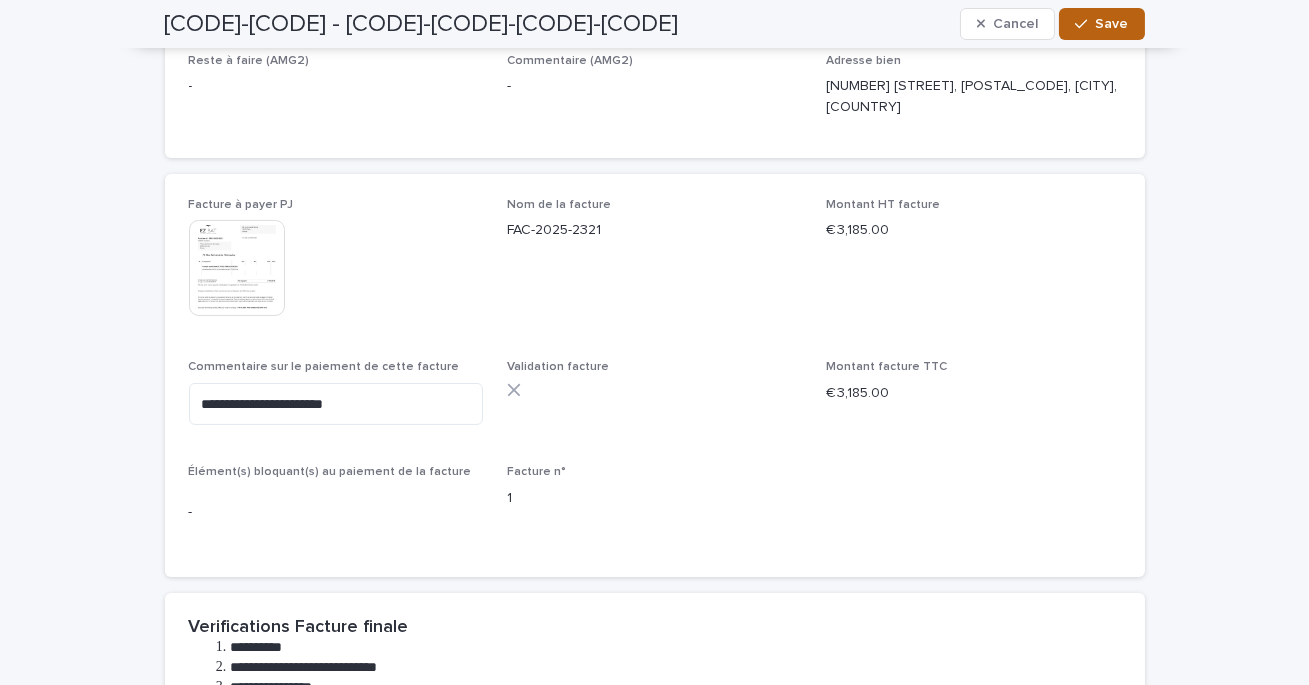 click on "Save" at bounding box center [1101, 24] 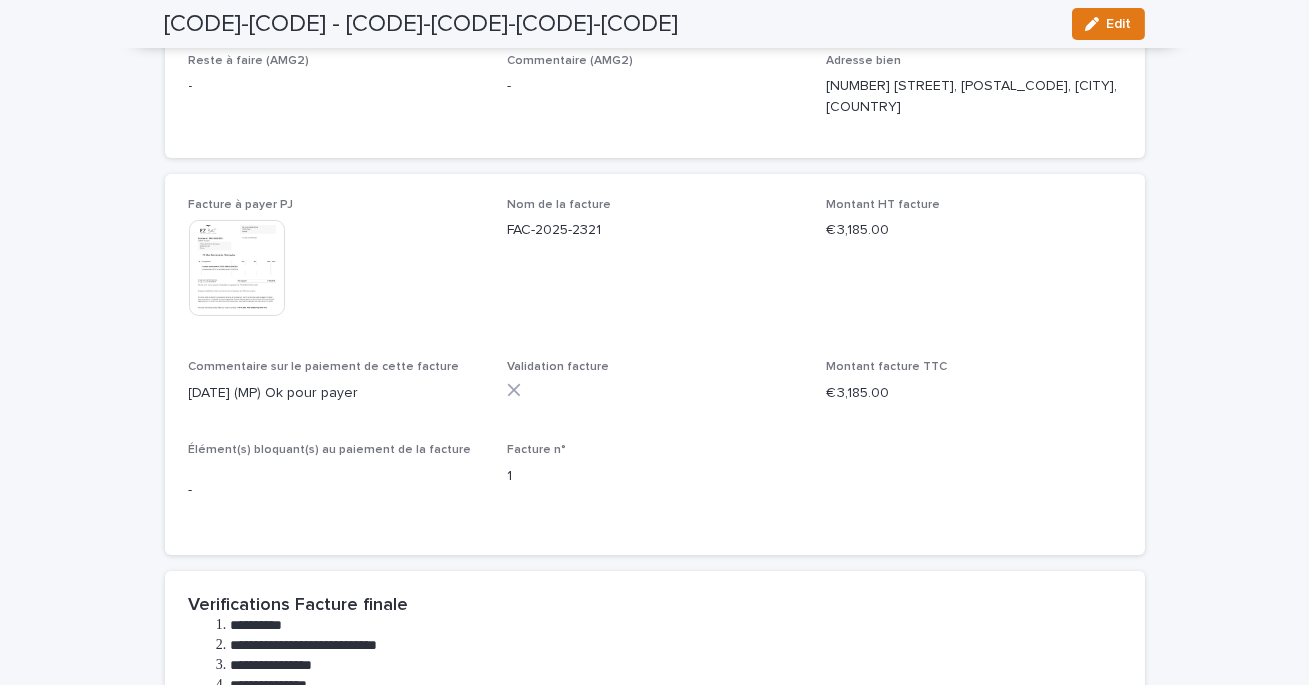 scroll, scrollTop: 722, scrollLeft: 0, axis: vertical 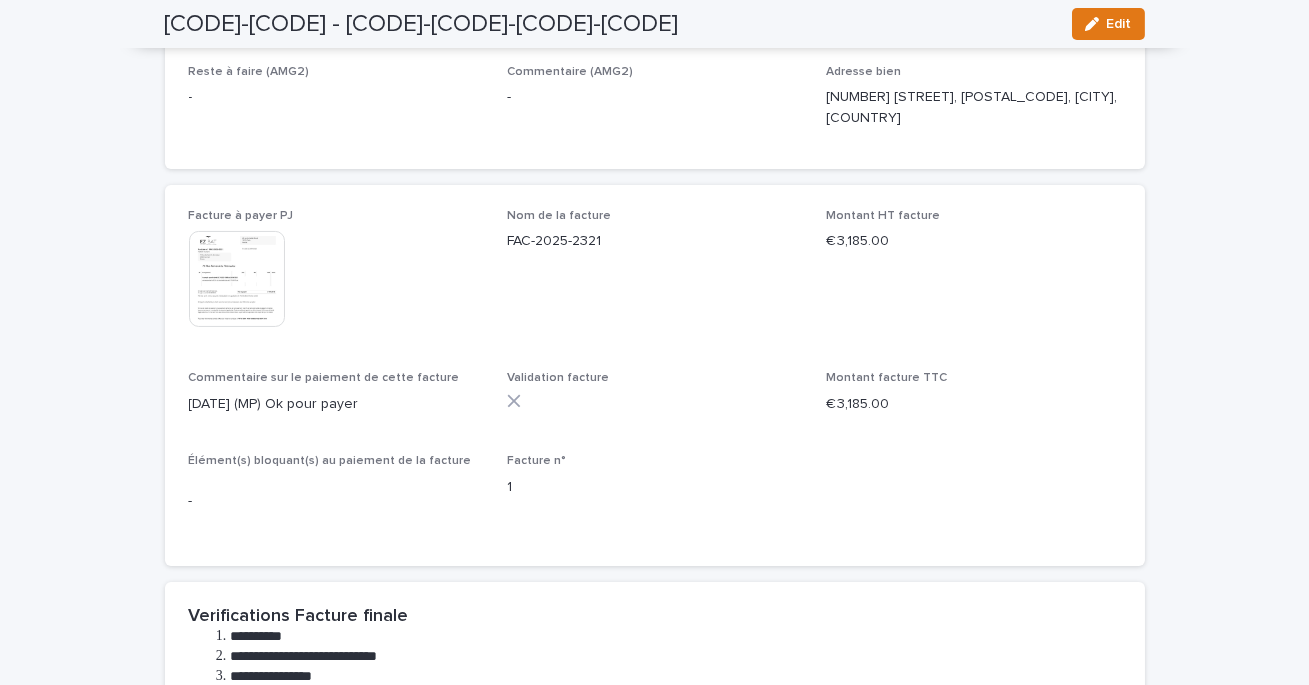 click at bounding box center (237, 279) 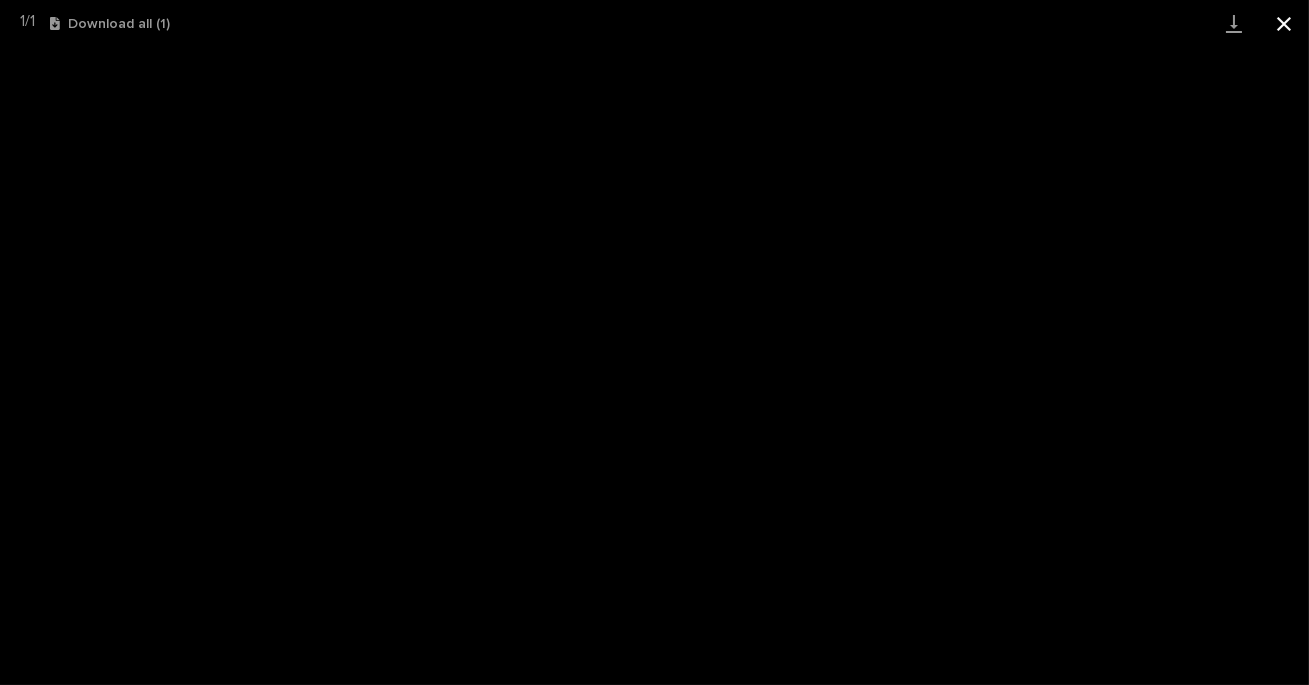 click at bounding box center [1284, 23] 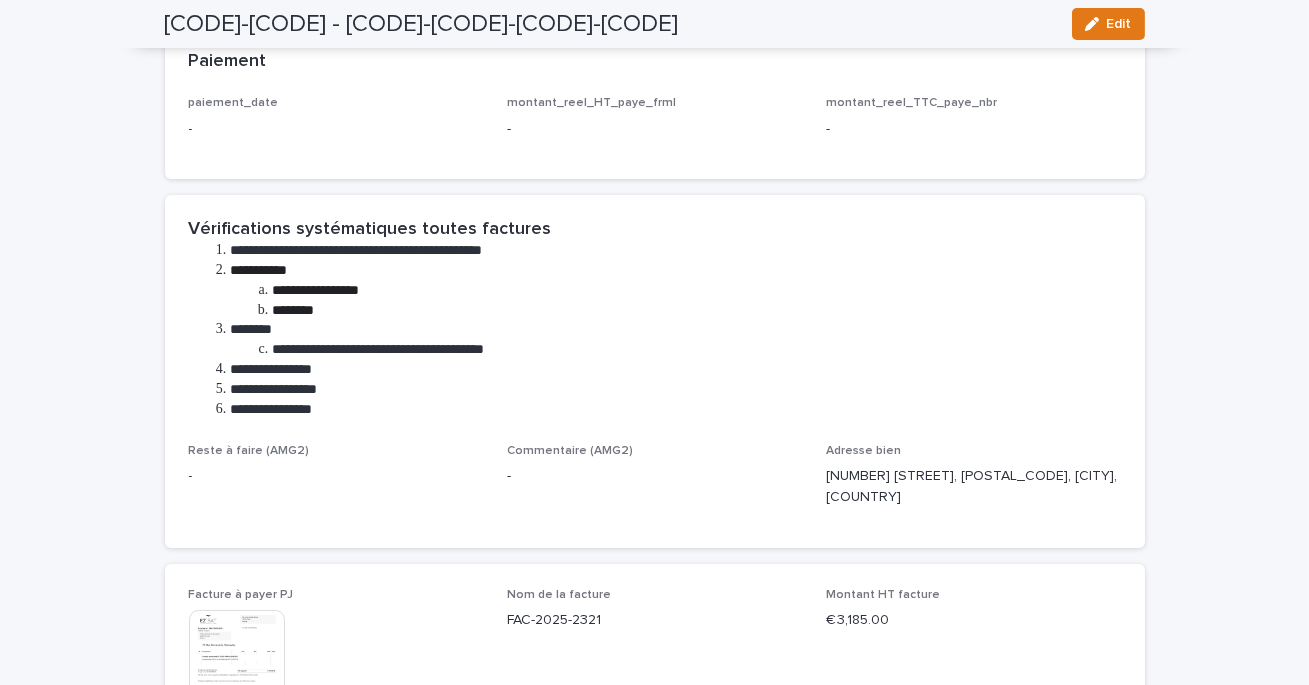 scroll, scrollTop: 0, scrollLeft: 0, axis: both 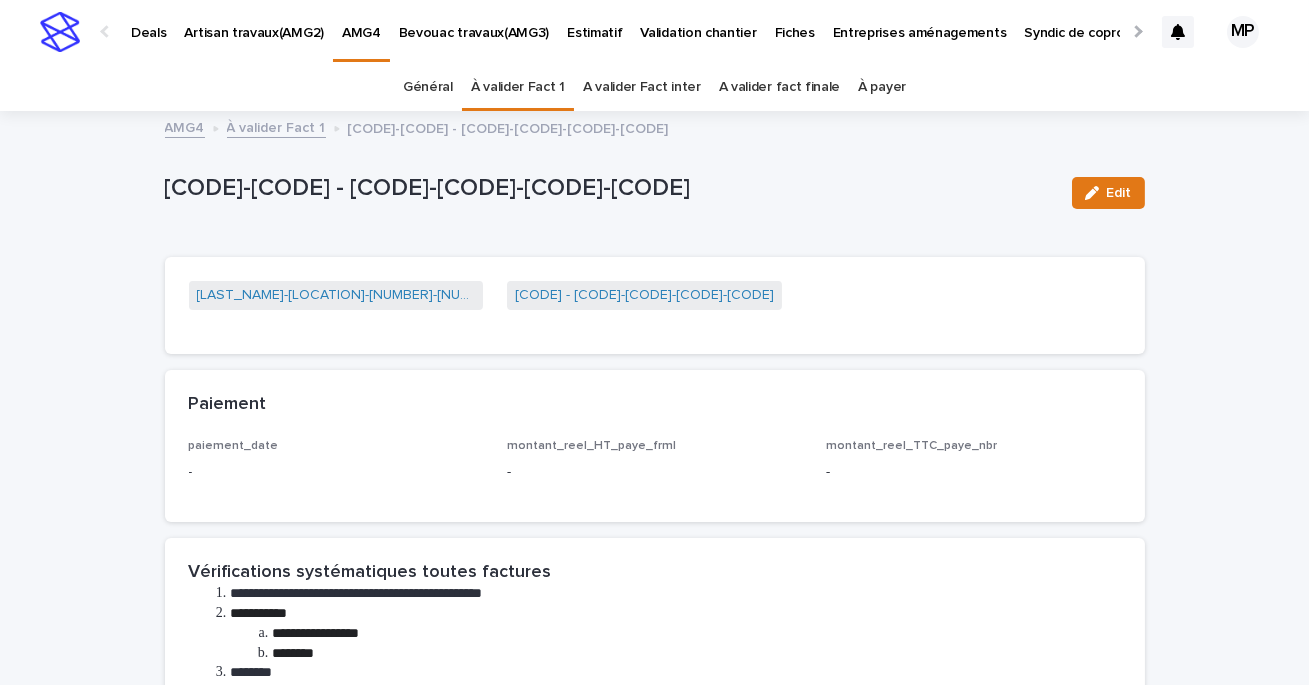 click on "À valider Fact 1" at bounding box center (276, 126) 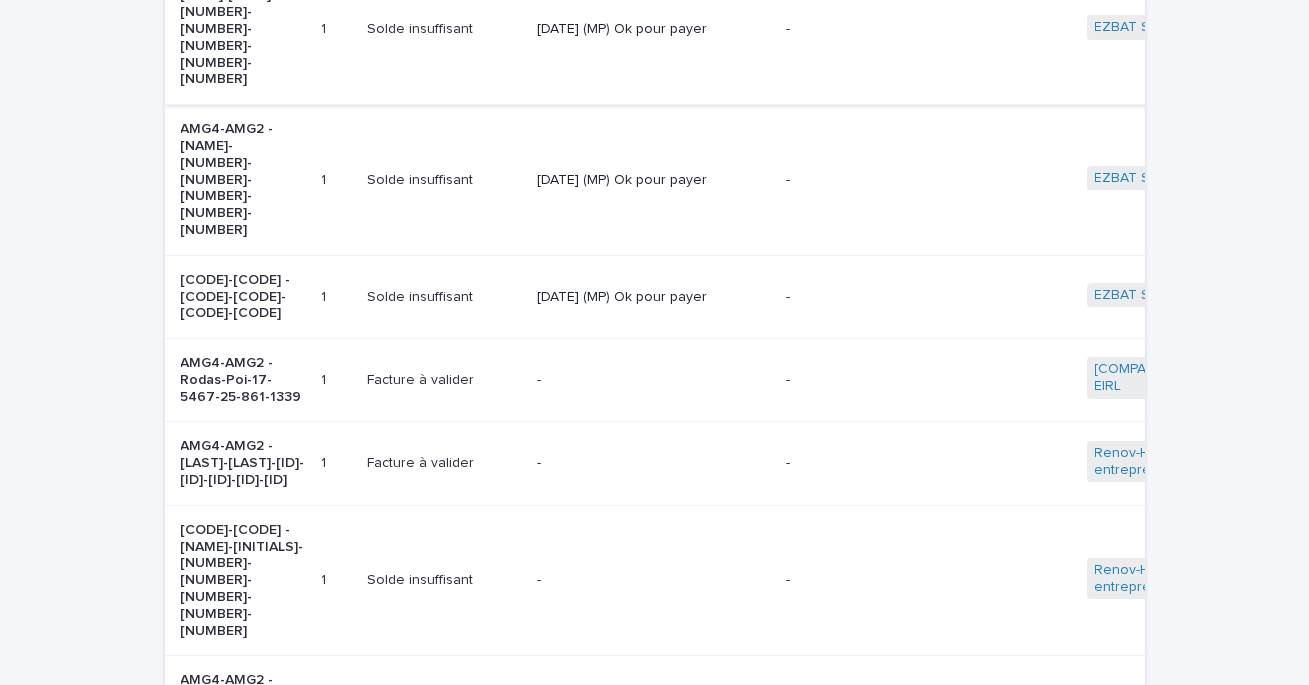 scroll, scrollTop: 563, scrollLeft: 0, axis: vertical 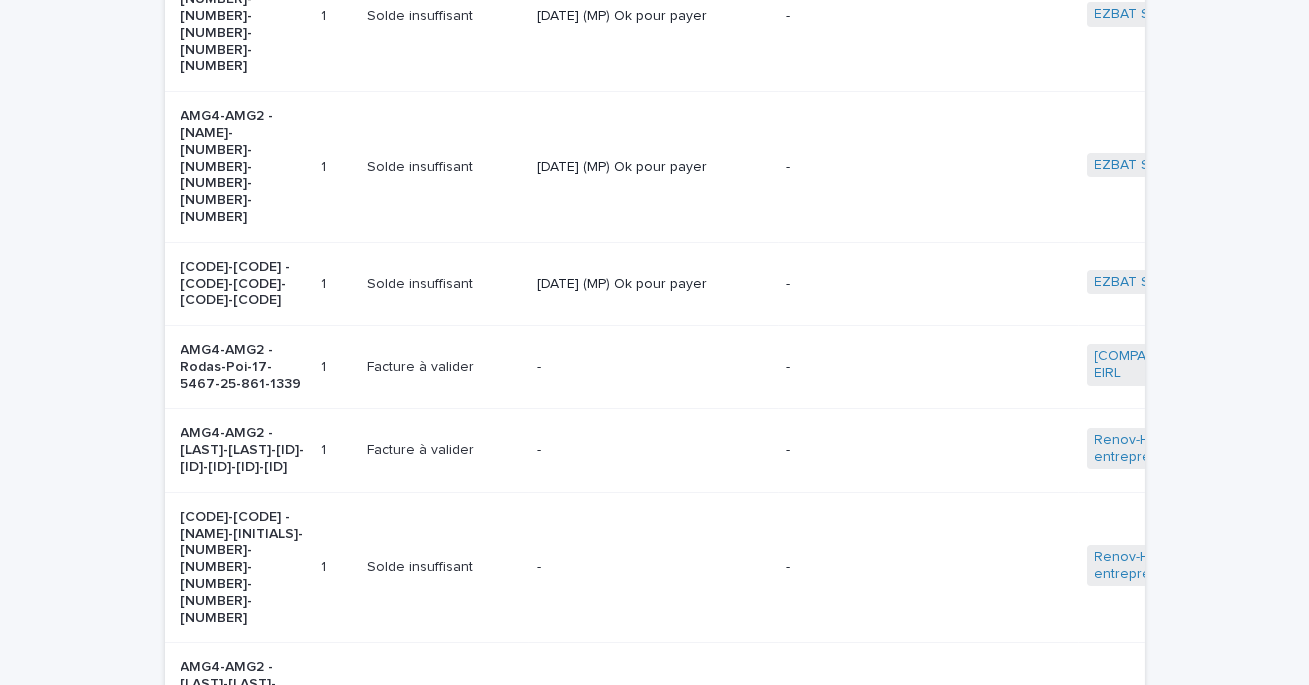click on "-" at bounding box center [653, 367] 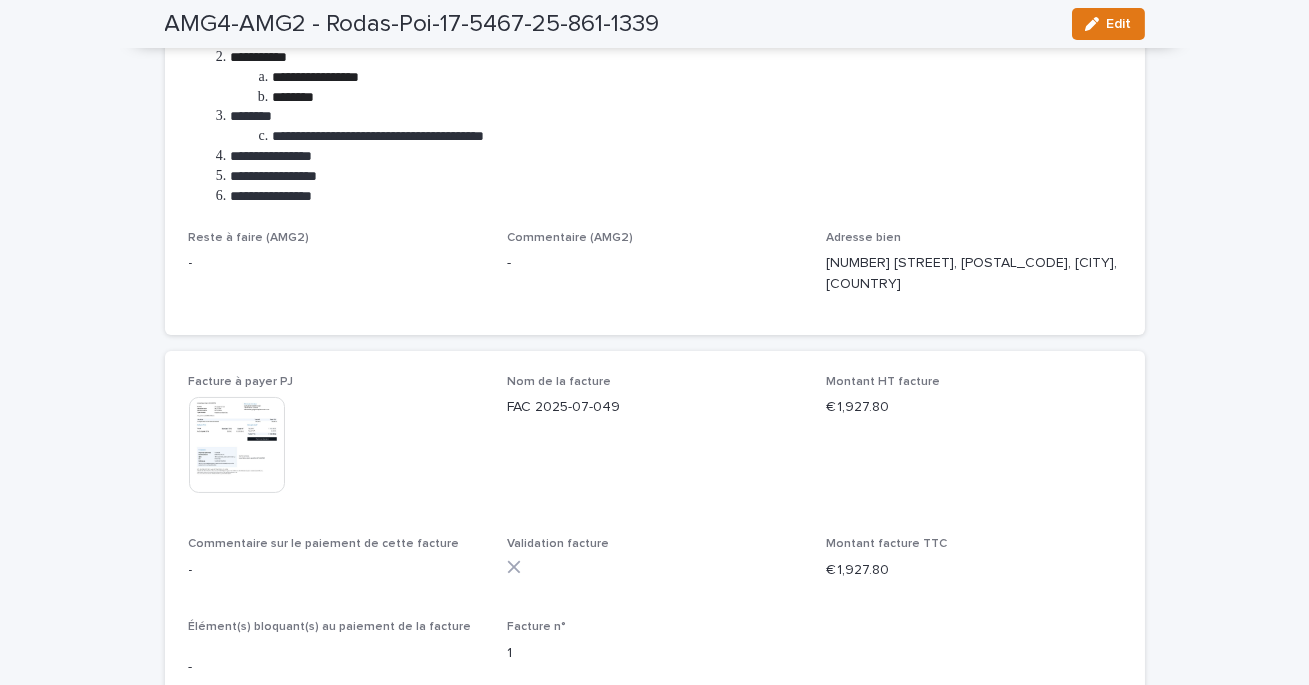 scroll, scrollTop: 562, scrollLeft: 0, axis: vertical 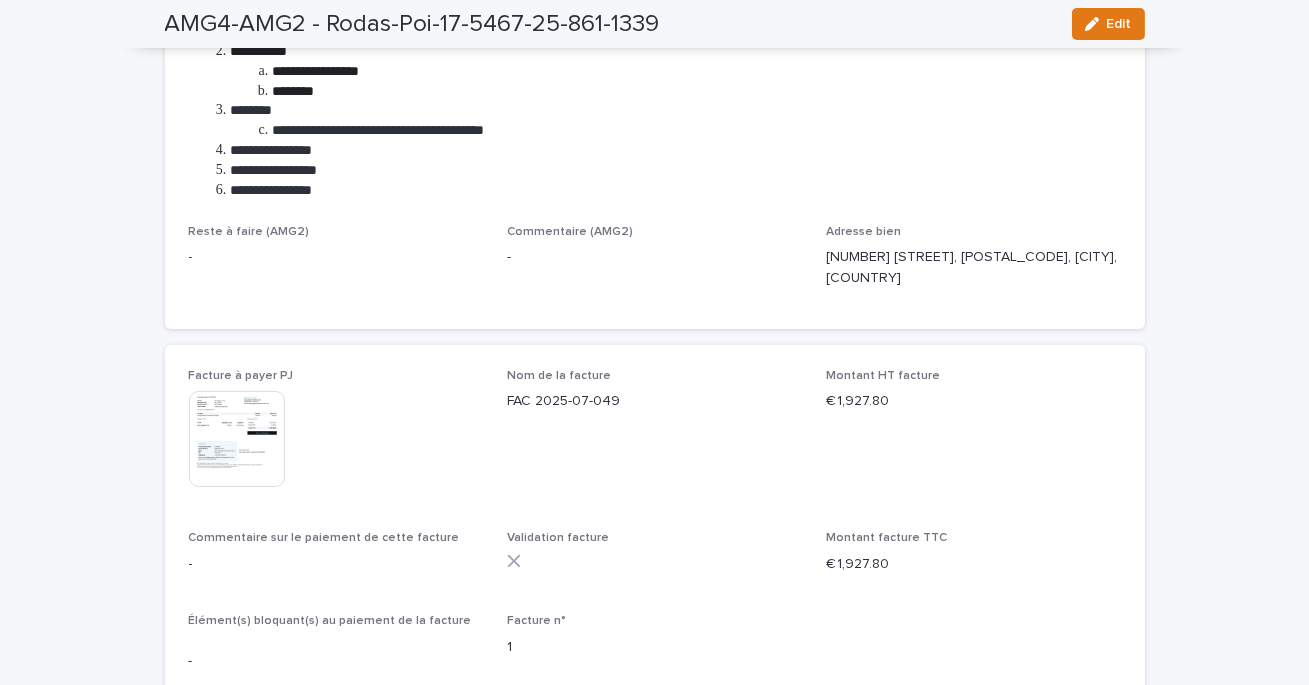 click at bounding box center [237, 439] 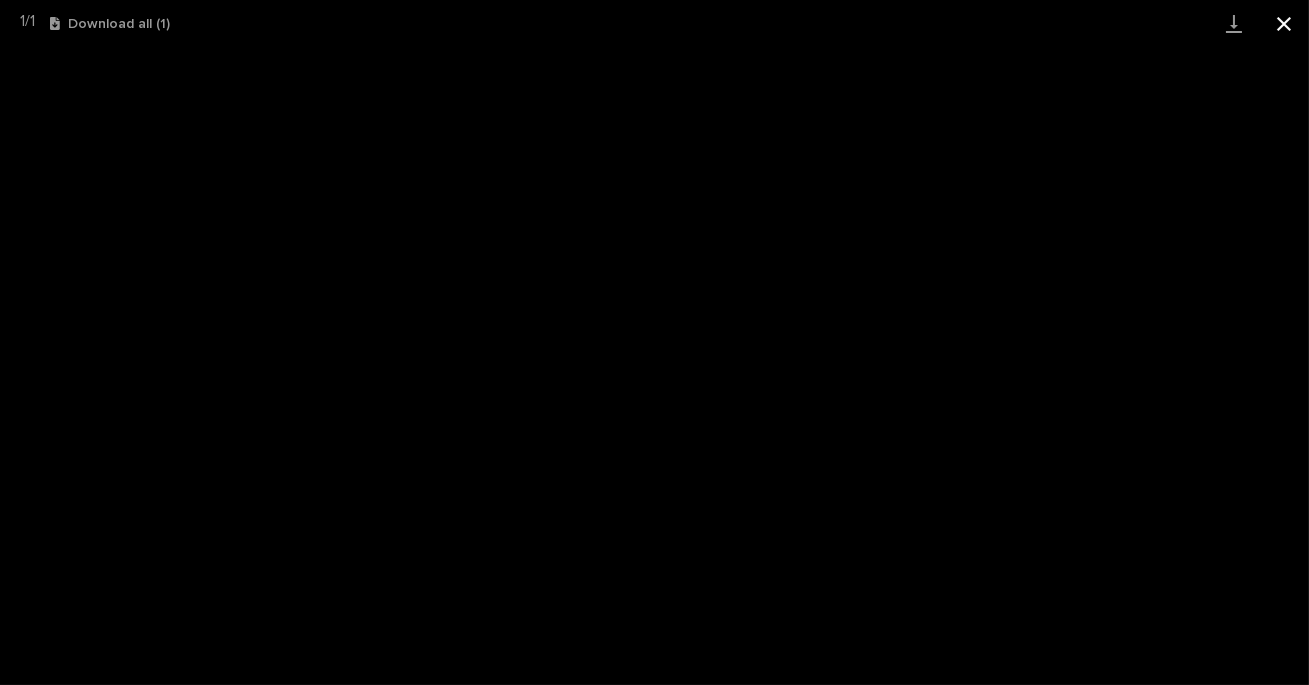 click at bounding box center (1284, 23) 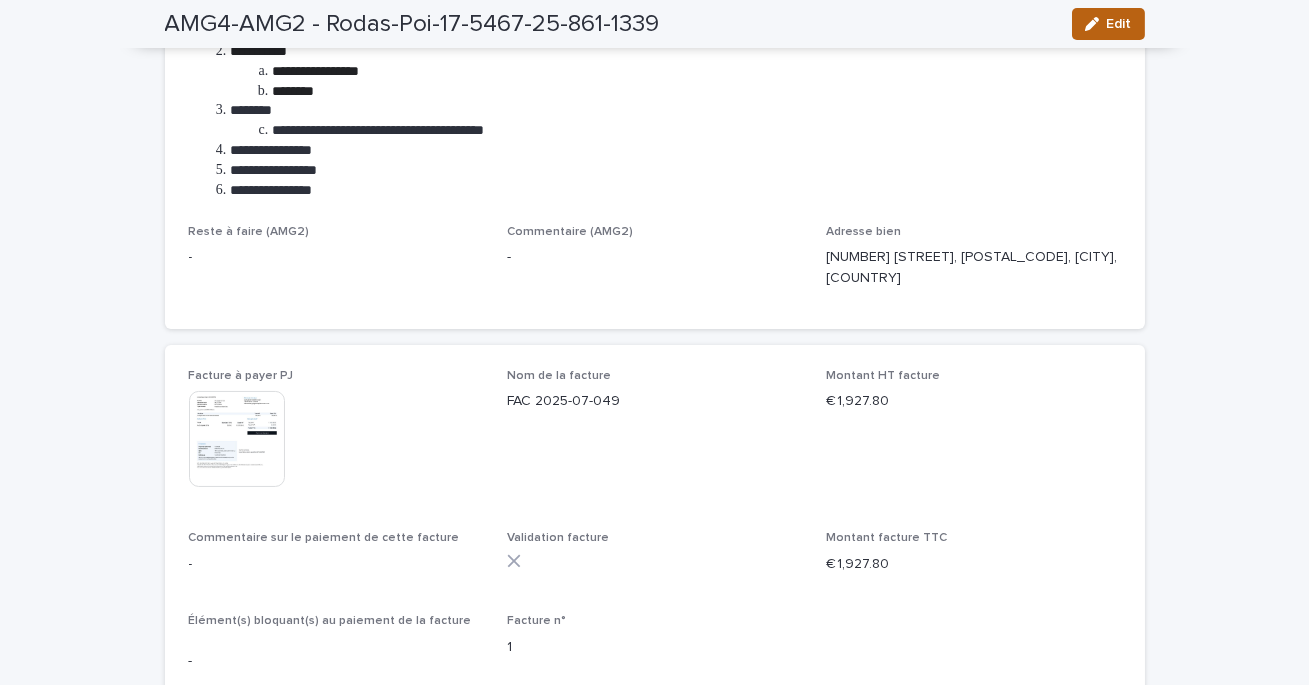 click on "Edit" at bounding box center (1119, 24) 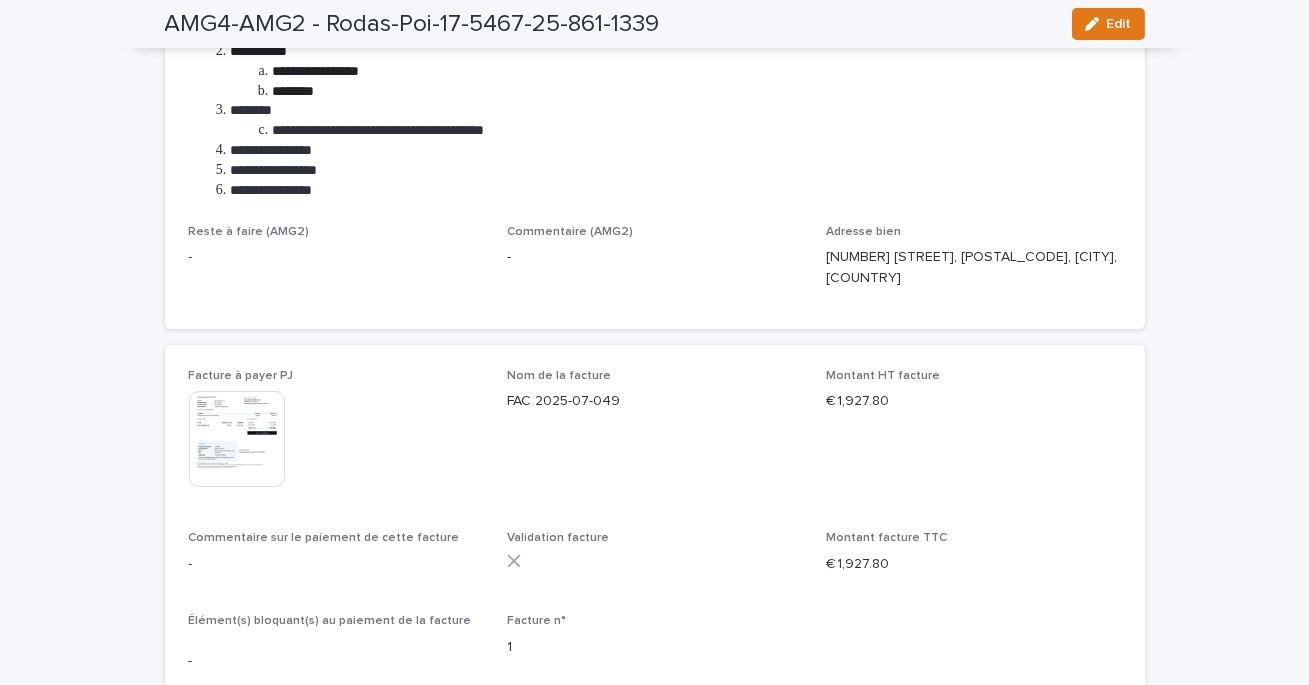 scroll, scrollTop: 573, scrollLeft: 0, axis: vertical 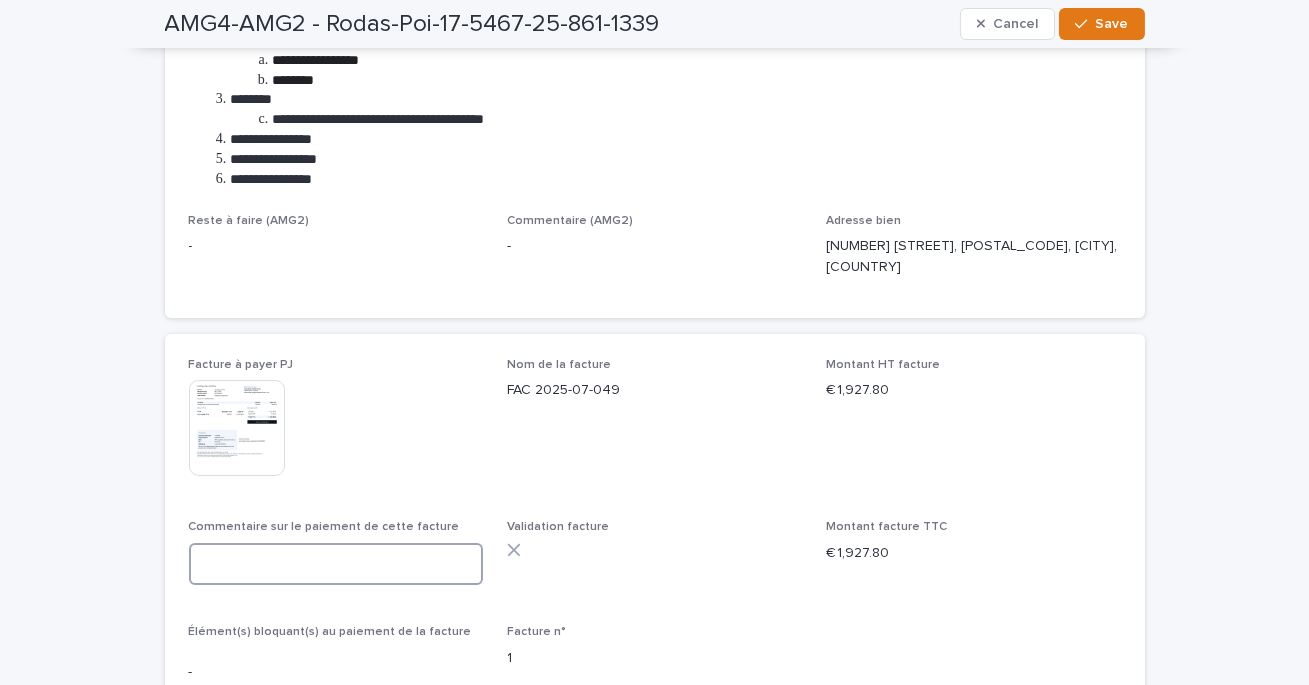 click at bounding box center [336, 564] 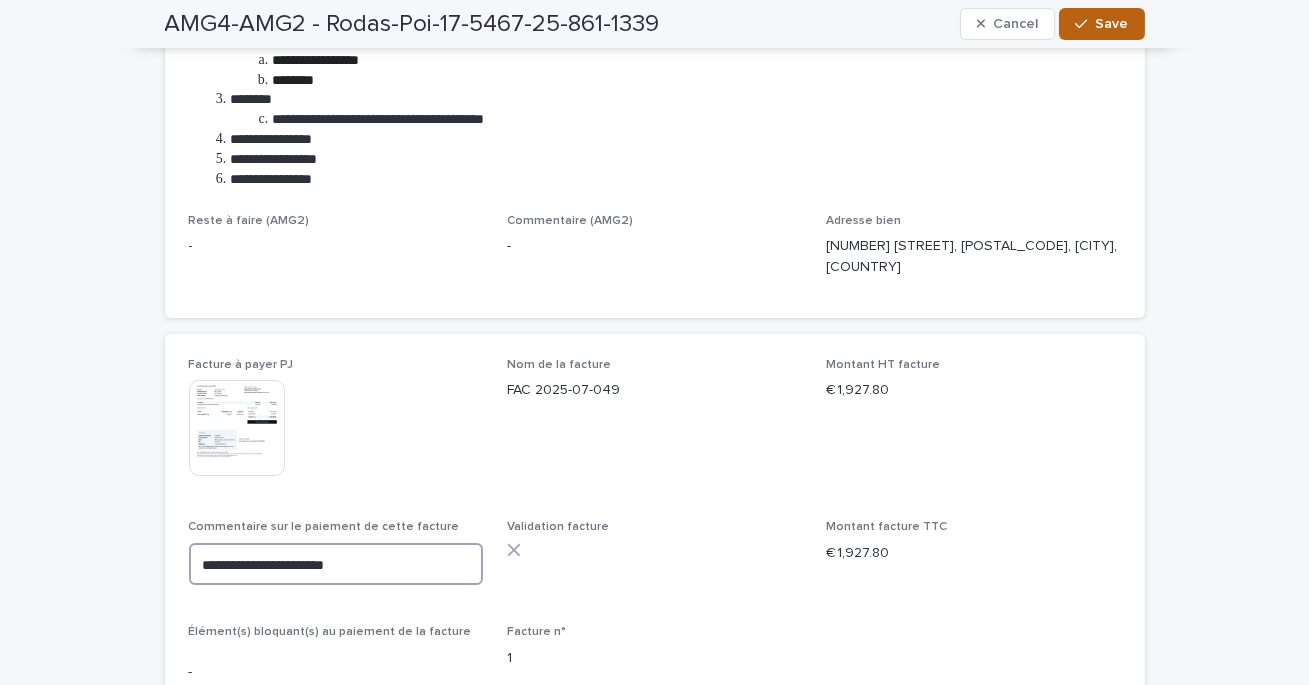 type on "**********" 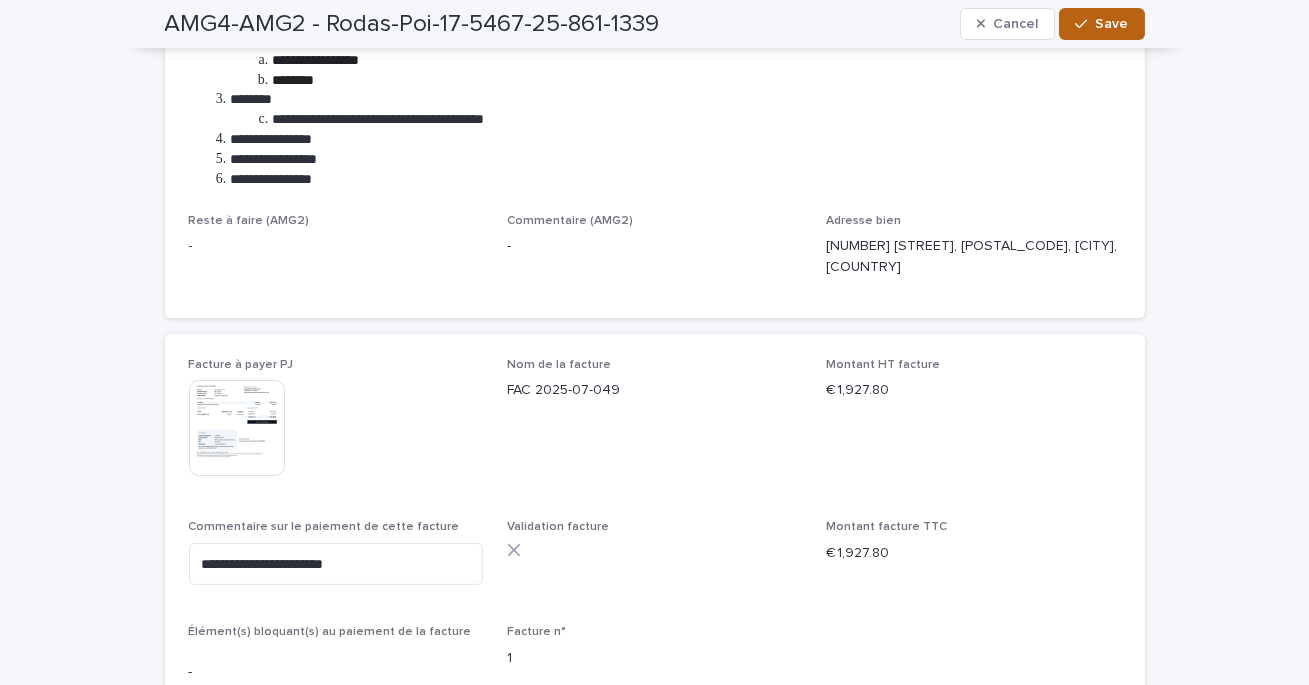 click on "Save" at bounding box center [1112, 24] 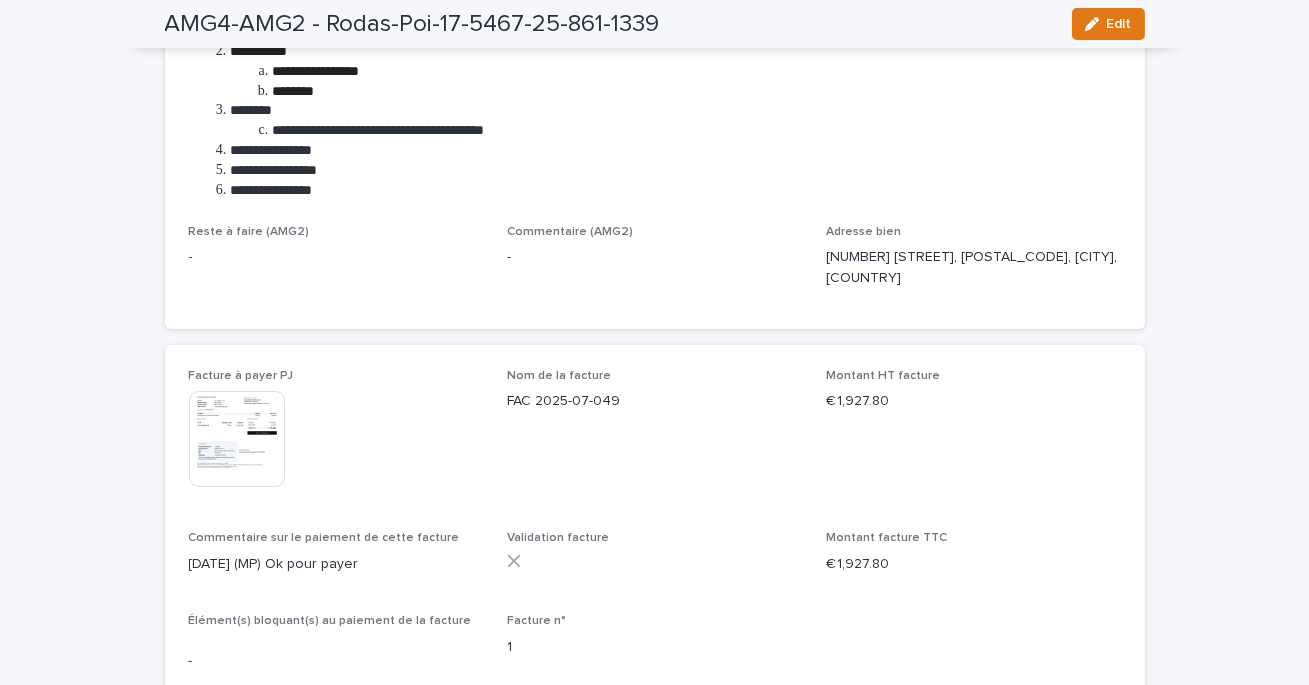 scroll, scrollTop: 0, scrollLeft: 0, axis: both 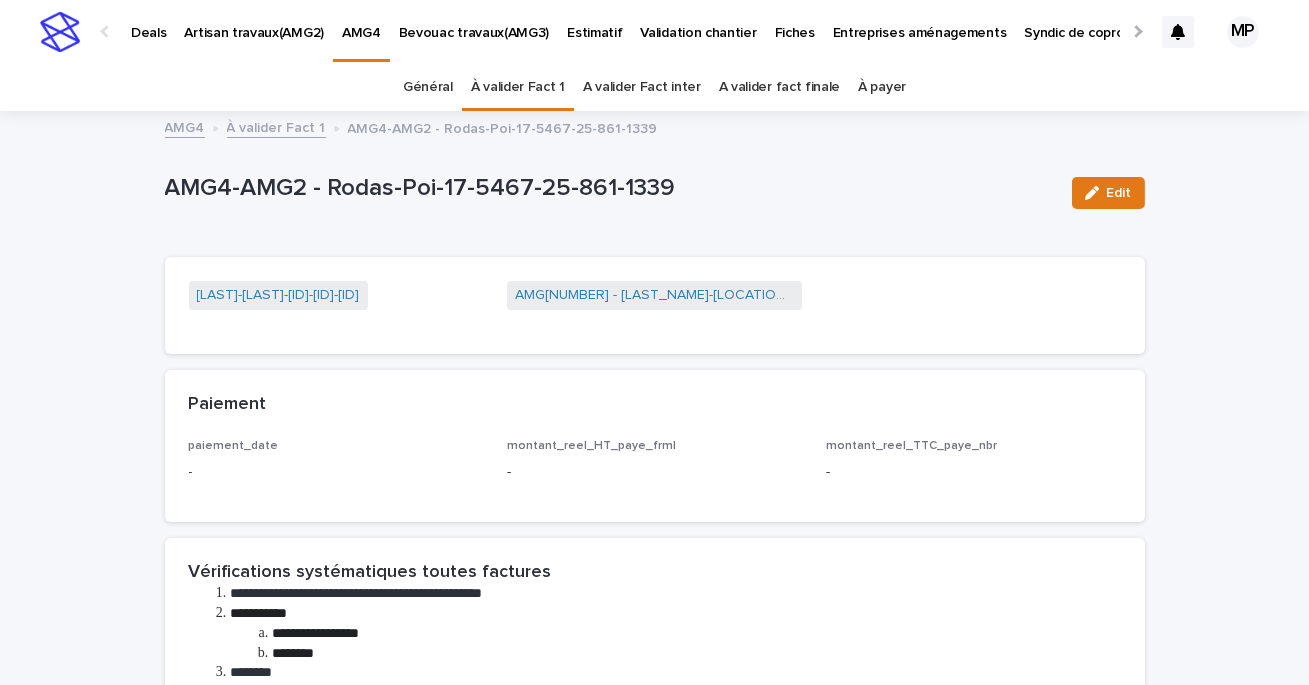 click on "À valider Fact 1" at bounding box center (276, 126) 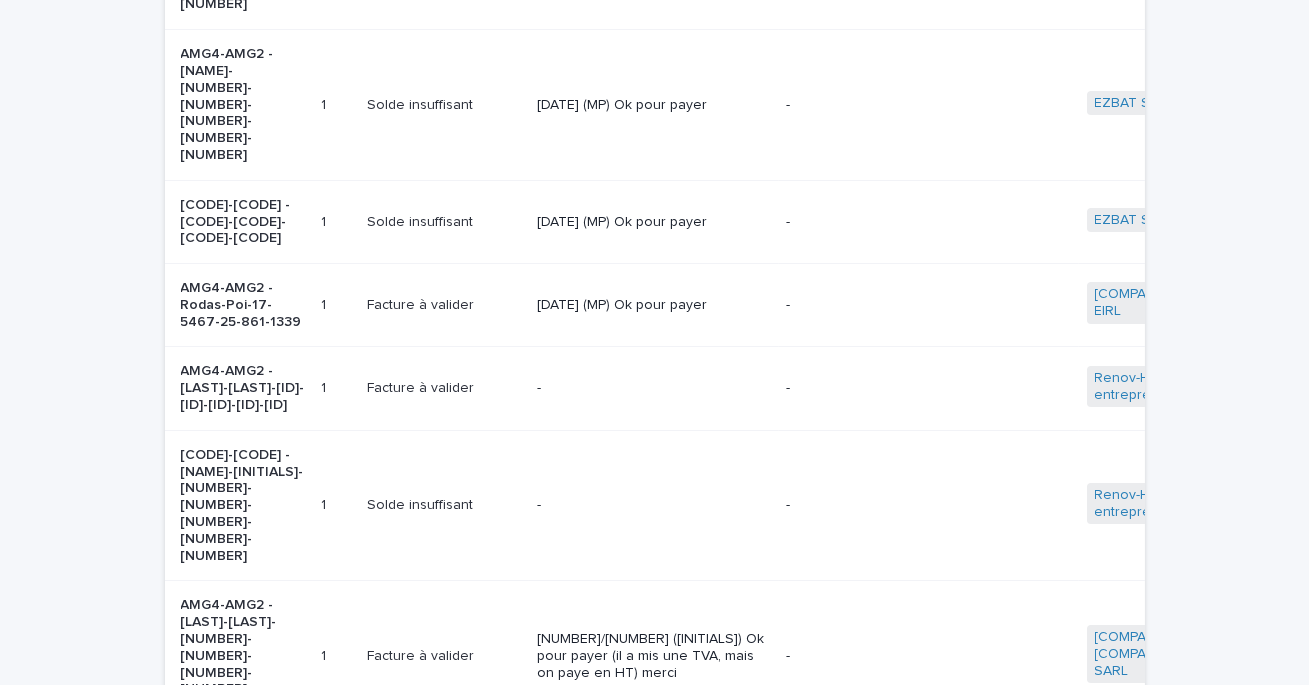 scroll, scrollTop: 643, scrollLeft: 0, axis: vertical 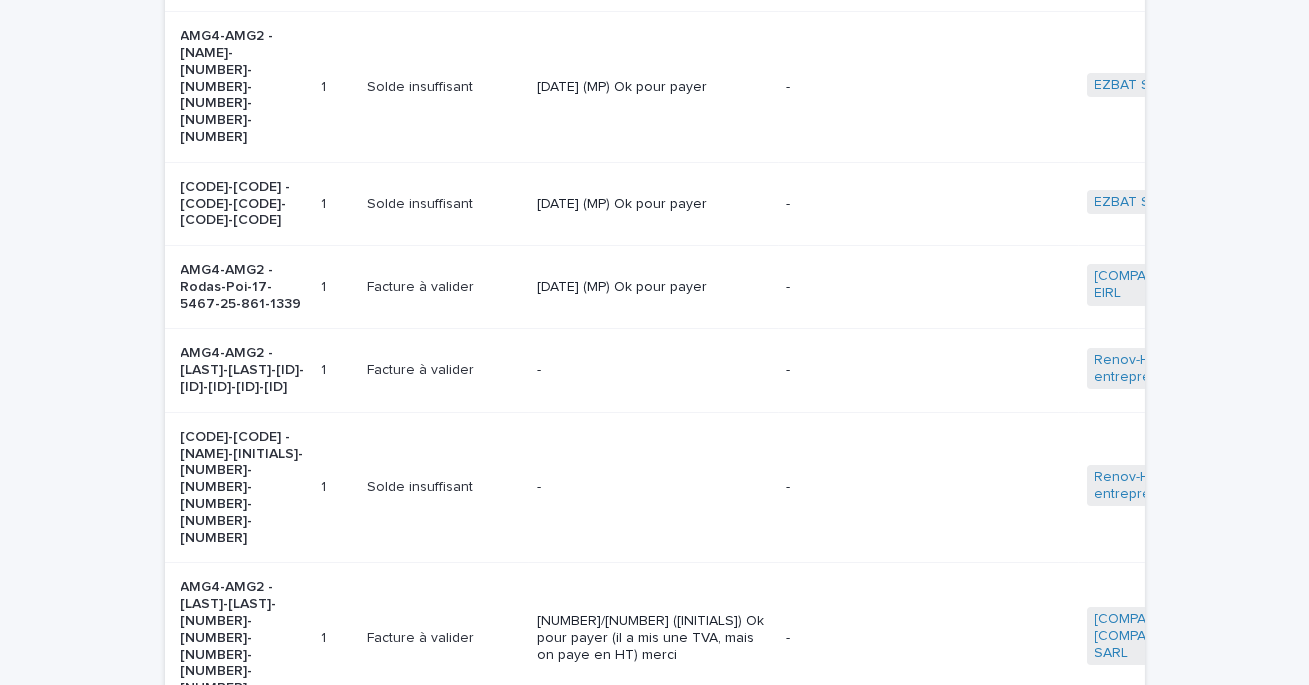 click on "-" at bounding box center (653, 370) 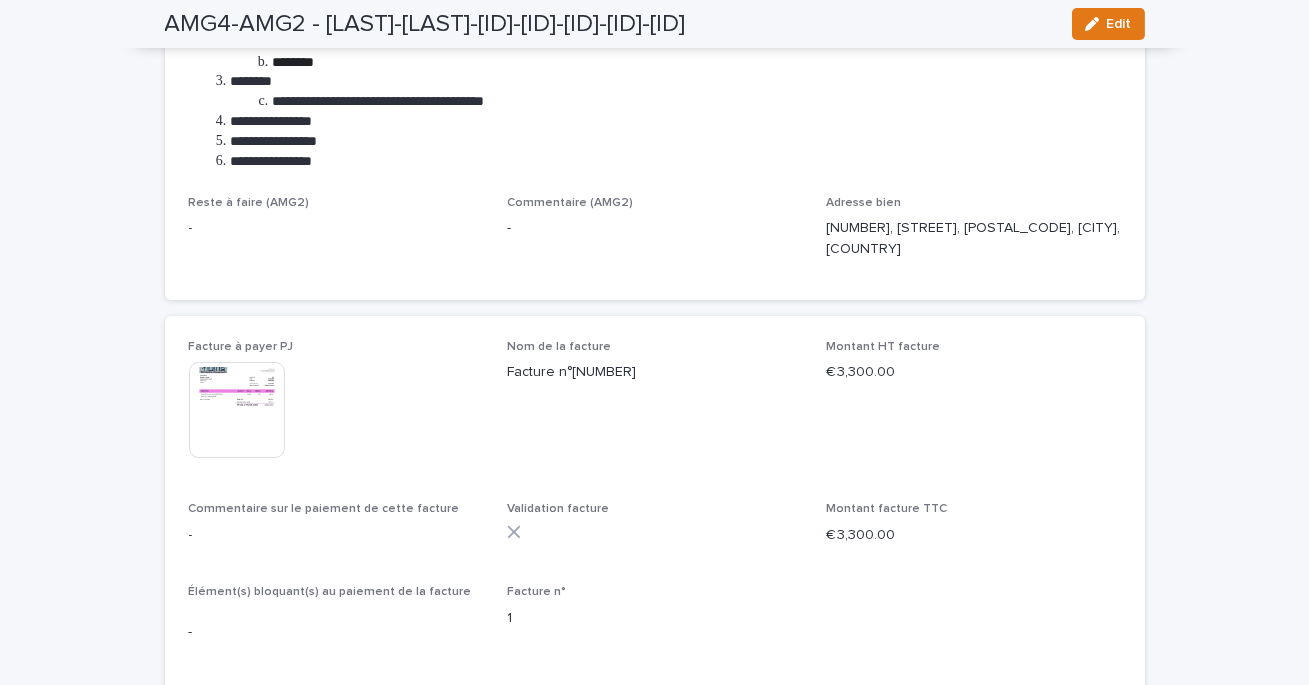 scroll, scrollTop: 606, scrollLeft: 0, axis: vertical 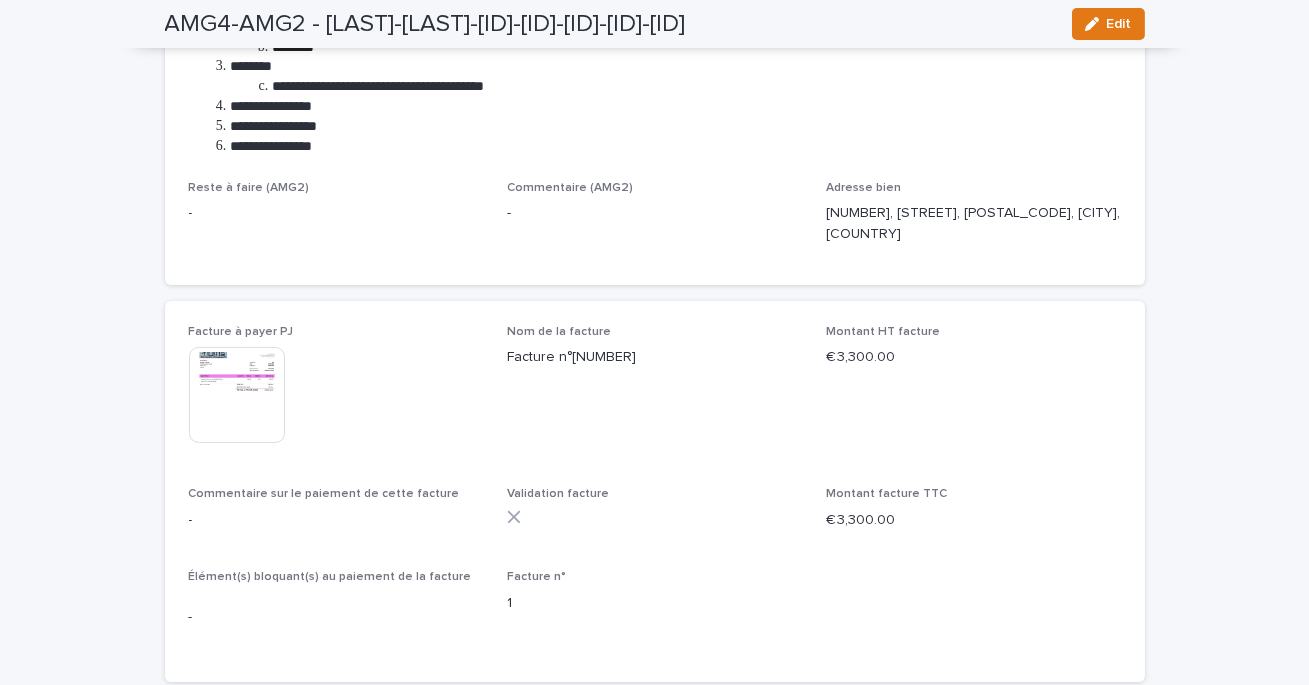 click at bounding box center (237, 395) 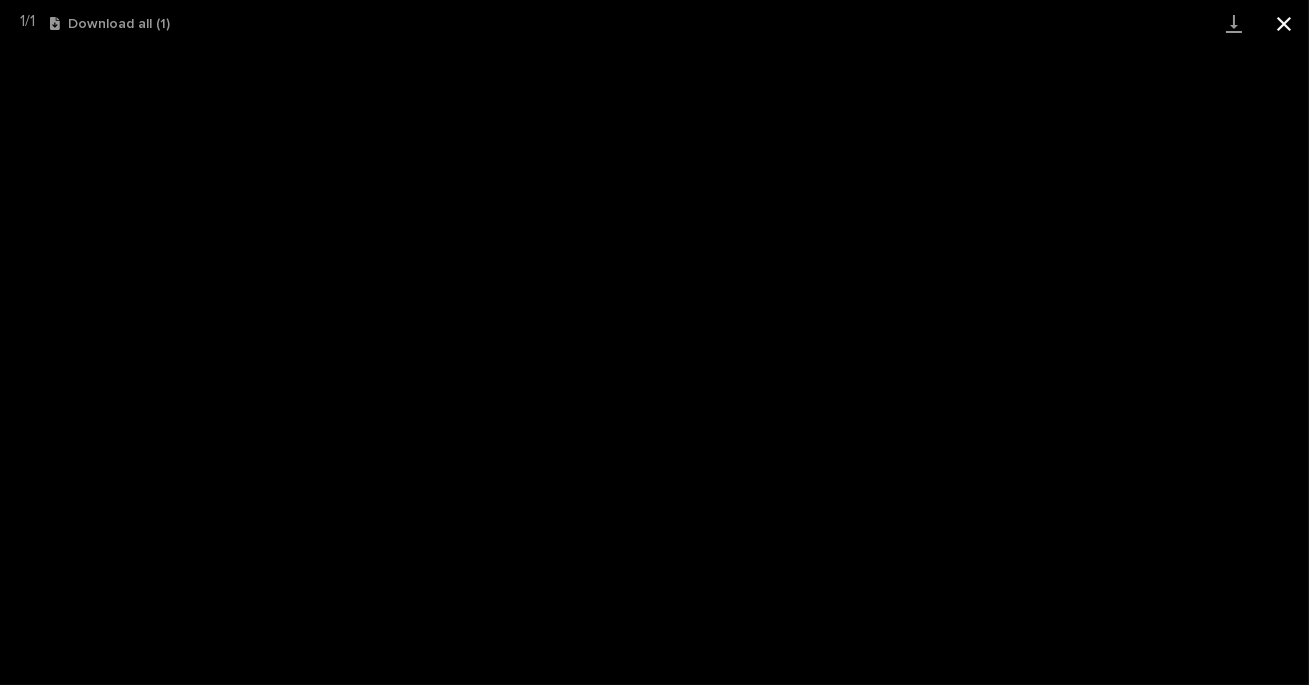 click at bounding box center [1284, 23] 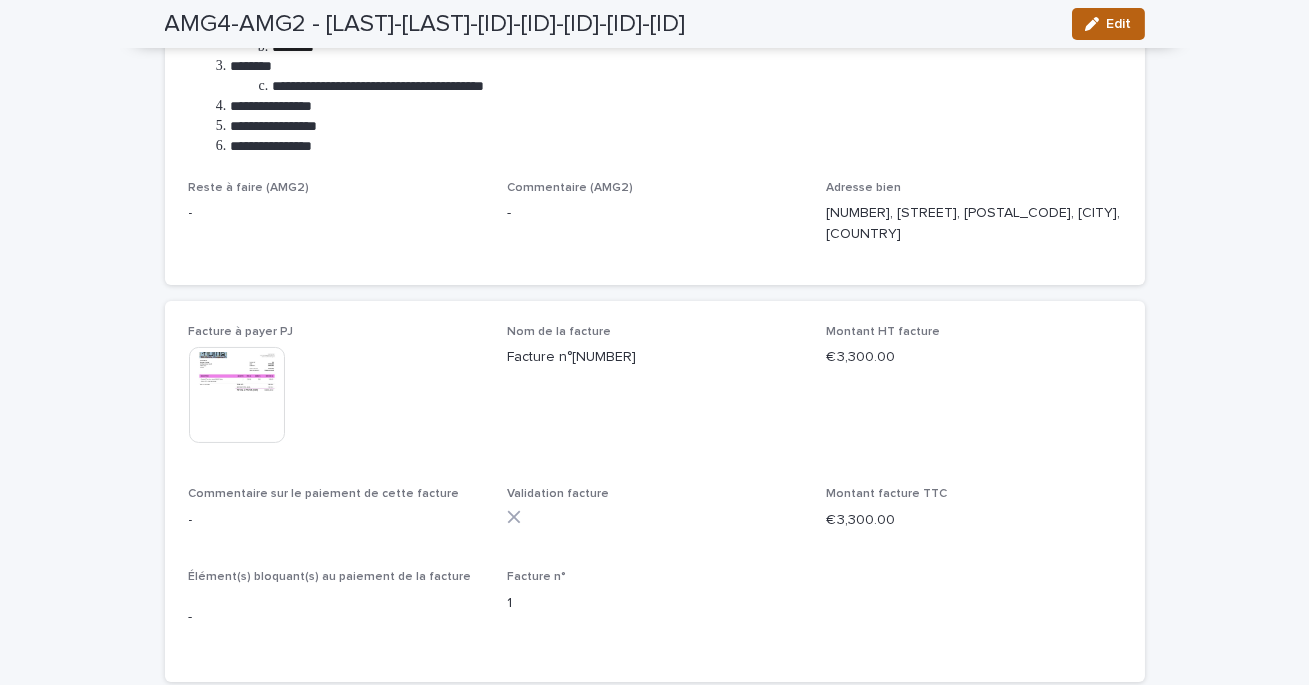 click on "Edit" at bounding box center [1108, 24] 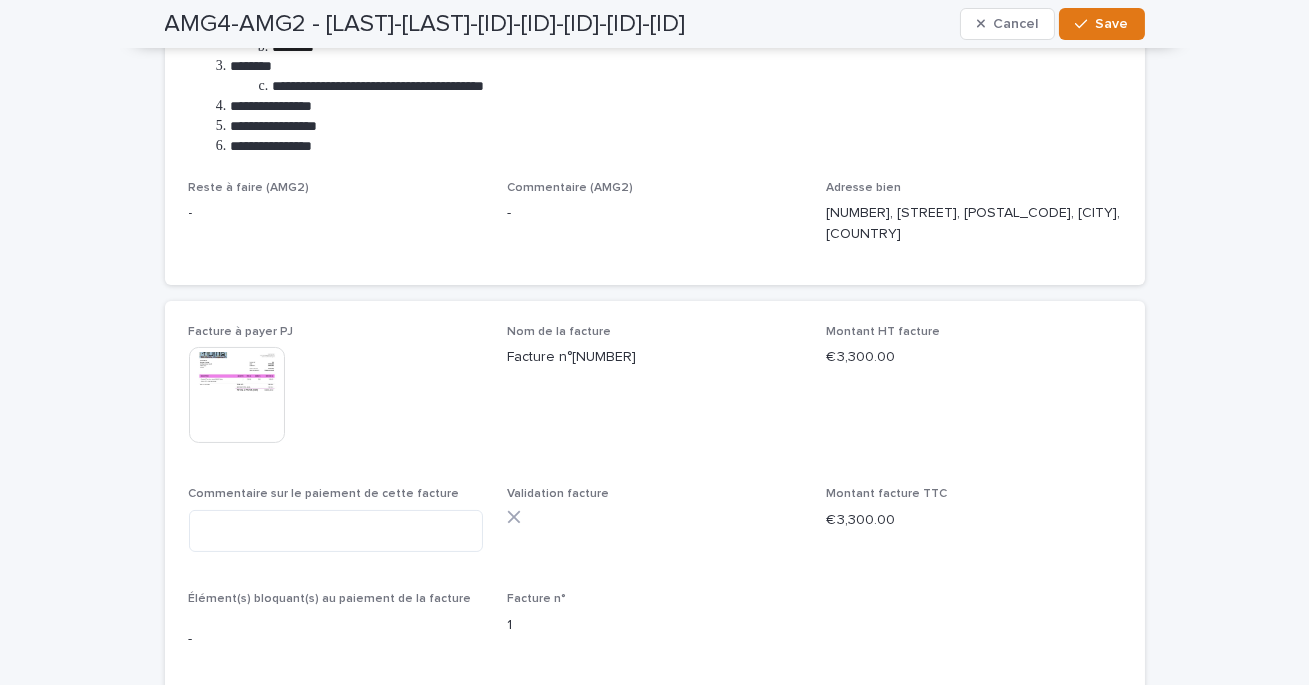 scroll, scrollTop: 617, scrollLeft: 0, axis: vertical 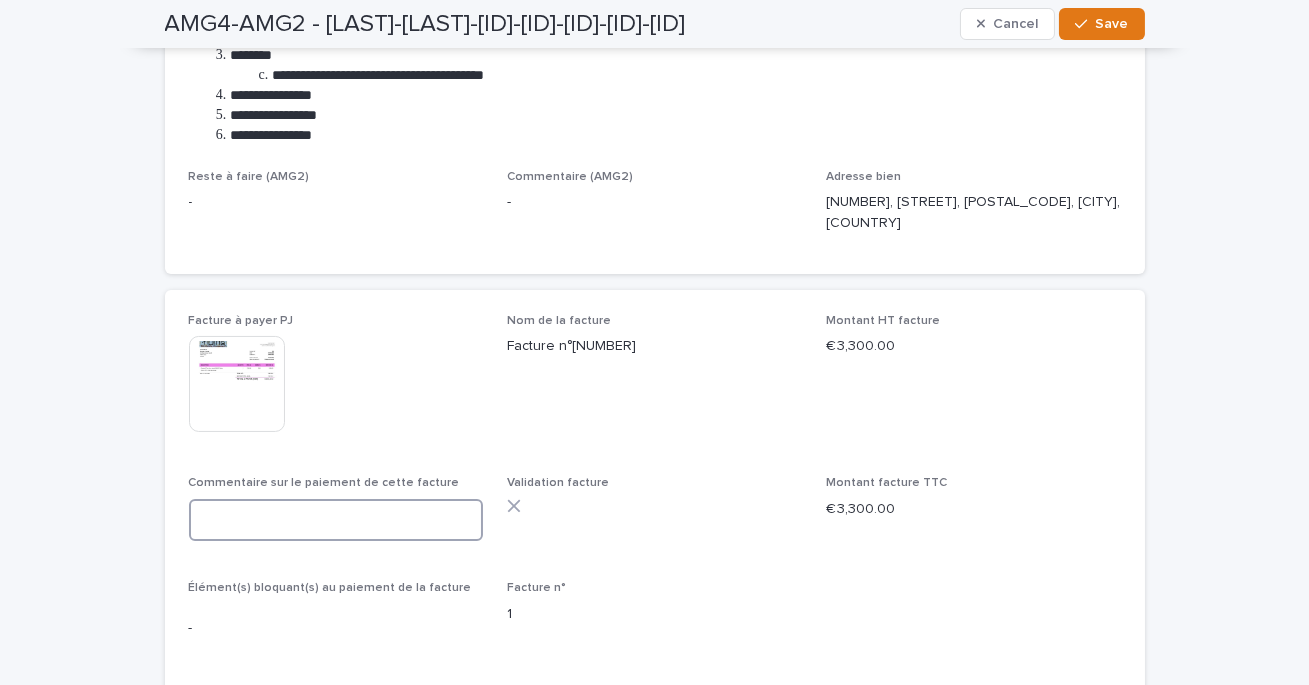 click at bounding box center [336, 520] 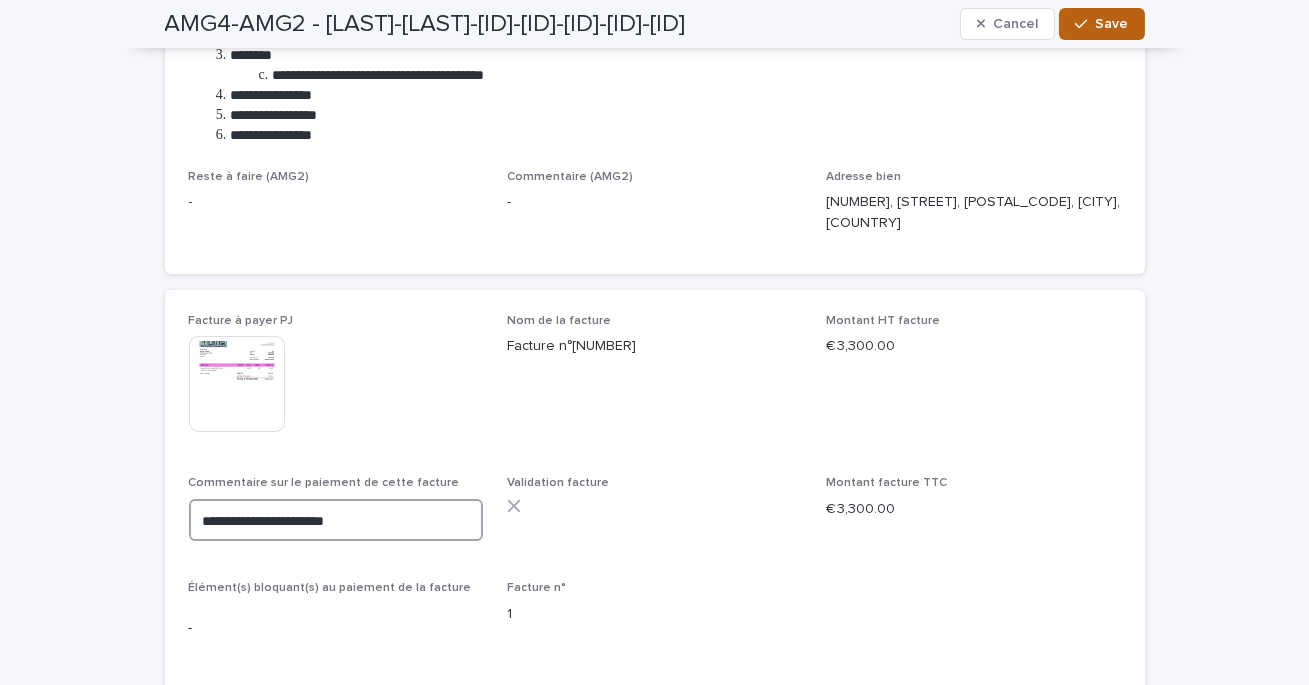 type on "**********" 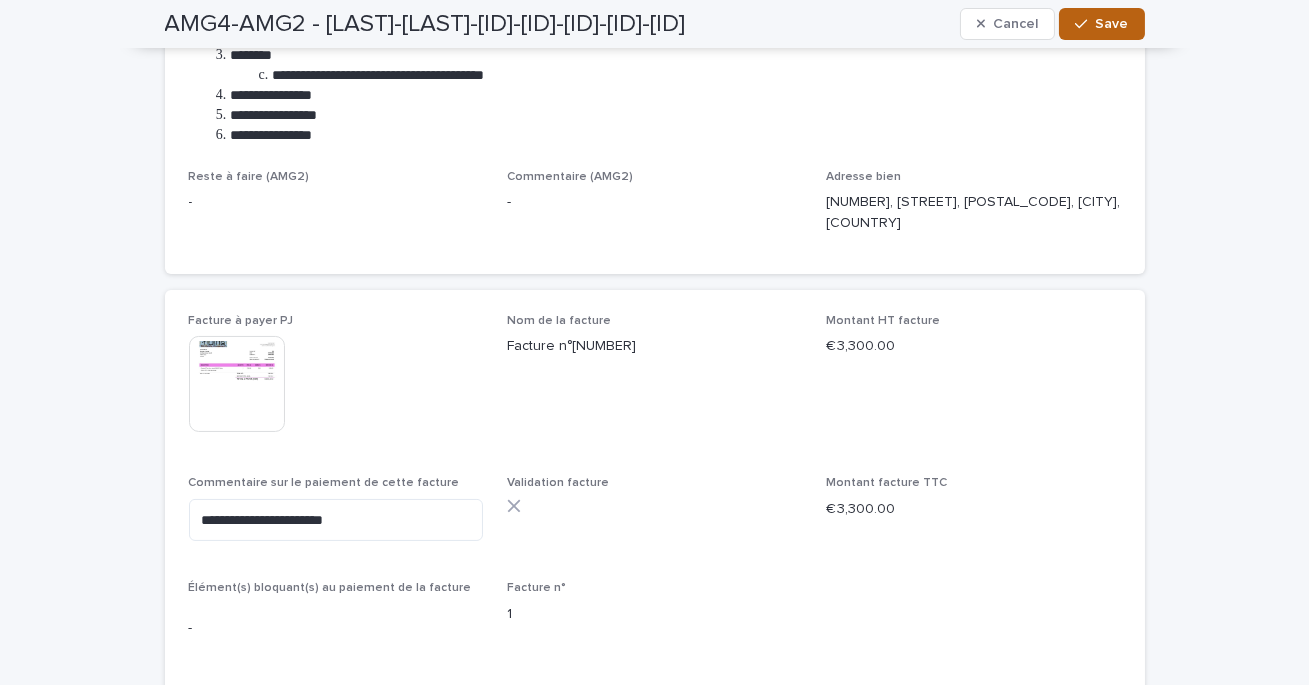 click on "Save" at bounding box center (1101, 24) 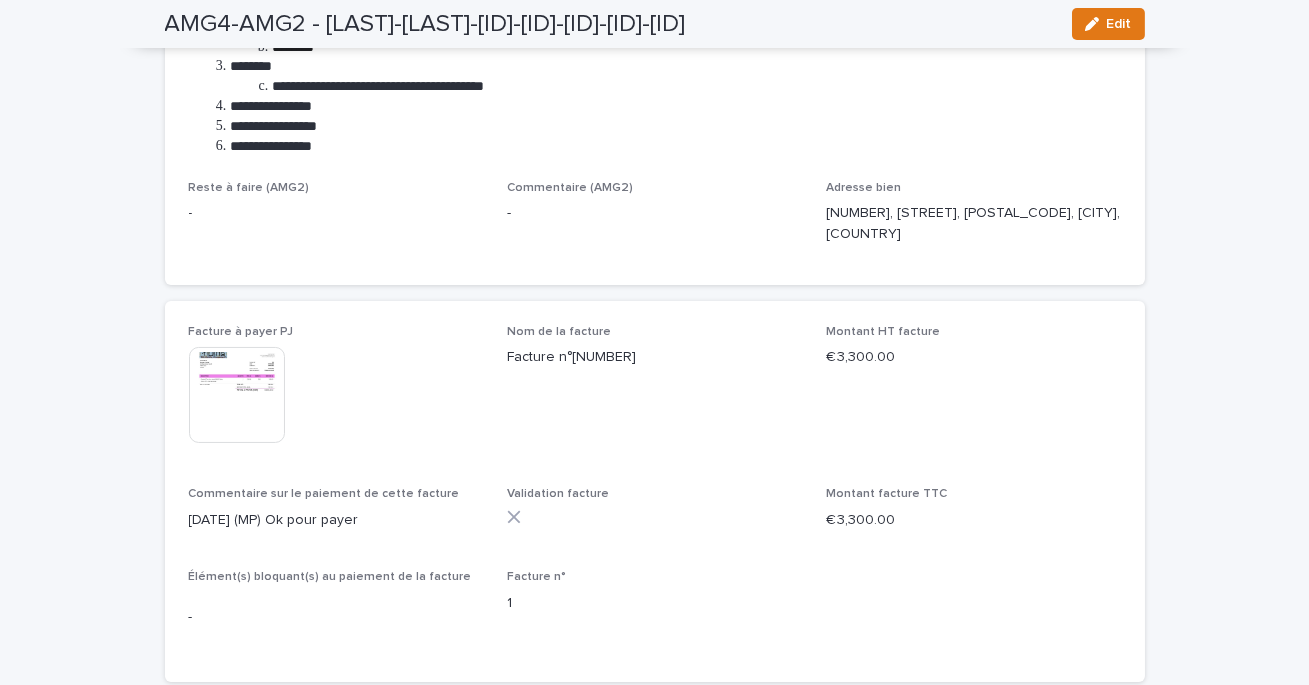 scroll, scrollTop: 0, scrollLeft: 0, axis: both 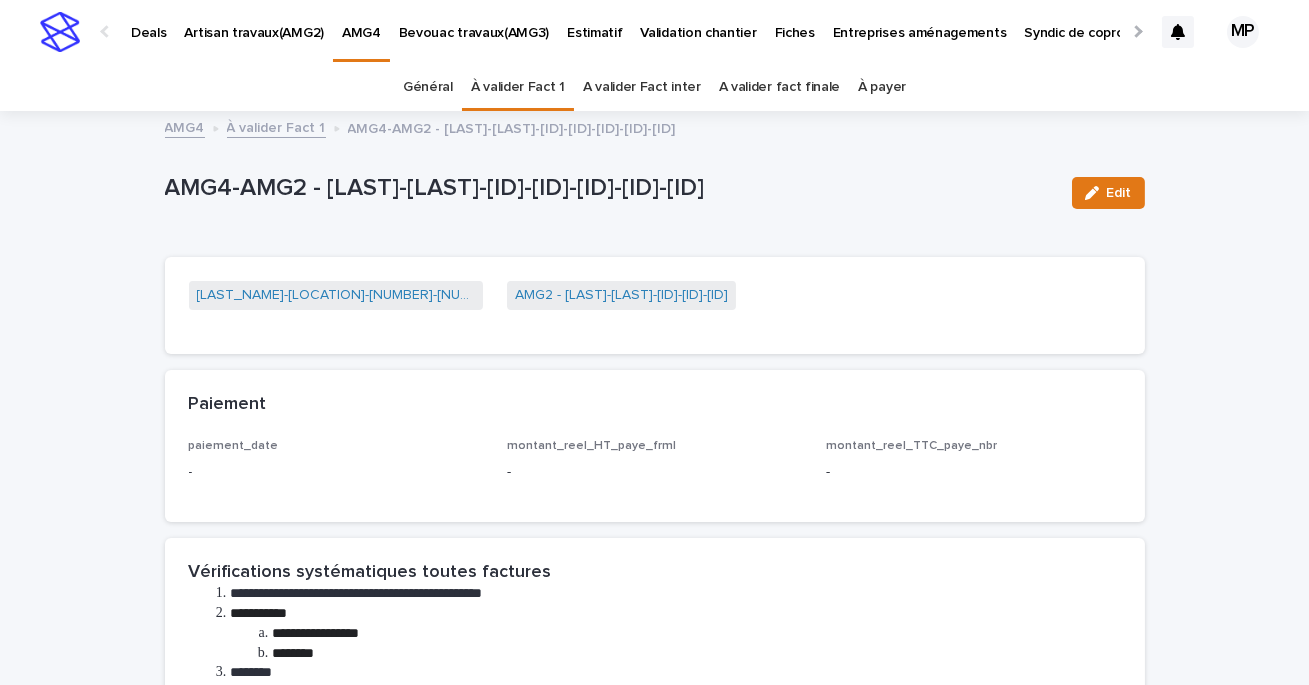 click on "À valider Fact 1" at bounding box center (276, 126) 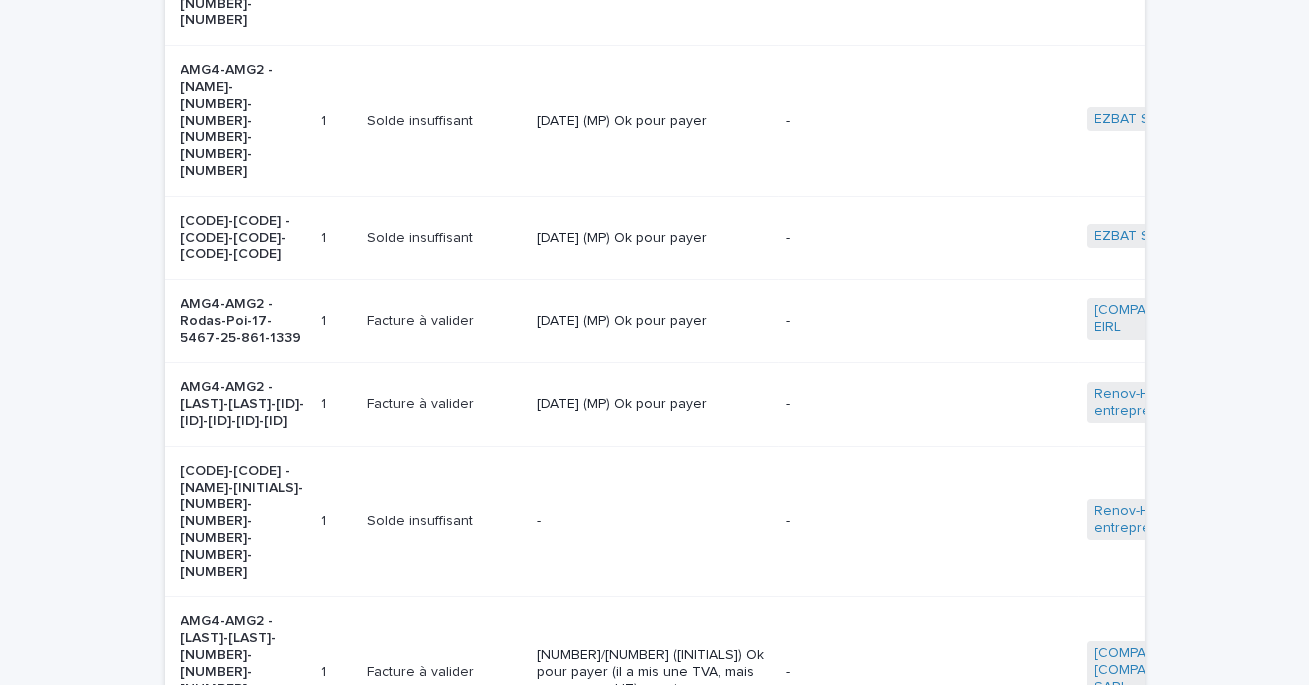 scroll, scrollTop: 628, scrollLeft: 0, axis: vertical 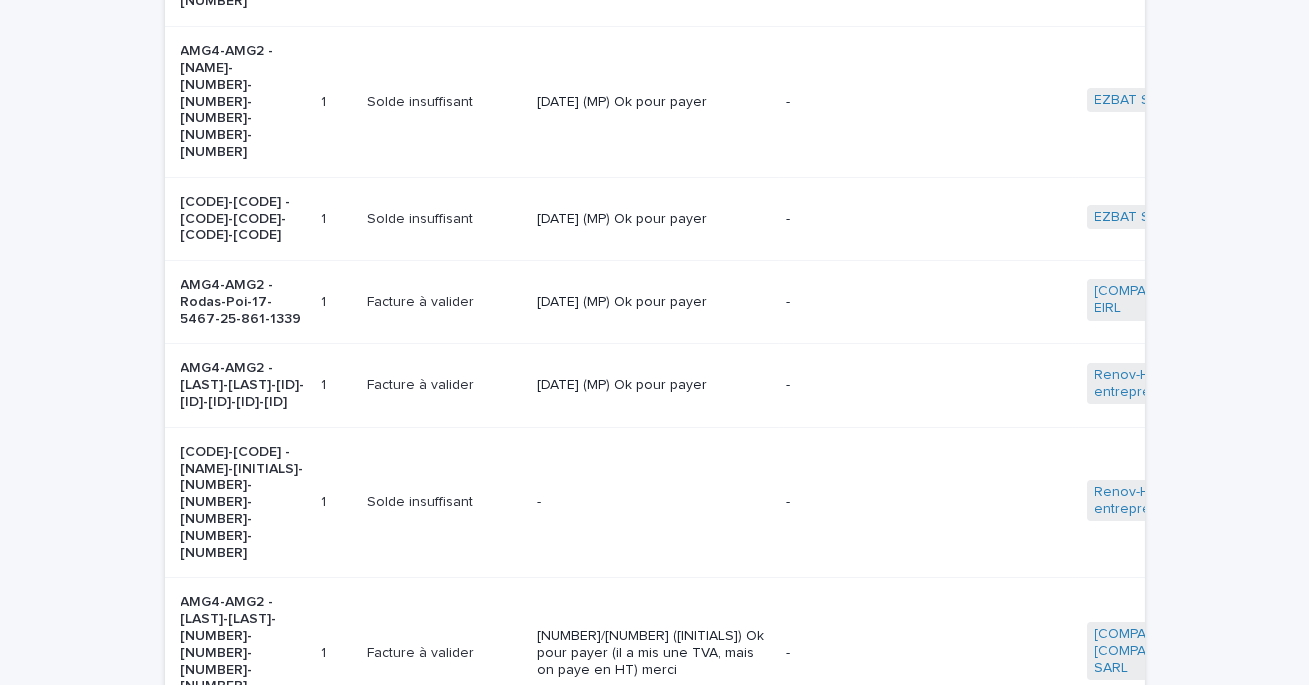 click on "-" at bounding box center (653, 502) 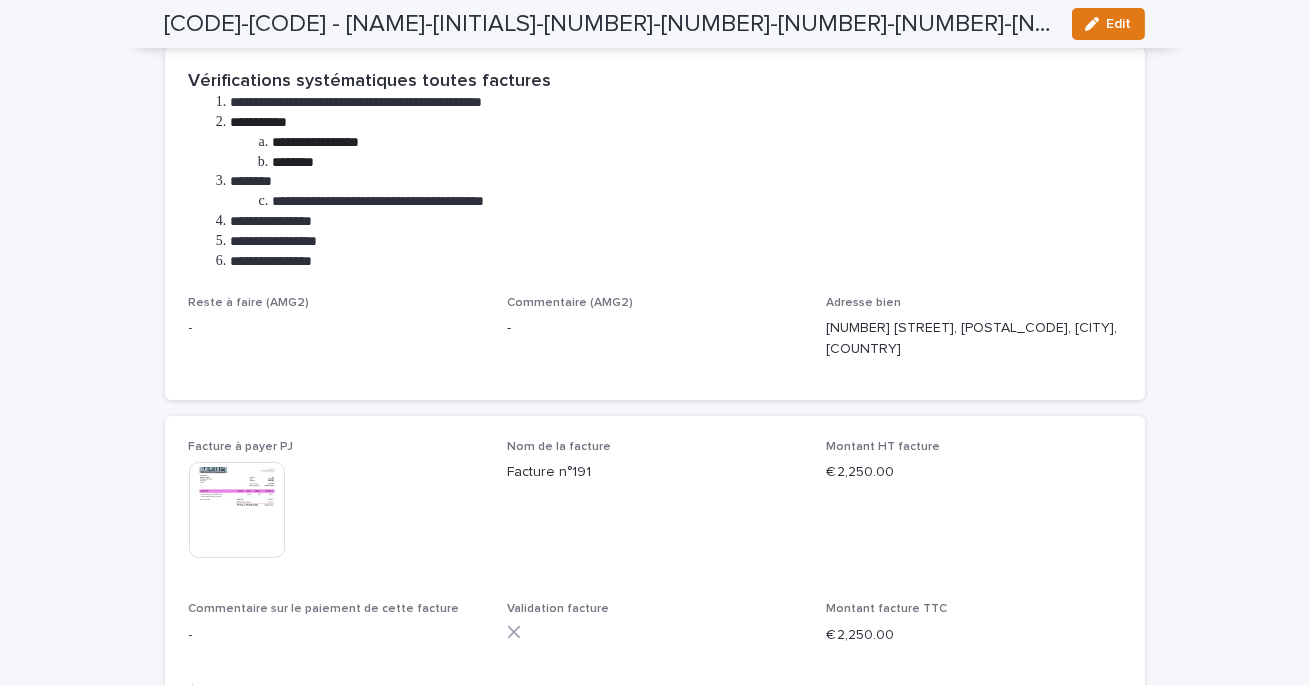 scroll, scrollTop: 578, scrollLeft: 0, axis: vertical 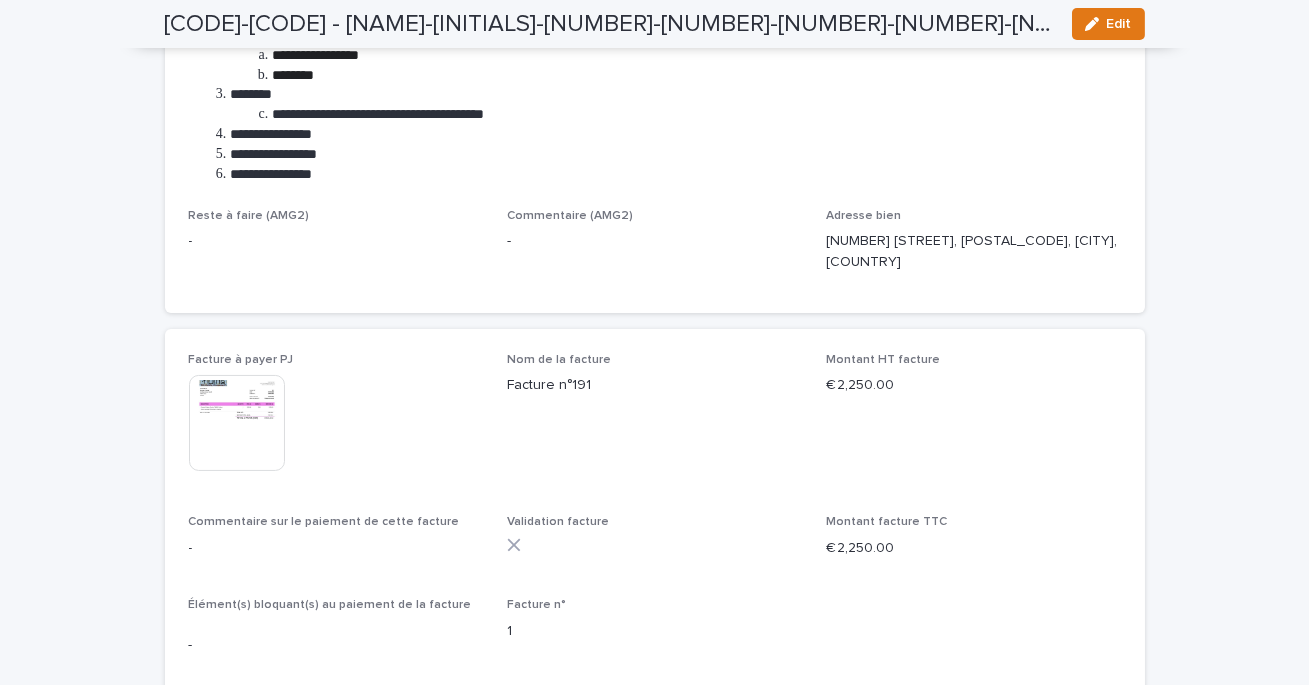 click at bounding box center (237, 423) 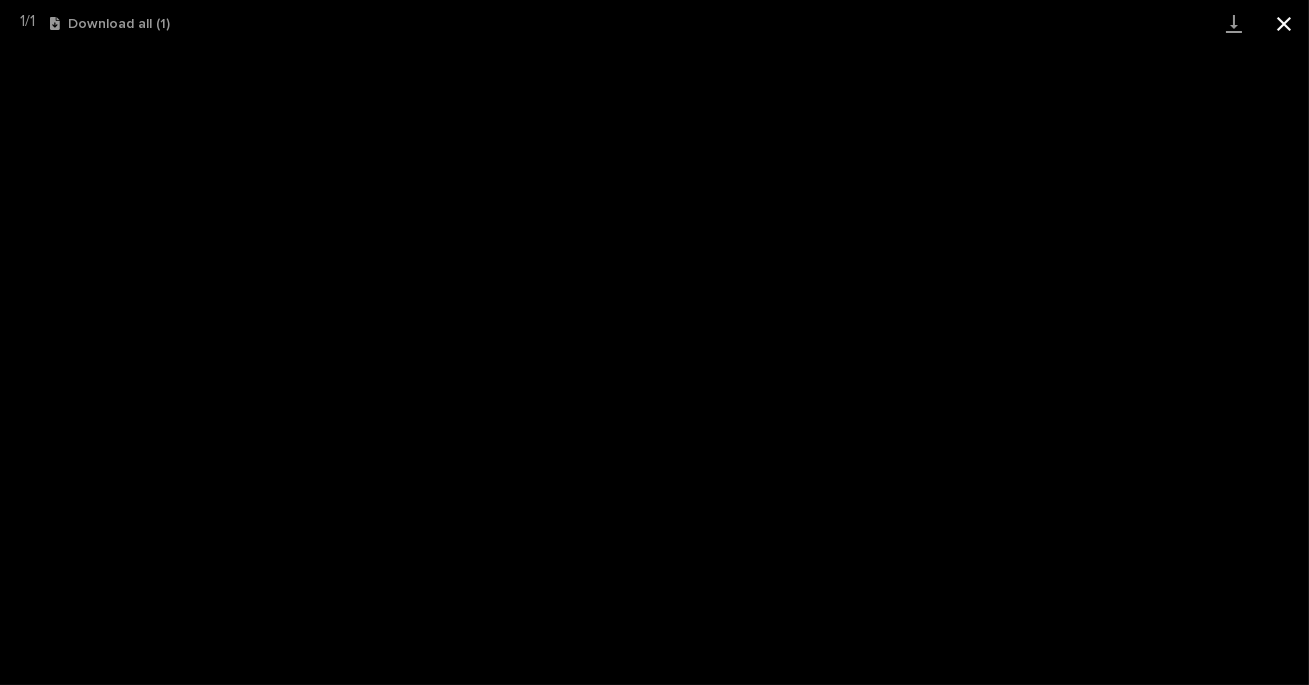click at bounding box center (1284, 23) 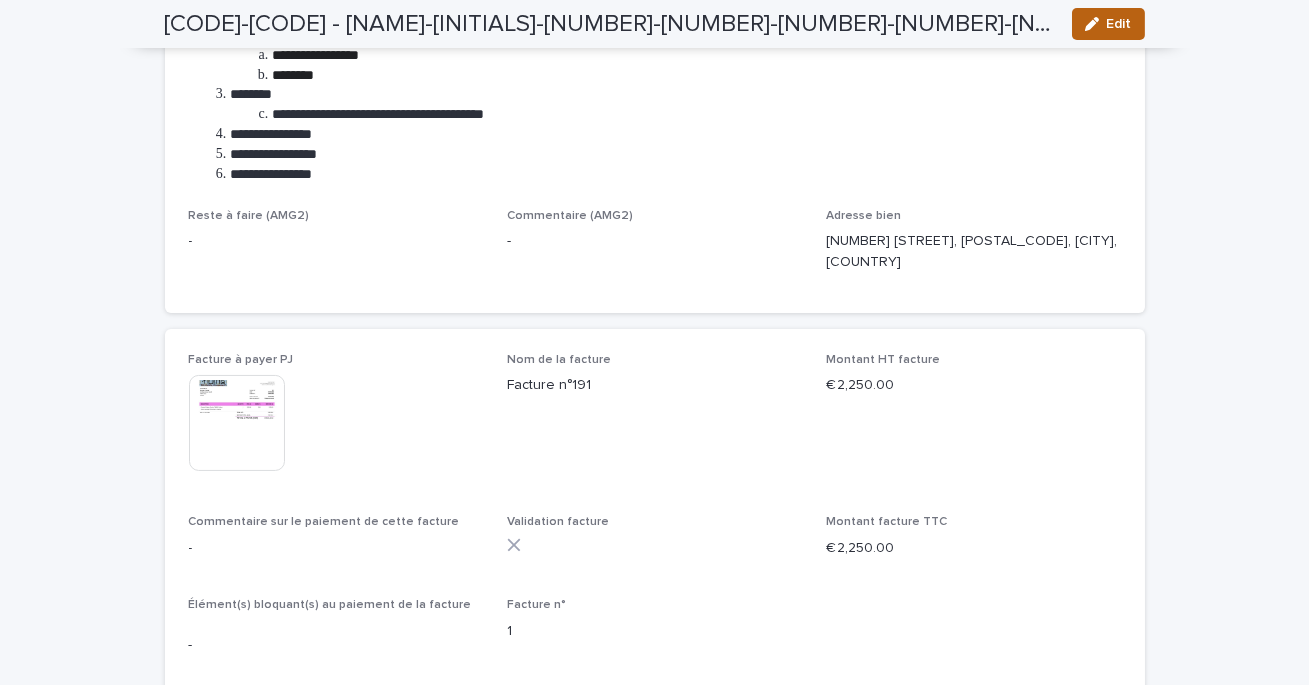click on "Edit" at bounding box center [1119, 24] 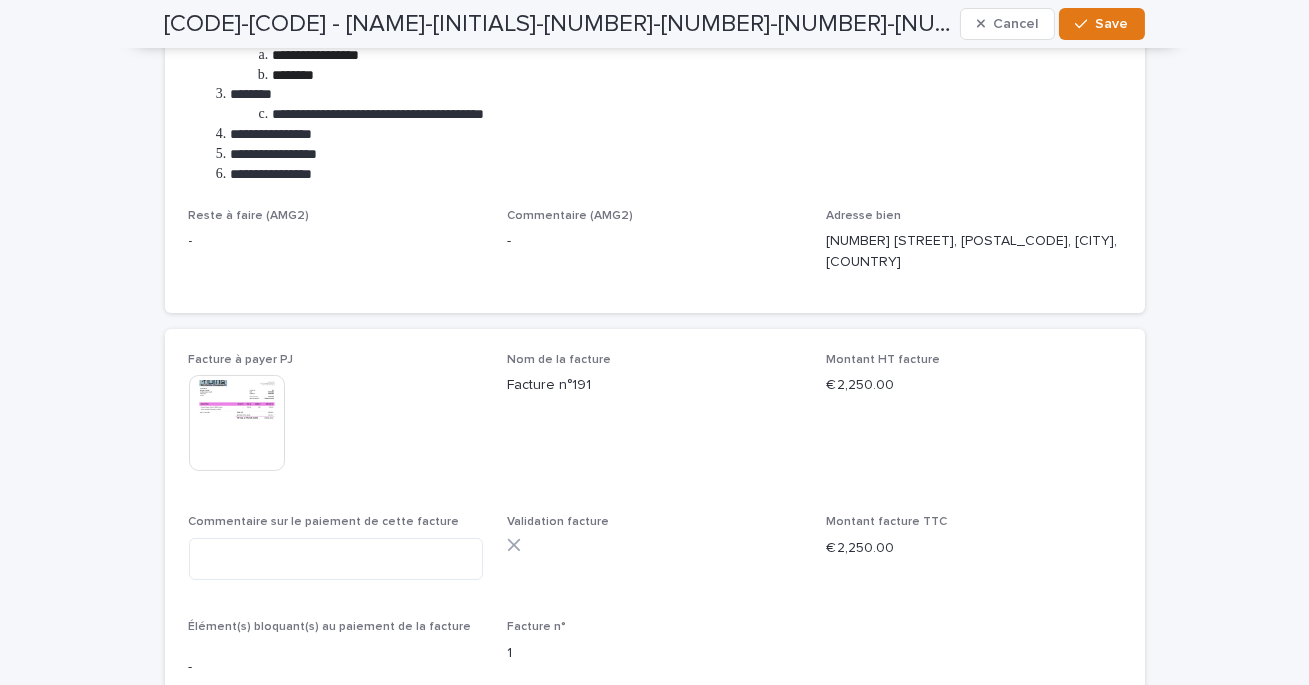 scroll, scrollTop: 589, scrollLeft: 0, axis: vertical 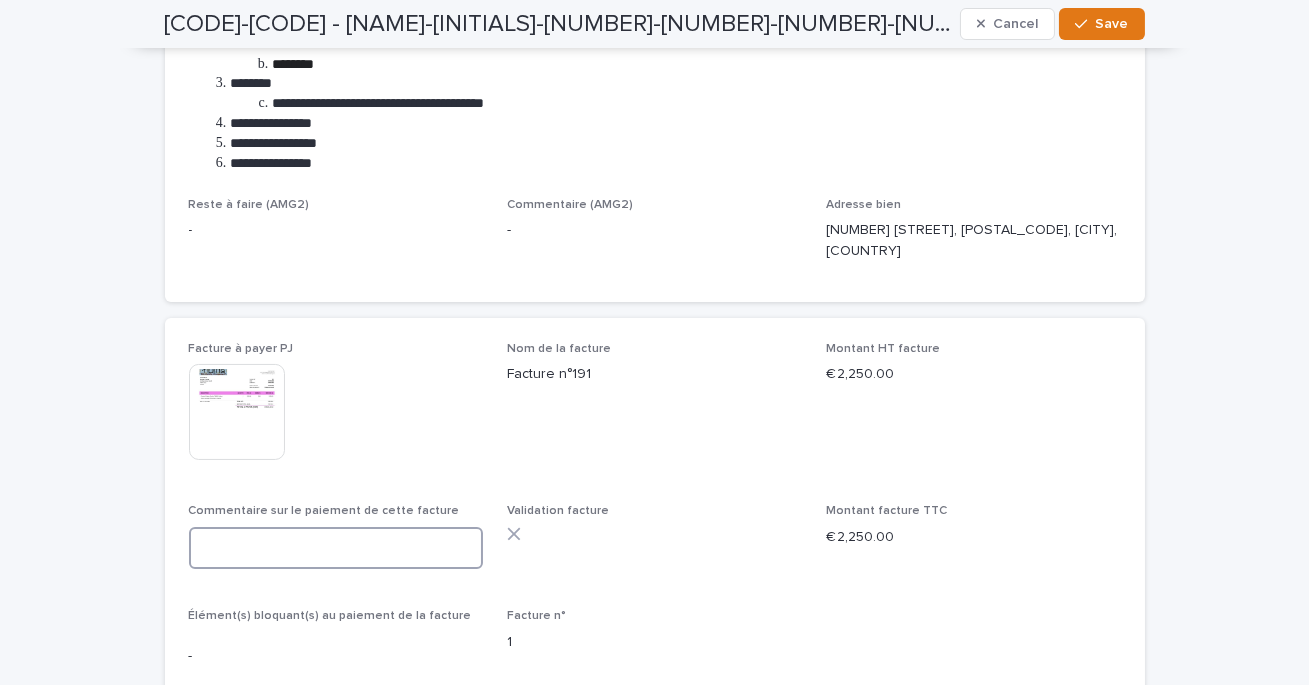 click at bounding box center [336, 548] 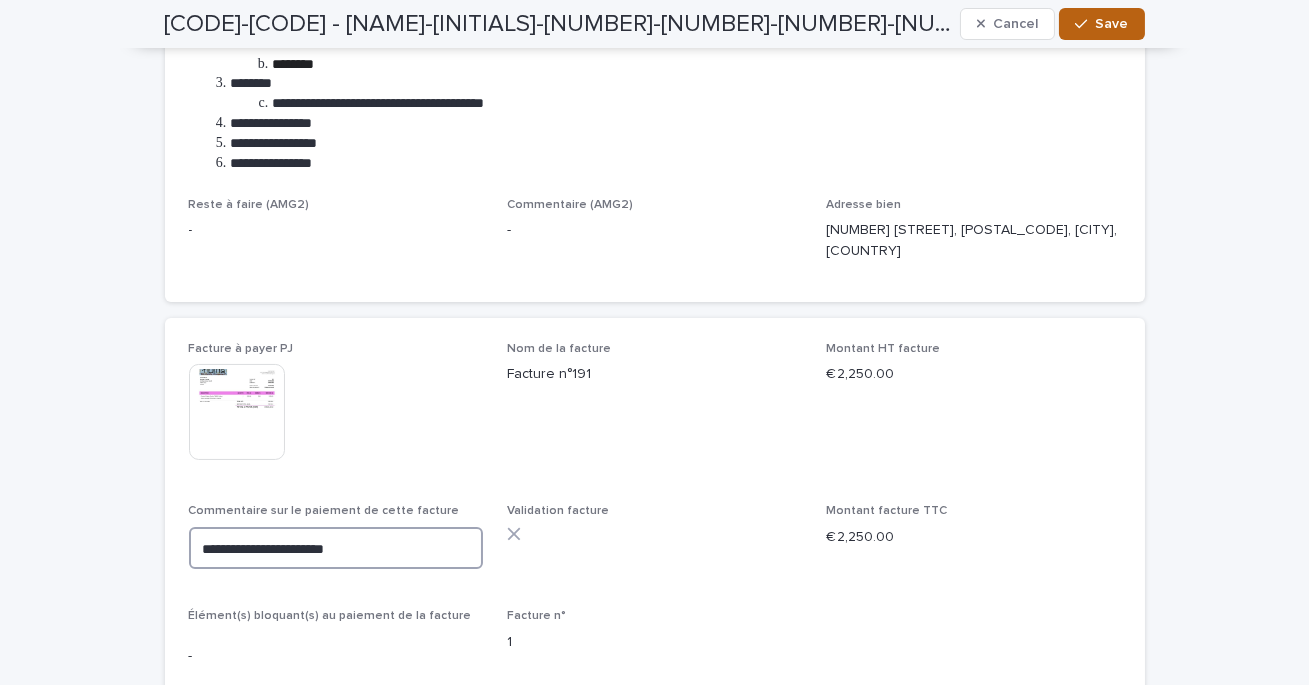 type on "**********" 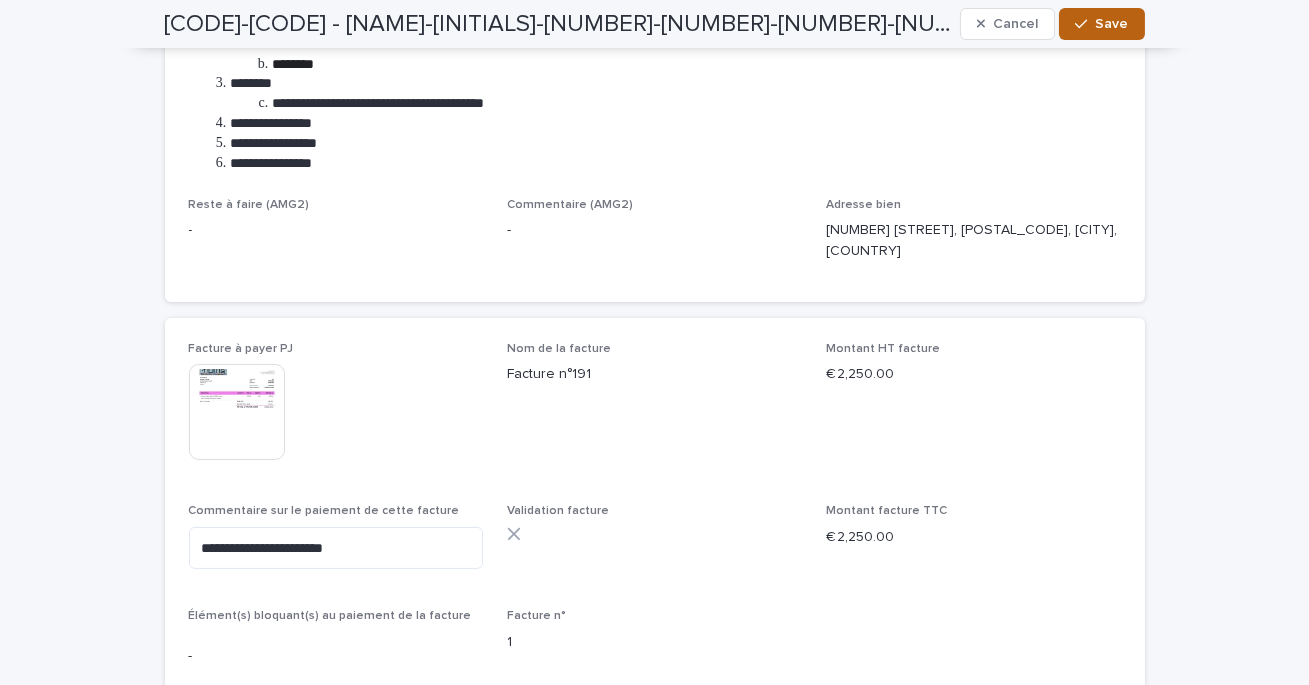 click 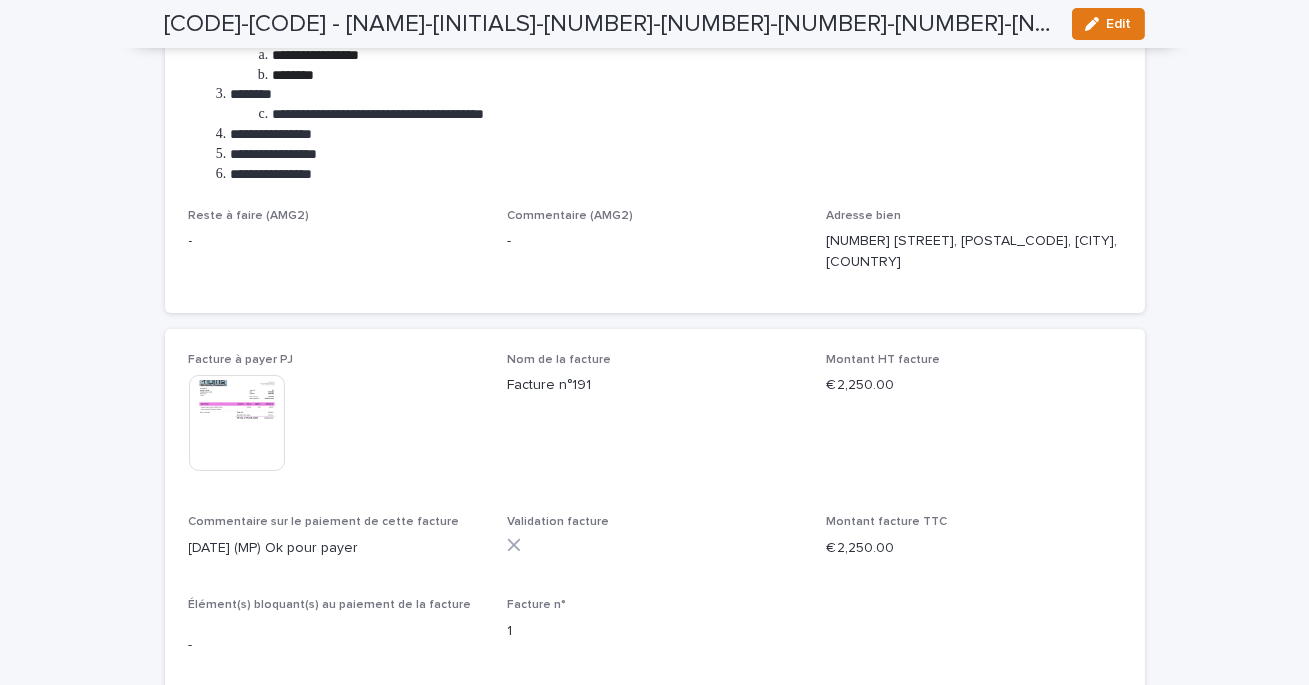 scroll, scrollTop: 0, scrollLeft: 0, axis: both 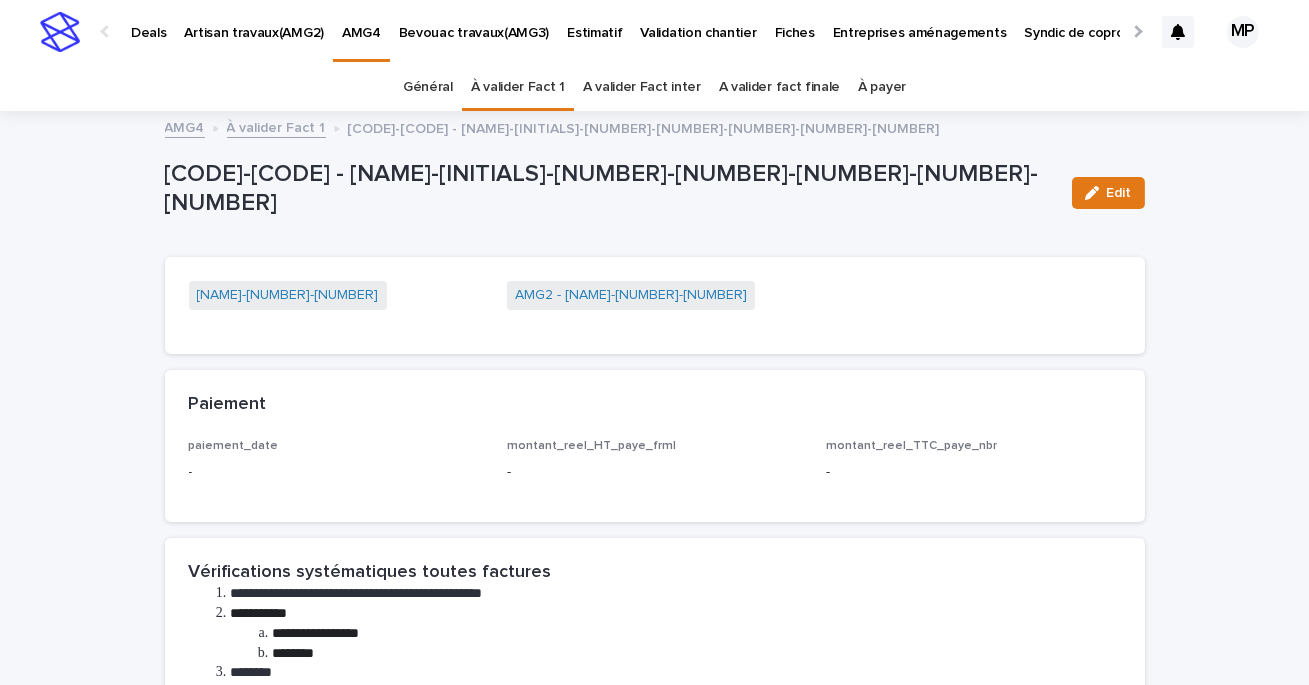 click on "À valider Fact 1" at bounding box center [276, 126] 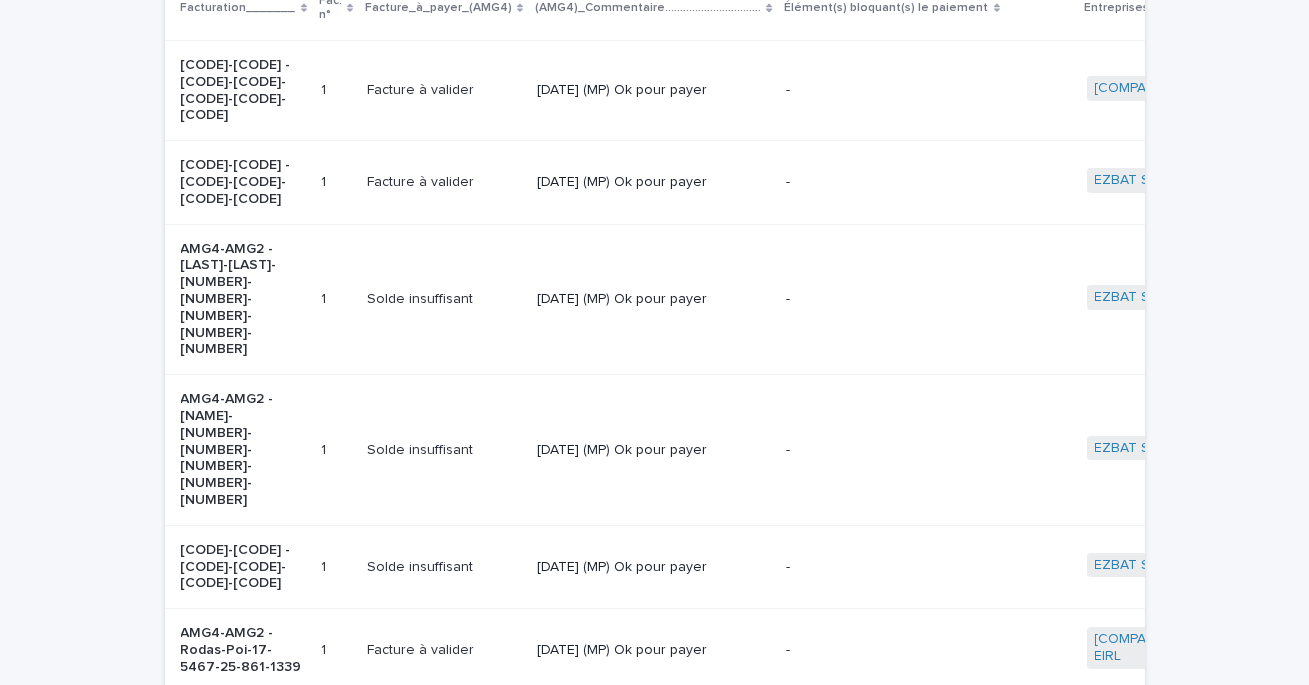 scroll, scrollTop: 0, scrollLeft: 0, axis: both 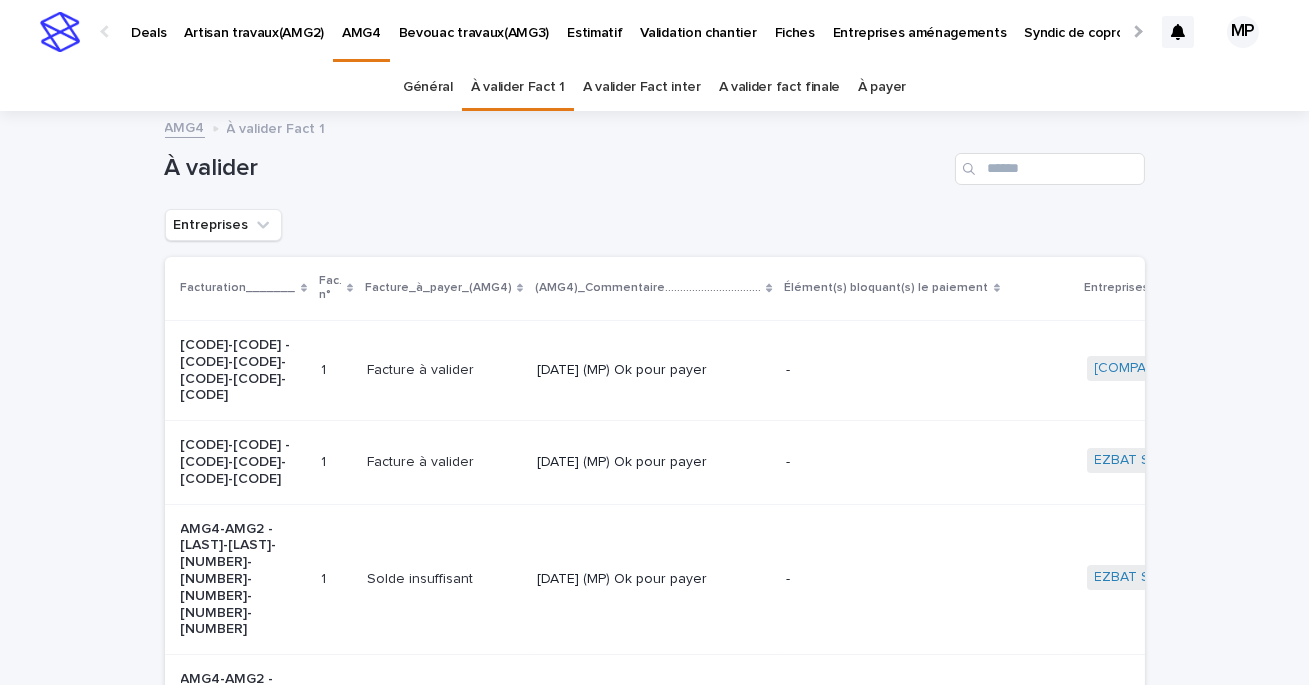 click on "A valider Fact inter" at bounding box center [642, 87] 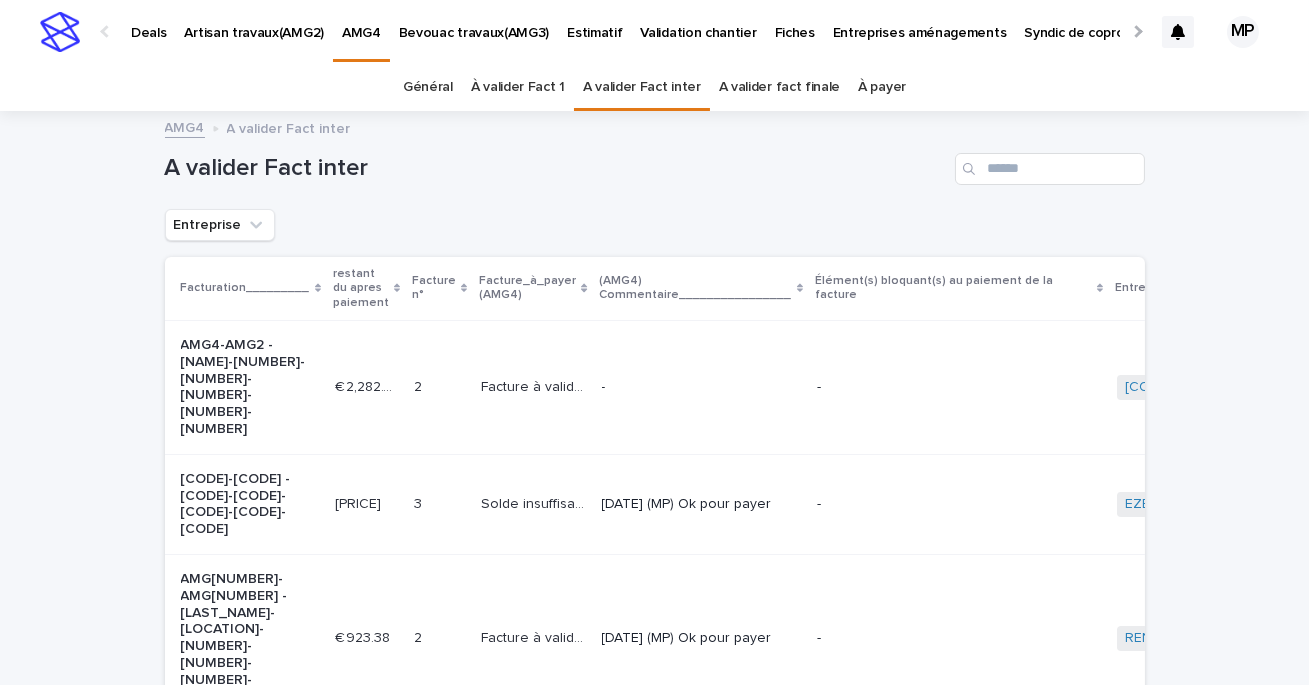 scroll, scrollTop: 31, scrollLeft: 0, axis: vertical 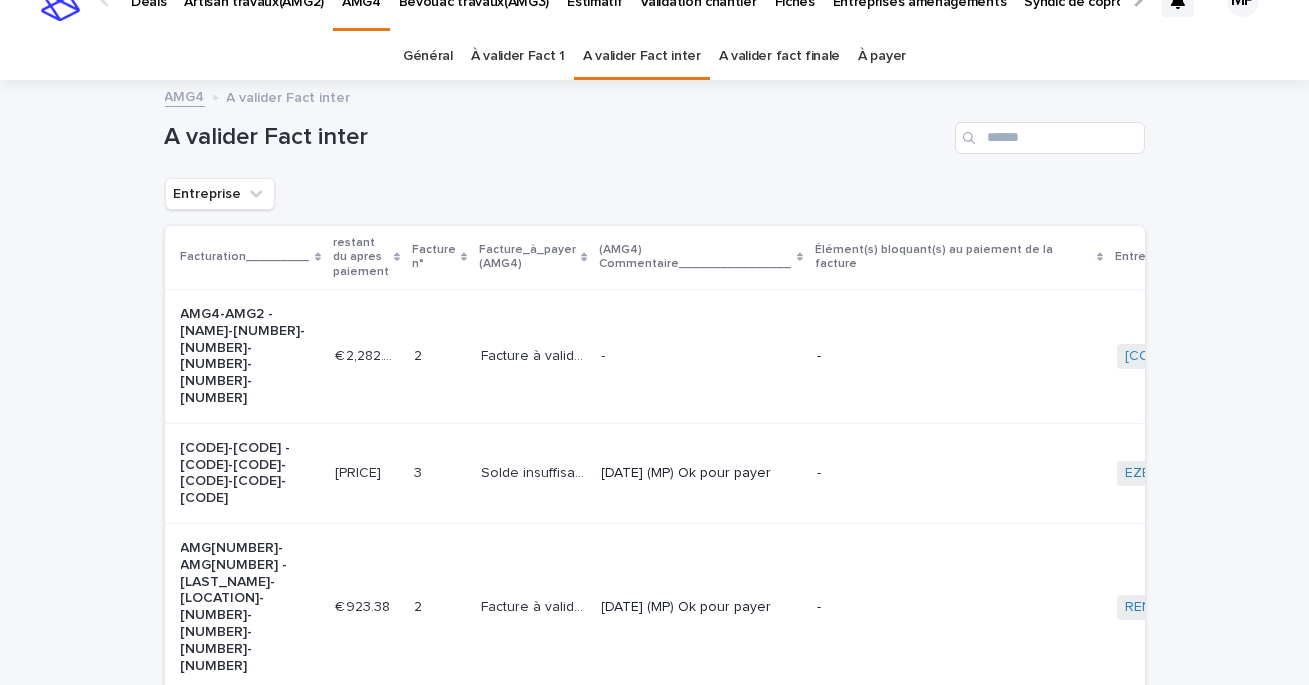 click on "-" at bounding box center [701, 356] 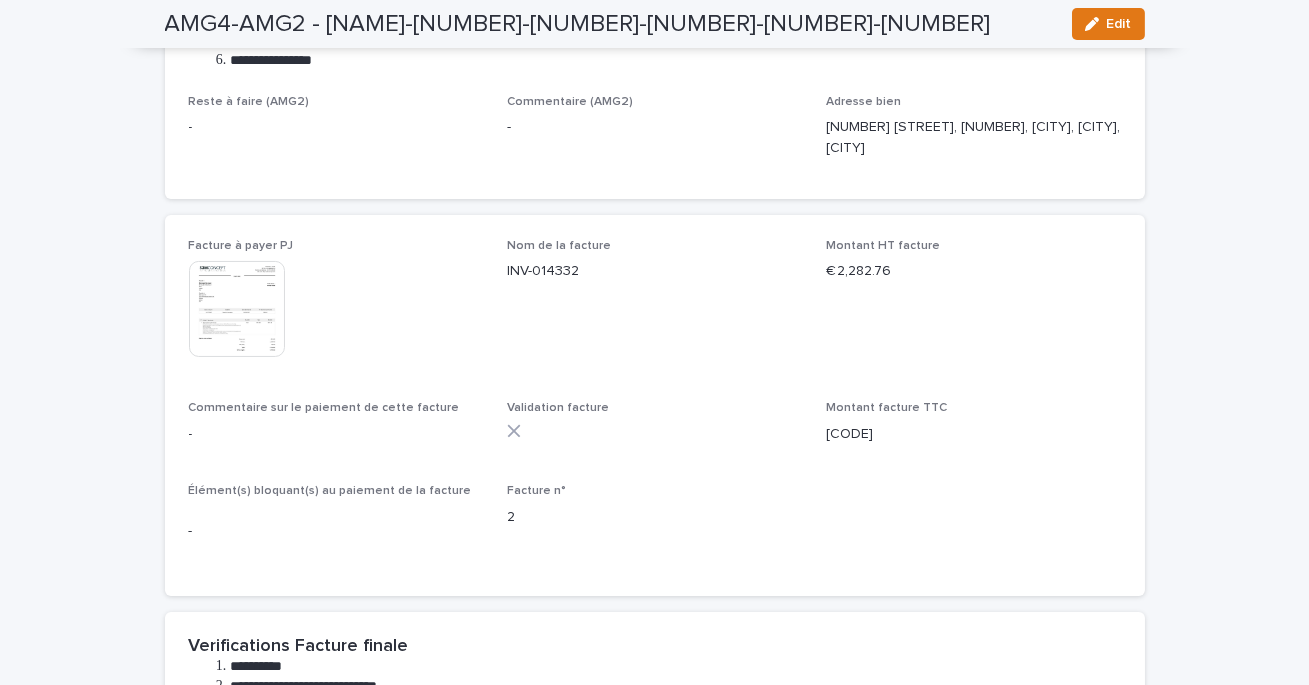 scroll, scrollTop: 685, scrollLeft: 0, axis: vertical 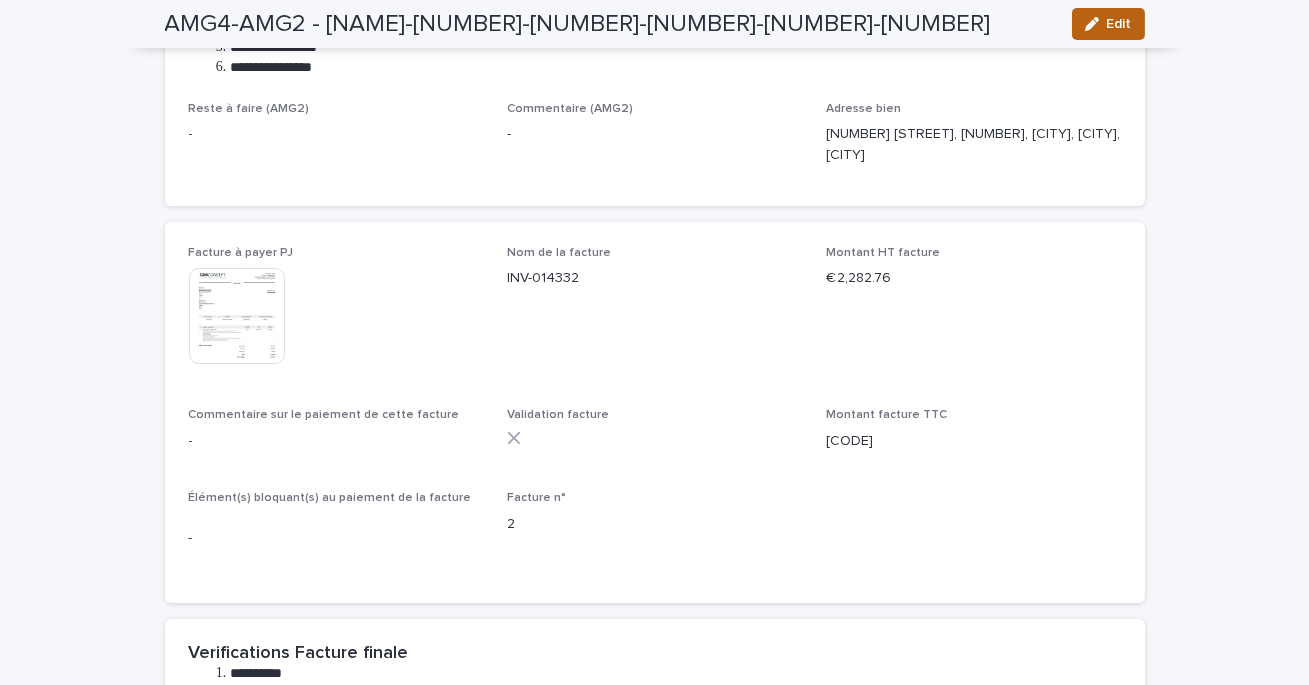 click on "Edit" at bounding box center [1119, 24] 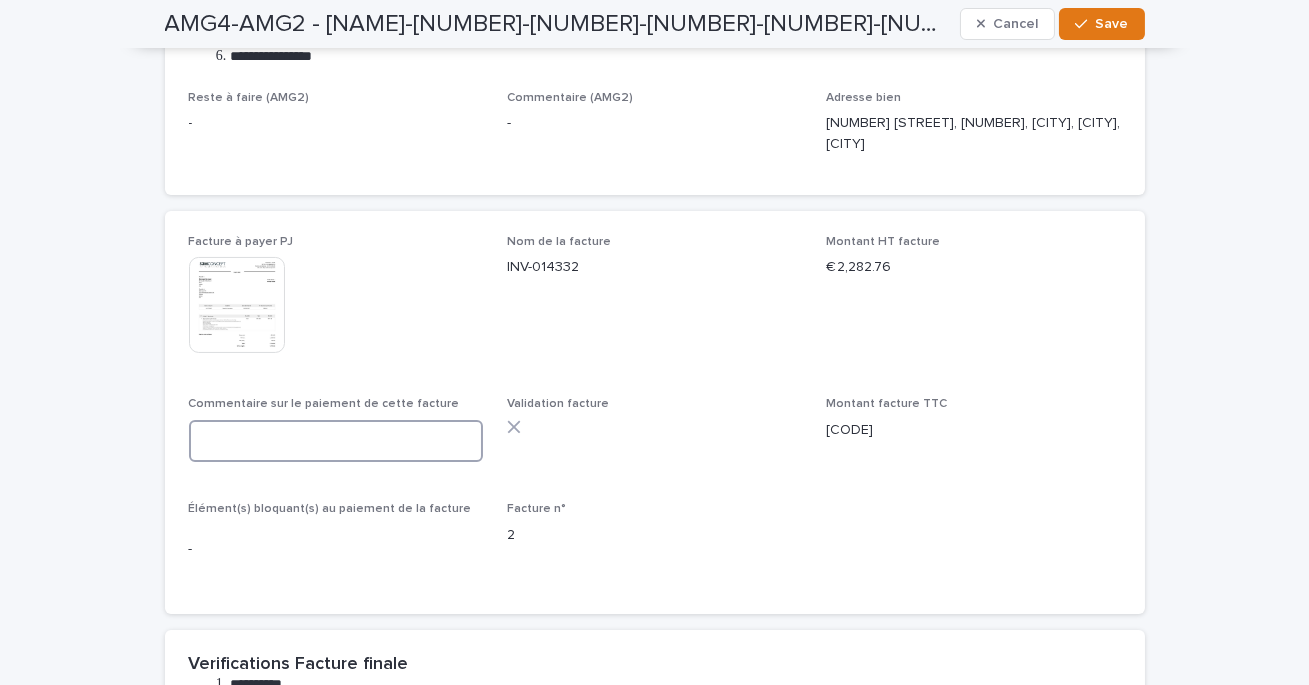 click at bounding box center [336, 441] 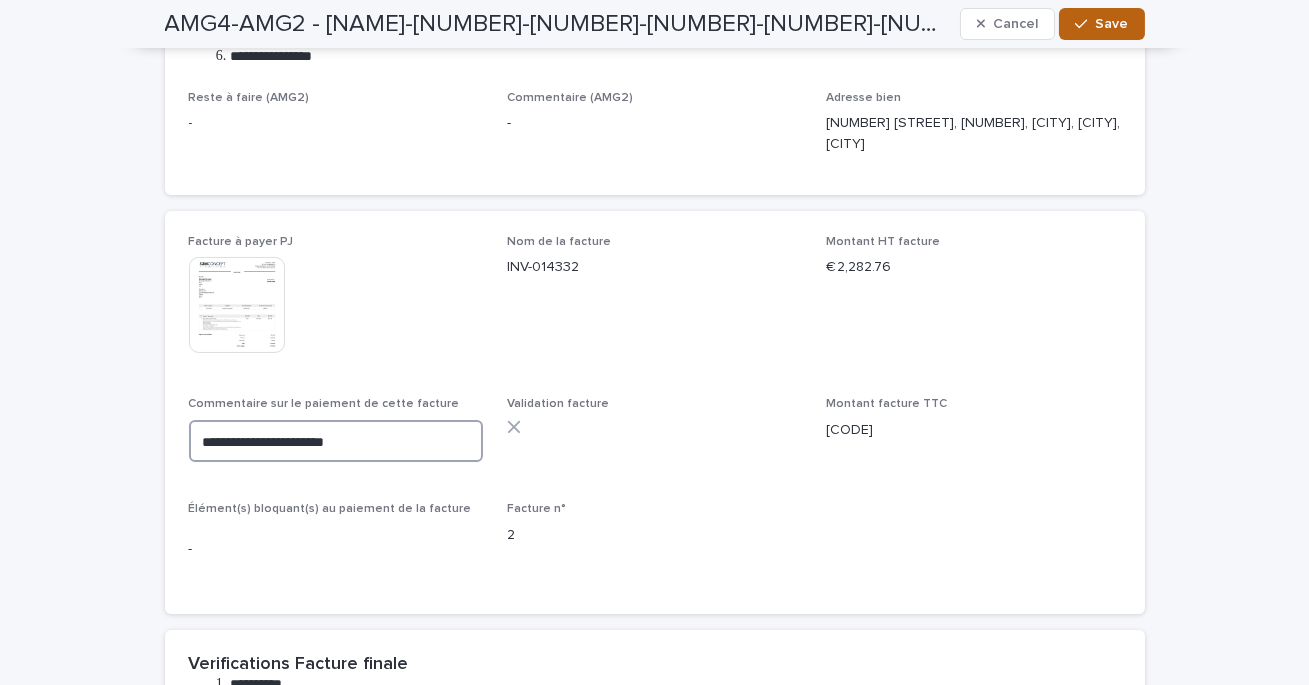 type on "**********" 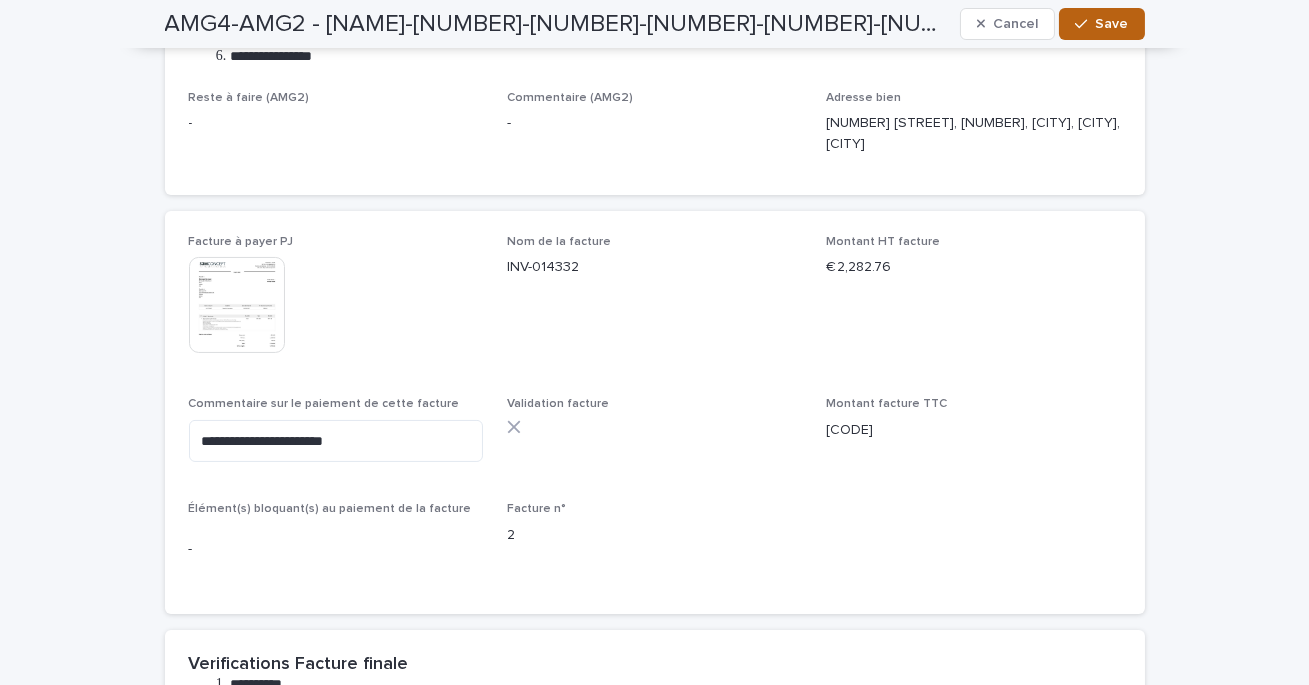 click on "Save" at bounding box center (1112, 24) 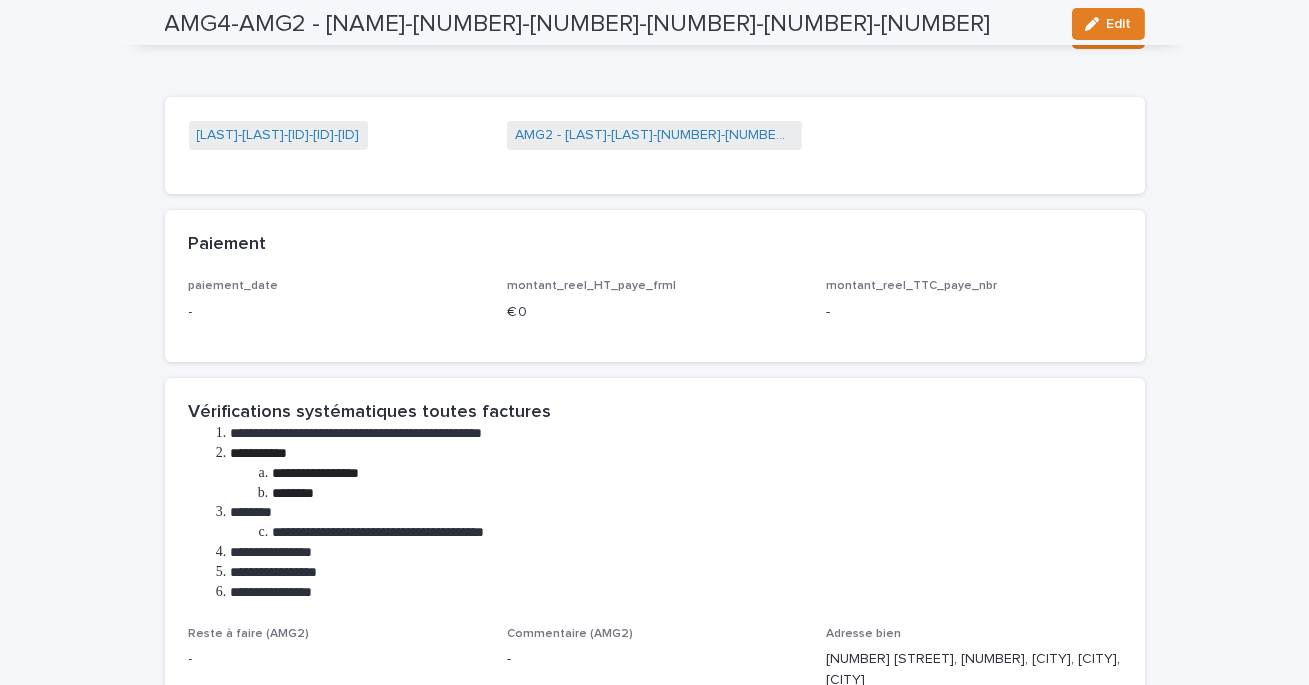 scroll, scrollTop: 0, scrollLeft: 0, axis: both 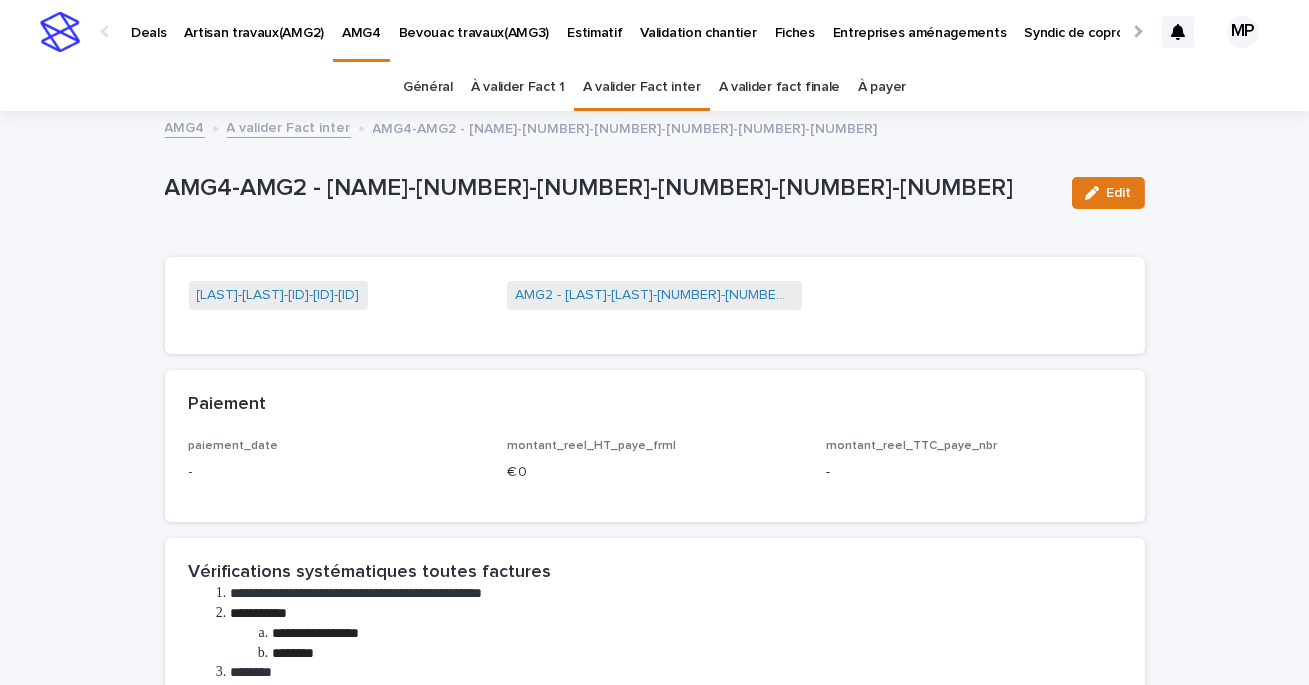 click on "A valider Fact inter" at bounding box center [289, 126] 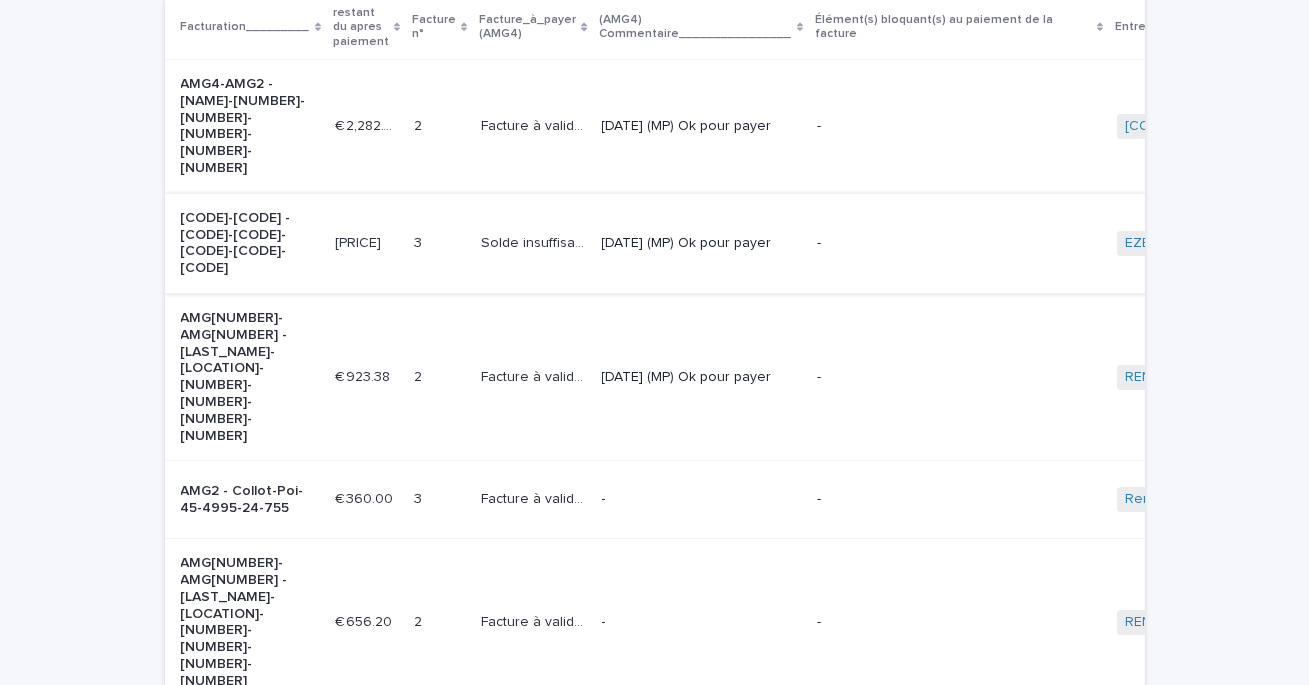 scroll, scrollTop: 262, scrollLeft: 0, axis: vertical 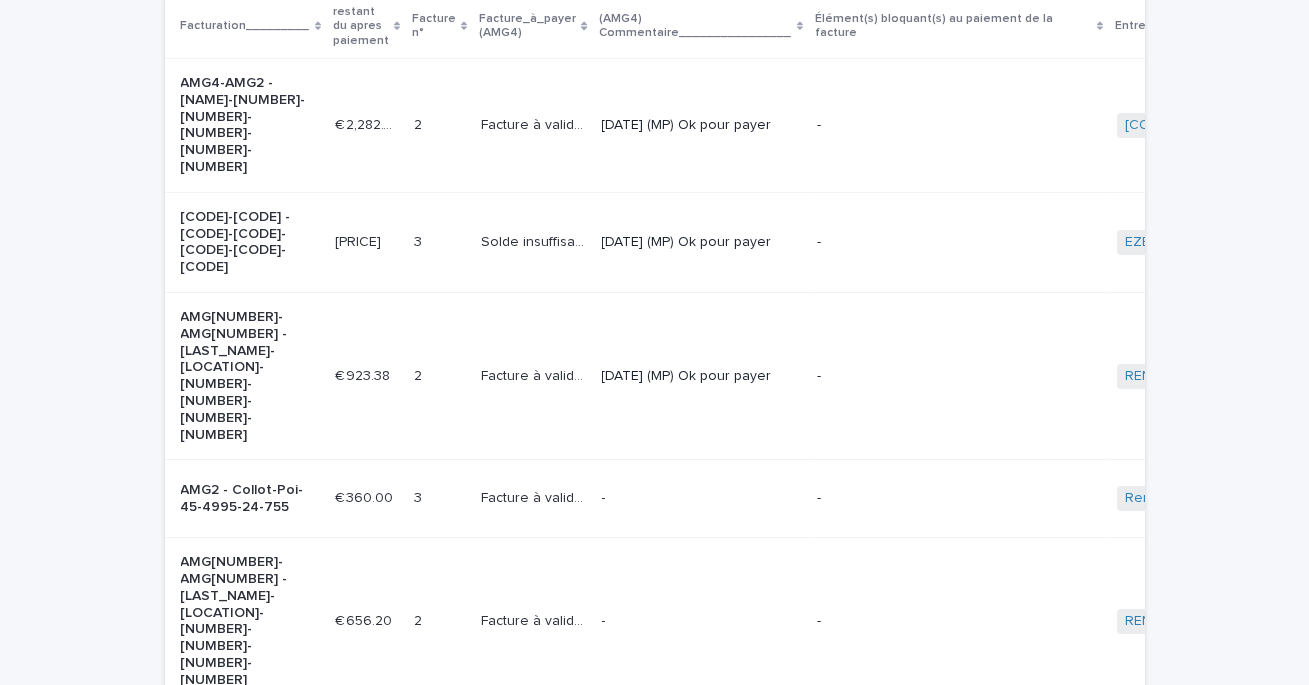 click on "-" at bounding box center [701, 498] 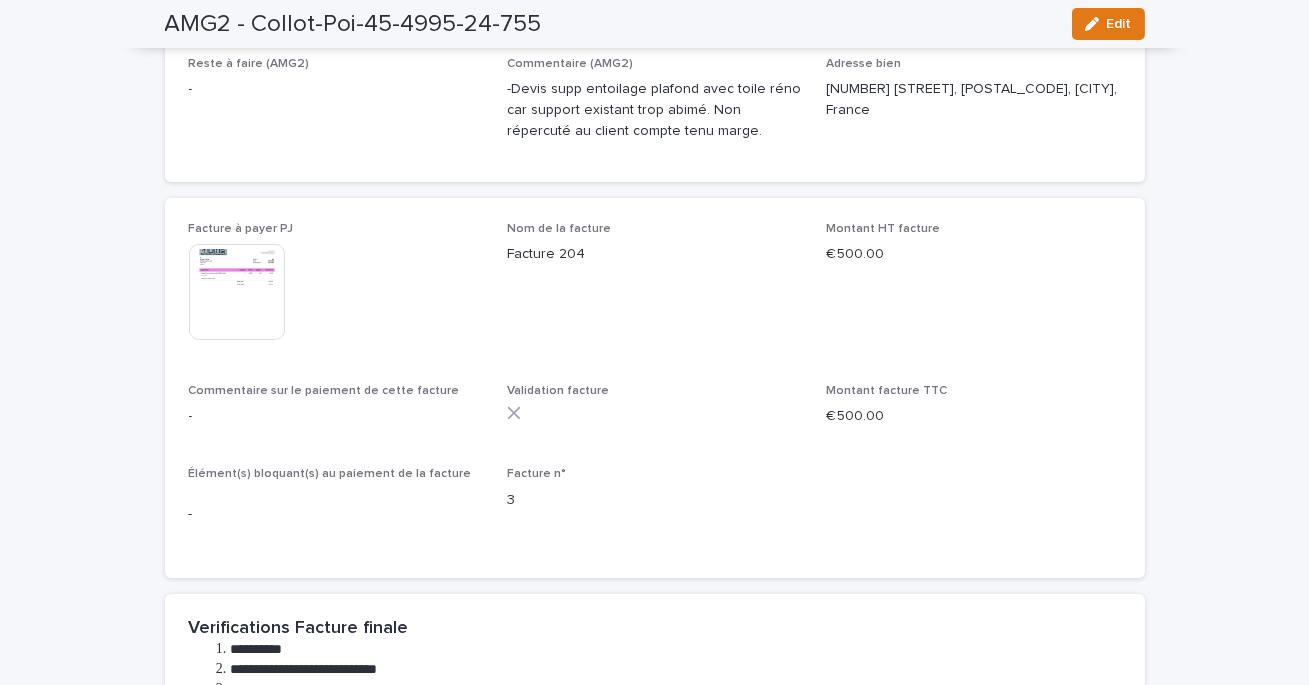 scroll, scrollTop: 692, scrollLeft: 0, axis: vertical 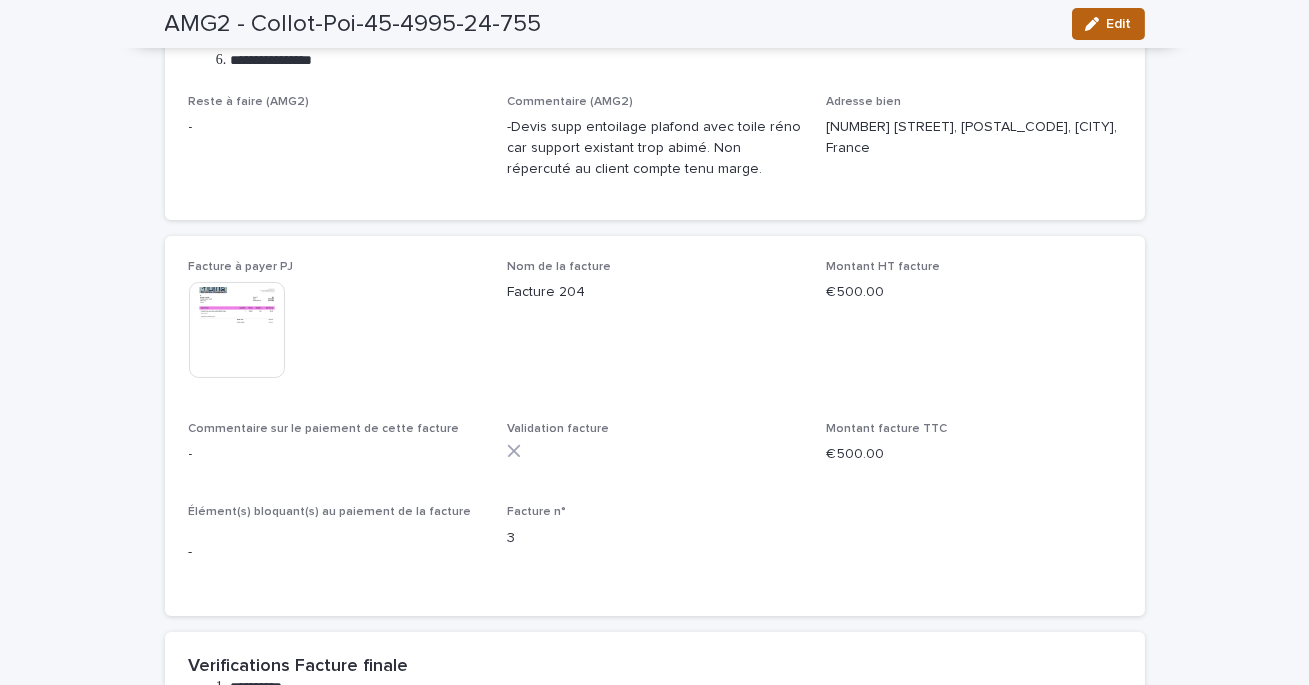 click on "Edit" at bounding box center (1108, 24) 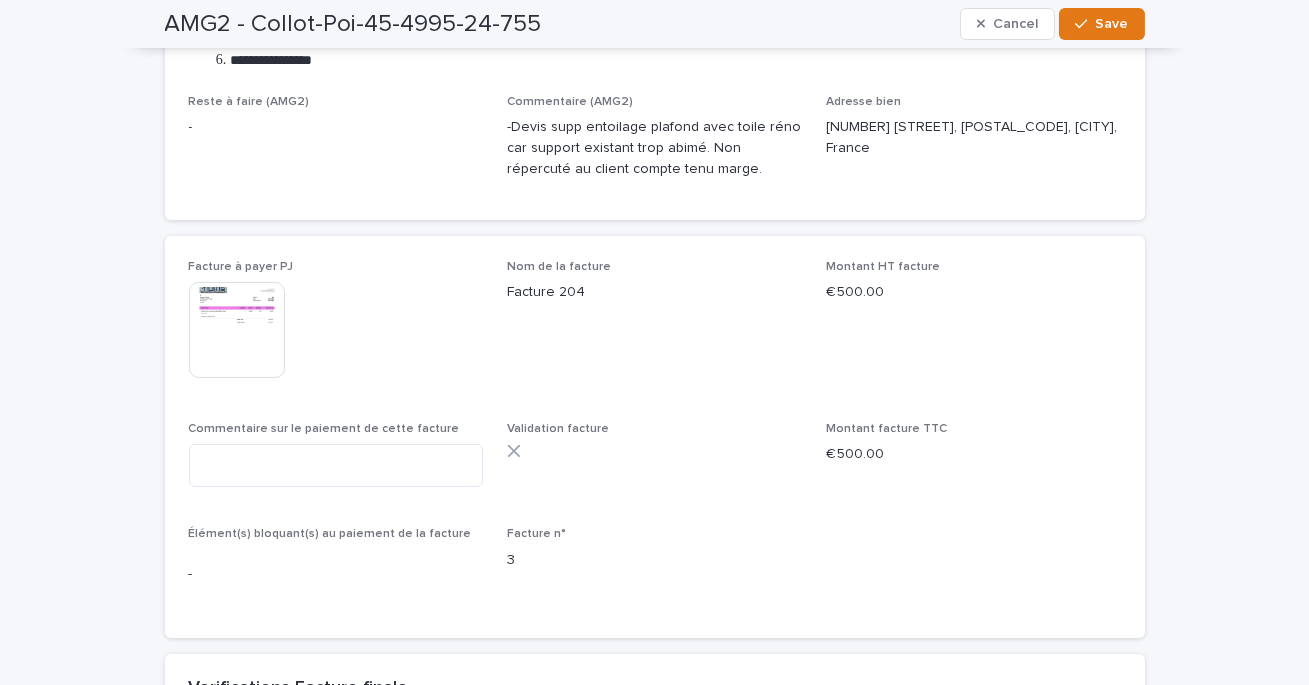 scroll, scrollTop: 703, scrollLeft: 0, axis: vertical 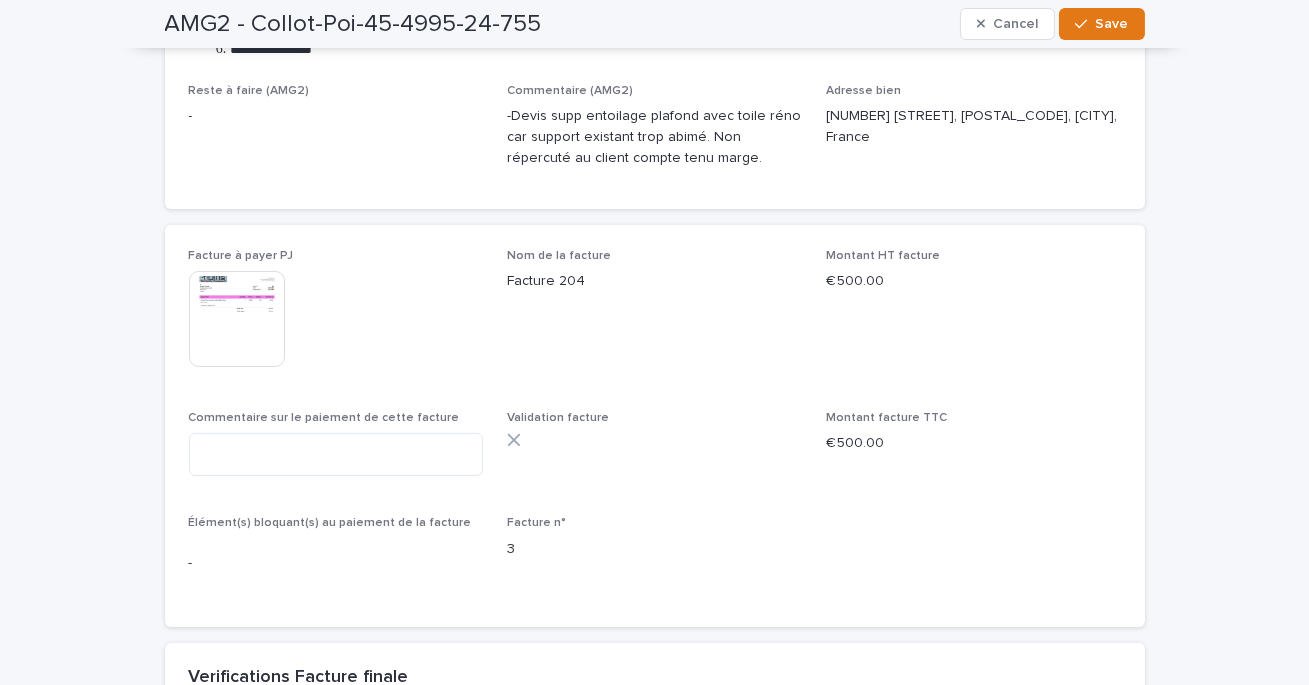 click on "Commentaire sur le paiement de cette facture" at bounding box center (336, 451) 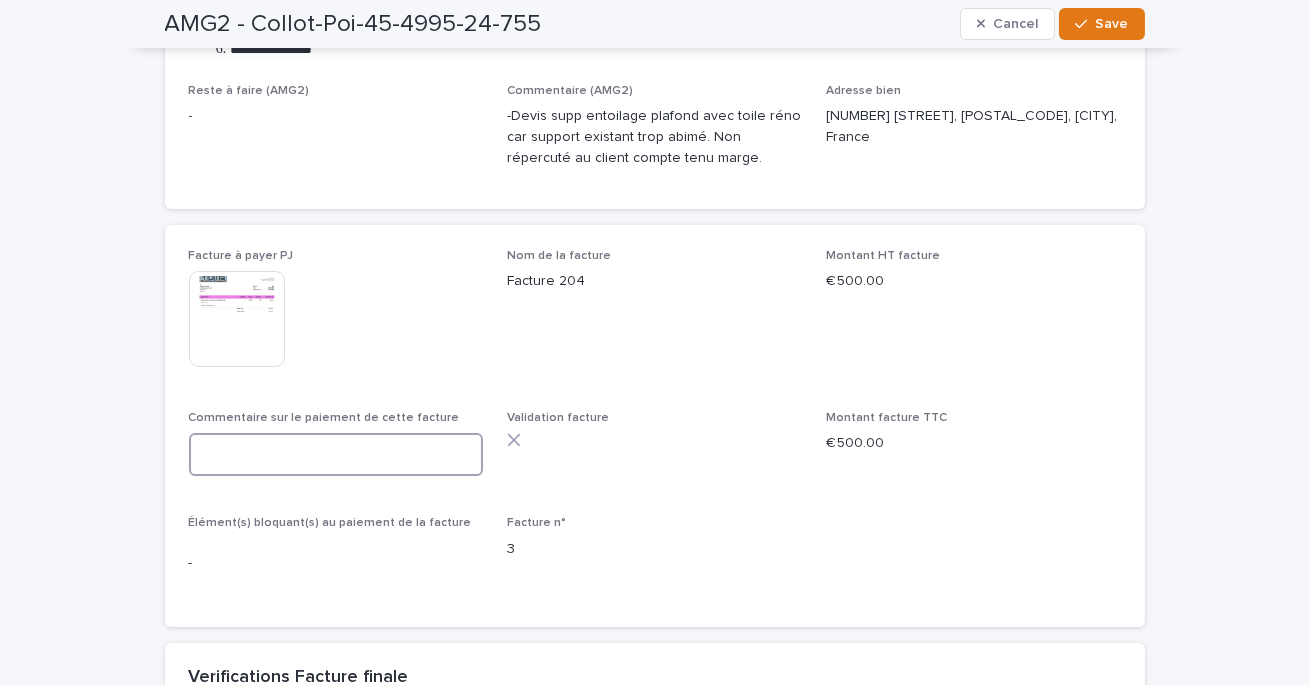 click at bounding box center [336, 454] 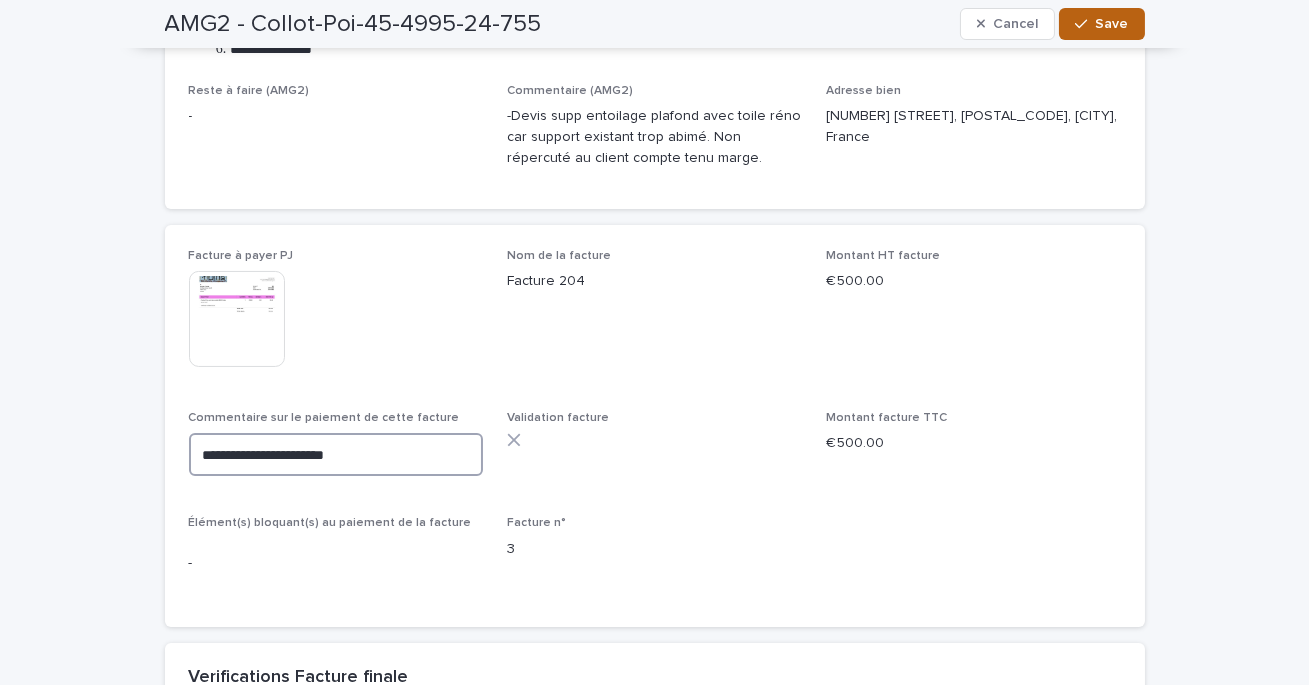 type on "**********" 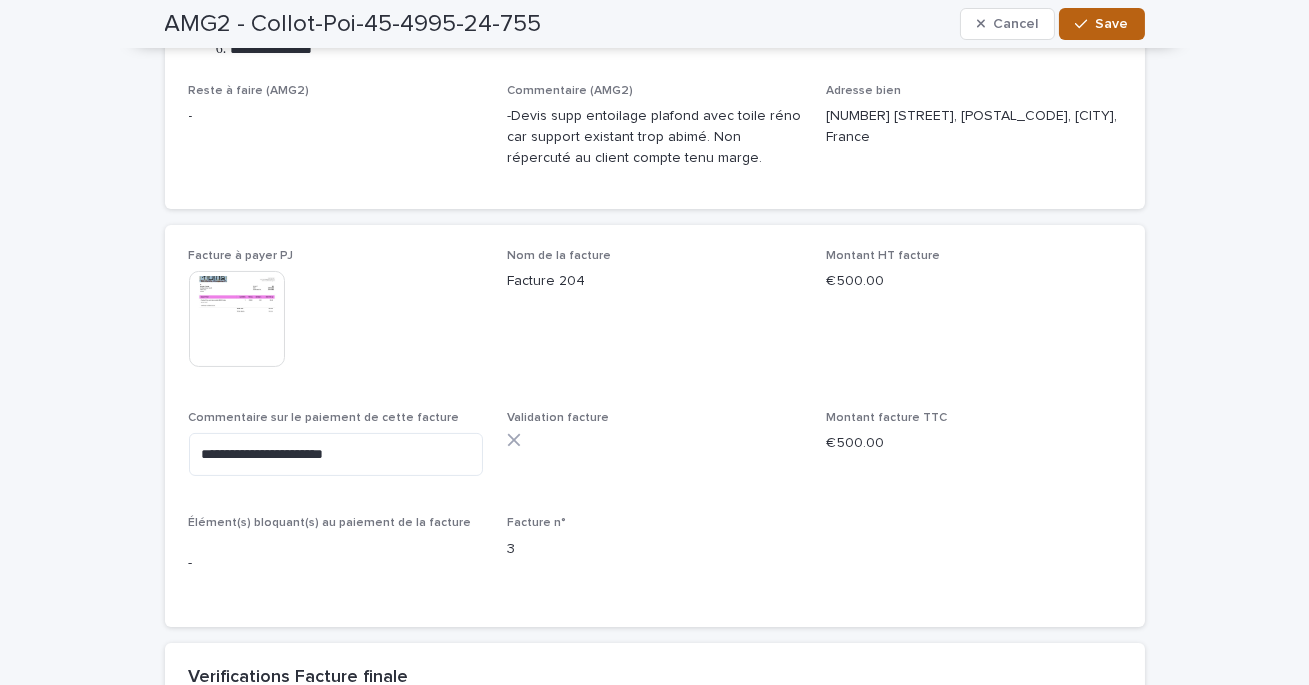 click on "Save" at bounding box center [1101, 24] 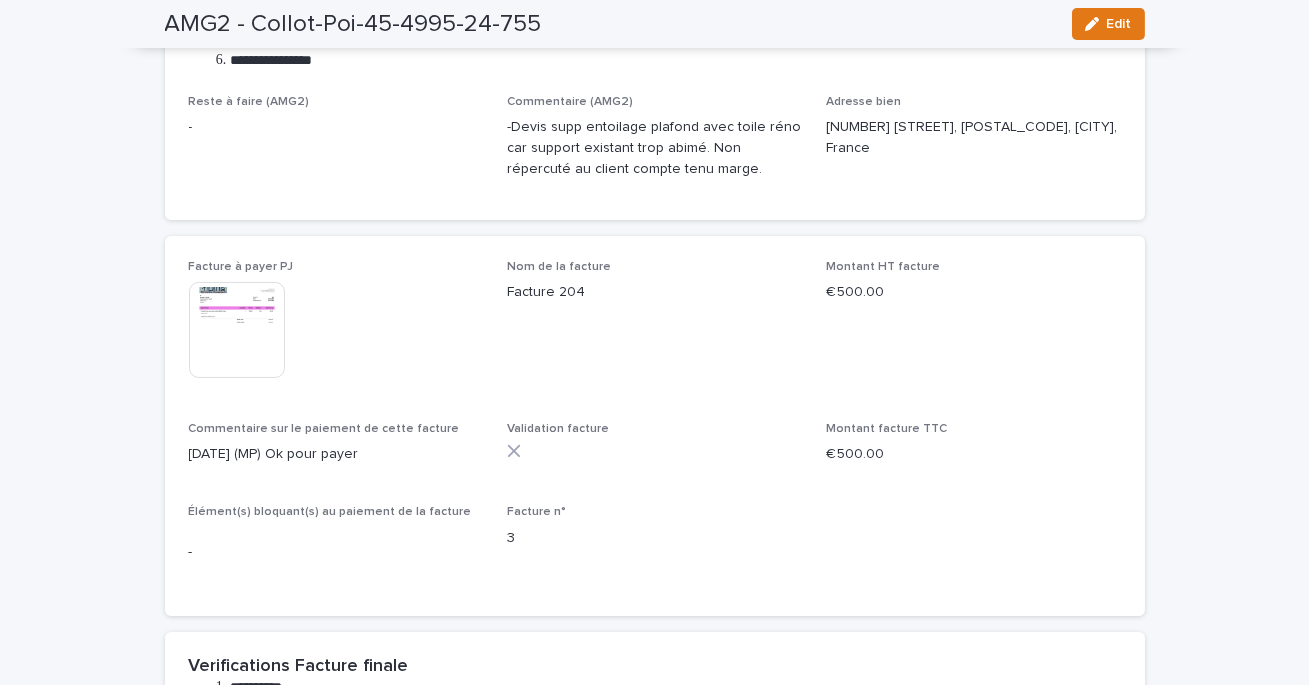 scroll, scrollTop: 0, scrollLeft: 0, axis: both 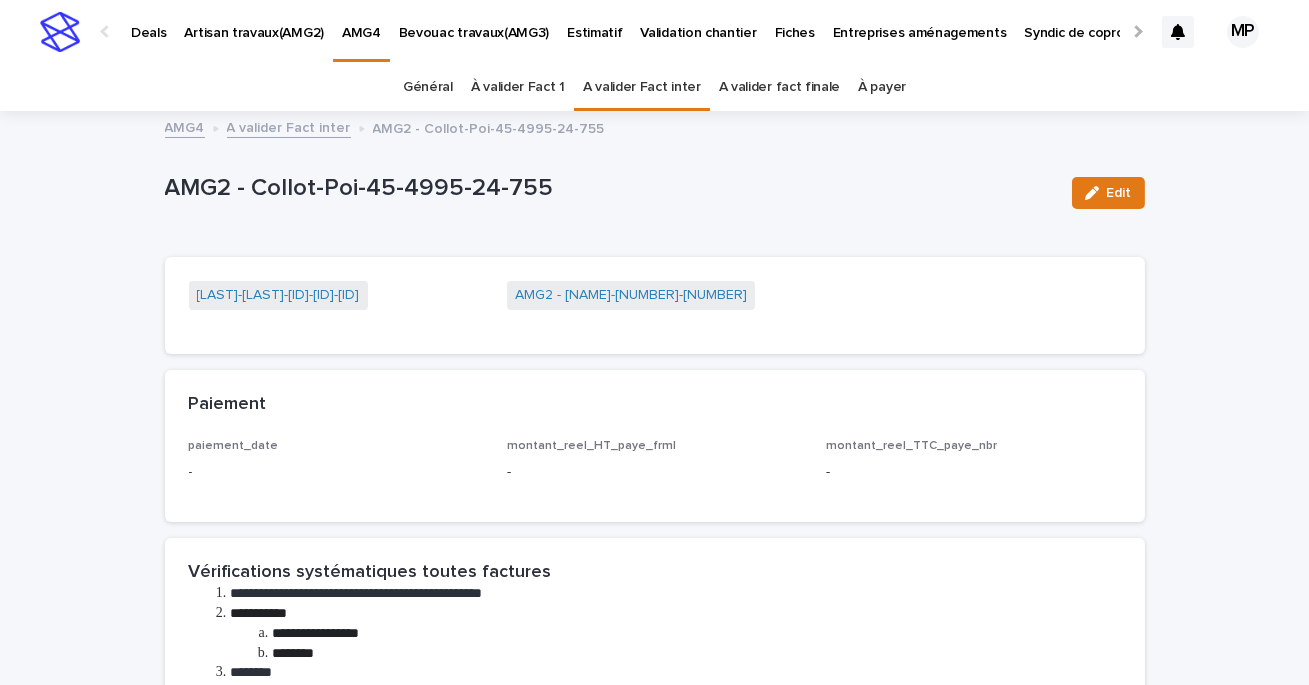 click on "A valider Fact inter" at bounding box center [289, 126] 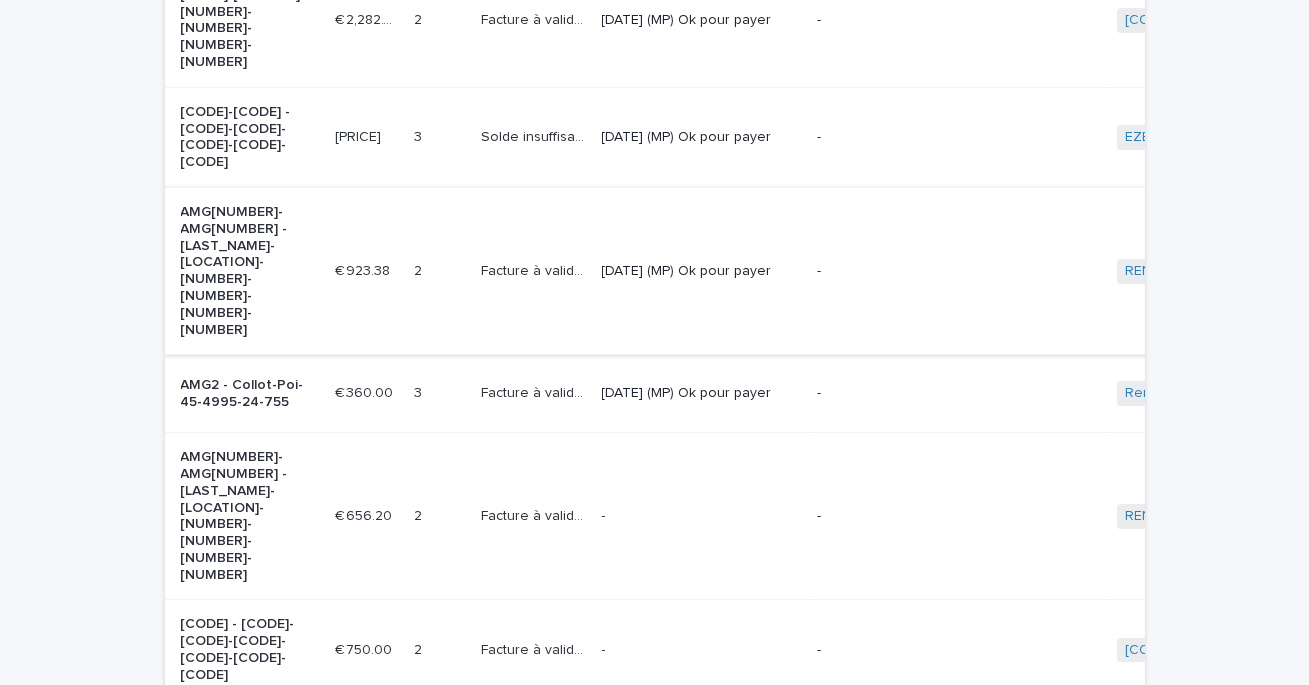 scroll, scrollTop: 377, scrollLeft: 0, axis: vertical 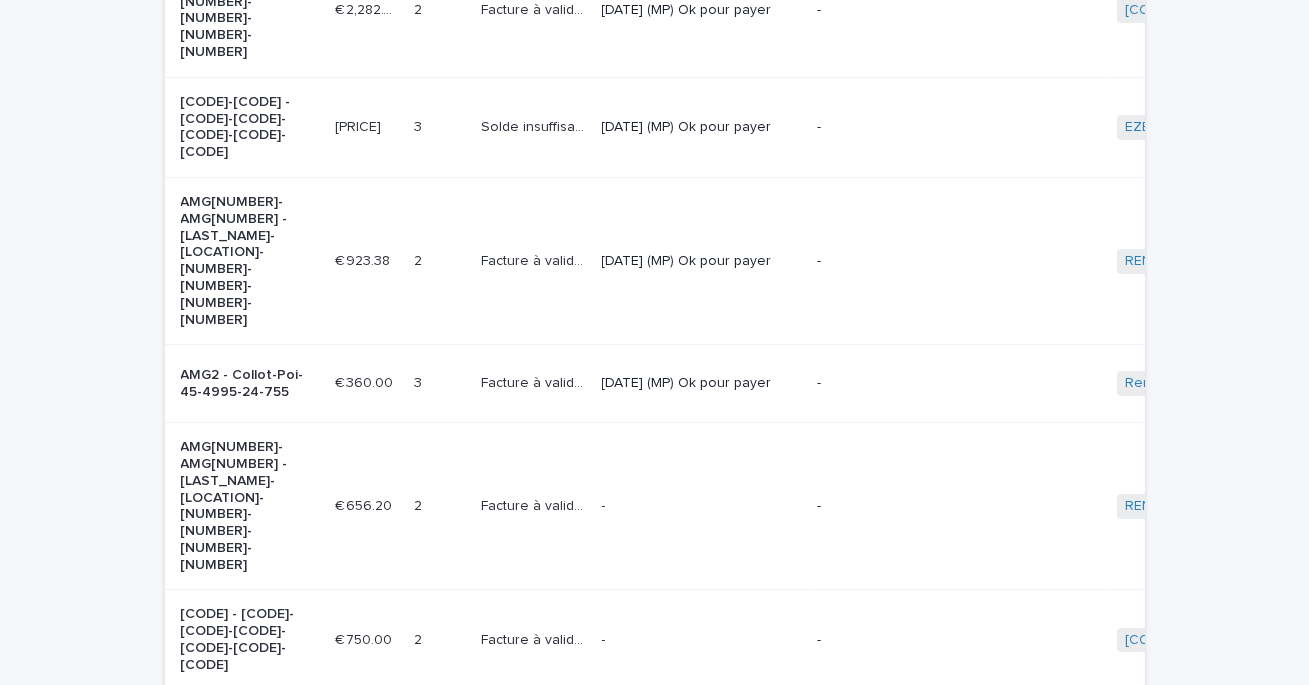 click on "-" at bounding box center (701, 506) 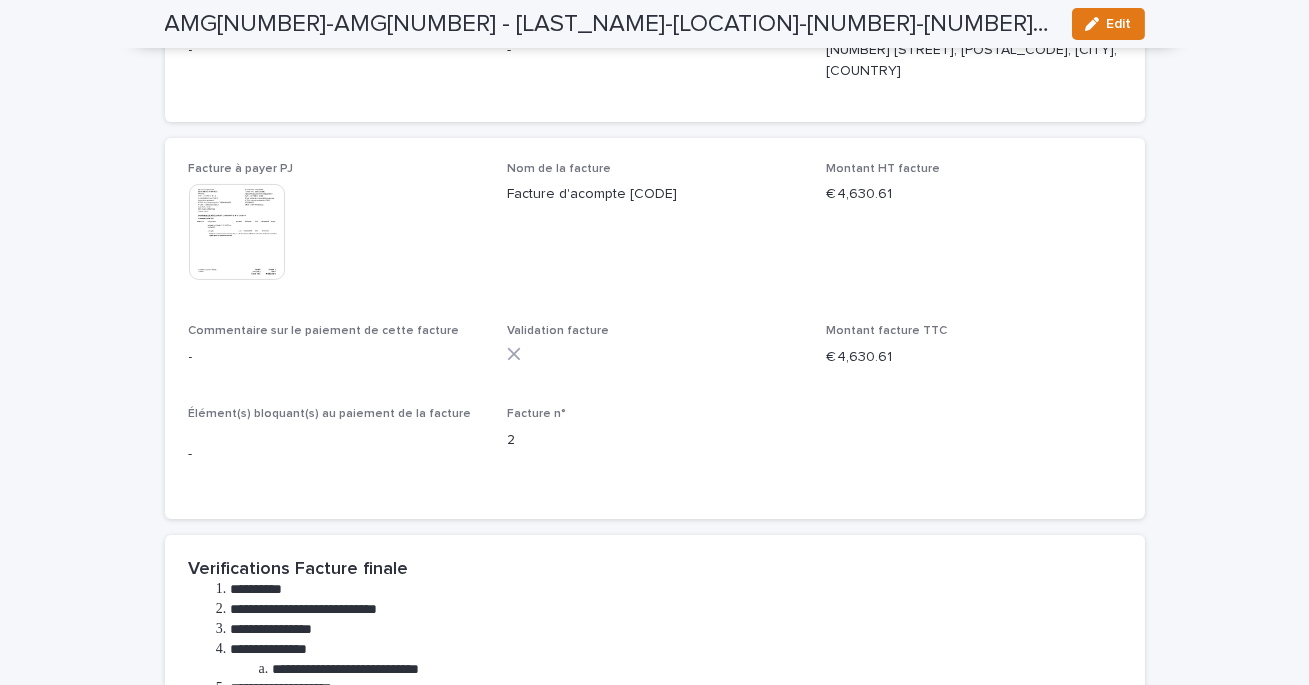 scroll, scrollTop: 772, scrollLeft: 0, axis: vertical 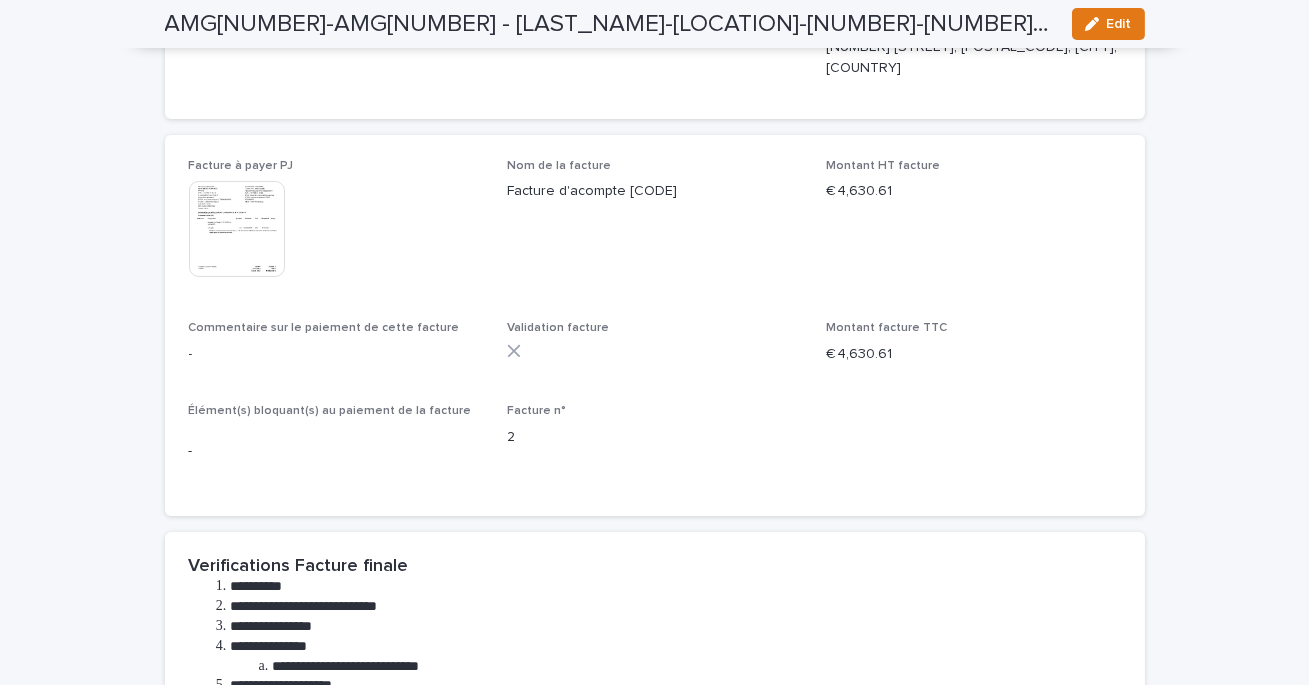 click at bounding box center [237, 229] 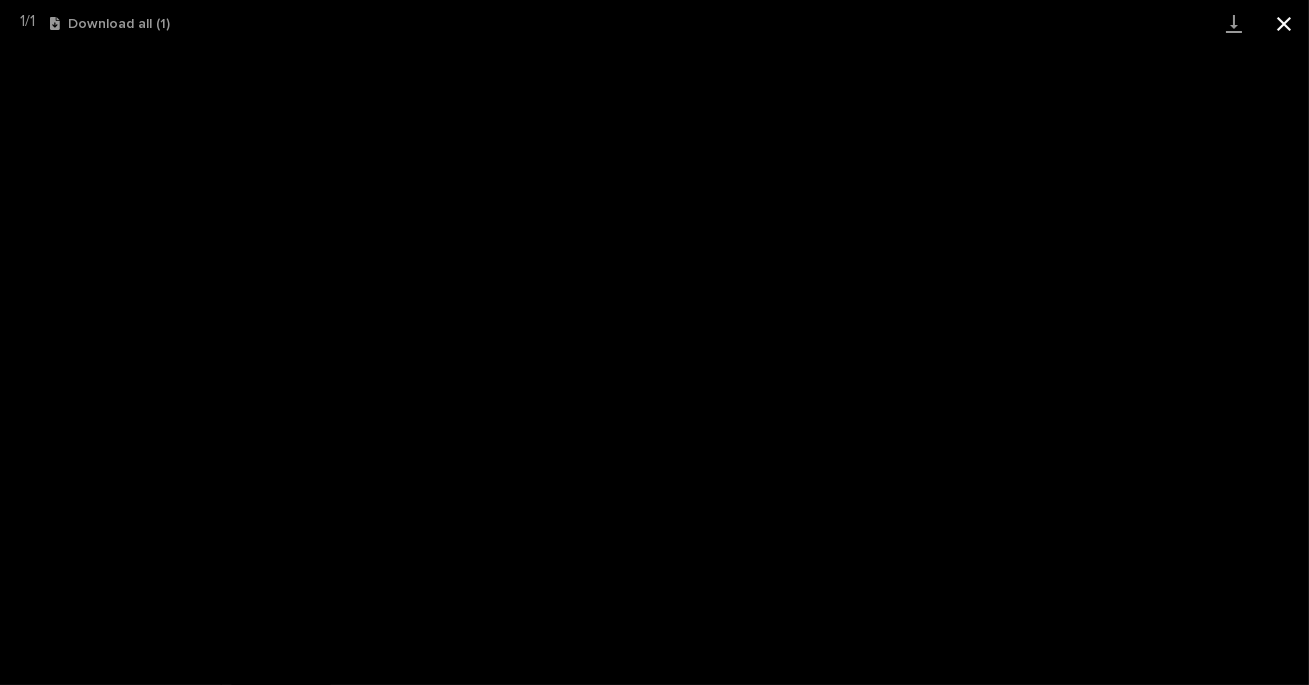 click at bounding box center (1284, 23) 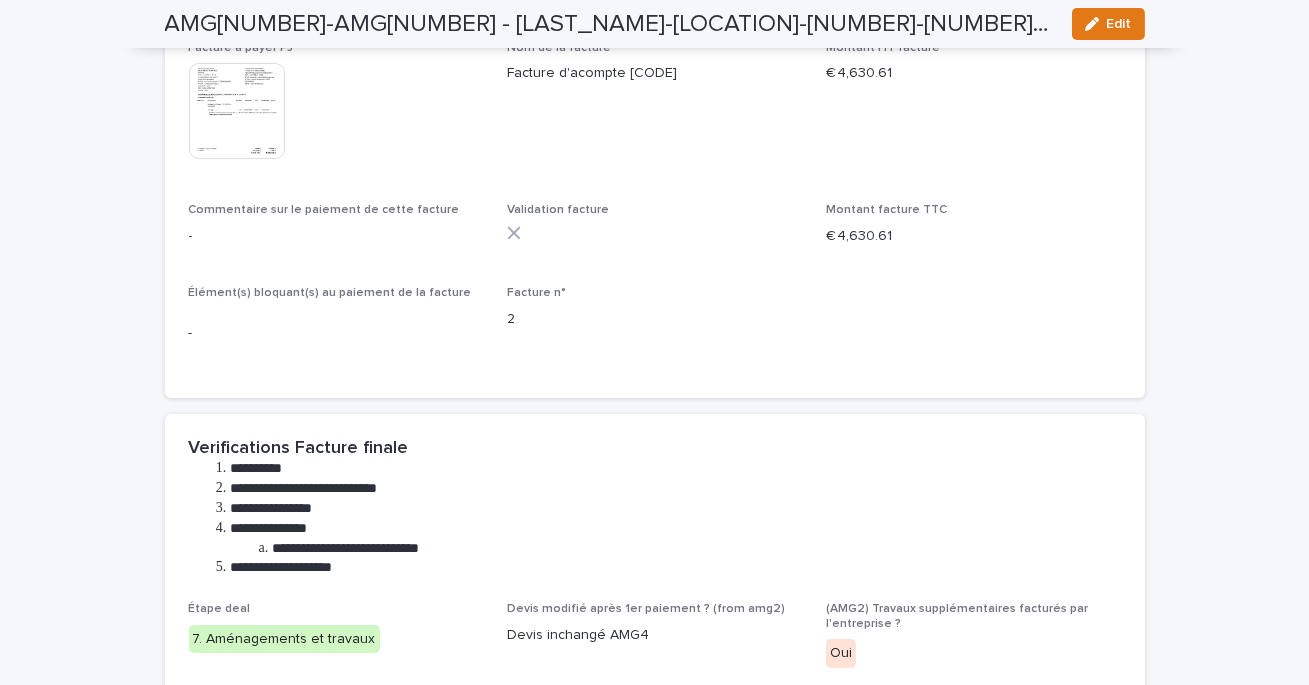 scroll, scrollTop: 791, scrollLeft: 0, axis: vertical 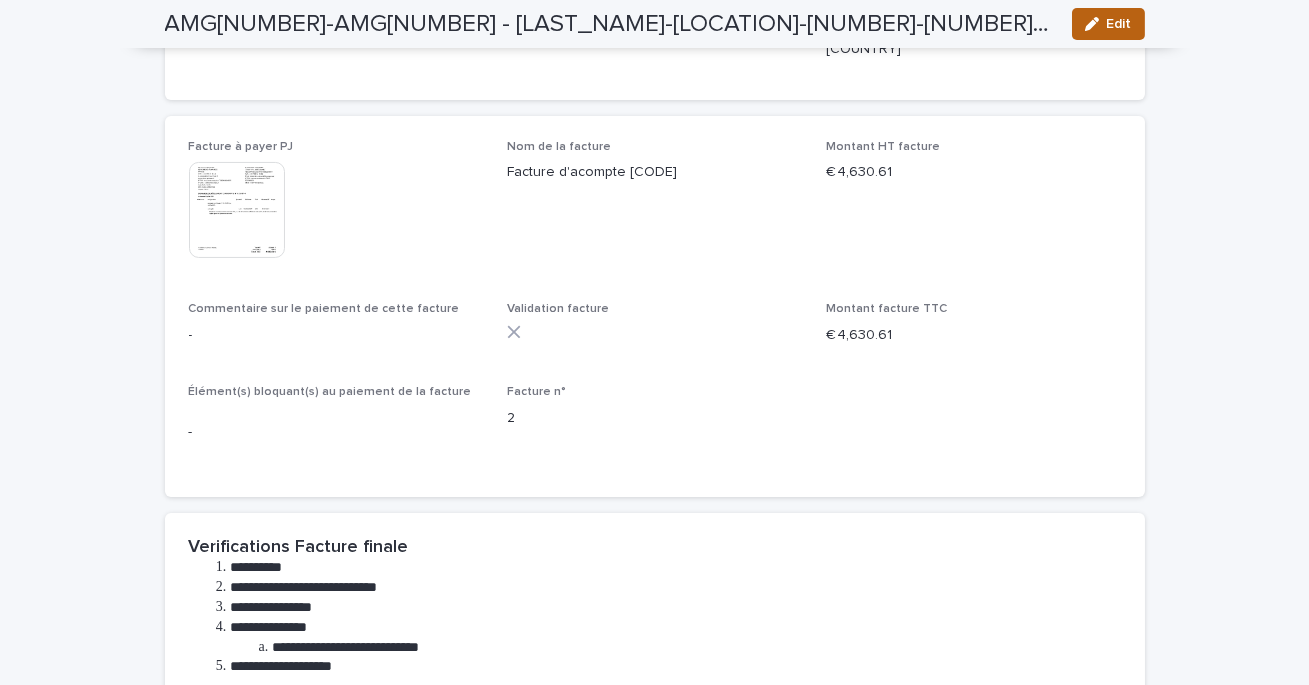 click 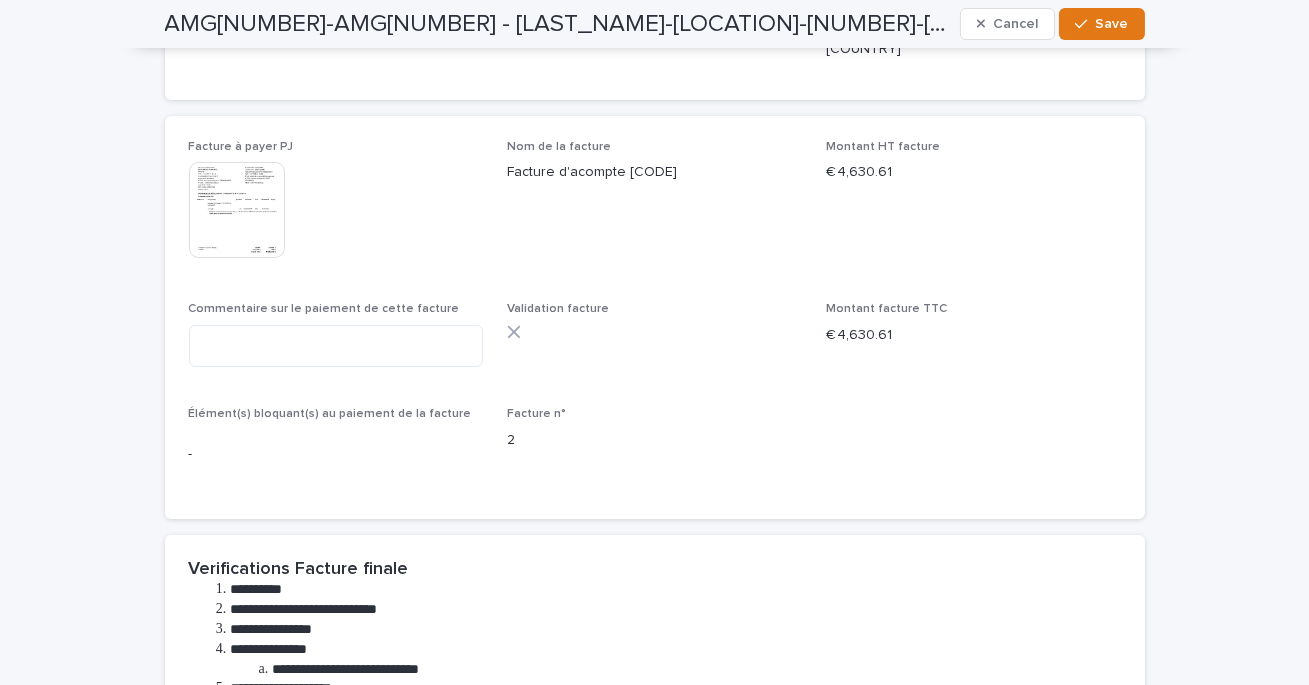scroll, scrollTop: 802, scrollLeft: 0, axis: vertical 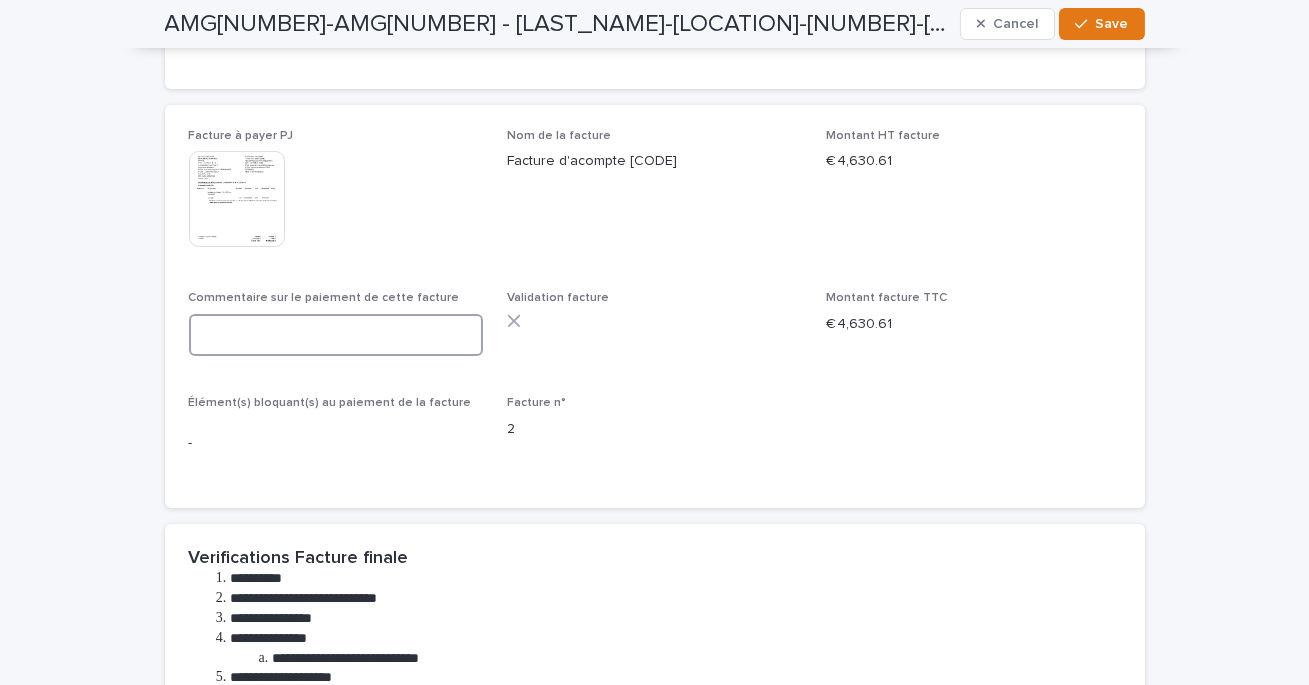 click at bounding box center [336, 335] 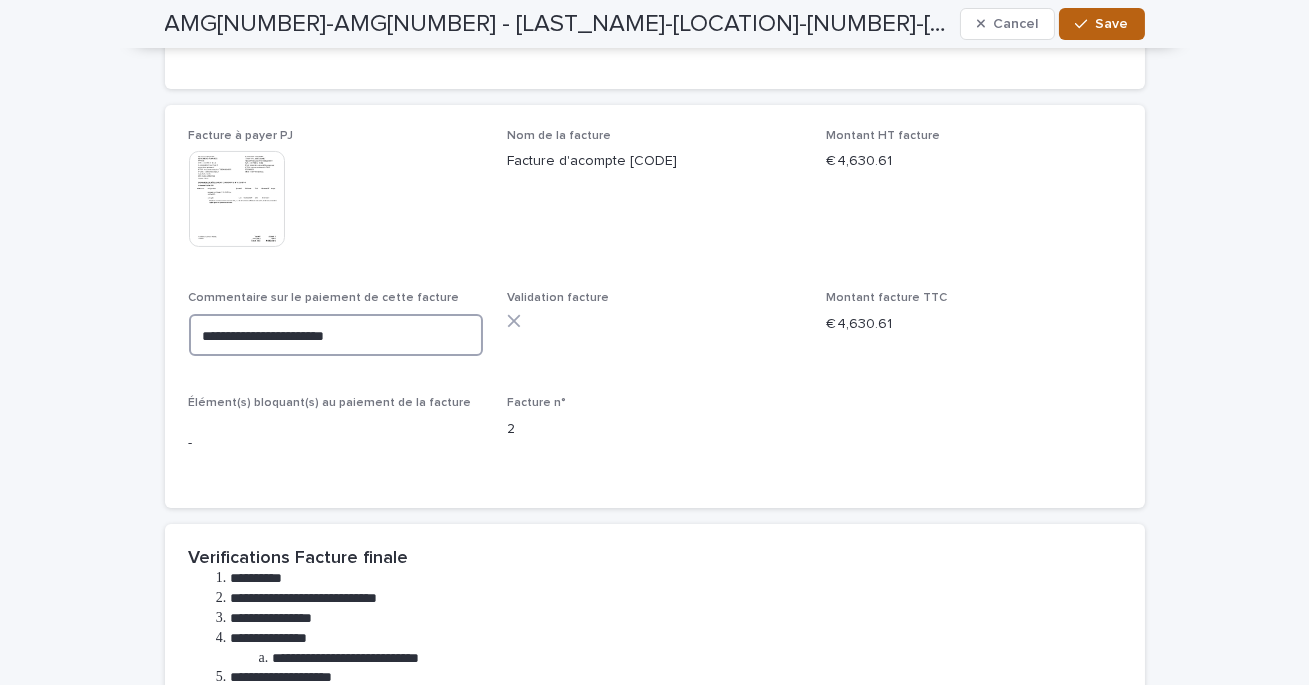 type on "**********" 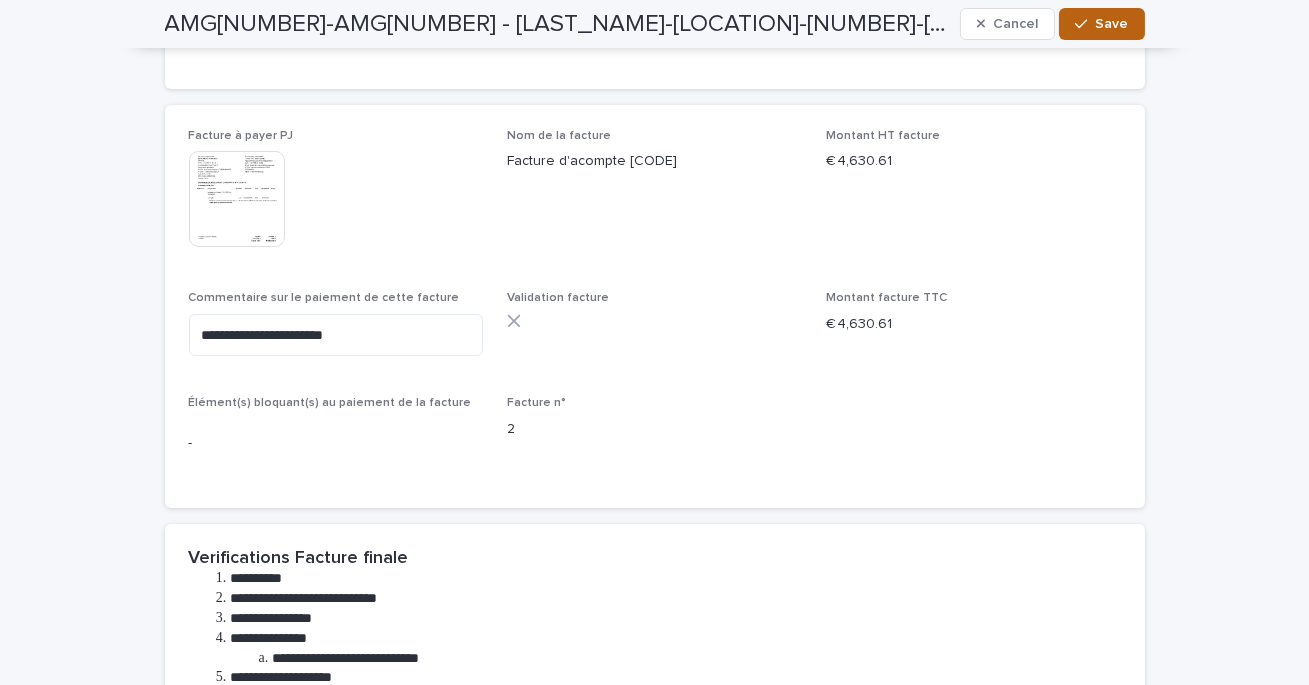 click on "Save" at bounding box center [1112, 24] 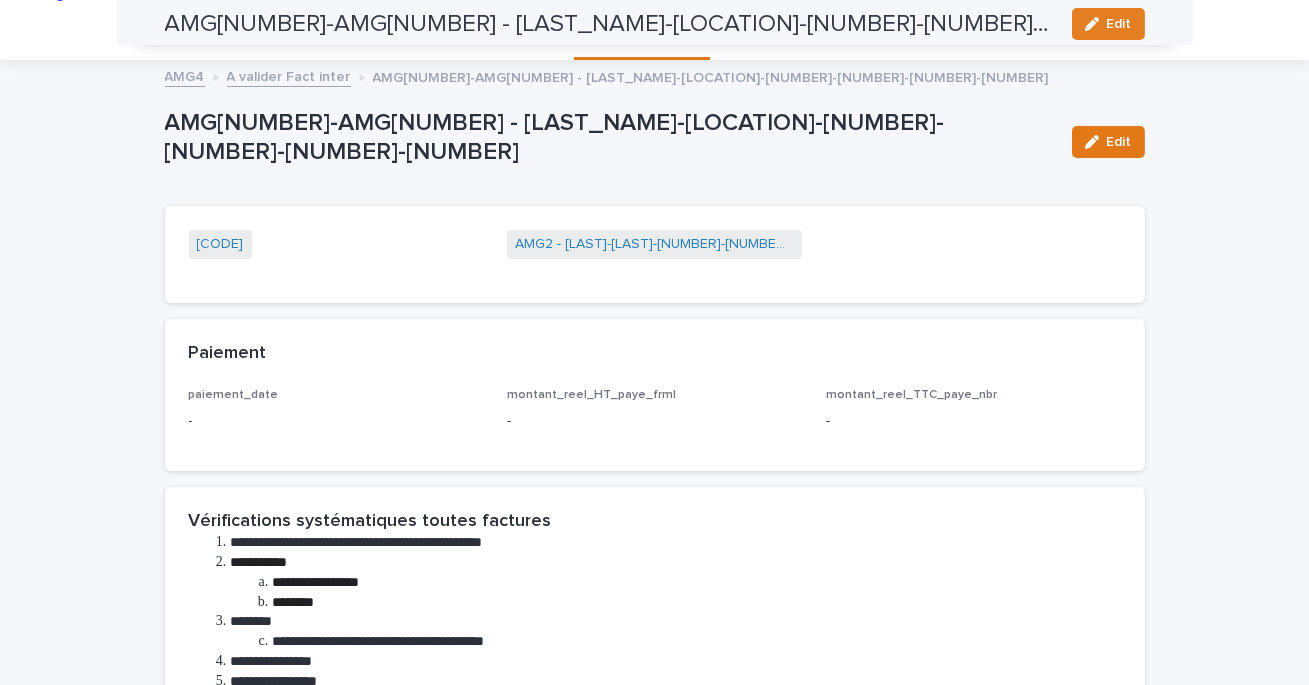 scroll, scrollTop: 0, scrollLeft: 0, axis: both 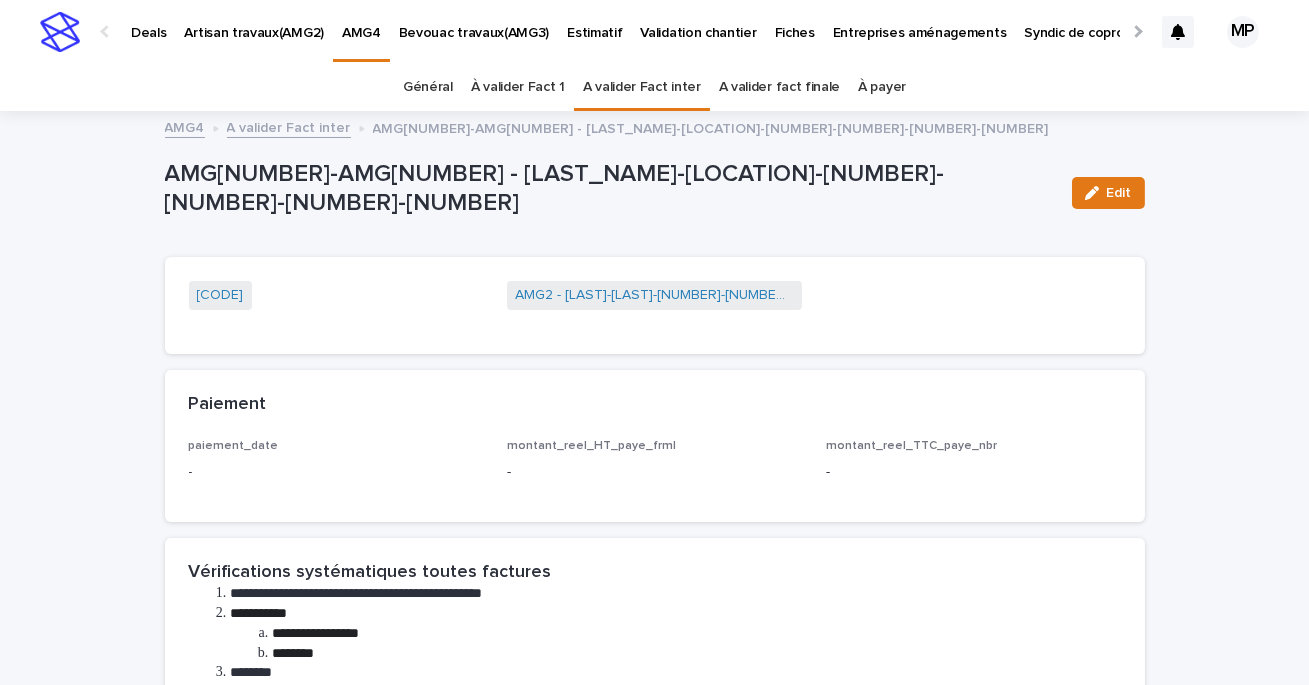 click on "A valider Fact inter" at bounding box center (642, 87) 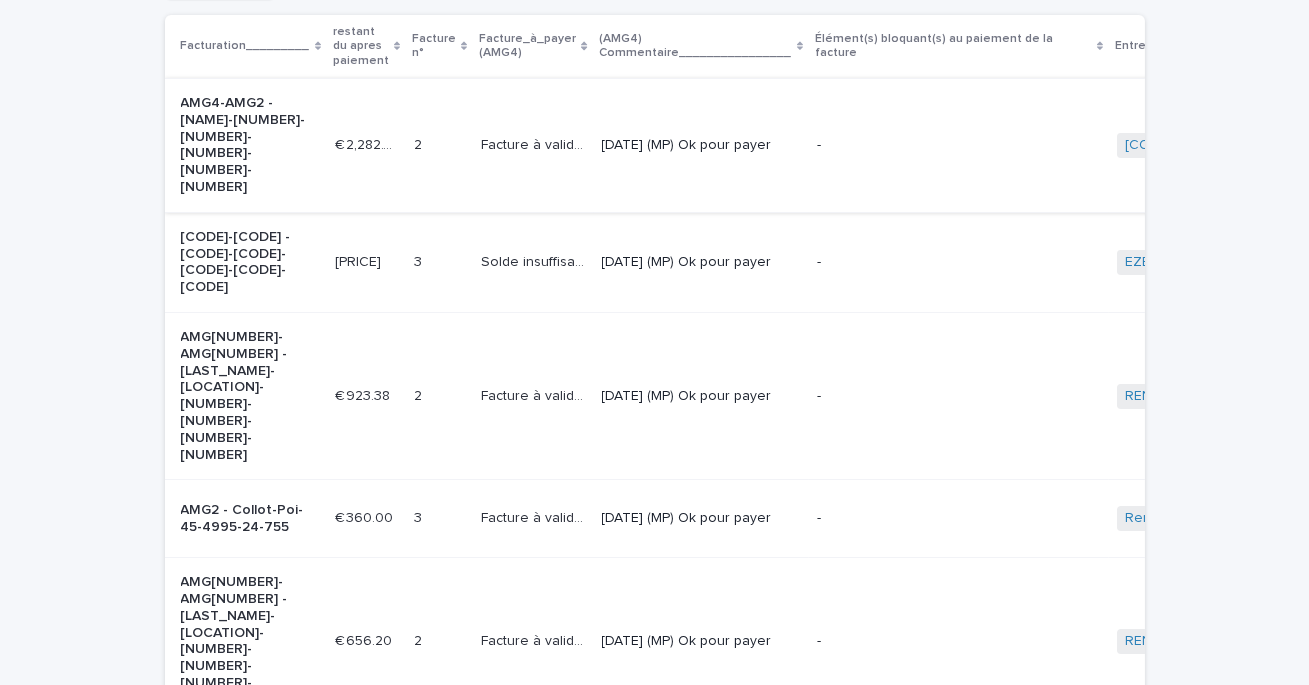 scroll, scrollTop: 377, scrollLeft: 0, axis: vertical 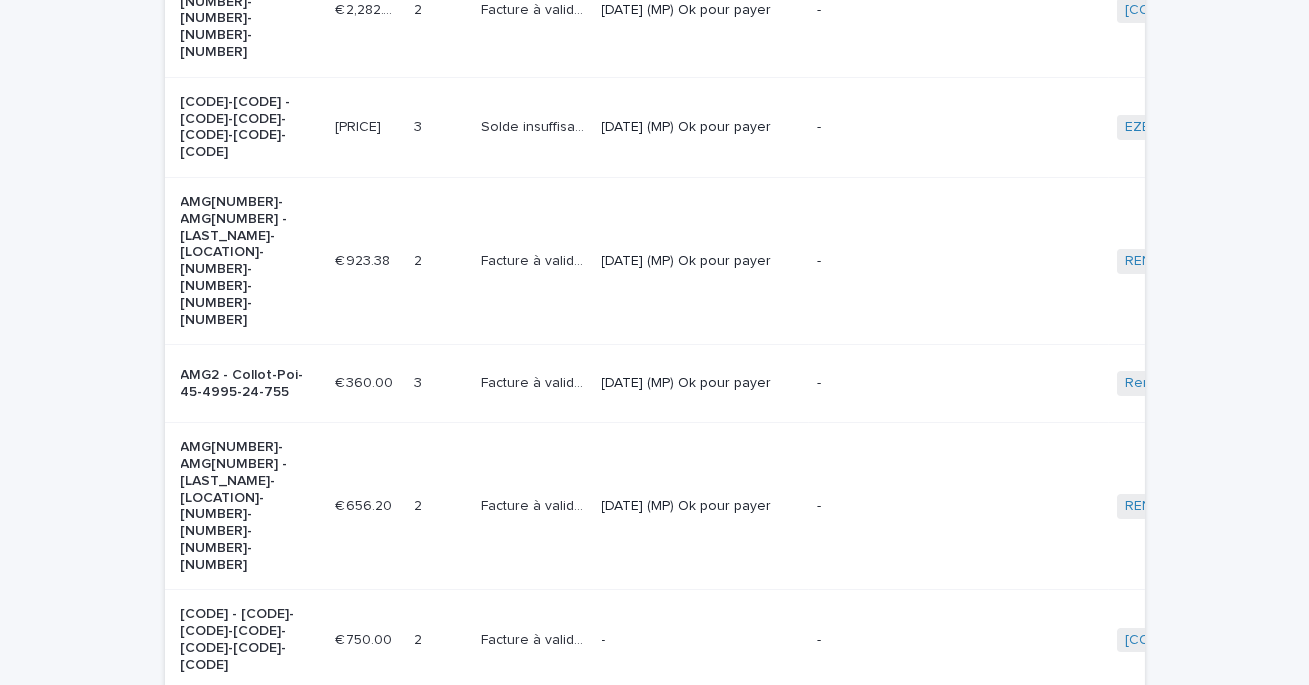 click on "-" at bounding box center (701, 640) 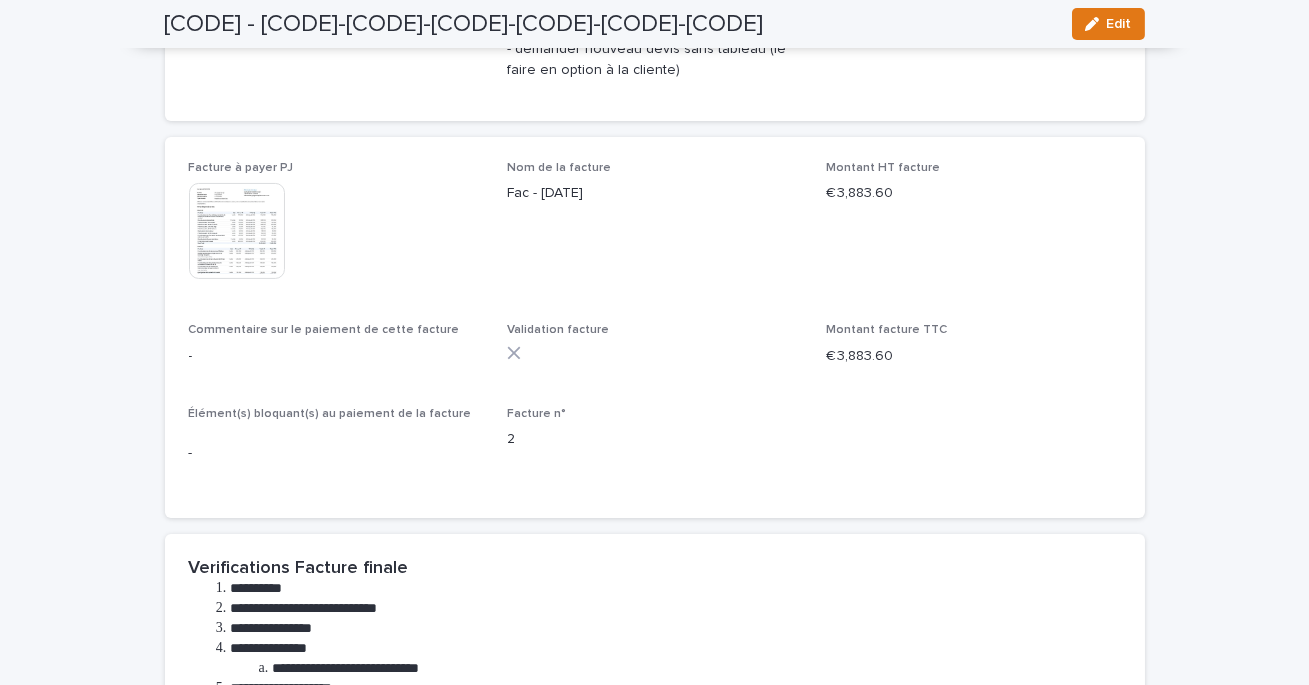 scroll, scrollTop: 849, scrollLeft: 0, axis: vertical 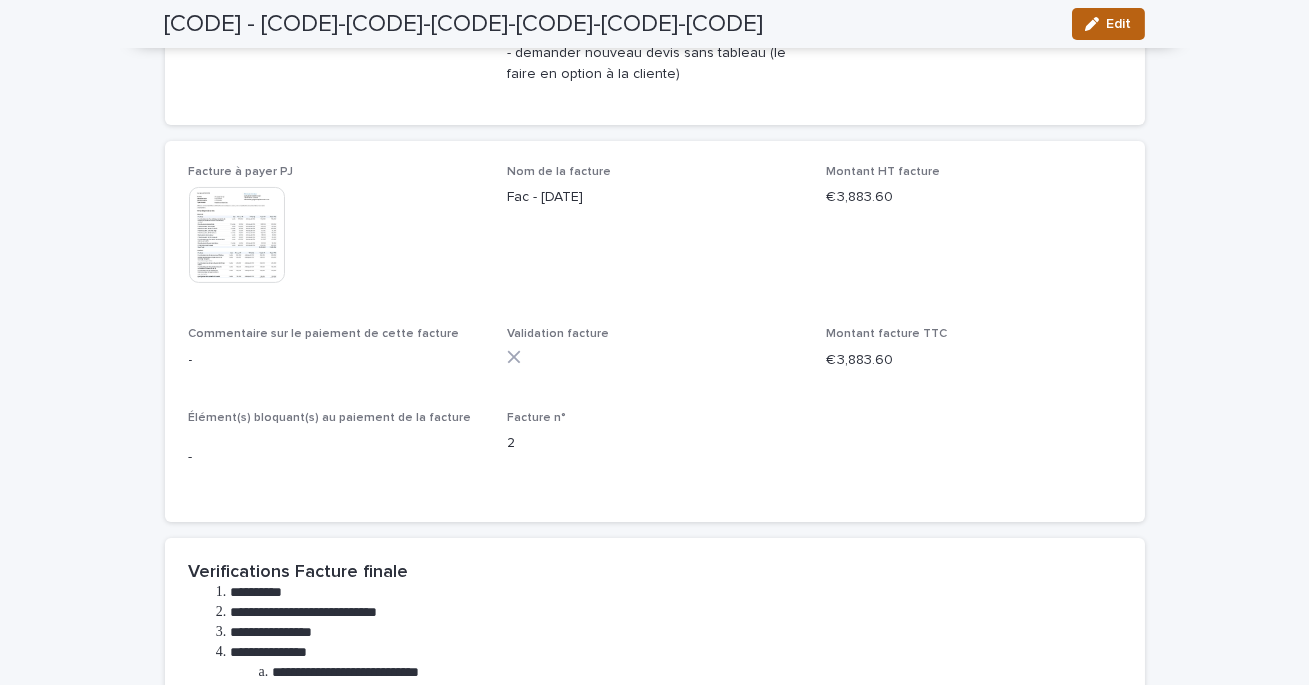 click on "Edit" at bounding box center (1108, 24) 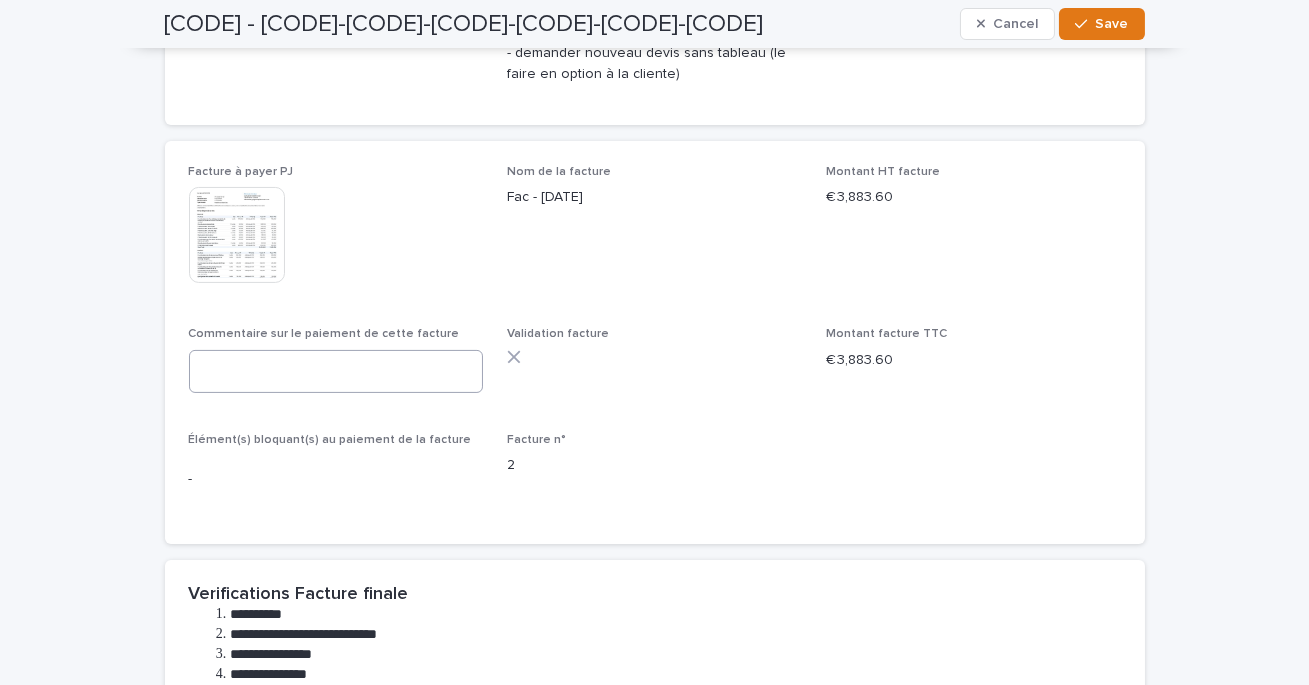 scroll, scrollTop: 860, scrollLeft: 0, axis: vertical 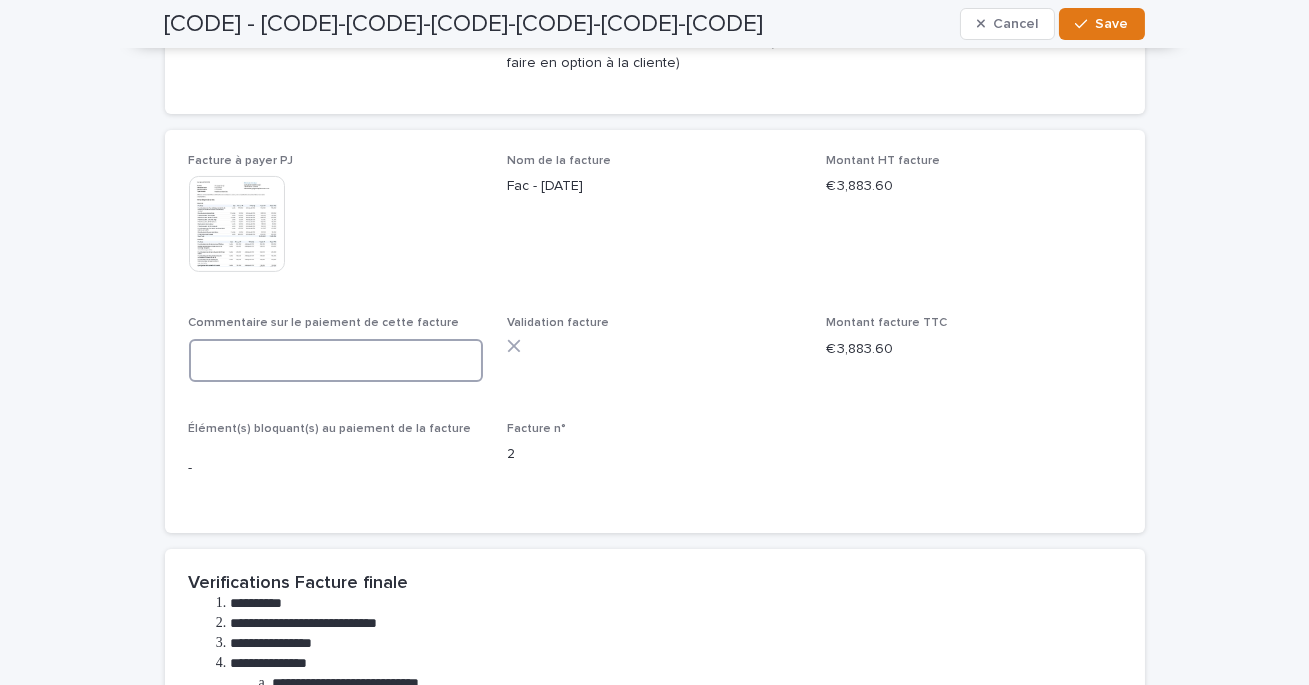 click at bounding box center [336, 360] 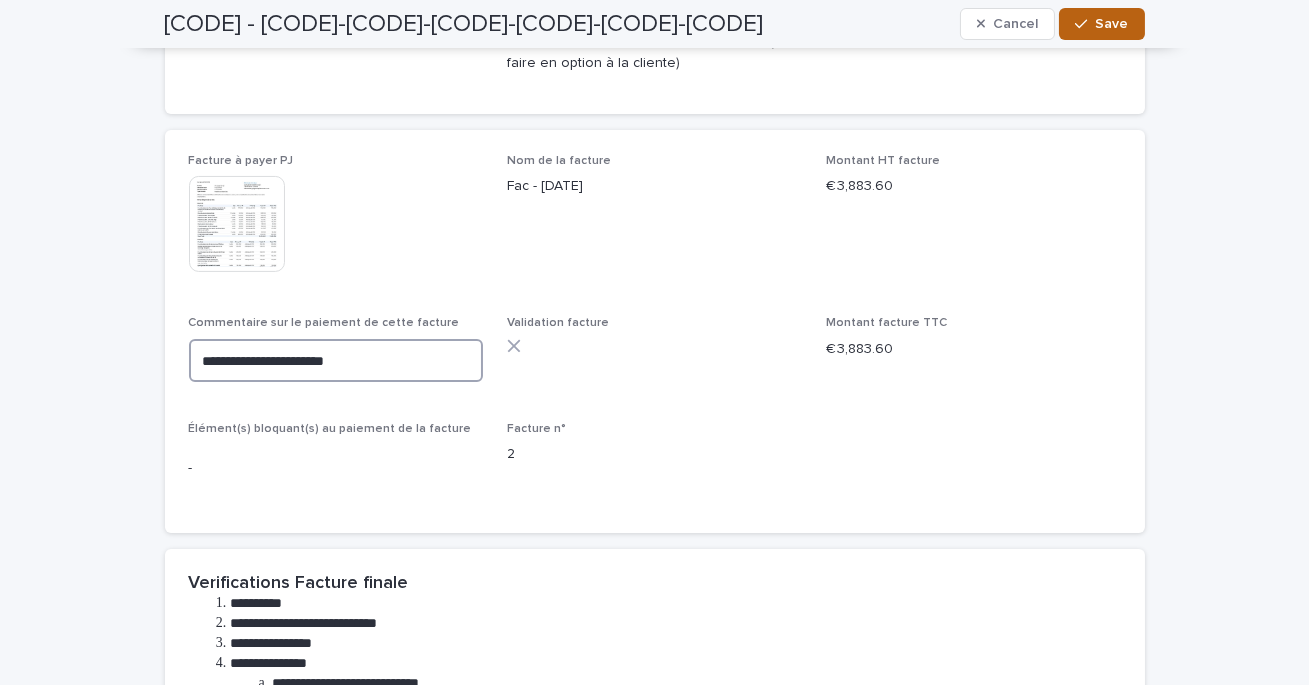 type on "**********" 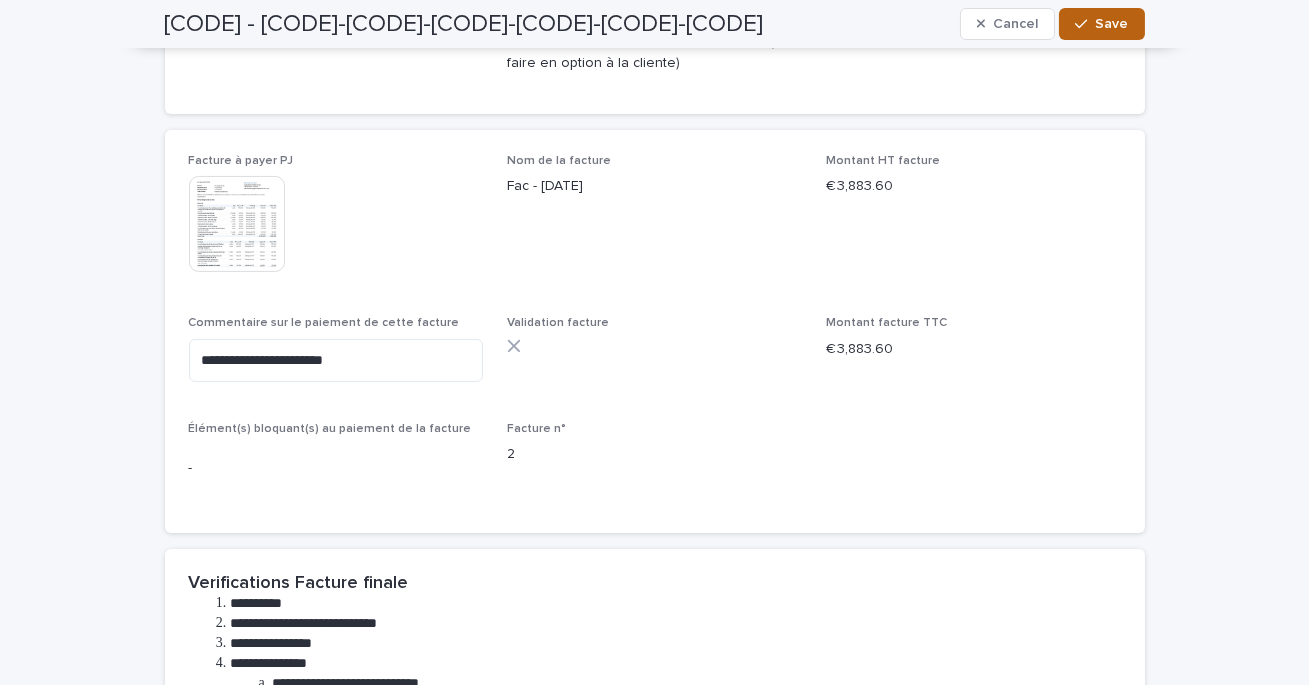 click 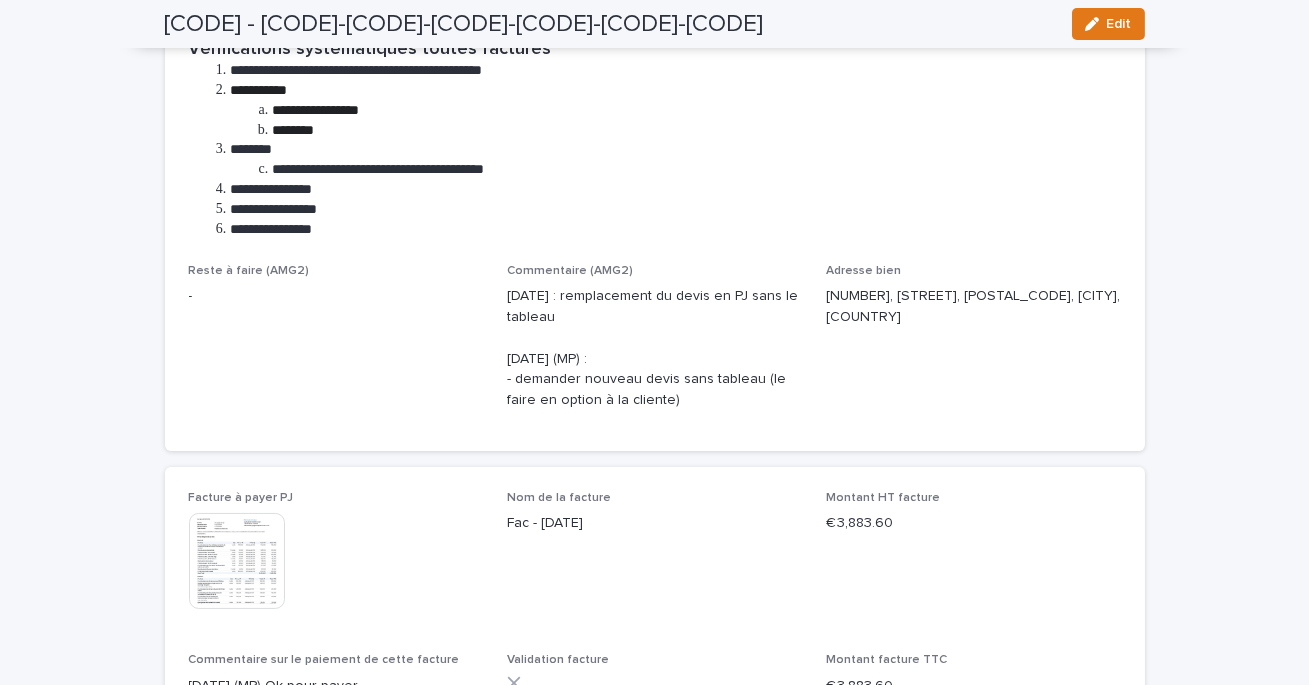 scroll, scrollTop: 0, scrollLeft: 0, axis: both 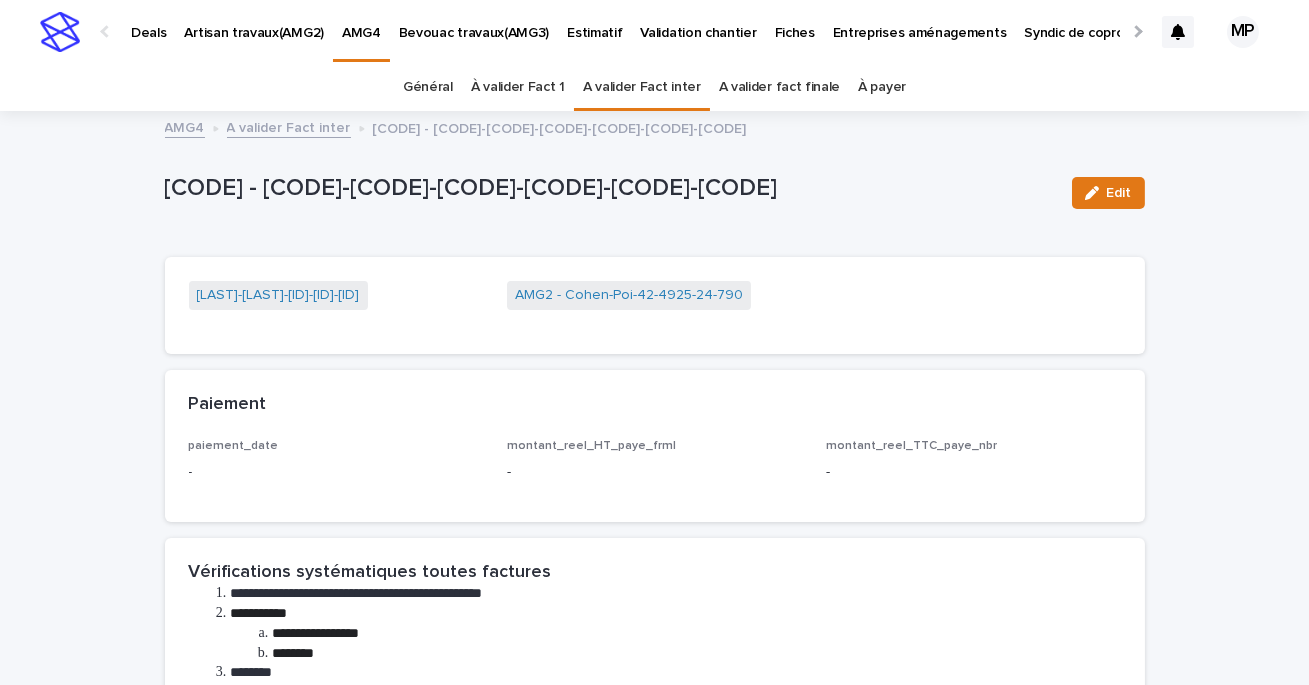 click on "A valider Fact inter" at bounding box center [289, 126] 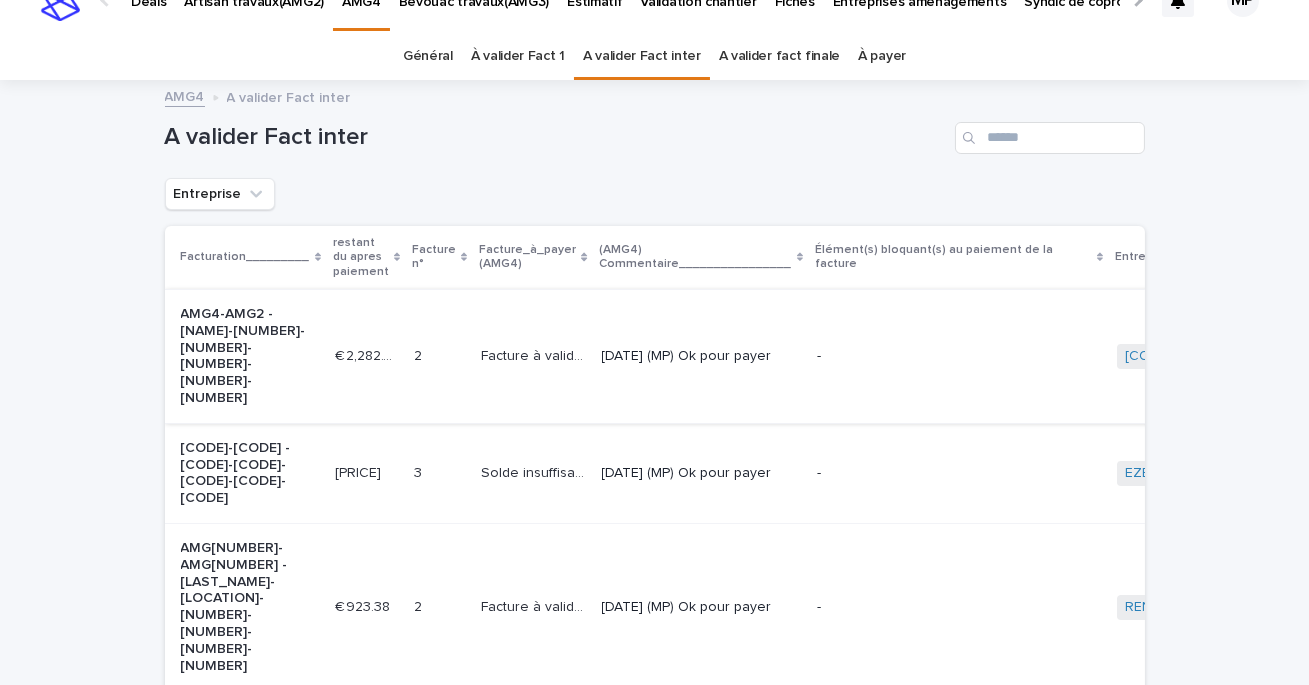 scroll, scrollTop: 0, scrollLeft: 0, axis: both 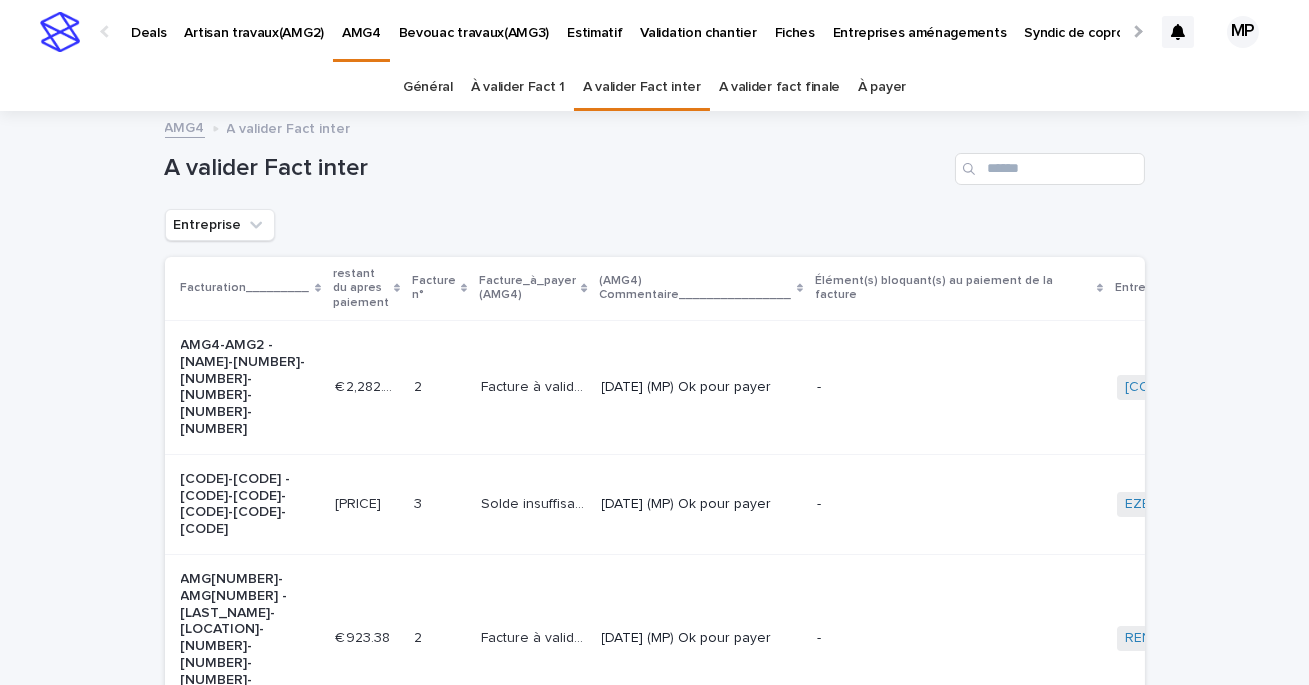 click on "A valider fact finale" at bounding box center [780, 87] 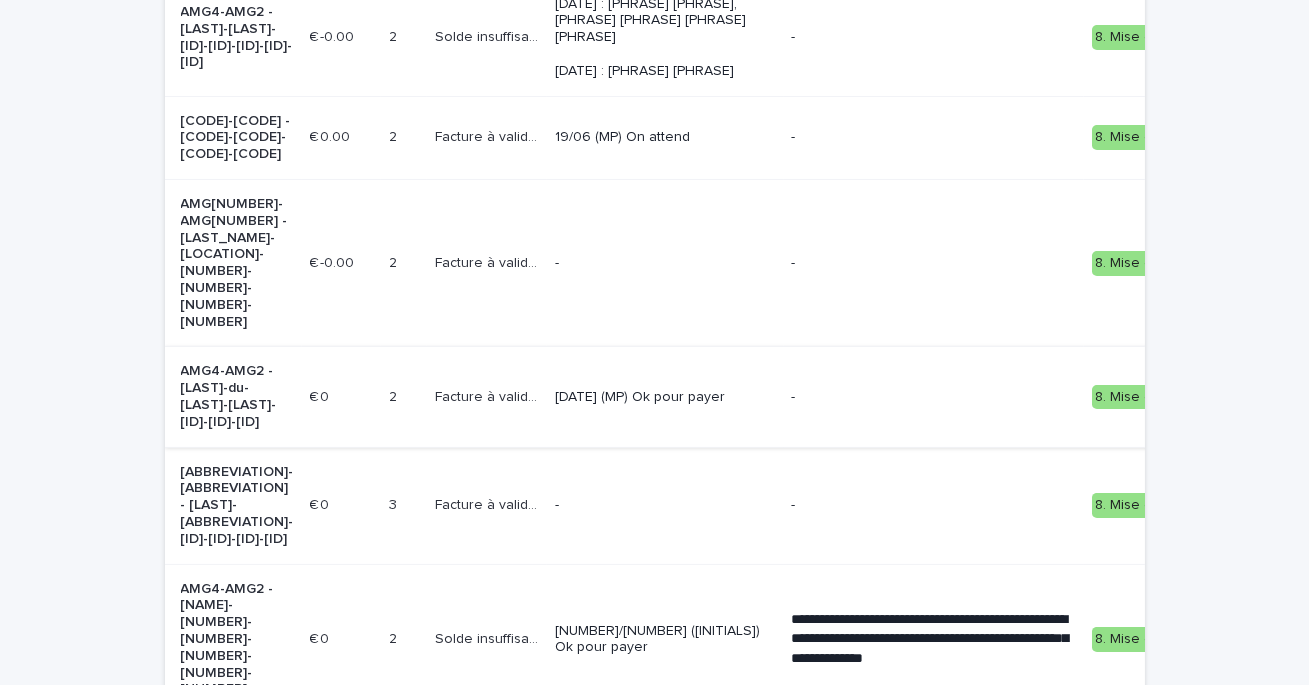 scroll, scrollTop: 1193, scrollLeft: 0, axis: vertical 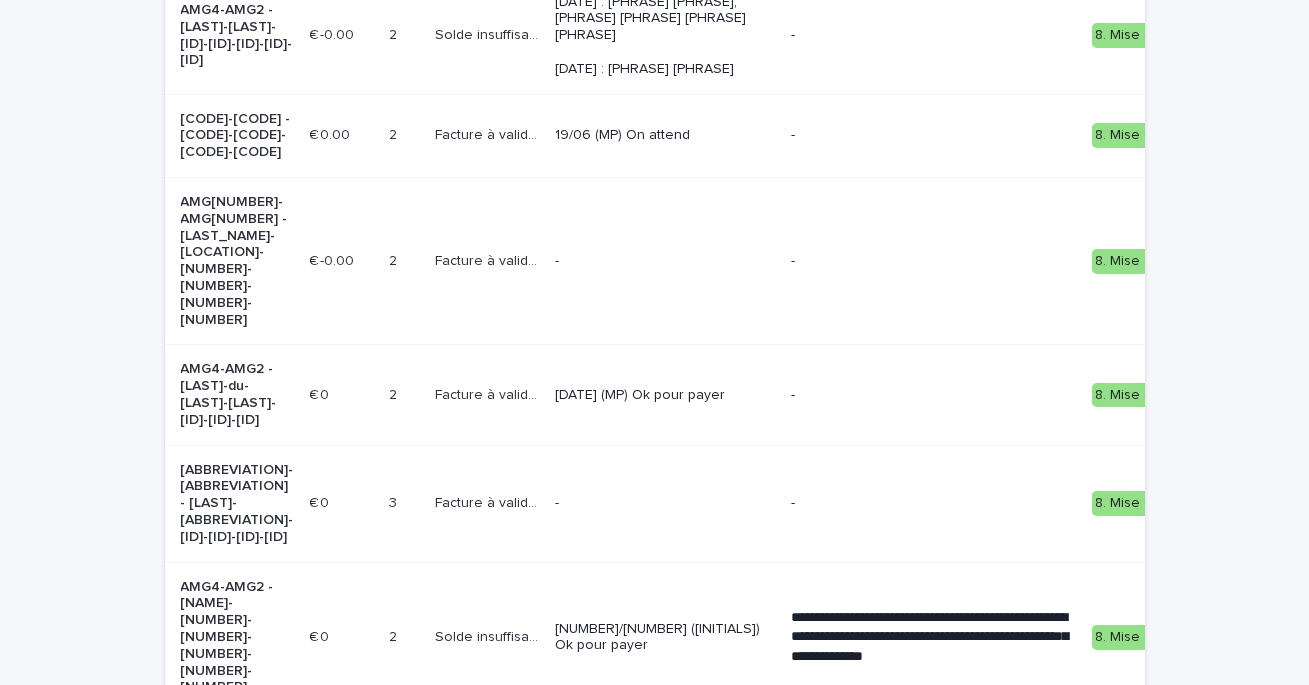 click on "-" at bounding box center [665, 261] 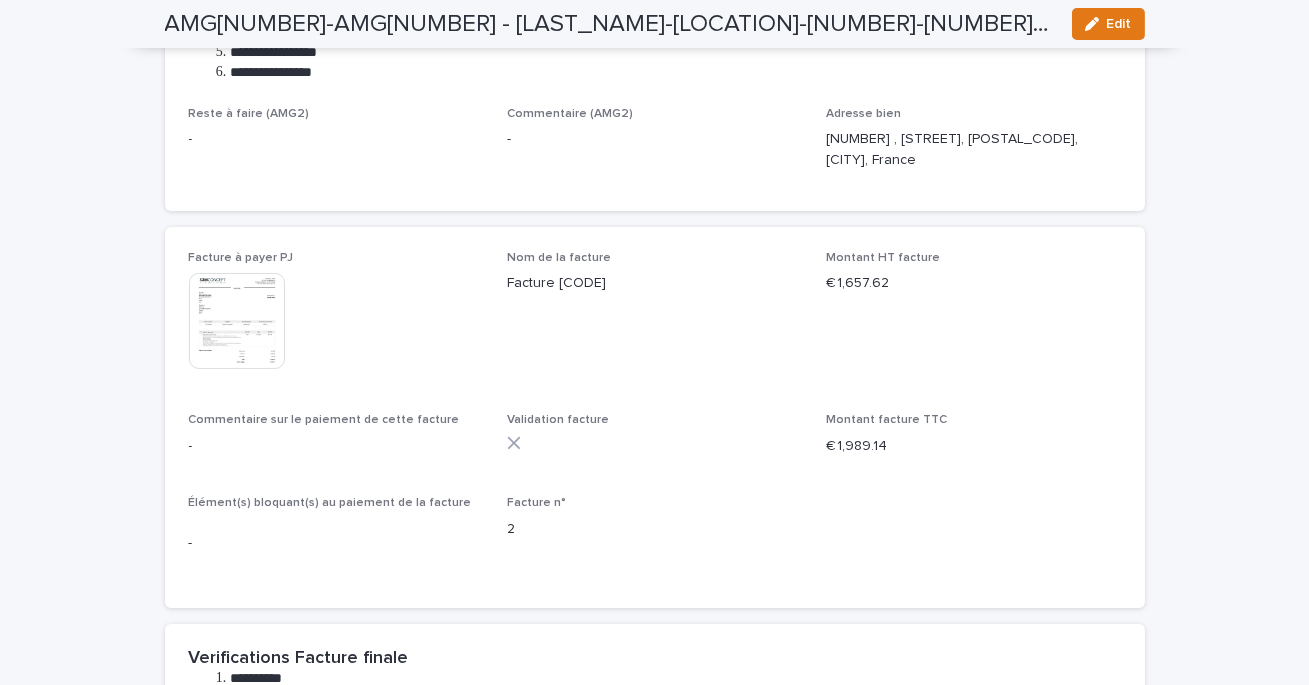 scroll, scrollTop: 632, scrollLeft: 0, axis: vertical 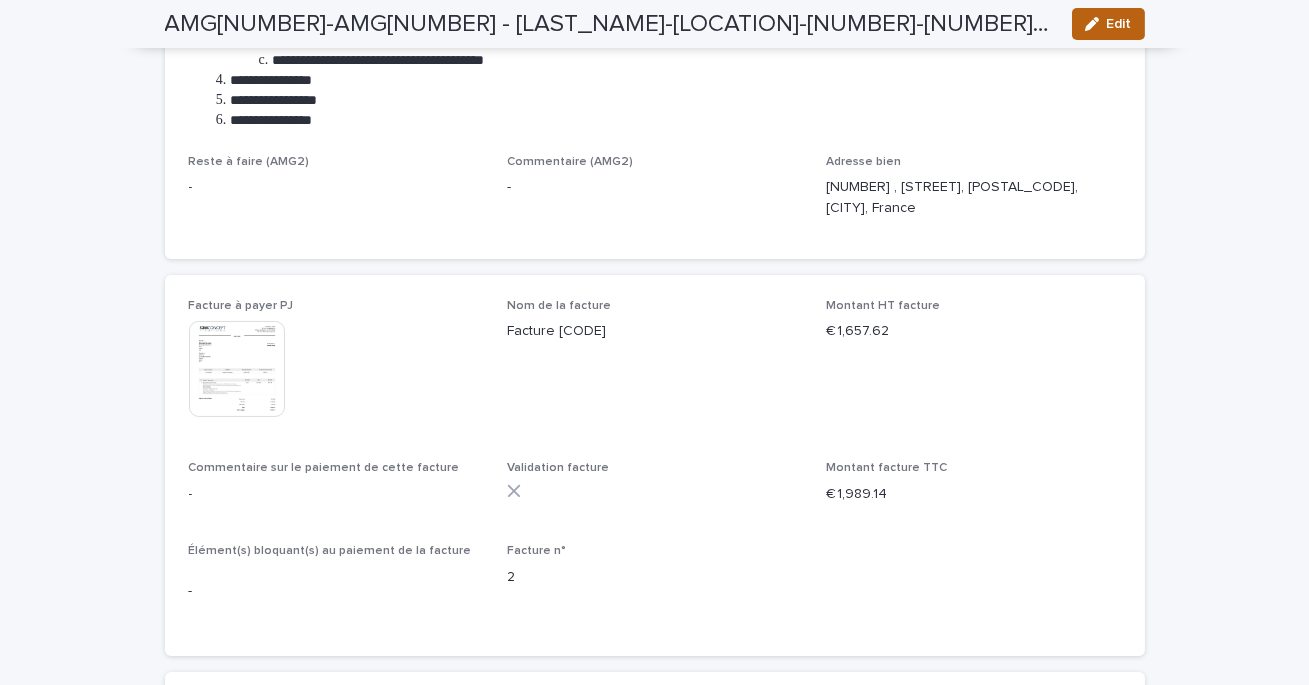 click on "Edit" at bounding box center [1119, 24] 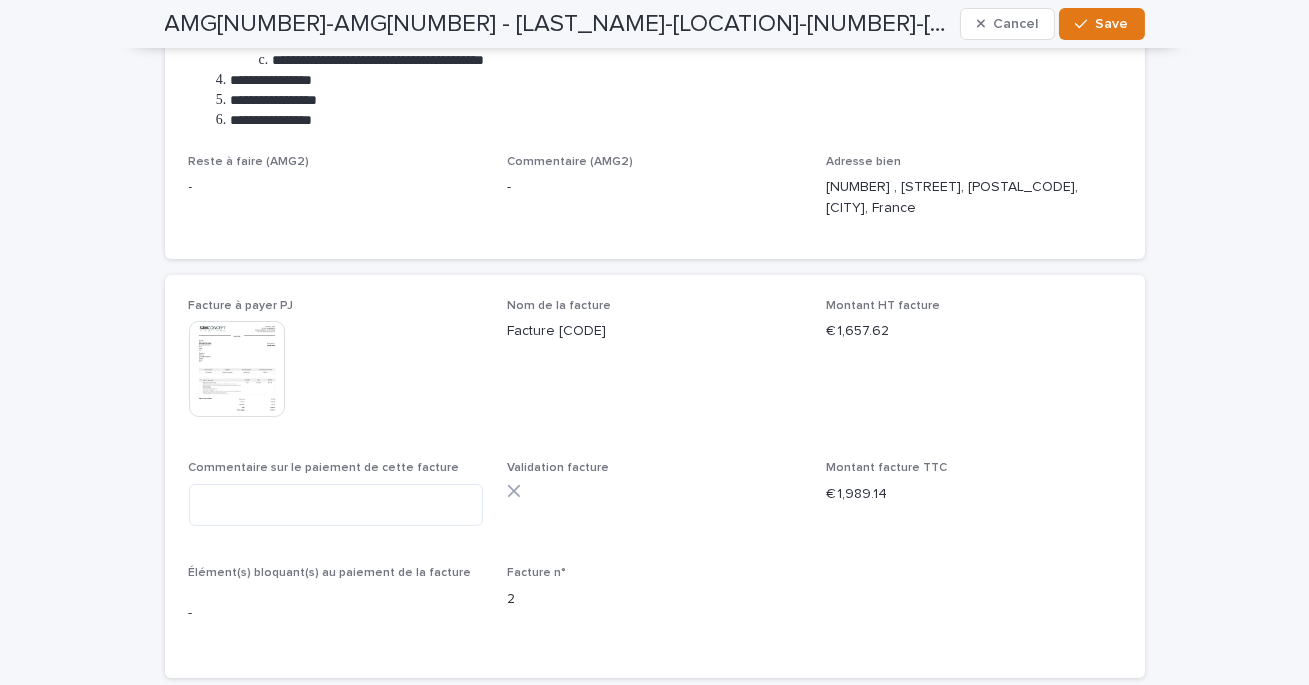 scroll, scrollTop: 643, scrollLeft: 0, axis: vertical 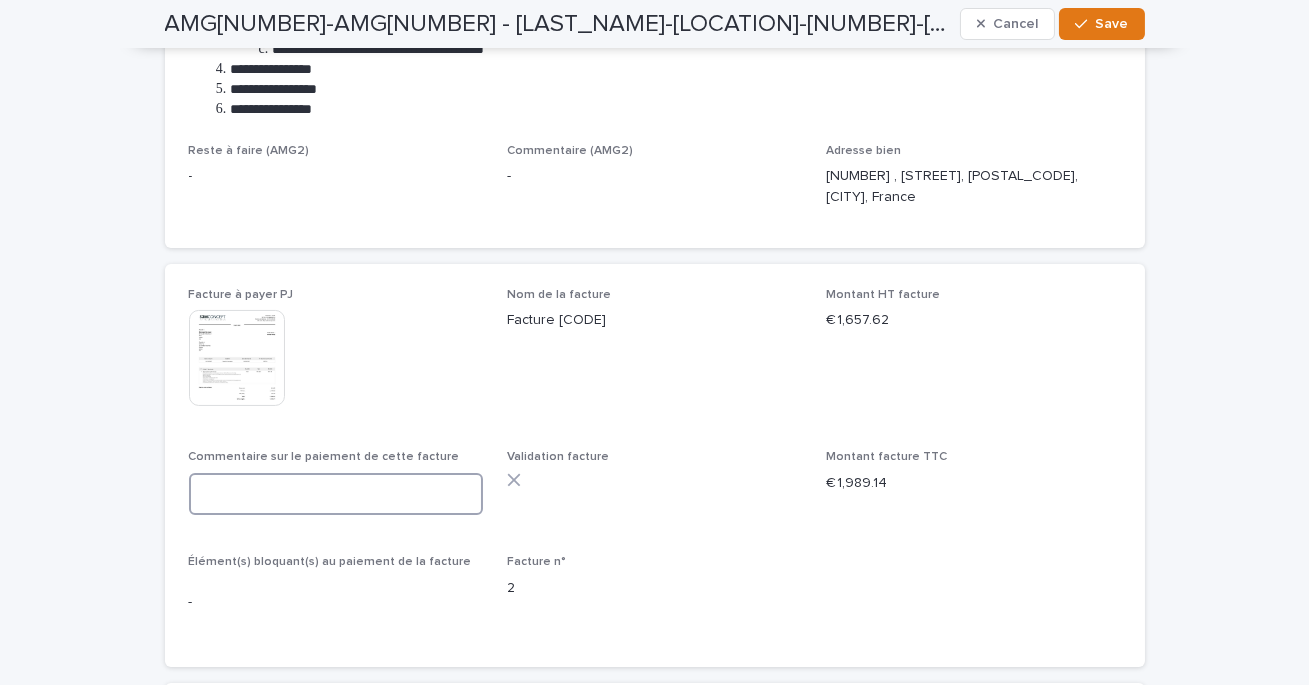 click at bounding box center [336, 494] 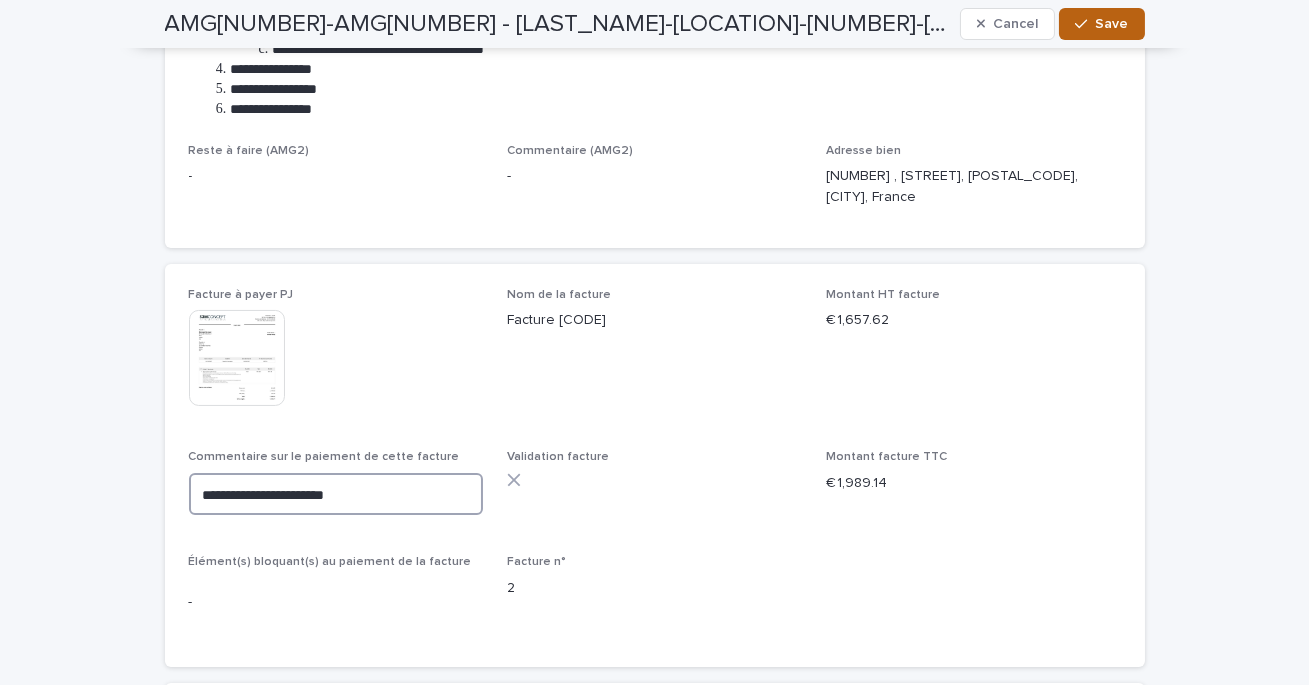 type on "**********" 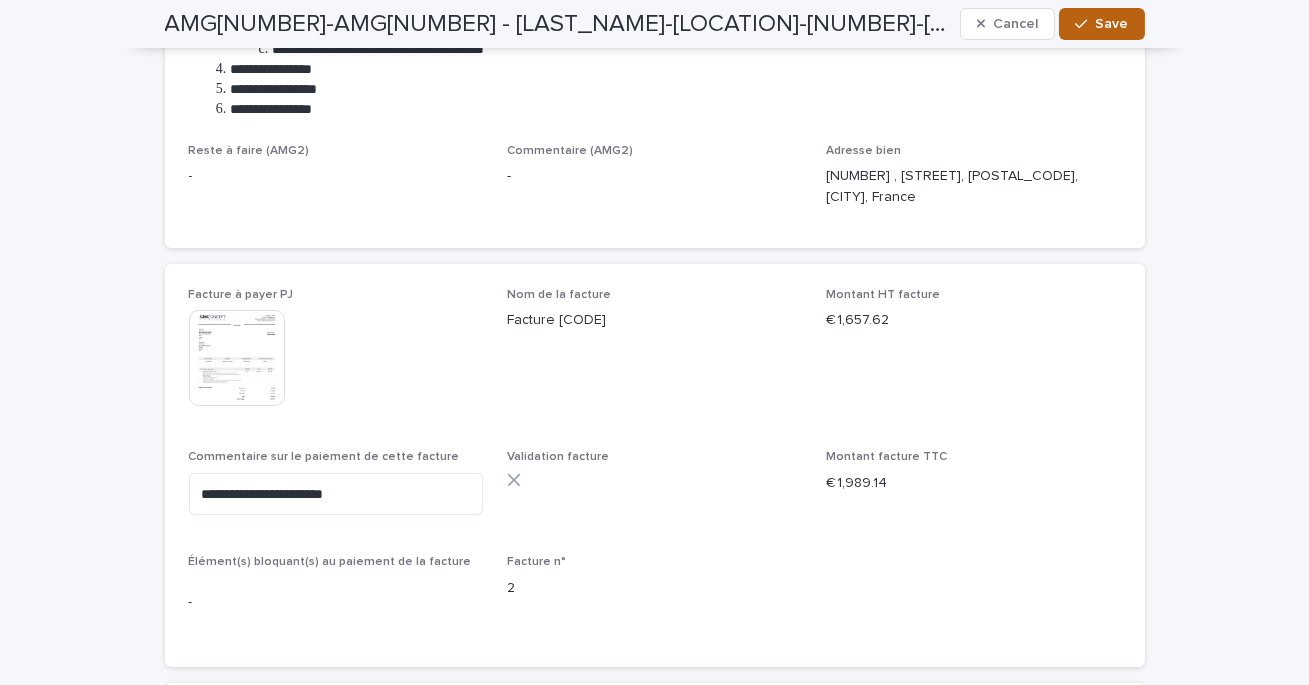 click on "Save" at bounding box center (1101, 24) 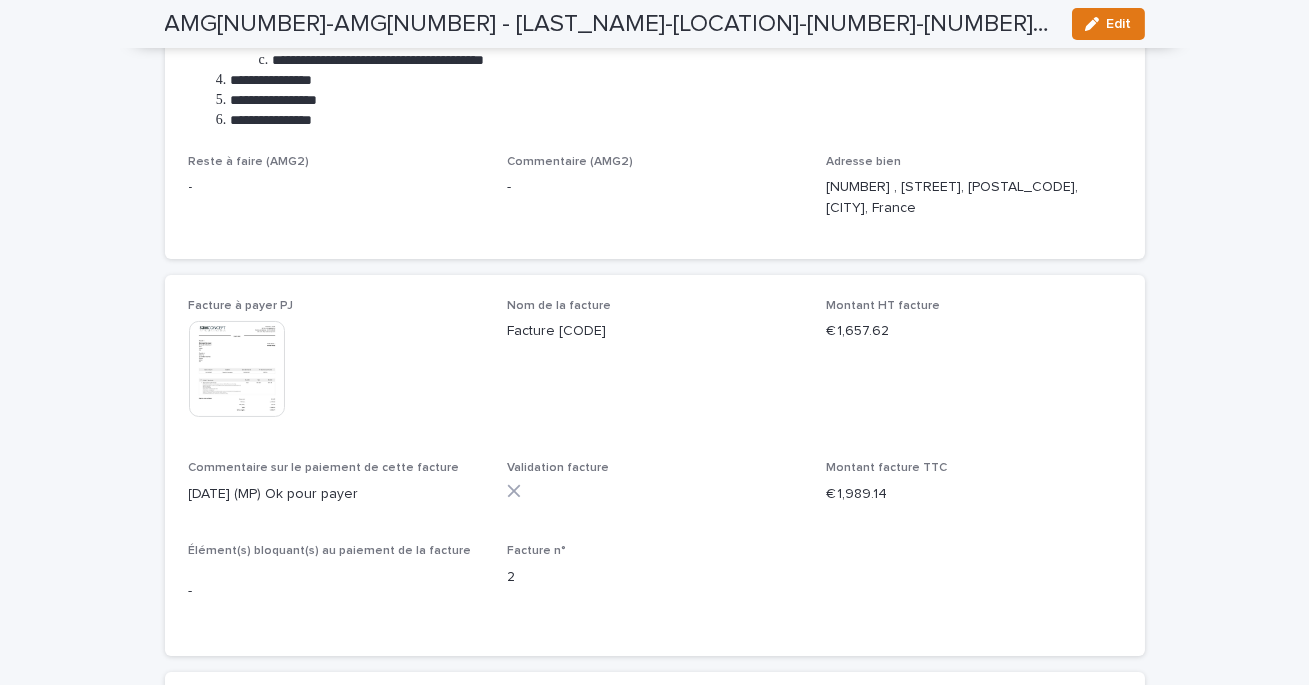 scroll, scrollTop: 0, scrollLeft: 0, axis: both 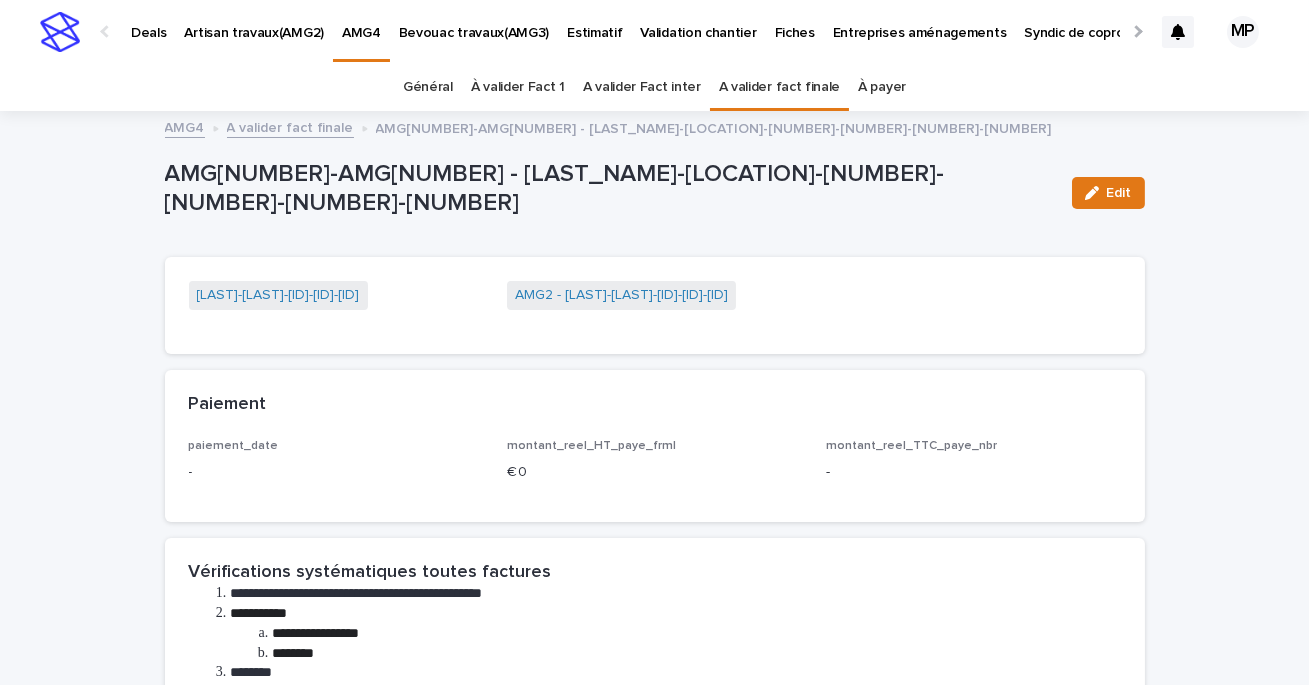 click on "A valider fact finale" at bounding box center (290, 126) 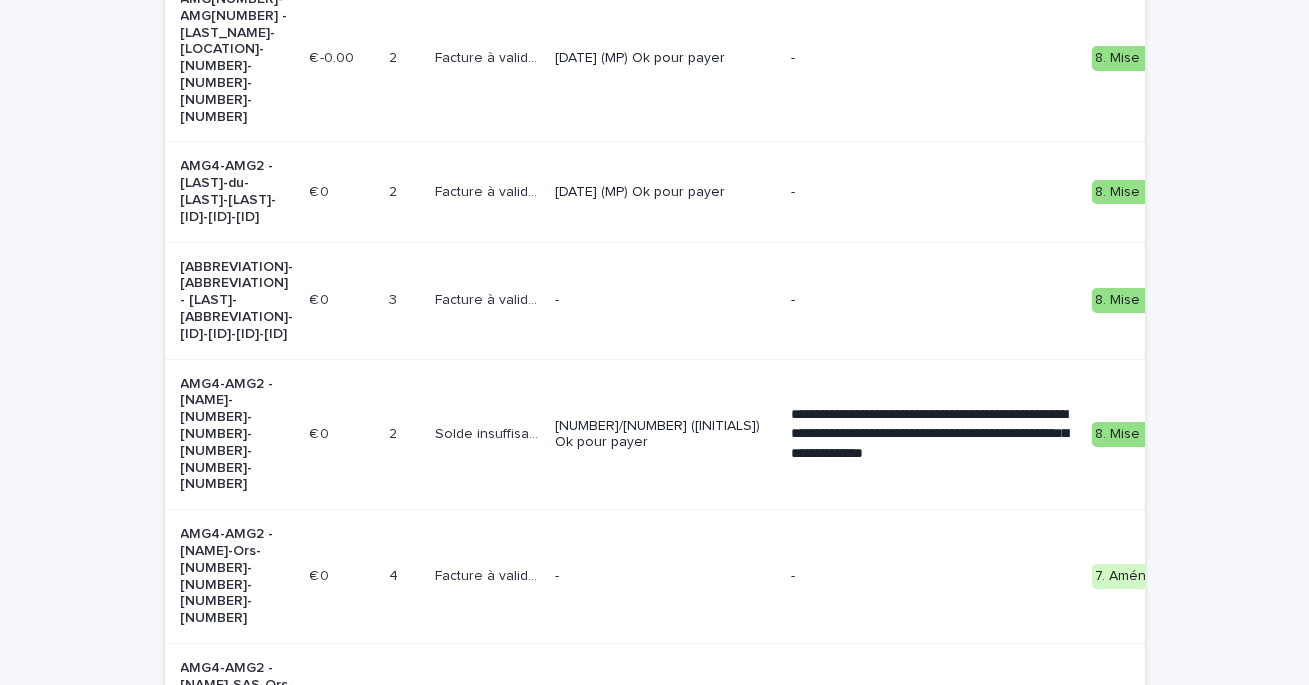 scroll, scrollTop: 1362, scrollLeft: 0, axis: vertical 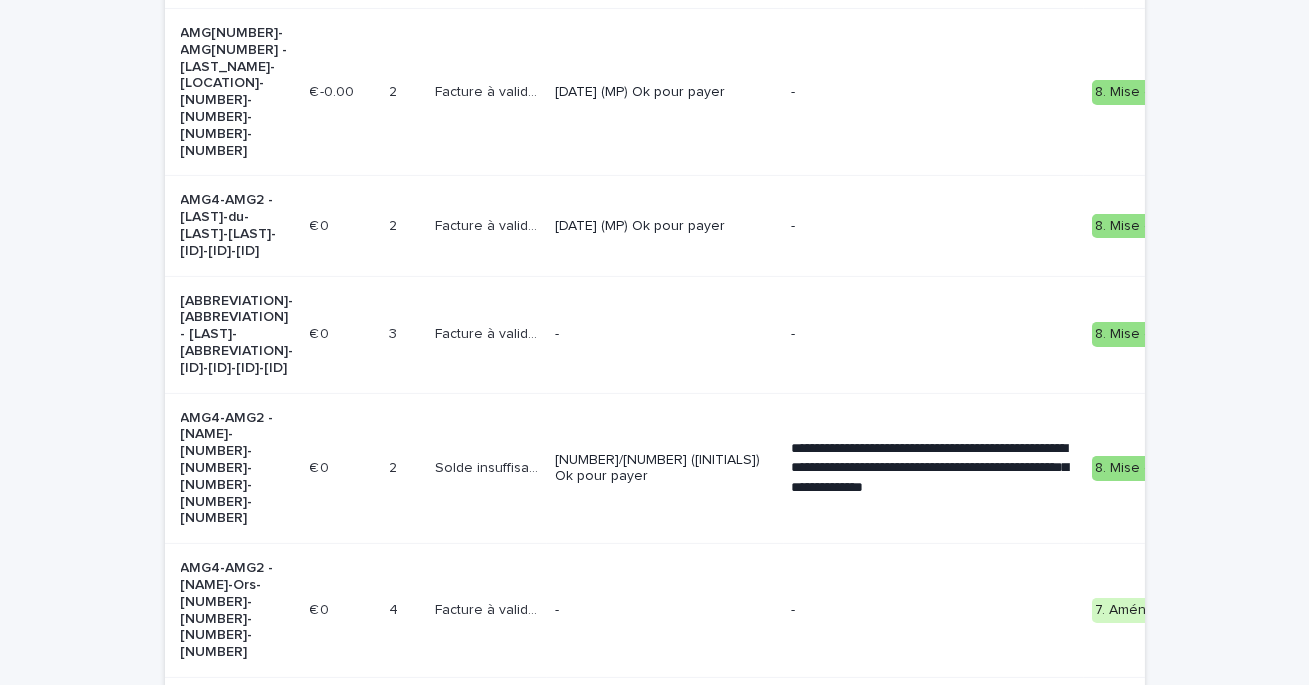 click on "-" at bounding box center (665, 334) 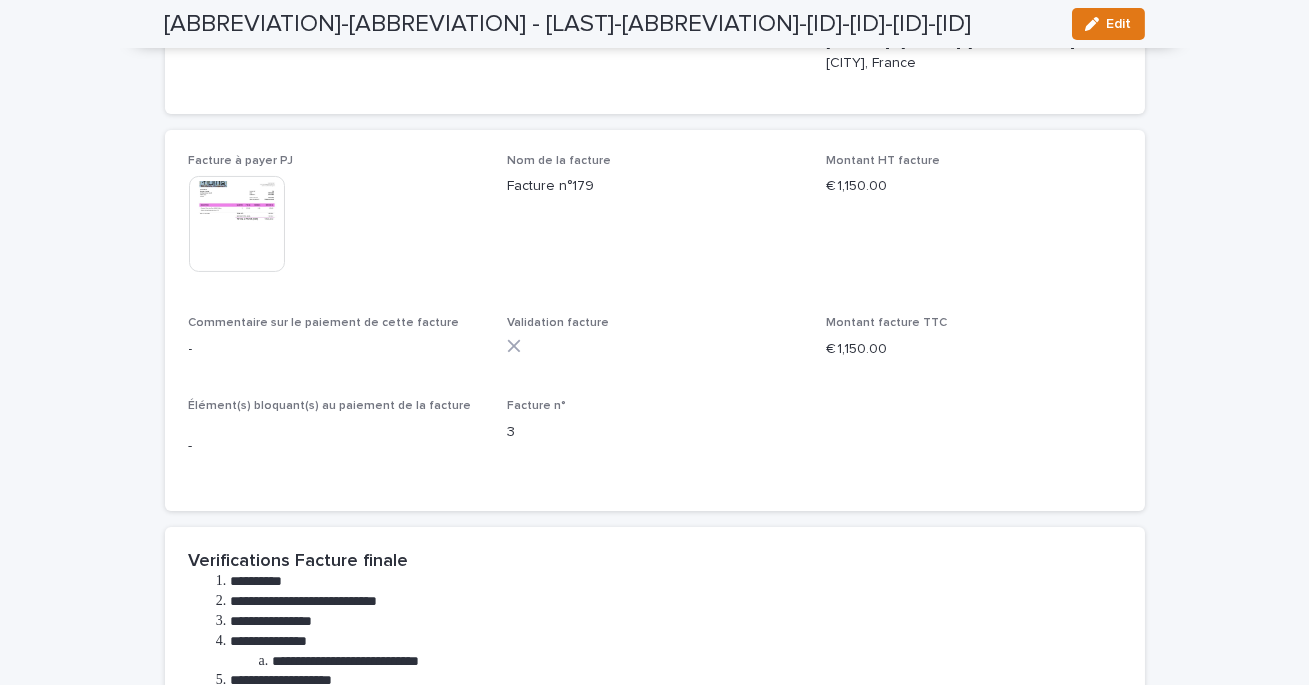 scroll, scrollTop: 742, scrollLeft: 0, axis: vertical 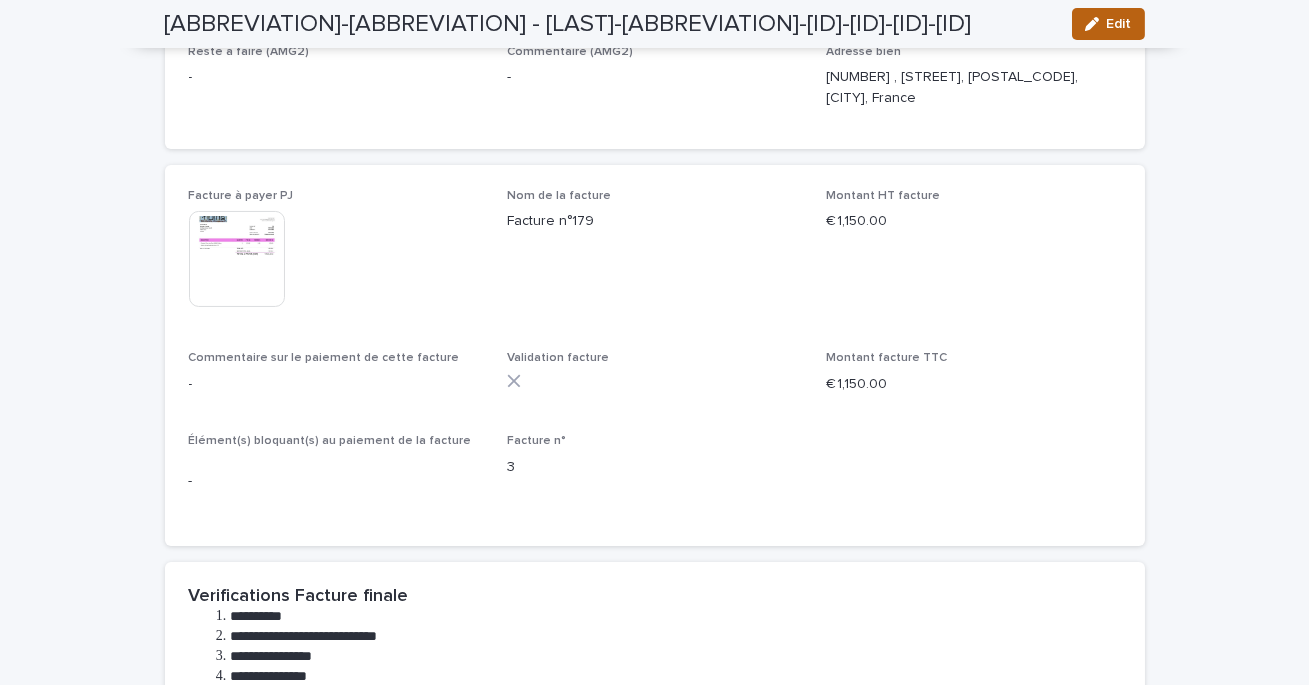 click 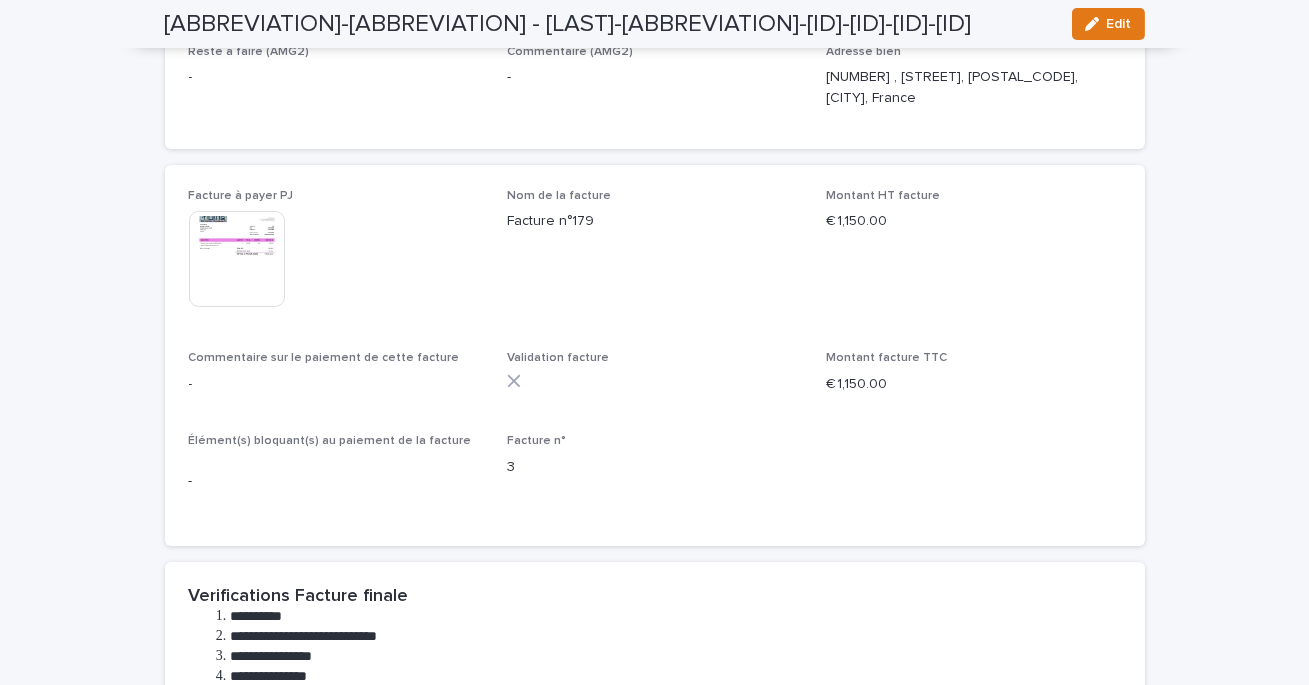 scroll, scrollTop: 753, scrollLeft: 0, axis: vertical 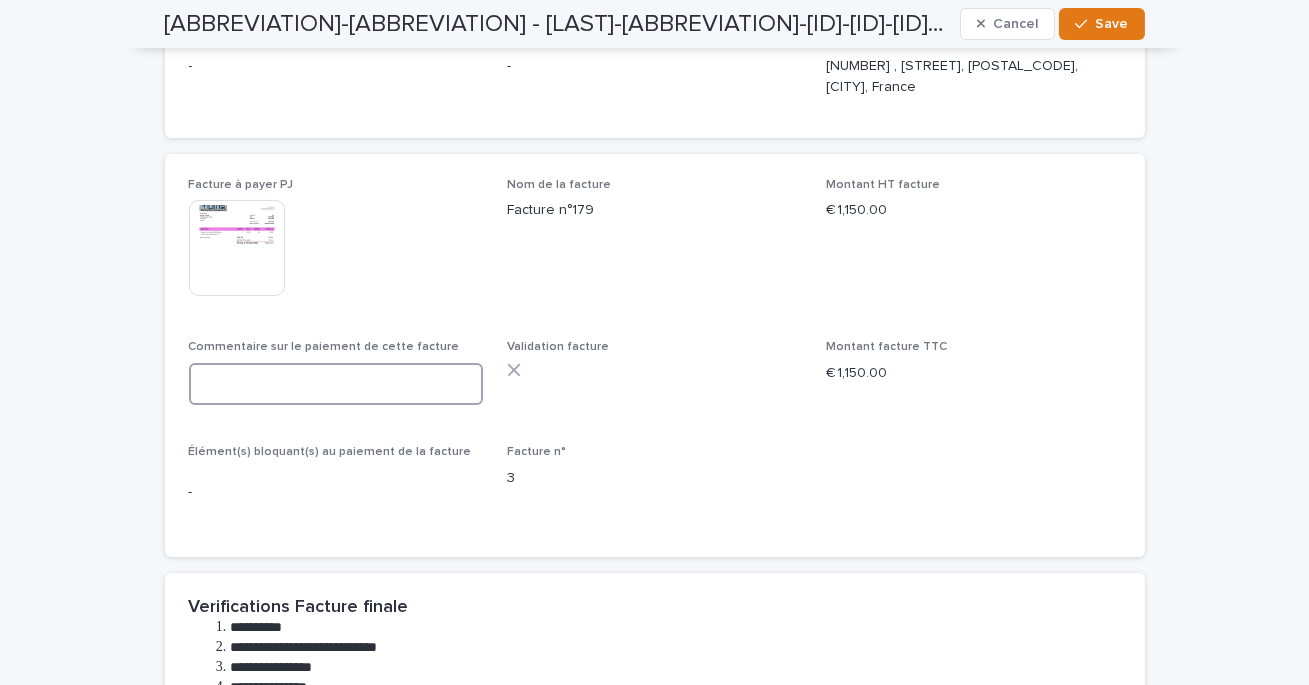 click at bounding box center (336, 384) 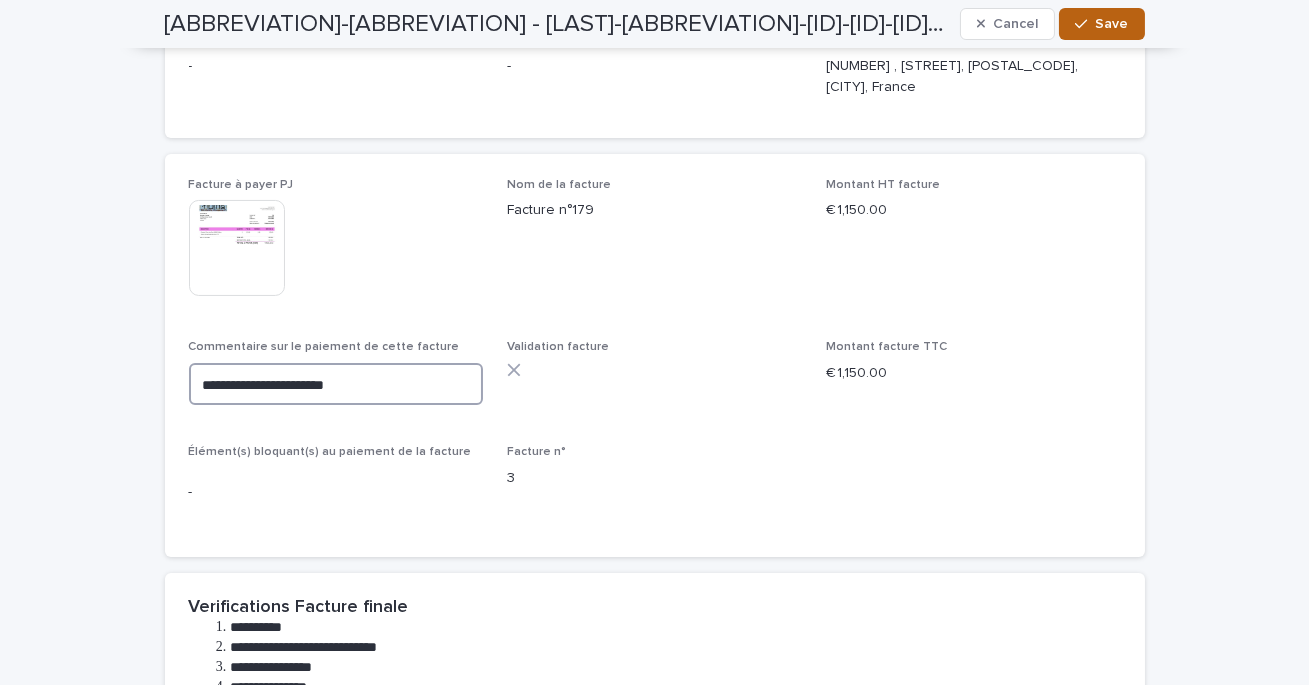 type on "**********" 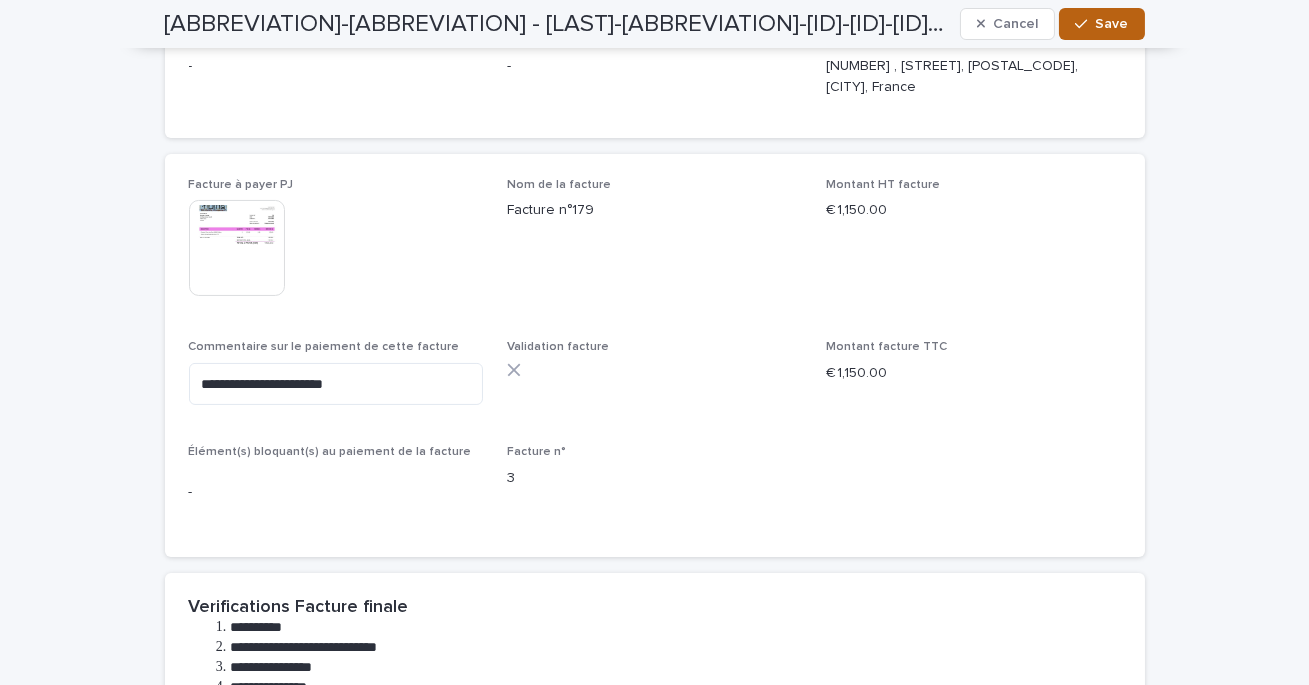 click on "Save" at bounding box center (1112, 24) 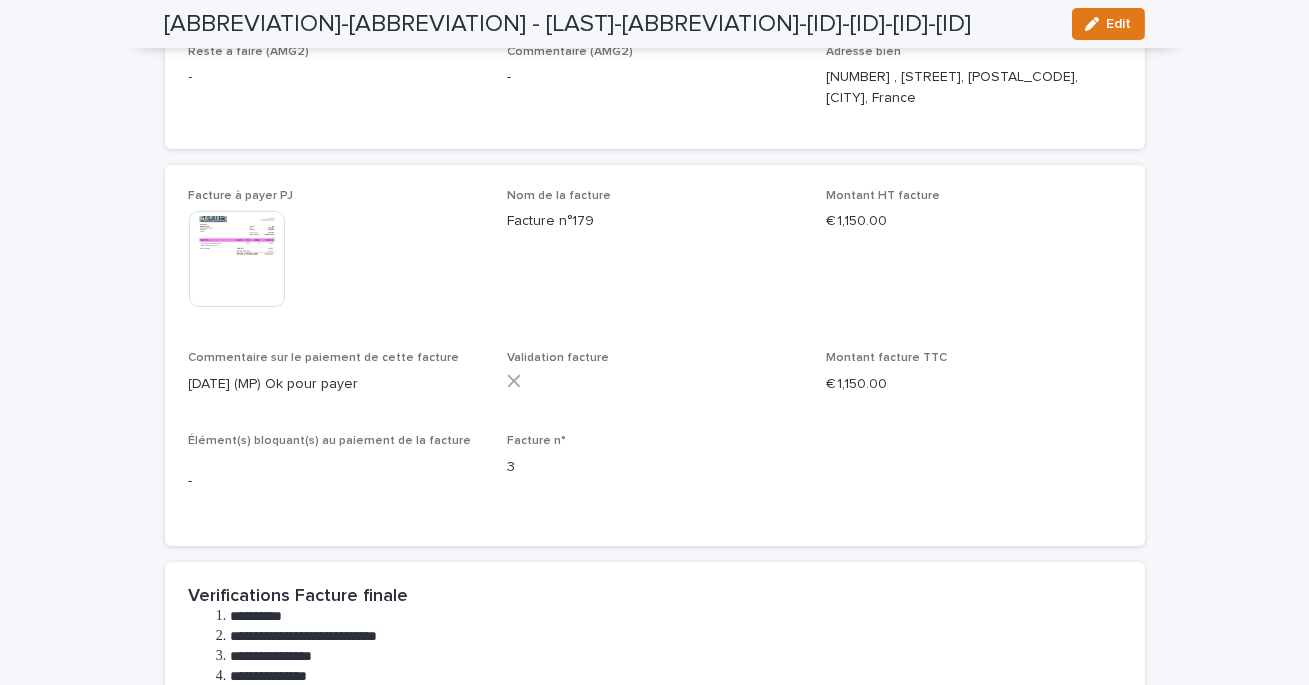 scroll, scrollTop: 0, scrollLeft: 0, axis: both 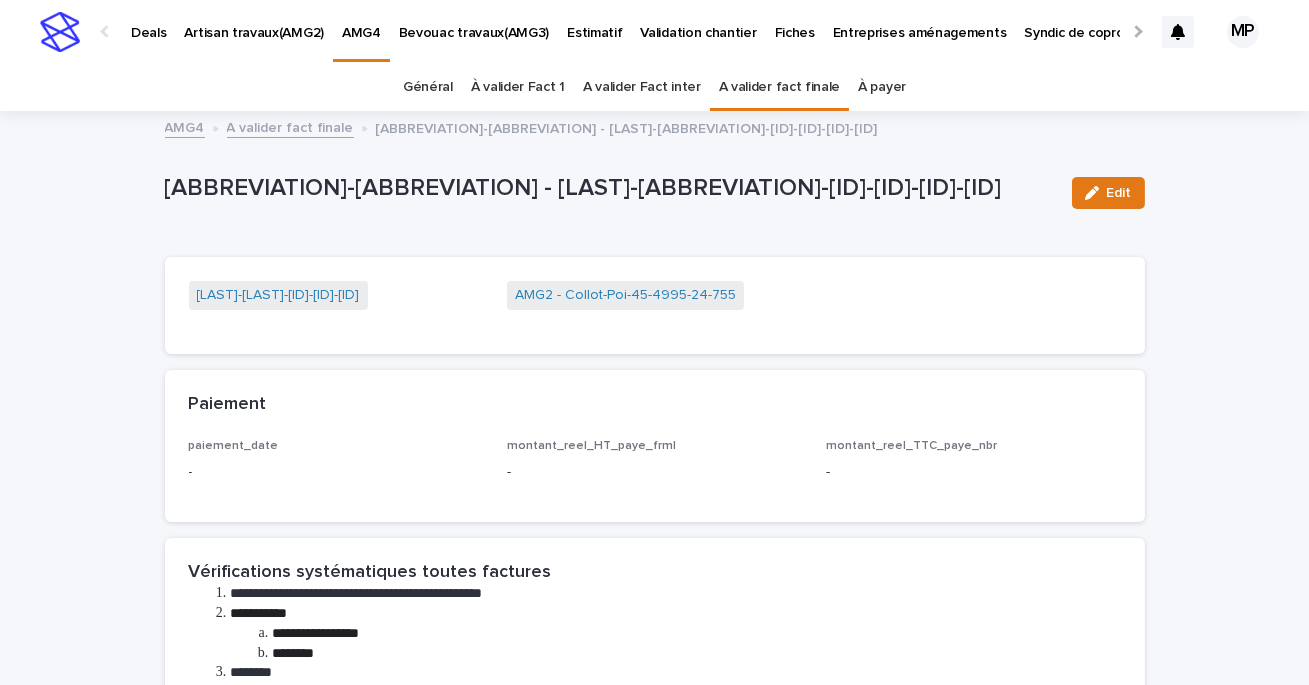 click on "A valider fact finale" at bounding box center (290, 126) 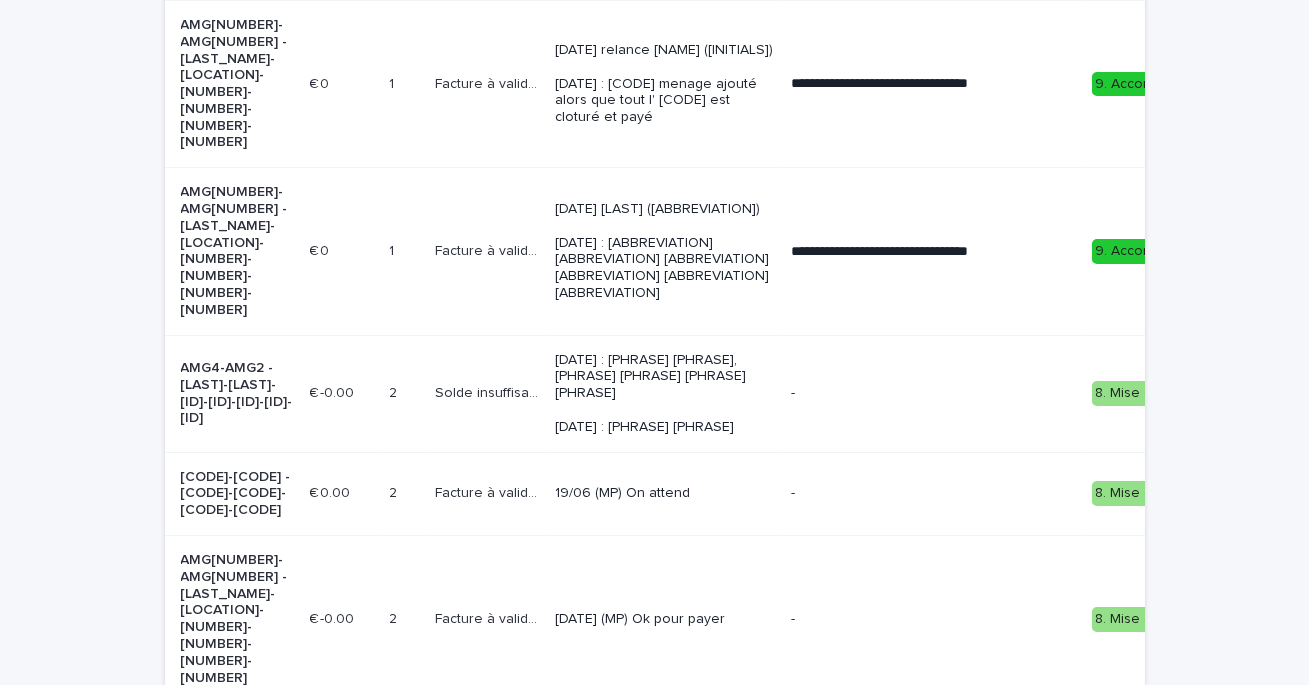 scroll, scrollTop: 829, scrollLeft: 0, axis: vertical 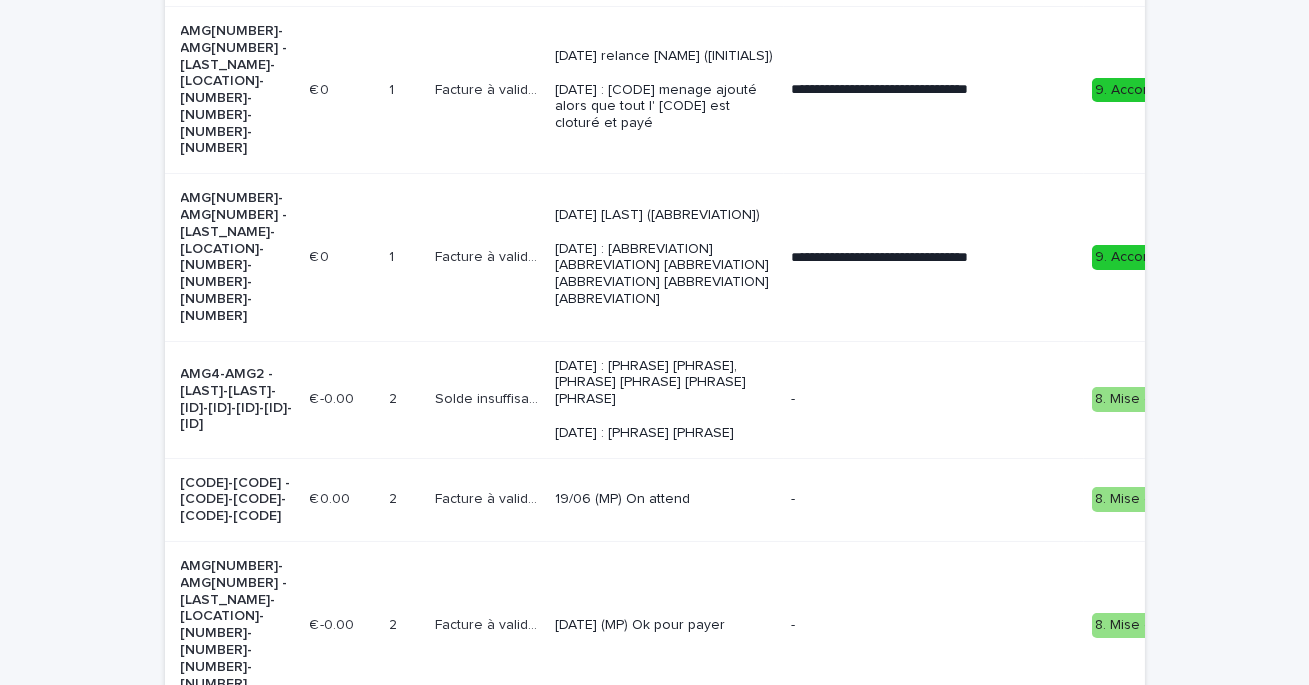 click on "19/06 (MP) On attend" at bounding box center [665, 499] 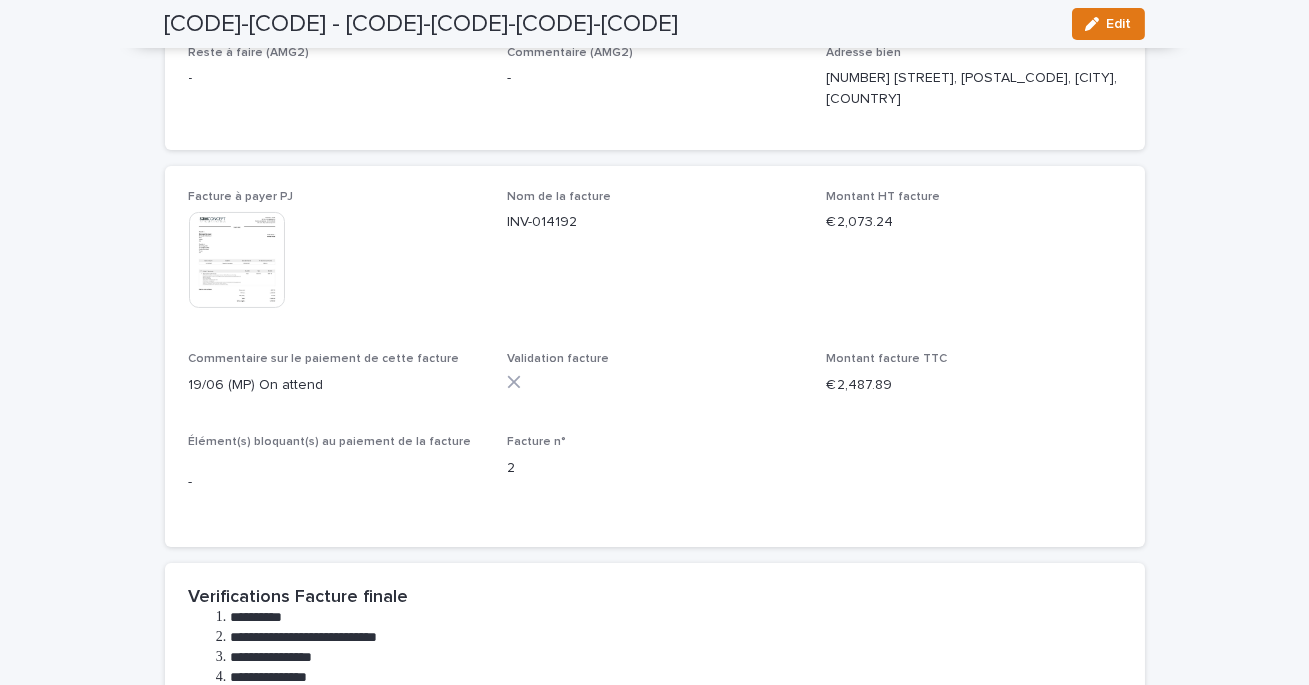 scroll, scrollTop: 821, scrollLeft: 0, axis: vertical 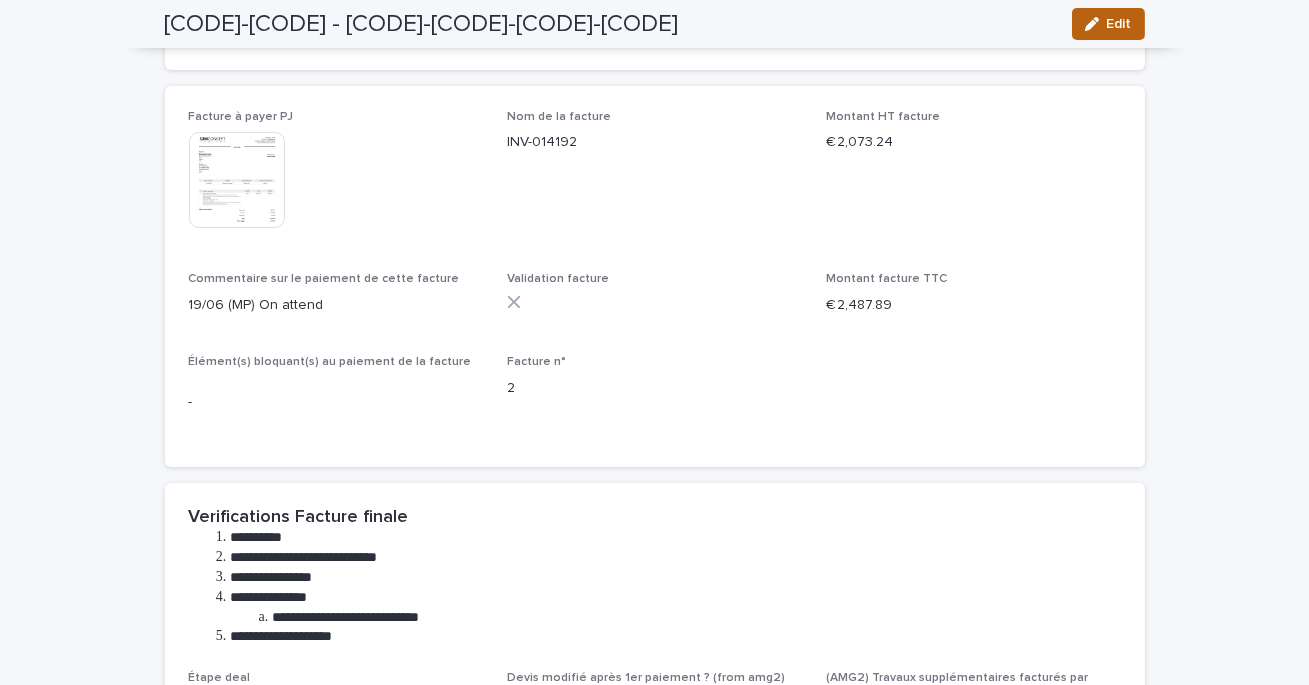 click on "Edit" at bounding box center [1119, 24] 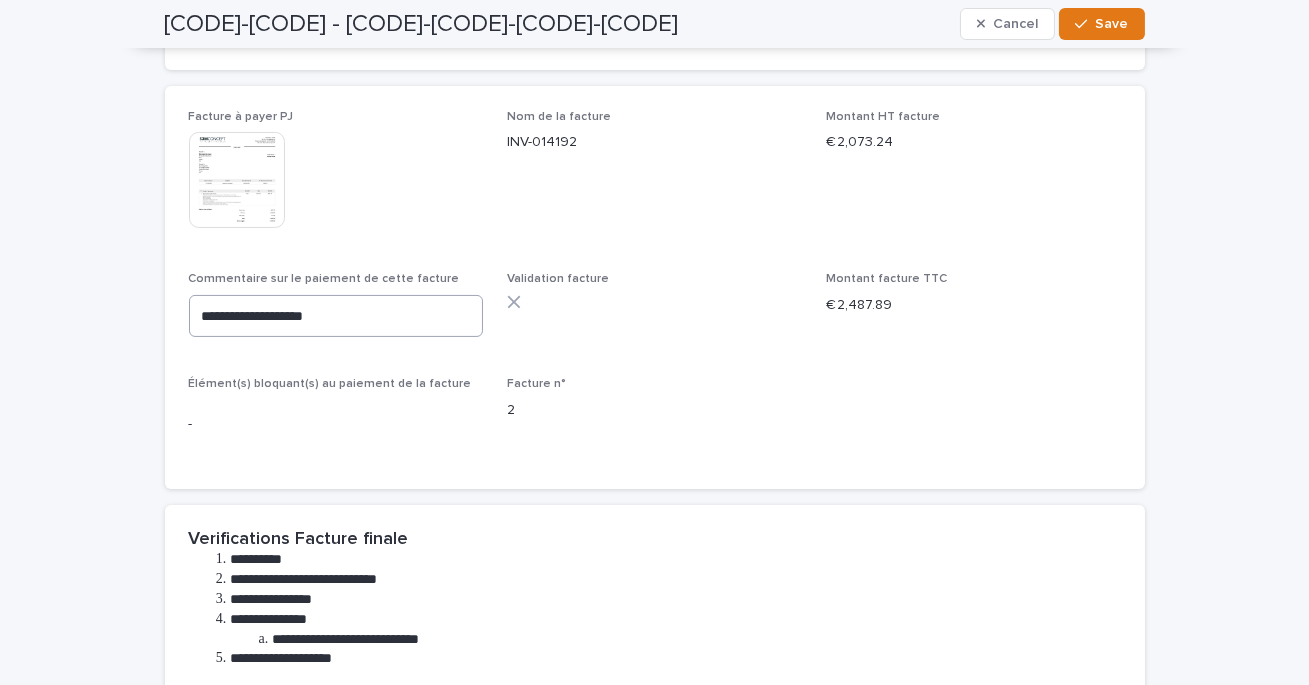 scroll, scrollTop: 832, scrollLeft: 0, axis: vertical 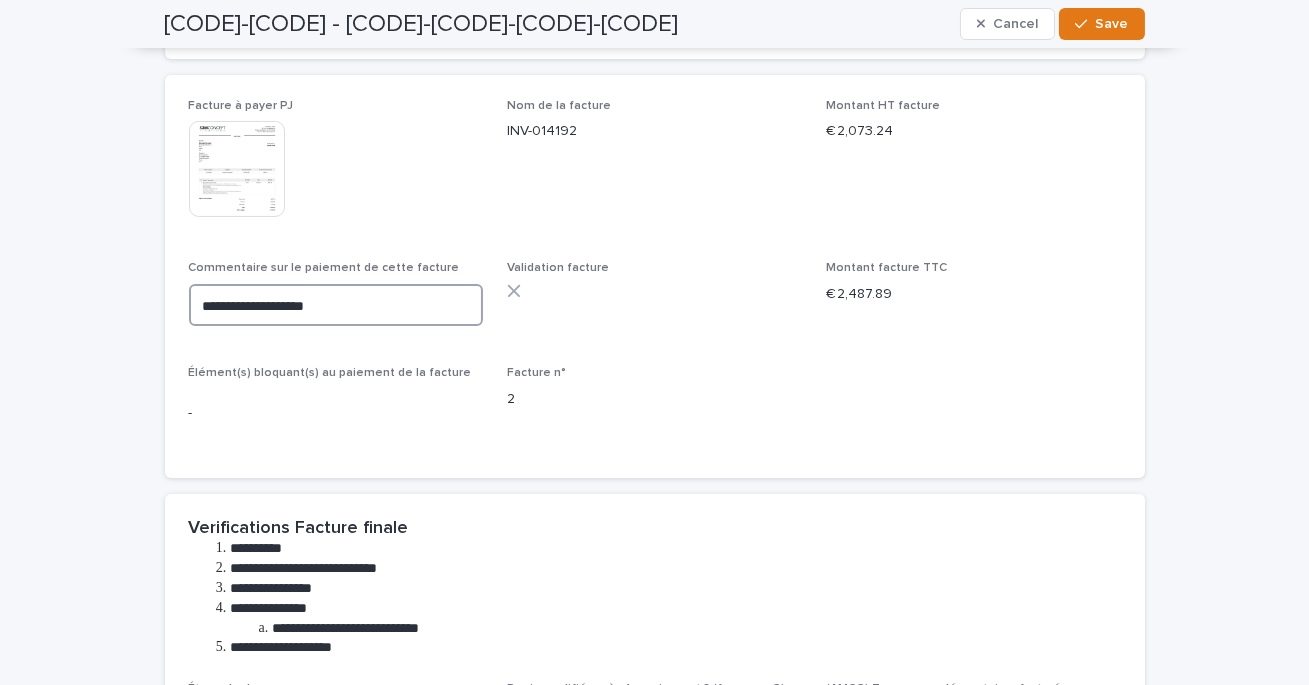 click on "**********" at bounding box center [336, 305] 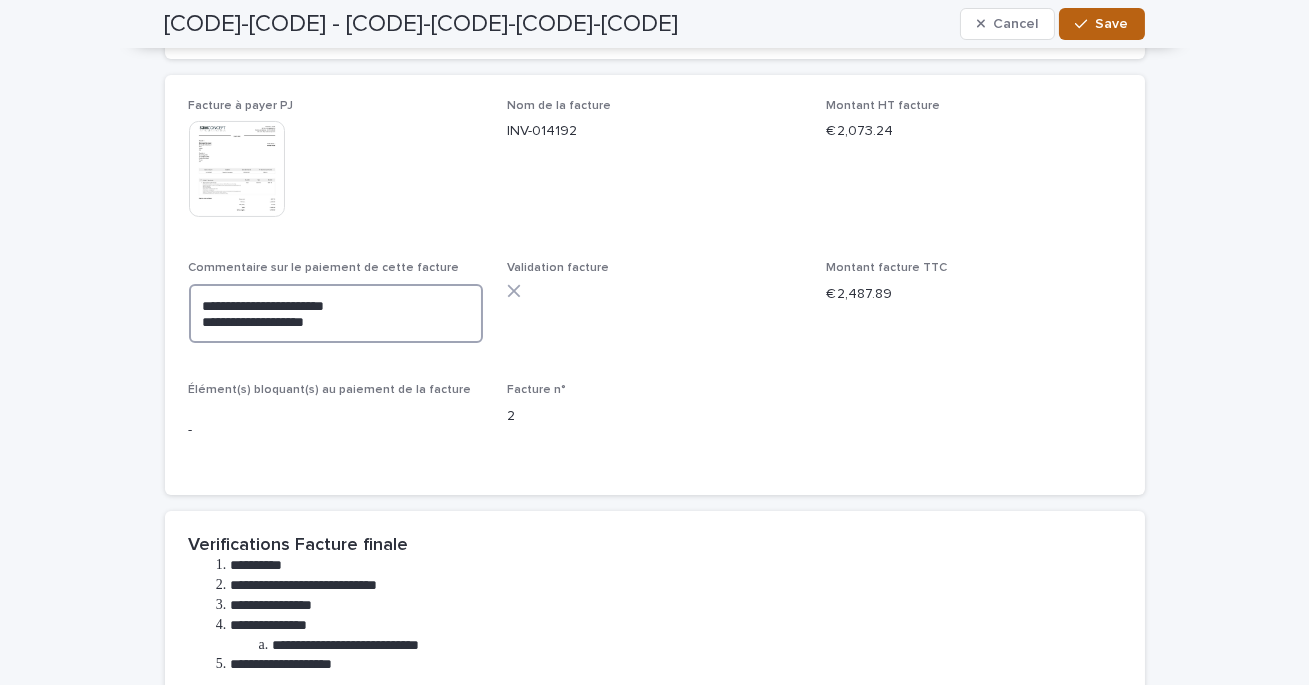 type on "**********" 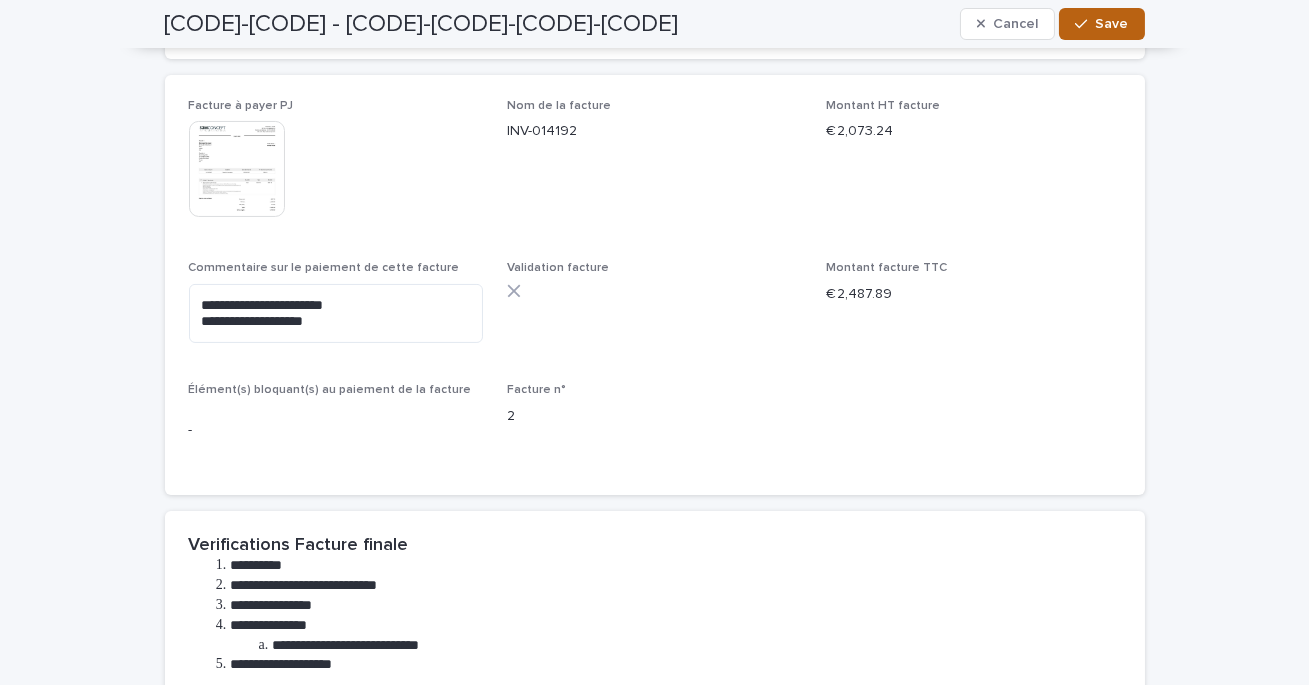 click on "Save" at bounding box center [1112, 24] 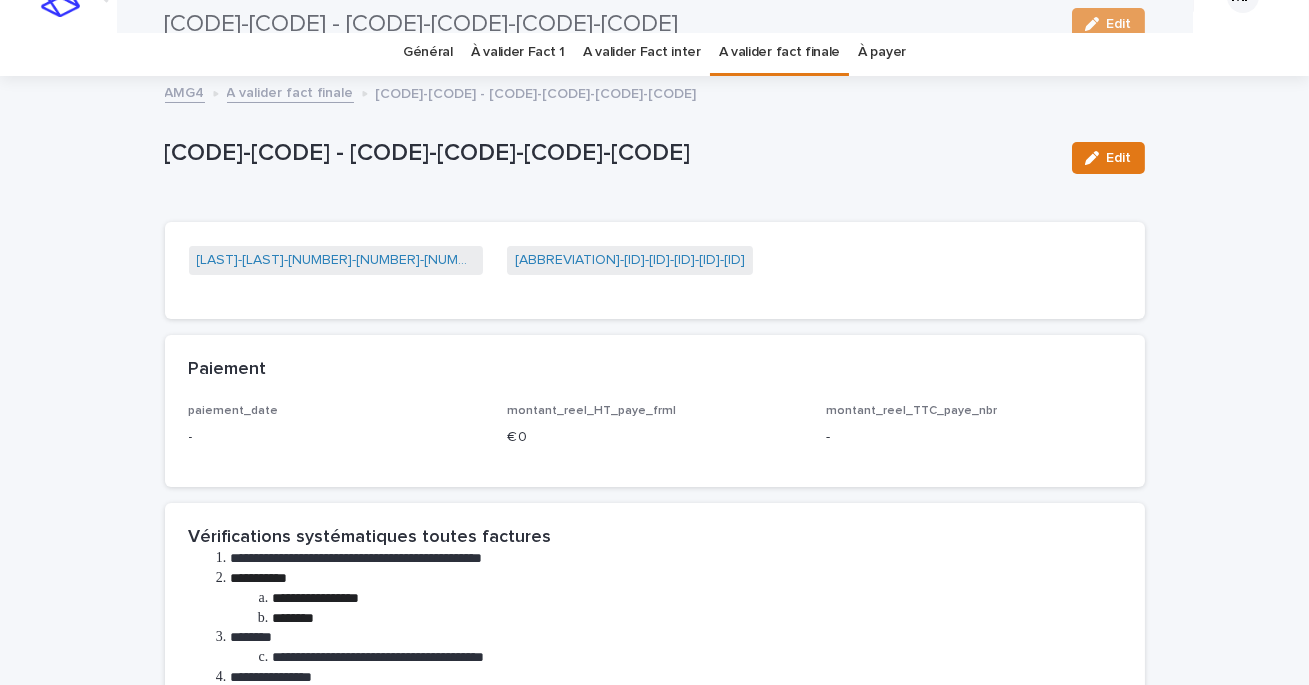 scroll, scrollTop: 0, scrollLeft: 0, axis: both 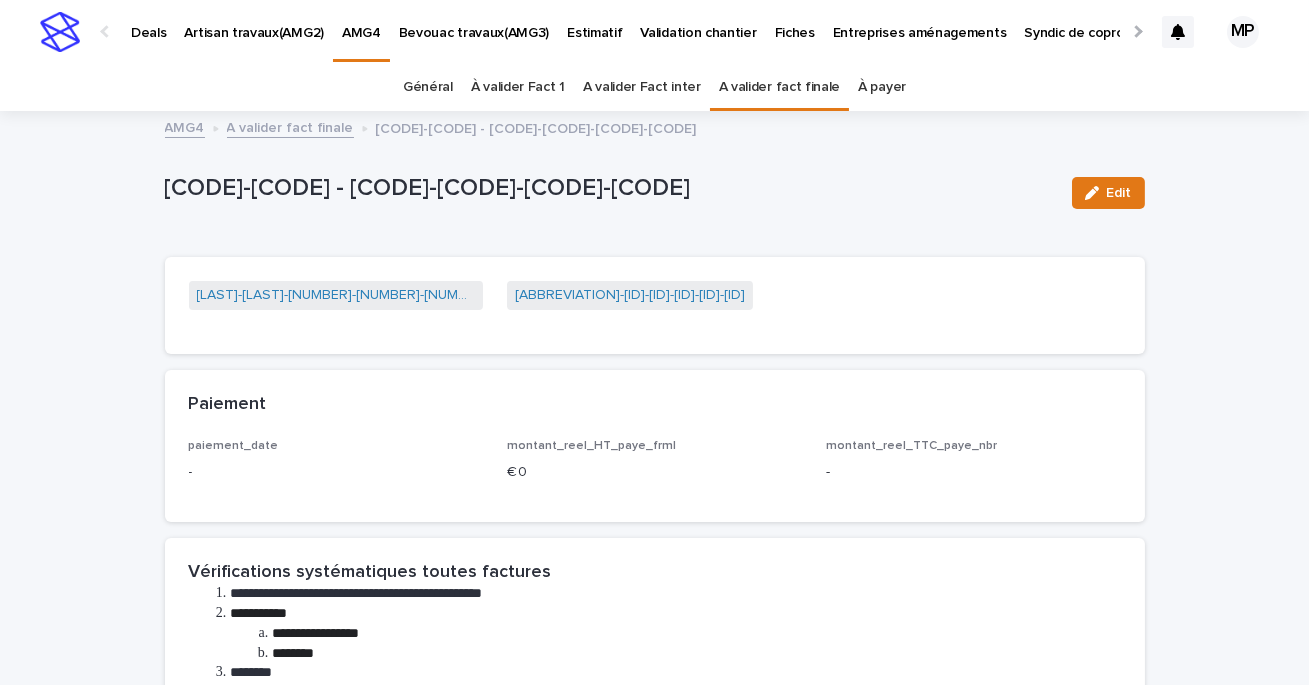 click on "A valider fact finale" at bounding box center (290, 126) 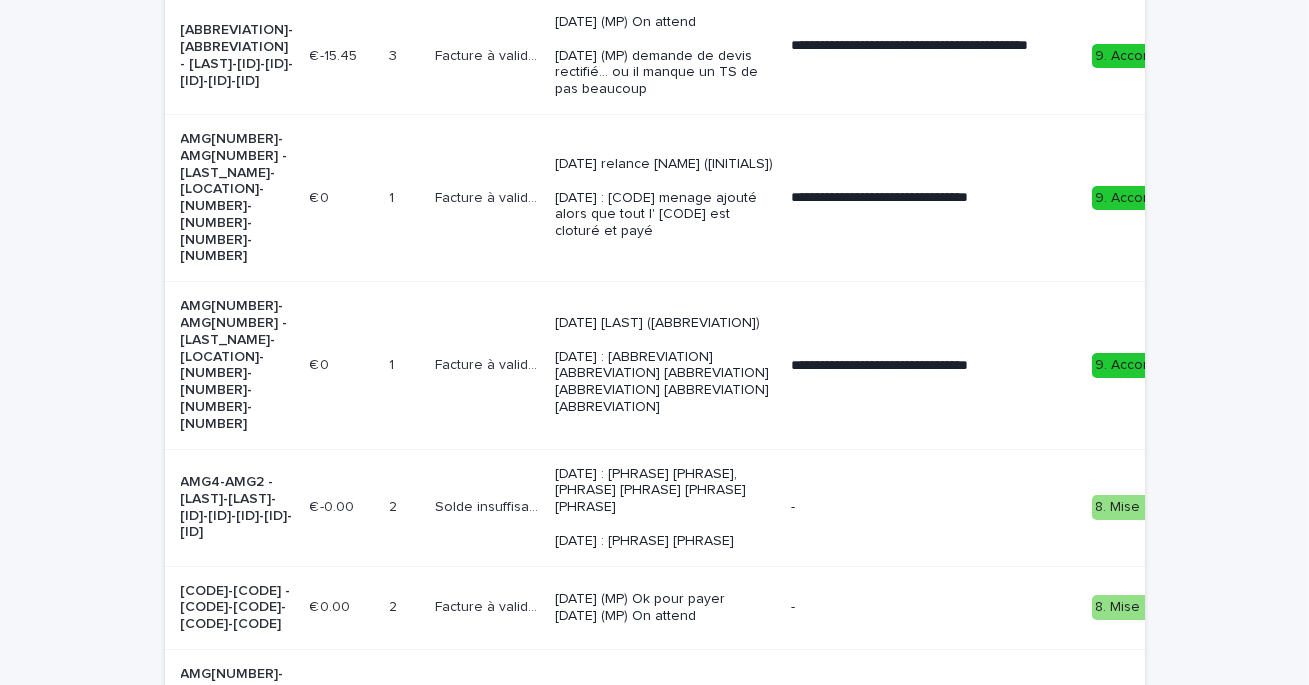 scroll, scrollTop: 746, scrollLeft: 0, axis: vertical 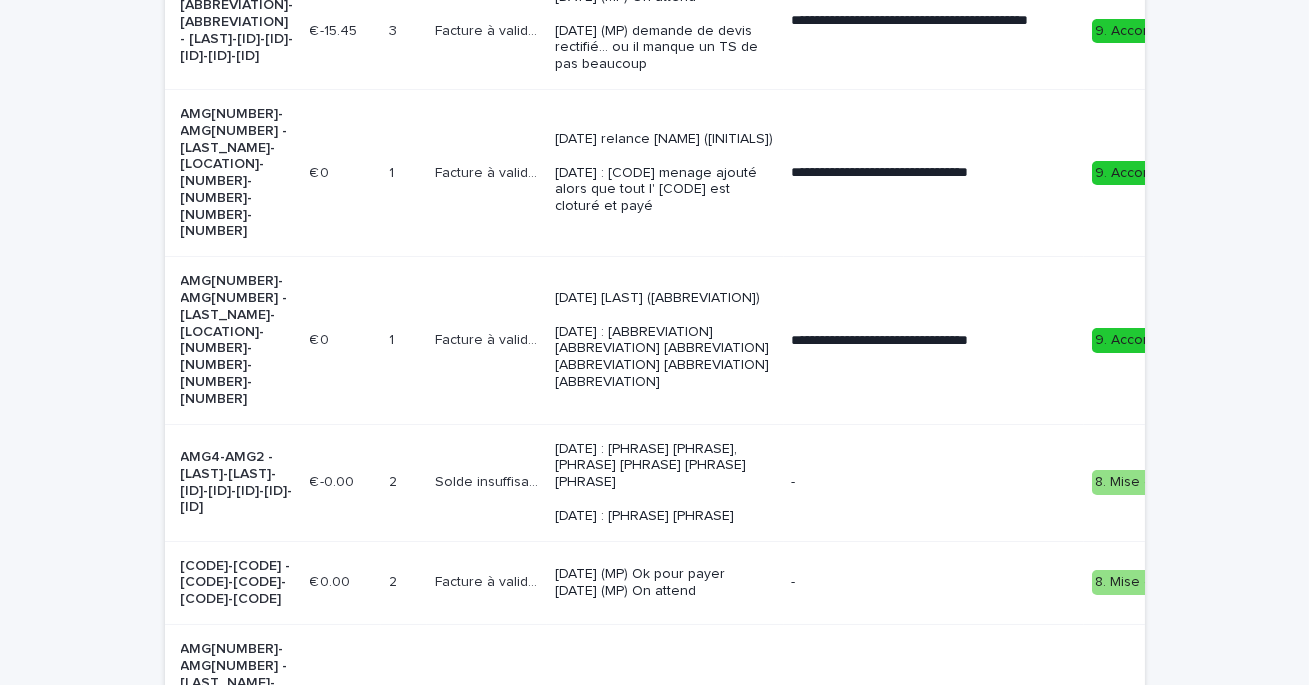 click on "[DATE] : [PHRASE] [PHRASE], [PHRASE] [PHRASE] [PHRASE] [PHRASE]
[DATE] : [PHRASE] [PHRASE]" at bounding box center [665, 483] 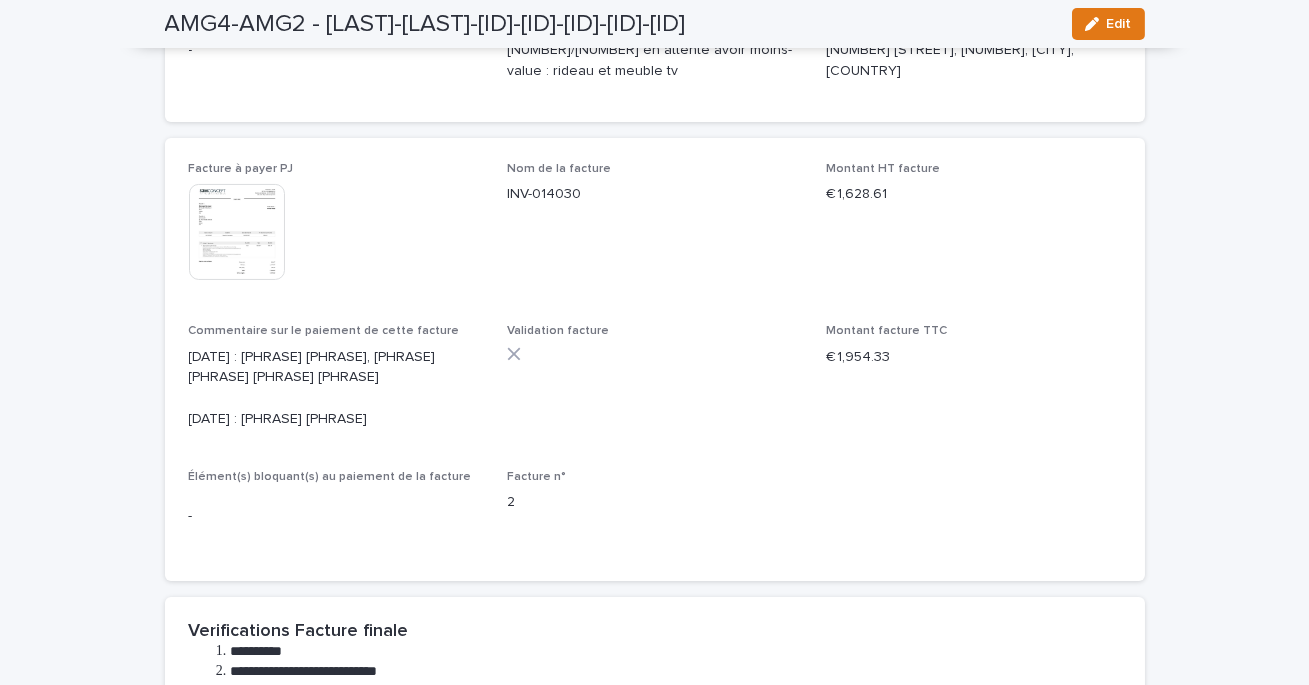 scroll, scrollTop: 770, scrollLeft: 0, axis: vertical 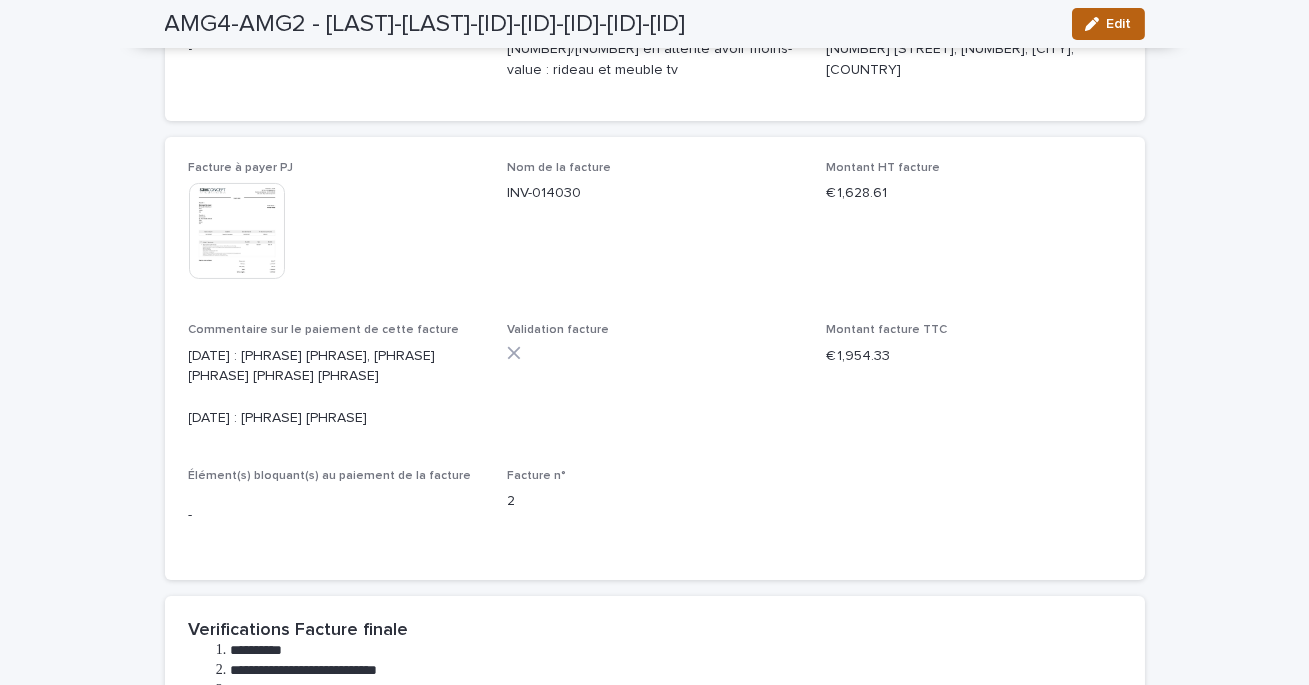 click on "Edit" at bounding box center (1119, 24) 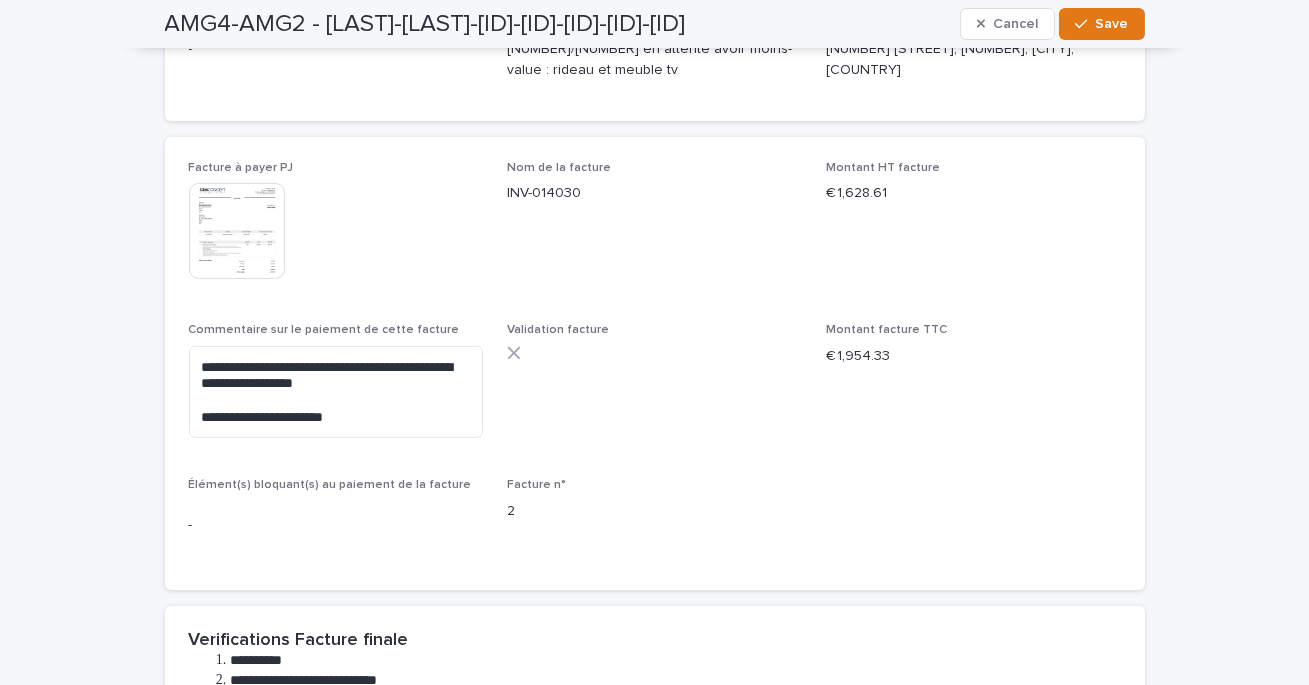 scroll, scrollTop: 750, scrollLeft: 0, axis: vertical 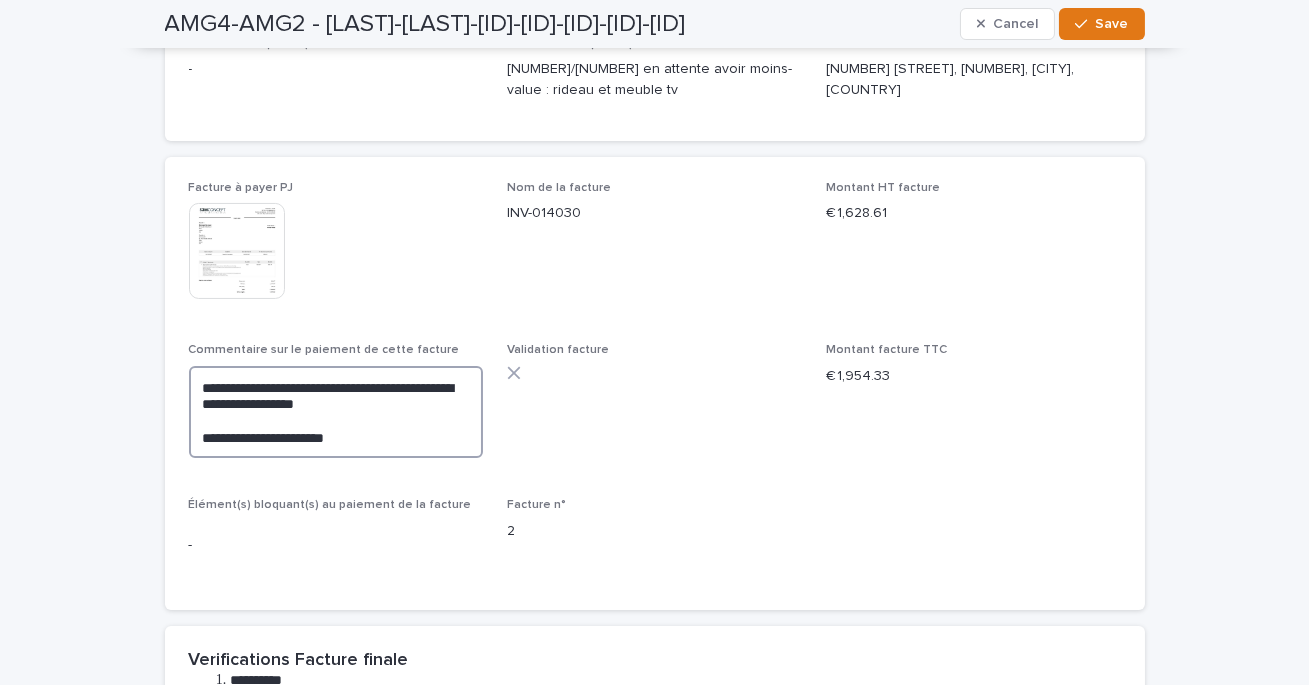 click on "**********" at bounding box center (336, 412) 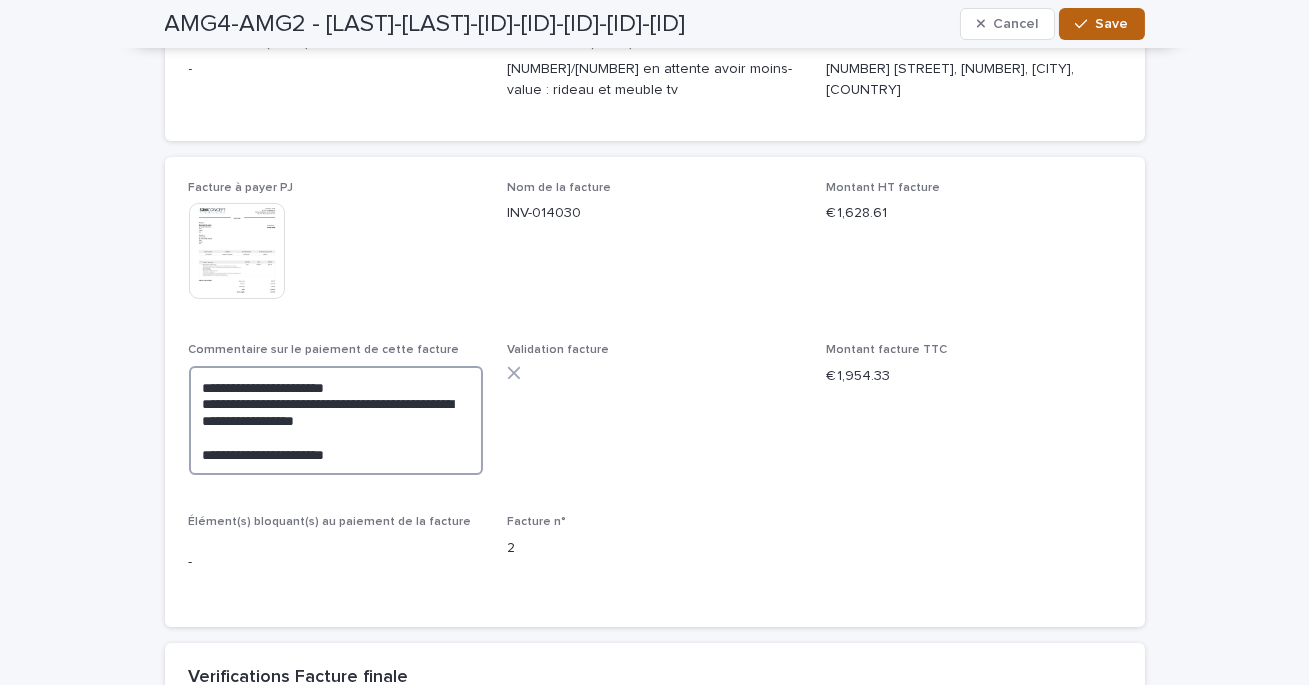 type on "**********" 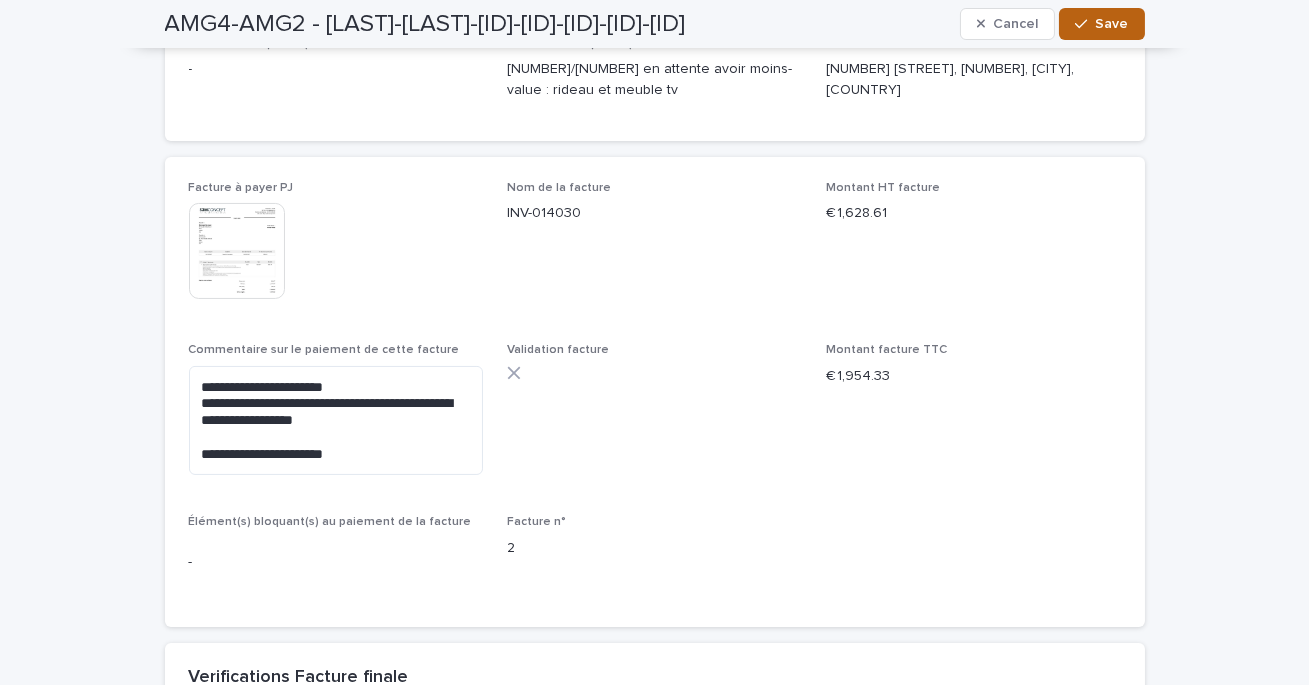 click on "Save" at bounding box center (1112, 24) 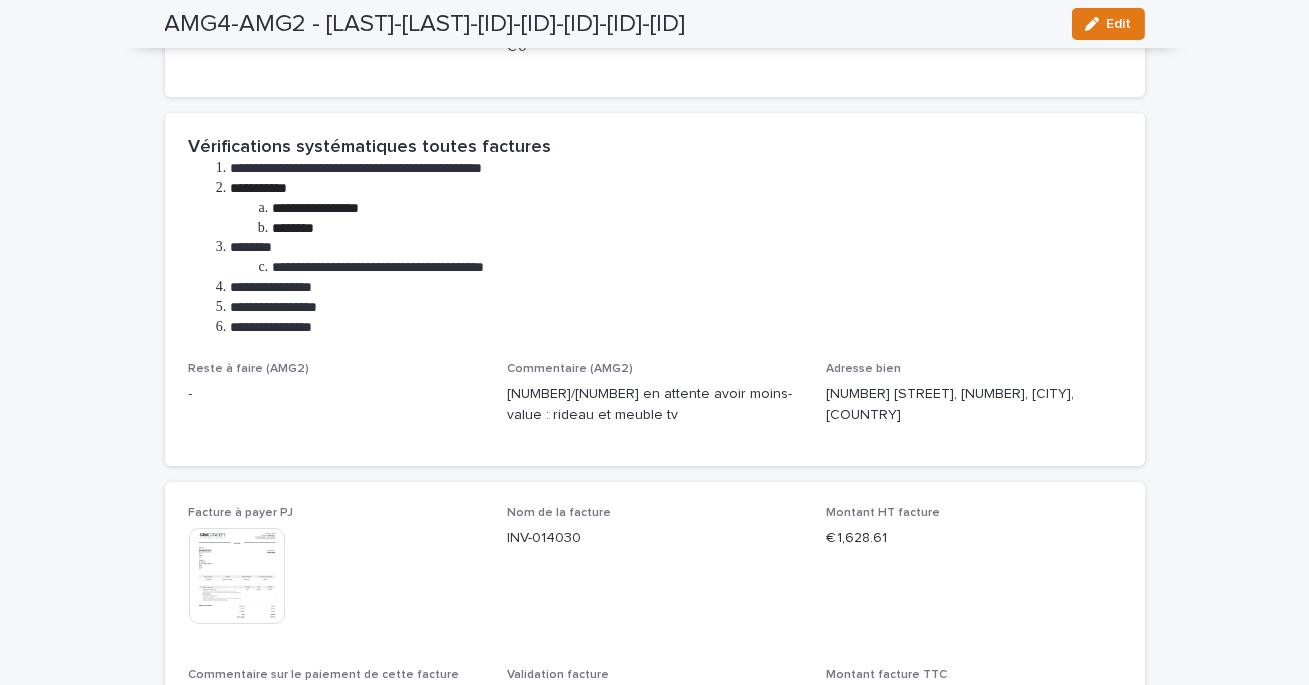 scroll, scrollTop: 0, scrollLeft: 0, axis: both 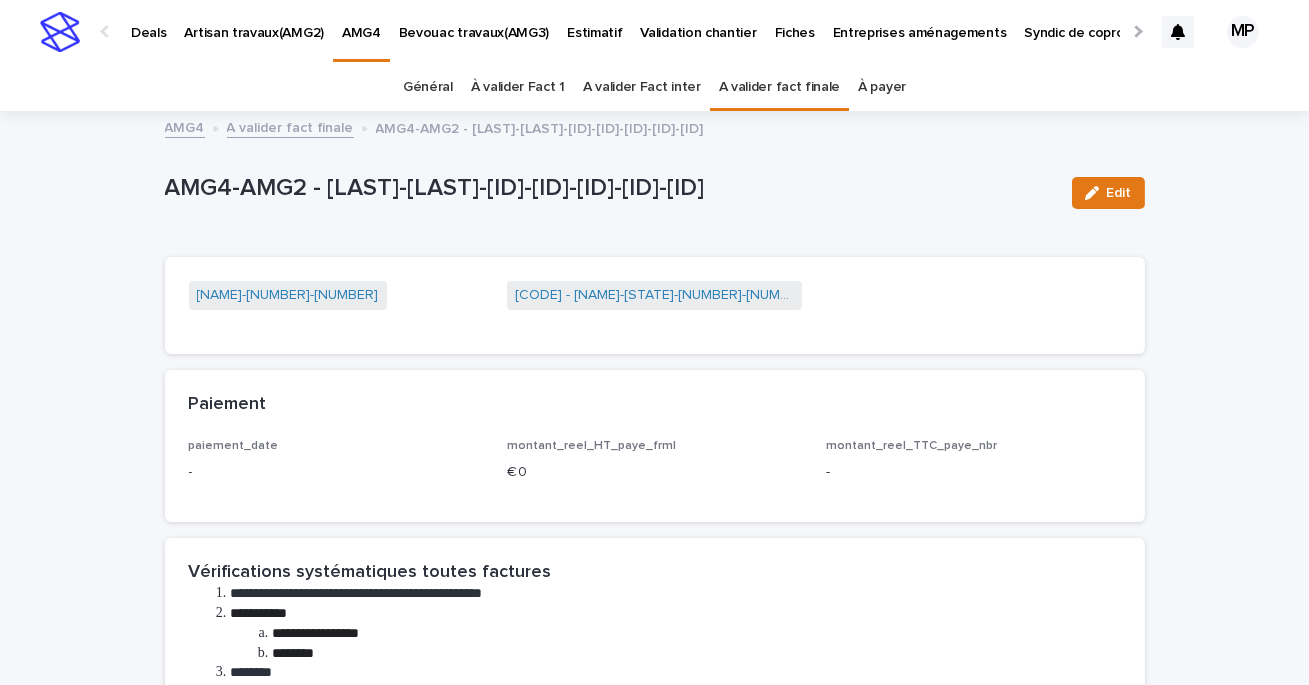 click on "A valider fact finale" at bounding box center [290, 126] 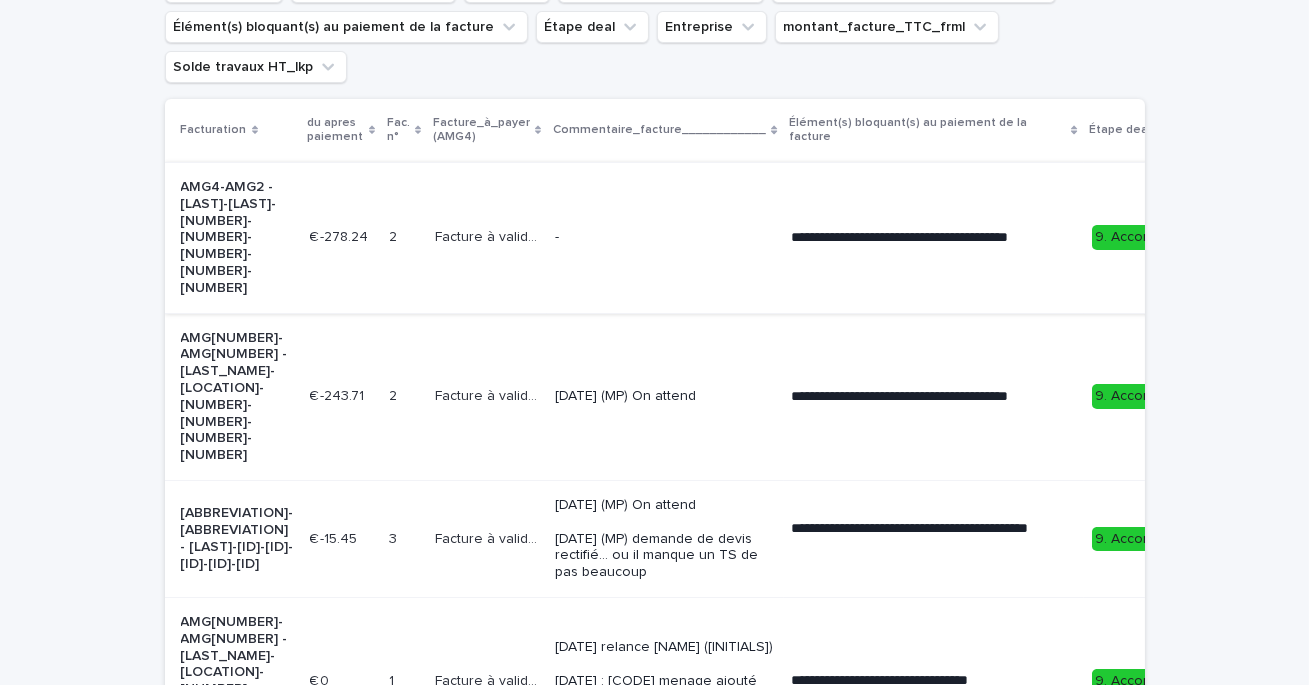 scroll, scrollTop: 0, scrollLeft: 0, axis: both 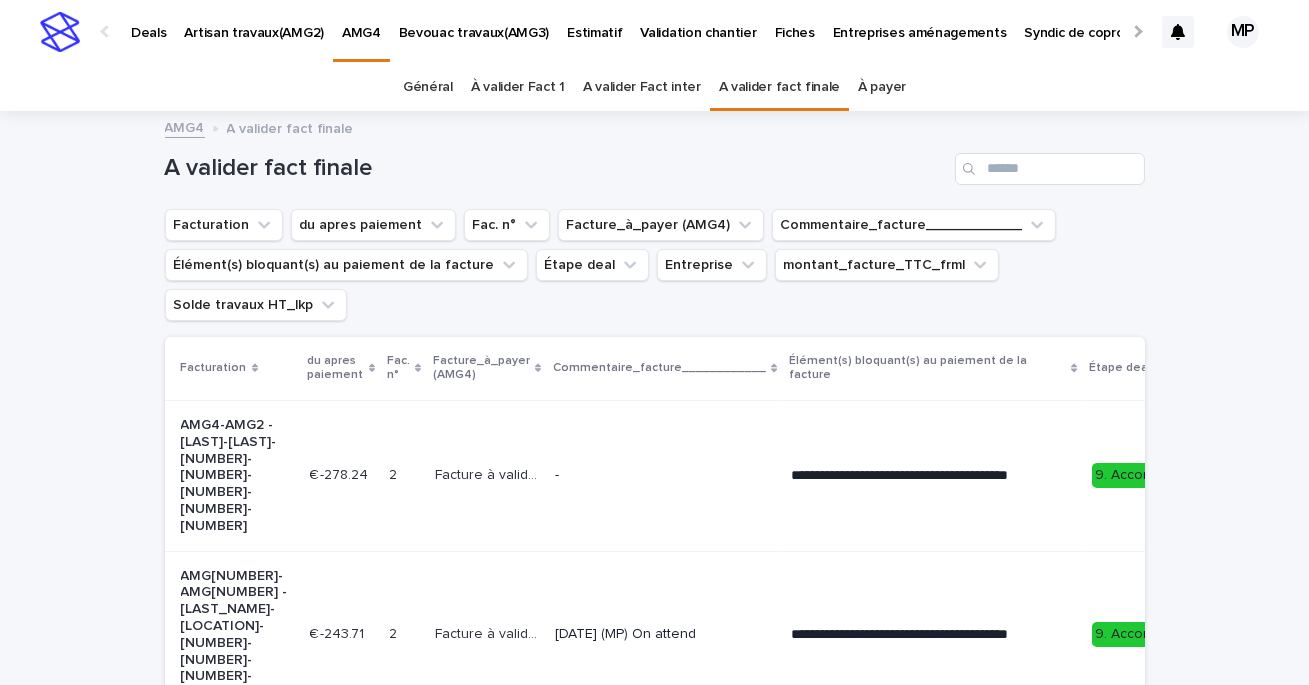 click on "Deals" at bounding box center [148, 21] 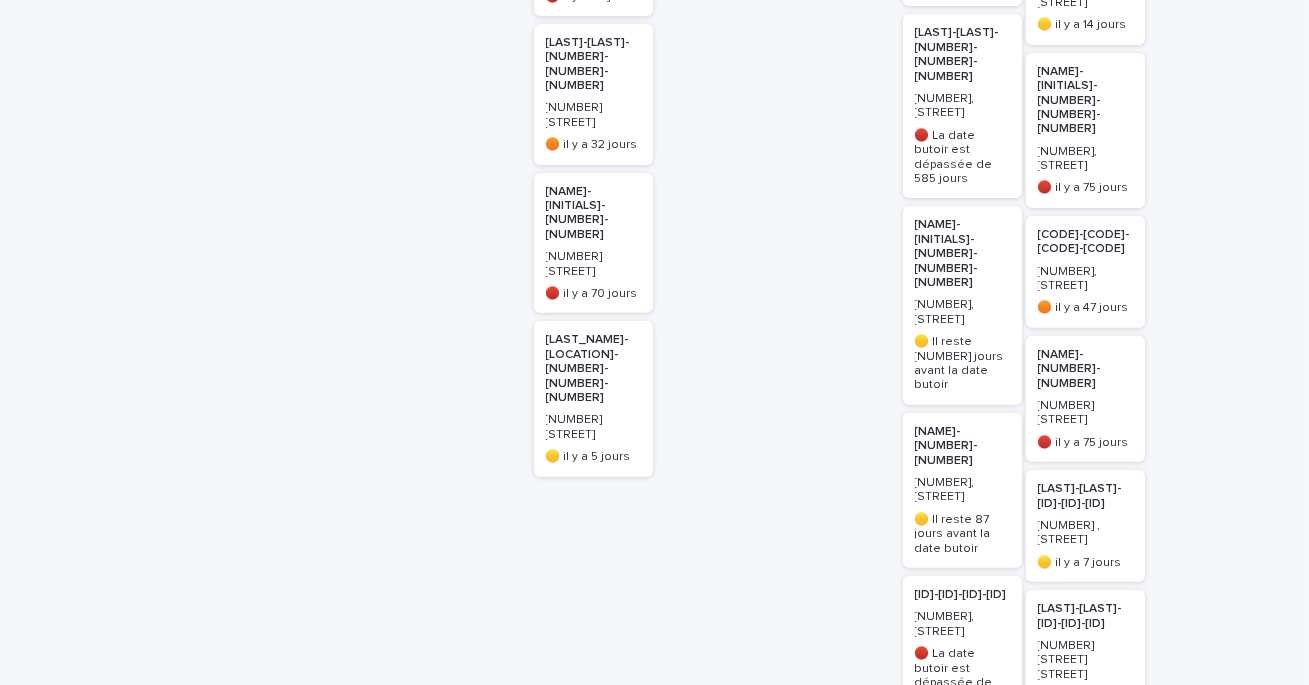 scroll, scrollTop: 1532, scrollLeft: 0, axis: vertical 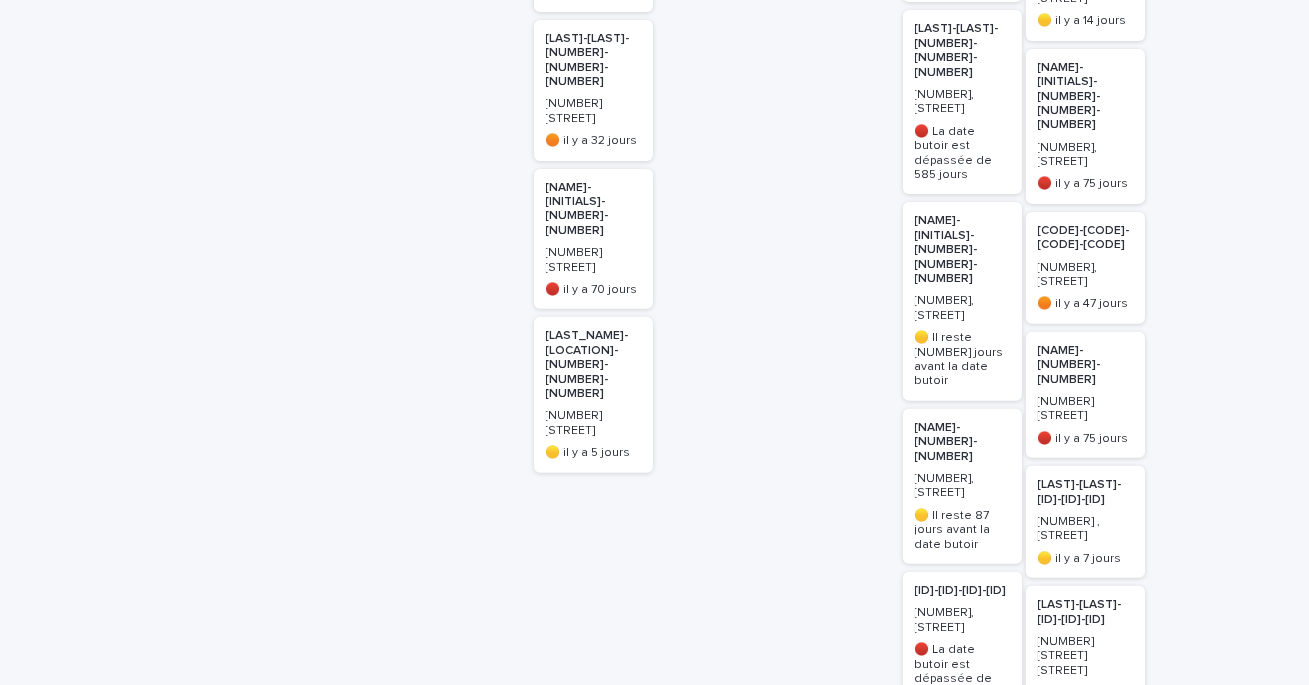 click on "[ID]-[ID]-[ID]-[ID]" at bounding box center (962, 591) 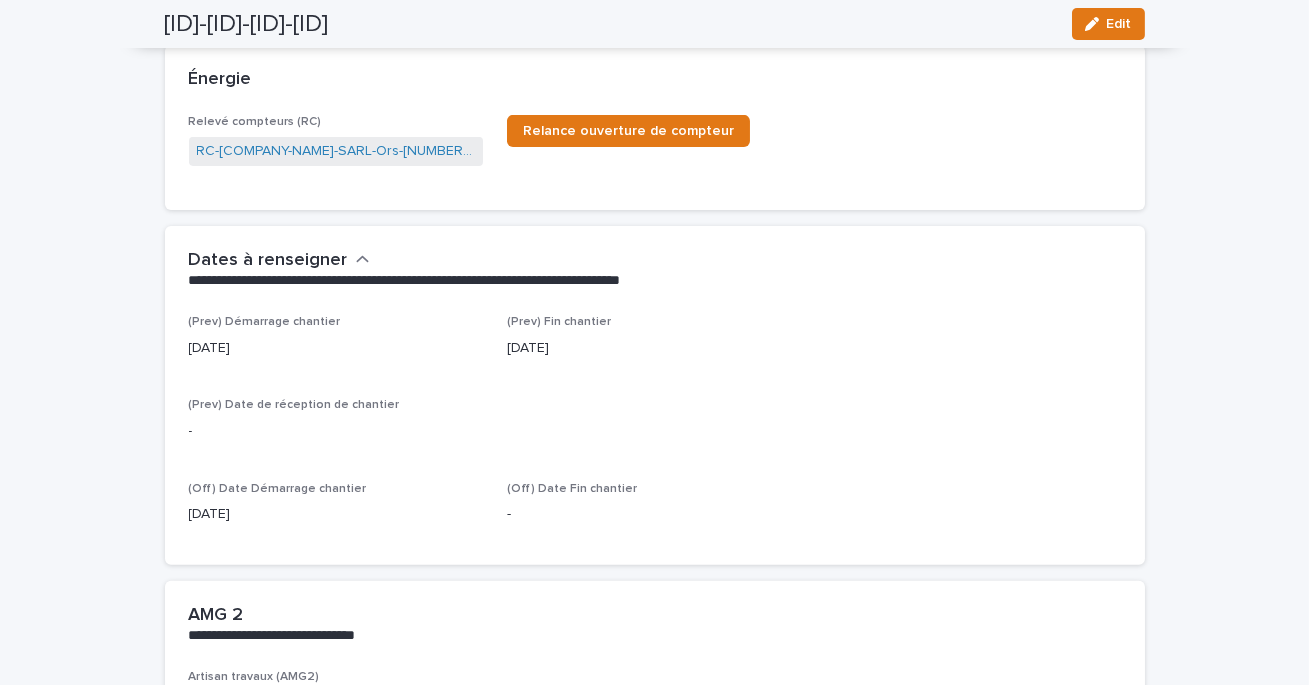 scroll, scrollTop: 1446, scrollLeft: 0, axis: vertical 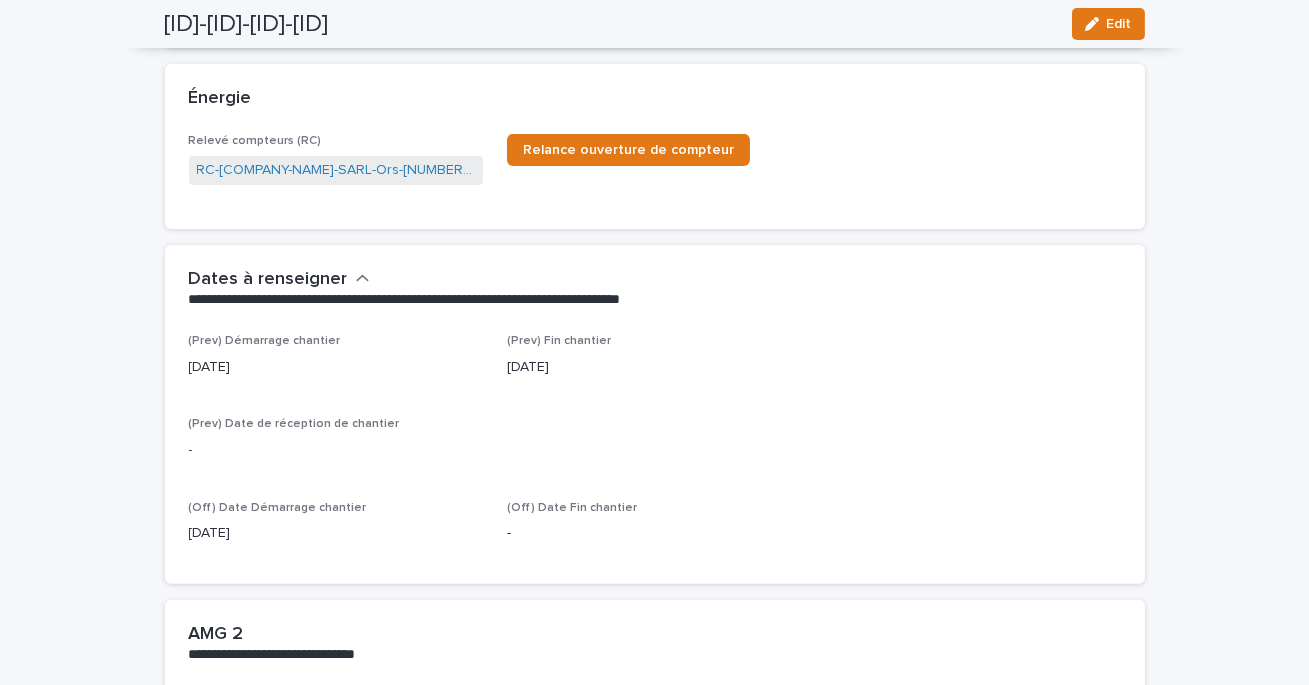 click on "(Prev) Démarrage chantier [NUMBER]/[NUMBER]/[NUMBER] (Prev) Fin chantier [NUMBER]/[NUMBER]/[NUMBER] (Prev) Date de réception de chantier - (Off) Date Démarrage chantier [NUMBER]/[NUMBER]/[NUMBER] (Off) Date Fin chantier -" at bounding box center (655, 447) 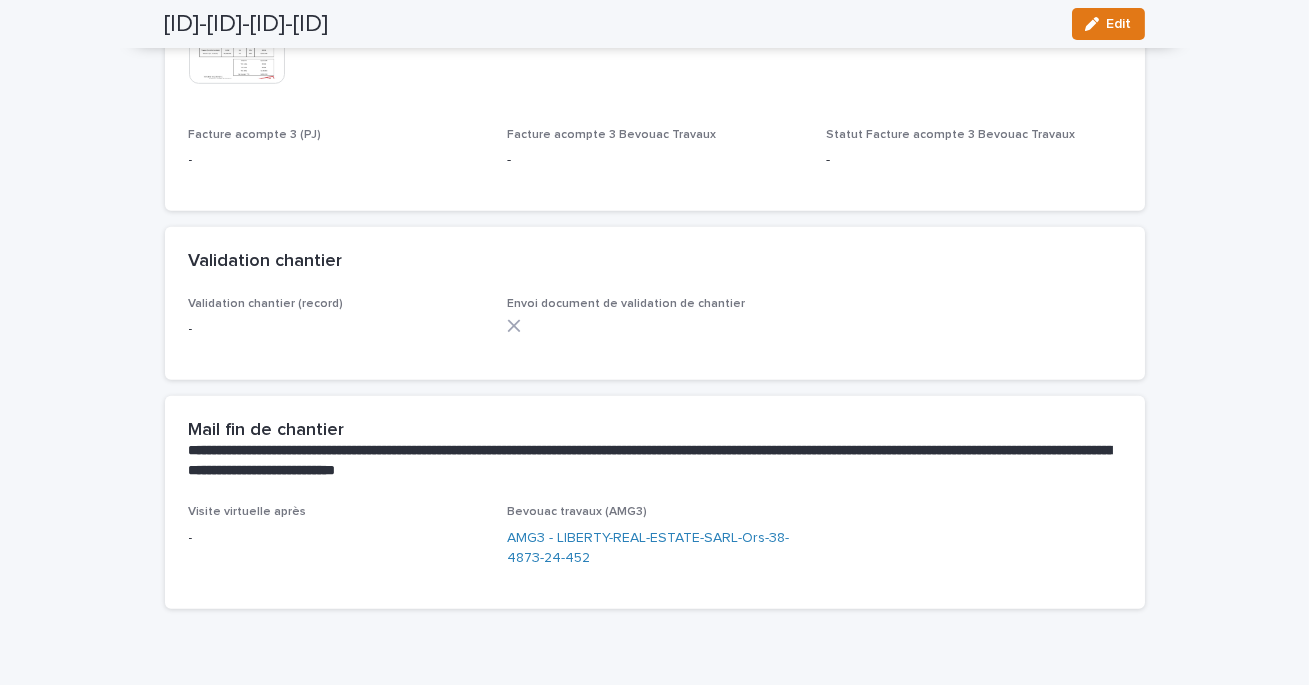 scroll, scrollTop: 2711, scrollLeft: 0, axis: vertical 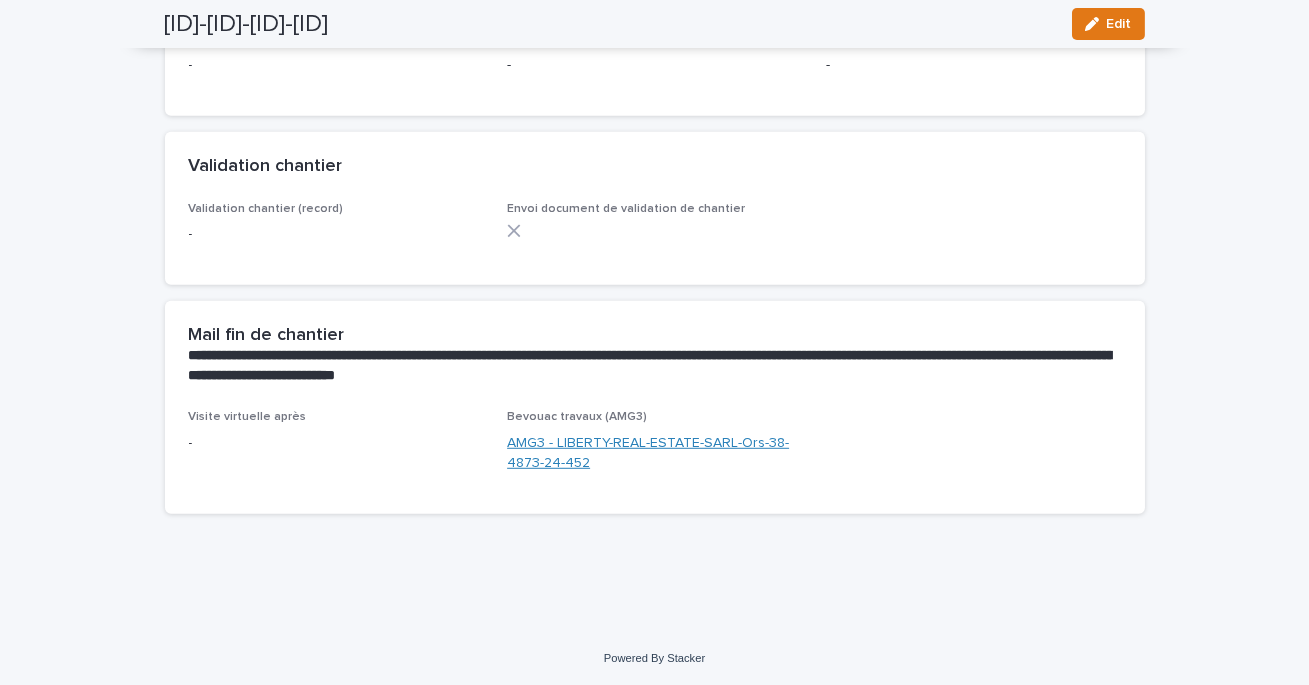 click on "AMG3 - LIBERTY-REAL-ESTATE-SARL-Ors-38-4873-24-452" at bounding box center [654, 454] 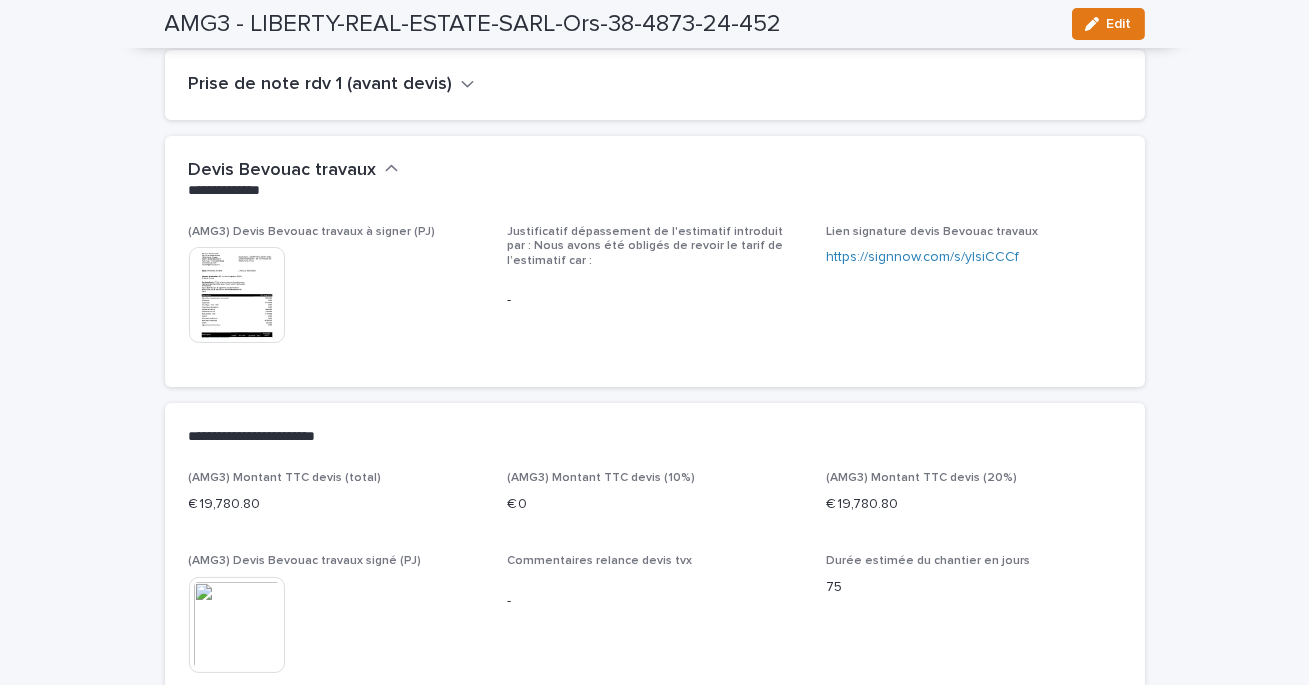 scroll, scrollTop: 0, scrollLeft: 0, axis: both 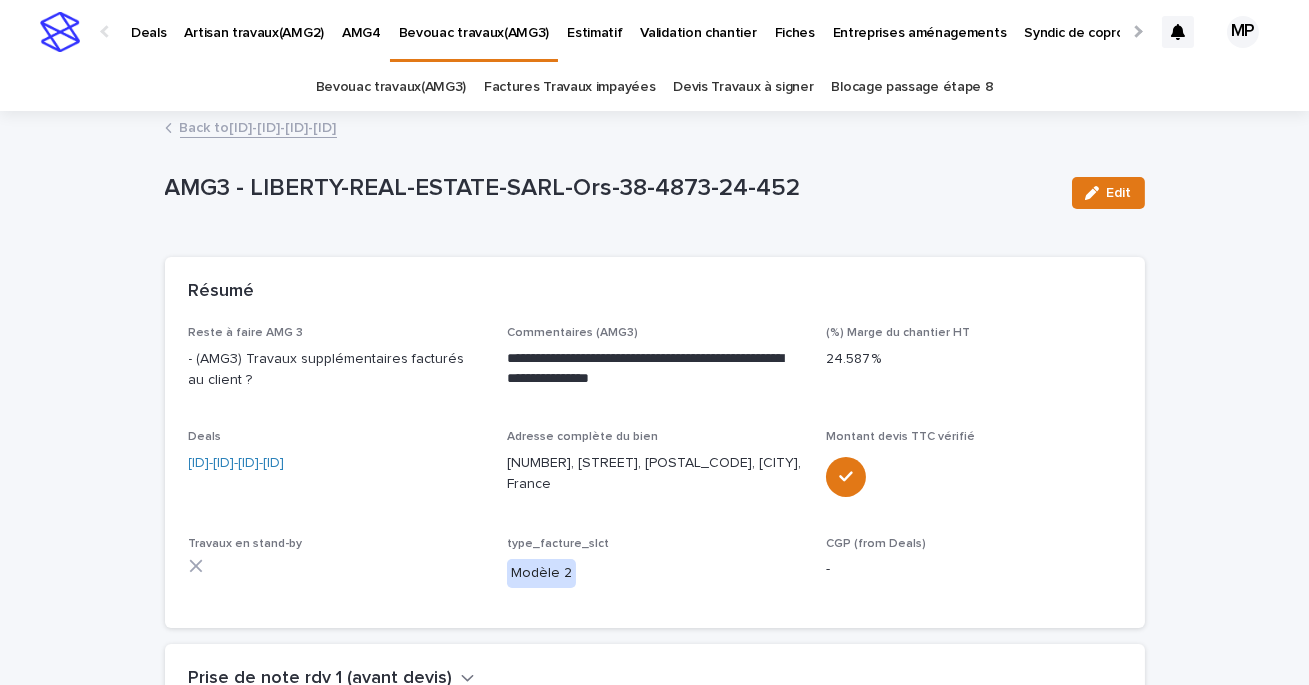 click on "Deals" at bounding box center (148, 21) 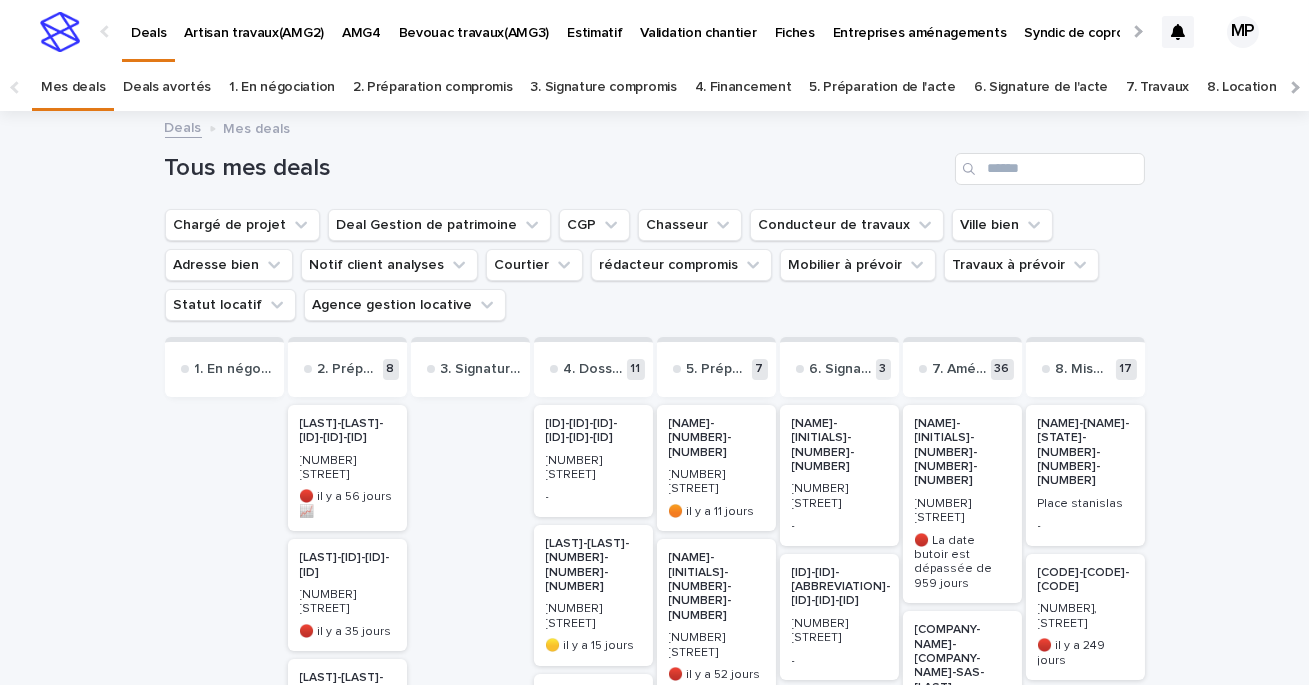 click on "[NAME]-[INITIALS]-[NUMBER]-[NUMBER]-[NUMBER]" at bounding box center [962, 453] 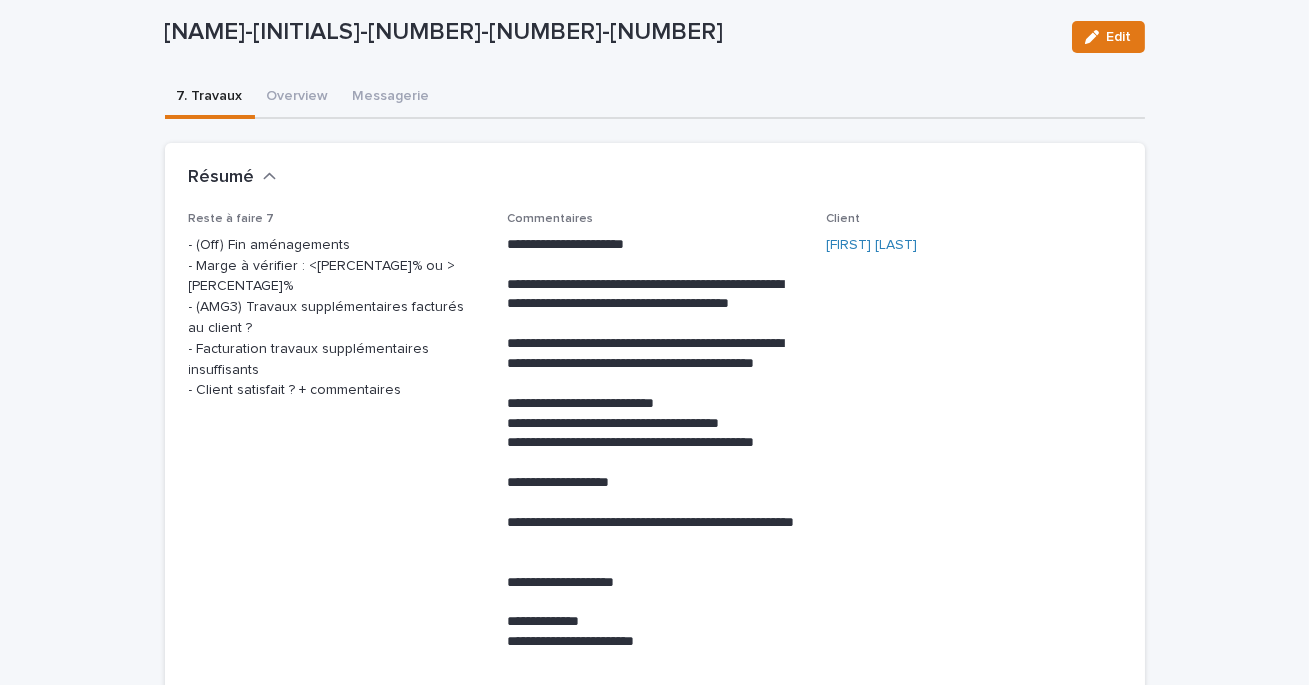 scroll, scrollTop: 0, scrollLeft: 0, axis: both 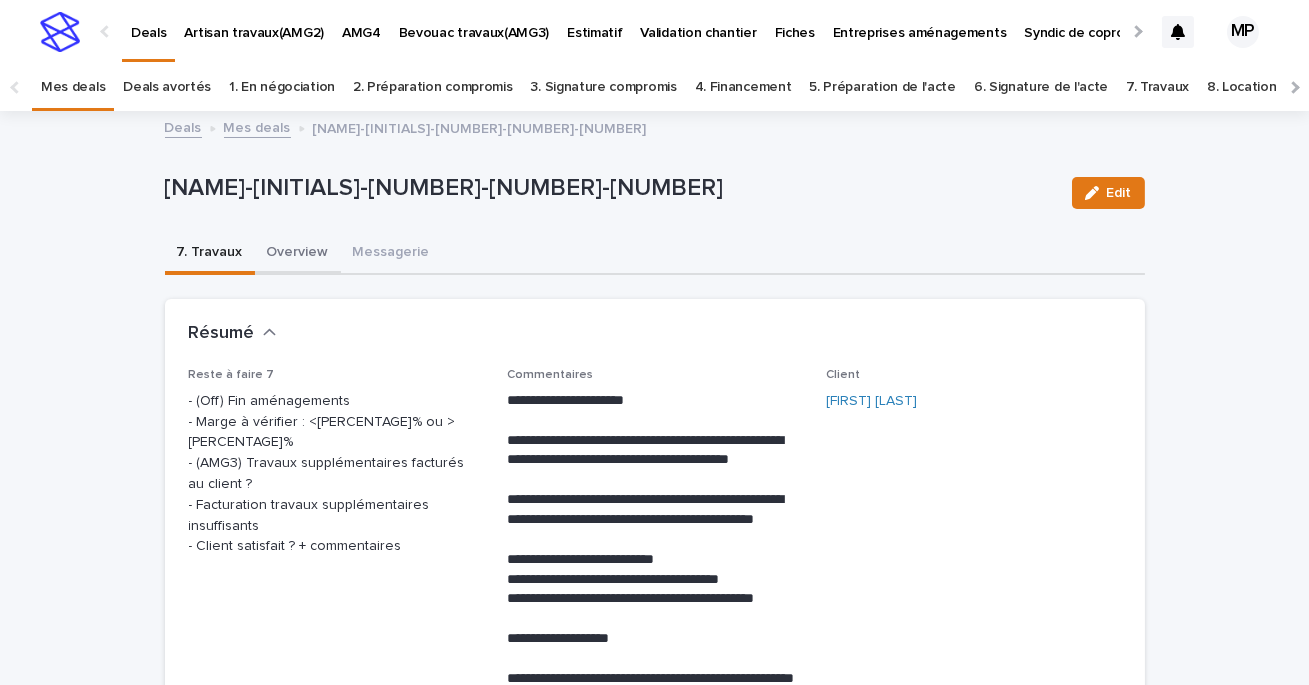click on "Overview" at bounding box center [298, 254] 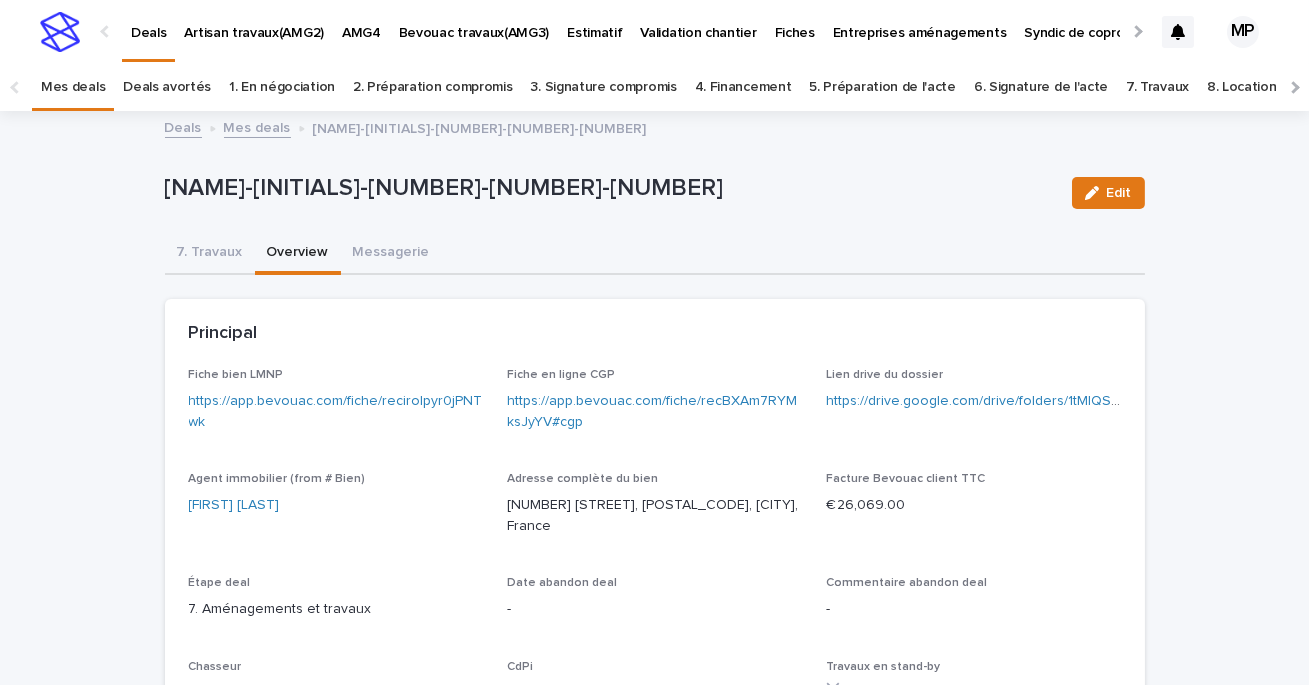 type 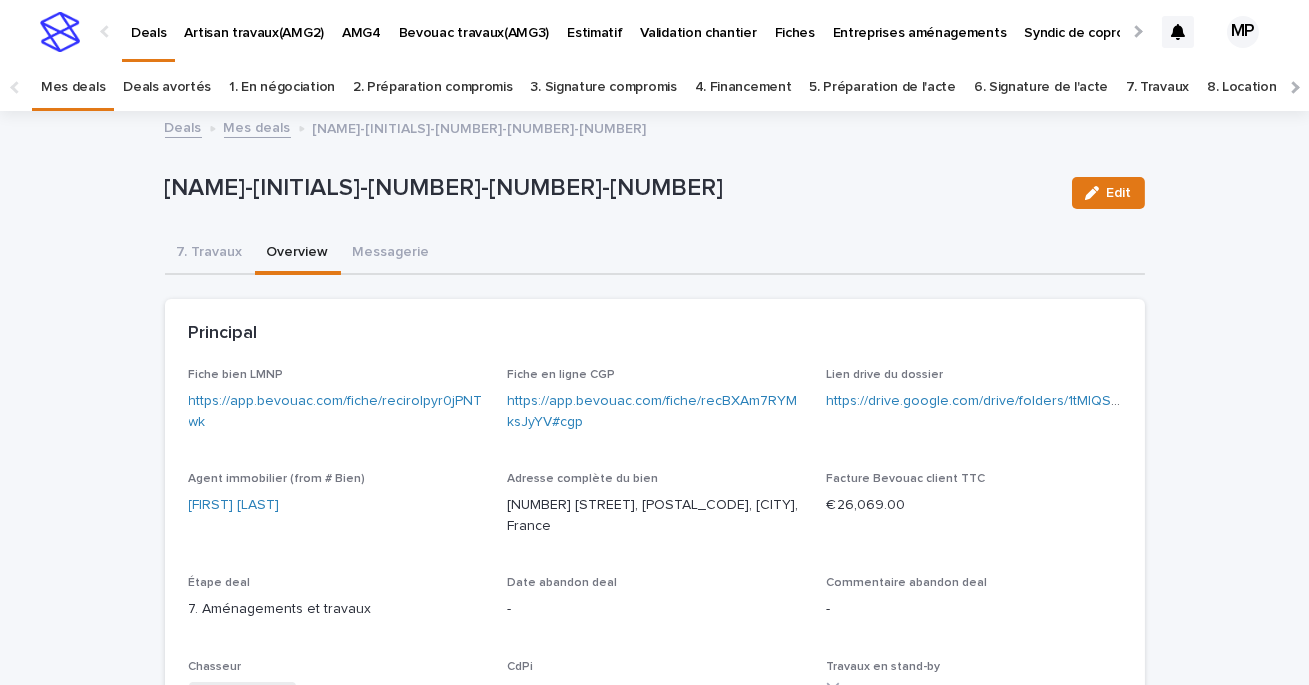 scroll, scrollTop: 3642, scrollLeft: 0, axis: vertical 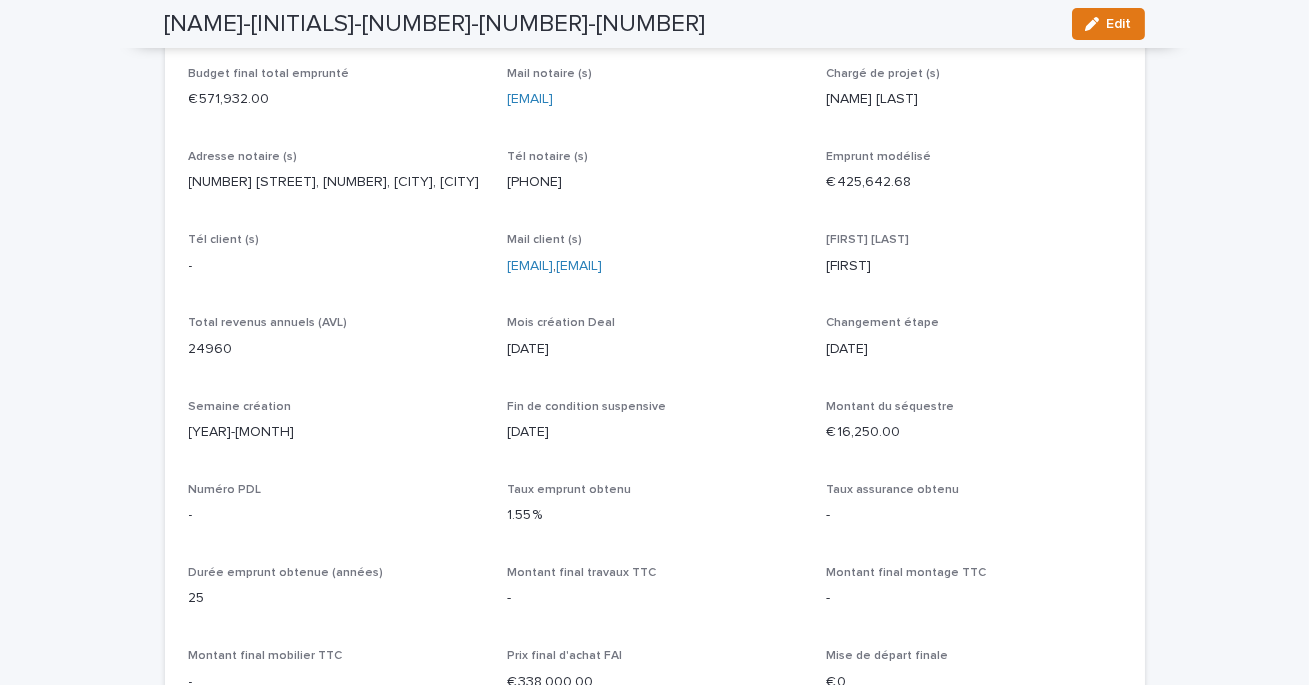 click on "**********" at bounding box center [655, 3759] 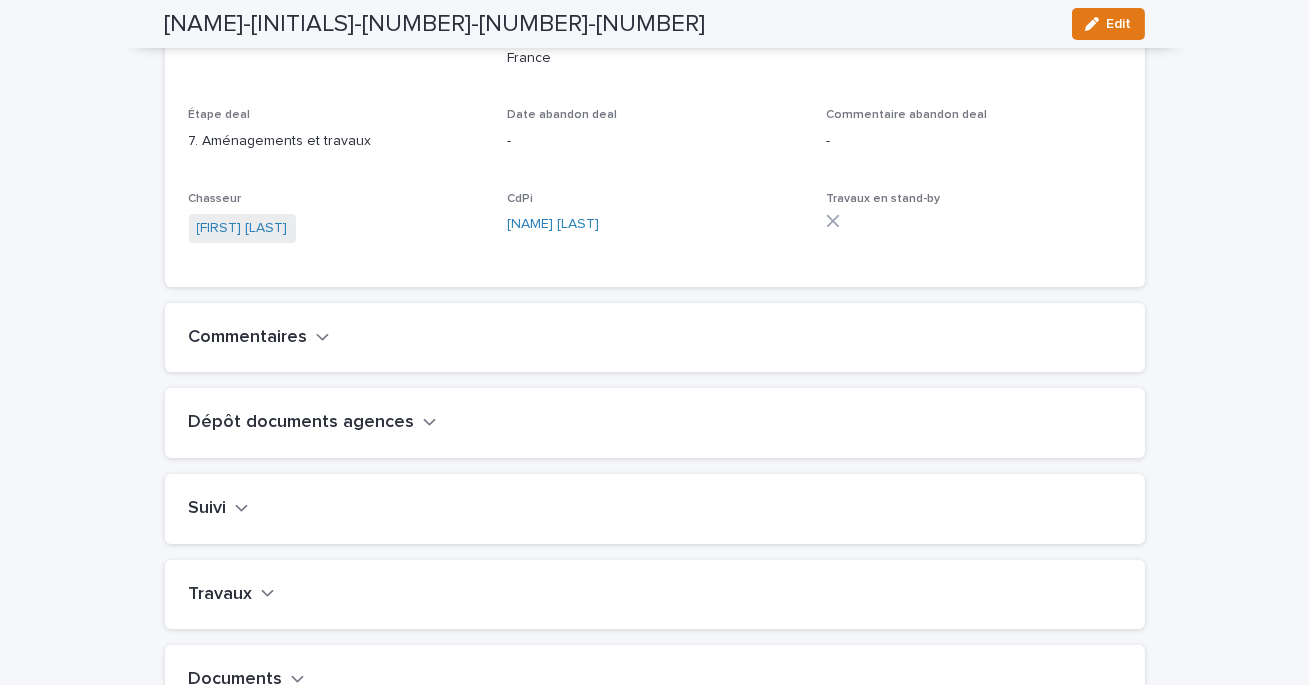 scroll, scrollTop: 512, scrollLeft: 0, axis: vertical 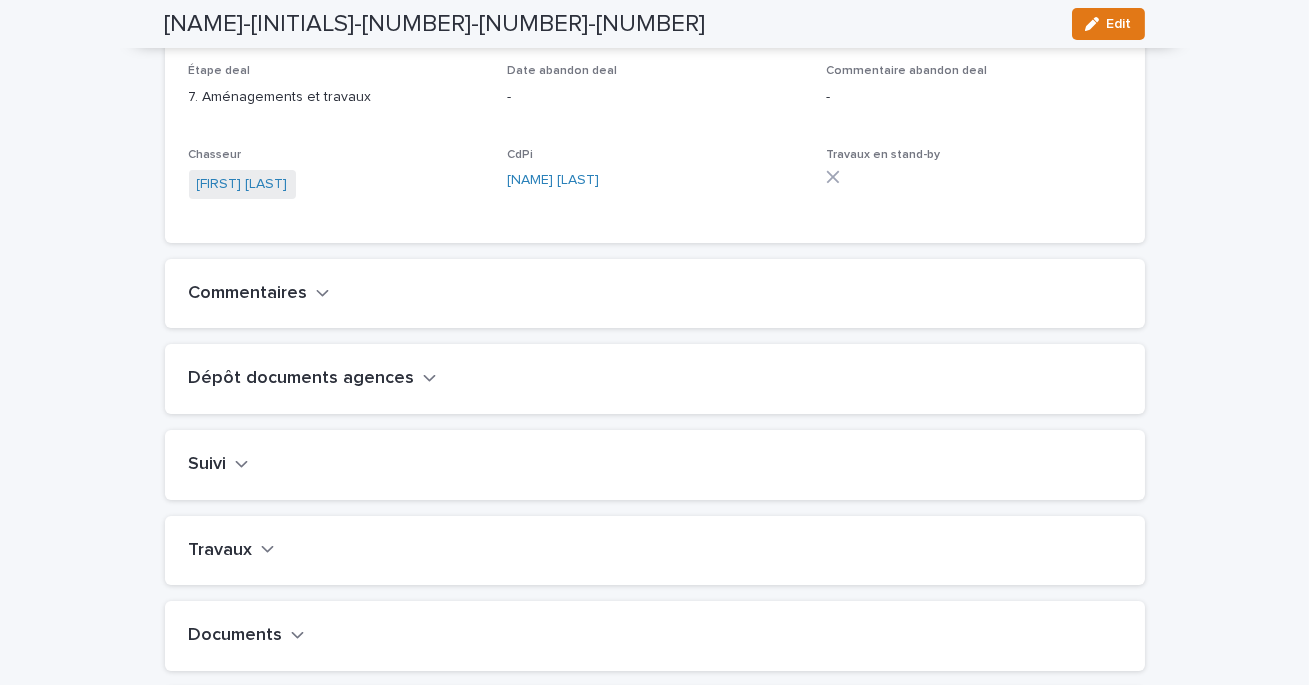 click 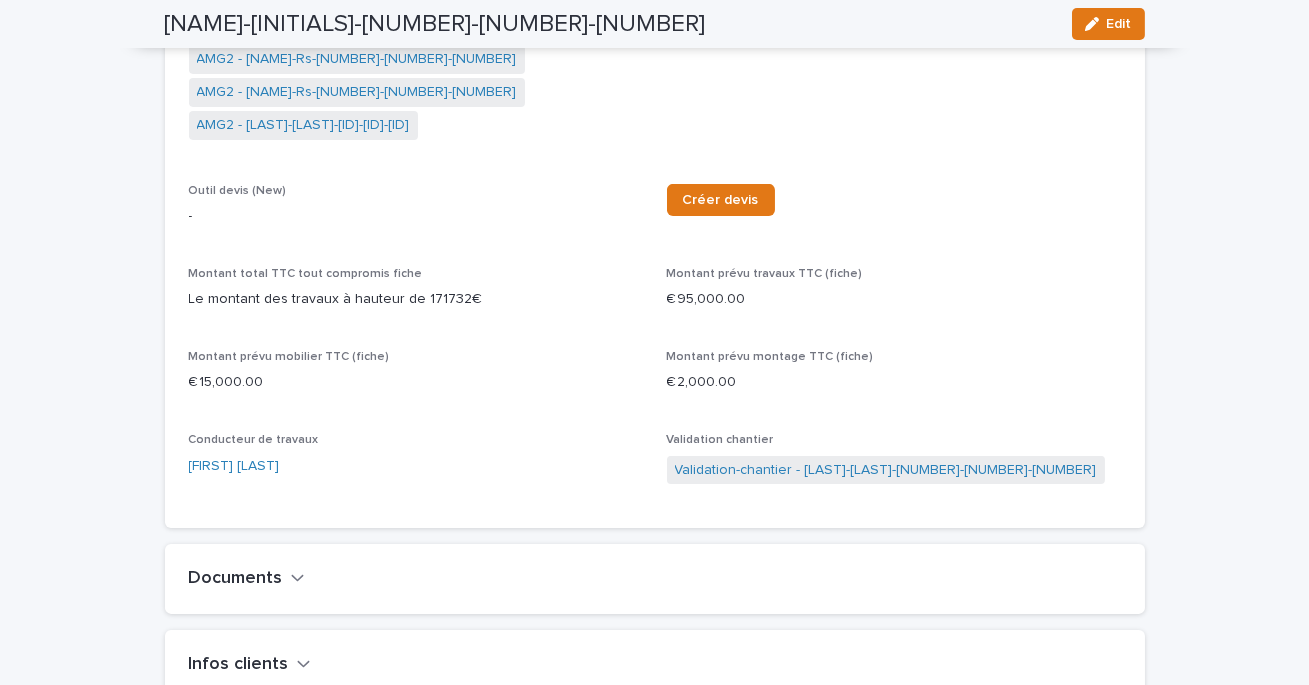 scroll, scrollTop: 1110, scrollLeft: 0, axis: vertical 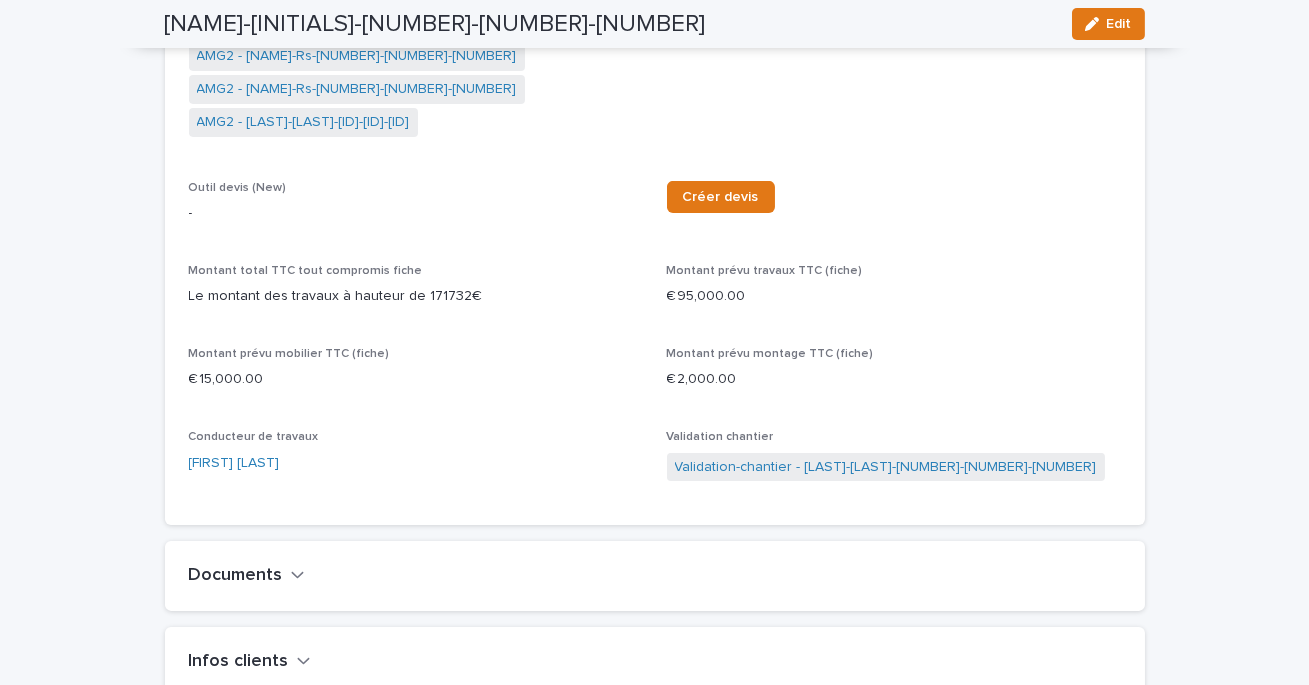 click on "Edit" at bounding box center (1108, 24) 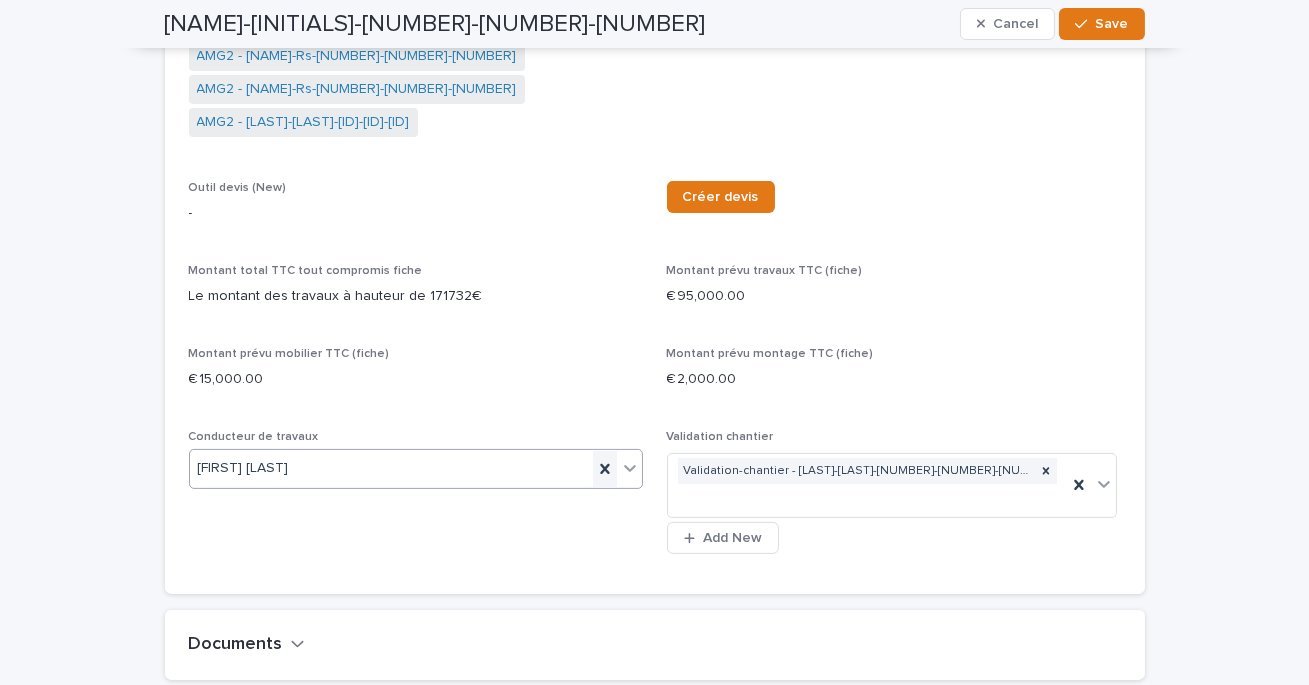 click 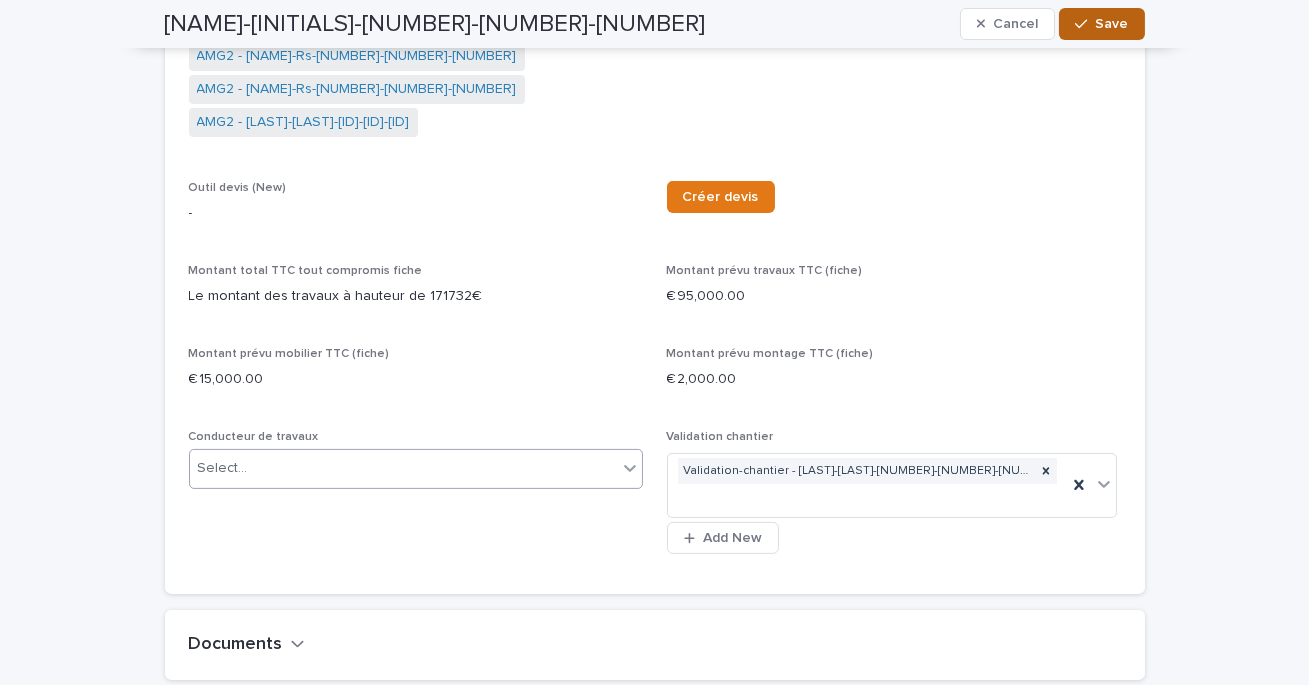 click on "Save" at bounding box center [1112, 24] 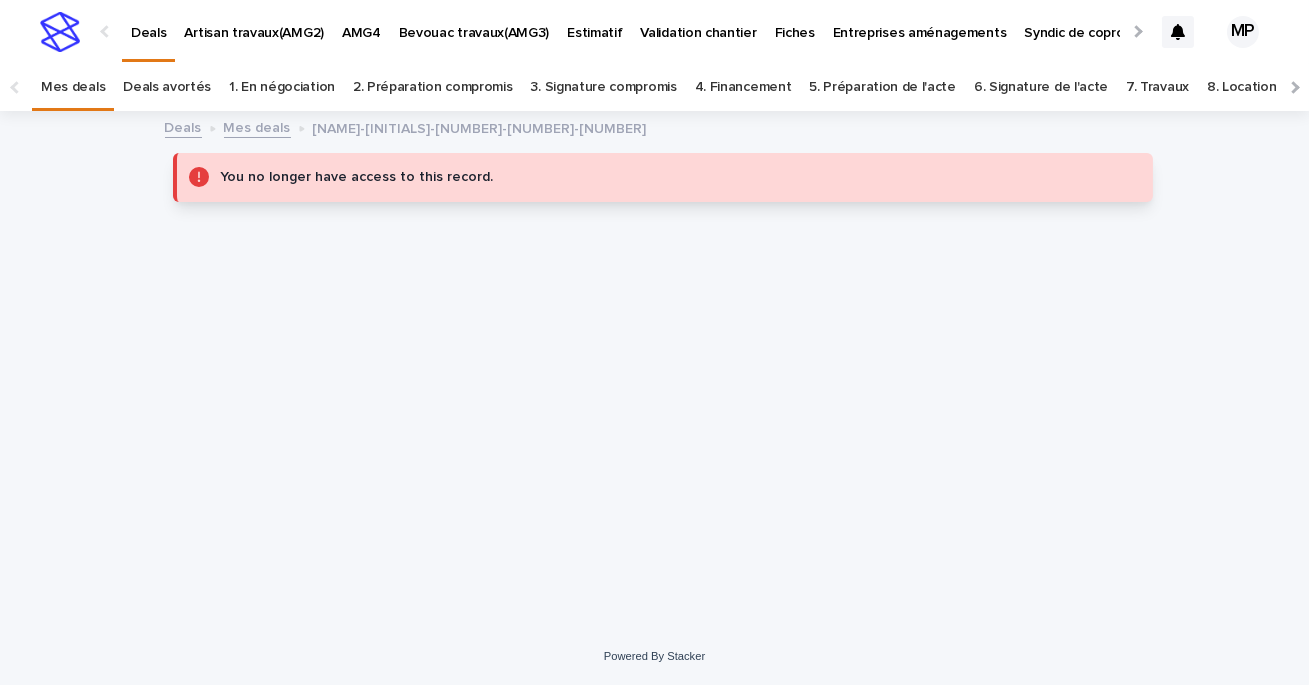 scroll, scrollTop: 0, scrollLeft: 0, axis: both 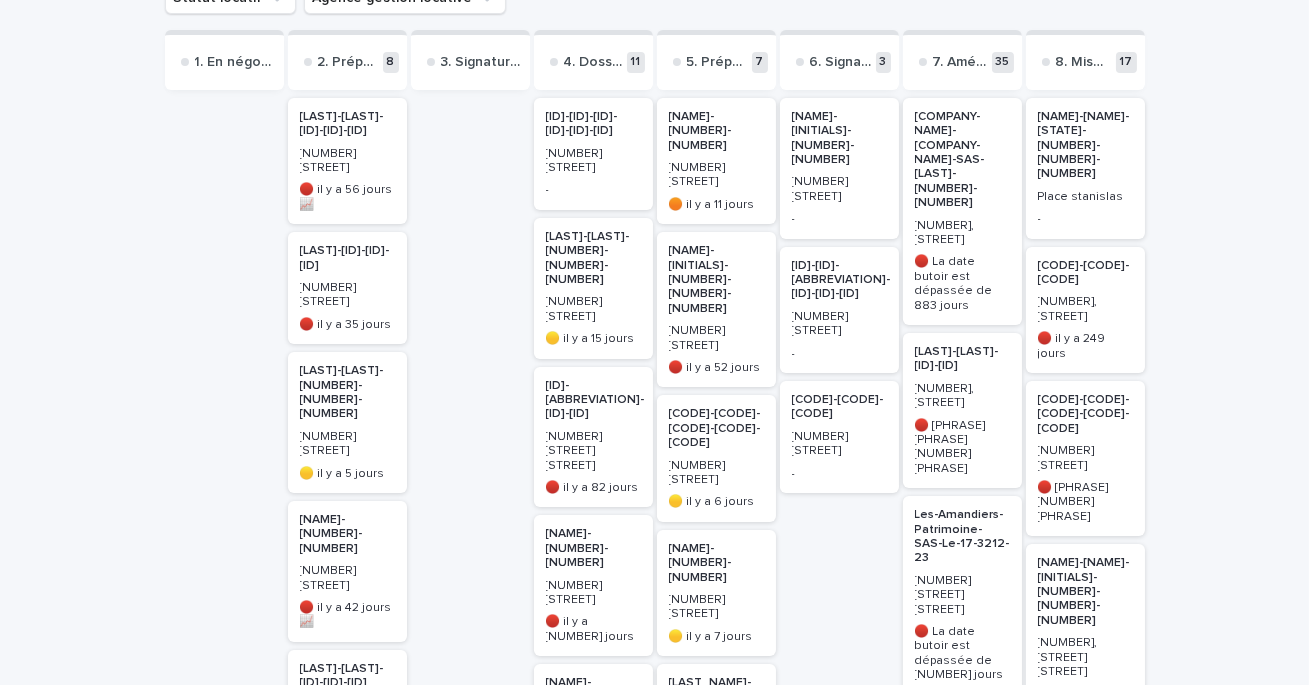 click on "[LAST]-[LAST]-[ID]-[ID]" at bounding box center (962, 359) 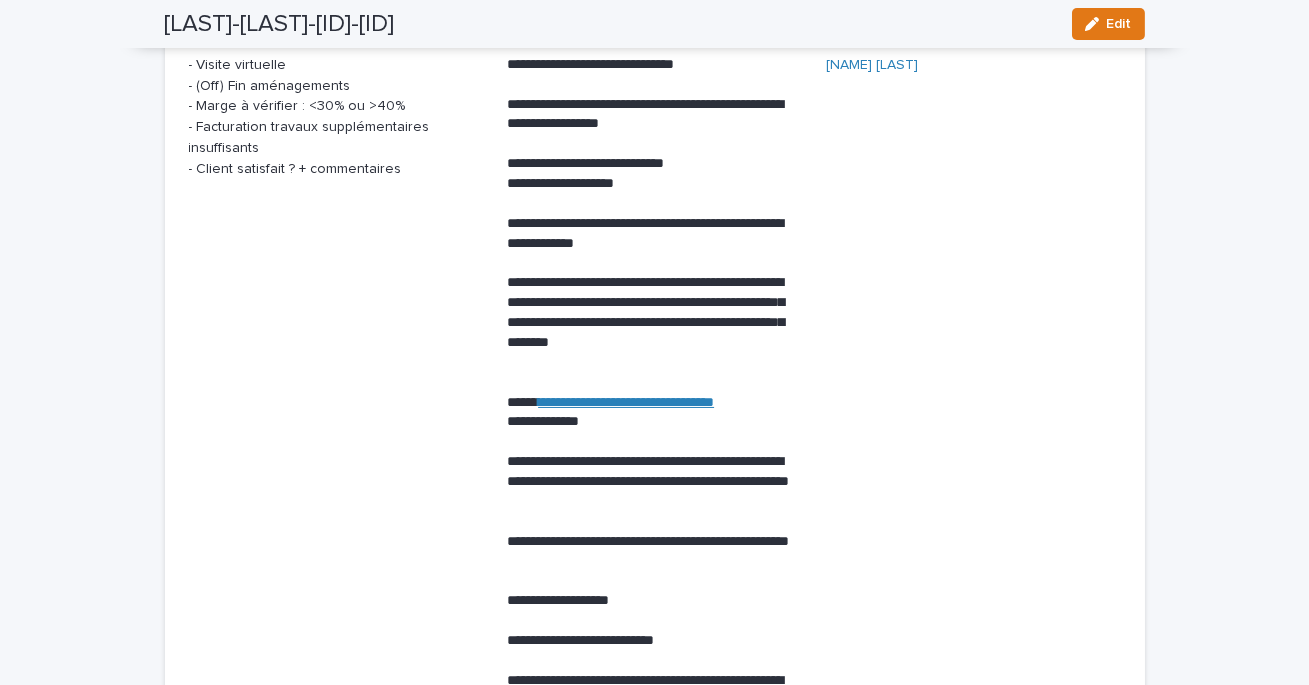 scroll, scrollTop: 0, scrollLeft: 0, axis: both 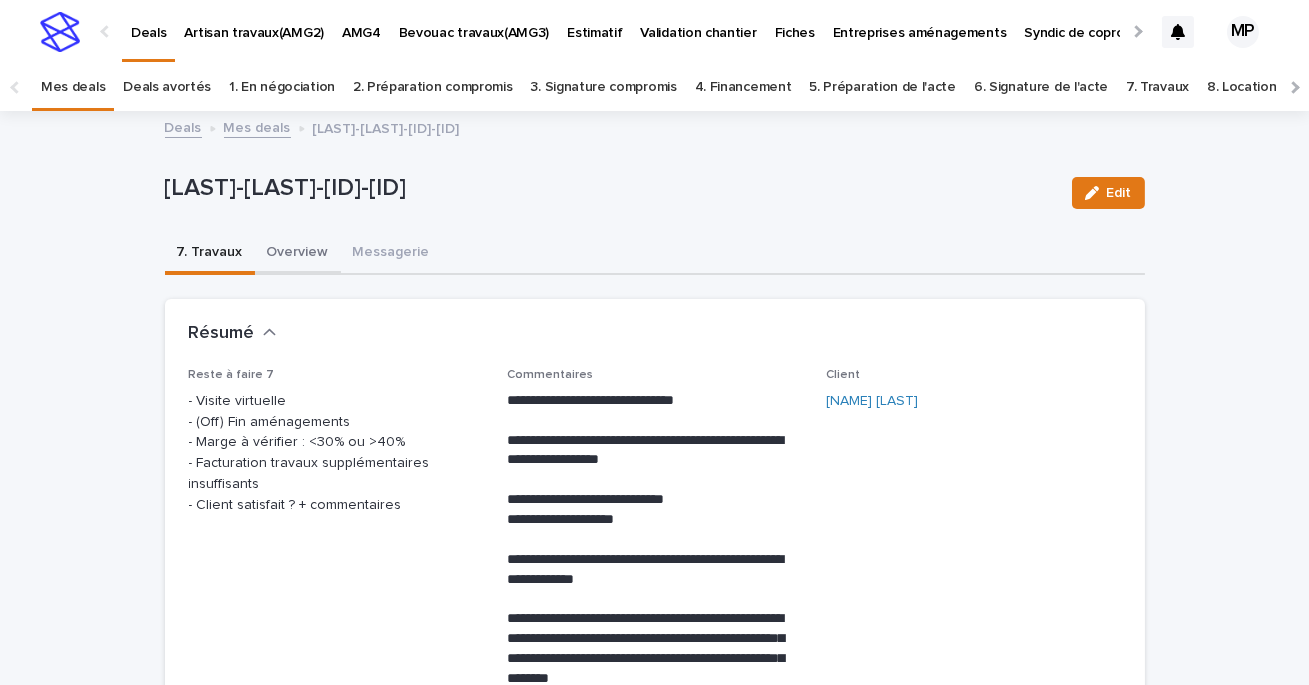 click on "Overview" at bounding box center (298, 254) 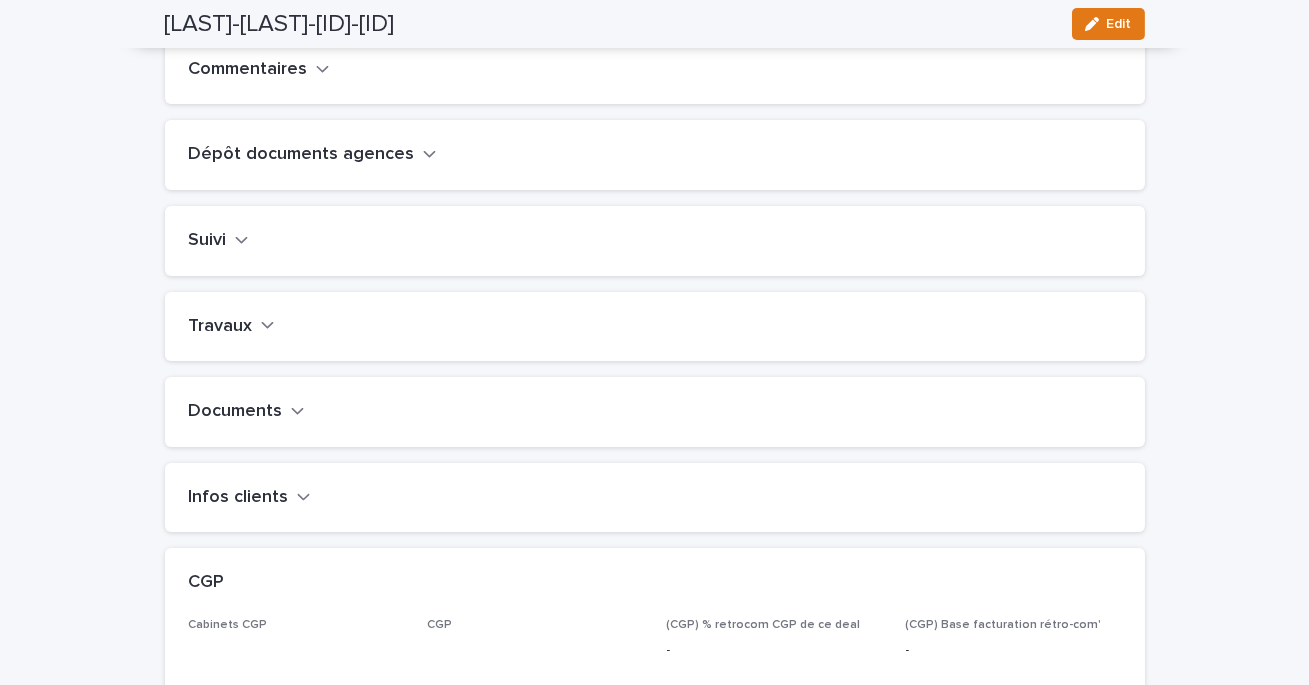 scroll, scrollTop: 740, scrollLeft: 0, axis: vertical 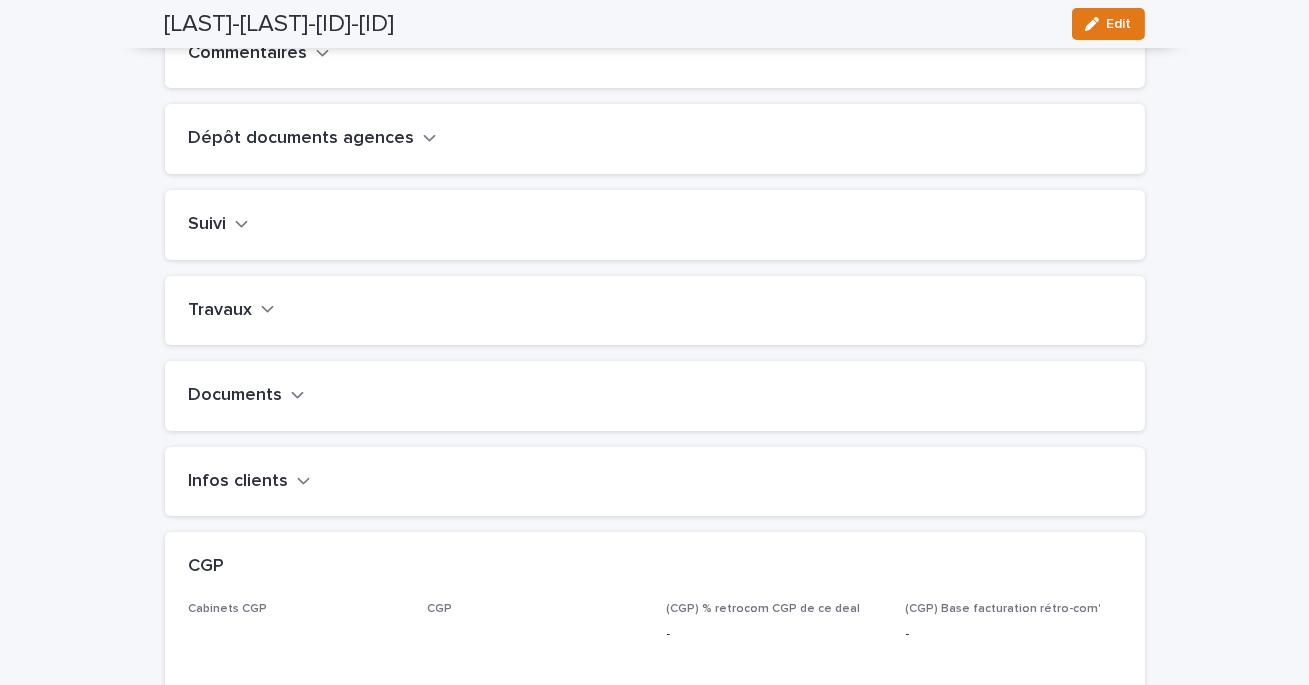 click 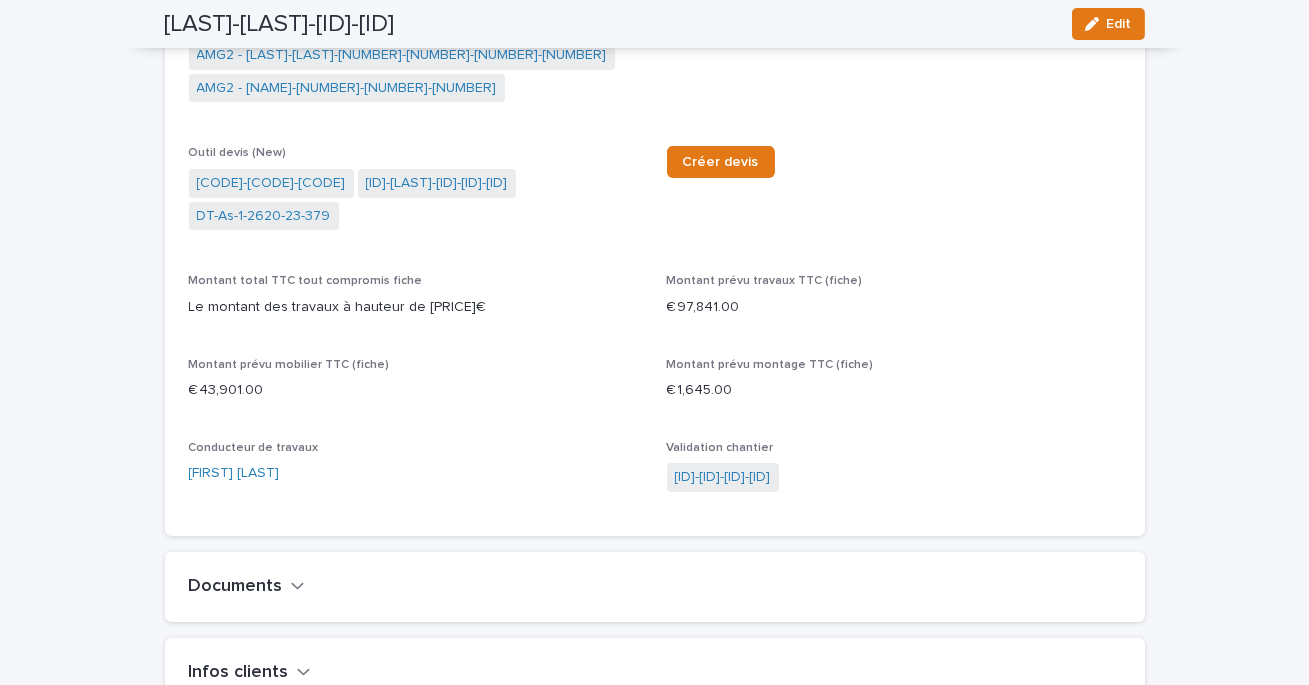scroll, scrollTop: 1209, scrollLeft: 0, axis: vertical 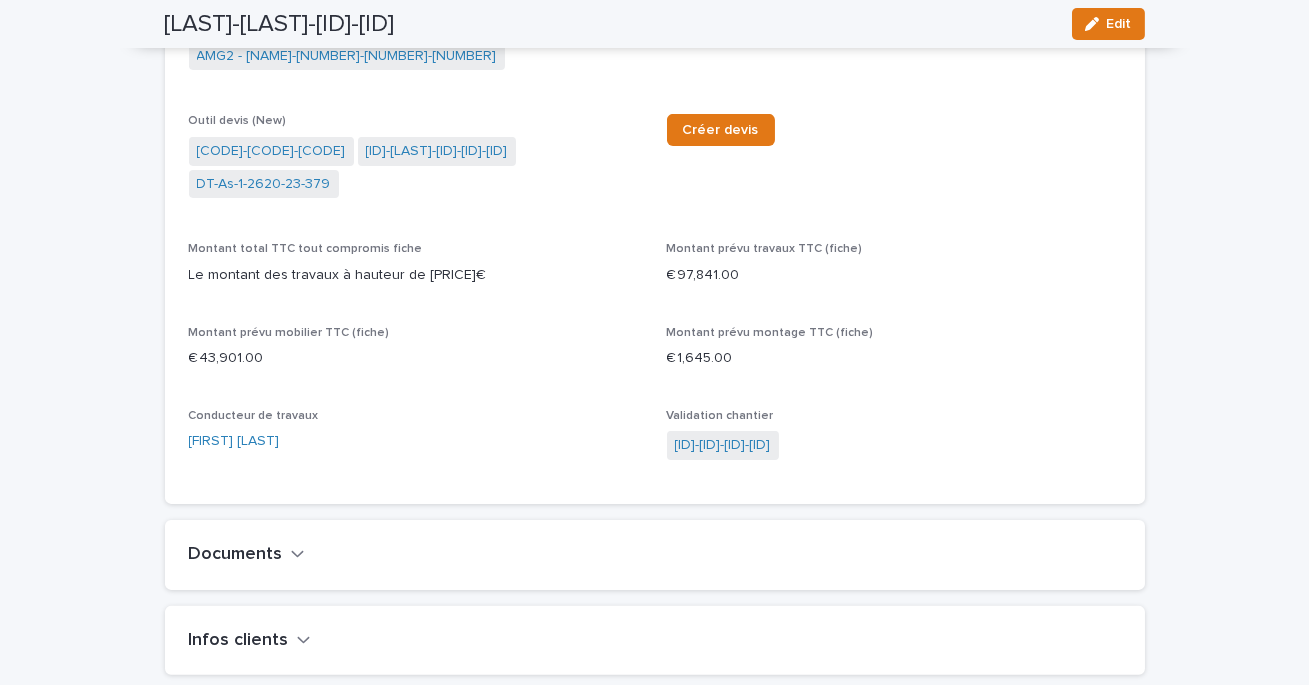 click at bounding box center [1096, 24] 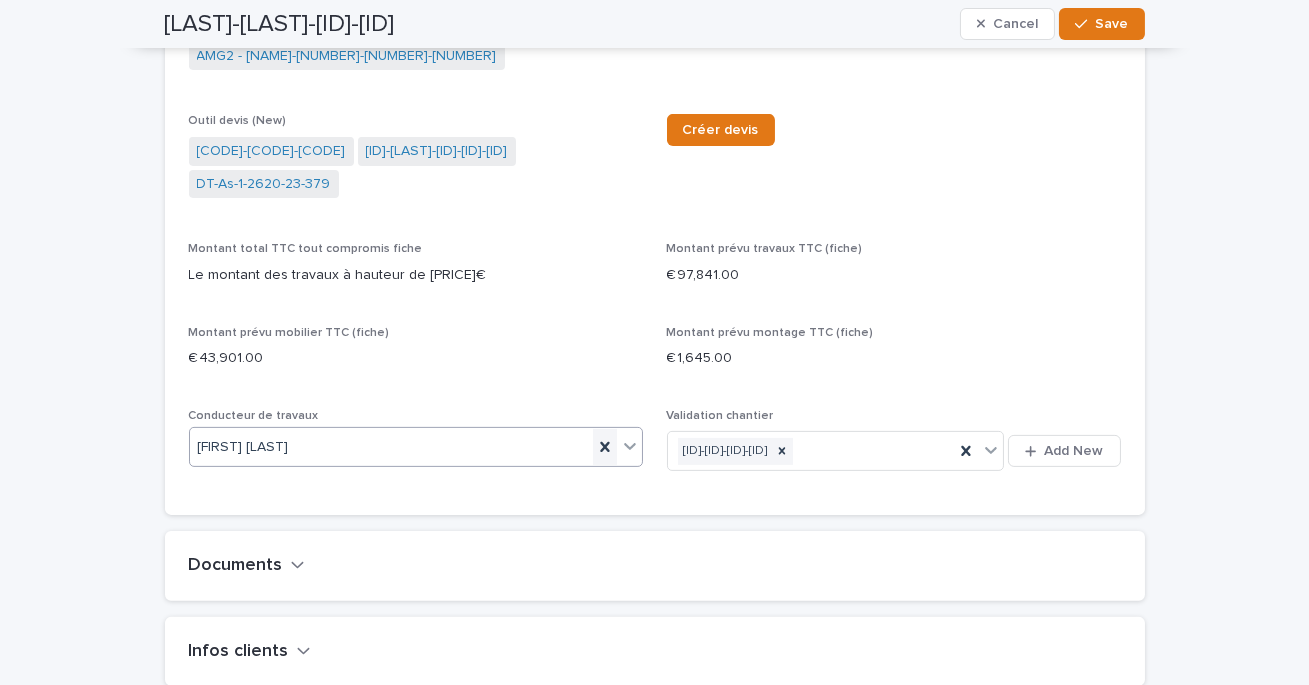 click 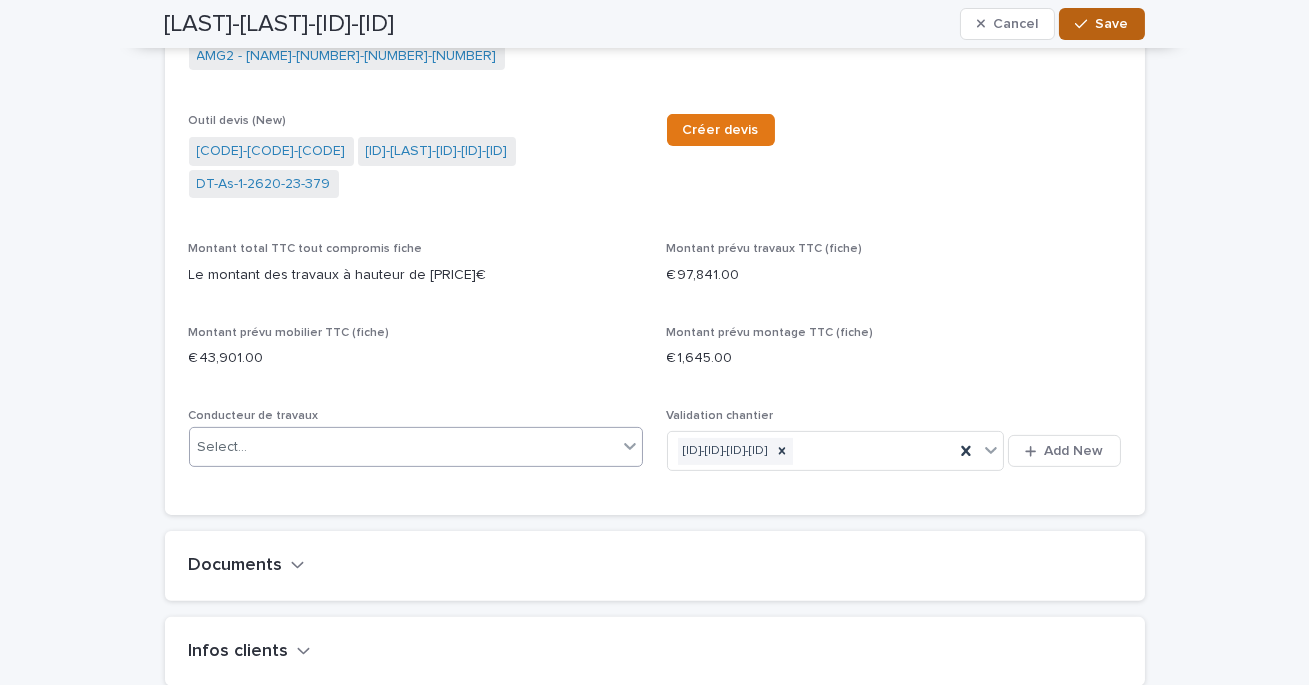 click on "Save" at bounding box center (1112, 24) 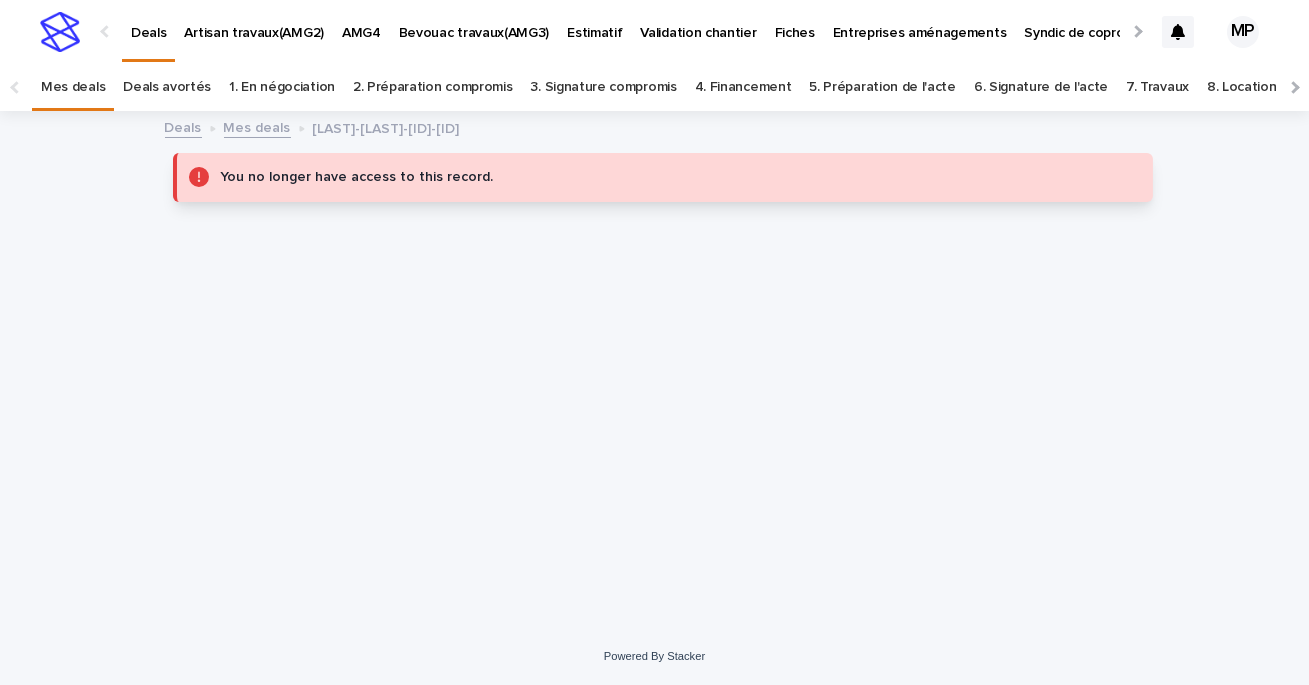 scroll, scrollTop: 0, scrollLeft: 0, axis: both 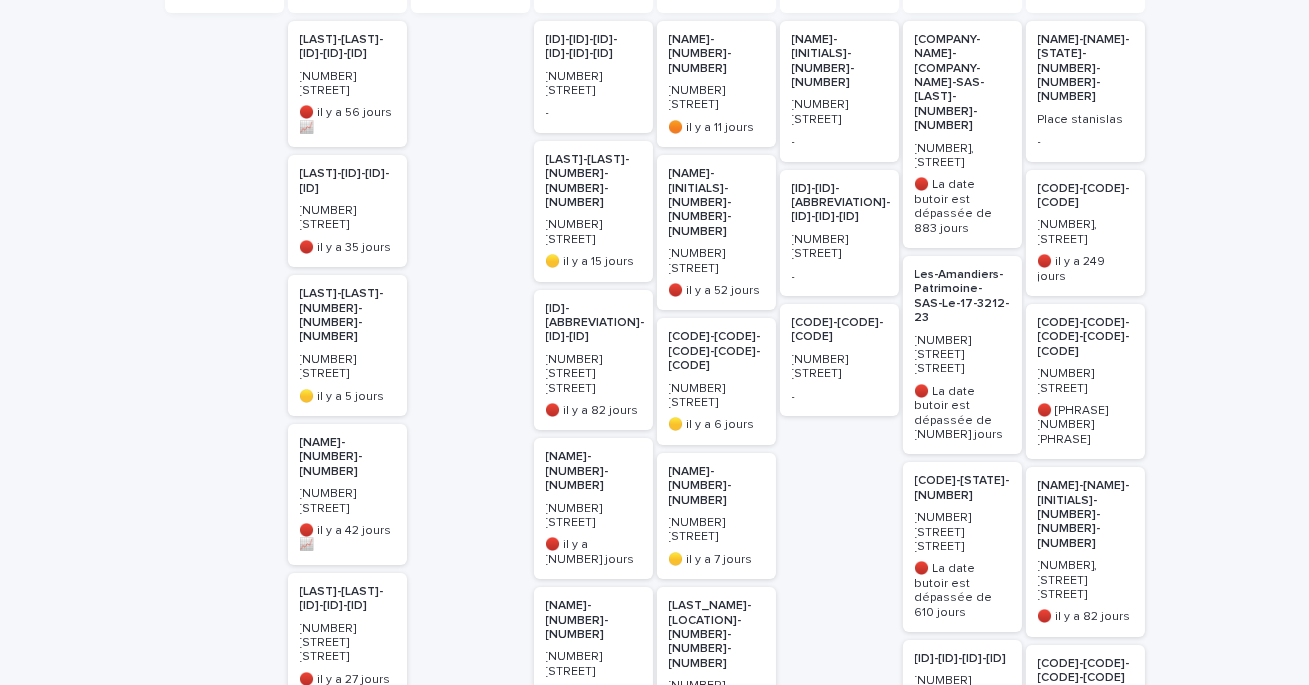 click on "[CODE]-[STATE]-[NUMBER]" at bounding box center [962, 488] 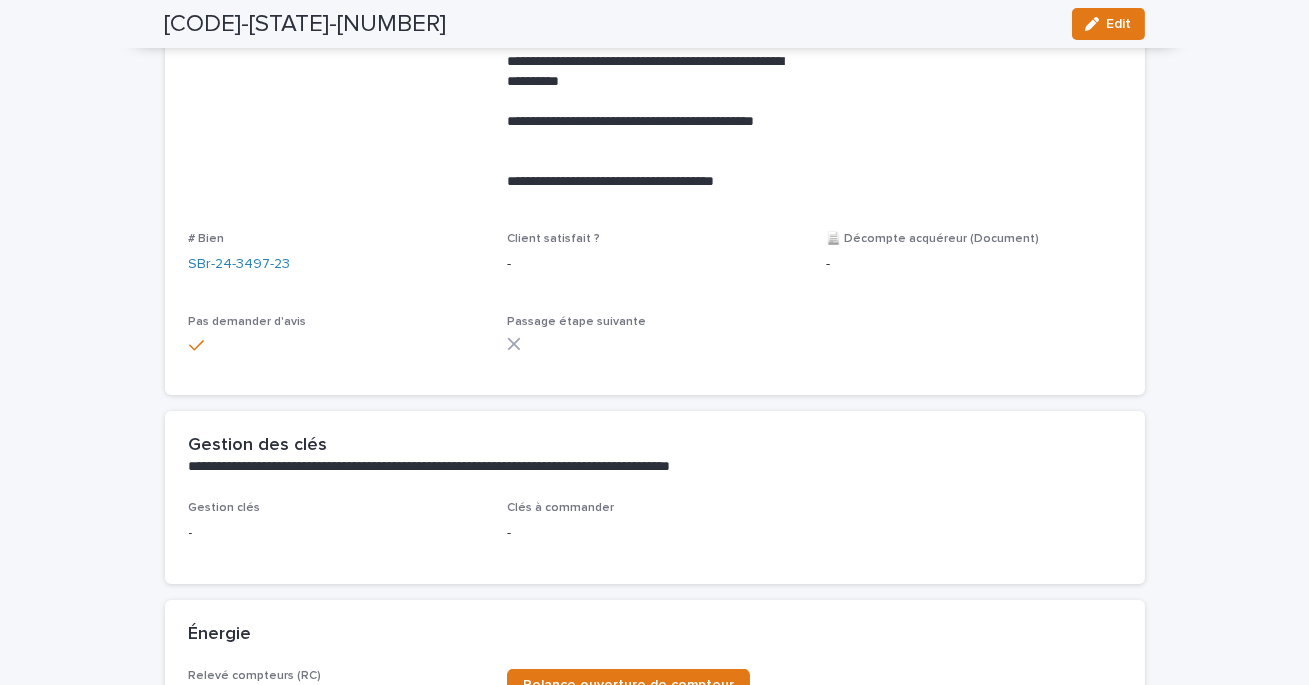 scroll, scrollTop: 0, scrollLeft: 0, axis: both 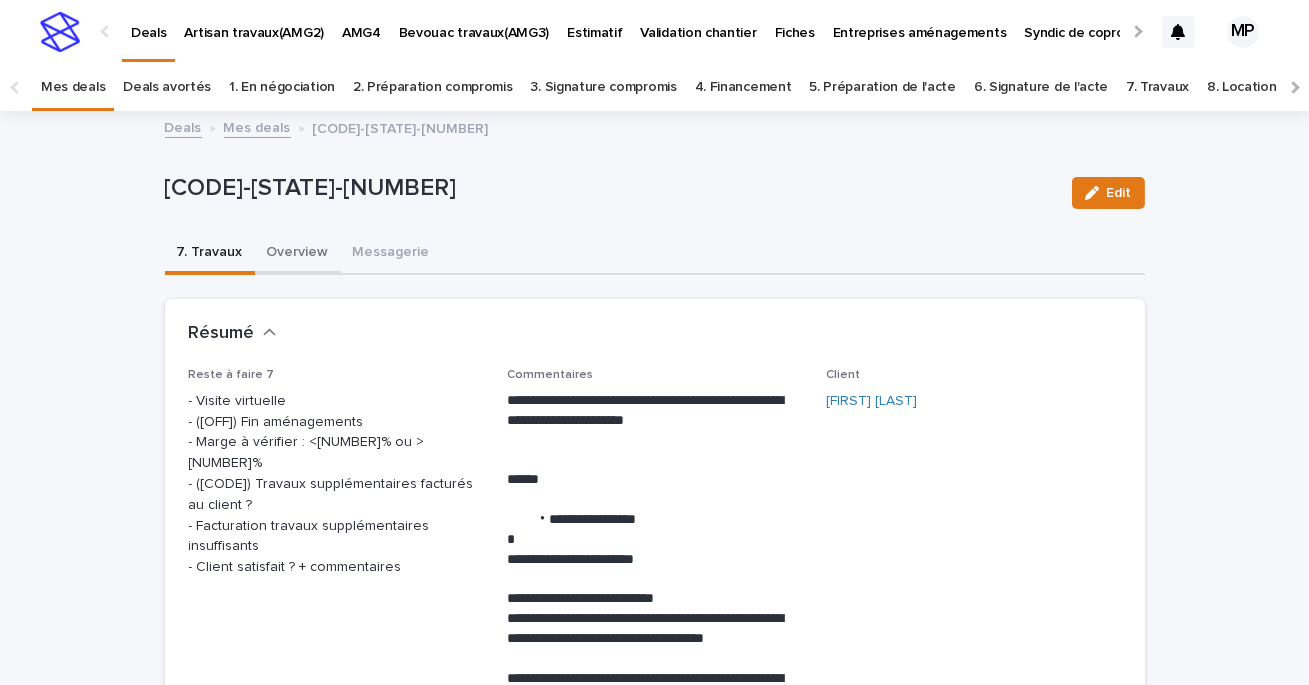 click on "Overview" at bounding box center [298, 254] 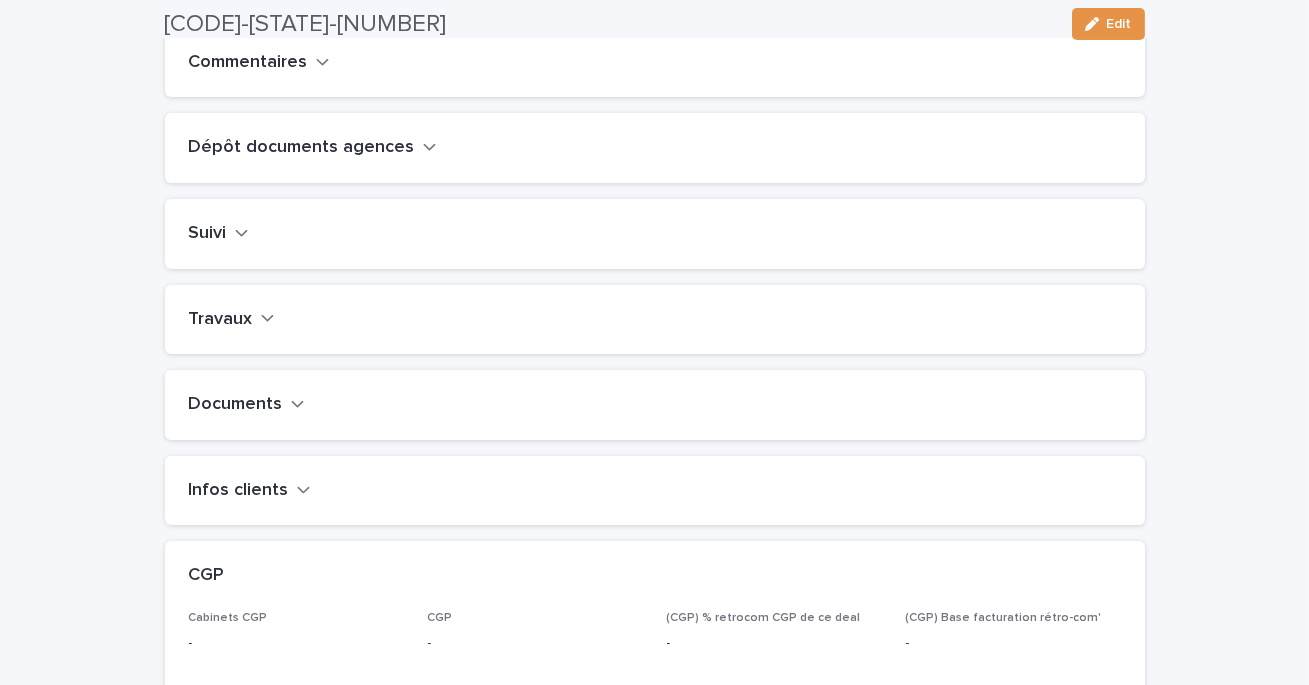 scroll, scrollTop: 744, scrollLeft: 0, axis: vertical 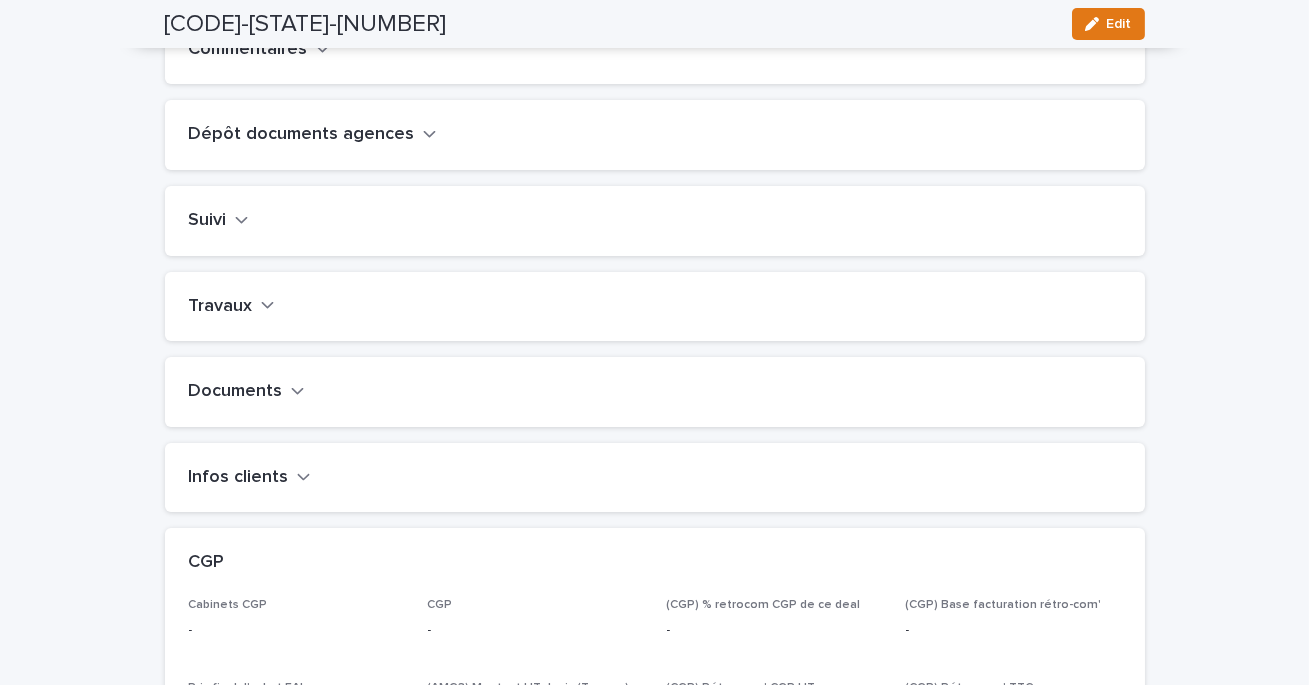 click 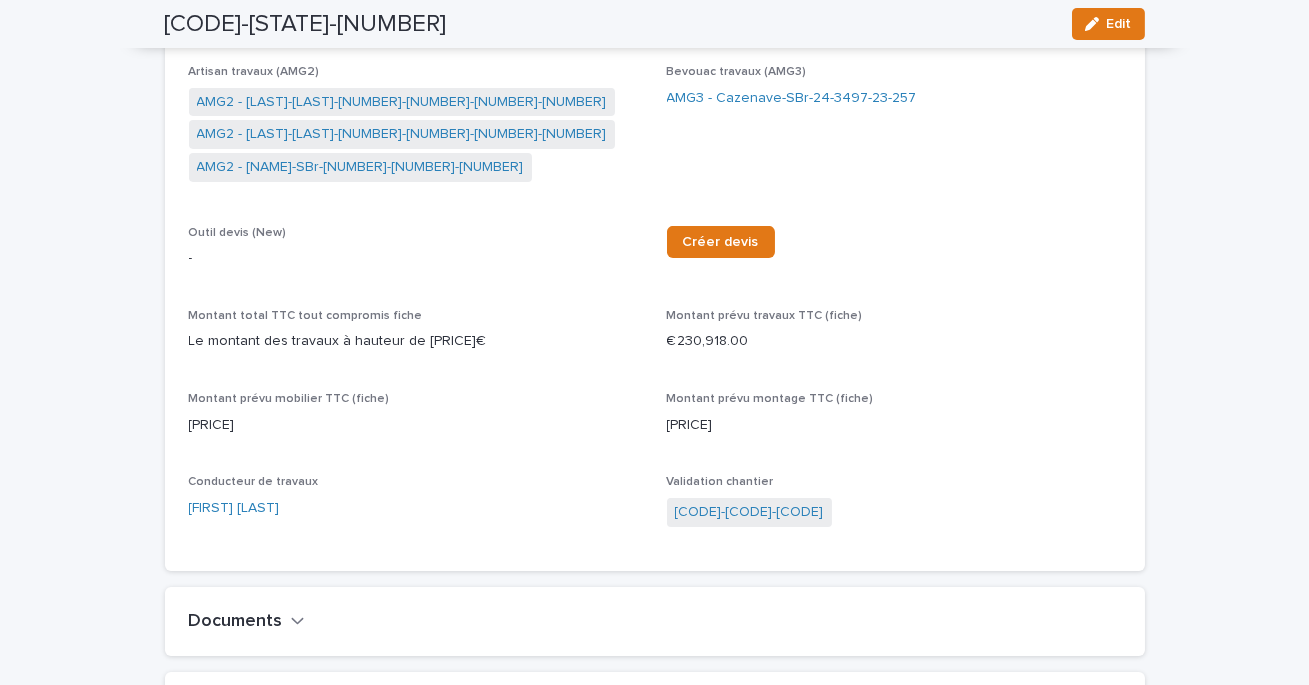 scroll, scrollTop: 1045, scrollLeft: 0, axis: vertical 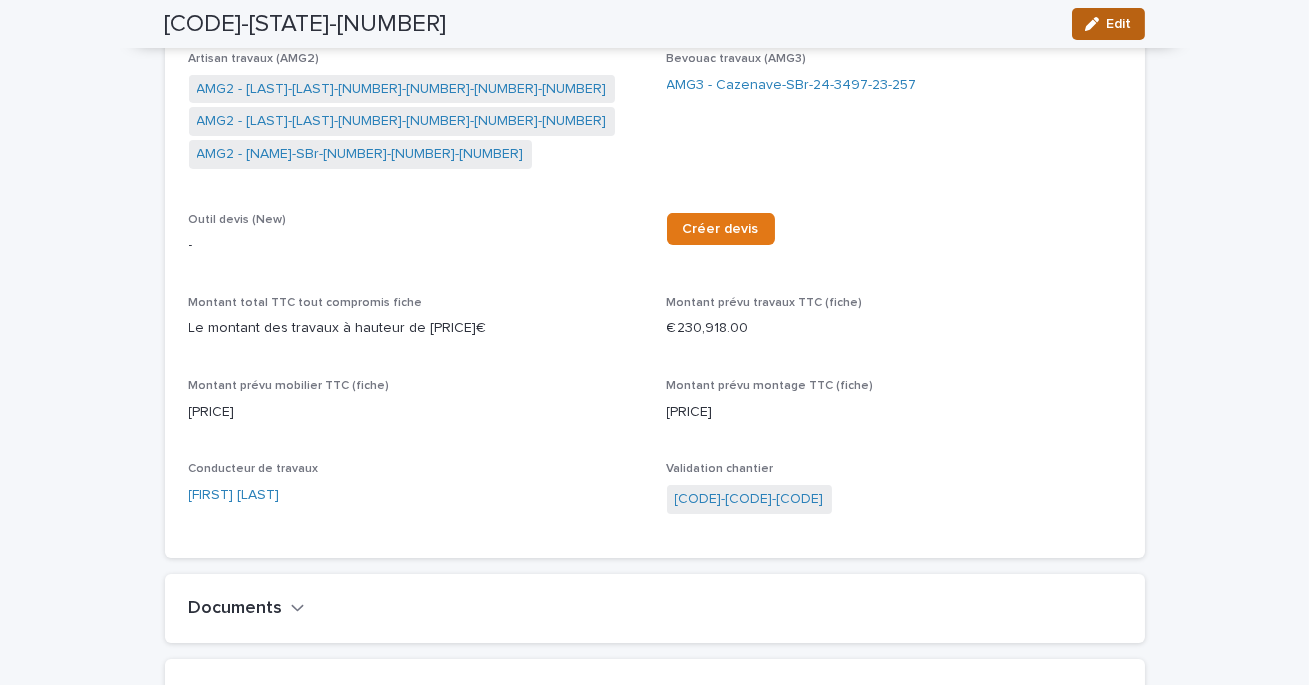 click on "Edit" at bounding box center [1119, 24] 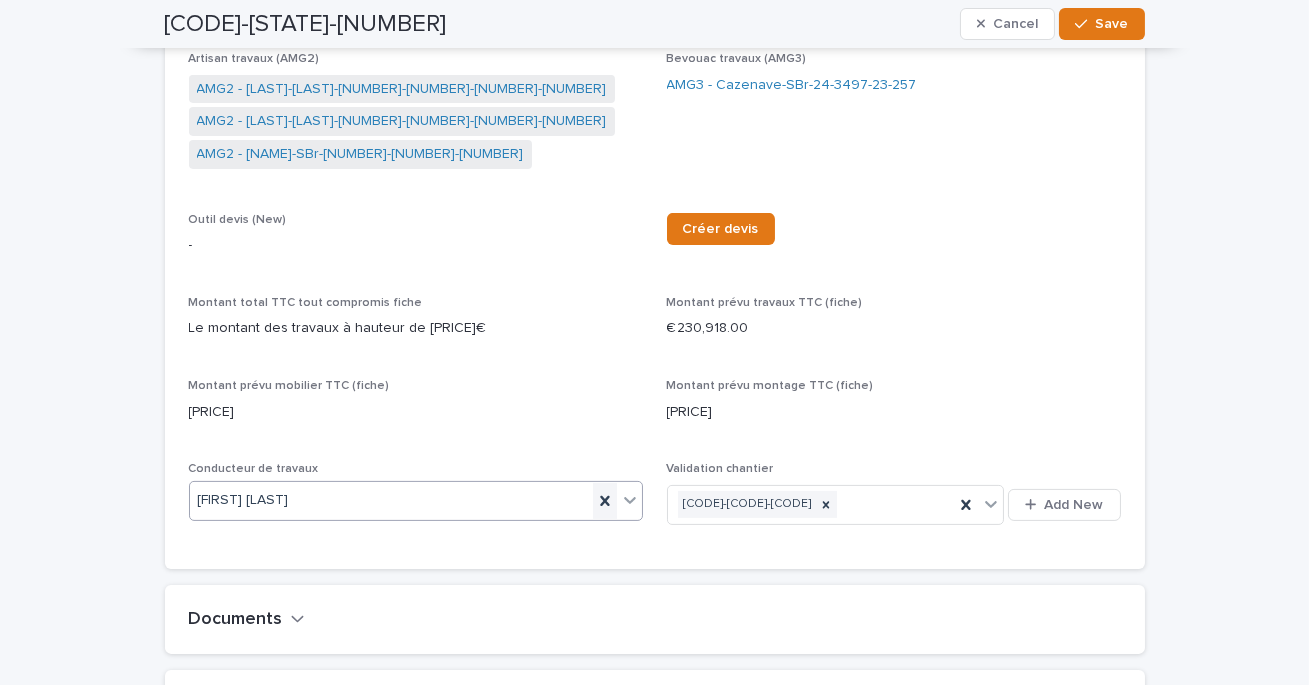 click 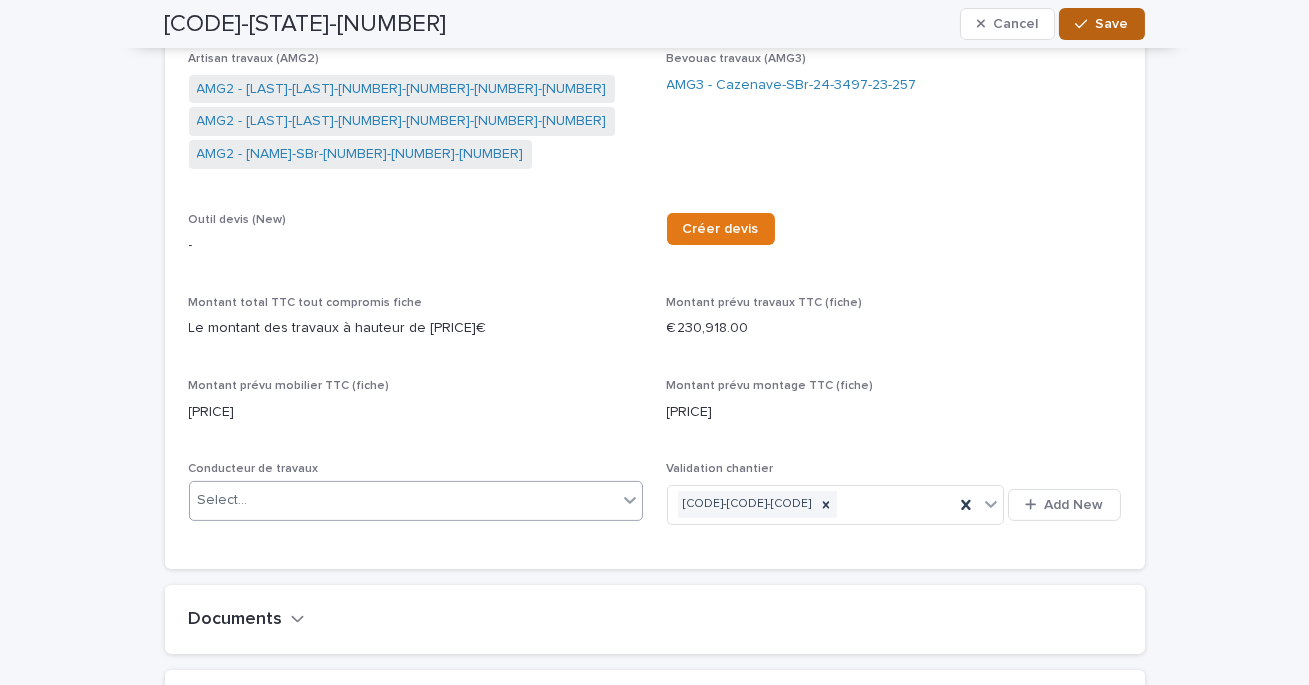 click on "Save" at bounding box center [1112, 24] 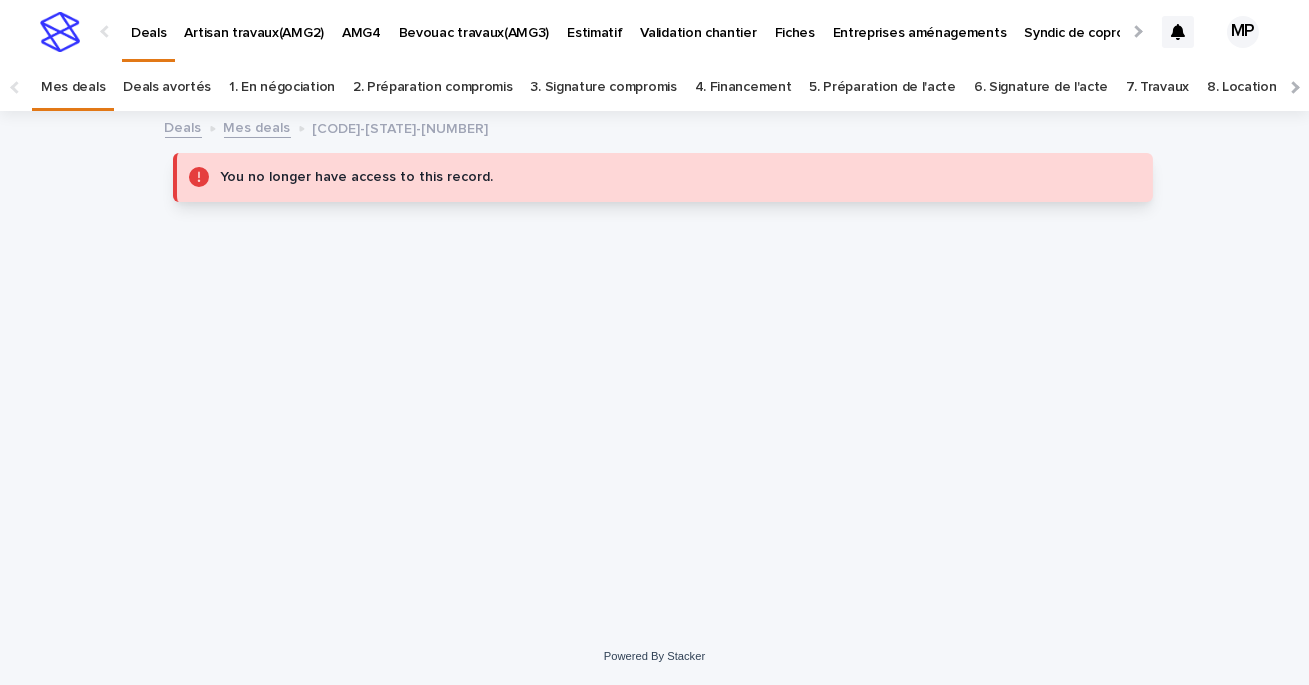 scroll, scrollTop: 0, scrollLeft: 0, axis: both 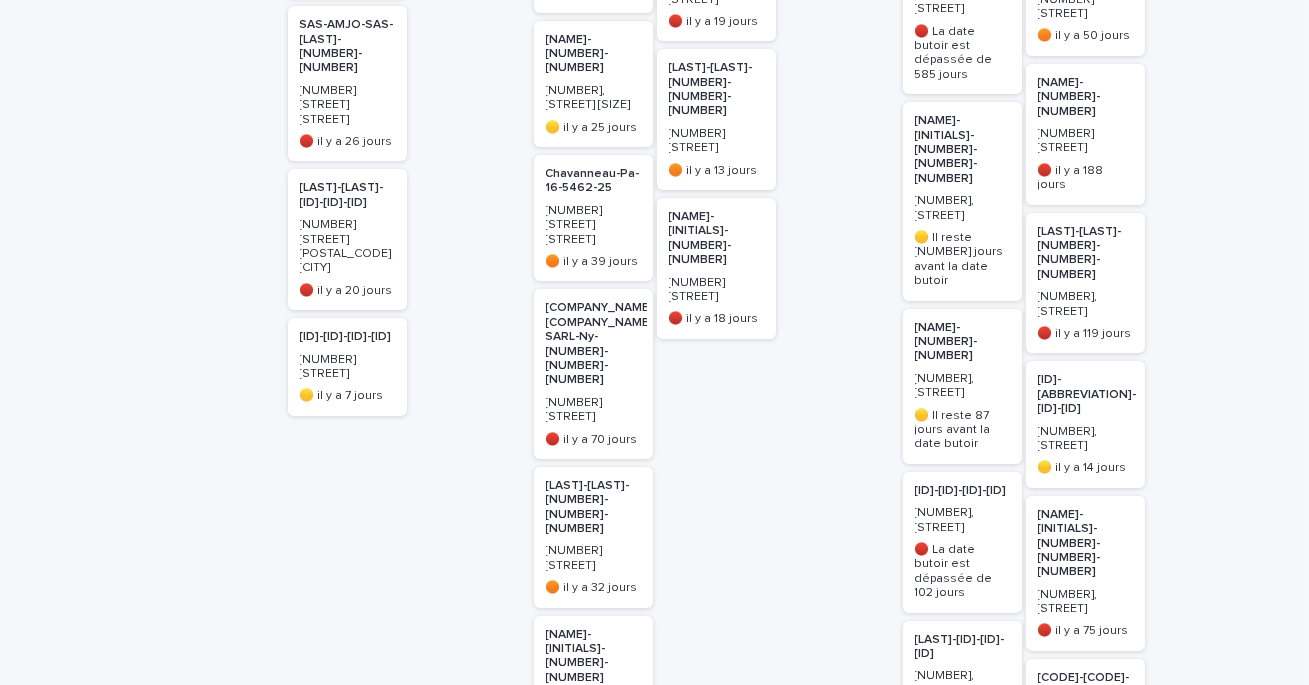 click on "[ID]-[ID]-[ID]-[ID]" at bounding box center [962, 491] 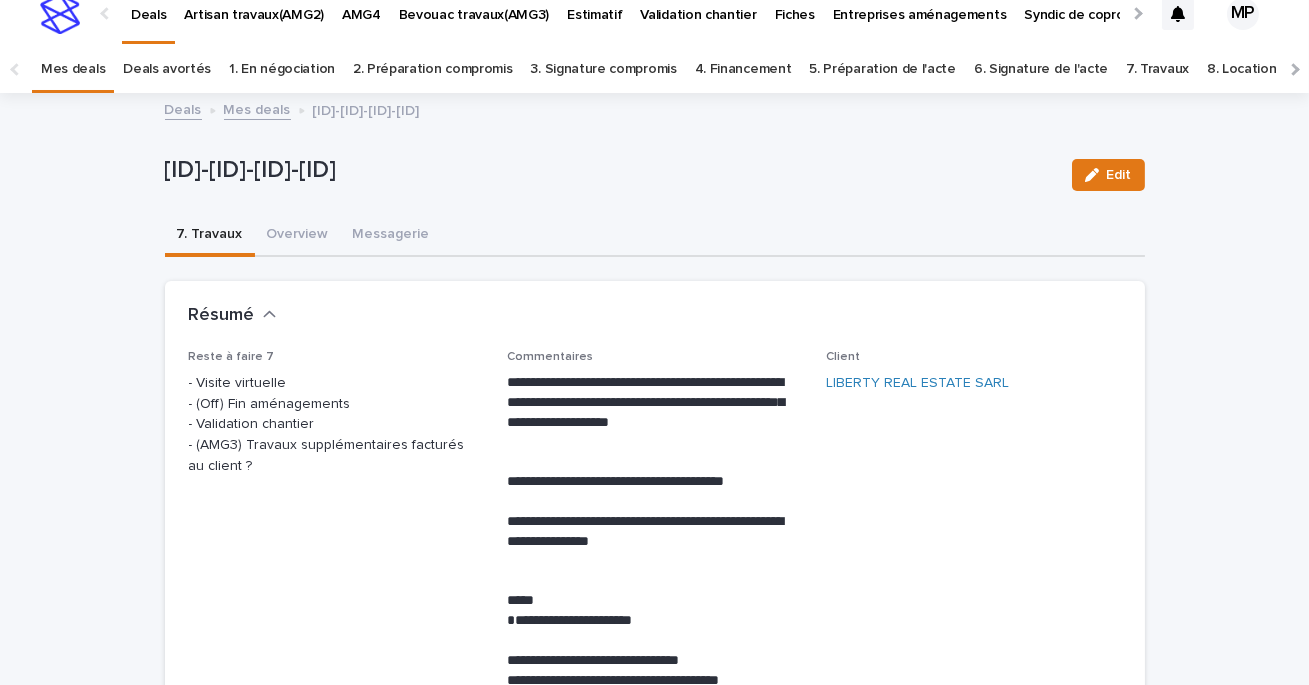 scroll, scrollTop: 0, scrollLeft: 0, axis: both 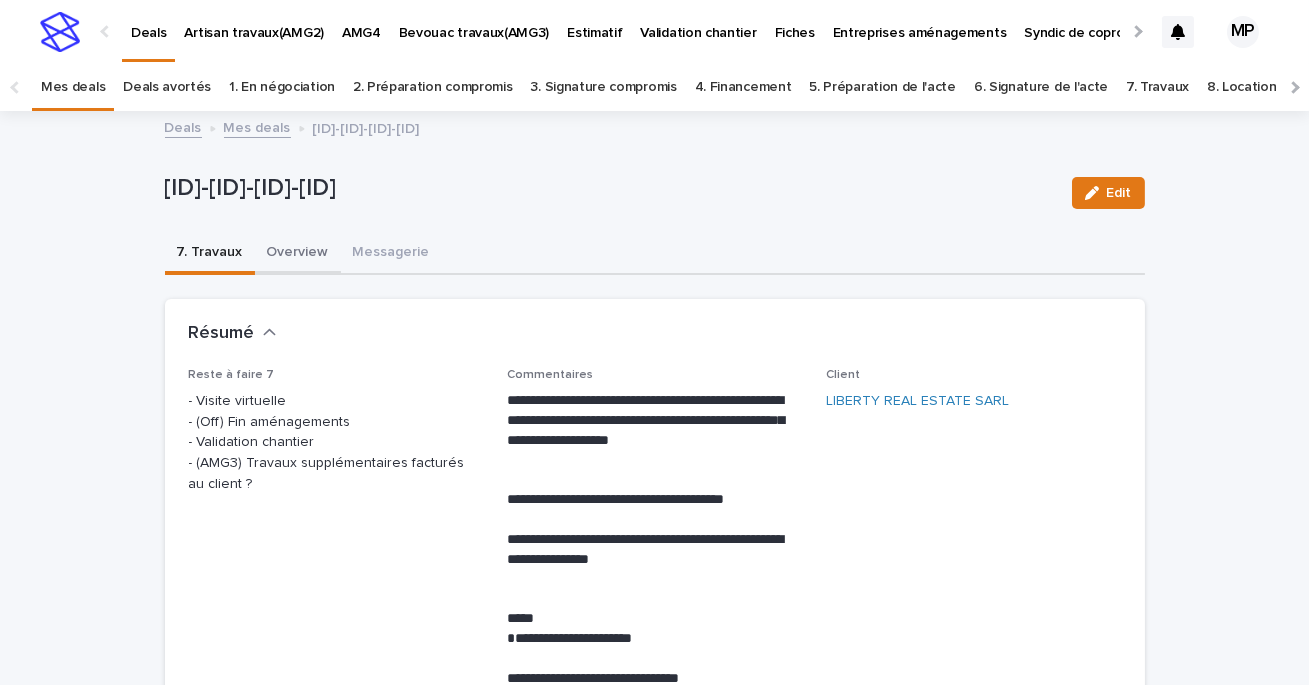 click on "Overview" at bounding box center (298, 254) 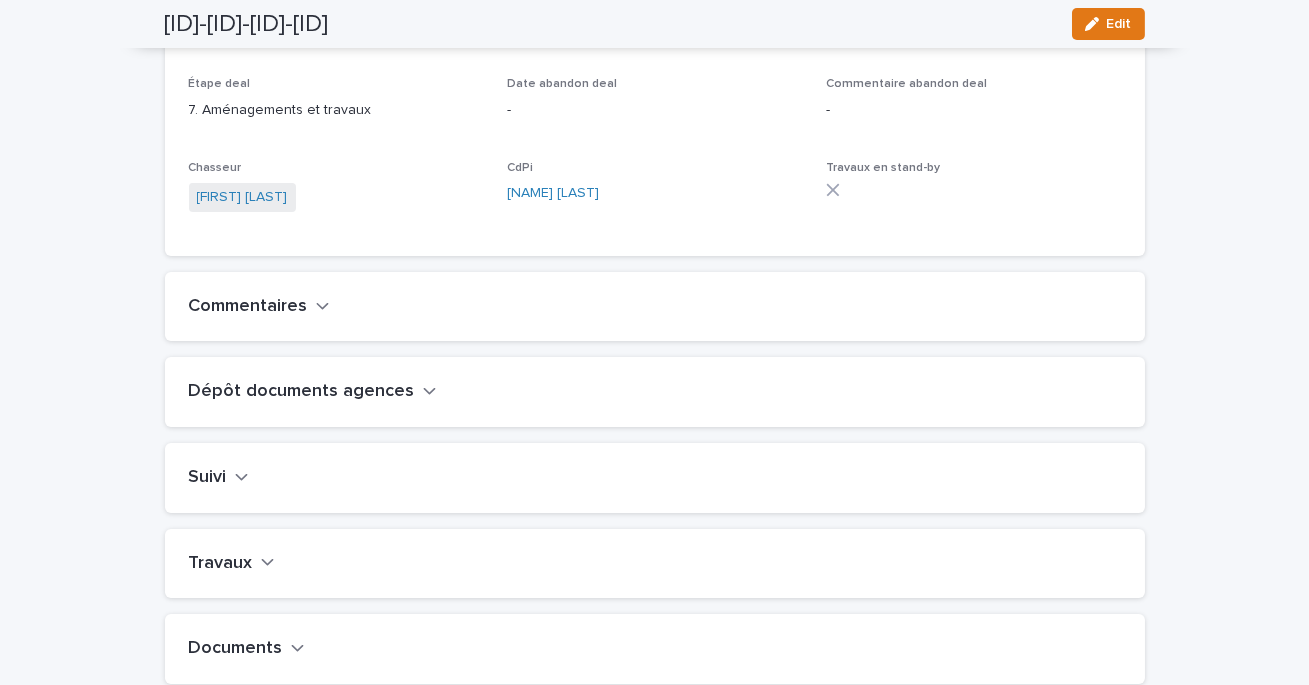 scroll, scrollTop: 0, scrollLeft: 0, axis: both 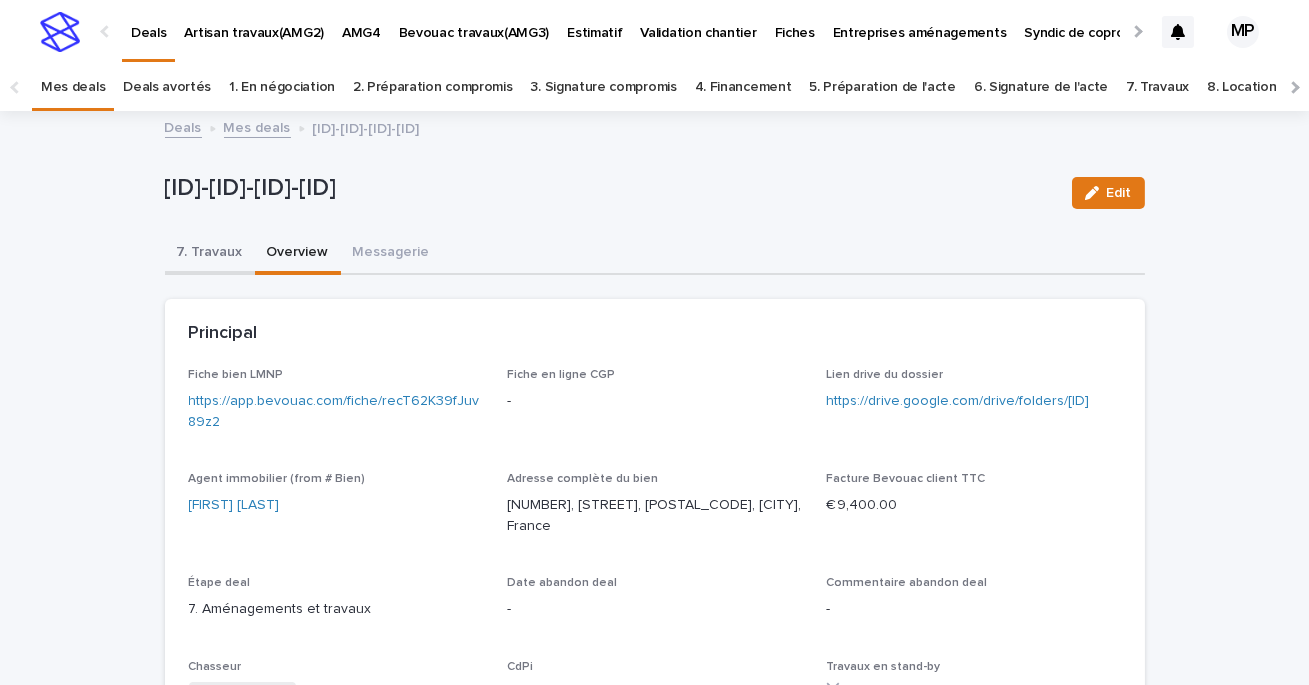 click on "7. Travaux" at bounding box center [210, 254] 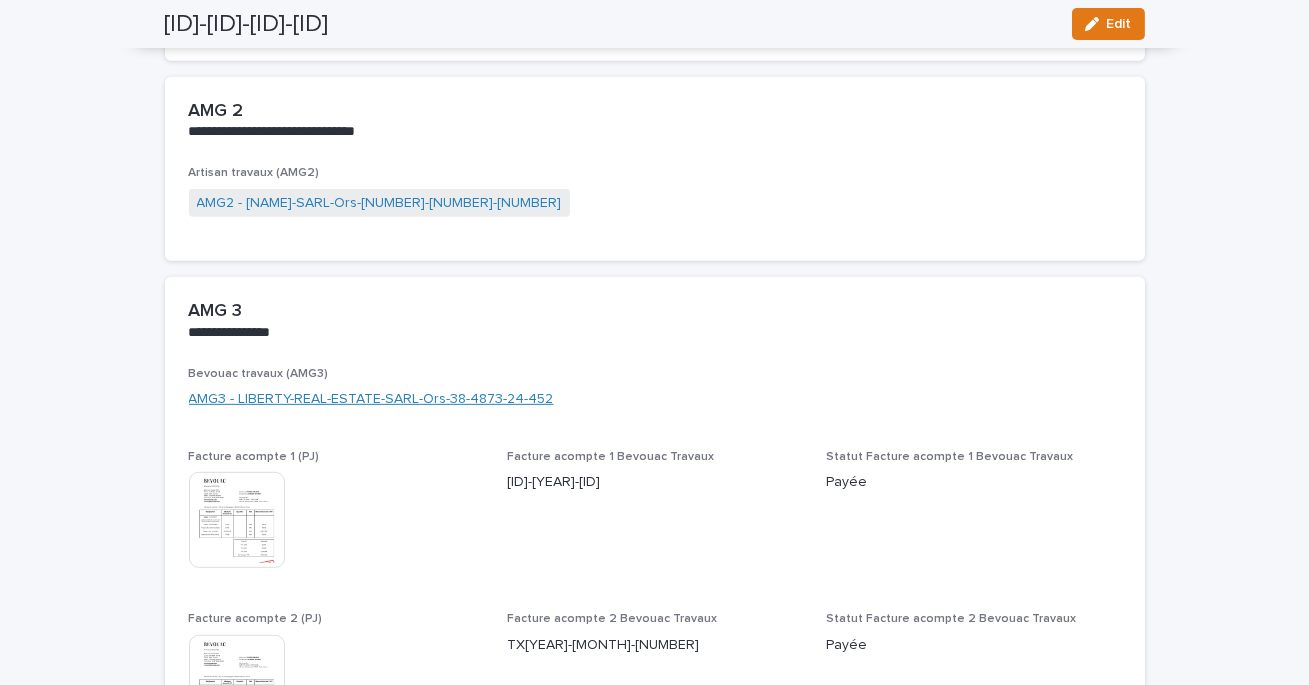 click on "AMG3 - LIBERTY-REAL-ESTATE-SARL-Ors-38-4873-24-452" at bounding box center [371, 399] 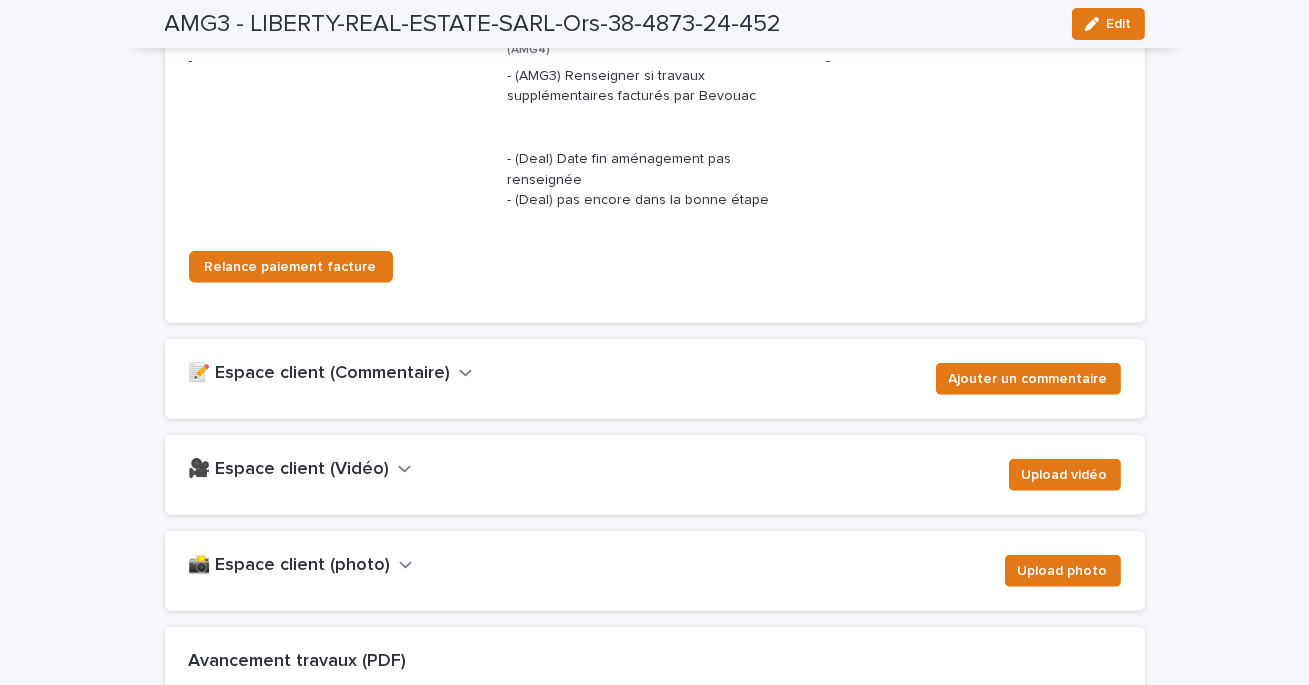 scroll, scrollTop: 2932, scrollLeft: 0, axis: vertical 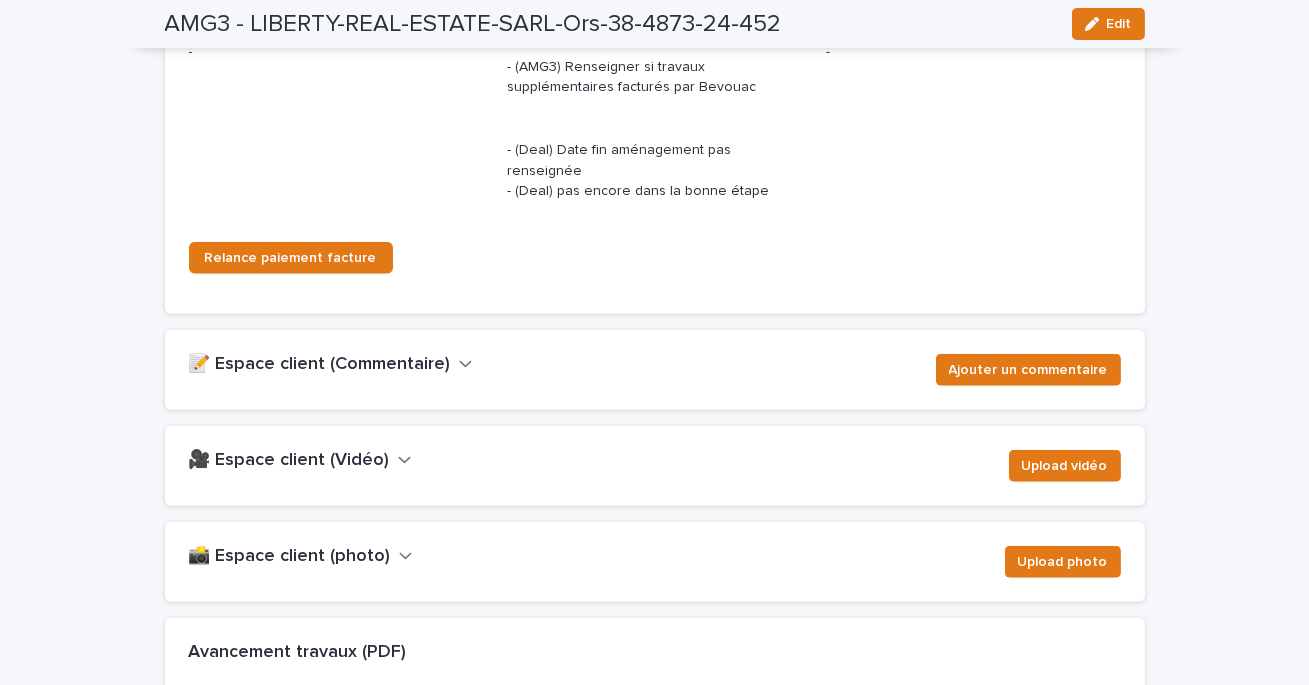click on "📝 Espace client (Commentaire)" at bounding box center (320, 365) 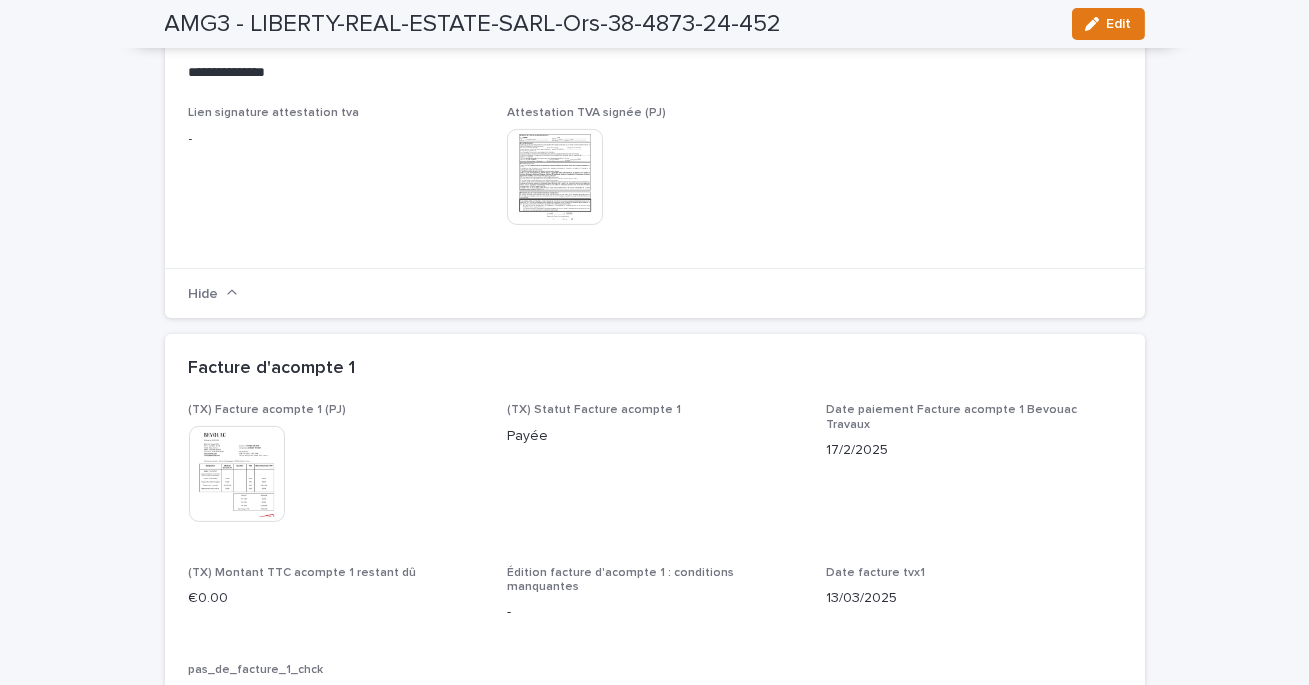 scroll, scrollTop: 0, scrollLeft: 0, axis: both 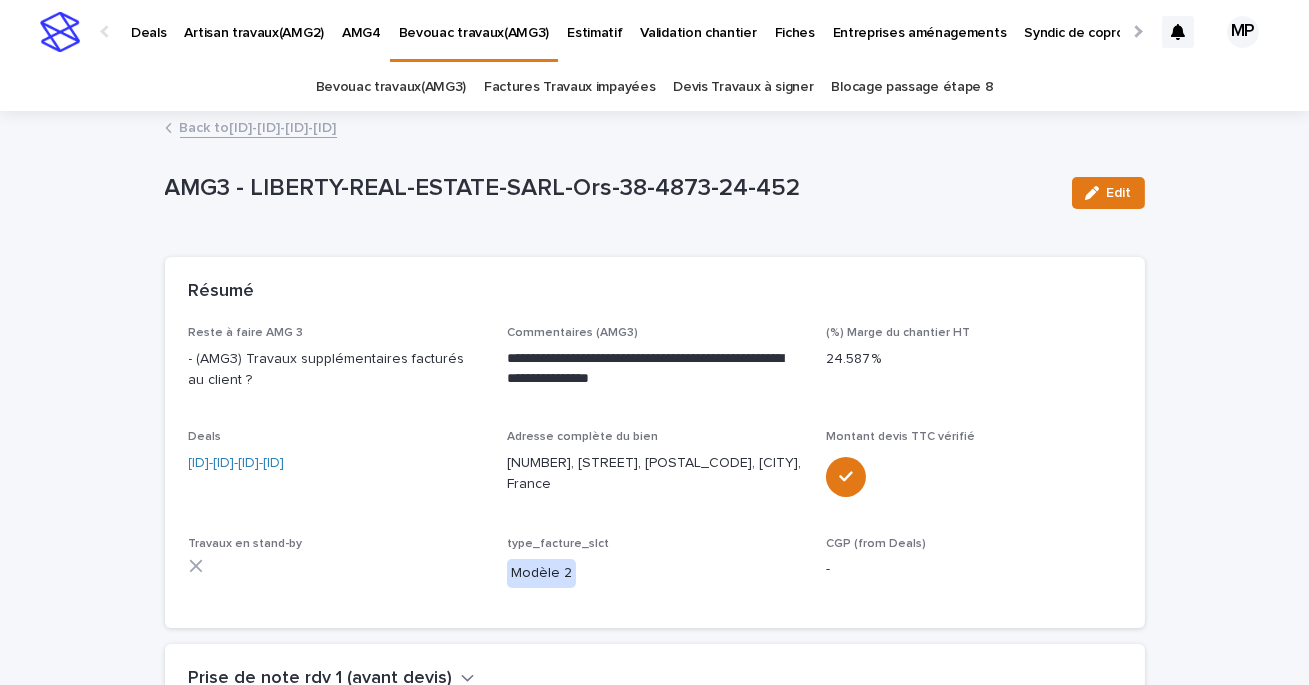 click on "Back to  LIBERTY-REAL-ESTATE-SARL-Ors-38-4873-24" at bounding box center (258, 126) 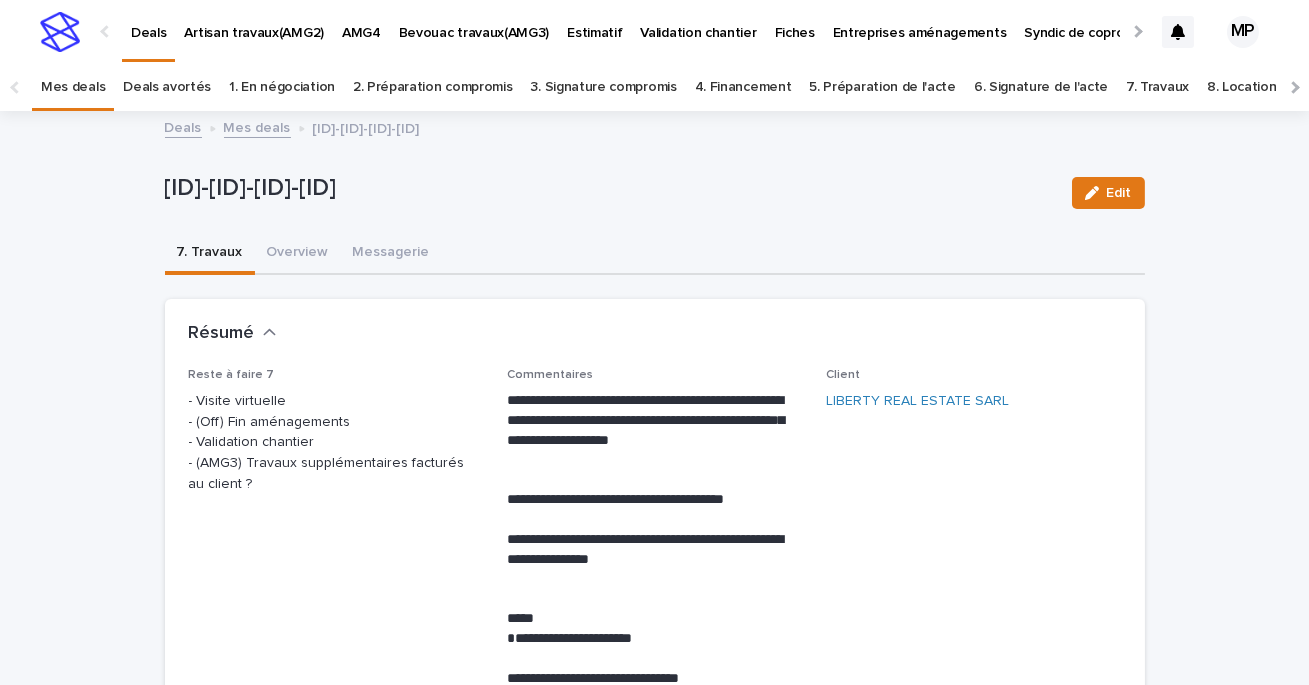 scroll, scrollTop: 64, scrollLeft: 0, axis: vertical 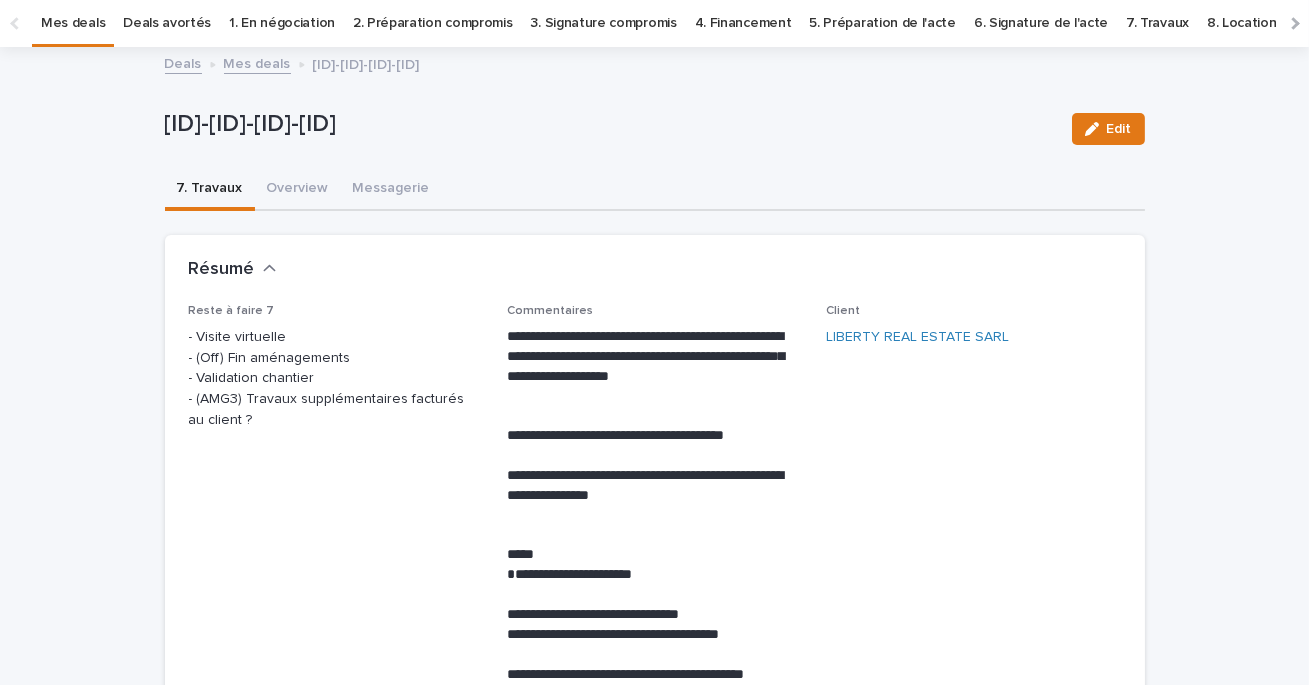 click on "Deals" at bounding box center [183, 62] 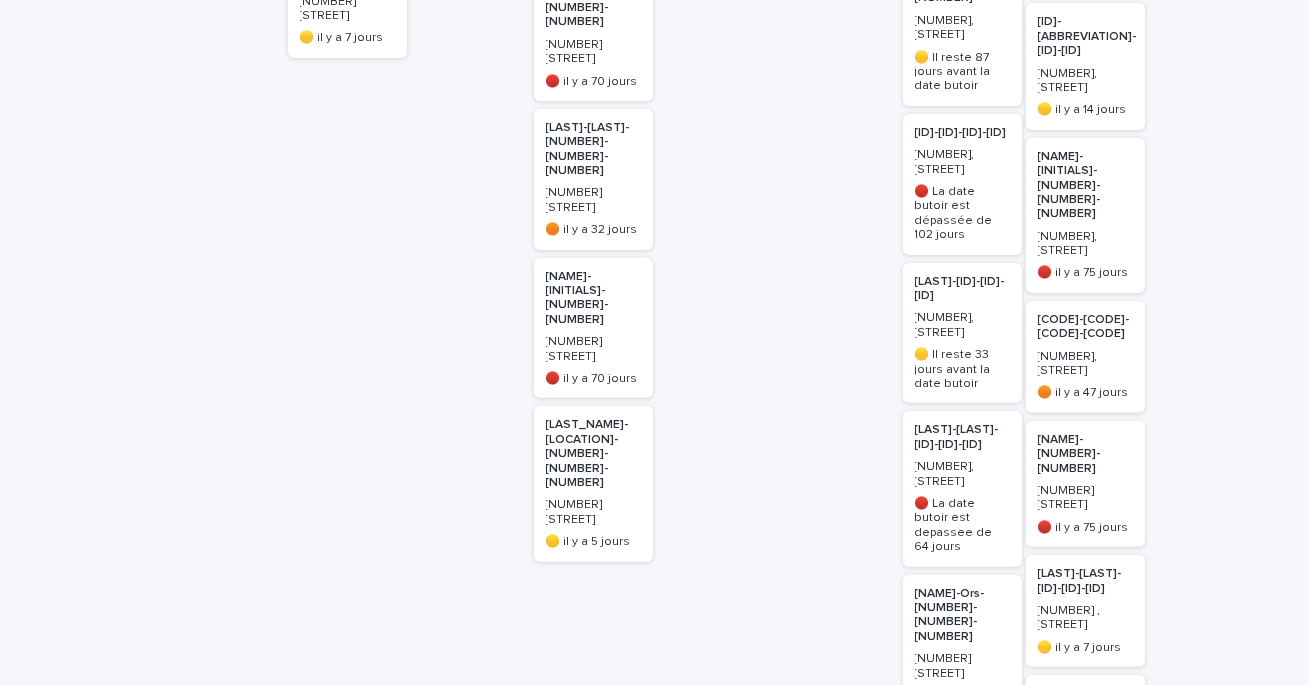 scroll, scrollTop: 1442, scrollLeft: 0, axis: vertical 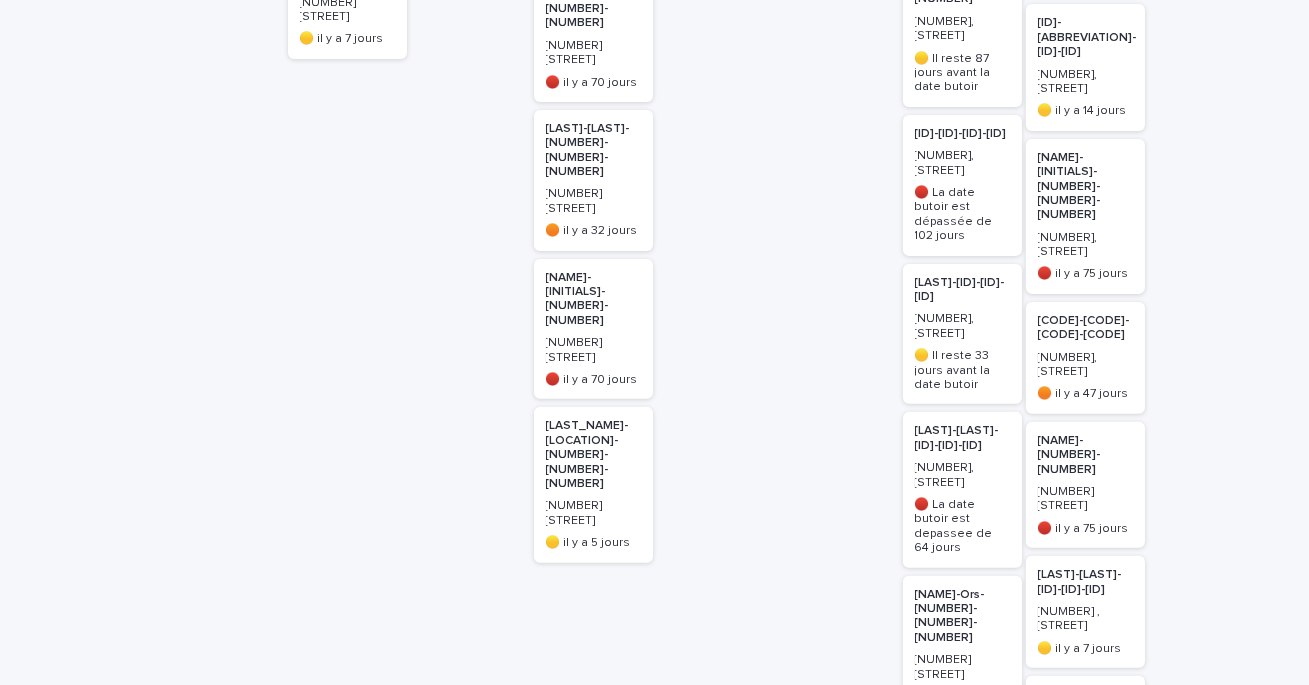 click on "[LAST]-[ID]-[ID]-[ID]" at bounding box center [962, 290] 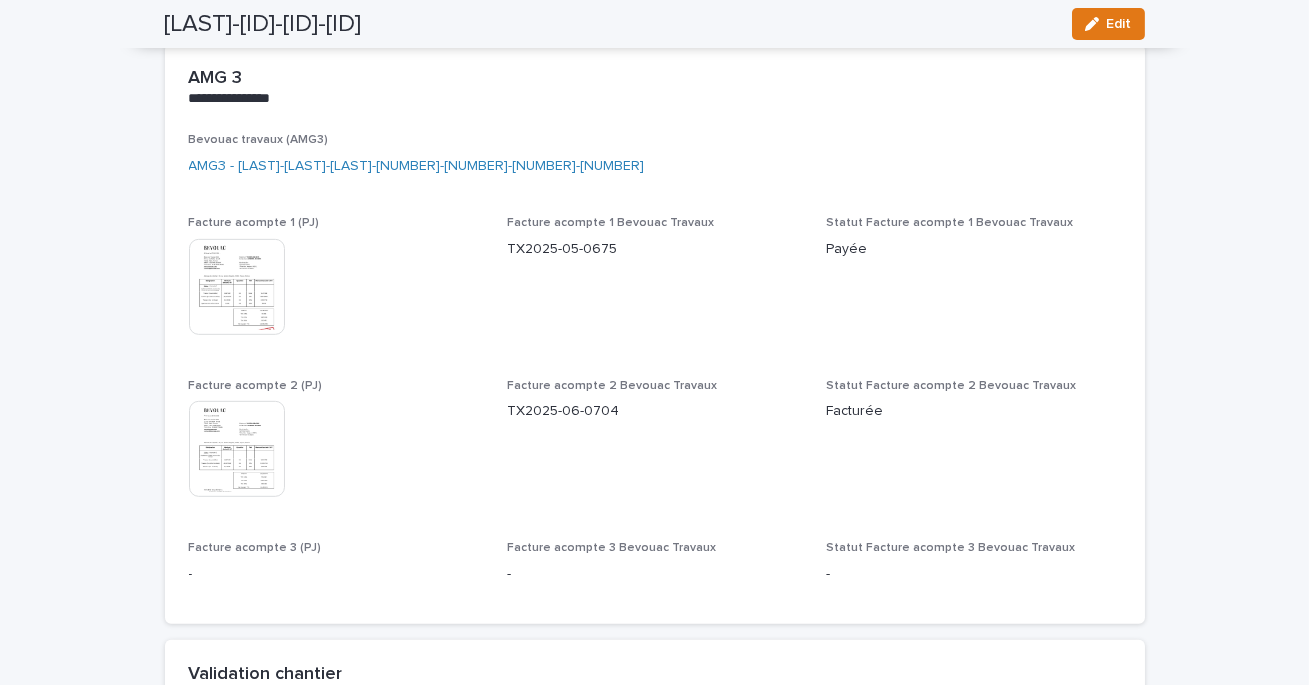 scroll, scrollTop: 2017, scrollLeft: 0, axis: vertical 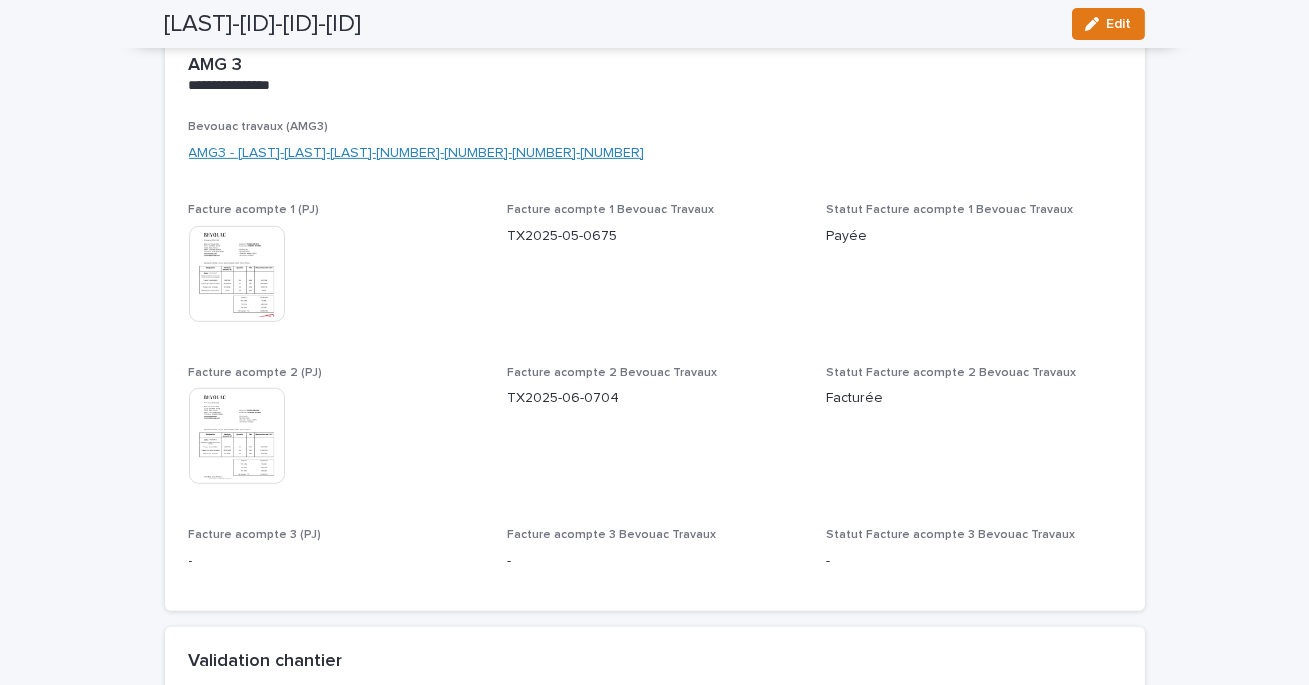 click on "AMG3 - [LAST]-[LAST]-[LAST]-[NUMBER]-[NUMBER]-[NUMBER]-[NUMBER]" at bounding box center (417, 153) 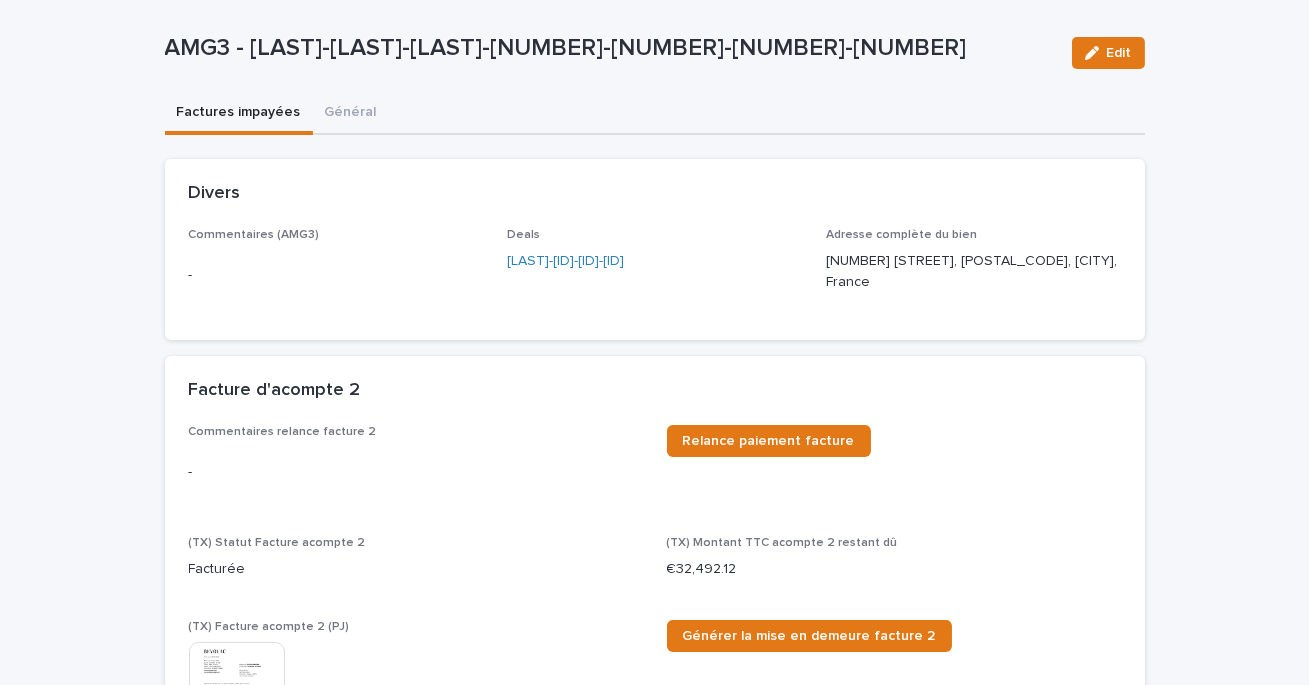 scroll, scrollTop: 207, scrollLeft: 0, axis: vertical 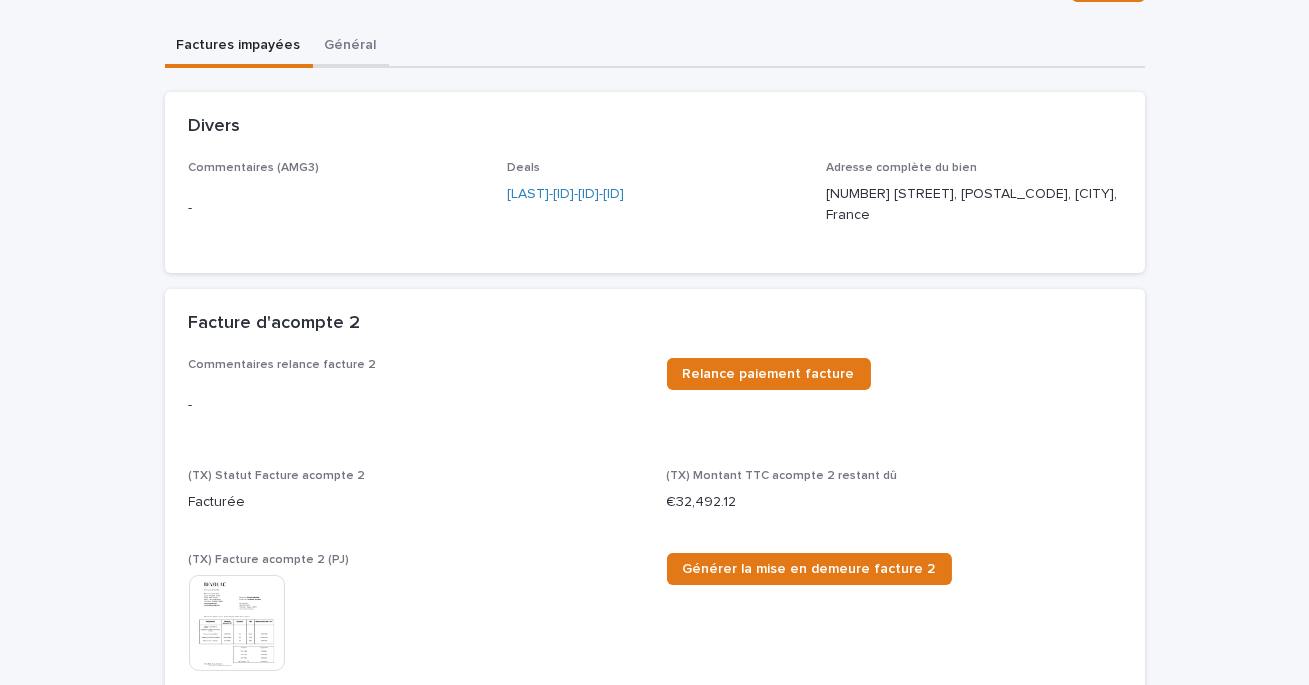 click on "Général" at bounding box center (351, 47) 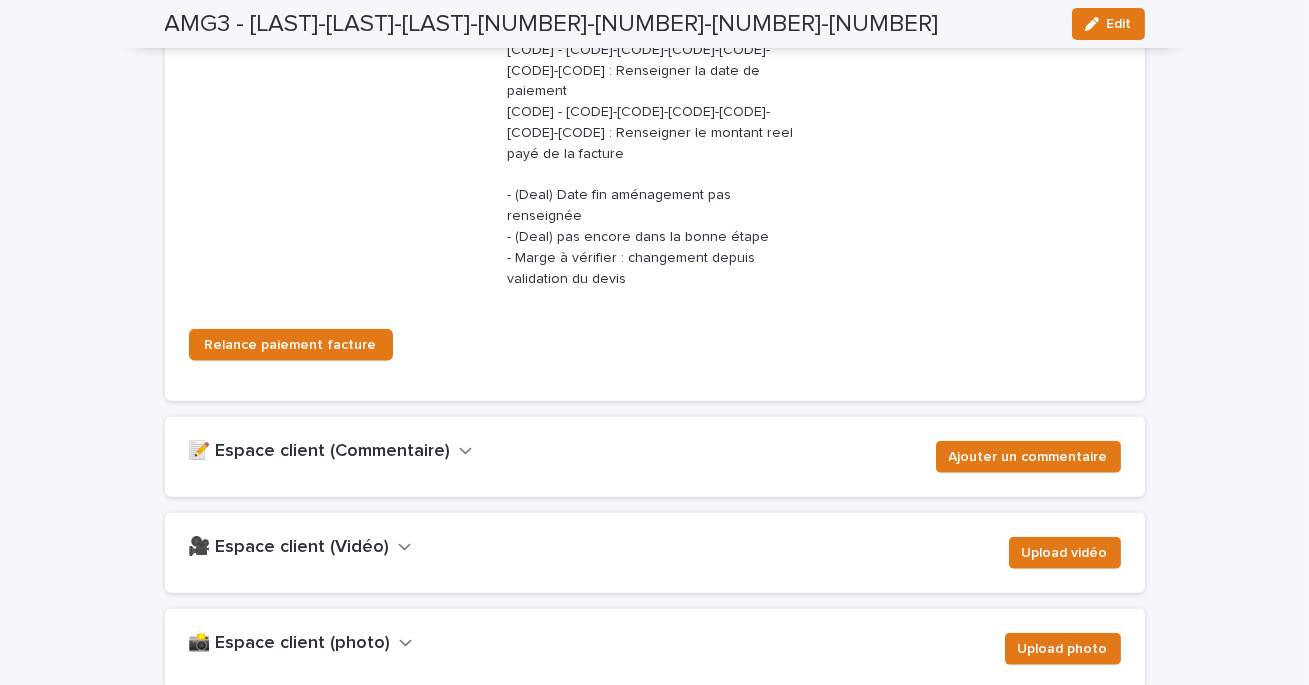 scroll, scrollTop: 3153, scrollLeft: 0, axis: vertical 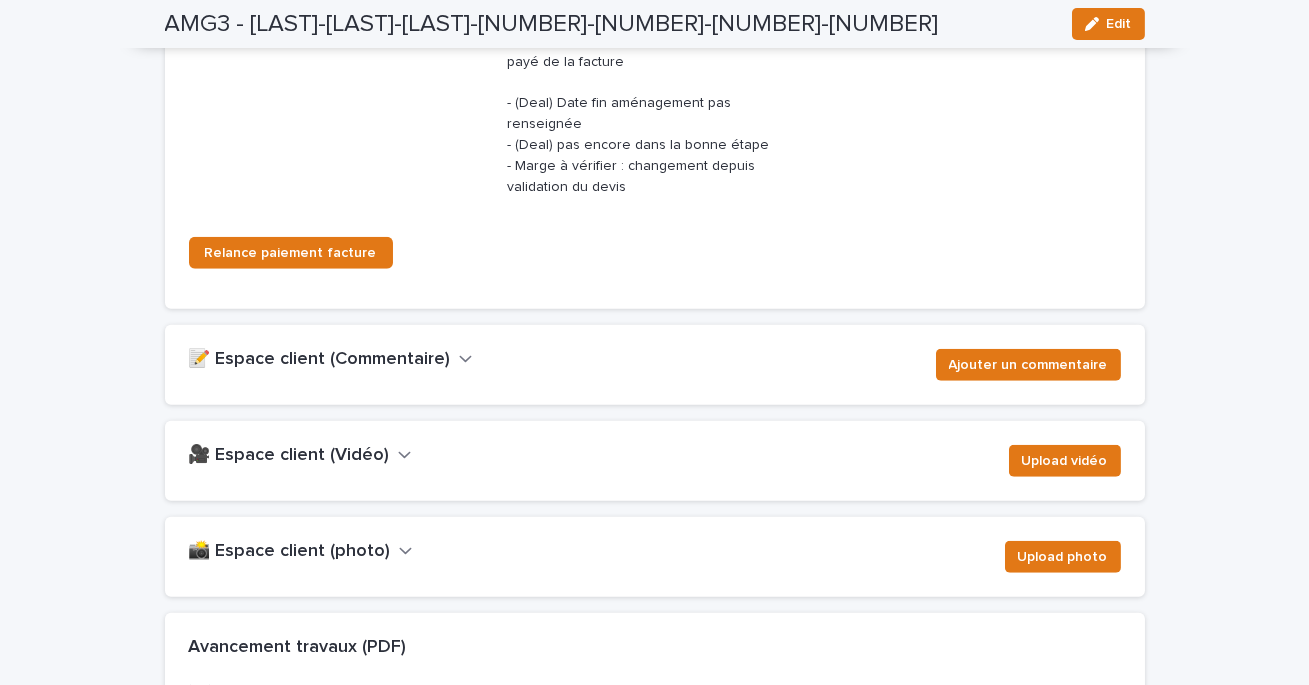 click on "📝 Espace client (Commentaire)" at bounding box center (320, 360) 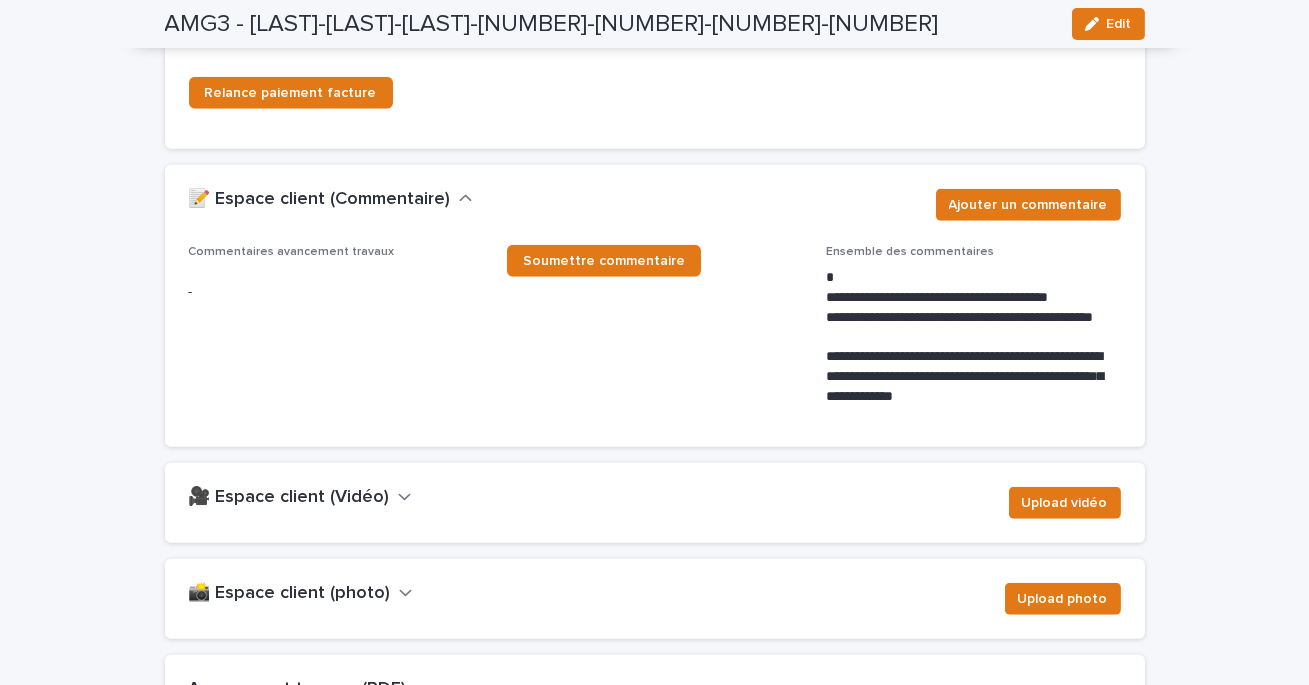 scroll, scrollTop: 3378, scrollLeft: 0, axis: vertical 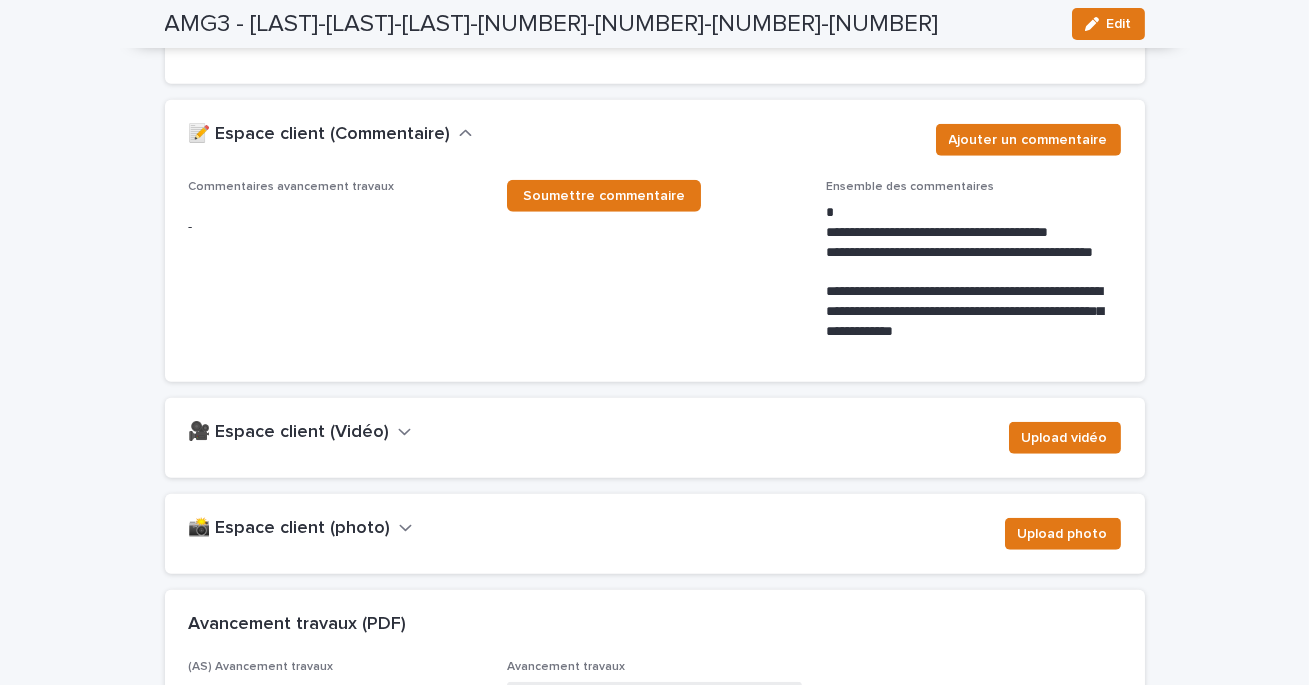 click on "📸 Espace client (photo)" at bounding box center [290, 529] 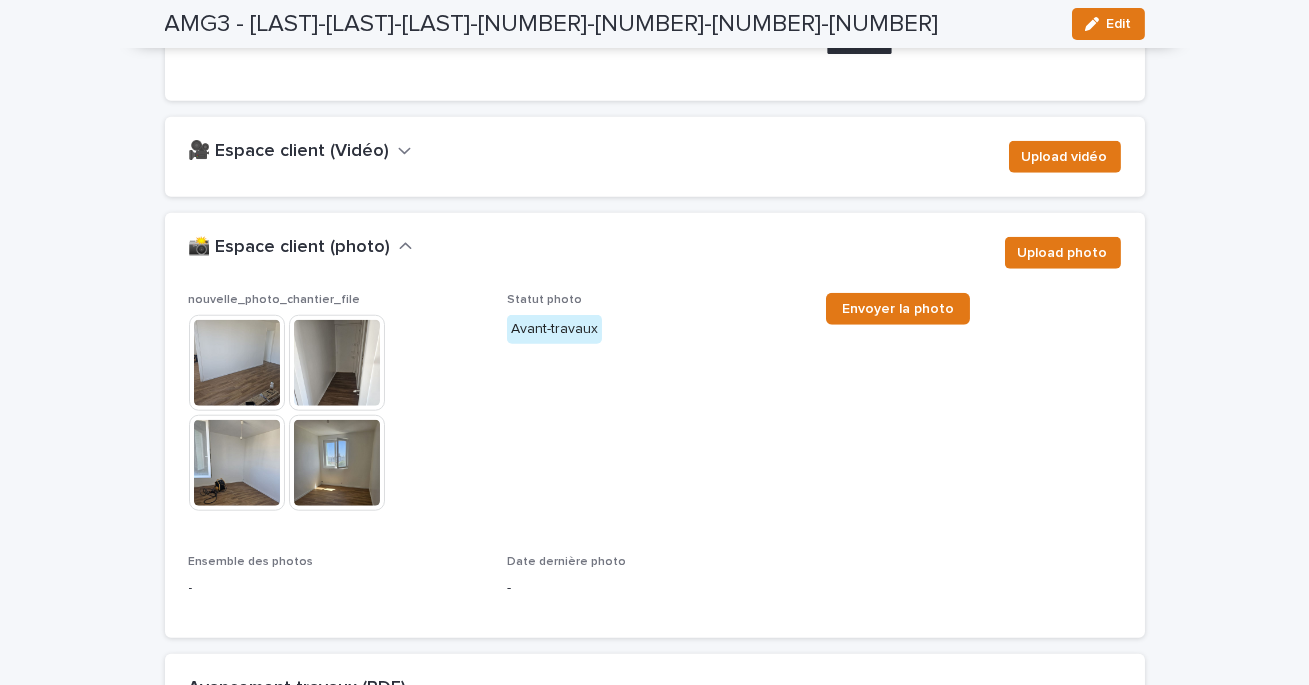 scroll, scrollTop: 3527, scrollLeft: 0, axis: vertical 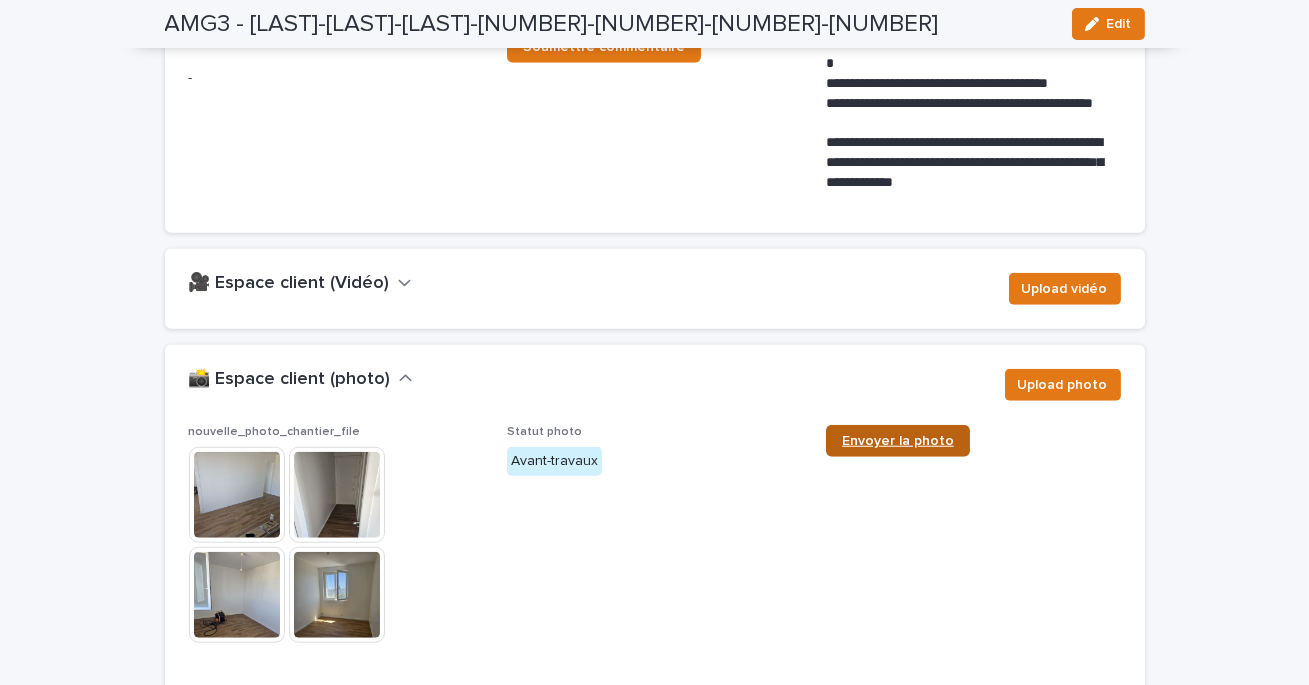 click on "Envoyer la photo" at bounding box center [898, 441] 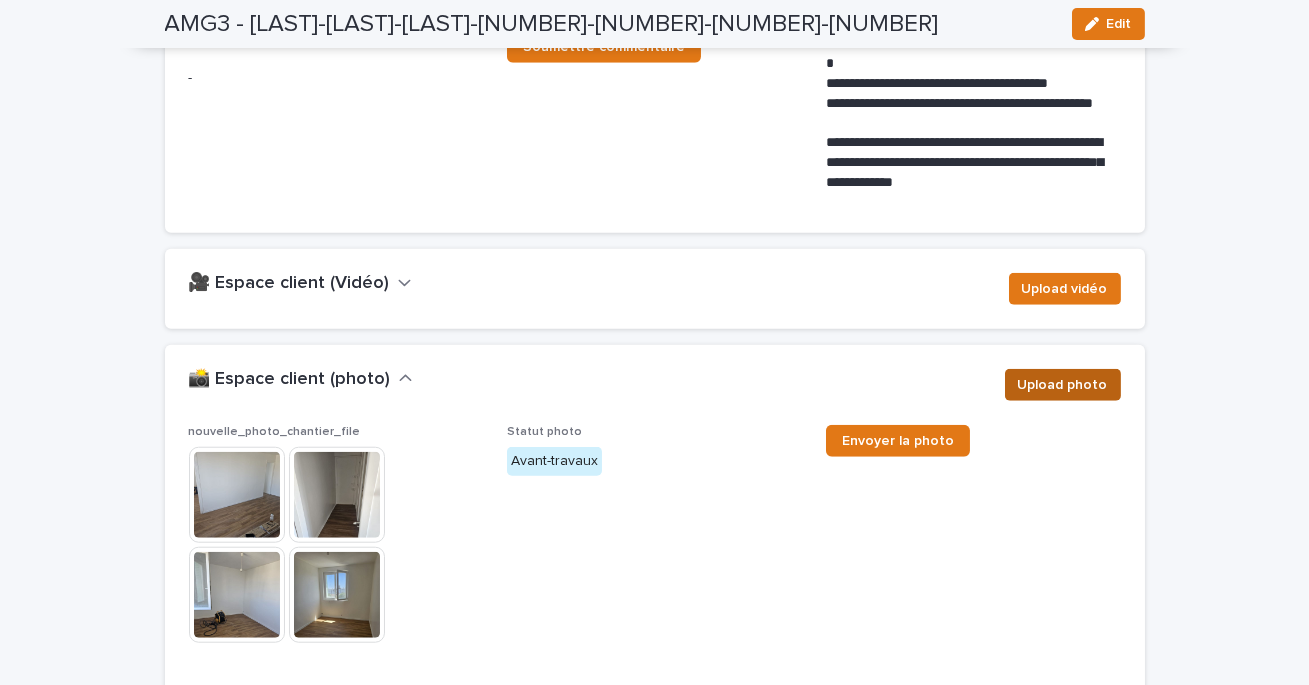 click on "Upload photo" at bounding box center (1063, 385) 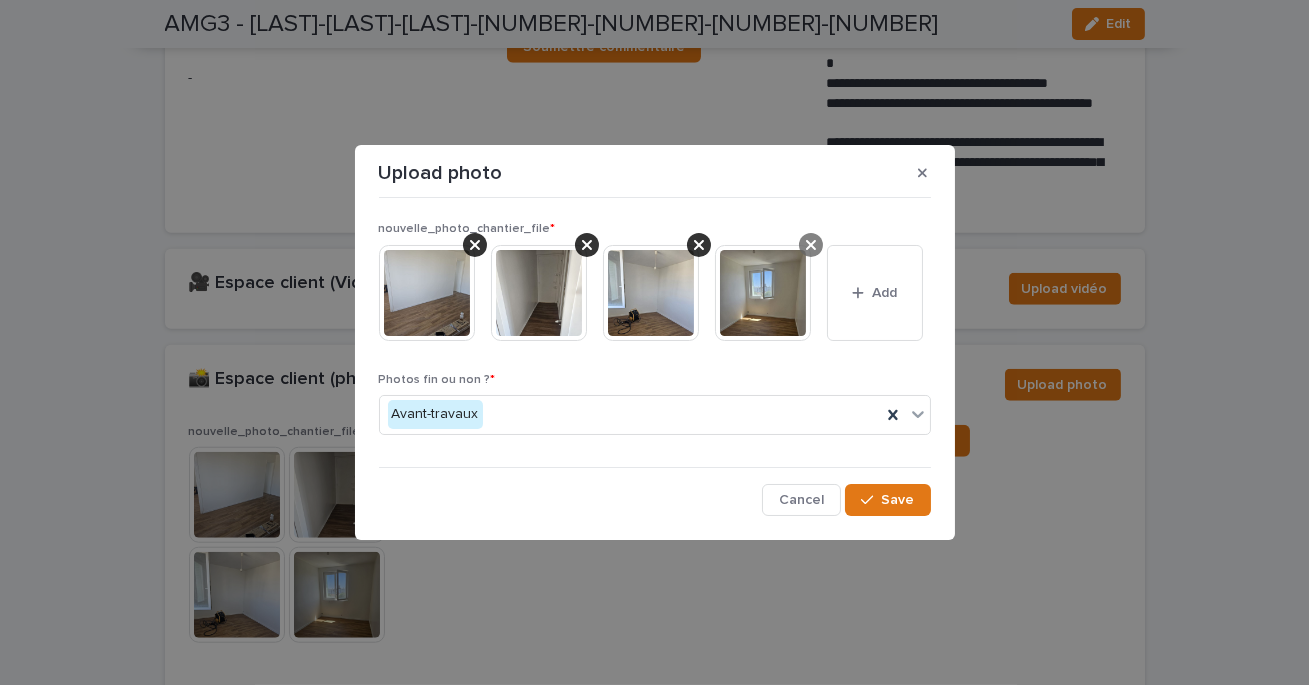 click 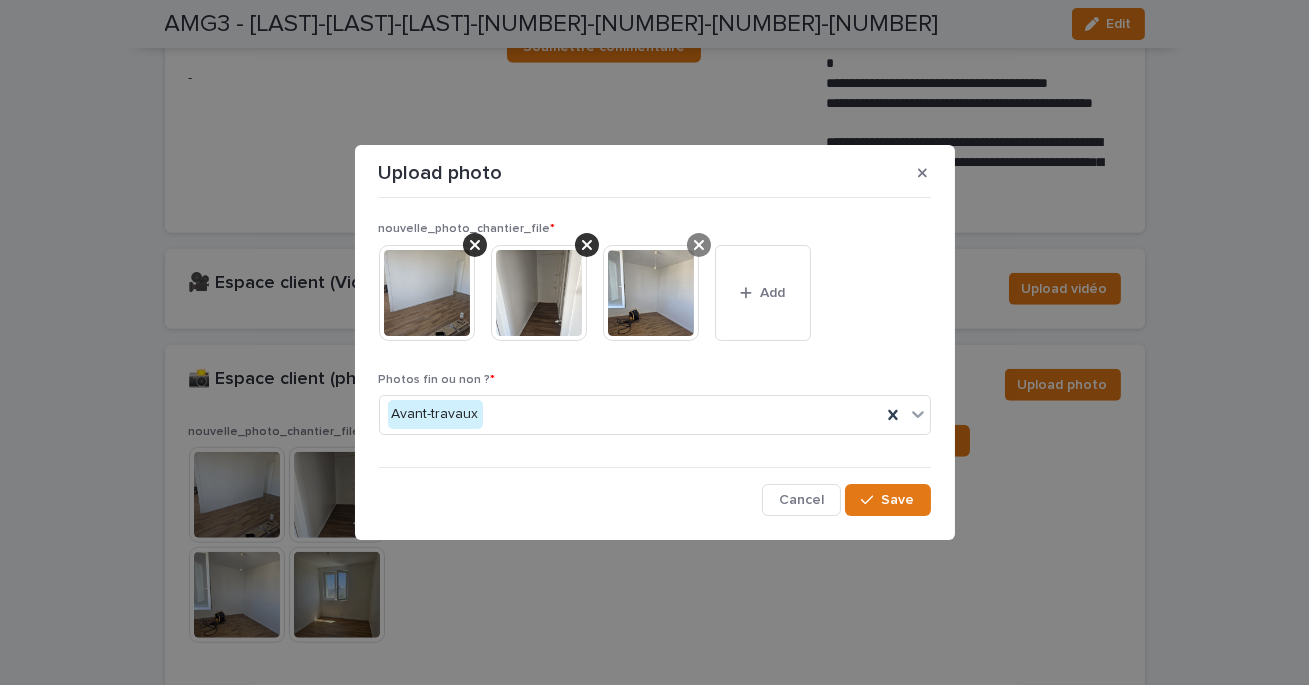 click 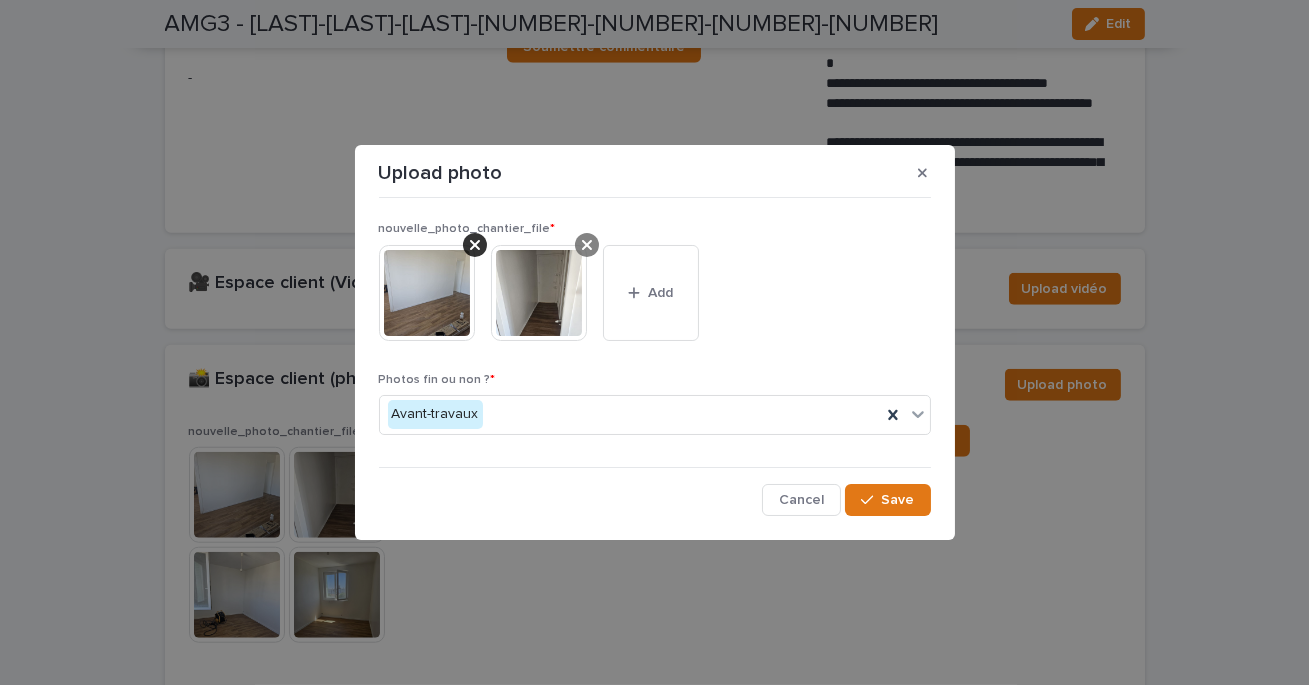 click at bounding box center (587, 245) 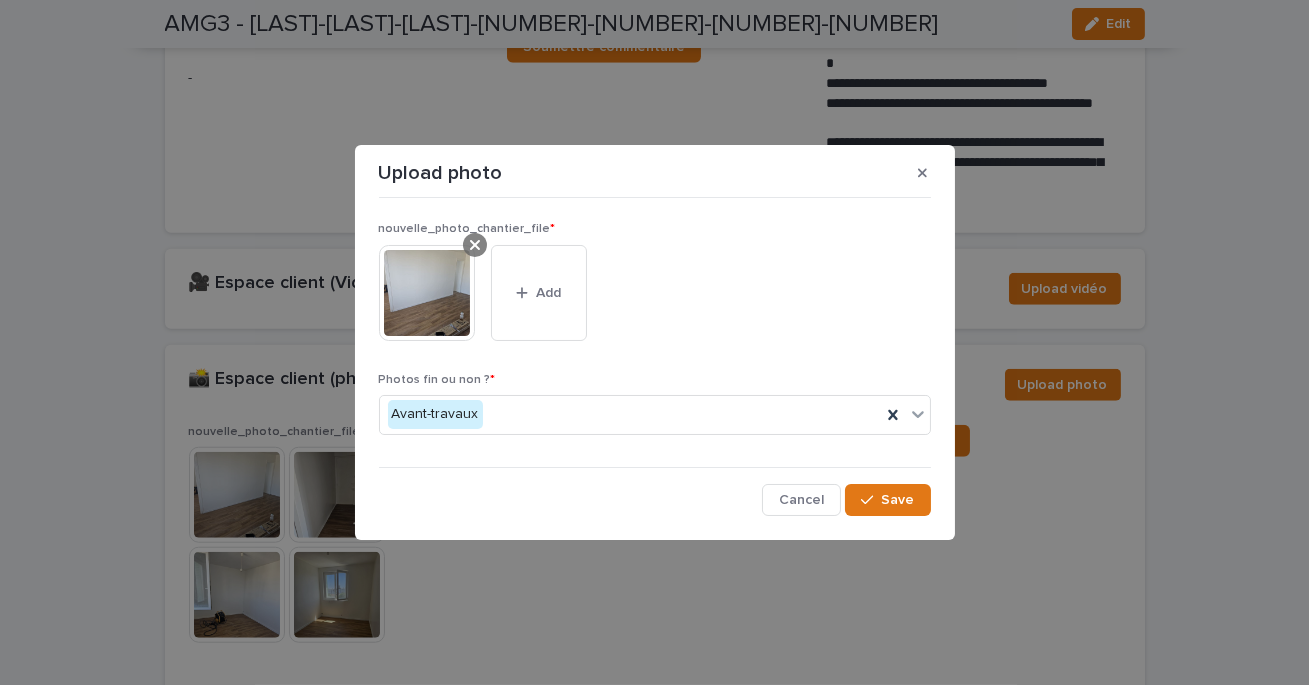 click 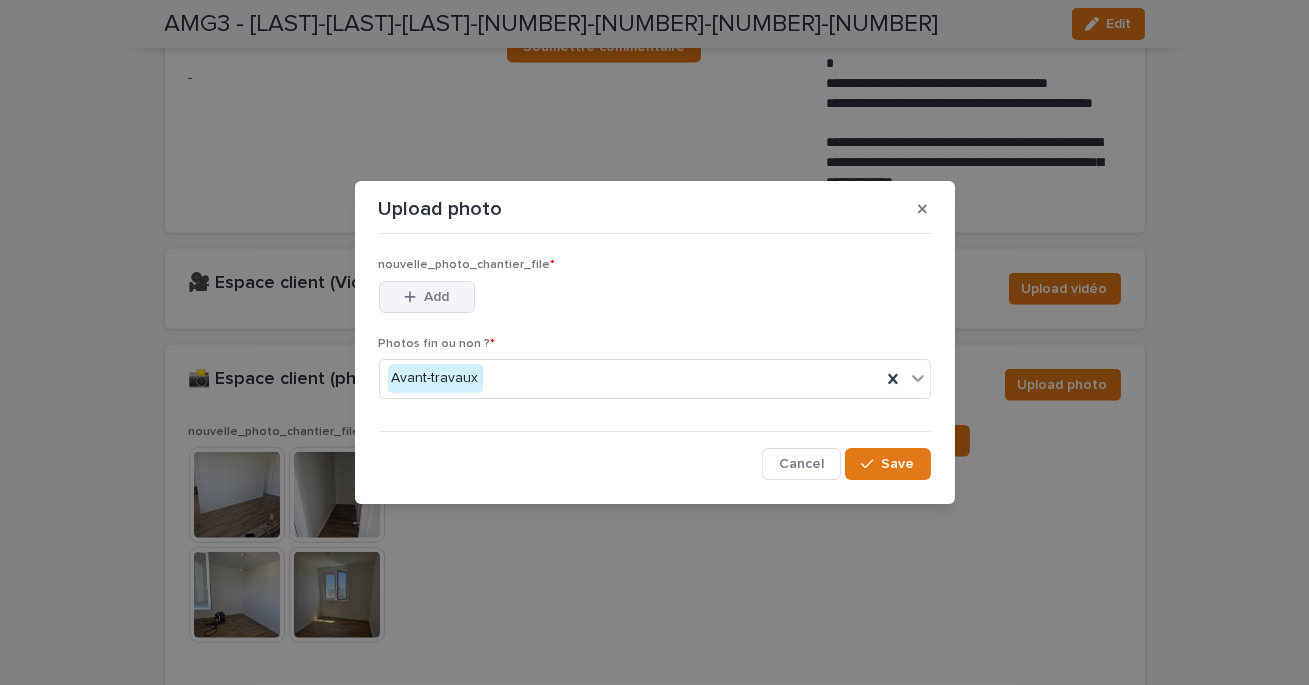 click on "Add" at bounding box center (427, 297) 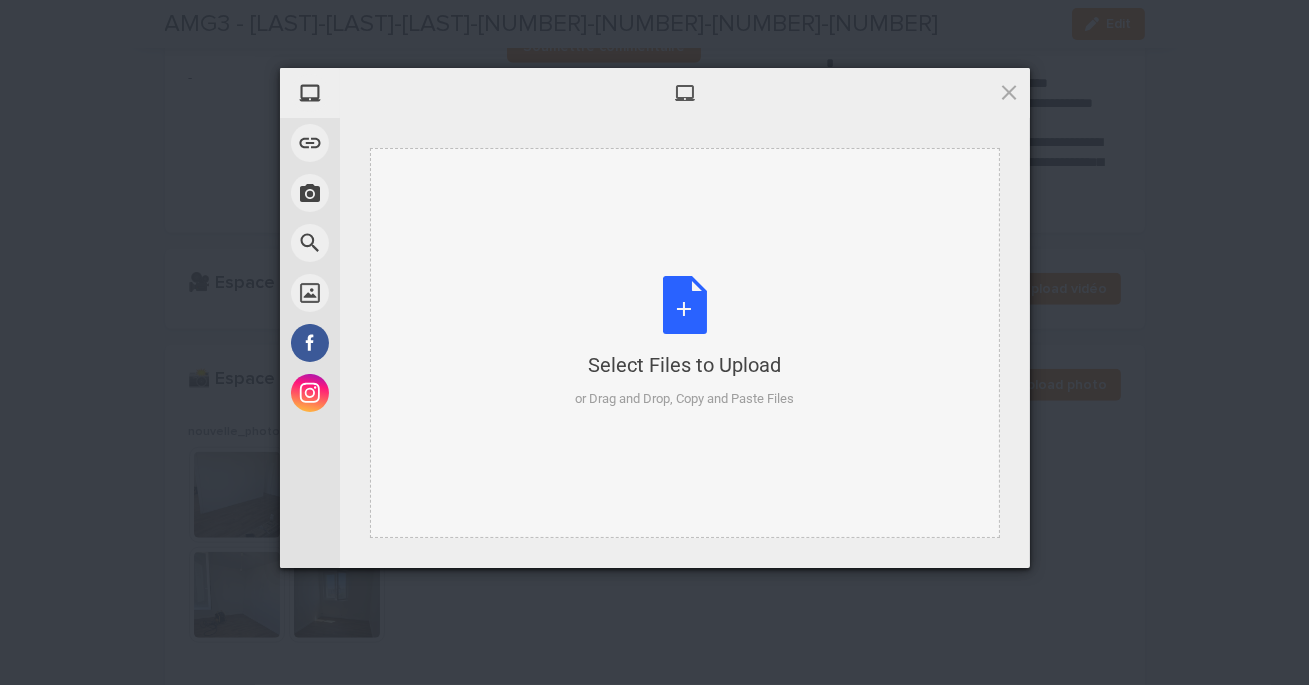 click on "Select Files to Upload
or Drag and Drop, Copy and Paste Files" at bounding box center [684, 342] 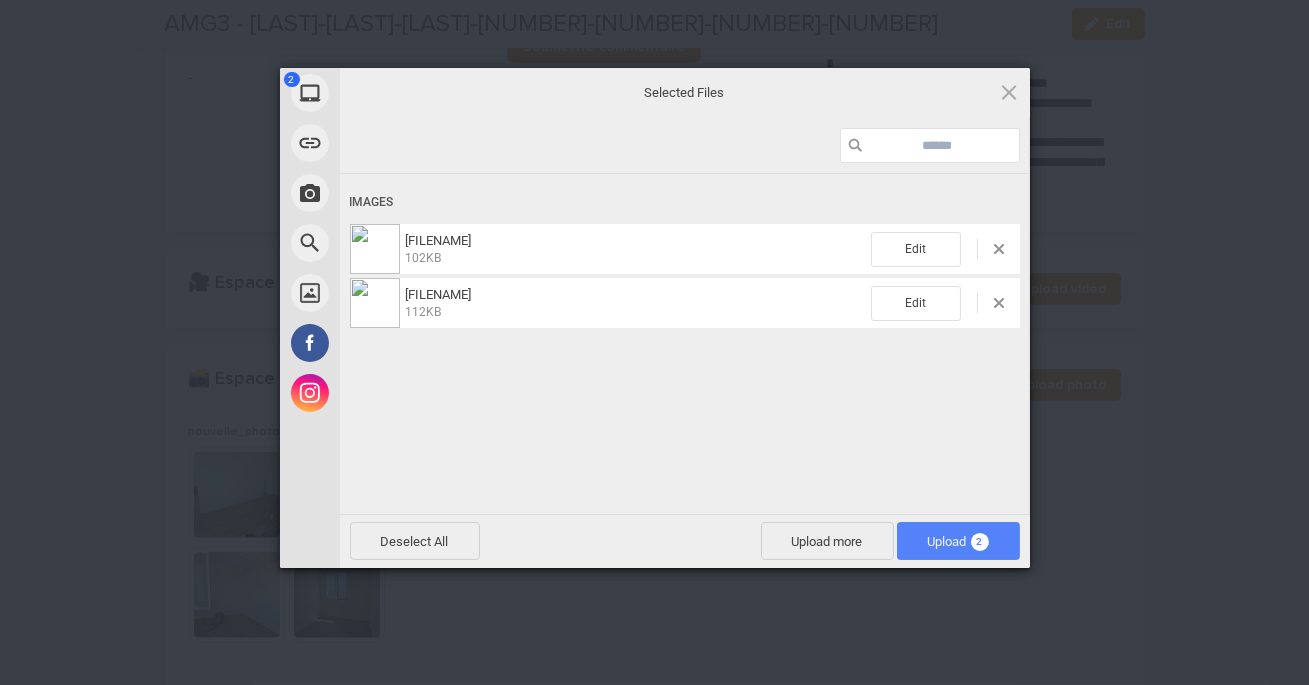 click on "Upload
2" at bounding box center [958, 541] 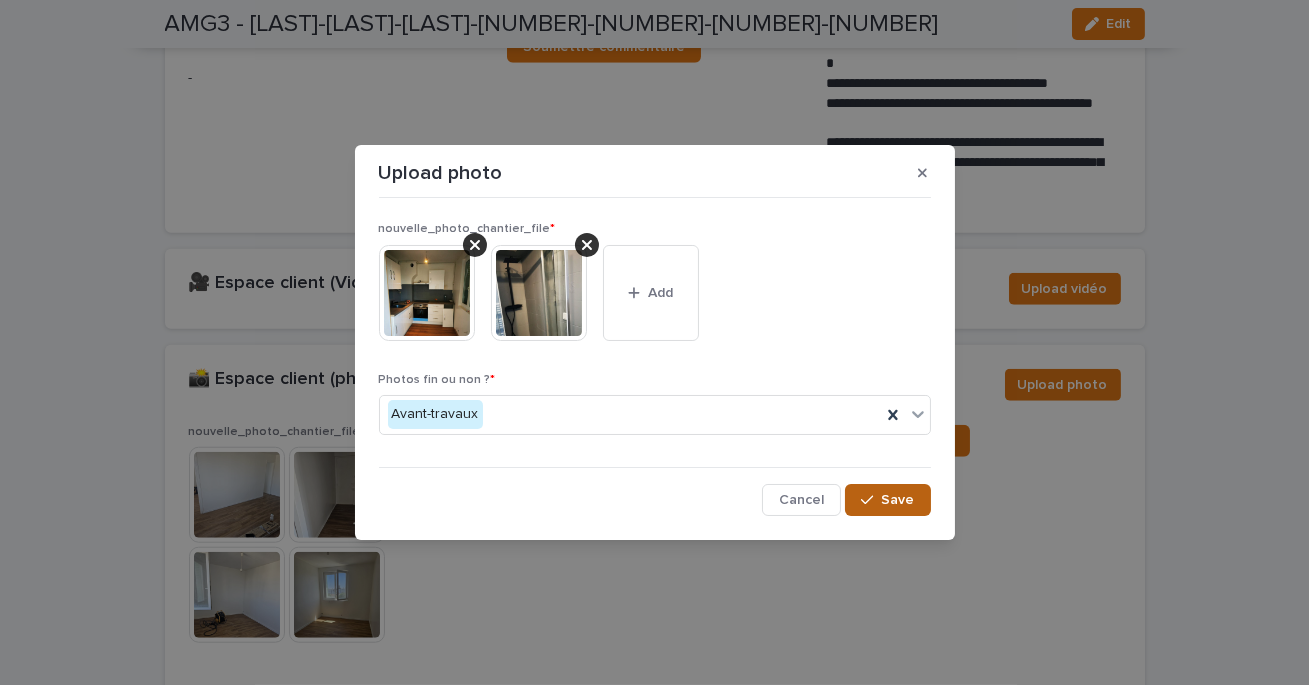 click at bounding box center (871, 500) 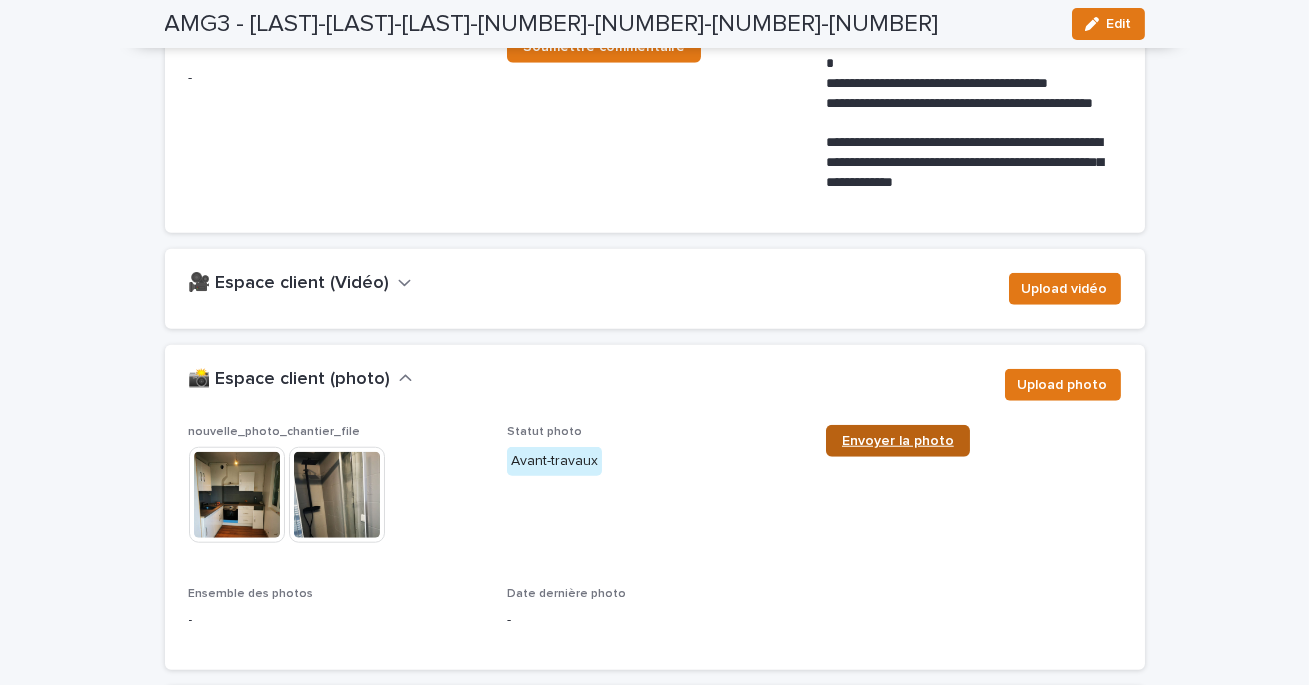 click on "Envoyer la photo" at bounding box center (898, 441) 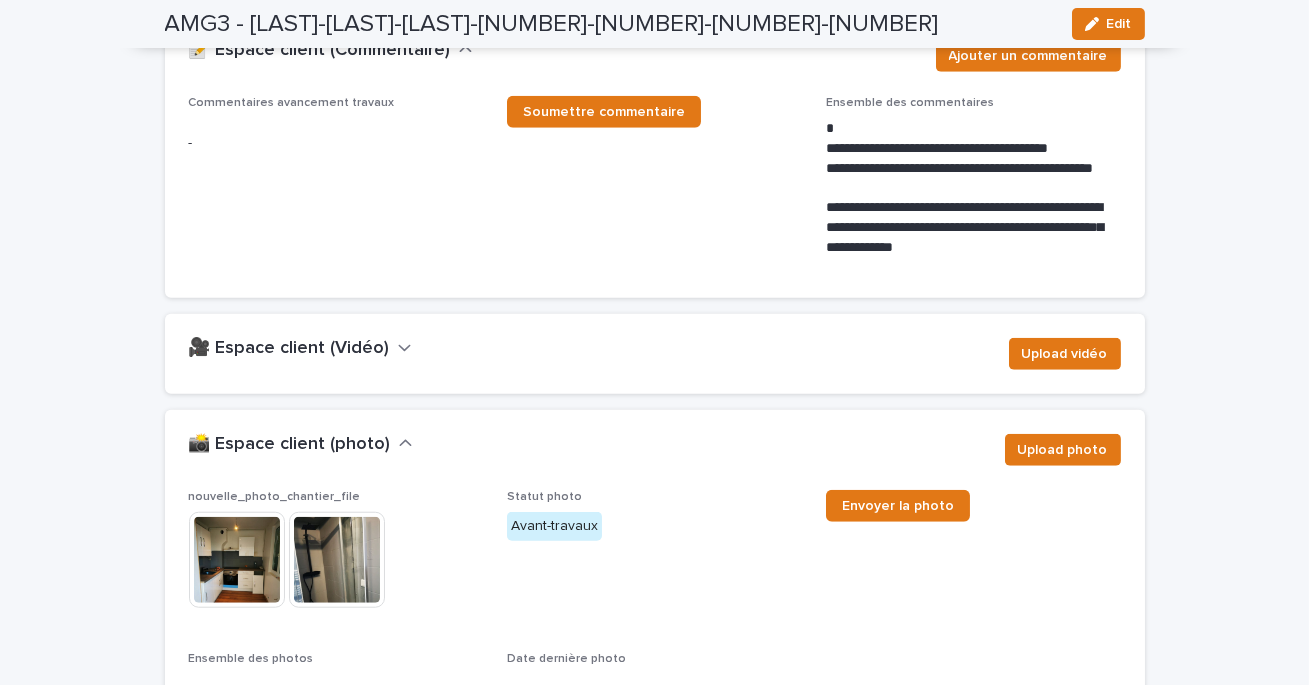 scroll, scrollTop: 3481, scrollLeft: 0, axis: vertical 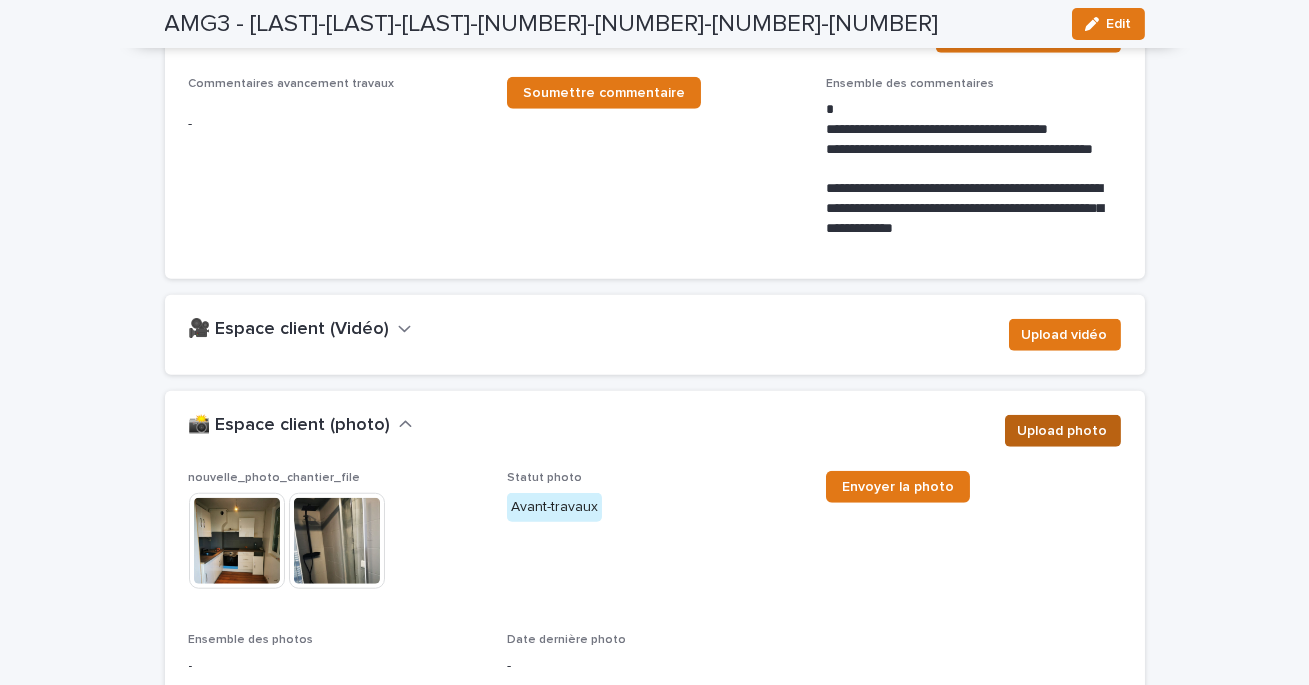 click on "Upload photo" at bounding box center (1063, 431) 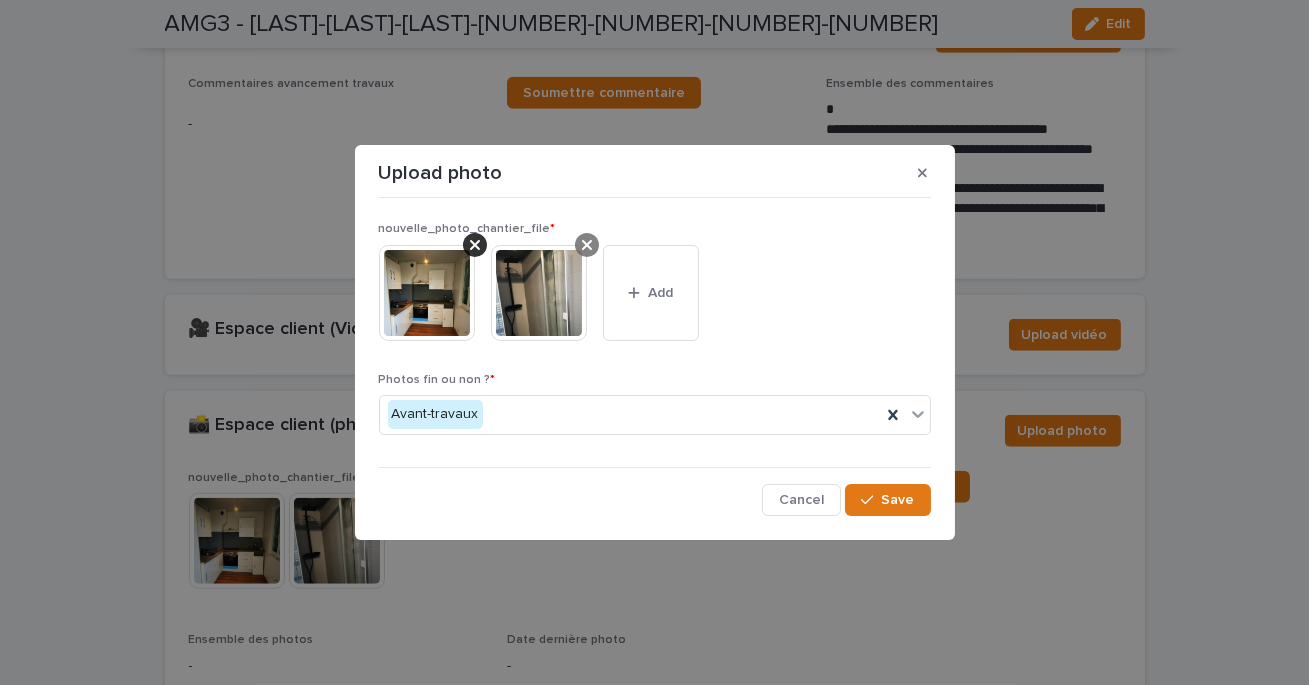 click at bounding box center (587, 245) 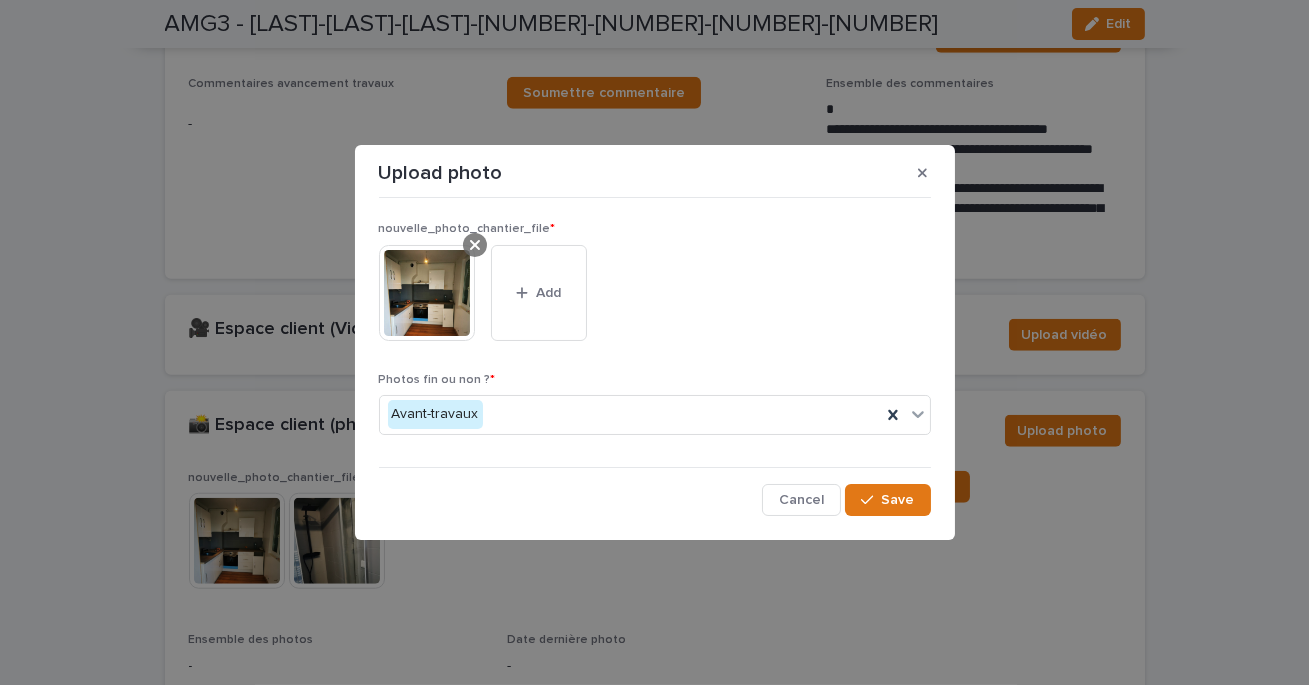 click 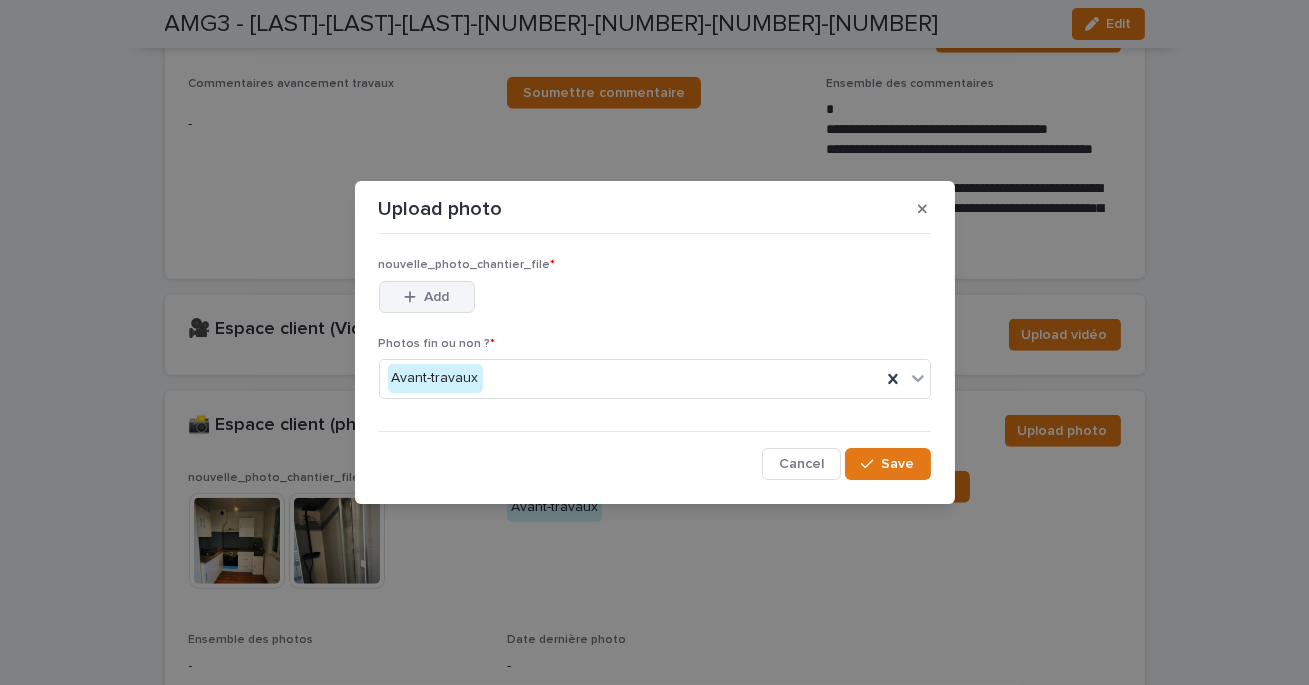 click on "Add" at bounding box center (436, 297) 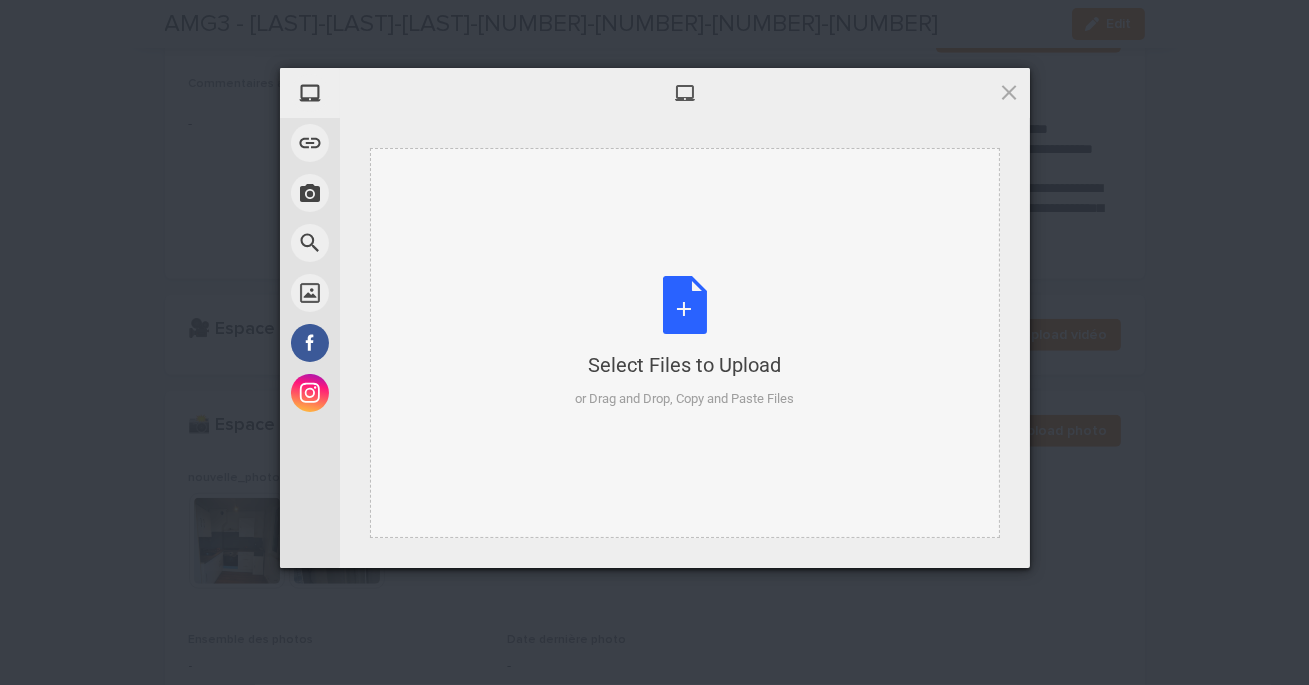 click on "Select Files to Upload
or Drag and Drop, Copy and Paste Files" at bounding box center (684, 342) 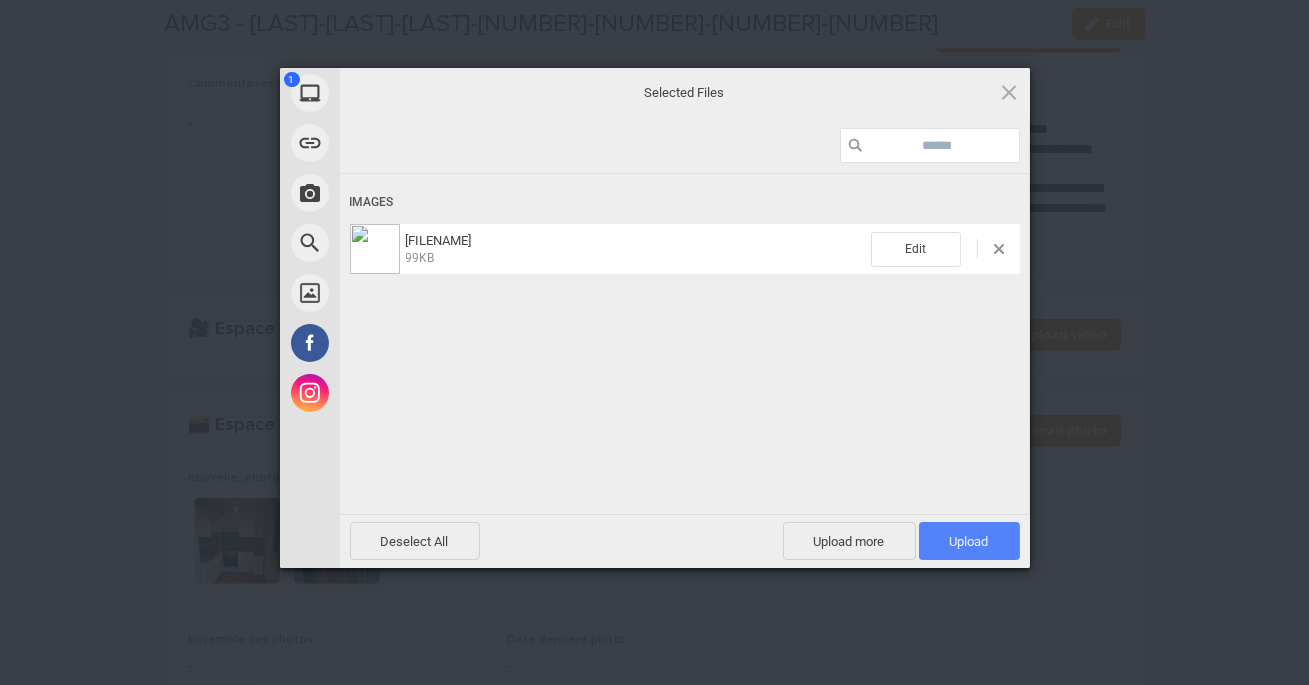 click on "Upload
1" at bounding box center (969, 541) 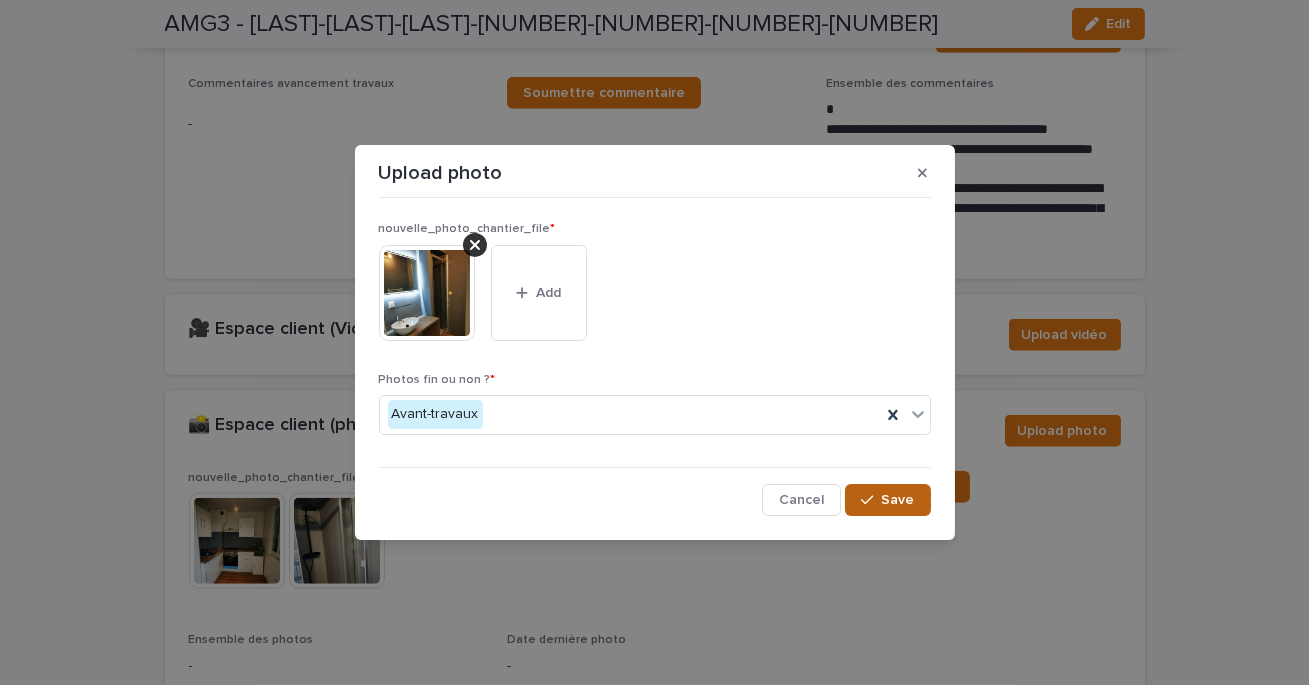 click on "Save" at bounding box center (898, 500) 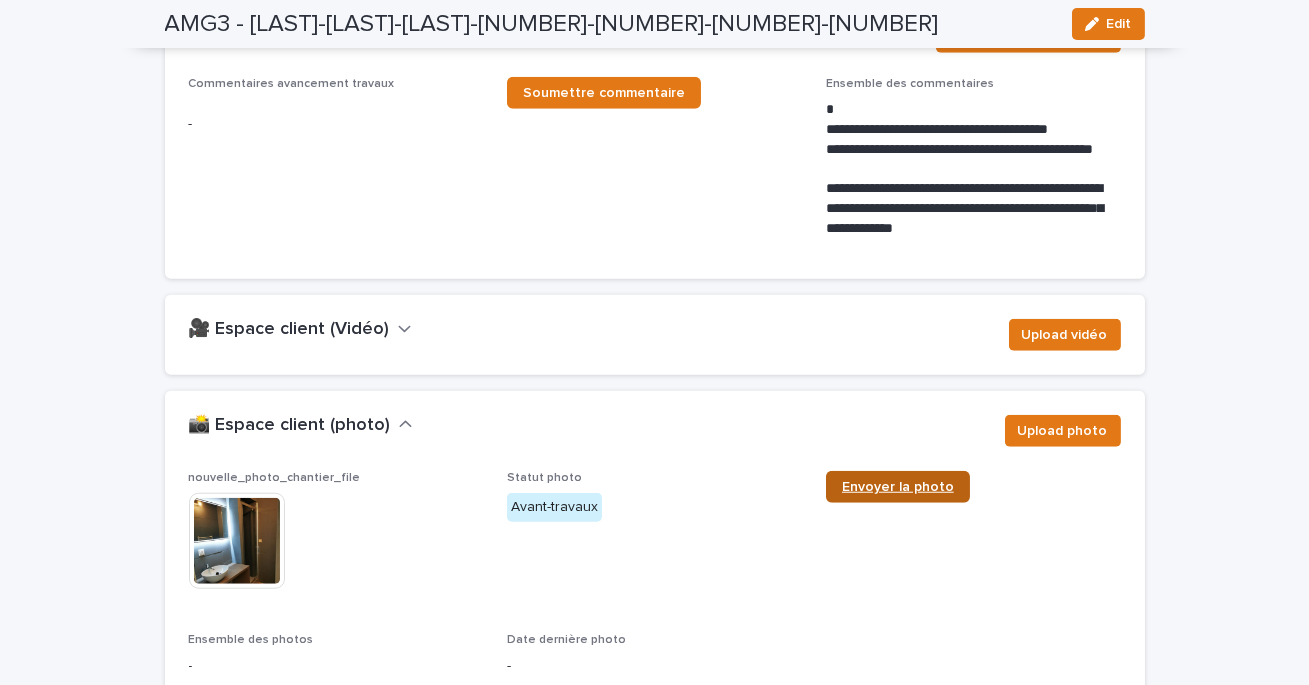 click on "Envoyer la photo" at bounding box center (898, 487) 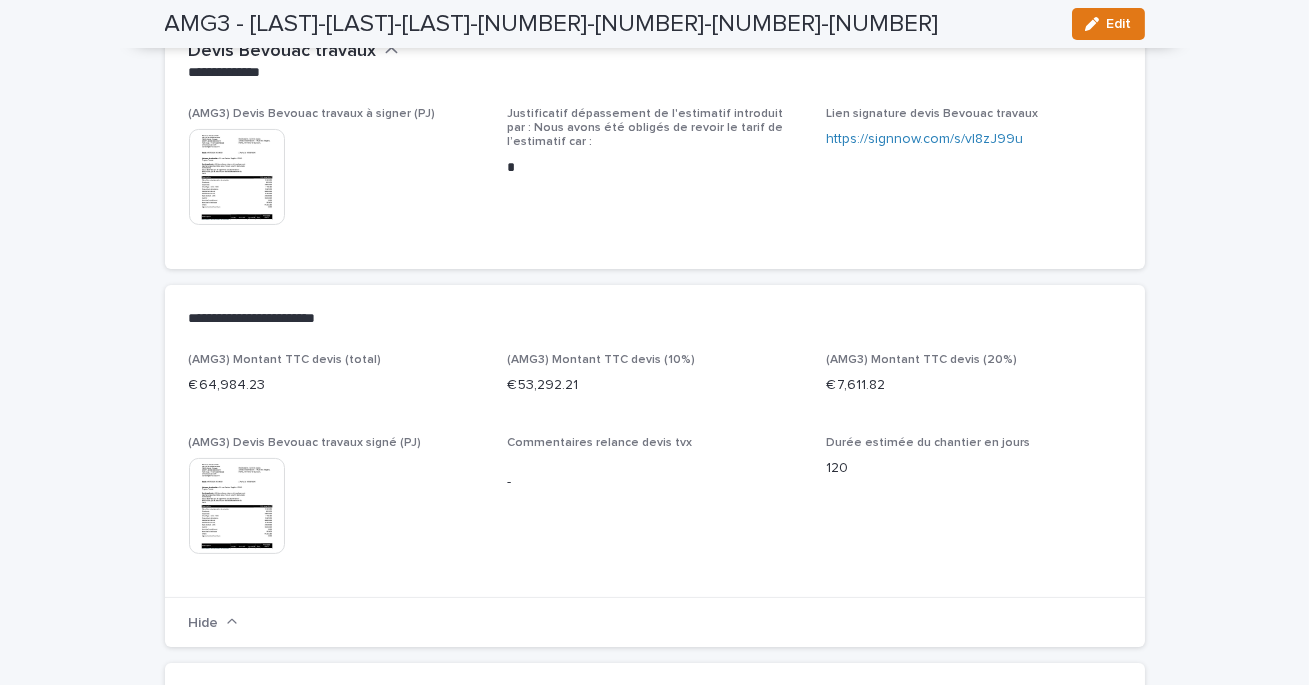 scroll, scrollTop: 0, scrollLeft: 0, axis: both 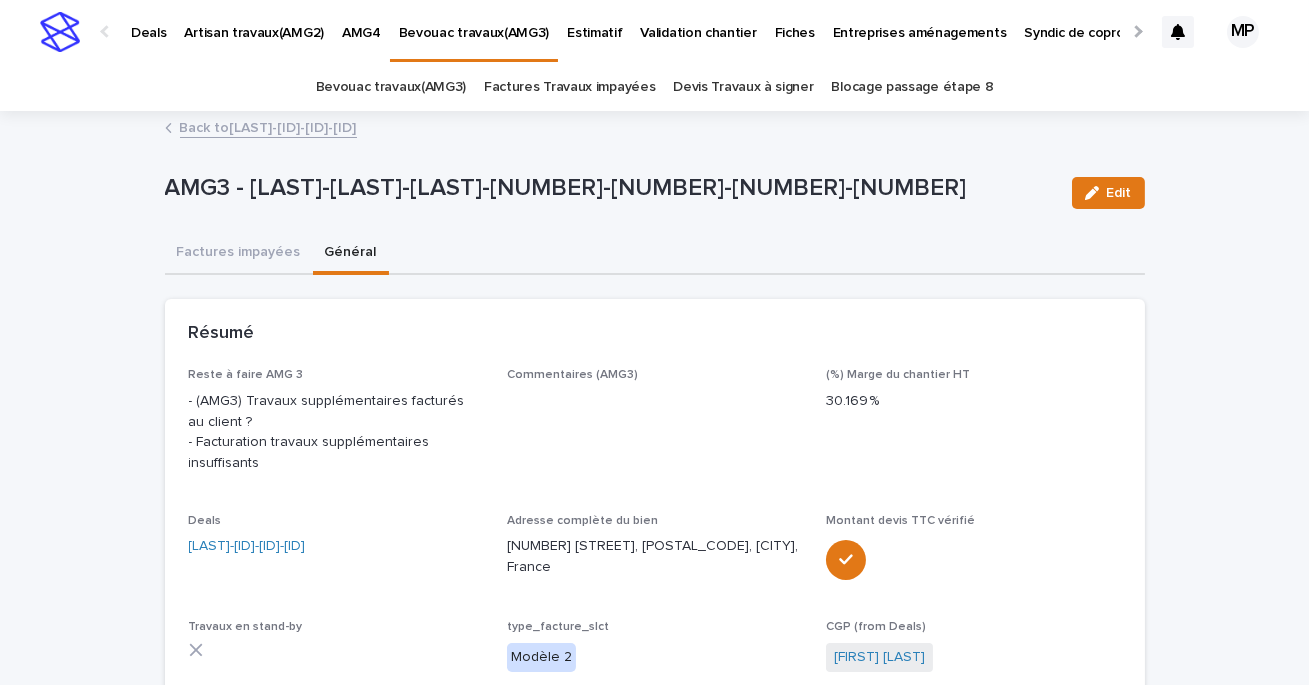 click on "Back to  [LAST]-[ID]-[ID]-[ID]" at bounding box center (268, 126) 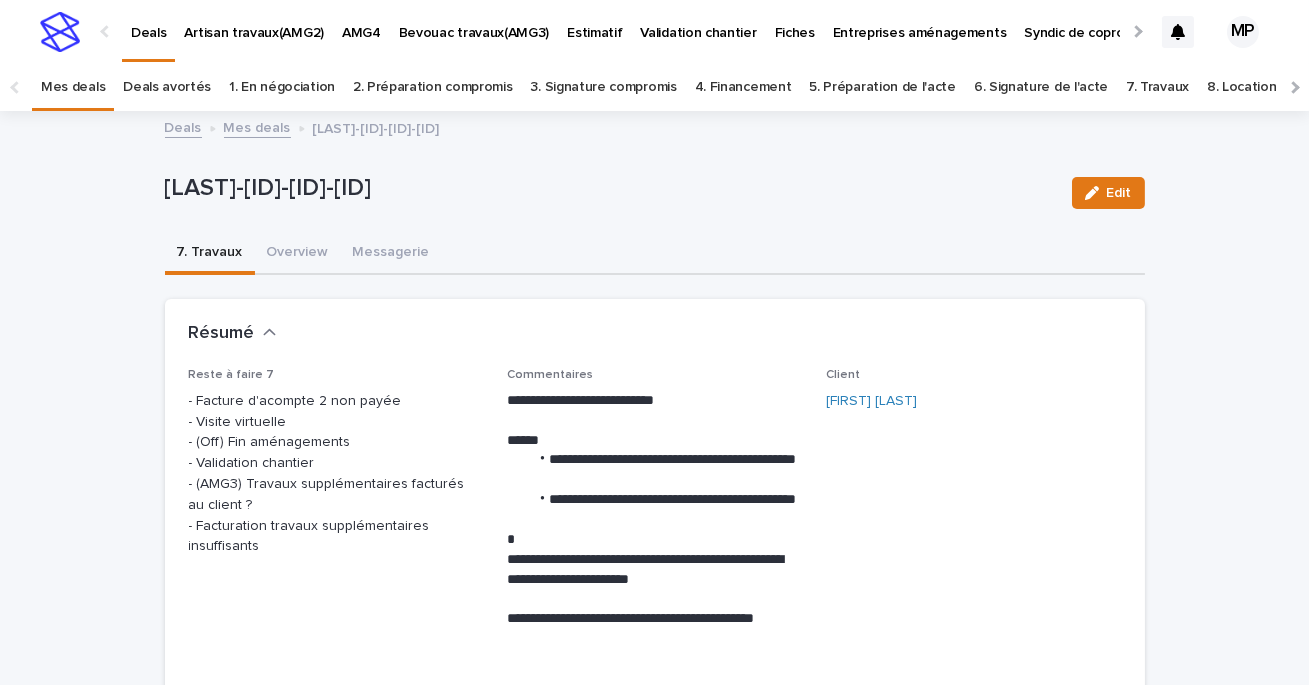 scroll, scrollTop: 64, scrollLeft: 0, axis: vertical 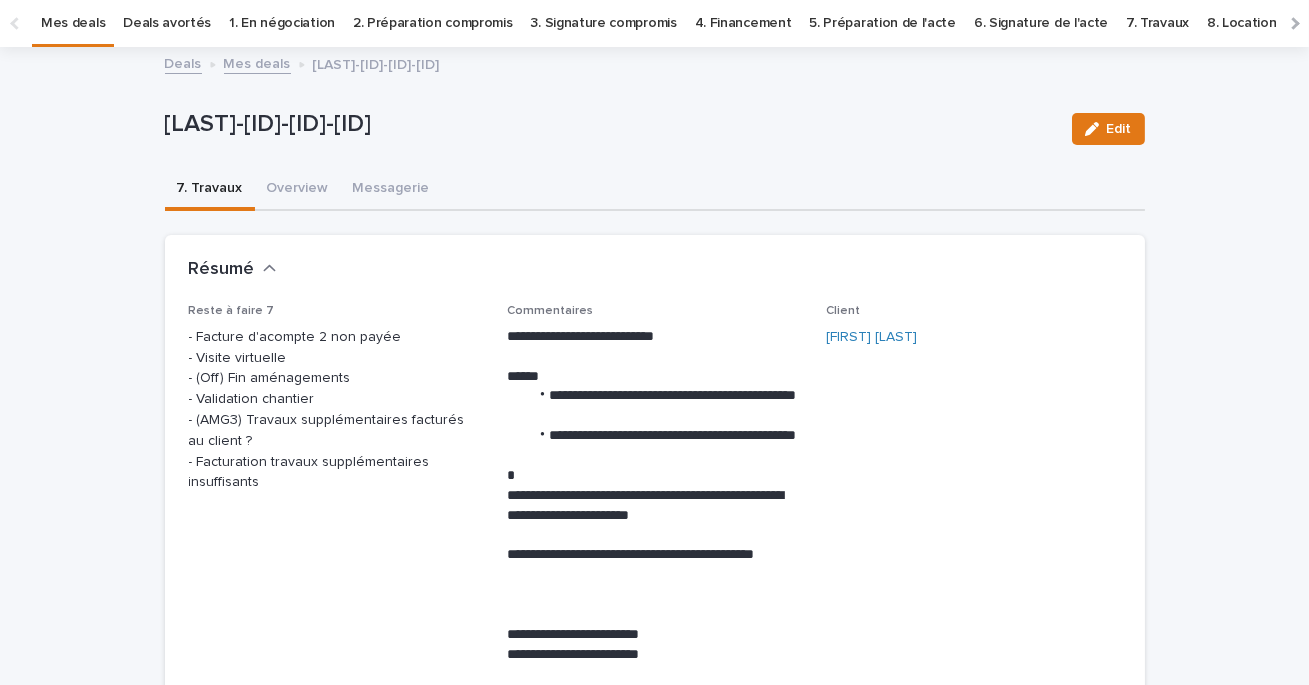 click on "Deals" at bounding box center (183, 62) 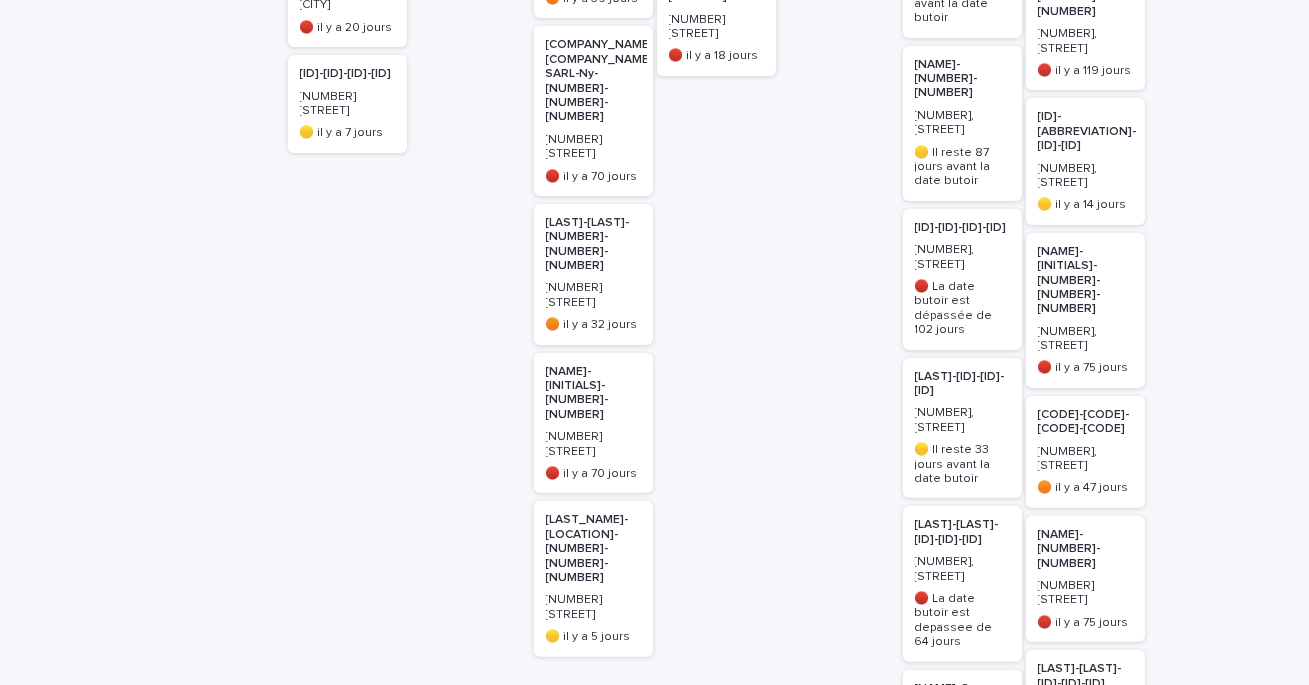 scroll, scrollTop: 1352, scrollLeft: 0, axis: vertical 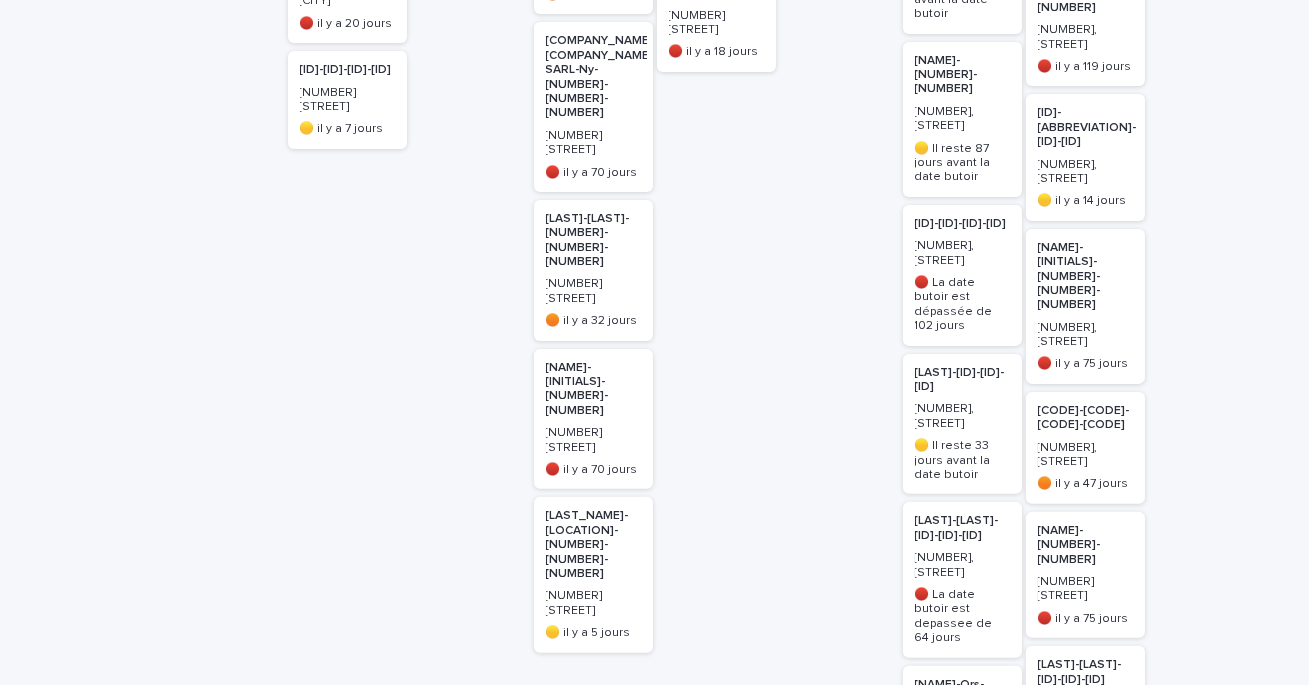 click on "[LAST]-[LAST]-[ID]-[ID]-[ID]" at bounding box center (962, 528) 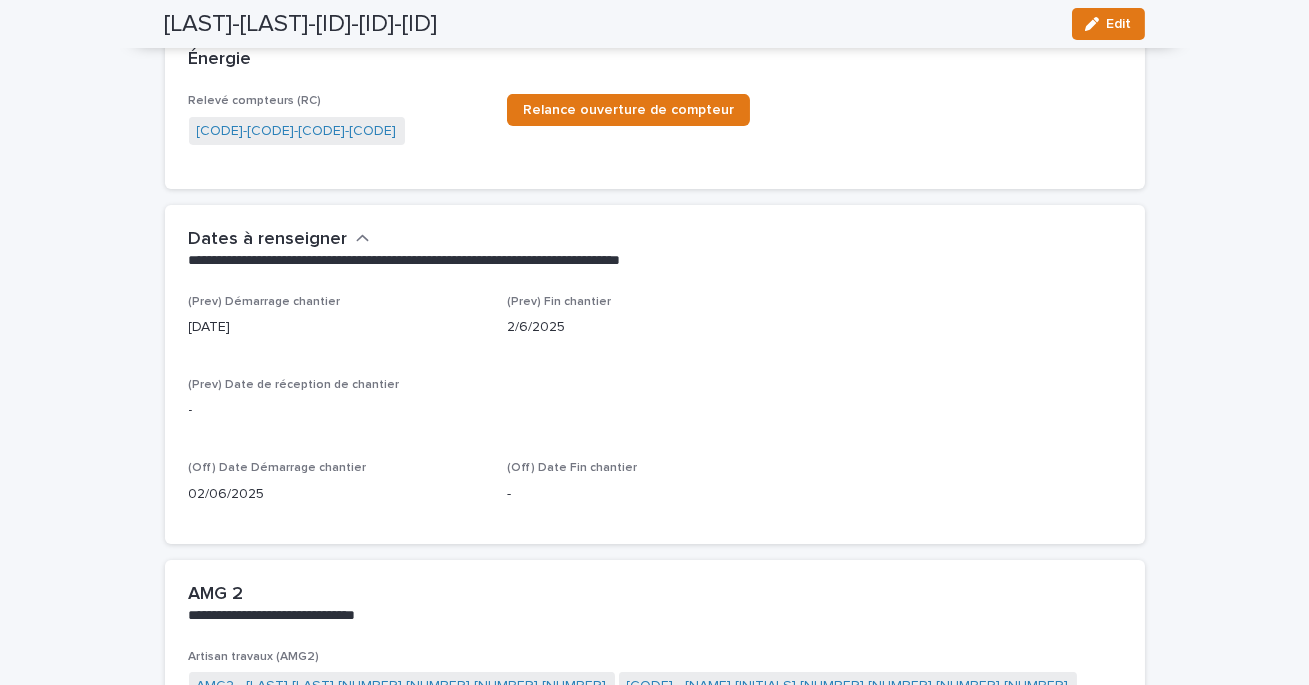 scroll, scrollTop: 0, scrollLeft: 0, axis: both 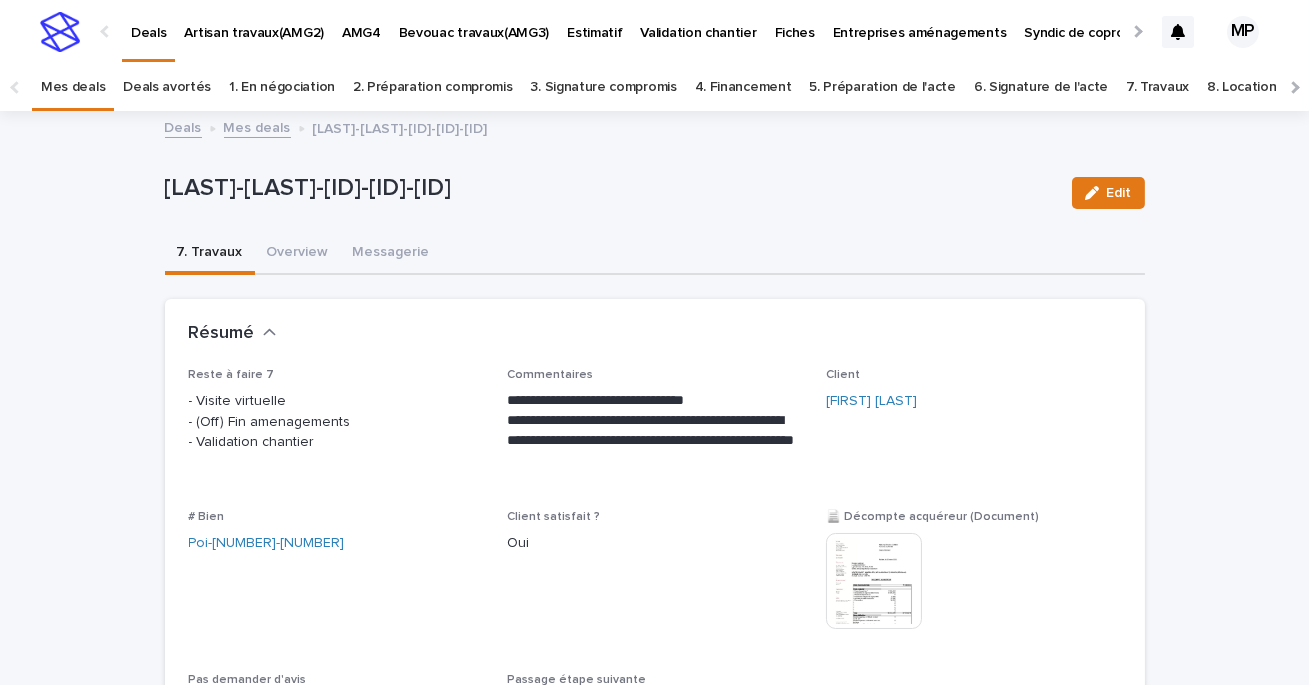 click on "Mes deals" at bounding box center [257, 126] 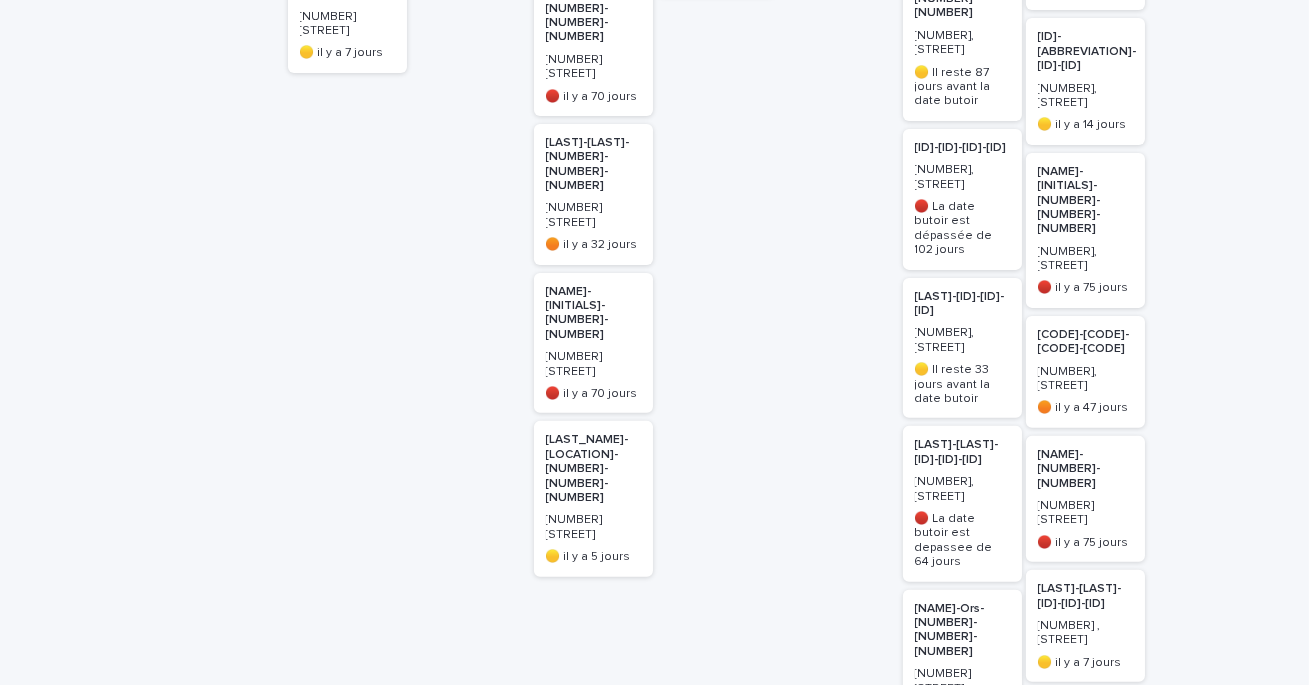 scroll, scrollTop: 1432, scrollLeft: 0, axis: vertical 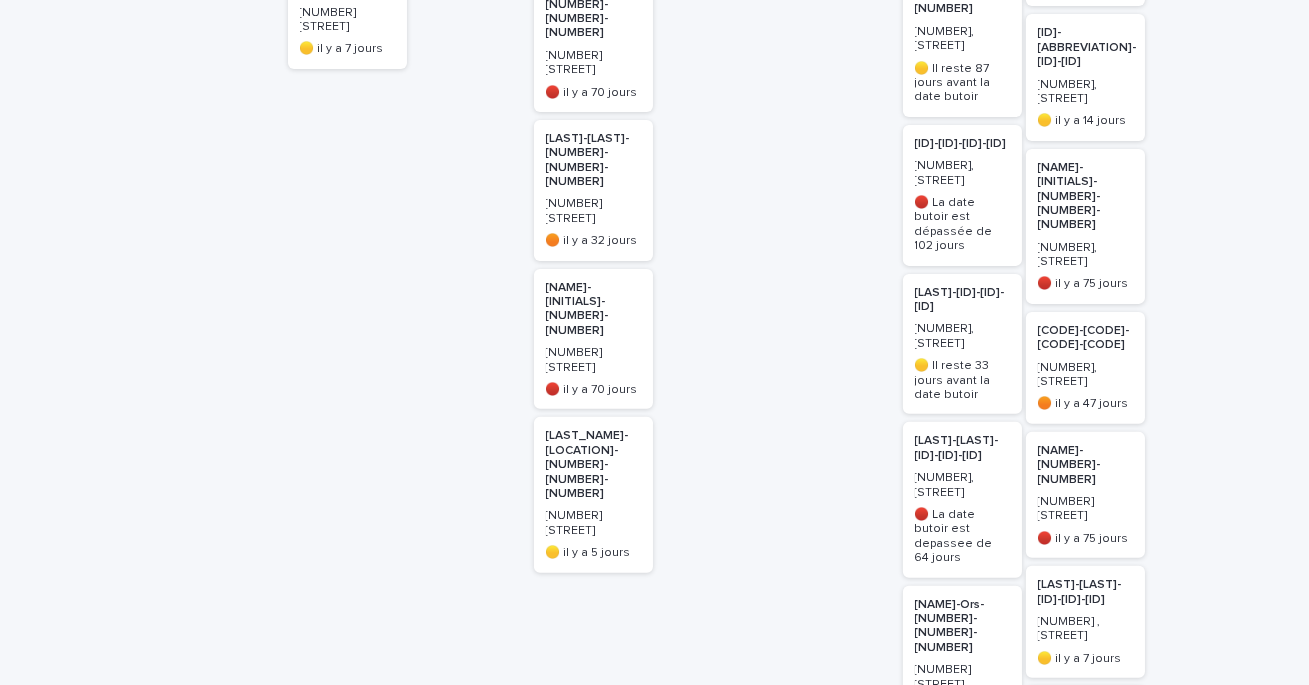 click on "[NAME]-Ors-[NUMBER]-[NUMBER]-[NUMBER]" at bounding box center [962, 627] 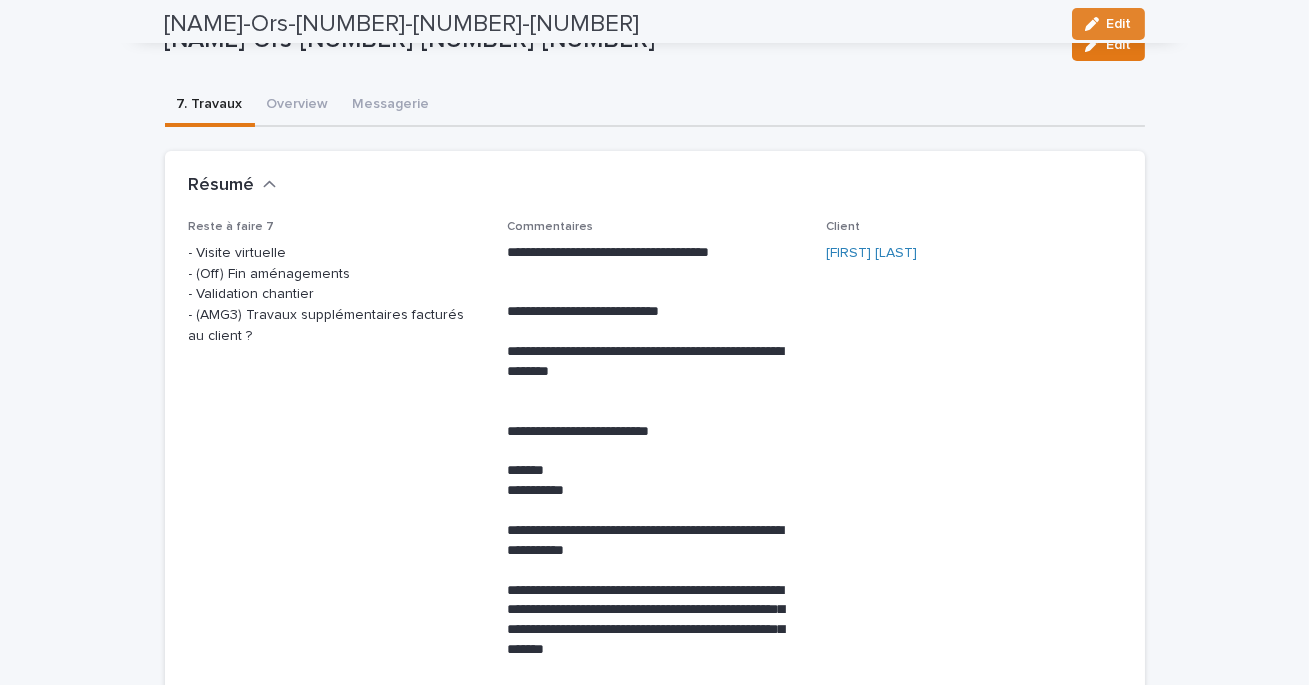 scroll, scrollTop: 0, scrollLeft: 0, axis: both 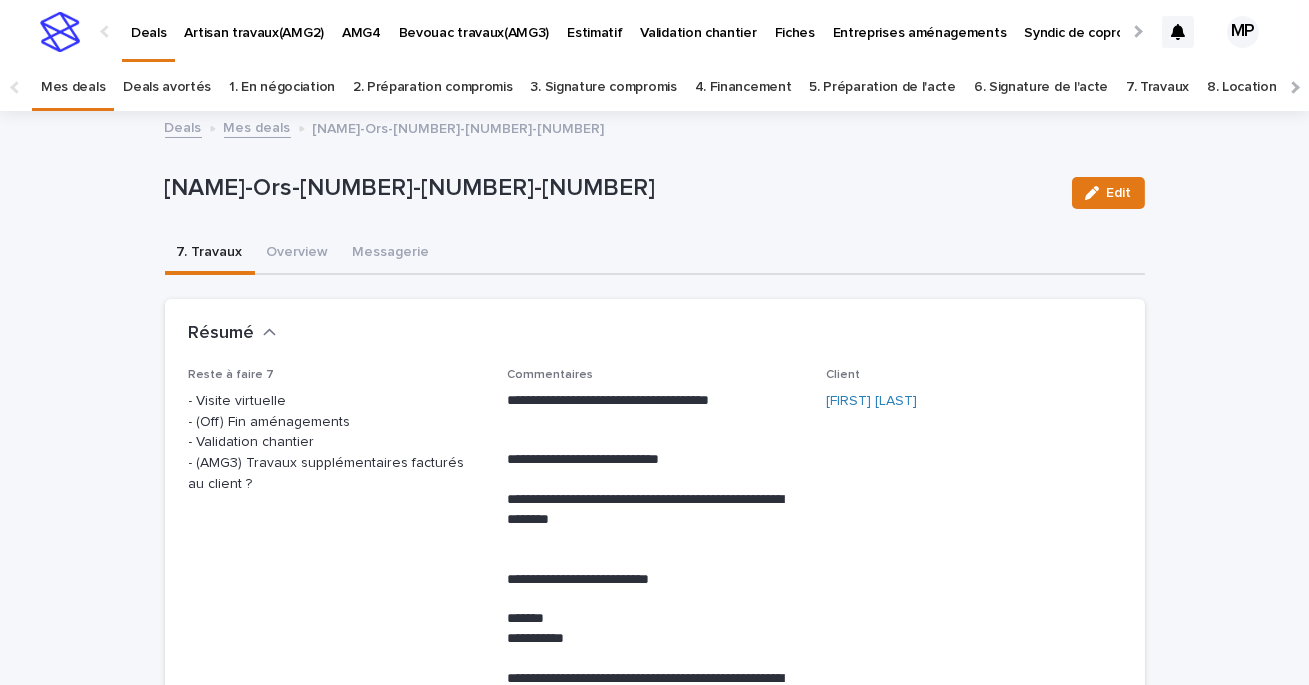 click on "Mes deals" at bounding box center [257, 126] 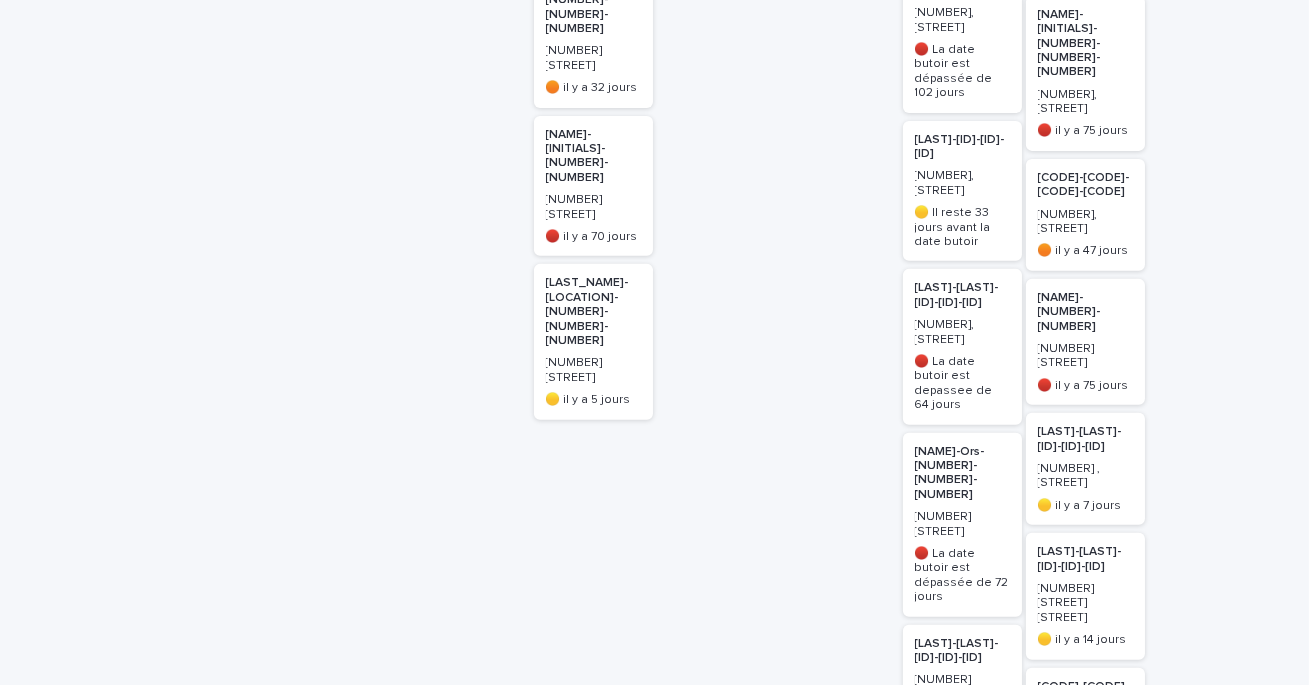 scroll, scrollTop: 1587, scrollLeft: 0, axis: vertical 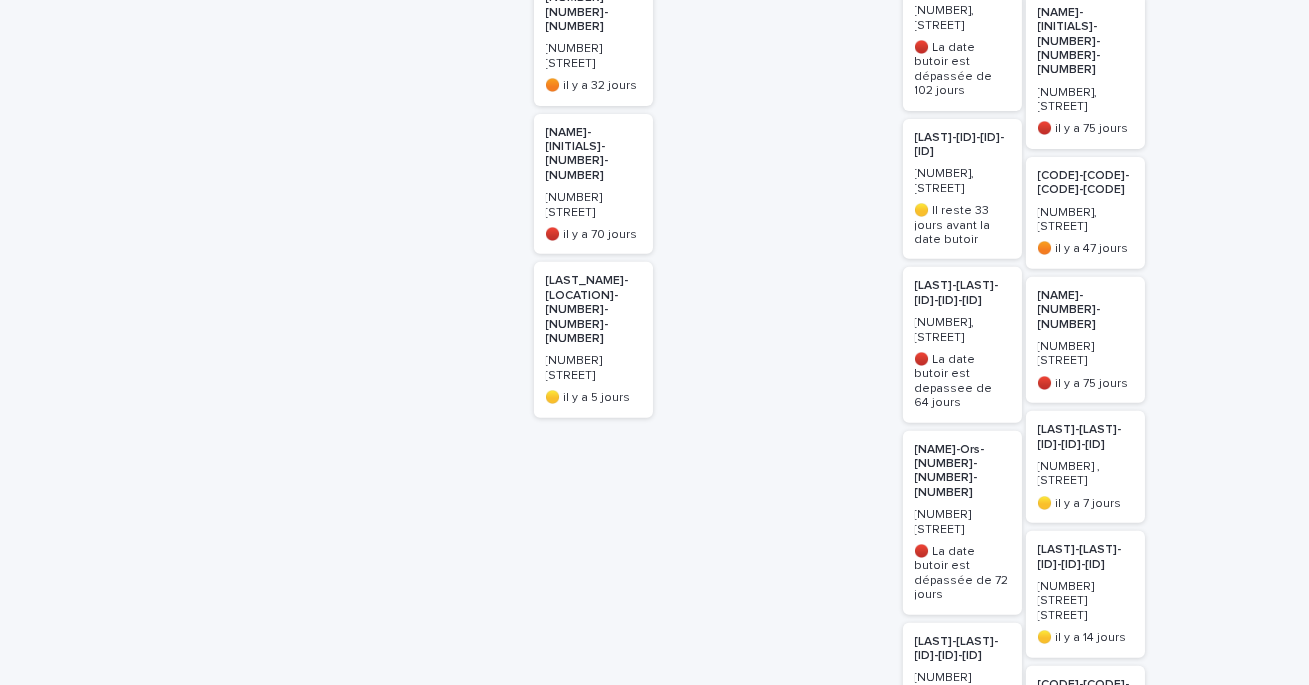 click on "[NUMBER] [STREET]" at bounding box center (962, 683) 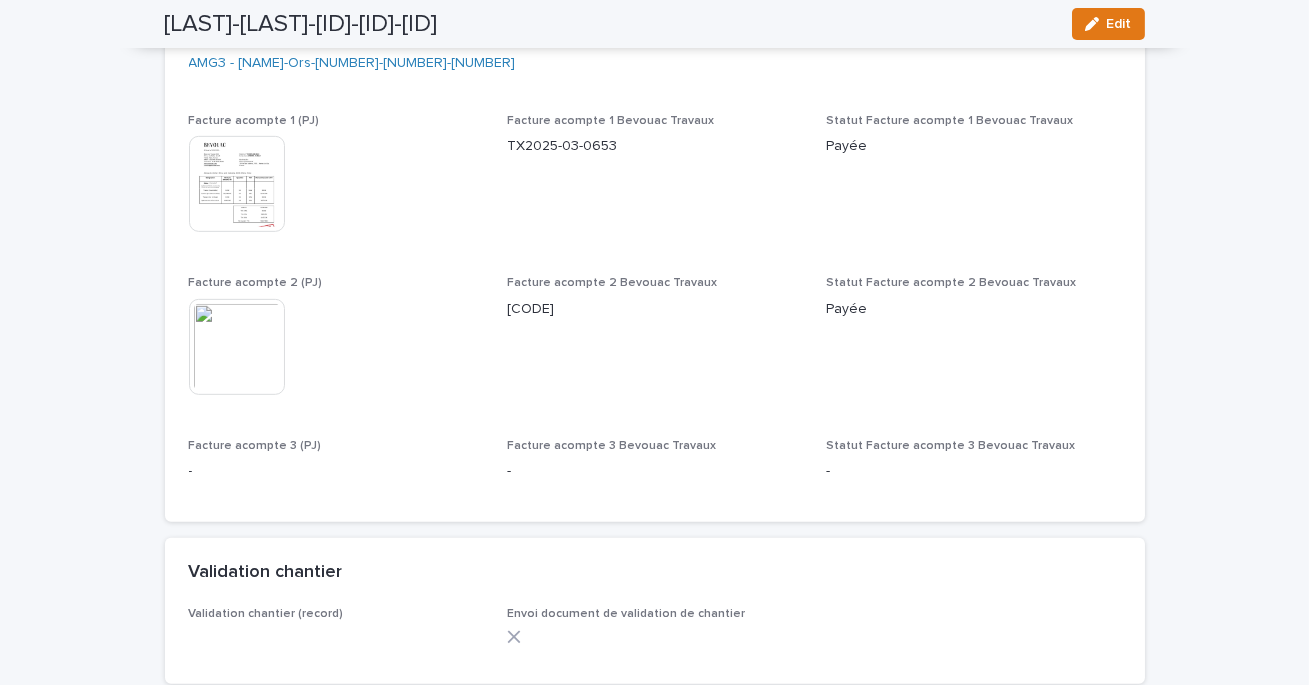 scroll, scrollTop: 0, scrollLeft: 0, axis: both 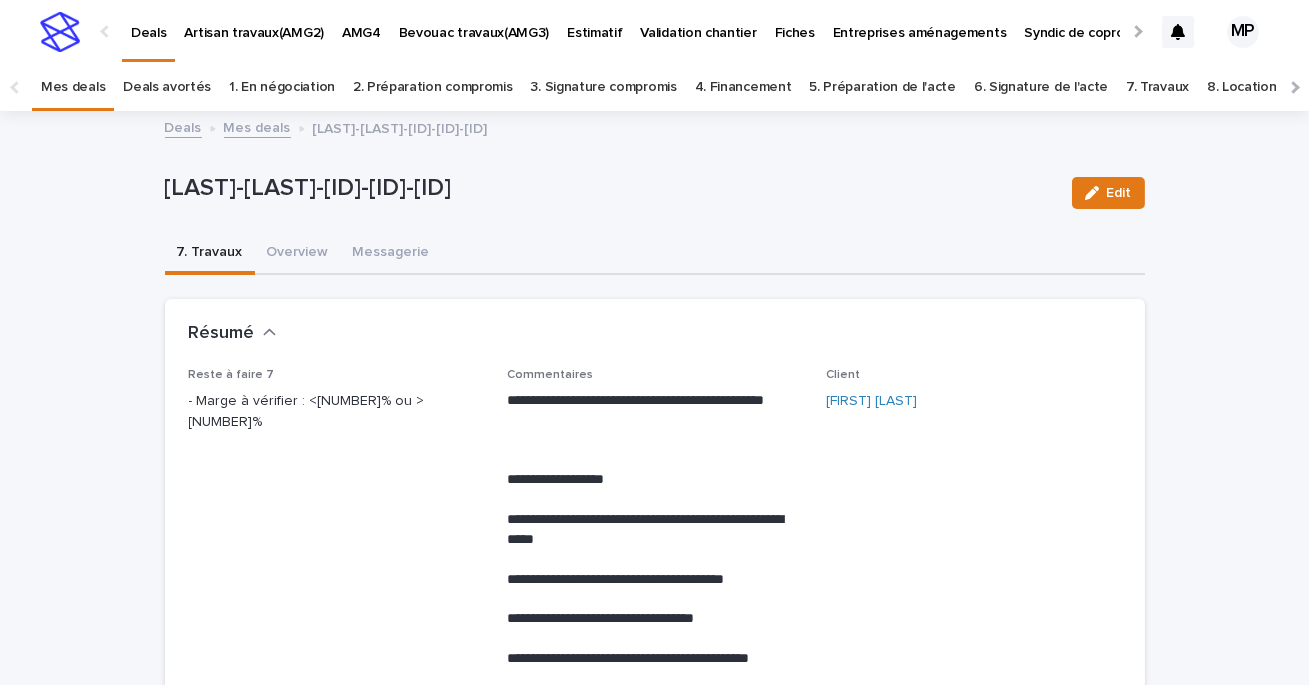 click on "Mes deals" at bounding box center (257, 126) 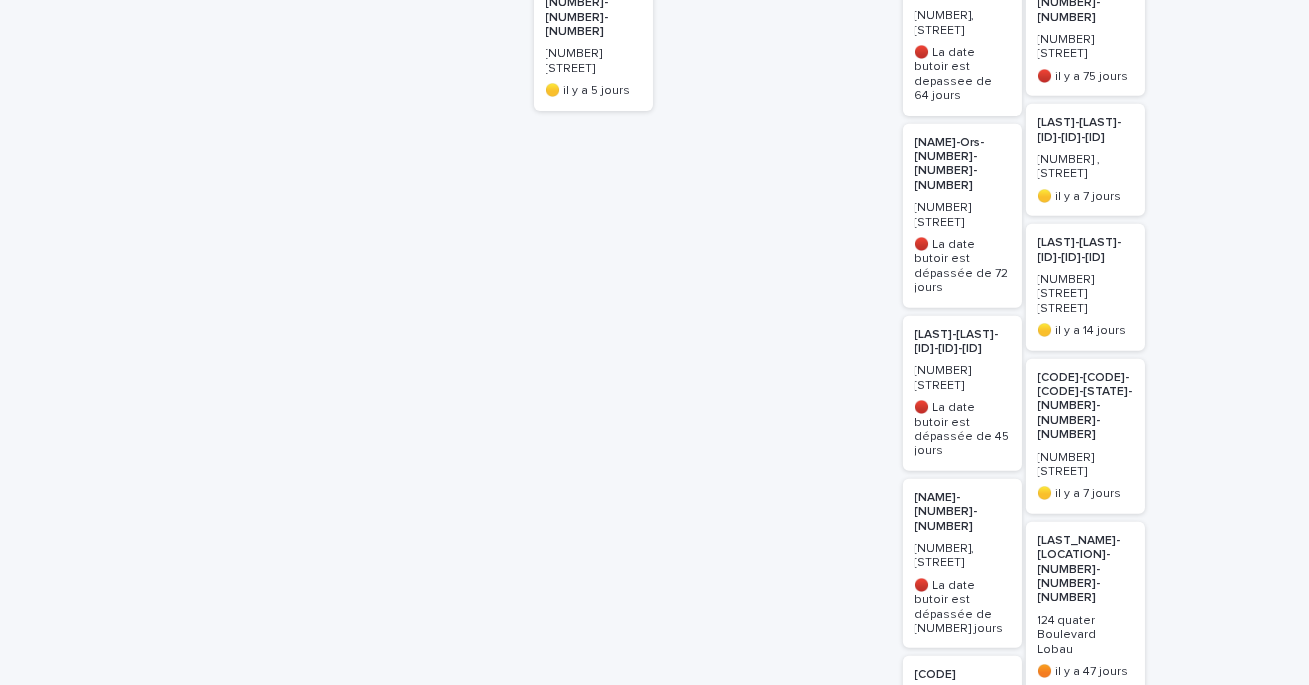 scroll, scrollTop: 1937, scrollLeft: 0, axis: vertical 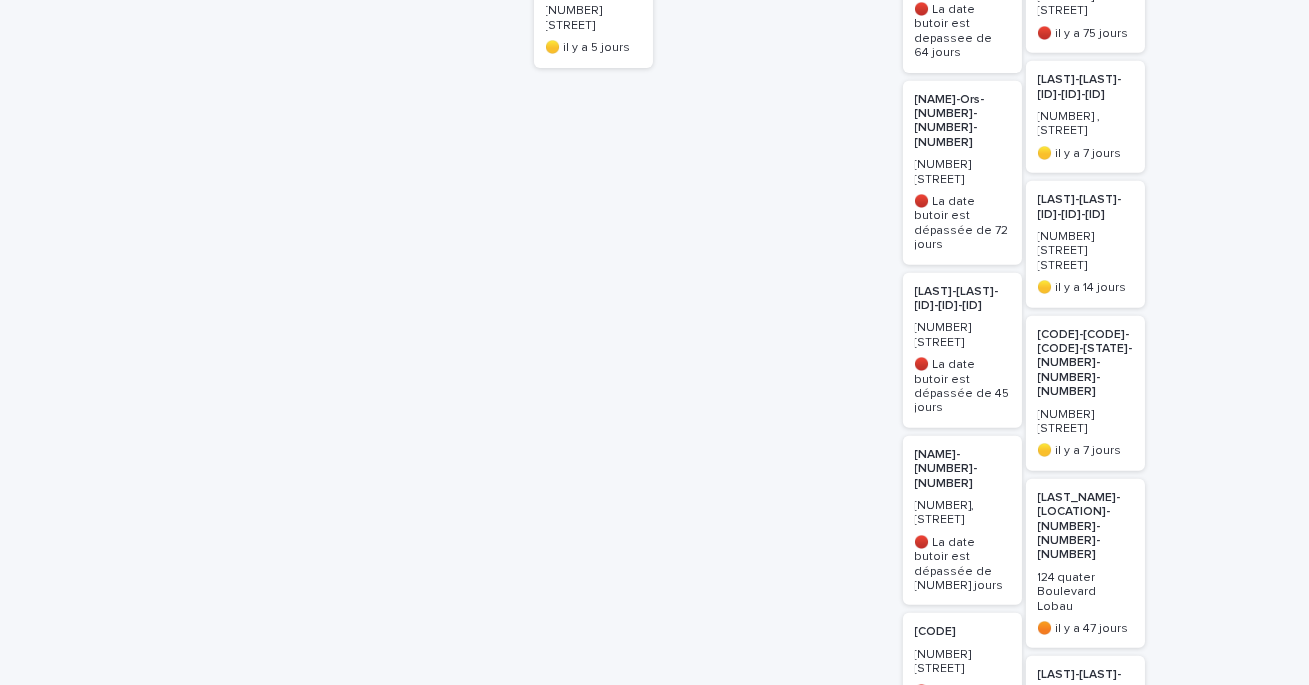 click on "[NAME]-[NUMBER]-[NUMBER]" at bounding box center [962, 469] 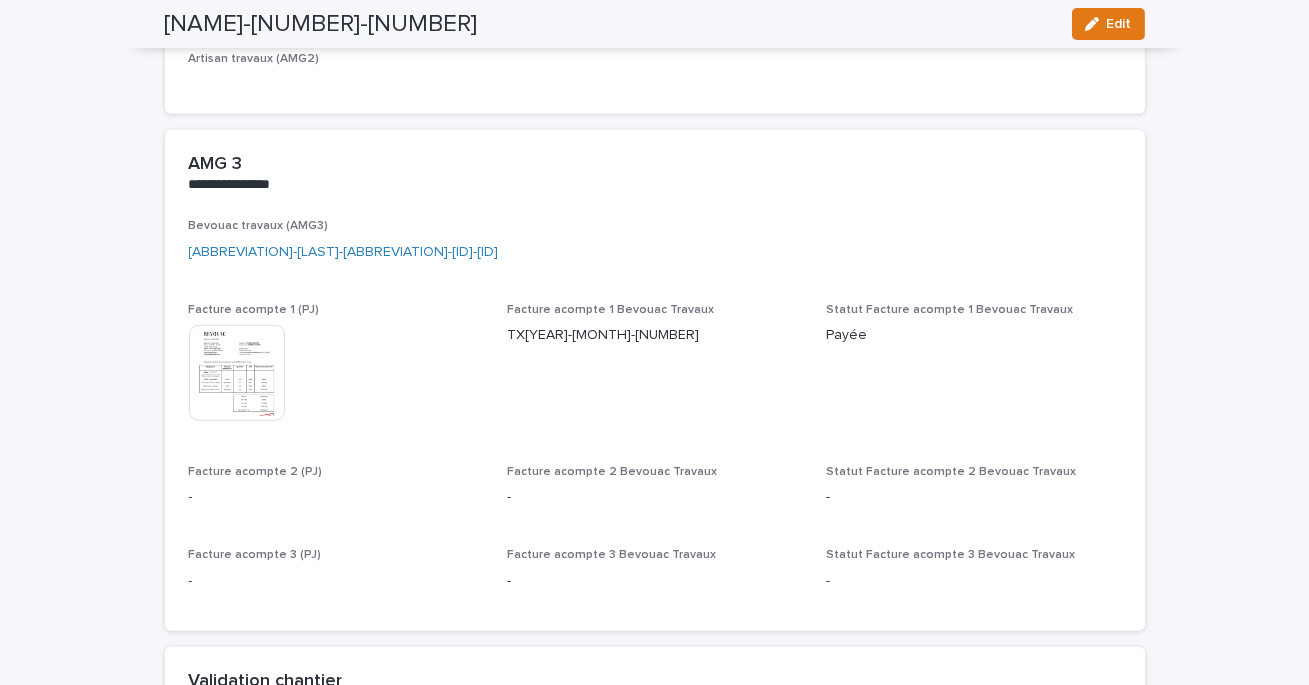 scroll, scrollTop: 1845, scrollLeft: 0, axis: vertical 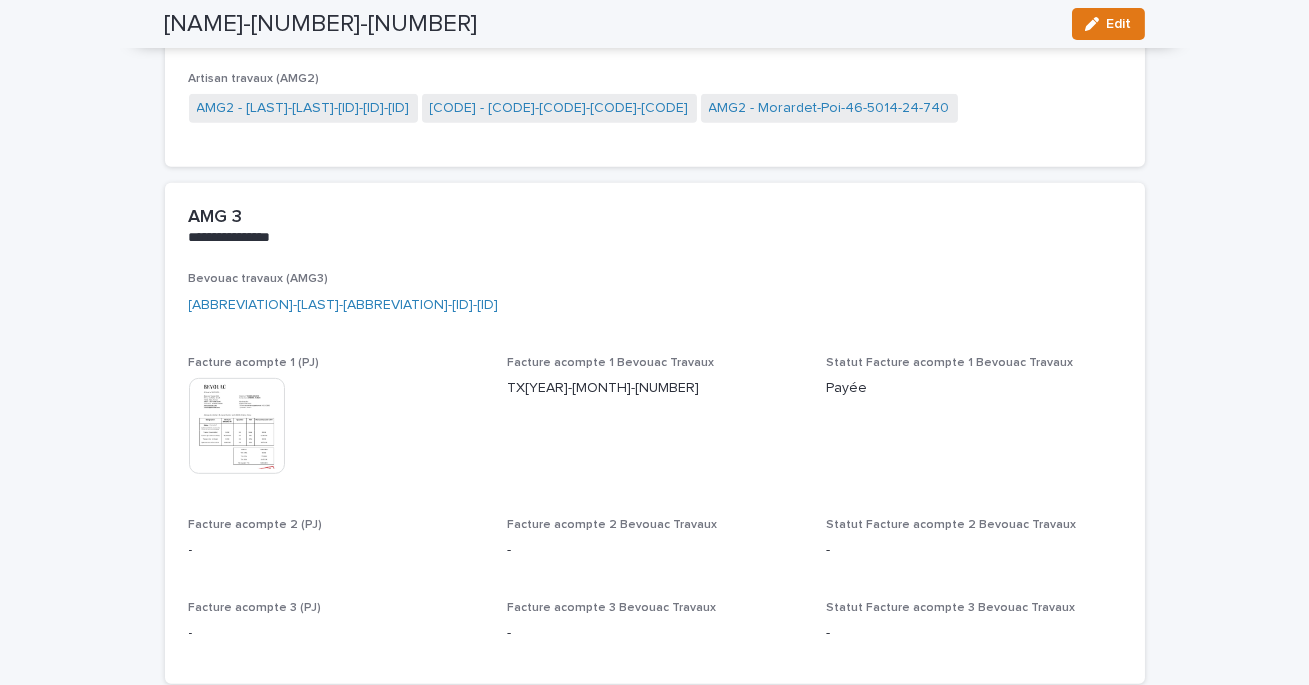 click at bounding box center (237, 426) 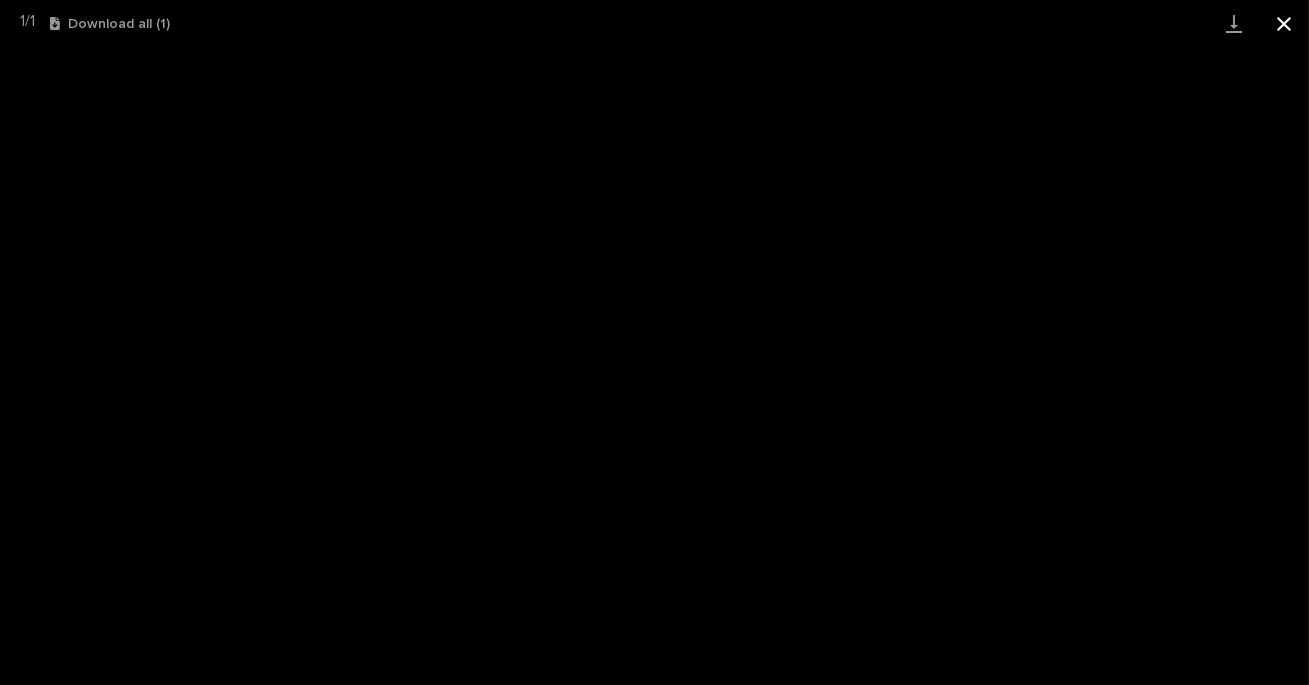 click at bounding box center [1284, 23] 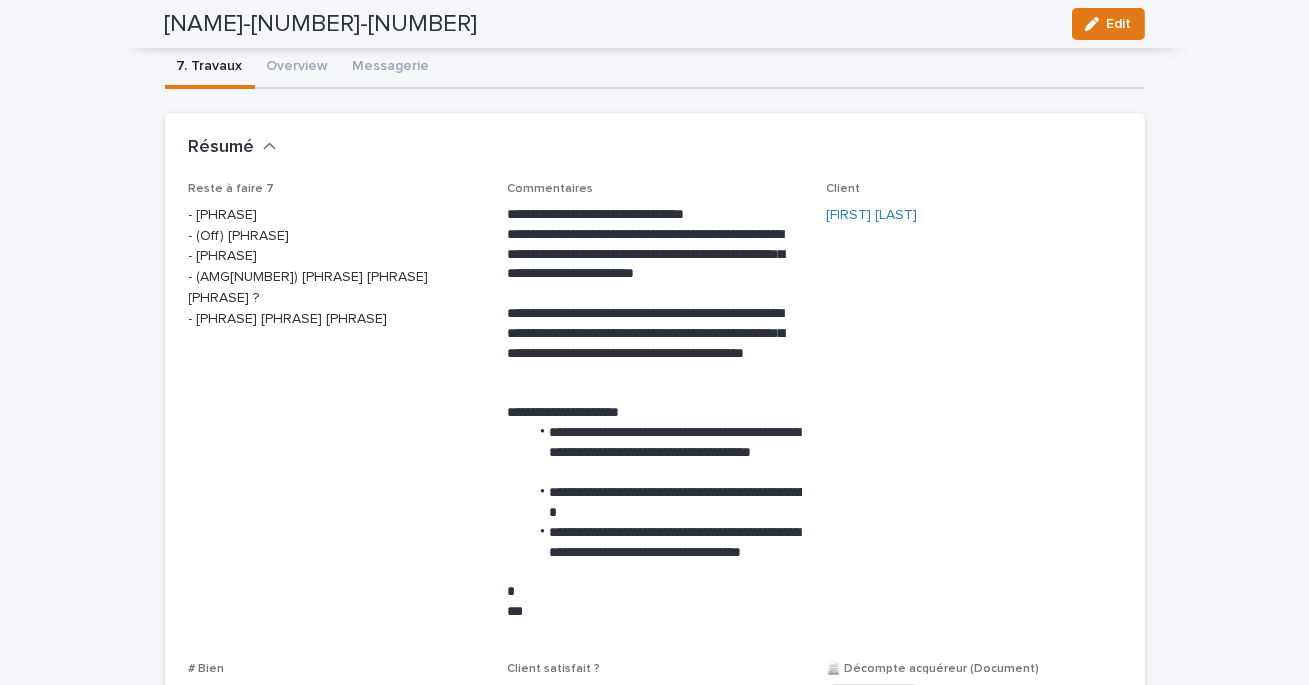 scroll, scrollTop: 0, scrollLeft: 0, axis: both 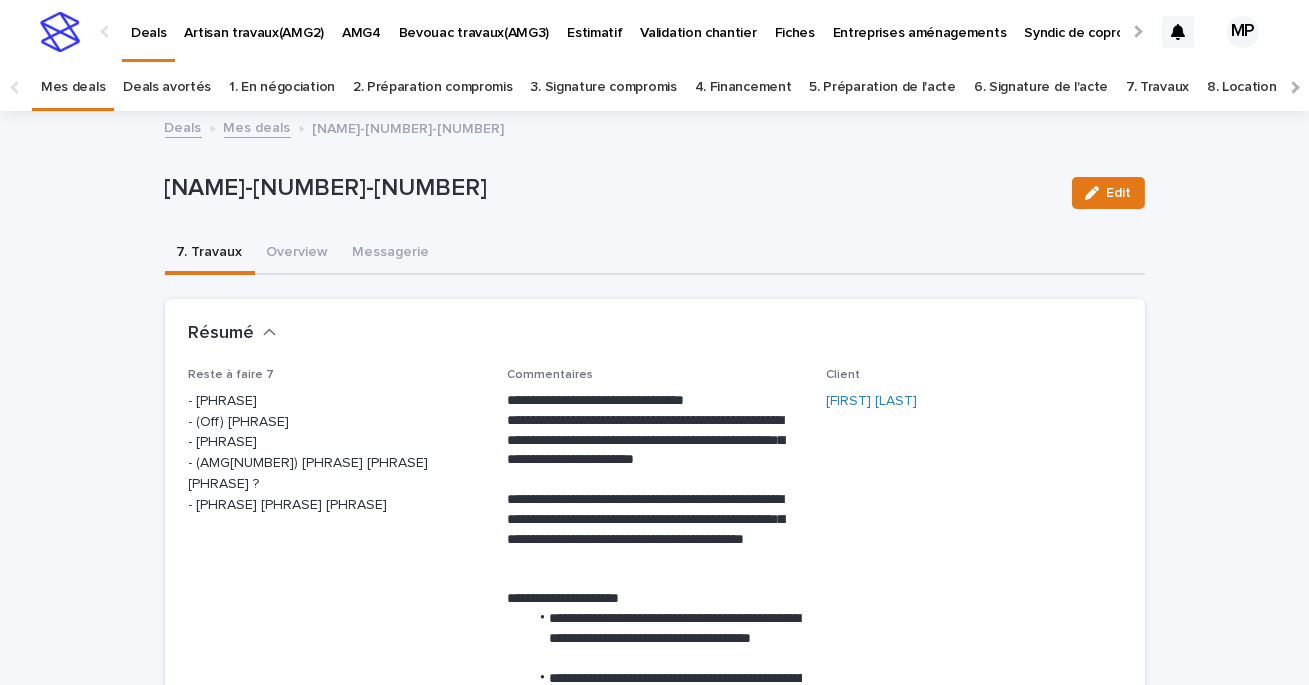 click on "Mes deals" at bounding box center (257, 126) 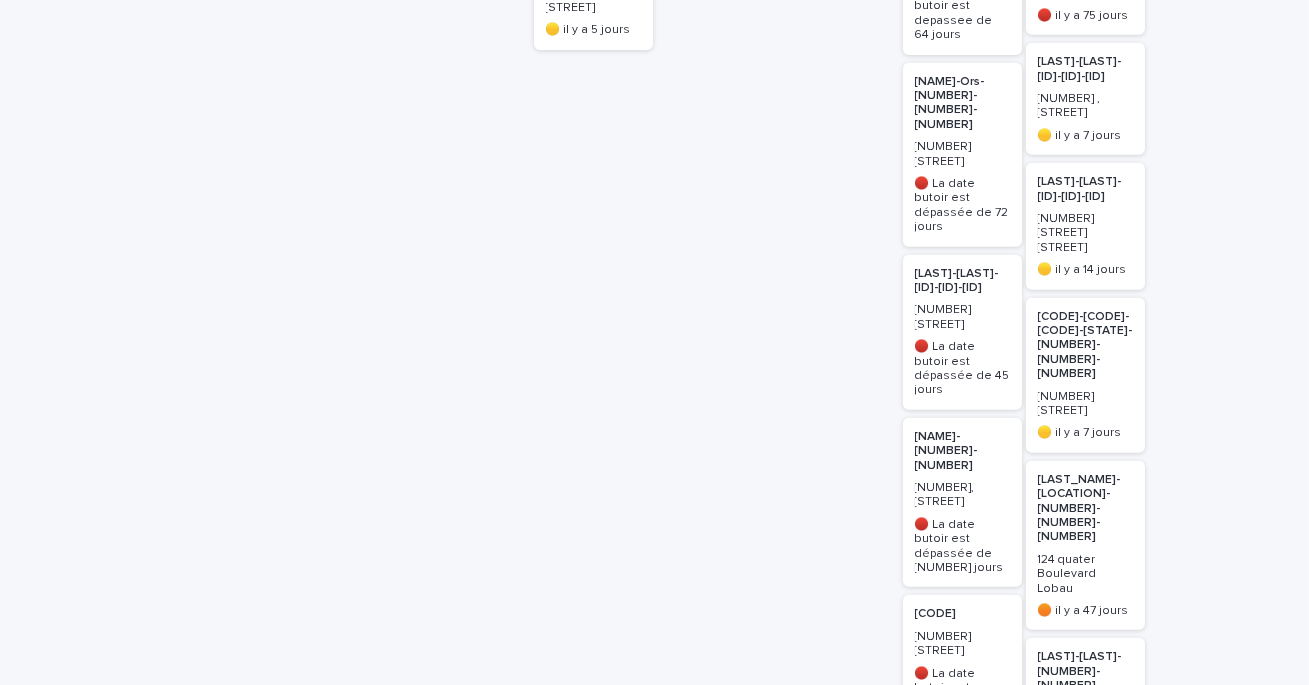scroll, scrollTop: 1972, scrollLeft: 0, axis: vertical 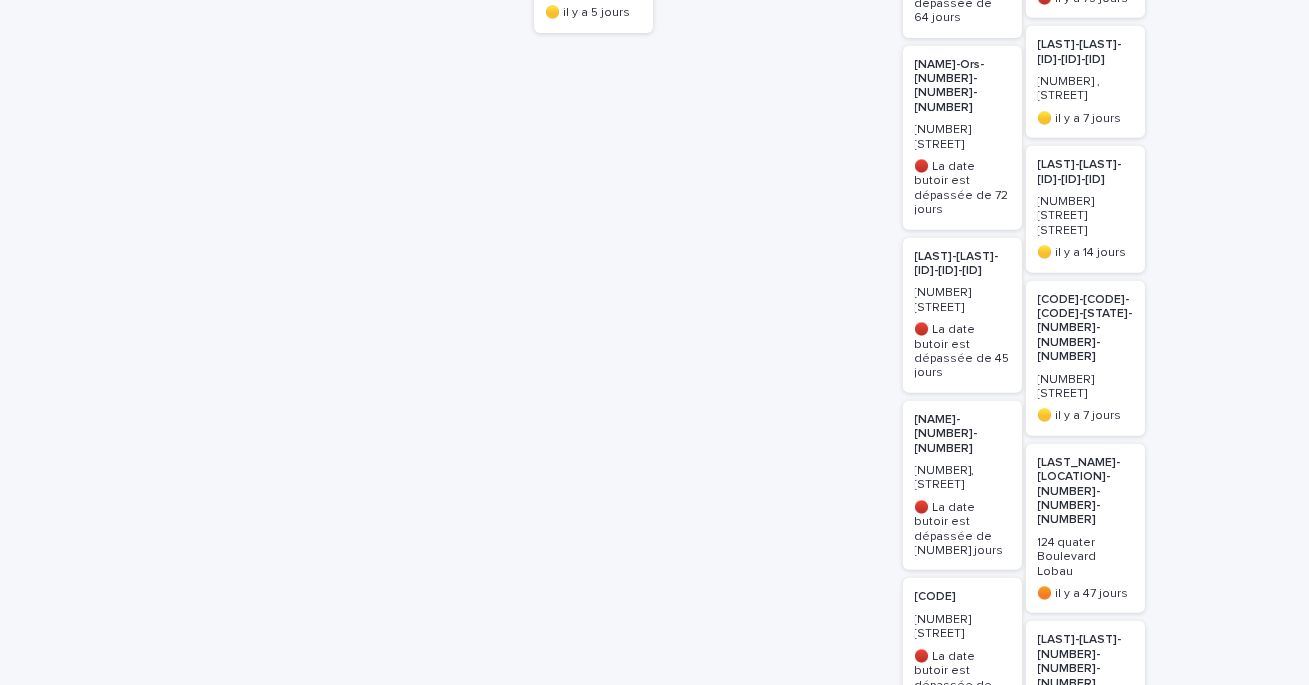 click on "[CODE]" at bounding box center (962, 597) 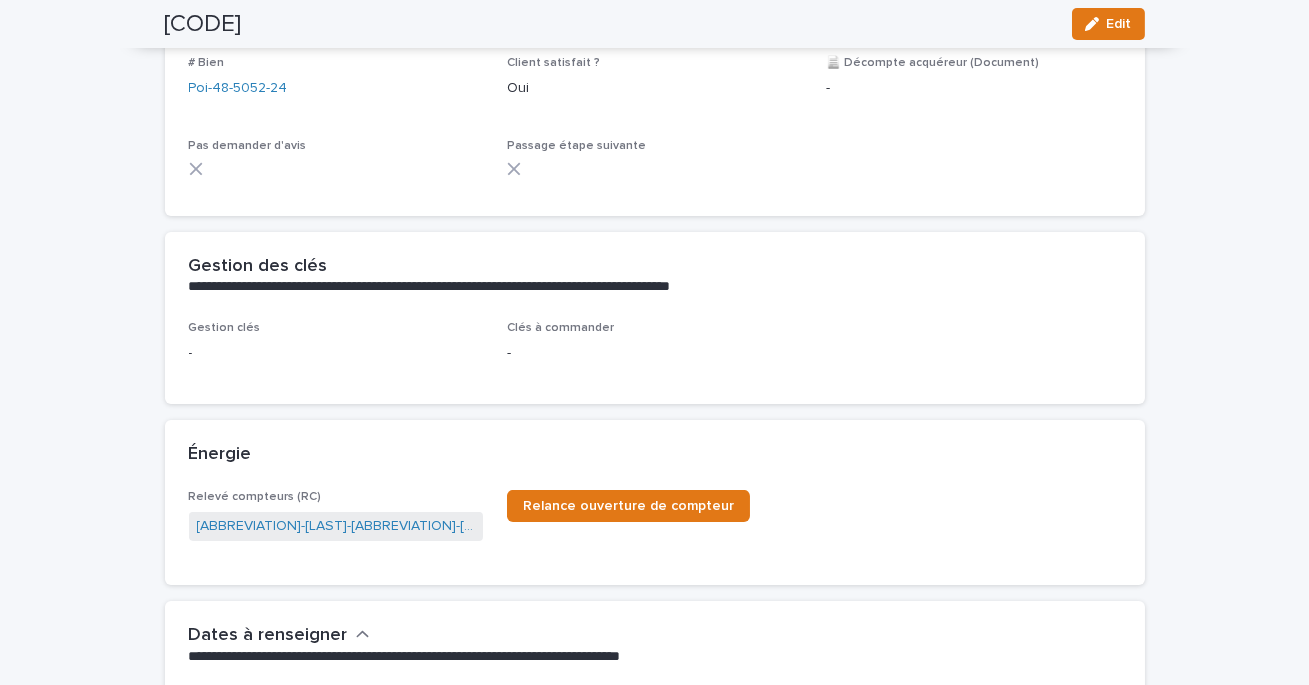 scroll, scrollTop: 0, scrollLeft: 0, axis: both 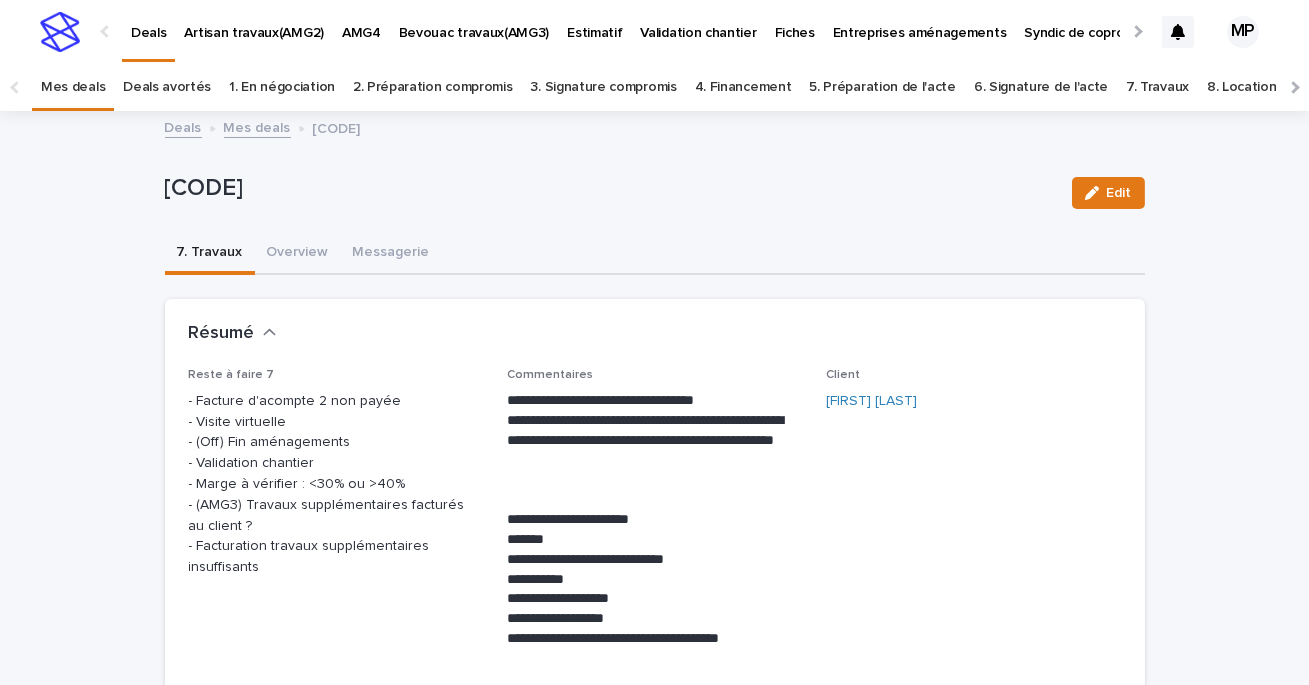click on "Mes deals" at bounding box center (257, 126) 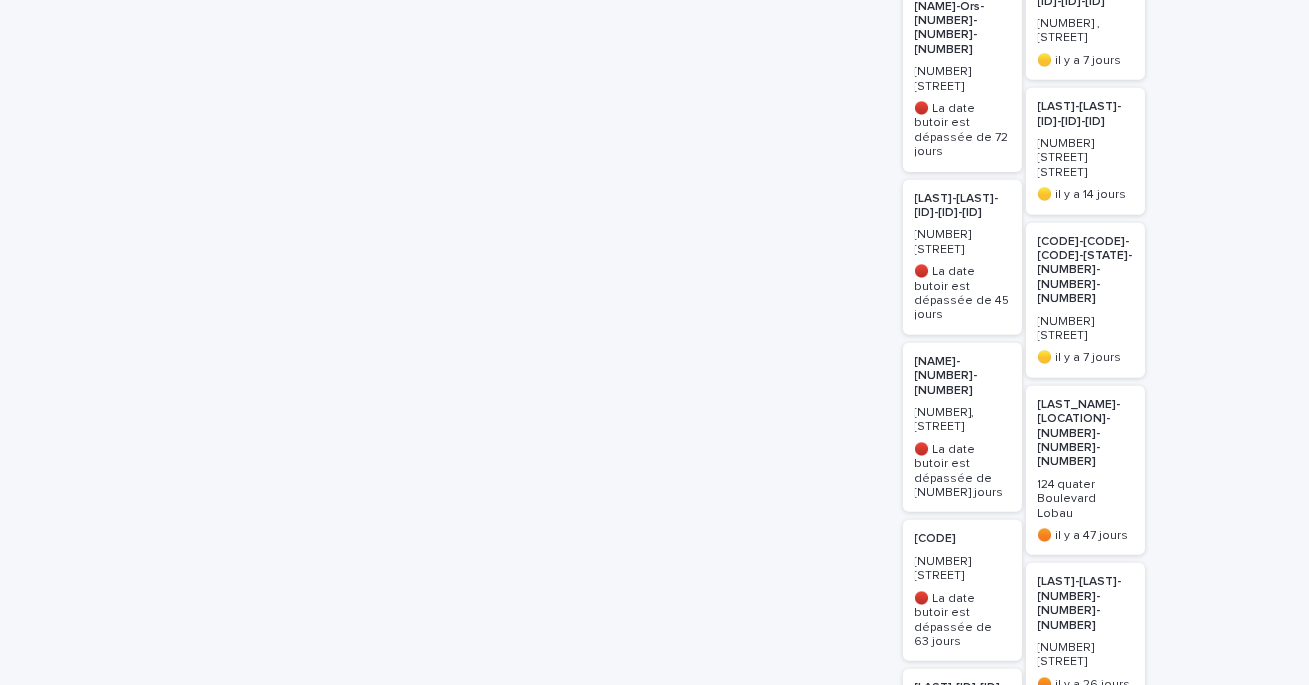 scroll, scrollTop: 2038, scrollLeft: 0, axis: vertical 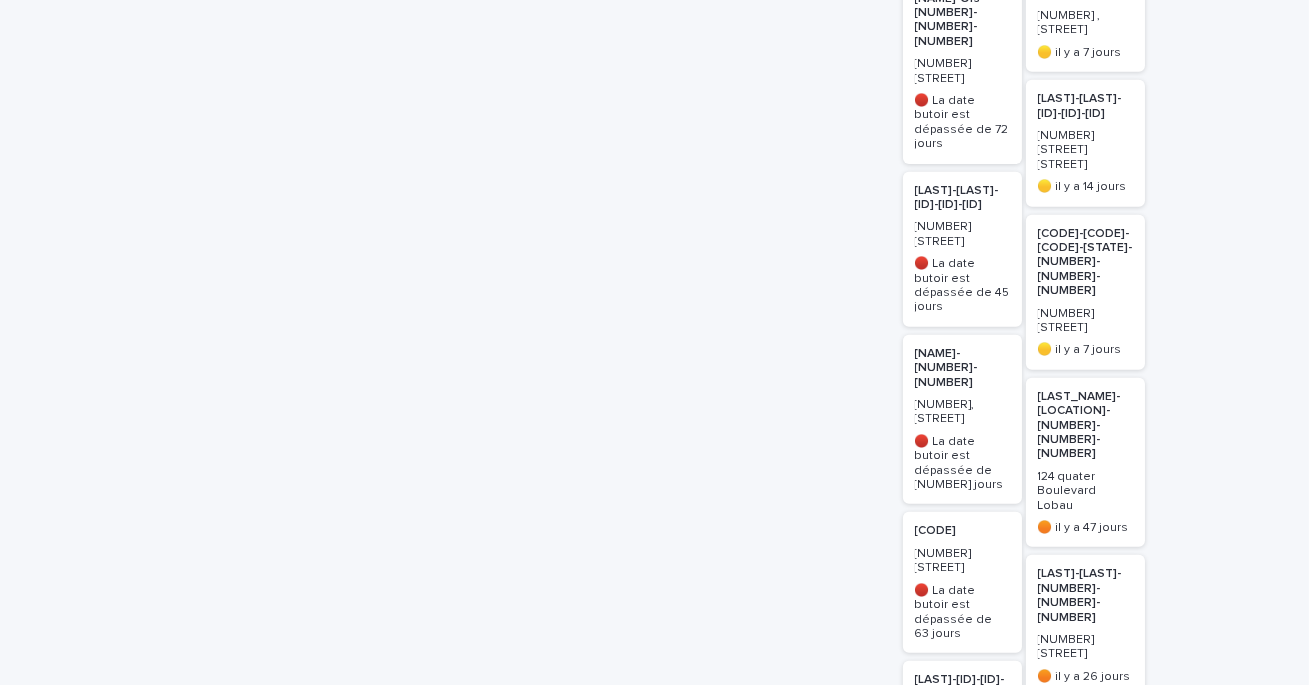 click on "[LAST]-[ID]-[ID]-[ID]" at bounding box center (962, 687) 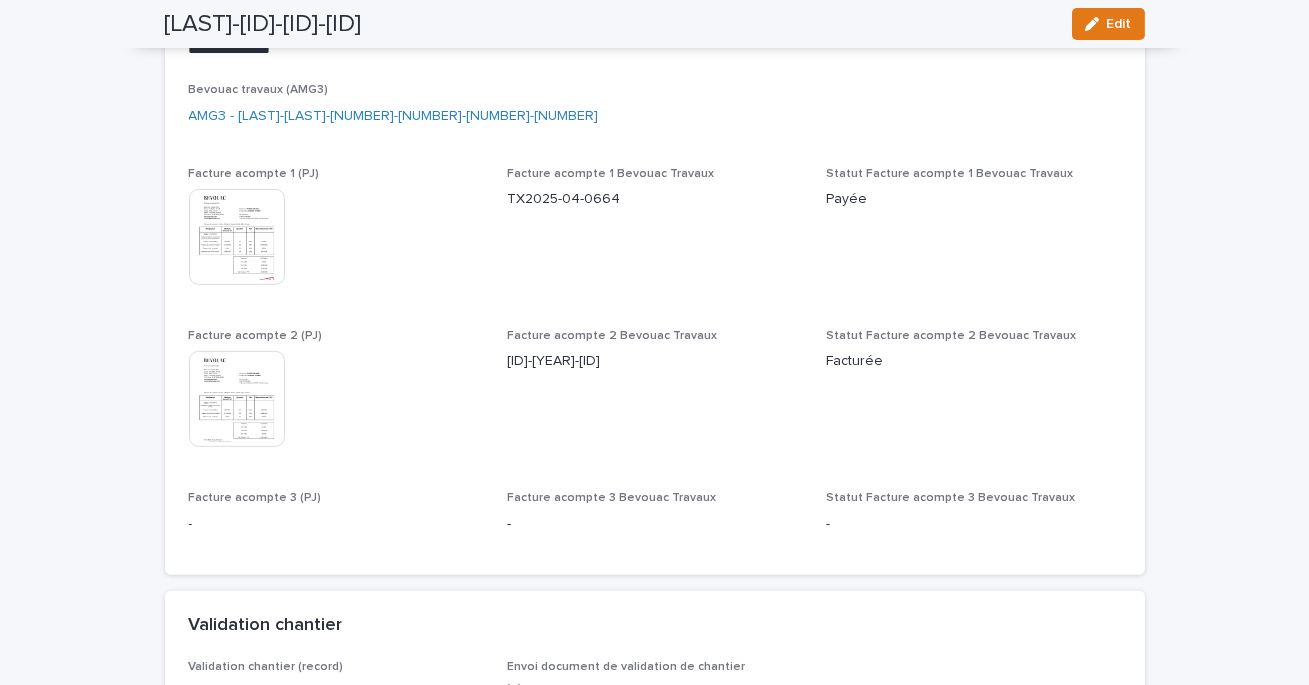 scroll, scrollTop: 1707, scrollLeft: 0, axis: vertical 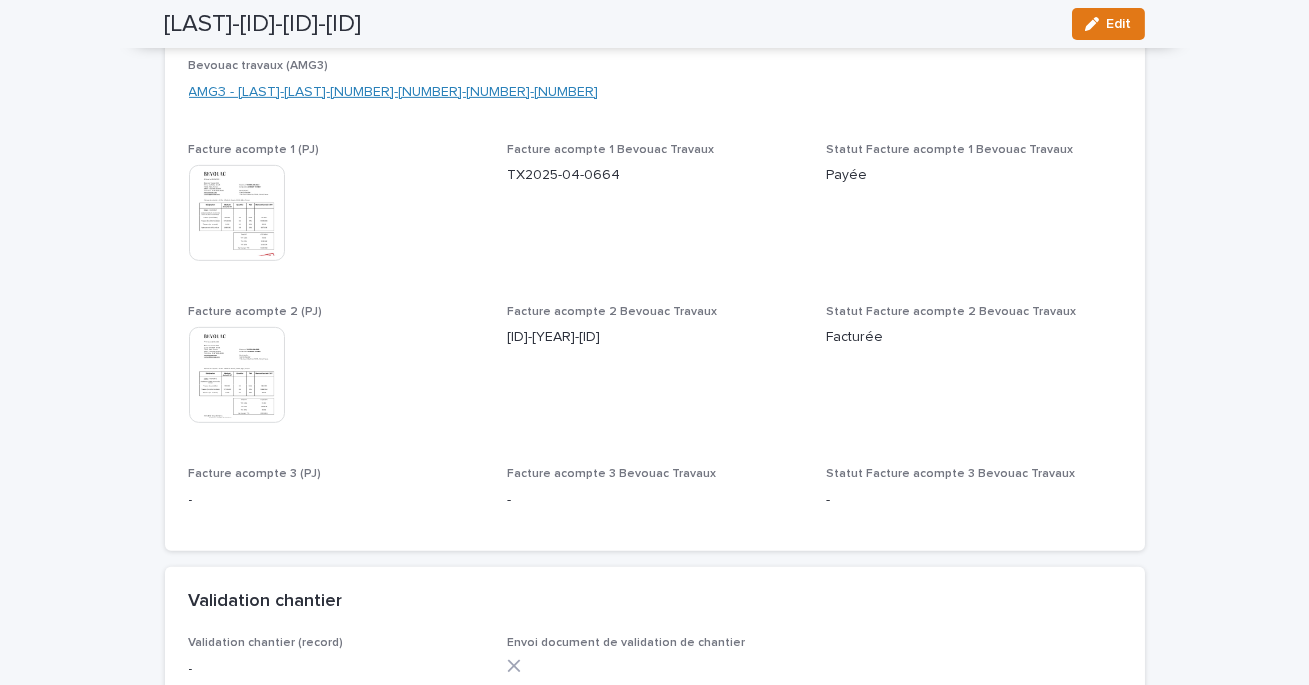 click on "AMG3 - [LAST]-[LAST]-[NUMBER]-[NUMBER]-[NUMBER]-[NUMBER]" at bounding box center [394, 92] 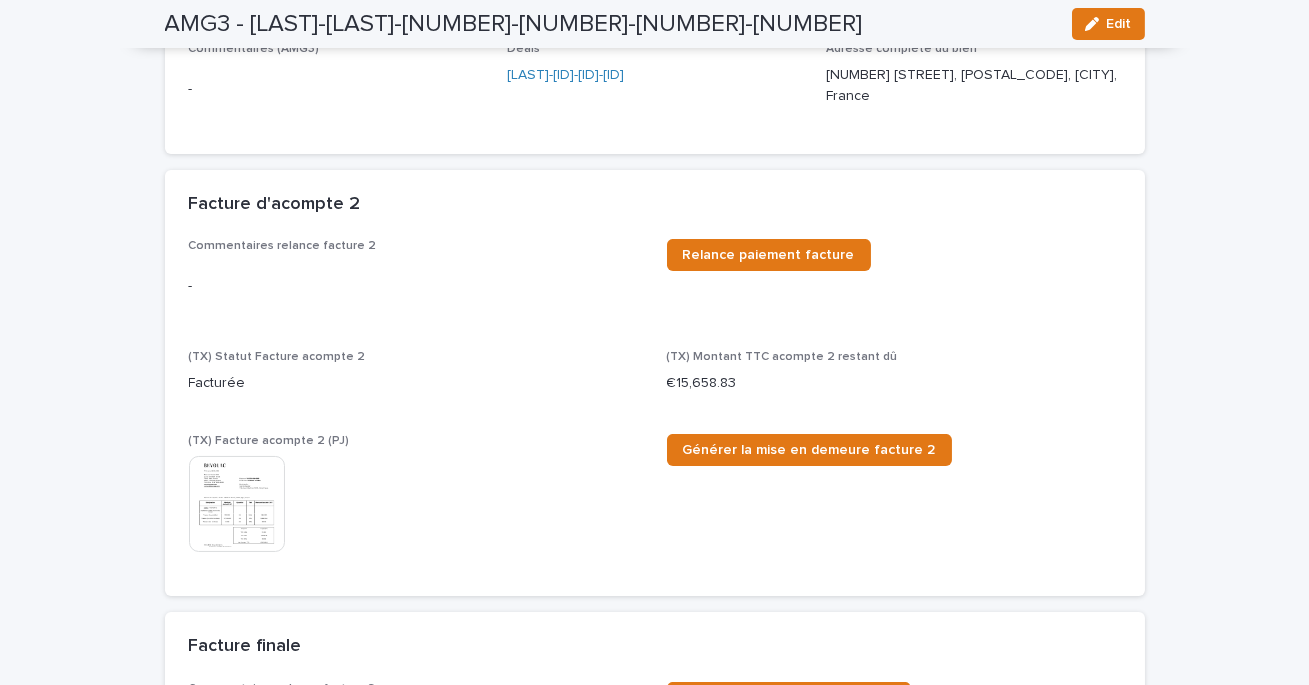 scroll, scrollTop: 312, scrollLeft: 0, axis: vertical 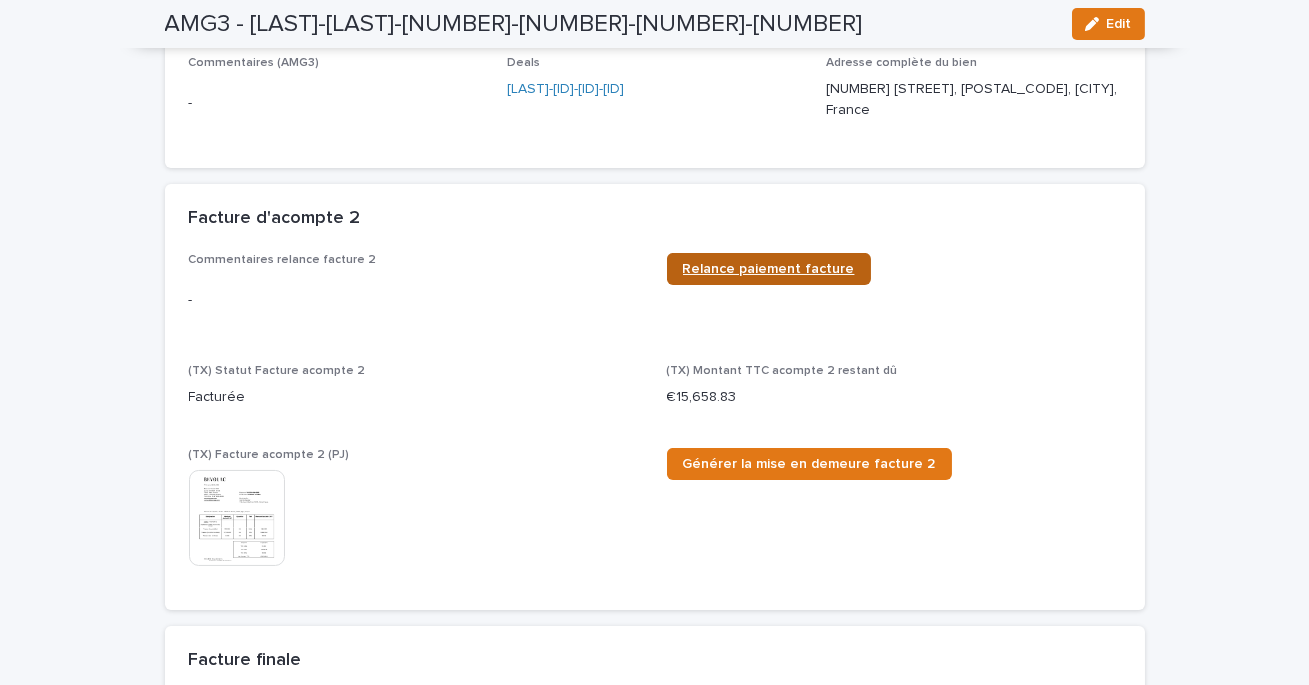 click on "Relance paiement facture" at bounding box center (769, 269) 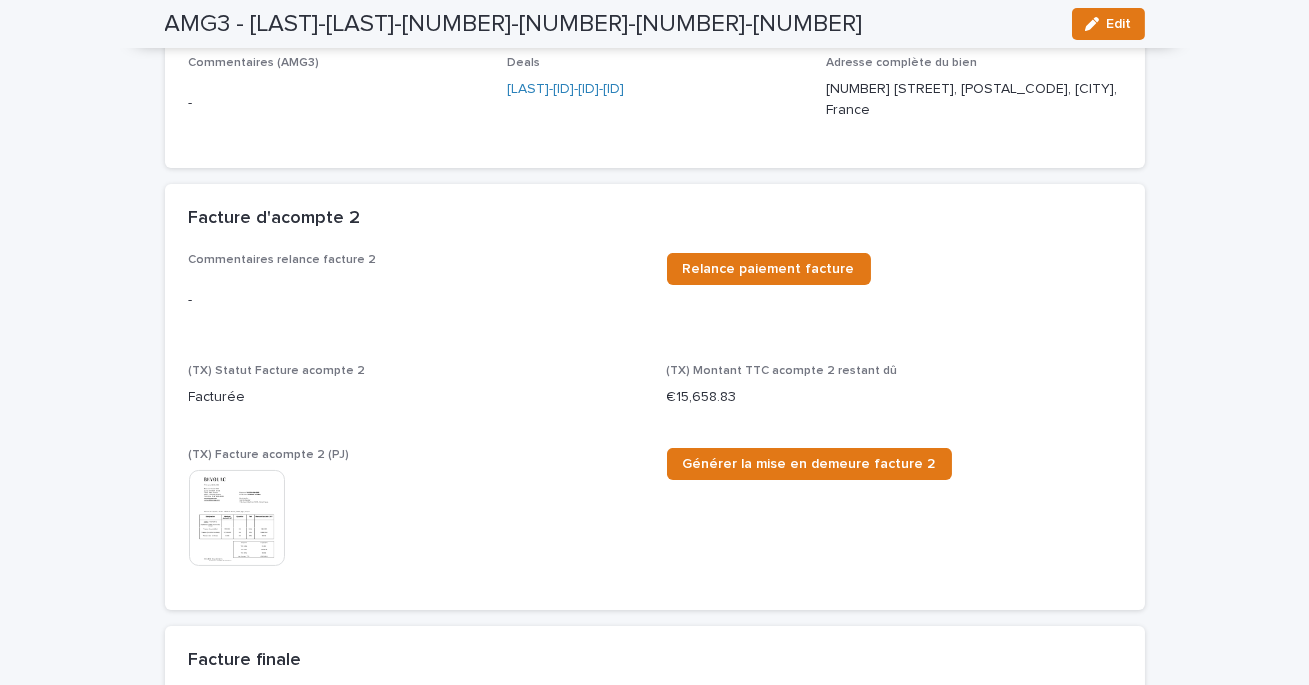 scroll, scrollTop: 0, scrollLeft: 0, axis: both 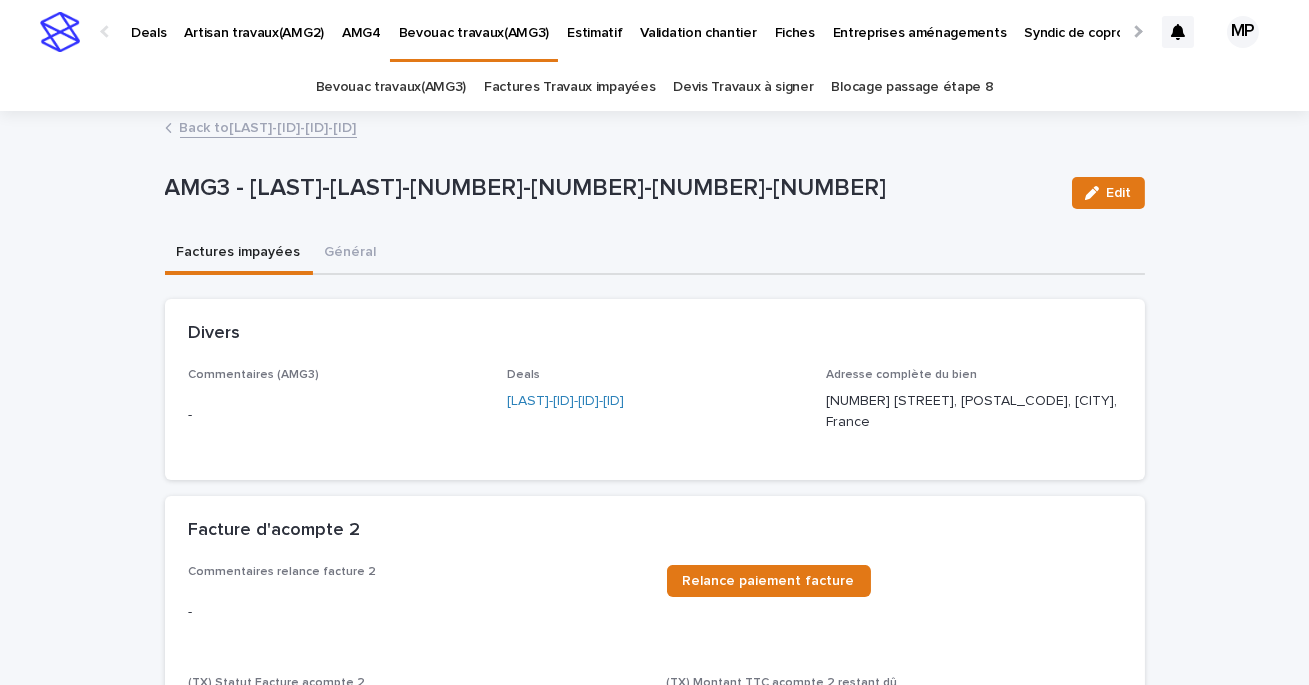 click on "Back to [LAST]-[ID]-[ID]-[ID]" at bounding box center [268, 126] 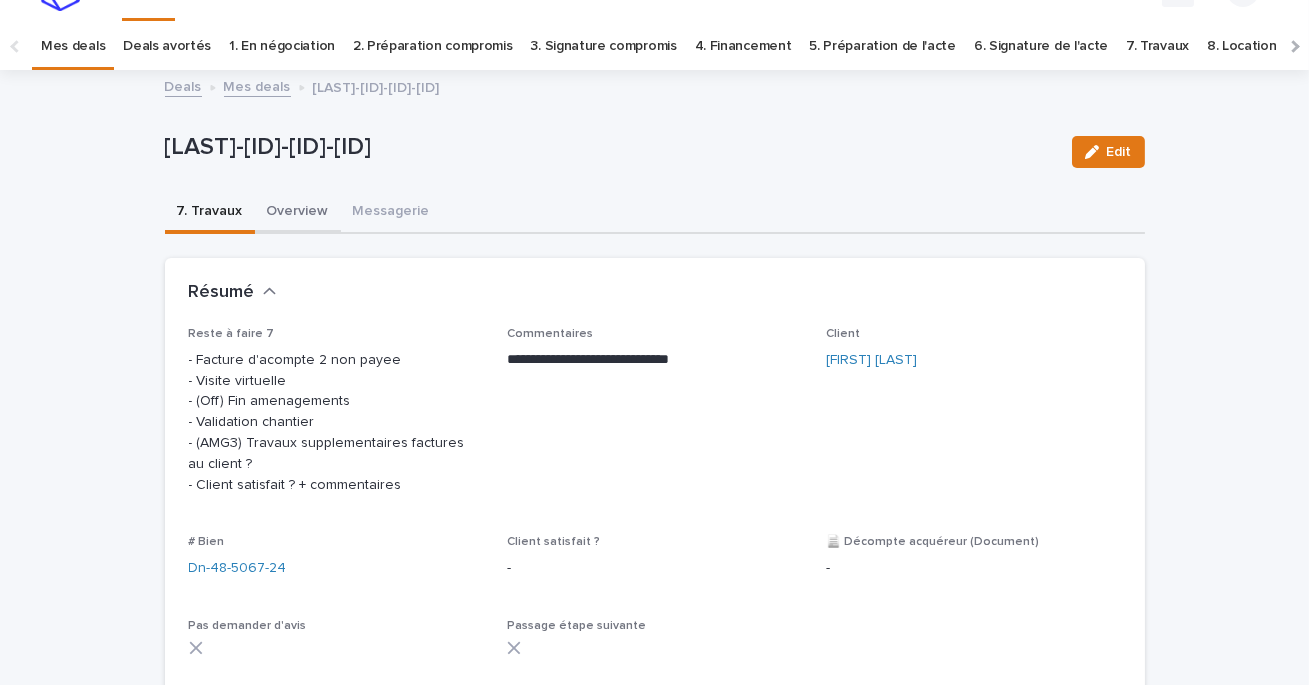 scroll, scrollTop: 64, scrollLeft: 0, axis: vertical 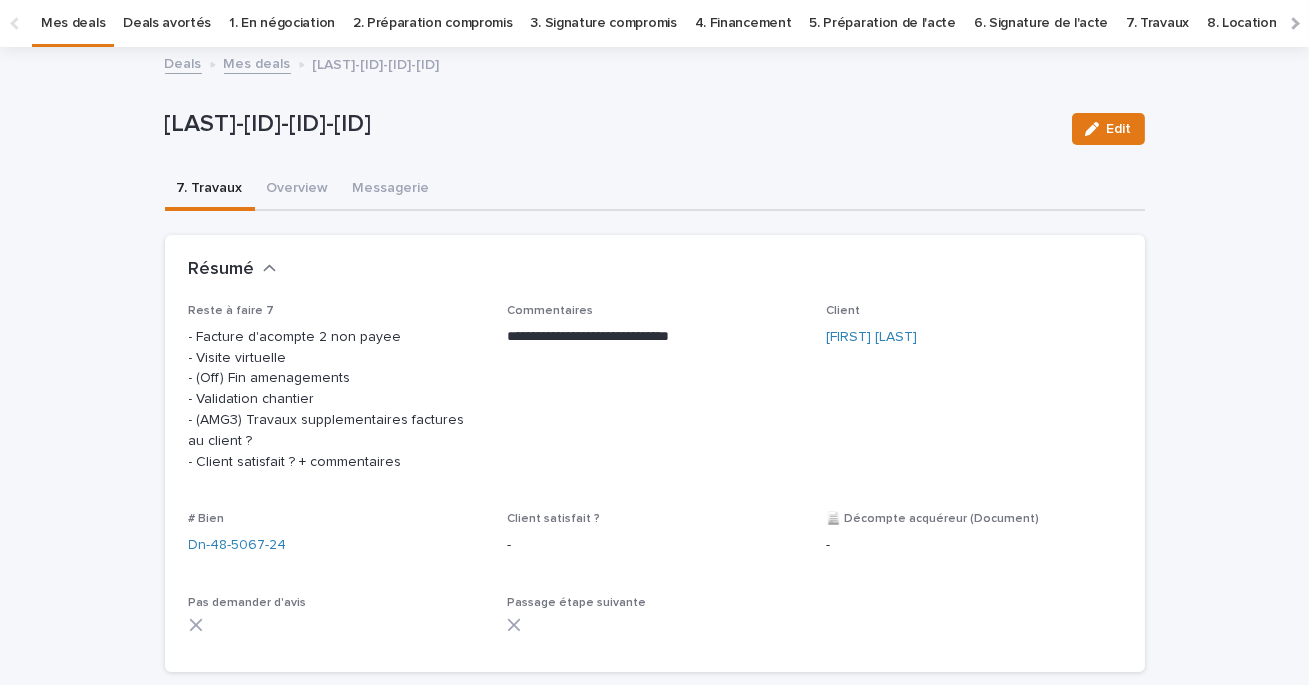 click on "Mes deals" at bounding box center [257, 62] 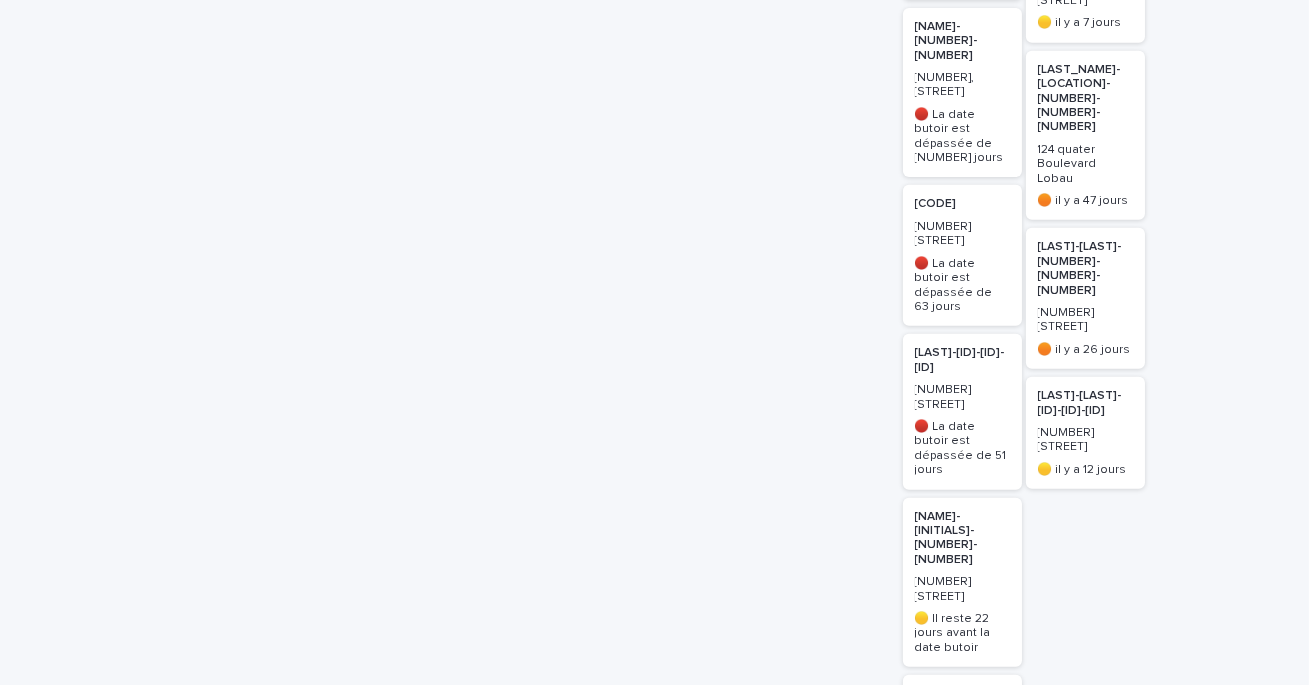 scroll, scrollTop: 2312, scrollLeft: 0, axis: vertical 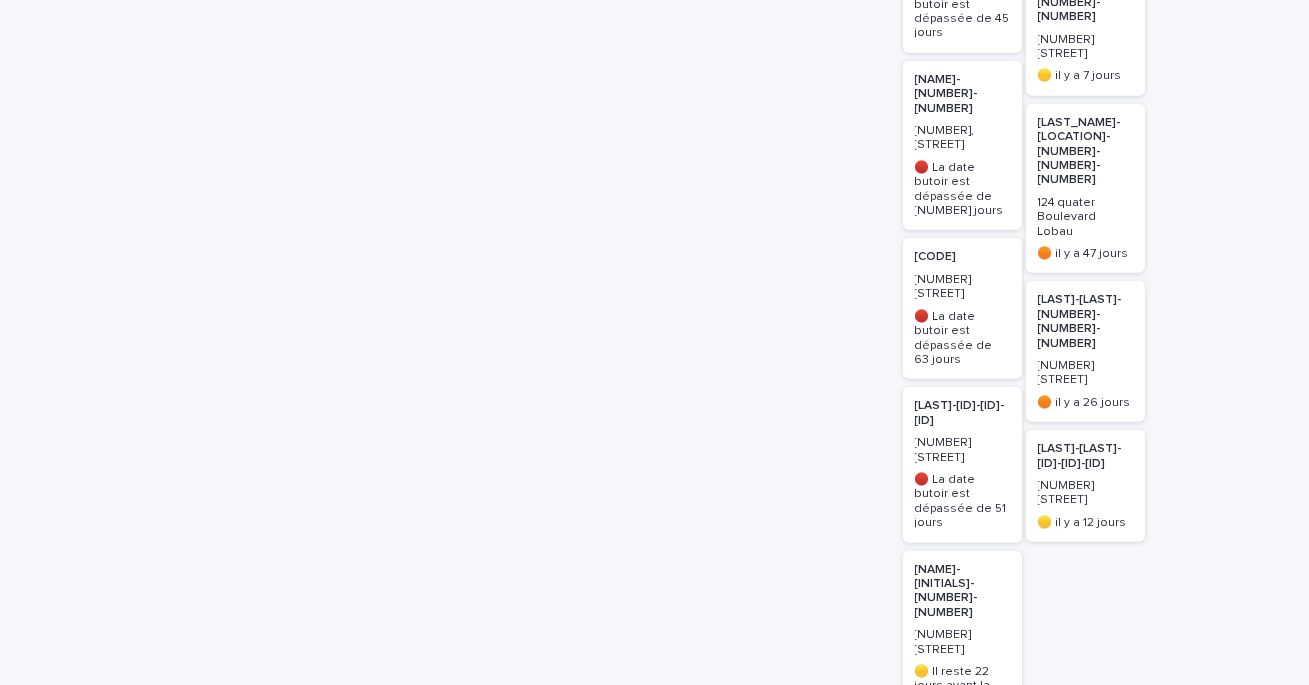 click on "[NUMBER] [STREET]" at bounding box center [962, 789] 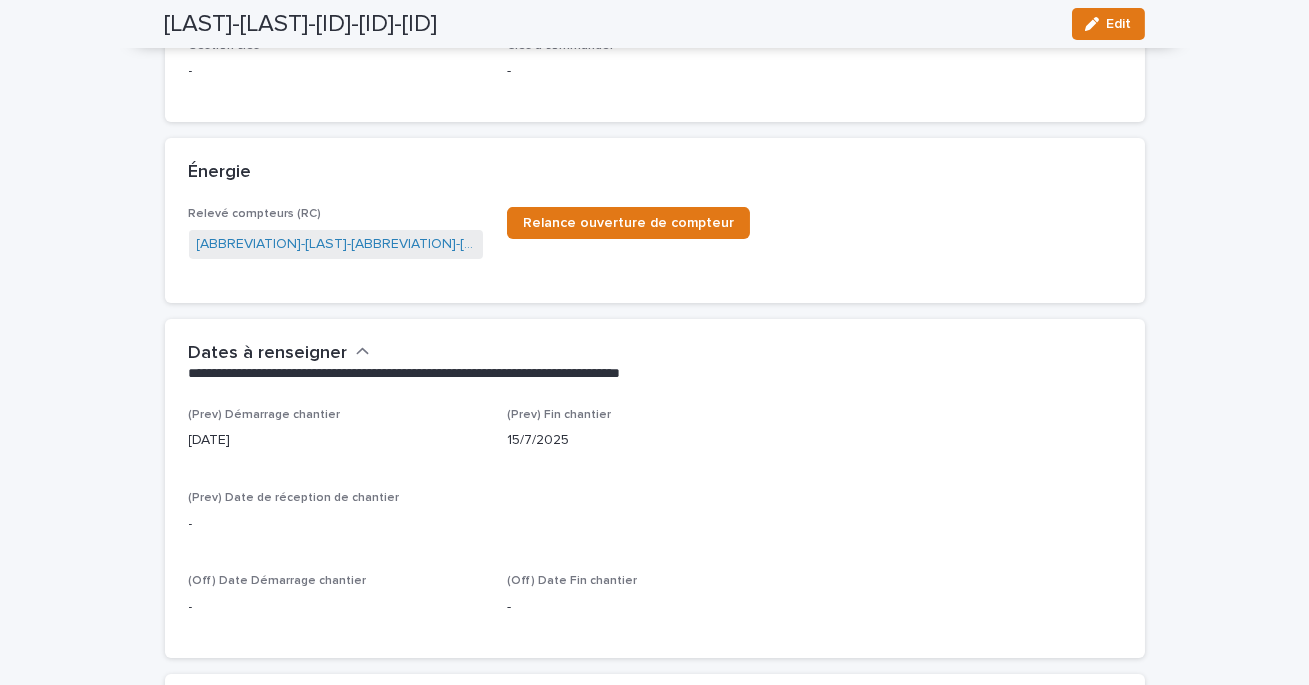scroll, scrollTop: 0, scrollLeft: 0, axis: both 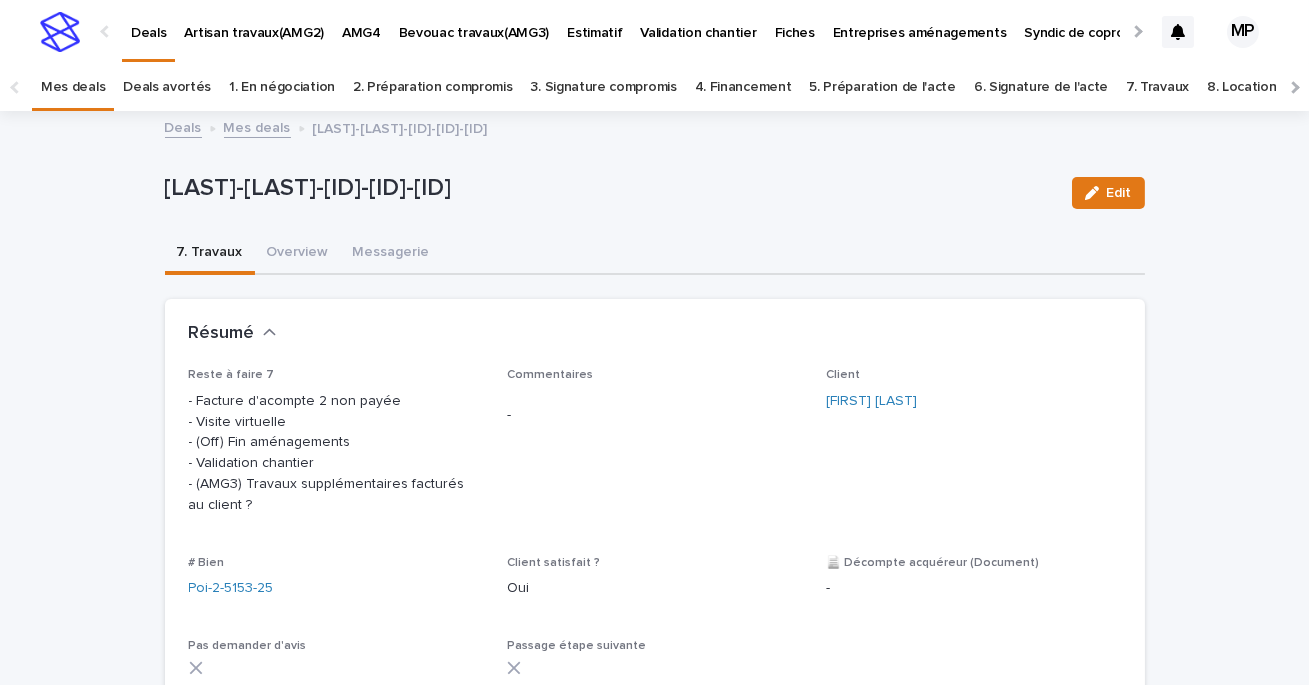 click on "Mes deals" at bounding box center (257, 126) 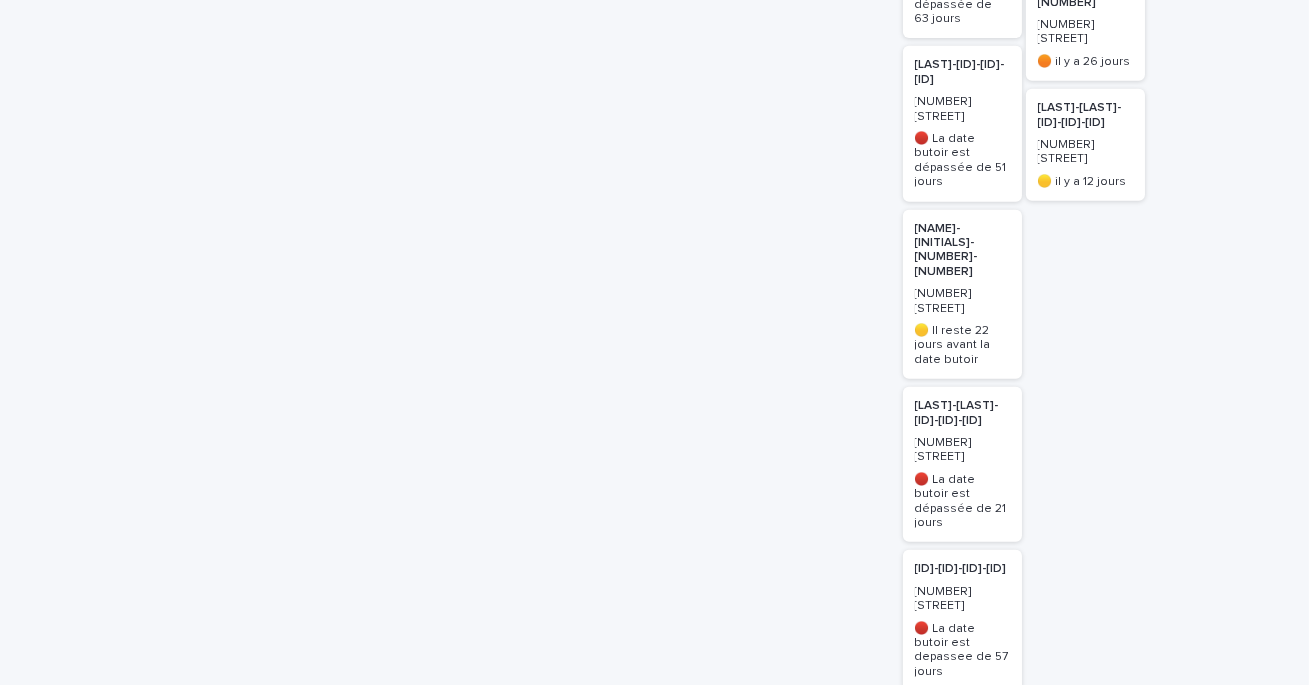 scroll, scrollTop: 2692, scrollLeft: 0, axis: vertical 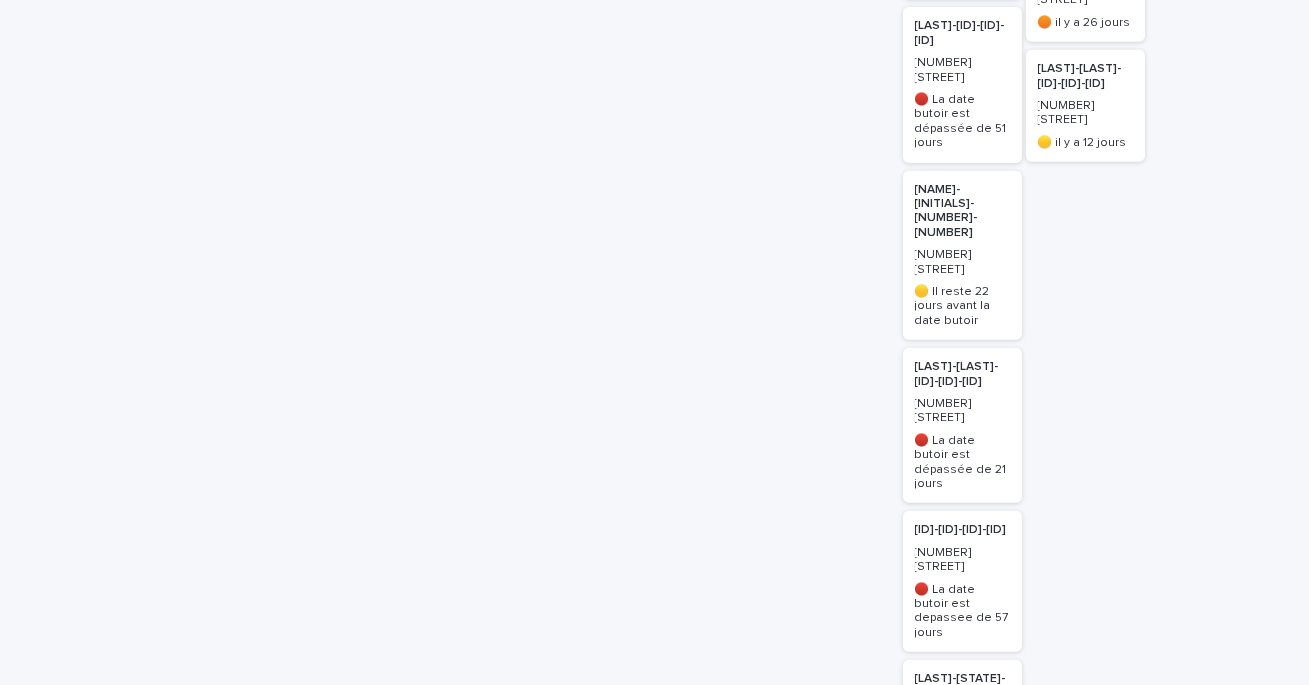 click on "[LAST]-[STATE]-[NUMBER]-[NUMBER]" at bounding box center (962, 693) 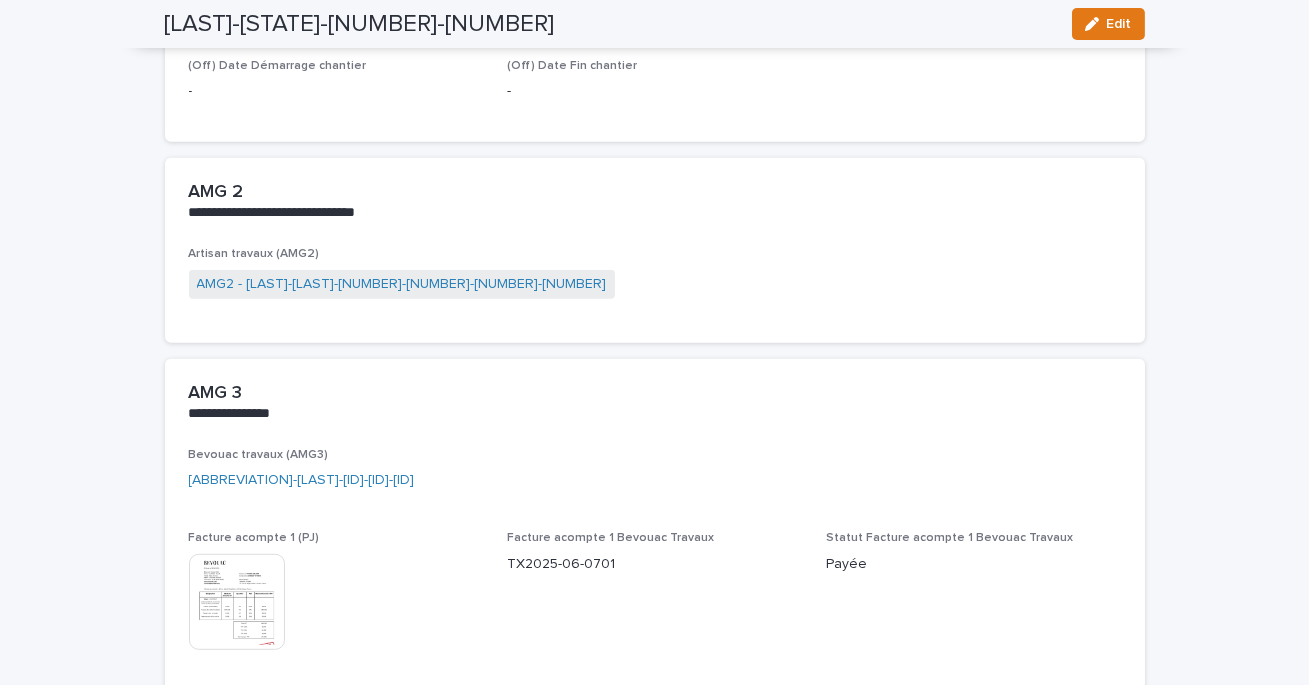 scroll, scrollTop: 2153, scrollLeft: 0, axis: vertical 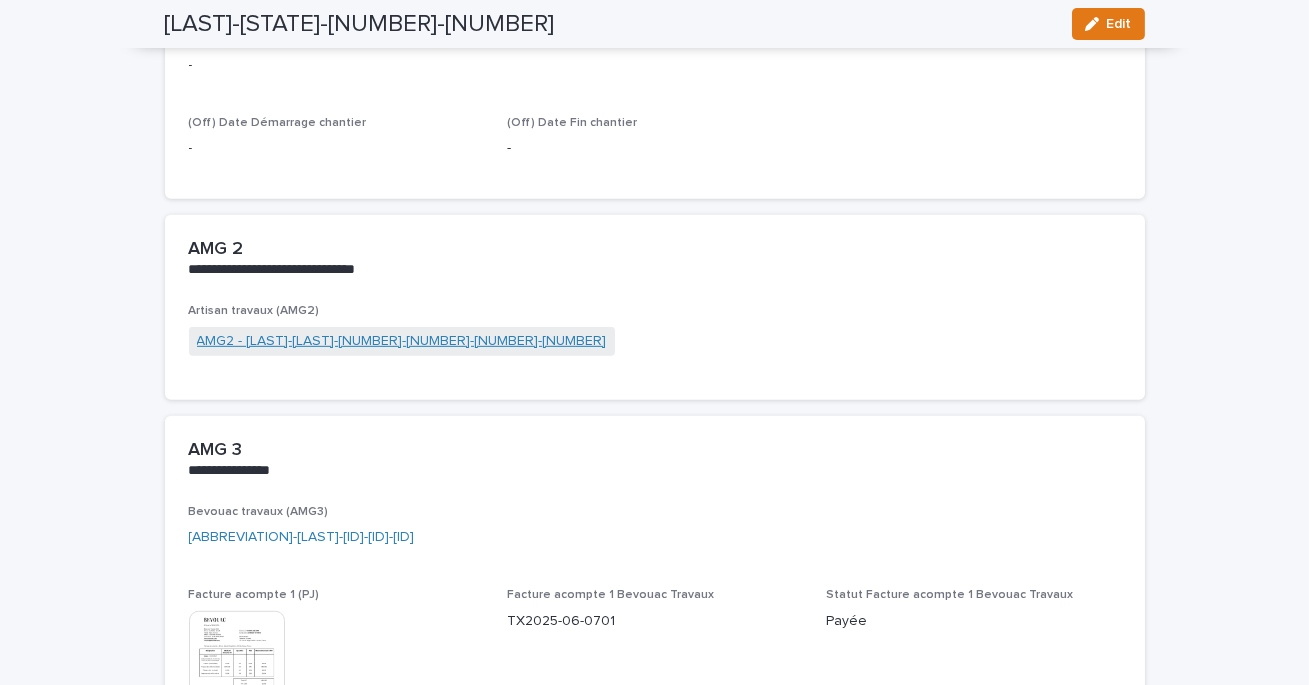 click on "AMG2 - [LAST]-[LAST]-[NUMBER]-[NUMBER]-[NUMBER]-[NUMBER]" at bounding box center (402, 341) 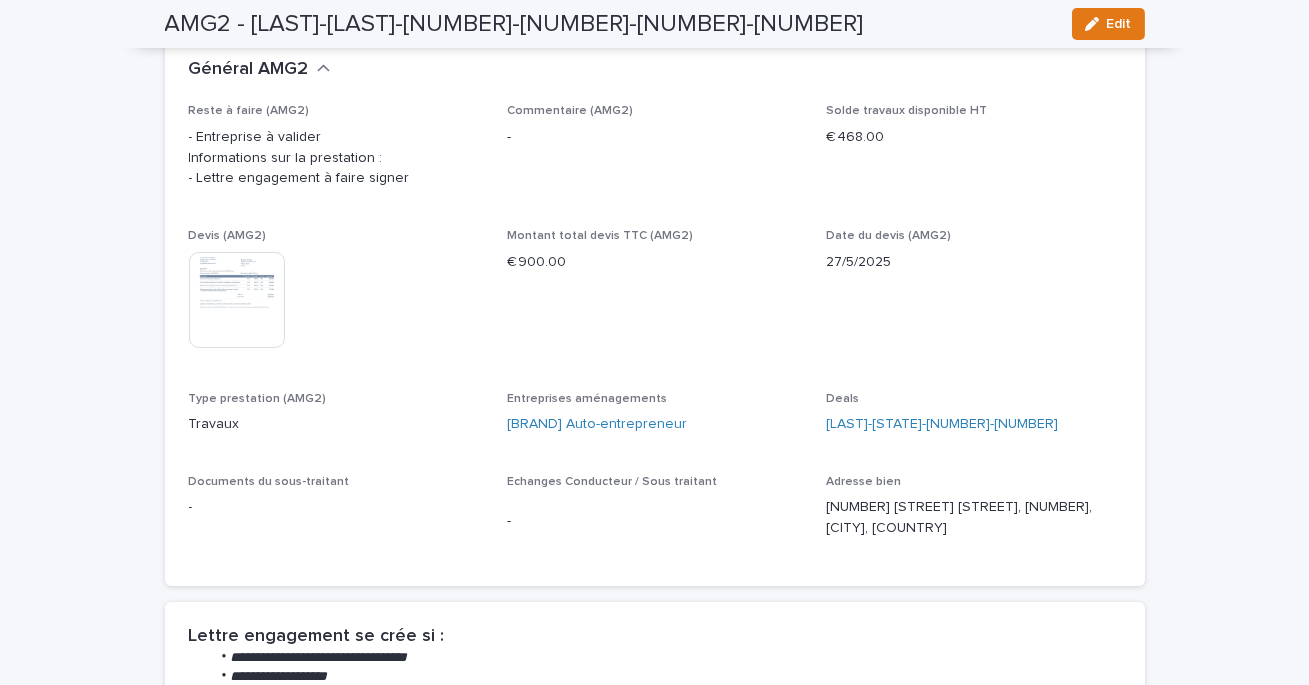 scroll, scrollTop: 197, scrollLeft: 0, axis: vertical 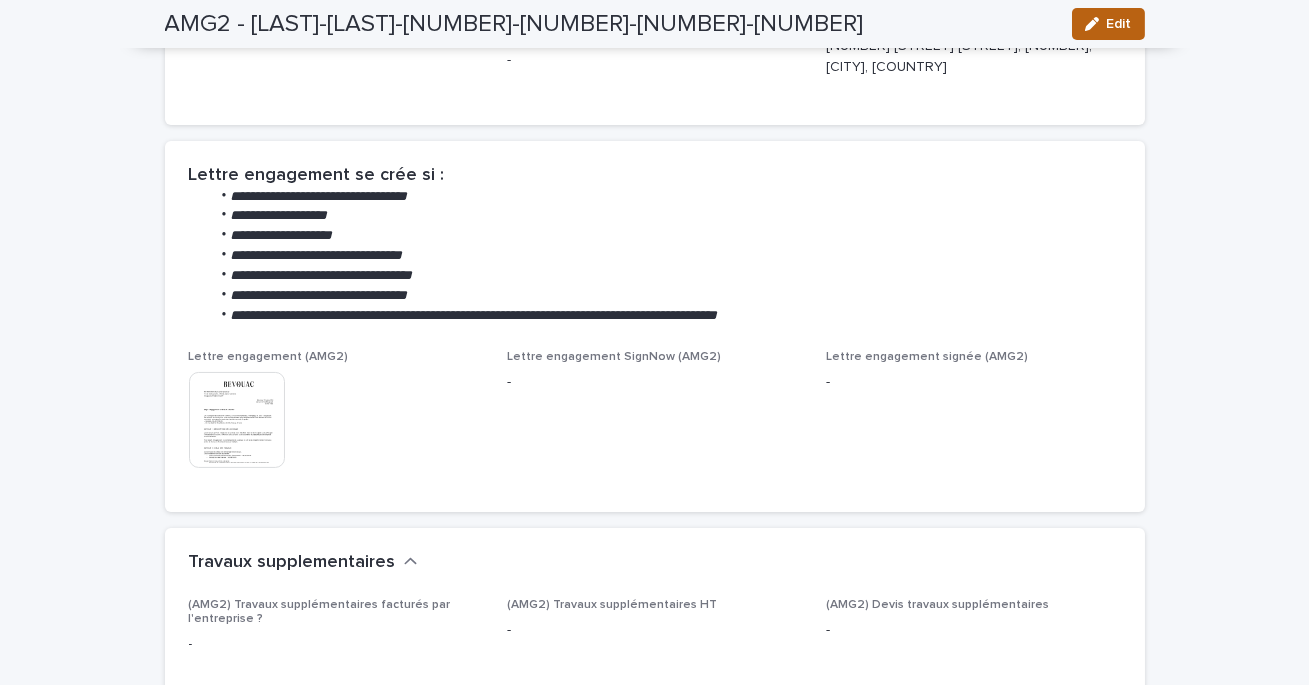 click 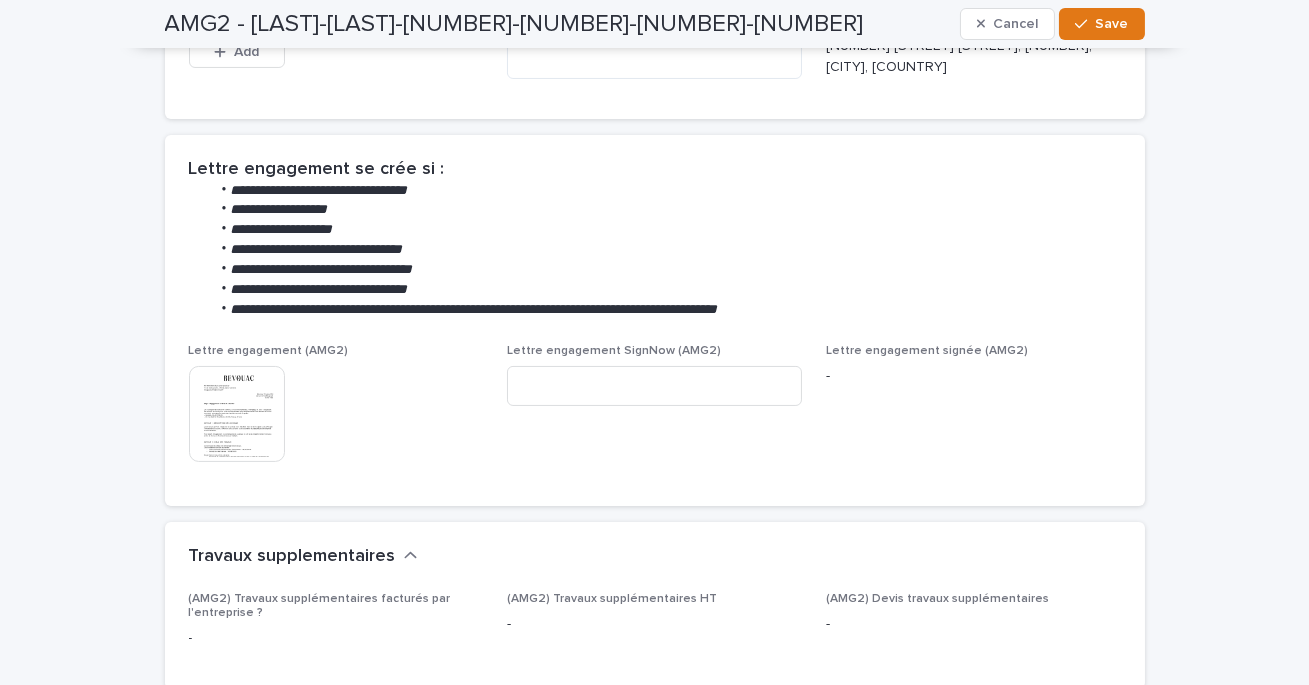 scroll, scrollTop: 675, scrollLeft: 0, axis: vertical 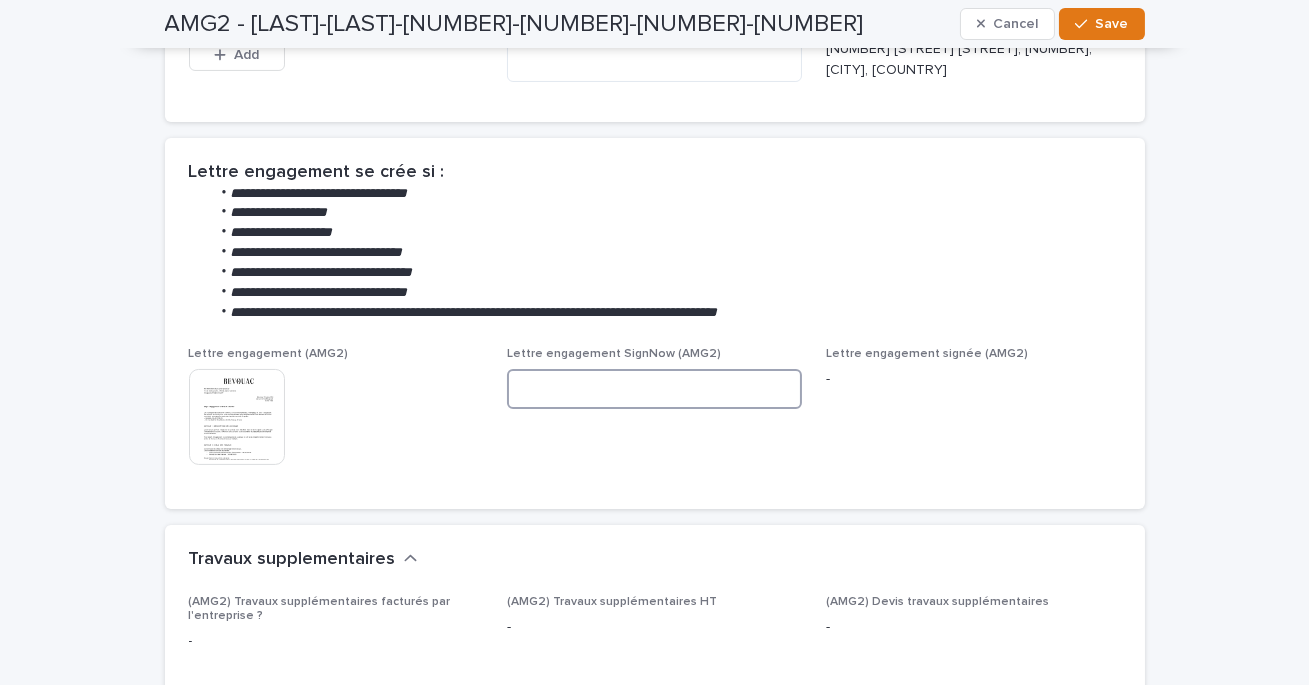 click at bounding box center [654, 389] 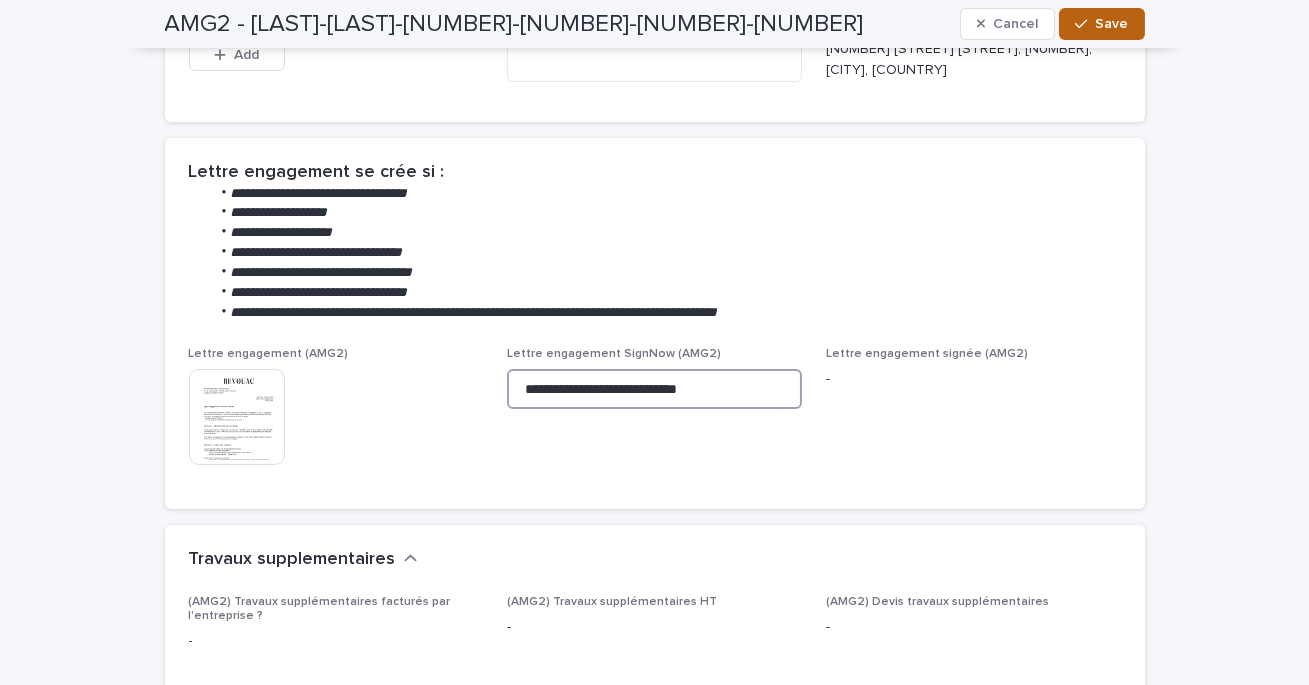 type on "**********" 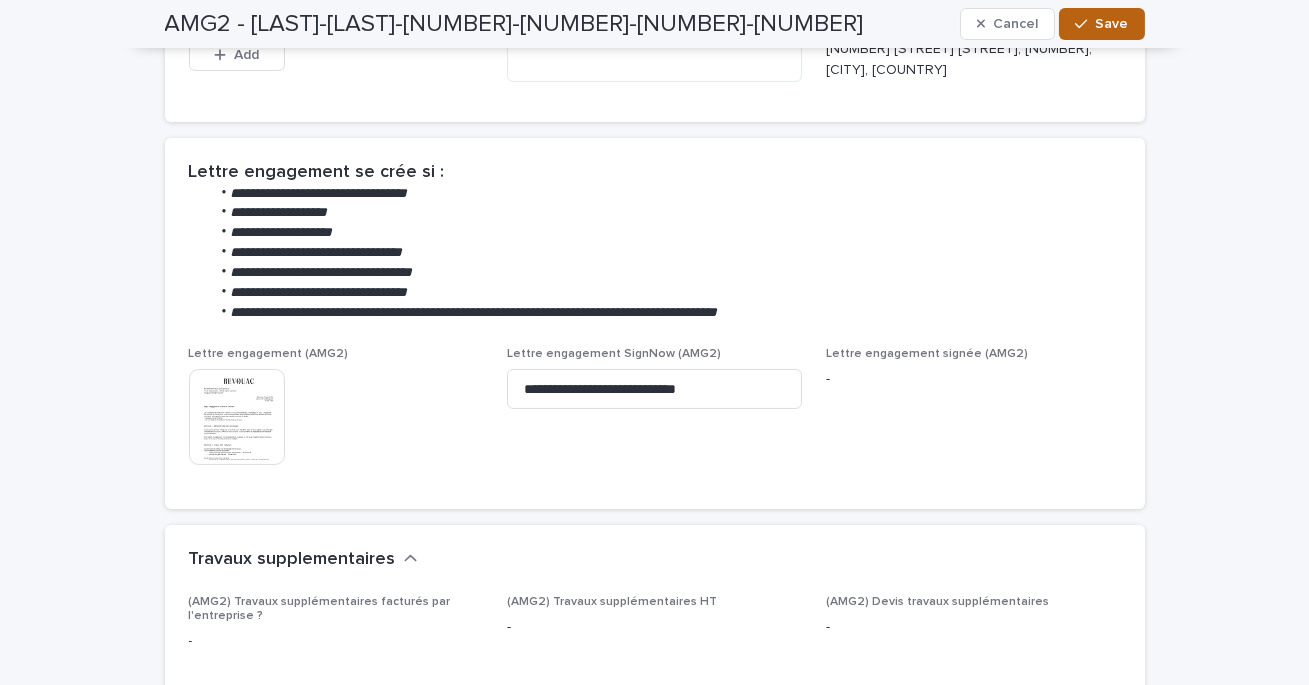 click on "Save" at bounding box center (1112, 24) 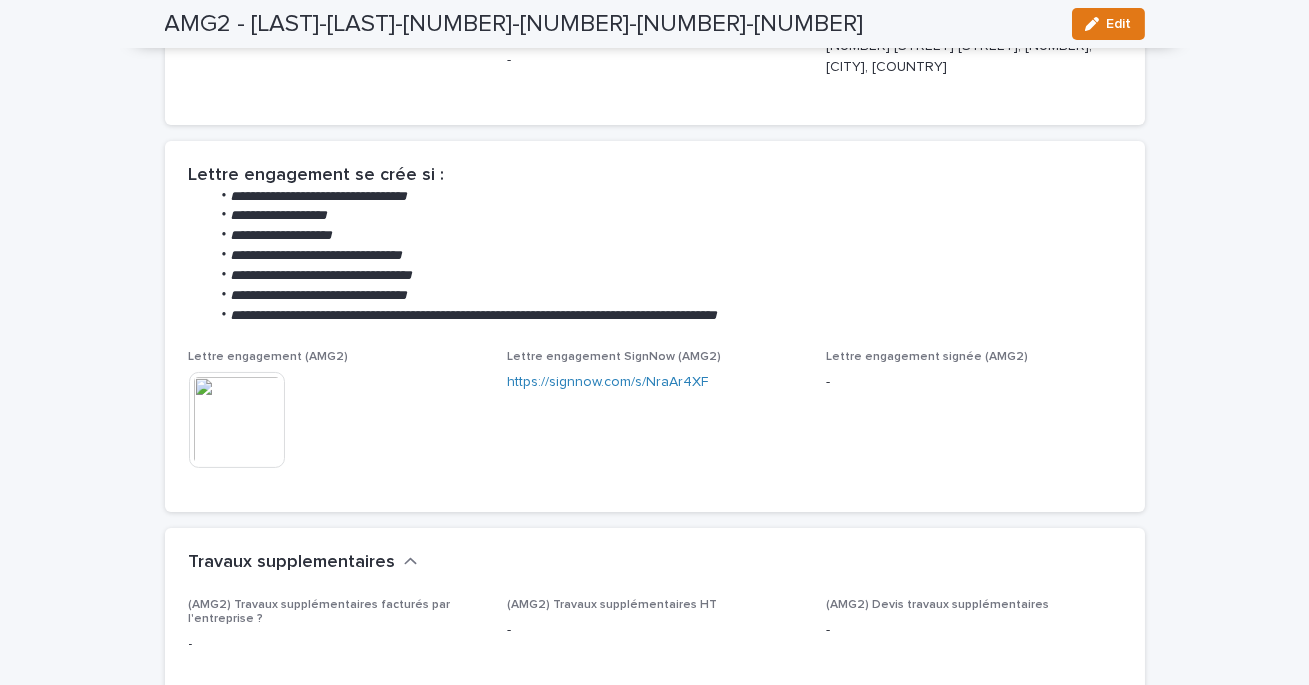 scroll, scrollTop: 0, scrollLeft: 0, axis: both 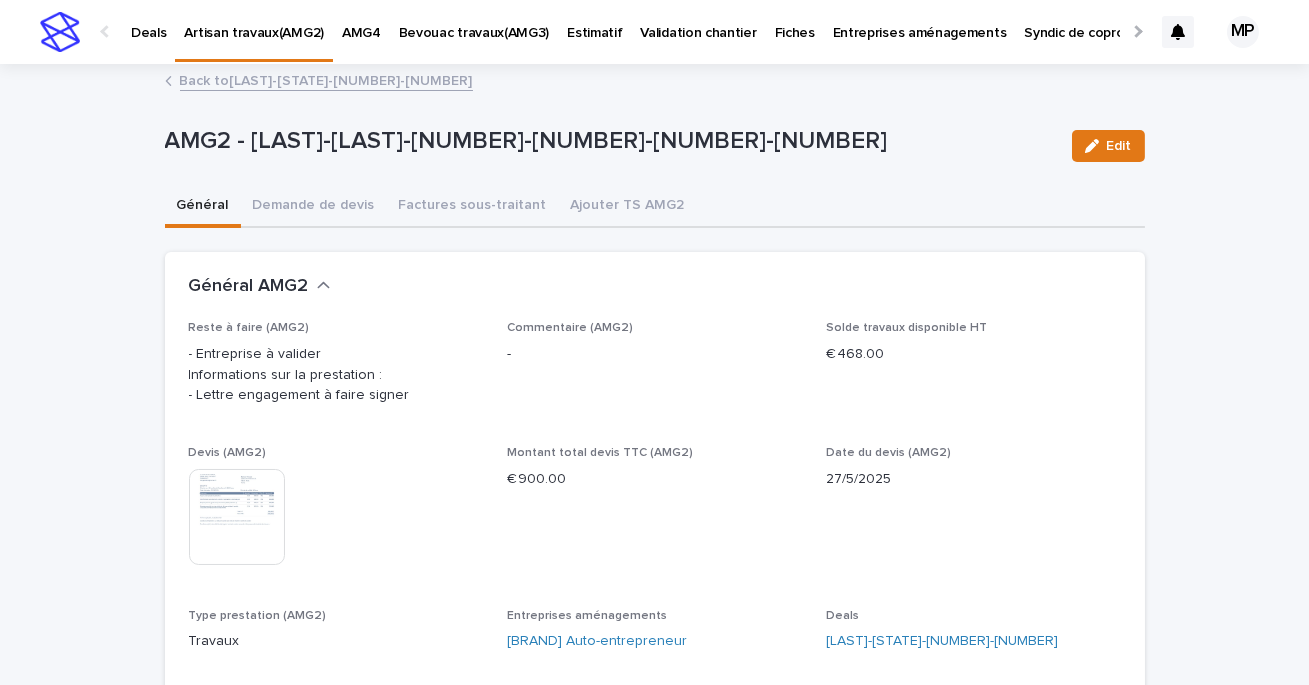 click on "Back to  Guisnet-Ny-3-5179-25" at bounding box center (326, 79) 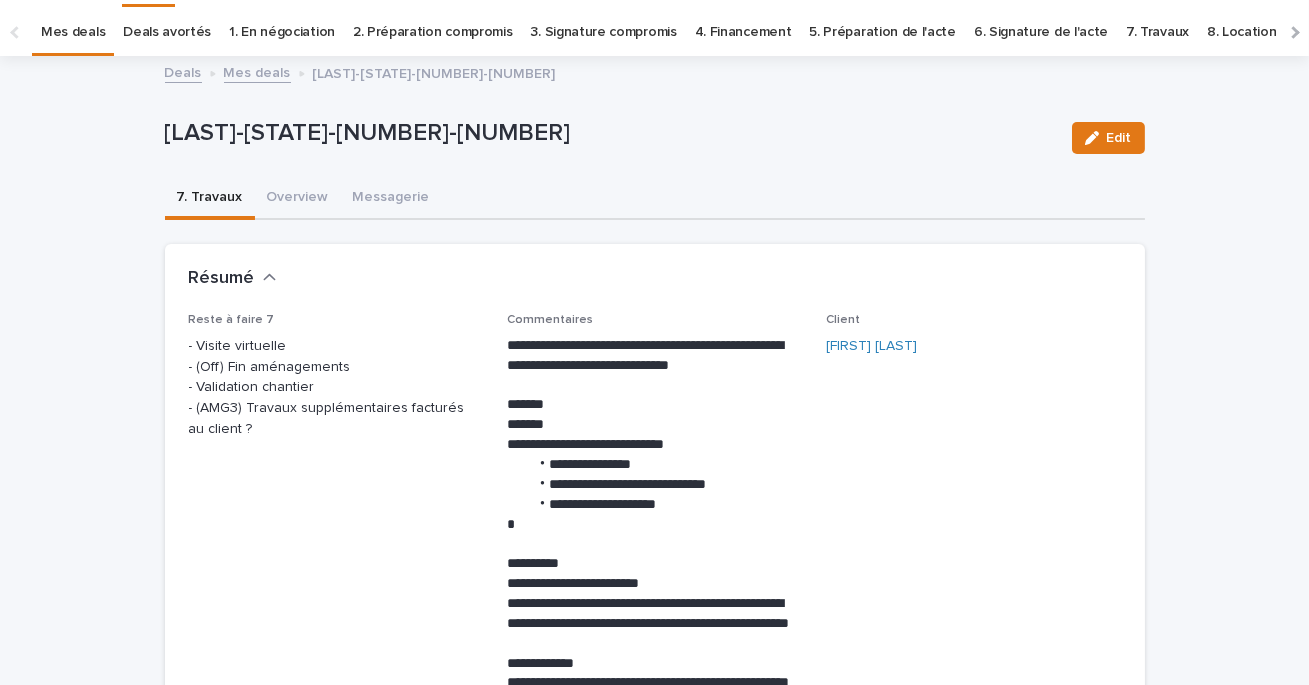 scroll, scrollTop: 64, scrollLeft: 0, axis: vertical 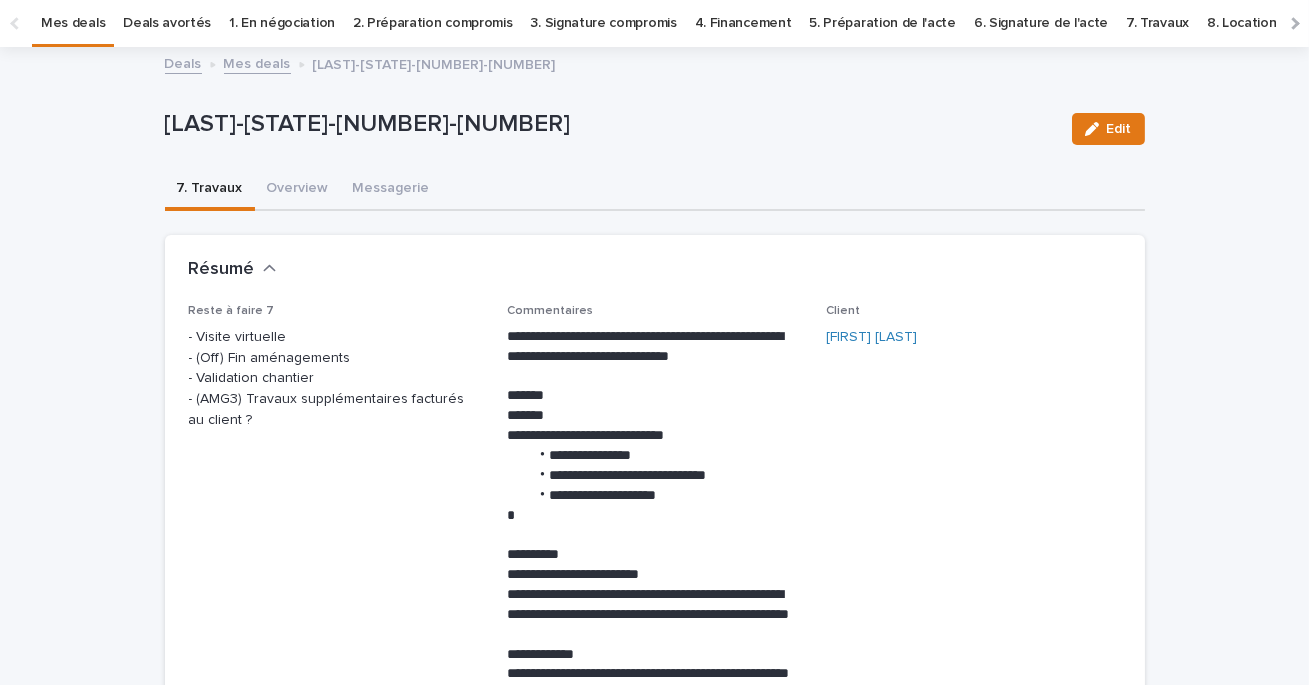 click on "Mes deals" at bounding box center [257, 62] 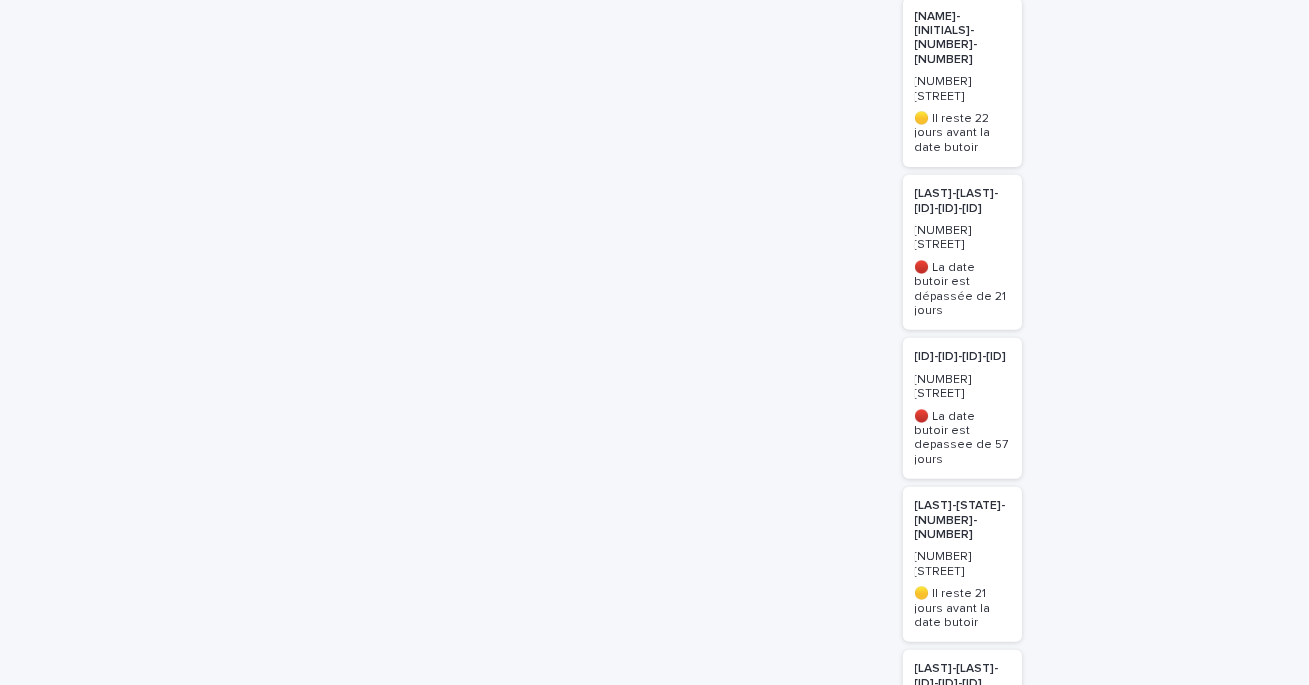 scroll, scrollTop: 2869, scrollLeft: 0, axis: vertical 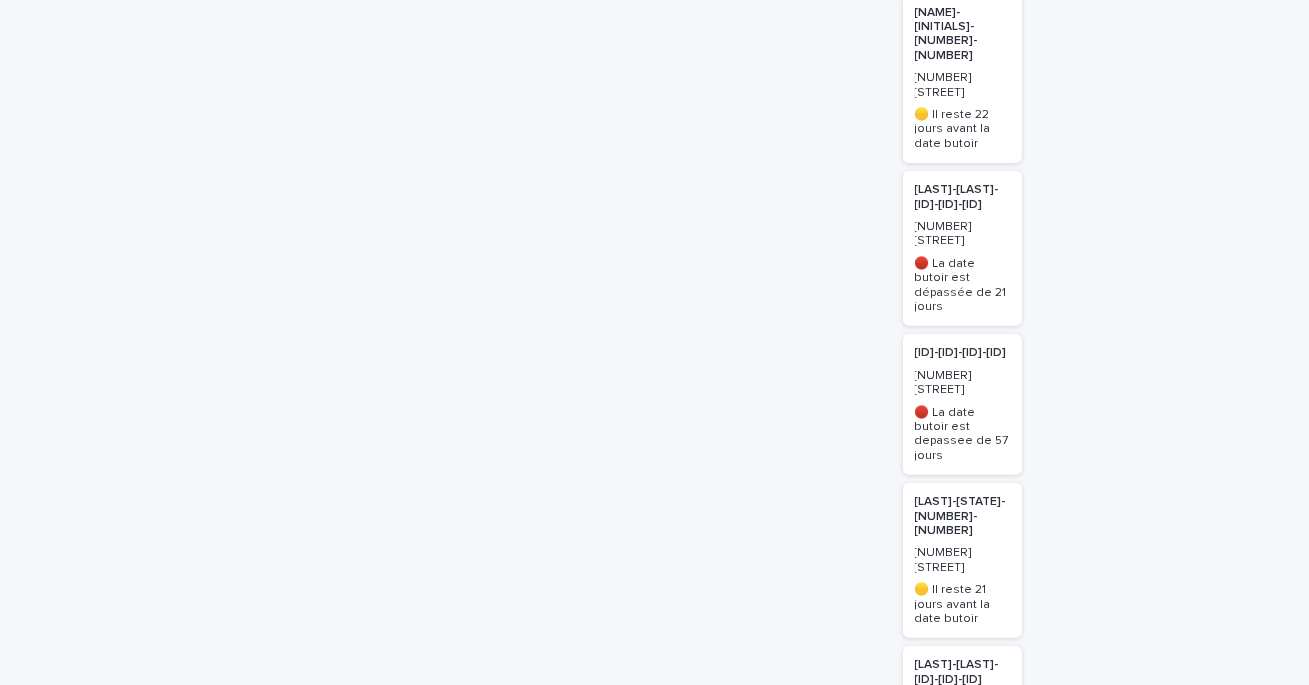 click on "and 13 more..." at bounding box center (962, 974) 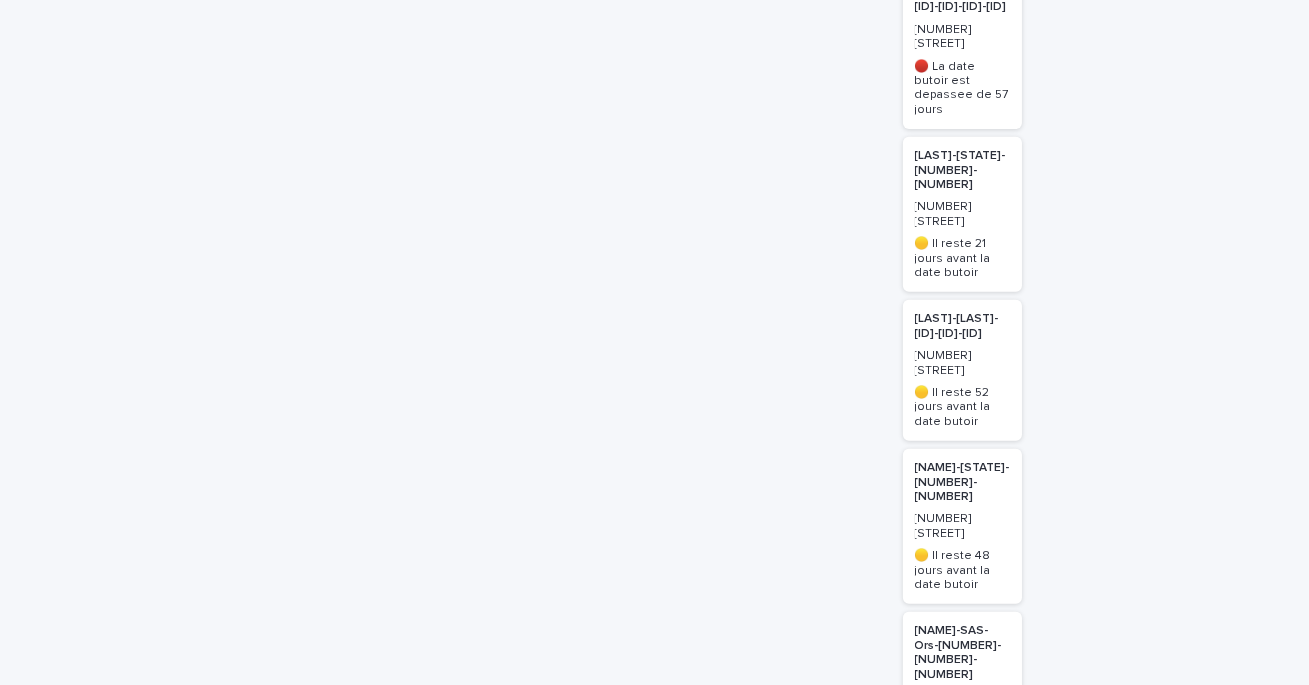 scroll, scrollTop: 3261, scrollLeft: 0, axis: vertical 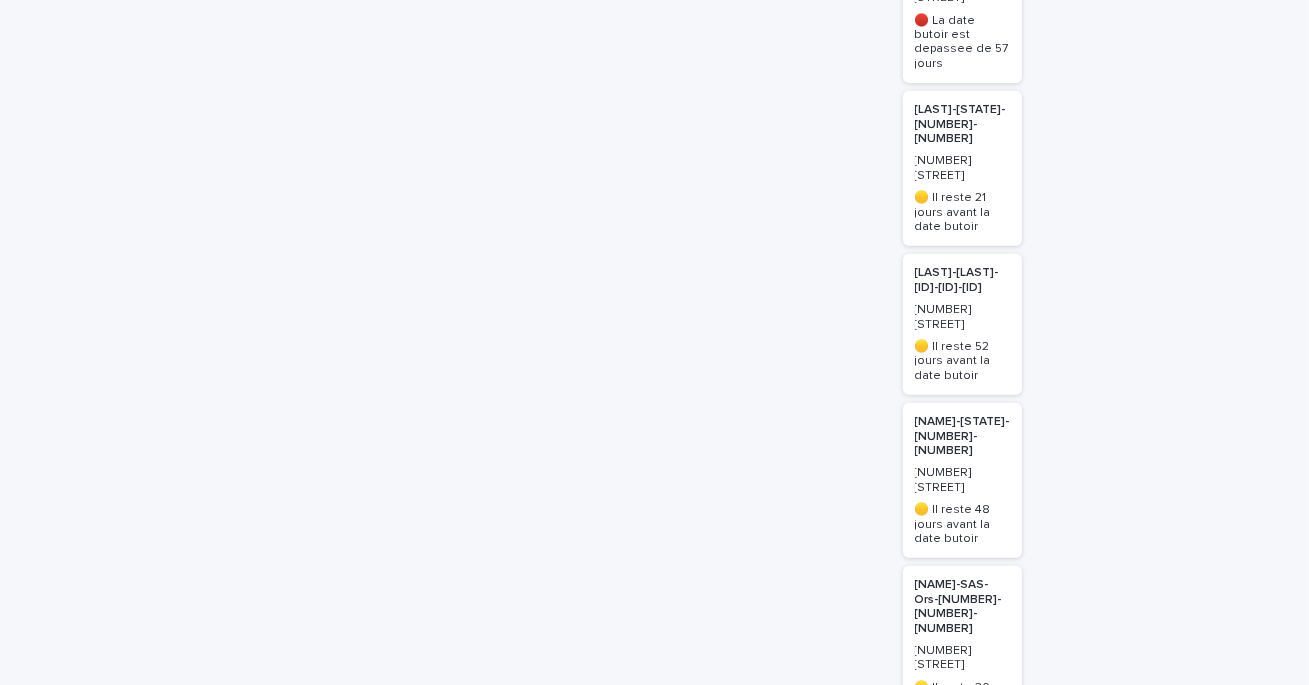 click on "[NAME]-SAS-Ors-[NUMBER]-[NUMBER]-[NUMBER]" at bounding box center [962, 607] 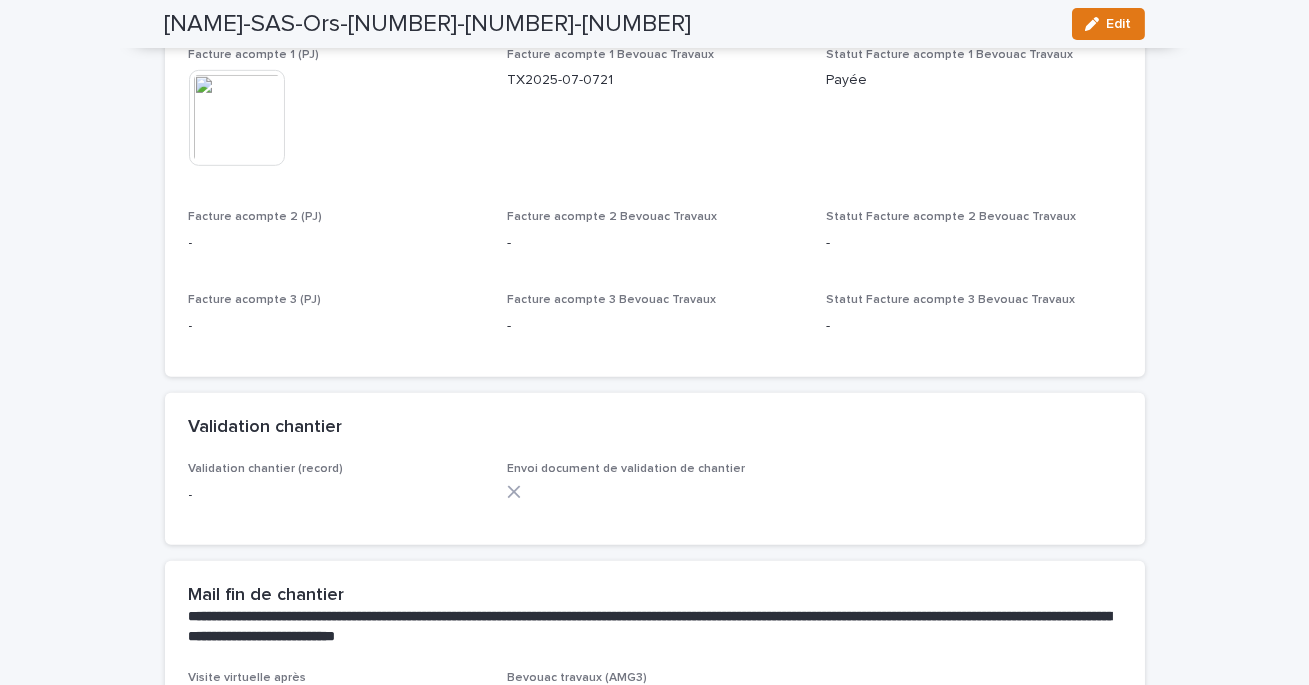 scroll, scrollTop: 2513, scrollLeft: 0, axis: vertical 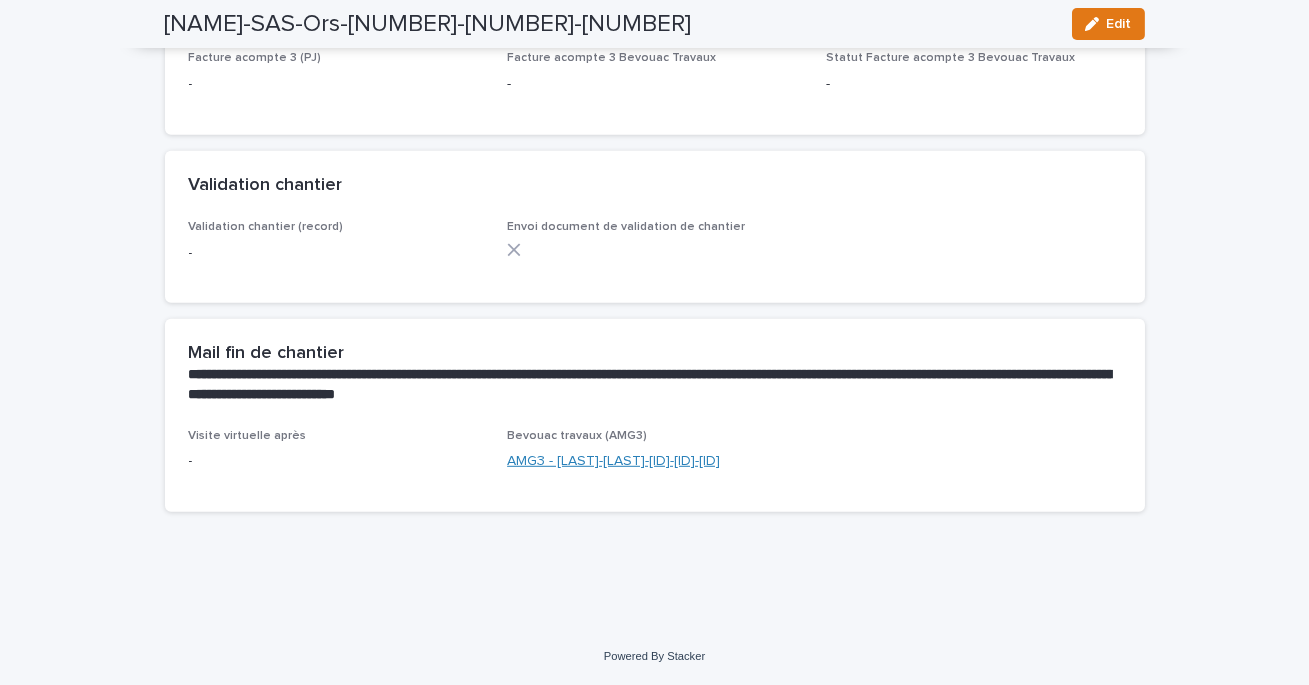 click on "AMG3 - [LAST]-[LAST]-[ID]-[ID]-[ID]" at bounding box center [613, 461] 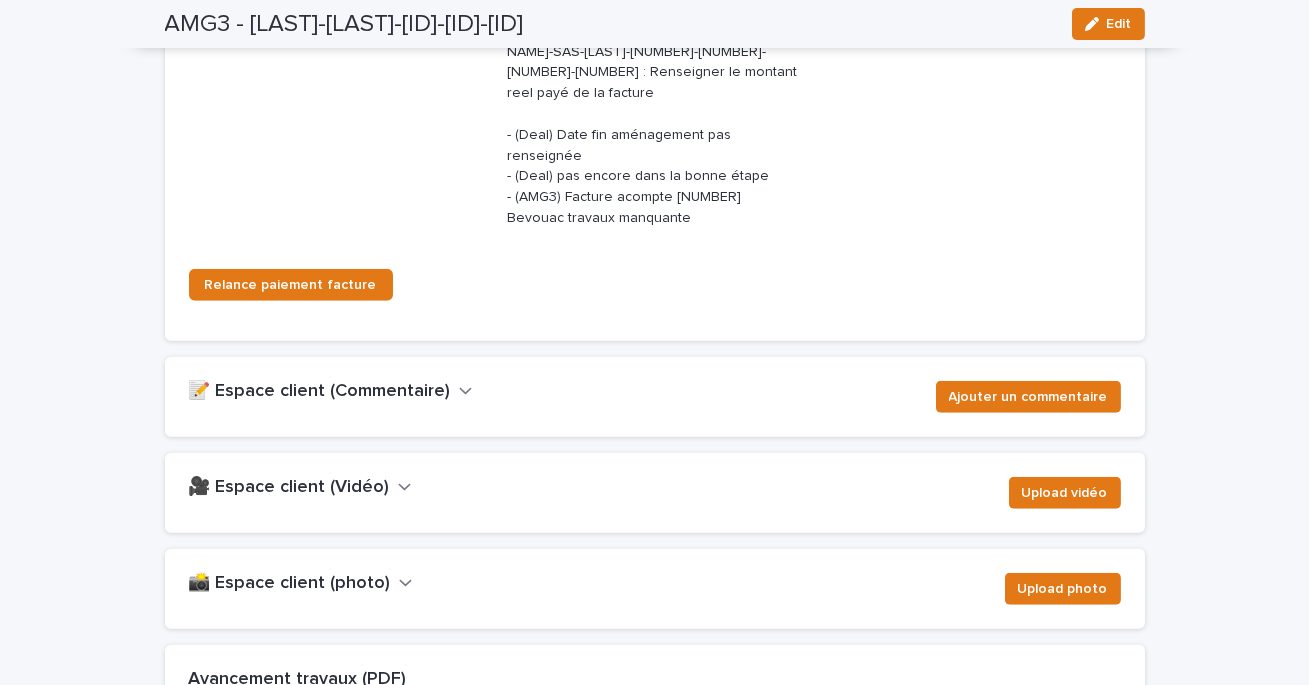 scroll, scrollTop: 3097, scrollLeft: 0, axis: vertical 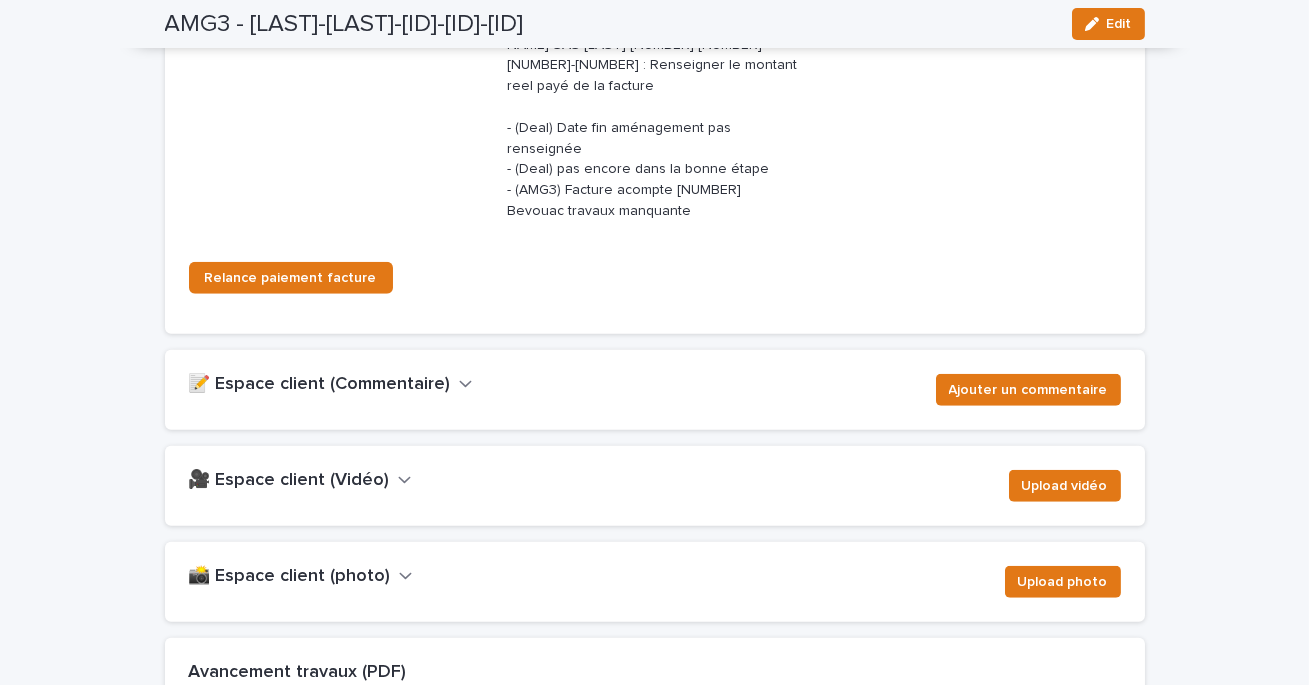 click on "📸 Espace client (photo)" at bounding box center [290, 577] 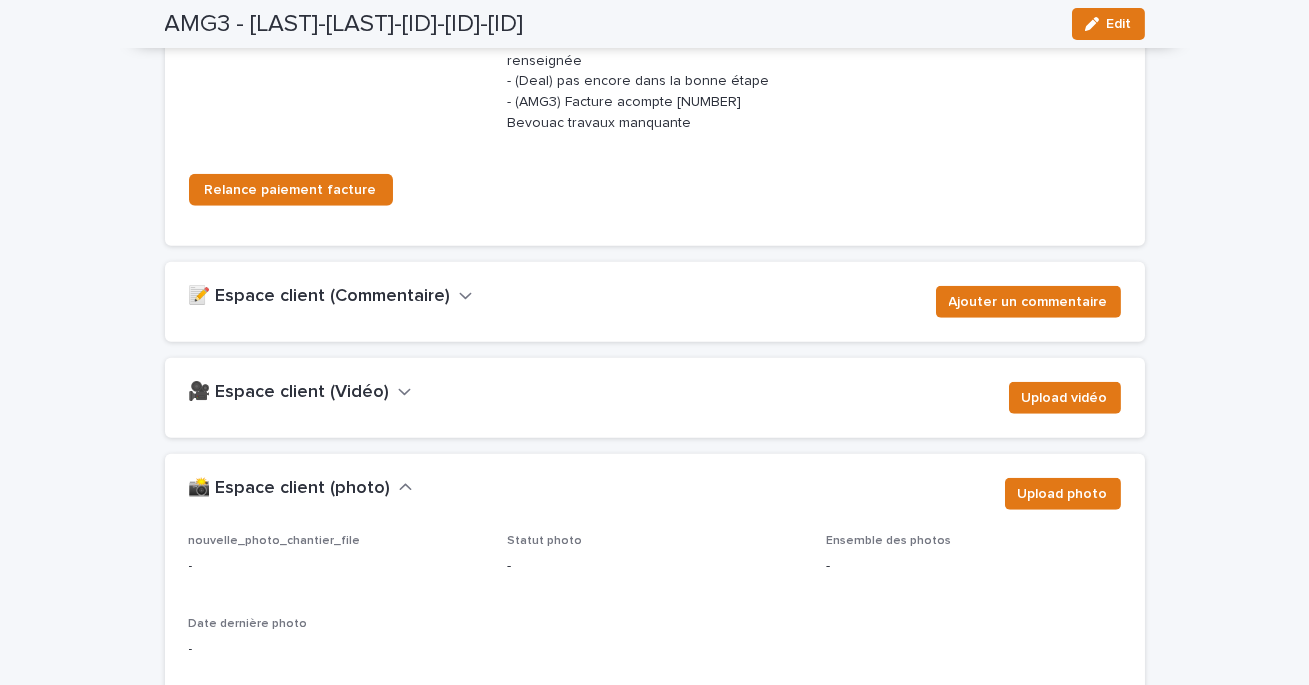 scroll, scrollTop: 3199, scrollLeft: 0, axis: vertical 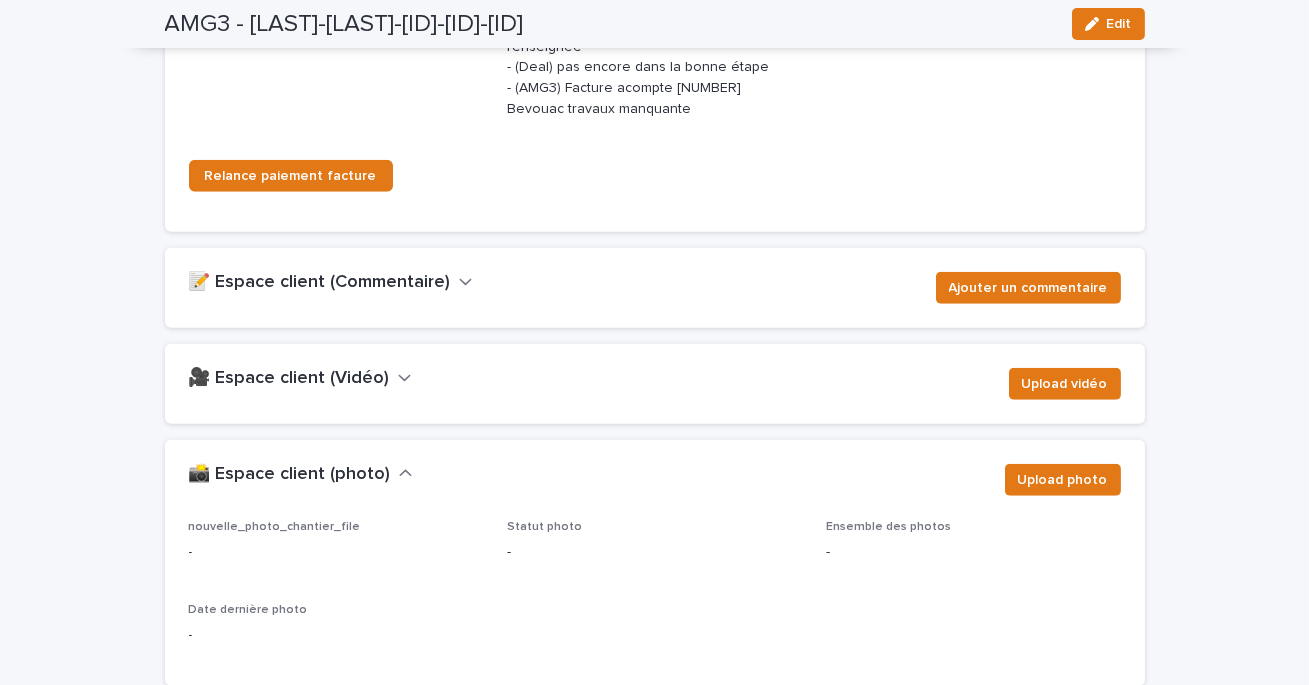 click on "📝 Espace client (Commentaire)" at bounding box center [320, 283] 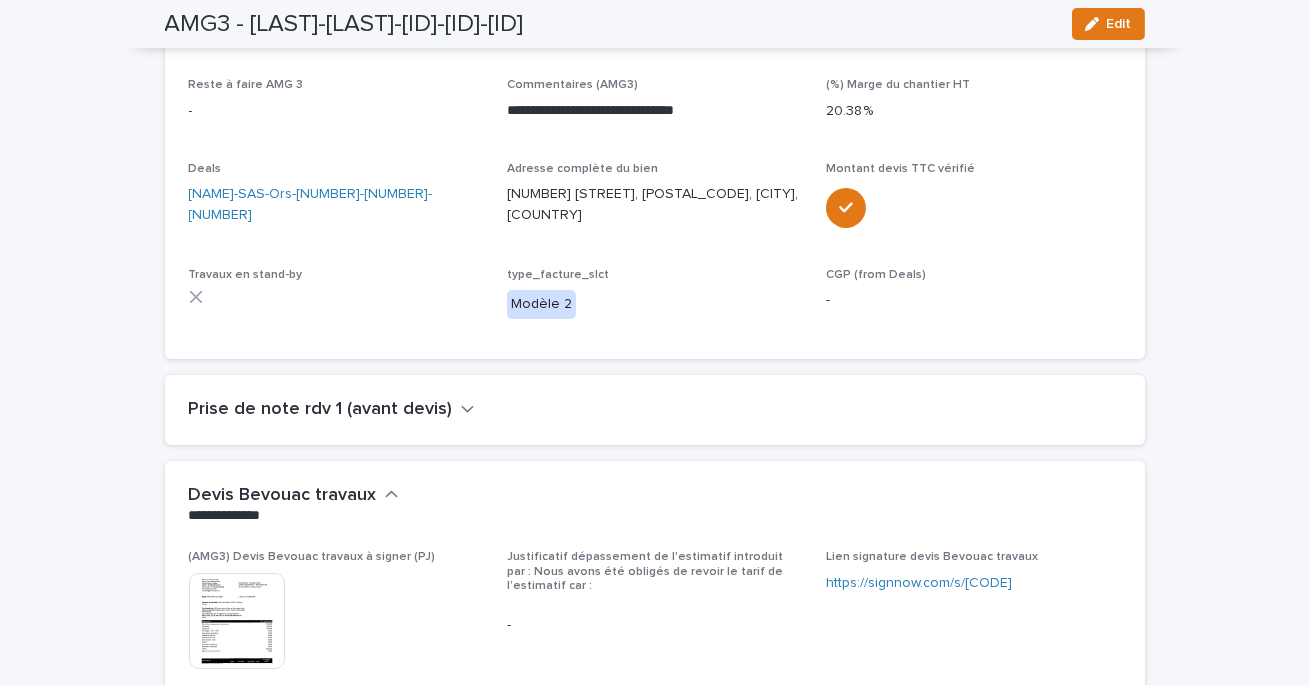 scroll, scrollTop: 0, scrollLeft: 0, axis: both 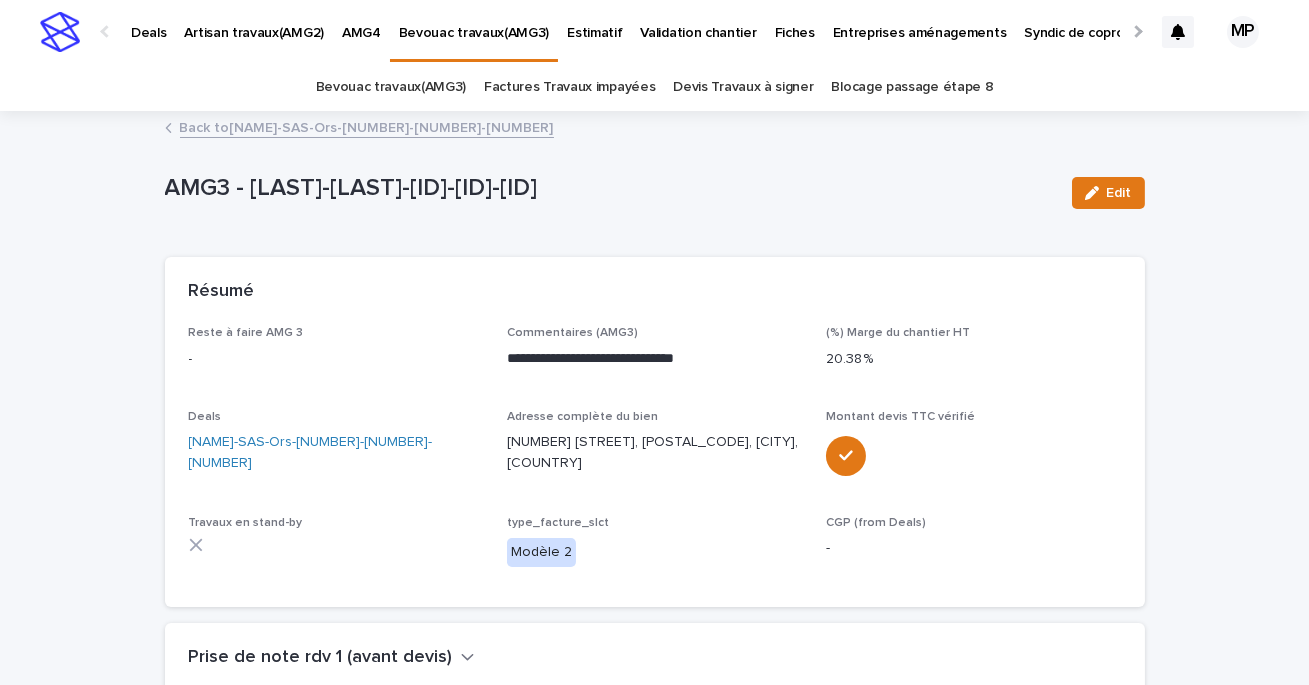 click on "Back to [LAST]-[LAST]-[ID]-[ID]-[ID]" at bounding box center (367, 126) 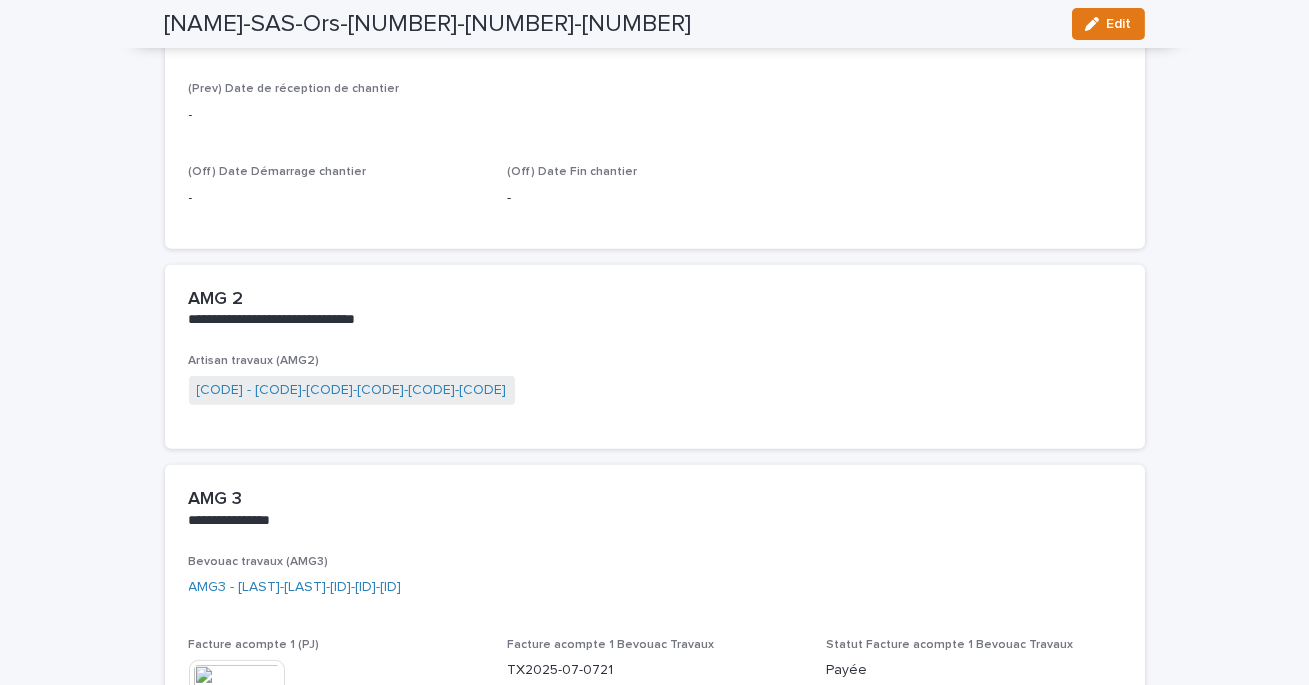 scroll, scrollTop: 1627, scrollLeft: 0, axis: vertical 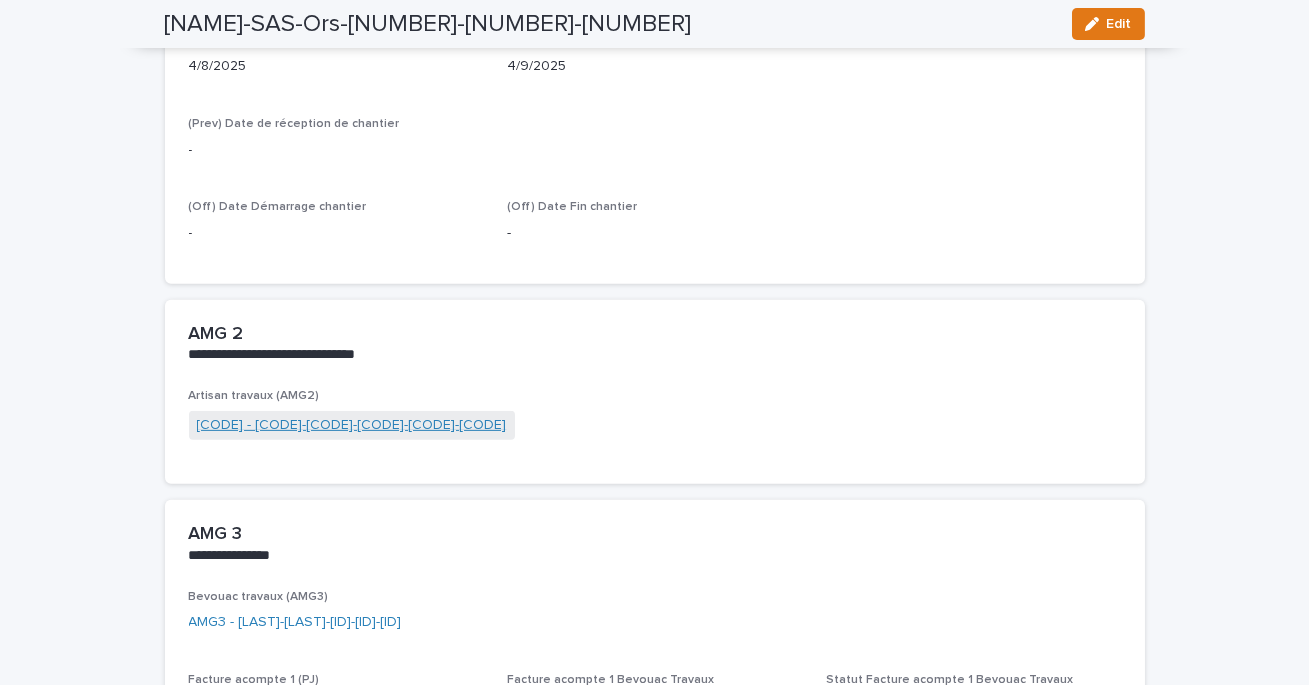 click on "[CODE] - [CODE]-[CODE]-[CODE]-[CODE]-[CODE]" at bounding box center (352, 425) 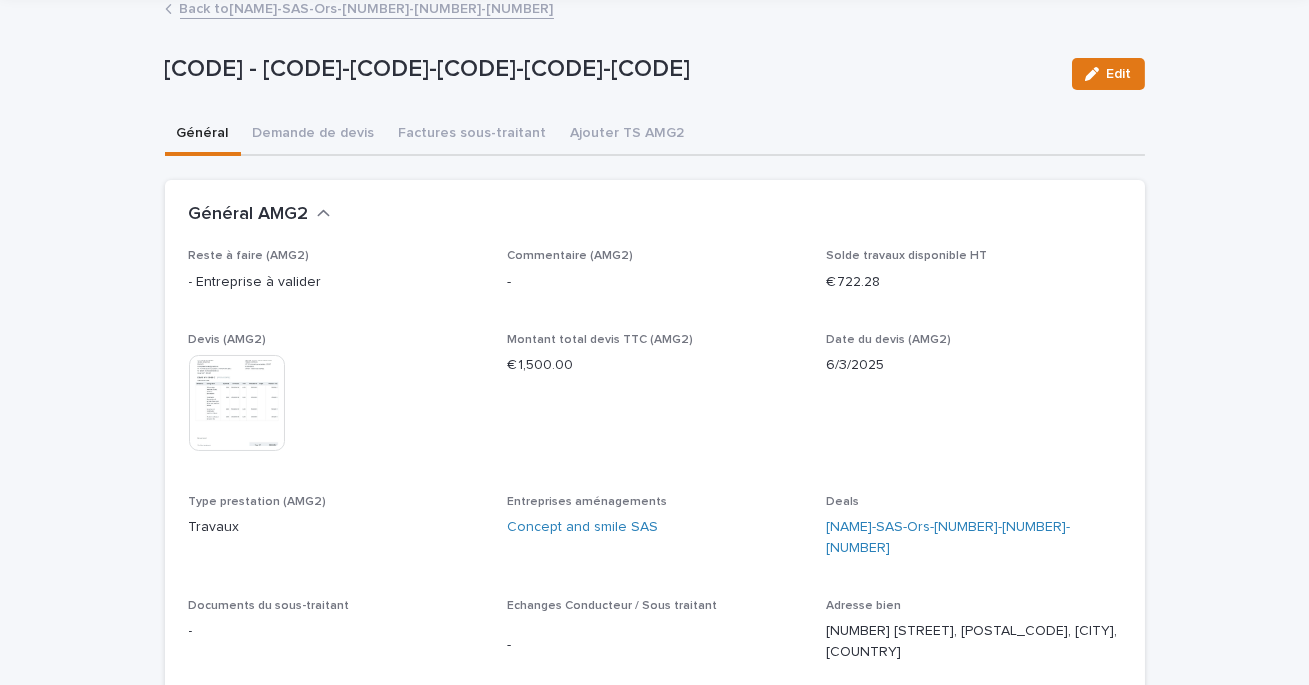 scroll, scrollTop: 0, scrollLeft: 0, axis: both 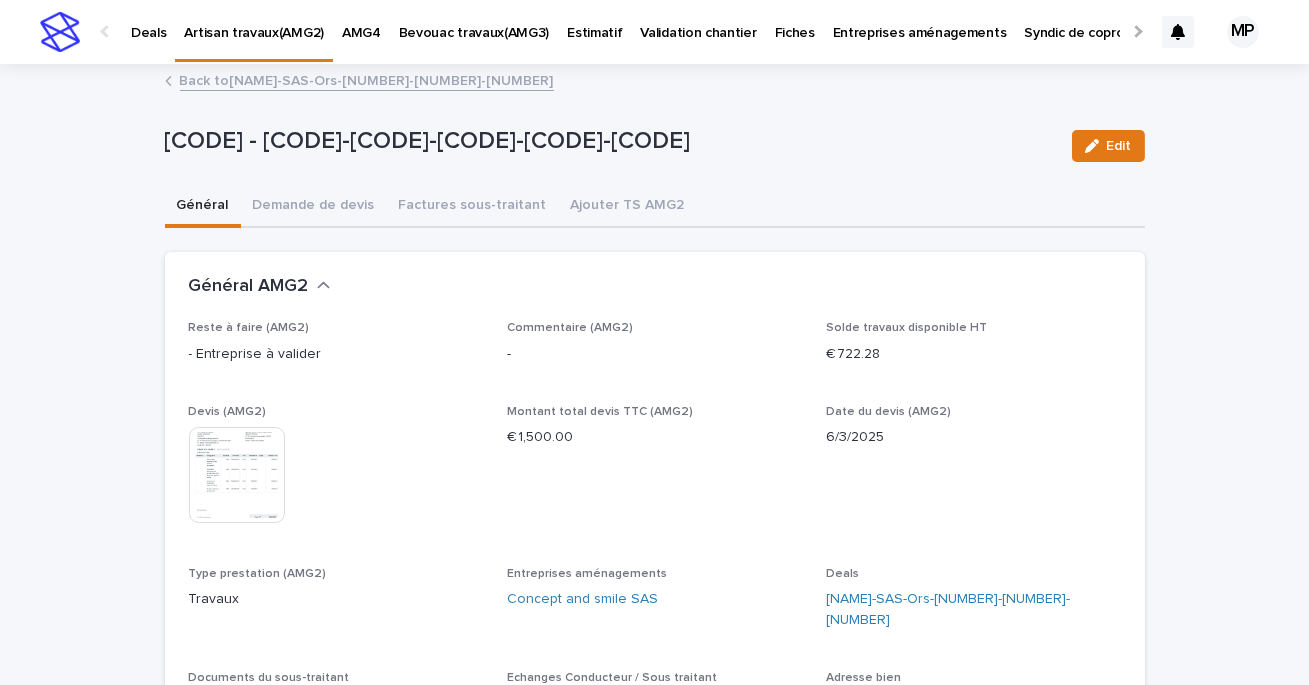 click on "Back to [LAST]-[LAST]-[ID]-[ID]-[ID]" at bounding box center [367, 79] 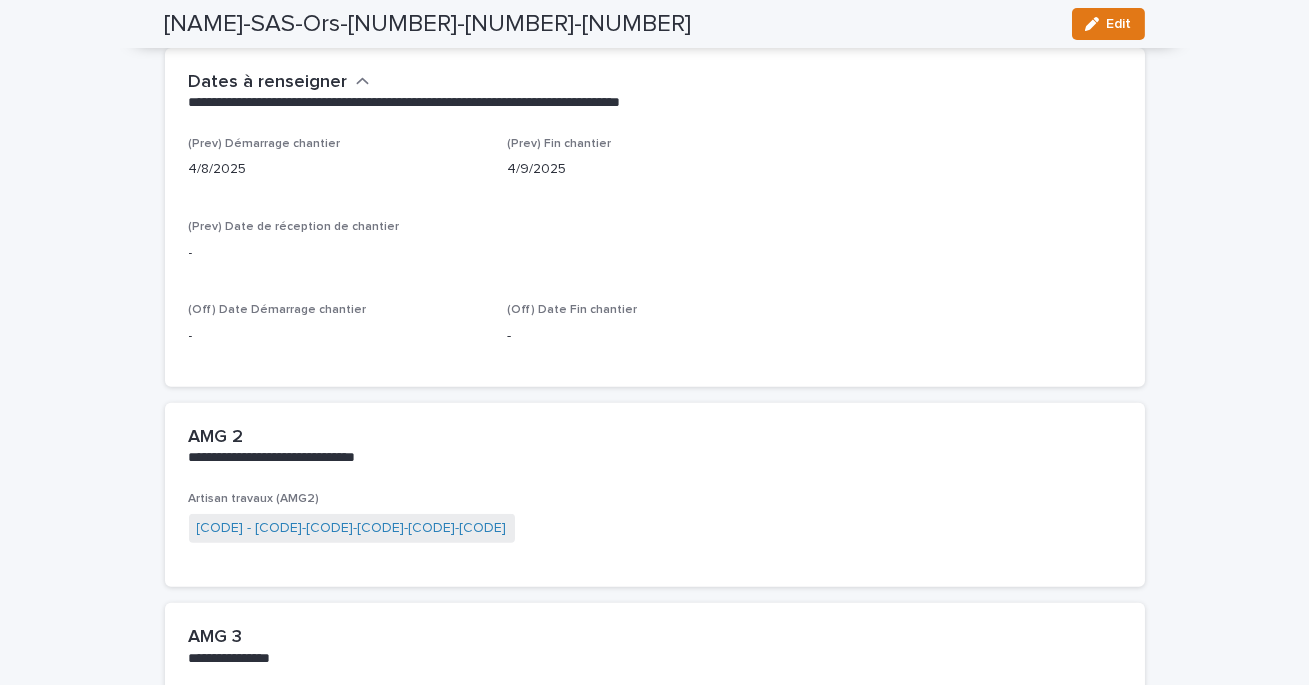 scroll, scrollTop: 1526, scrollLeft: 0, axis: vertical 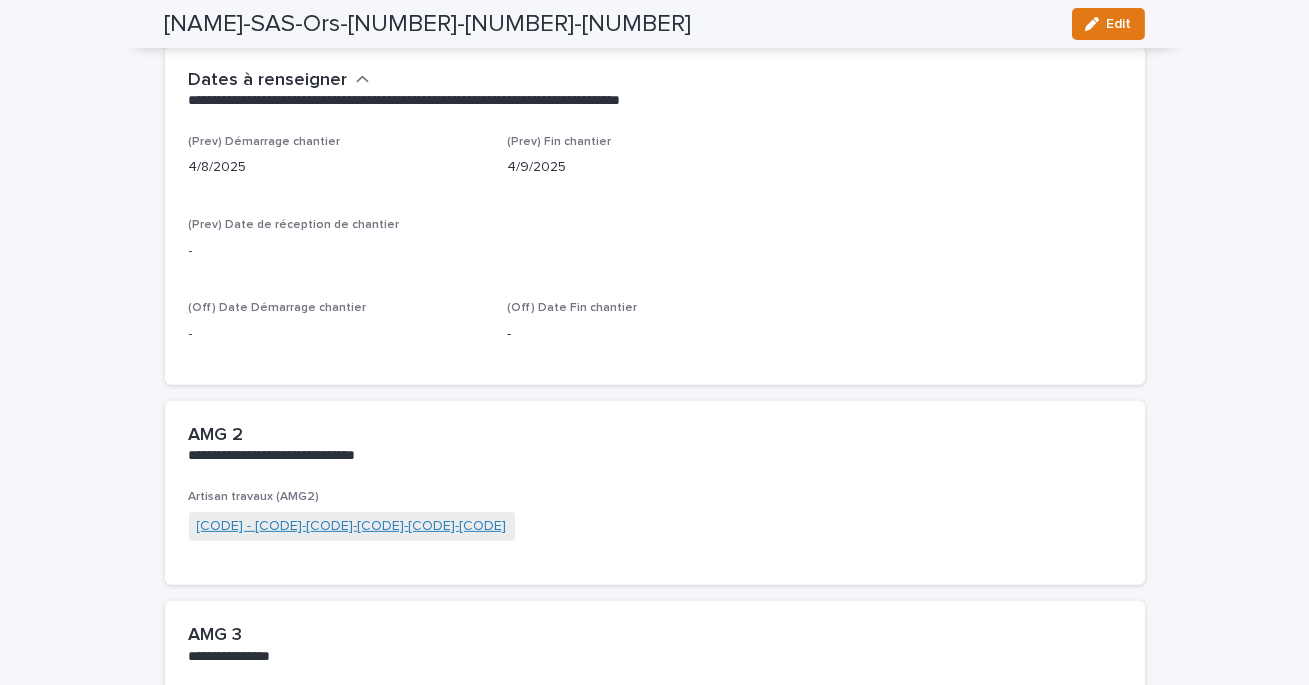 click on "[CODE] - [CODE]-[CODE]-[CODE]-[CODE]-[CODE]" at bounding box center [352, 526] 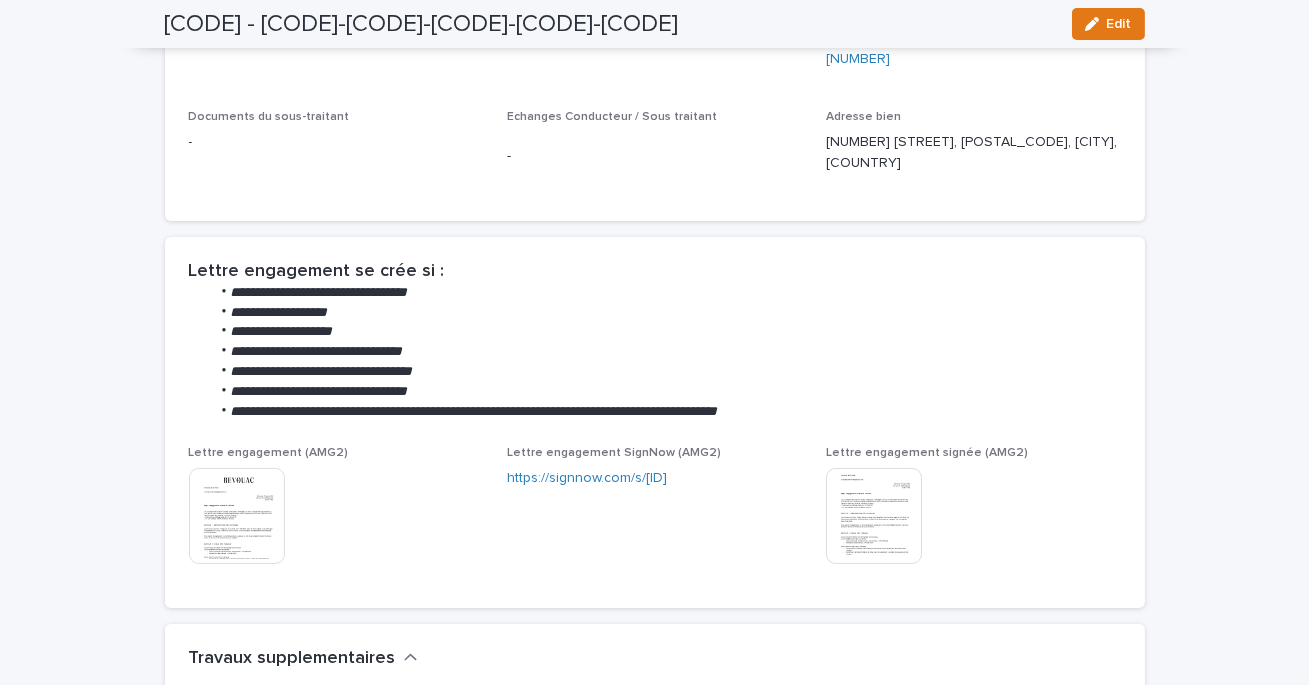 scroll, scrollTop: 0, scrollLeft: 0, axis: both 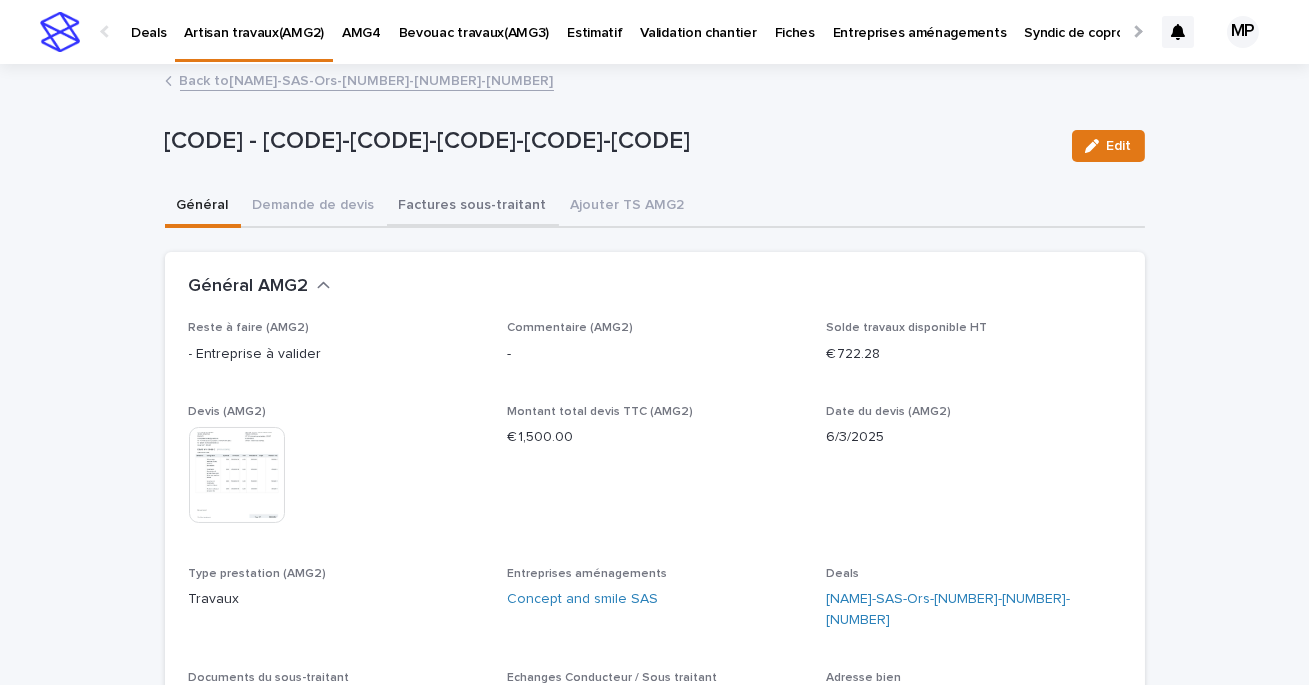 click on "Factures sous-traitant" at bounding box center [473, 207] 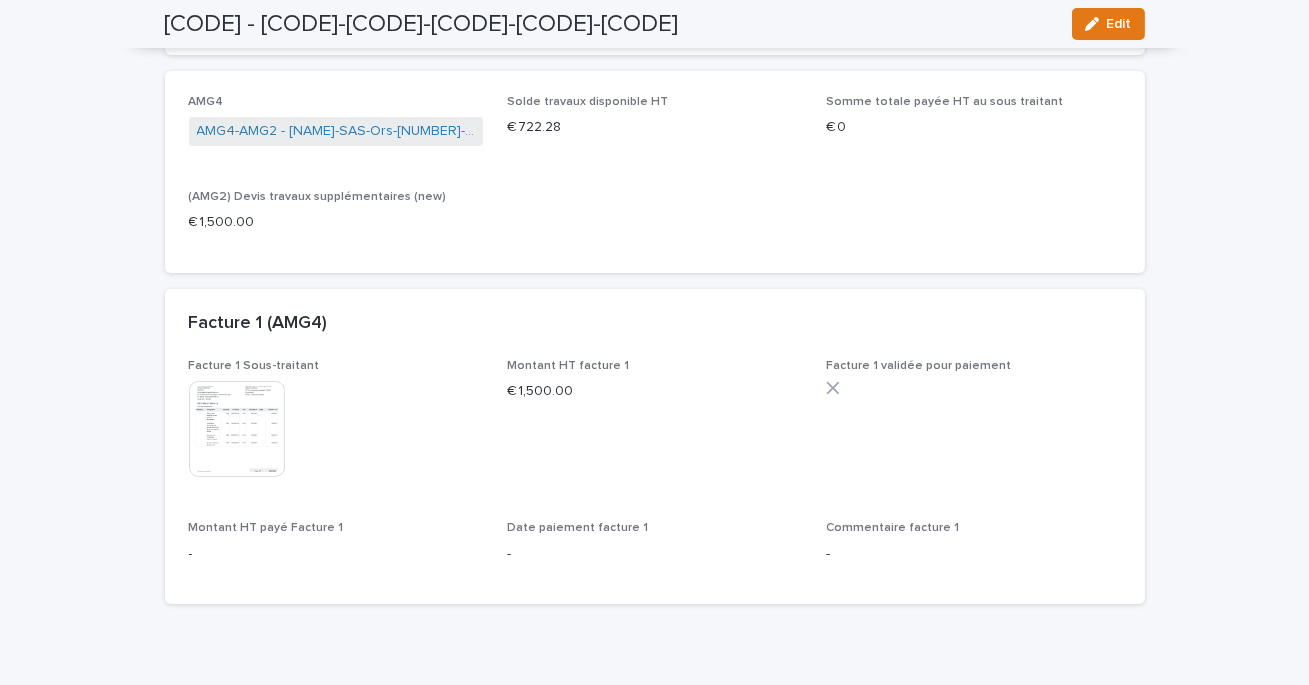 scroll, scrollTop: 281, scrollLeft: 0, axis: vertical 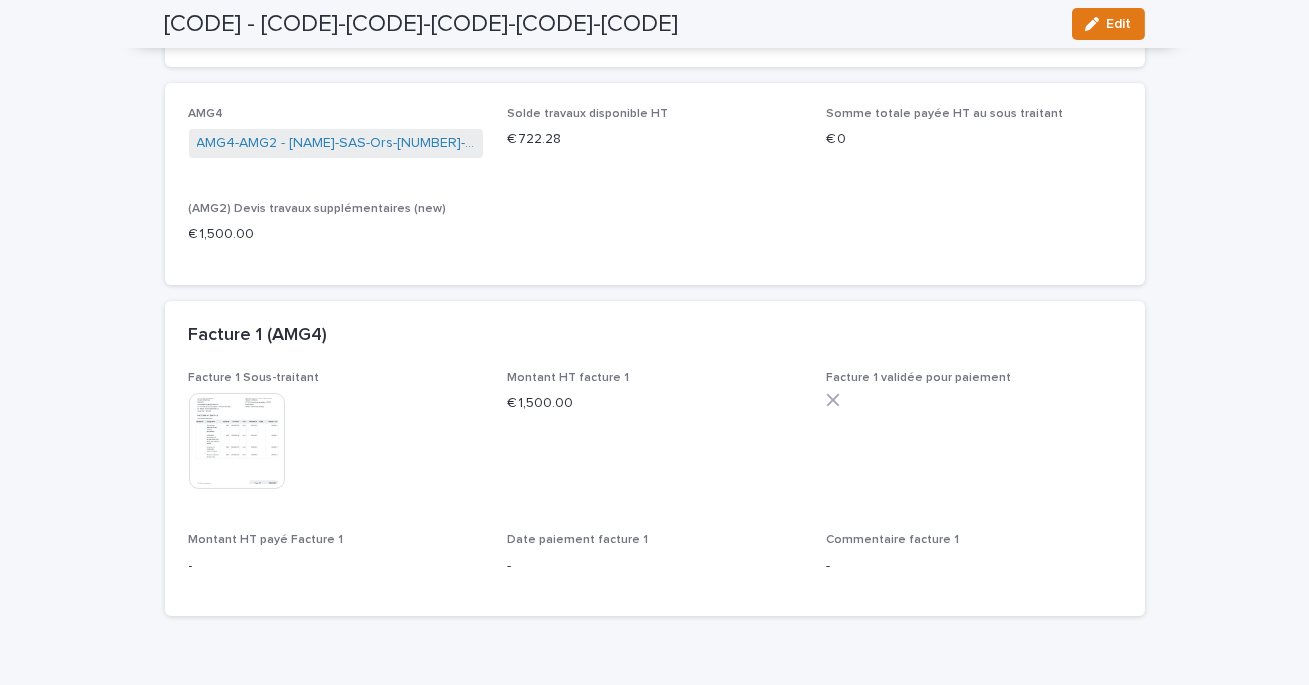 click at bounding box center [237, 441] 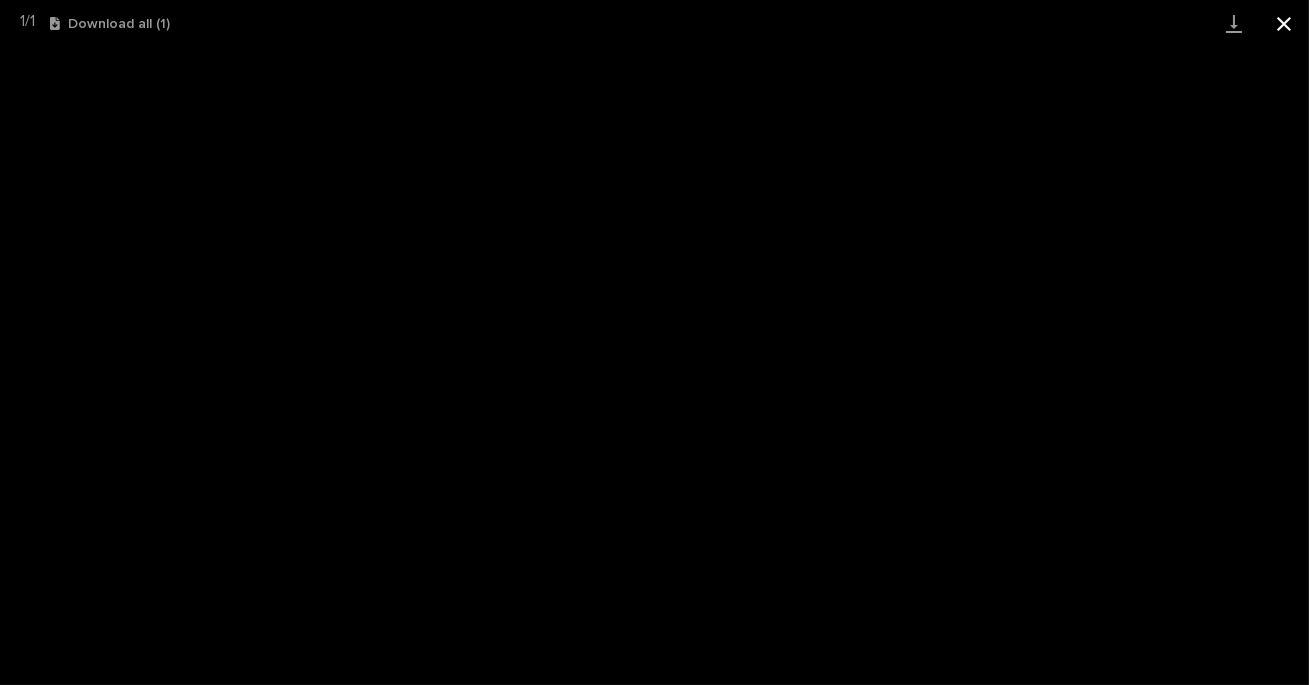 click at bounding box center (1284, 23) 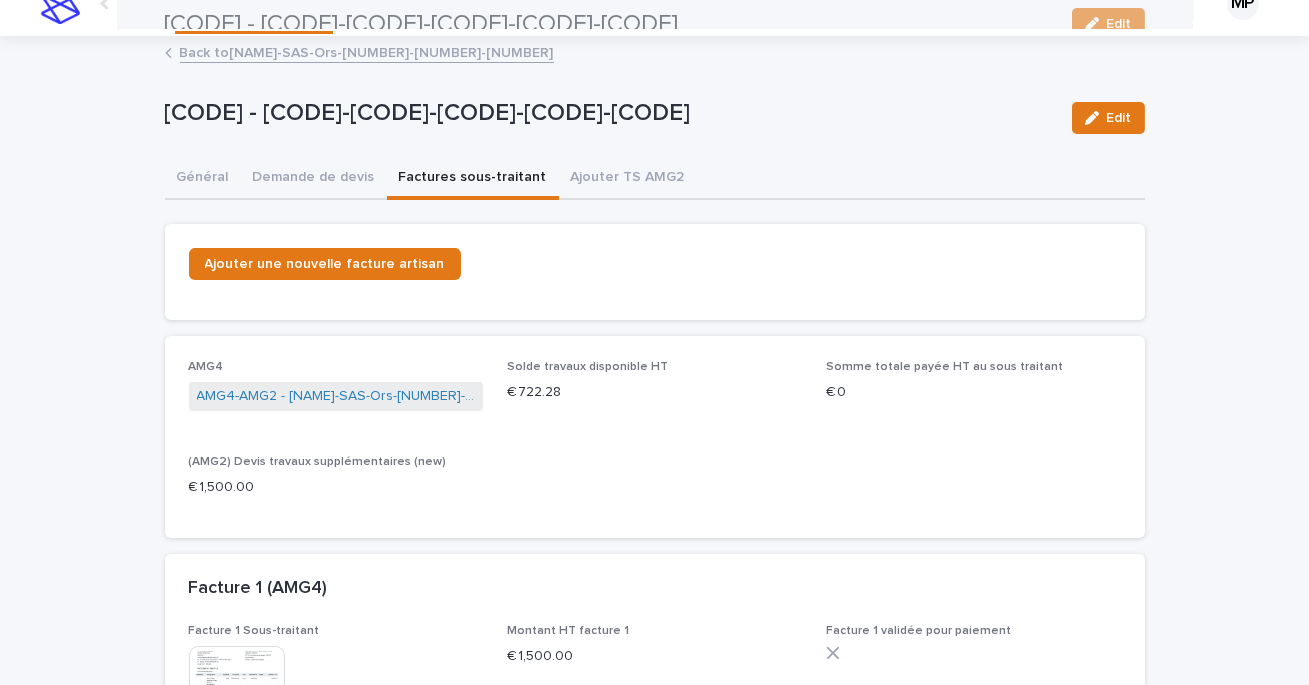 scroll, scrollTop: 0, scrollLeft: 0, axis: both 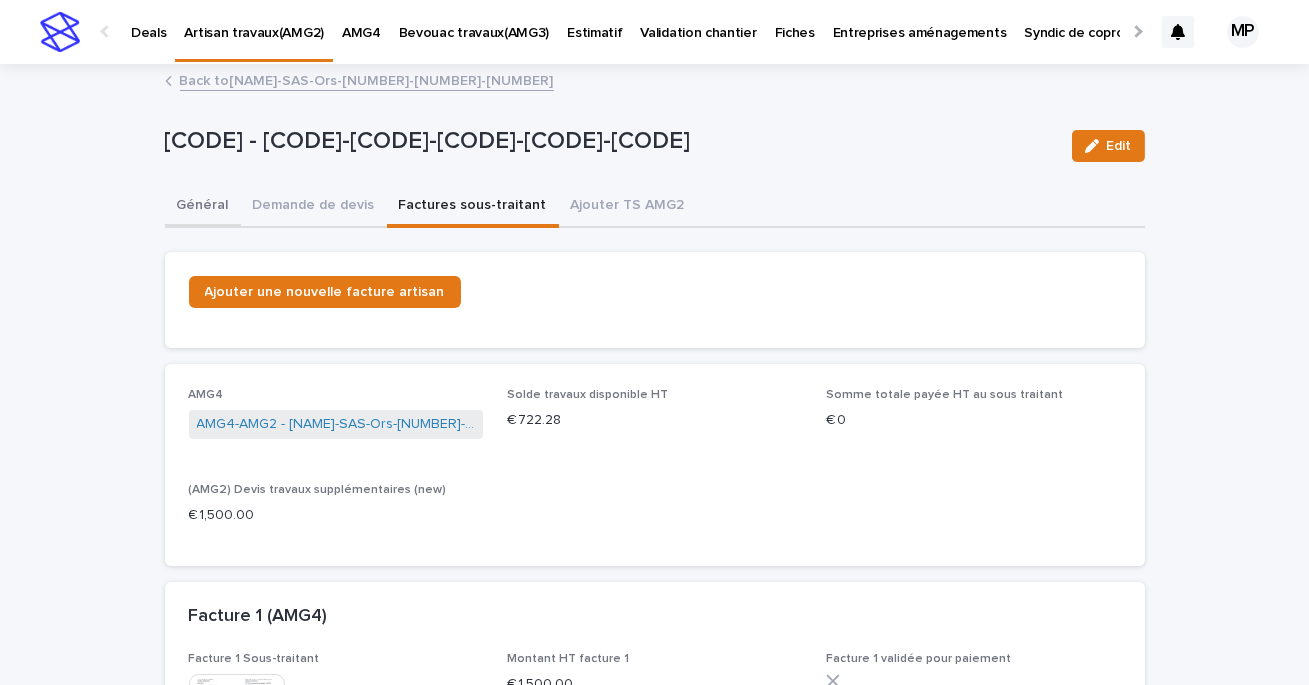 click on "Général" at bounding box center [203, 207] 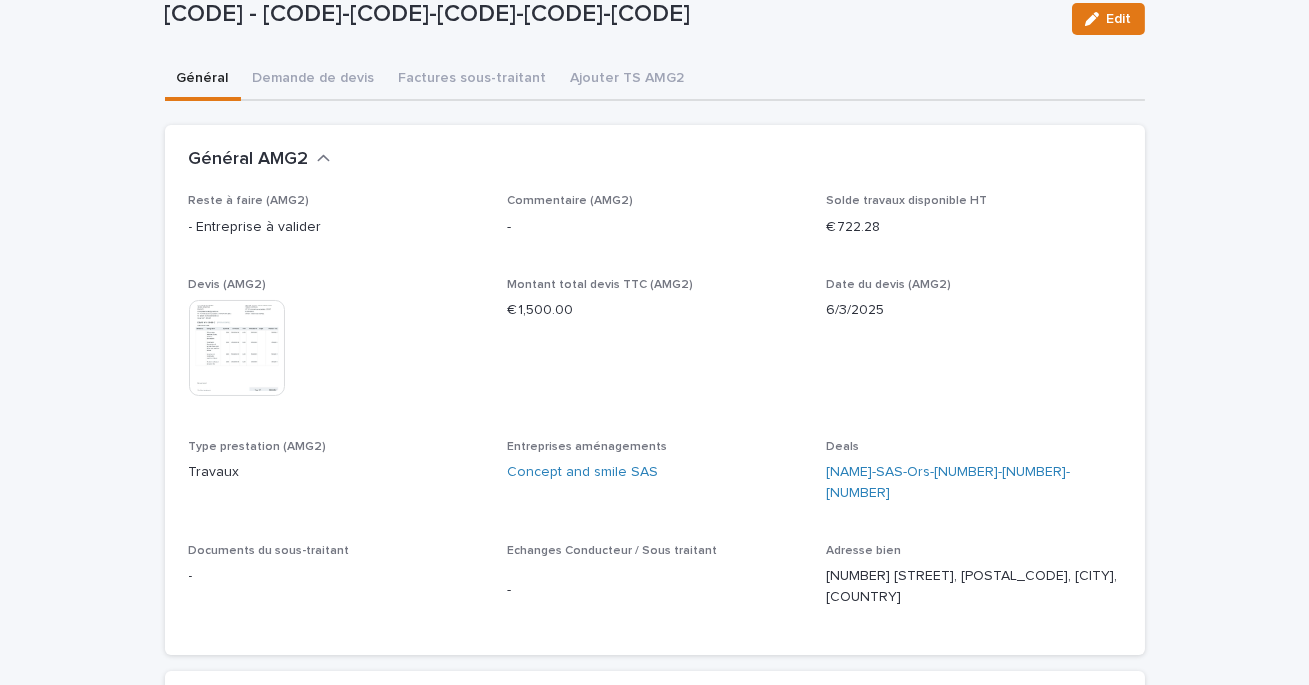 scroll, scrollTop: 193, scrollLeft: 0, axis: vertical 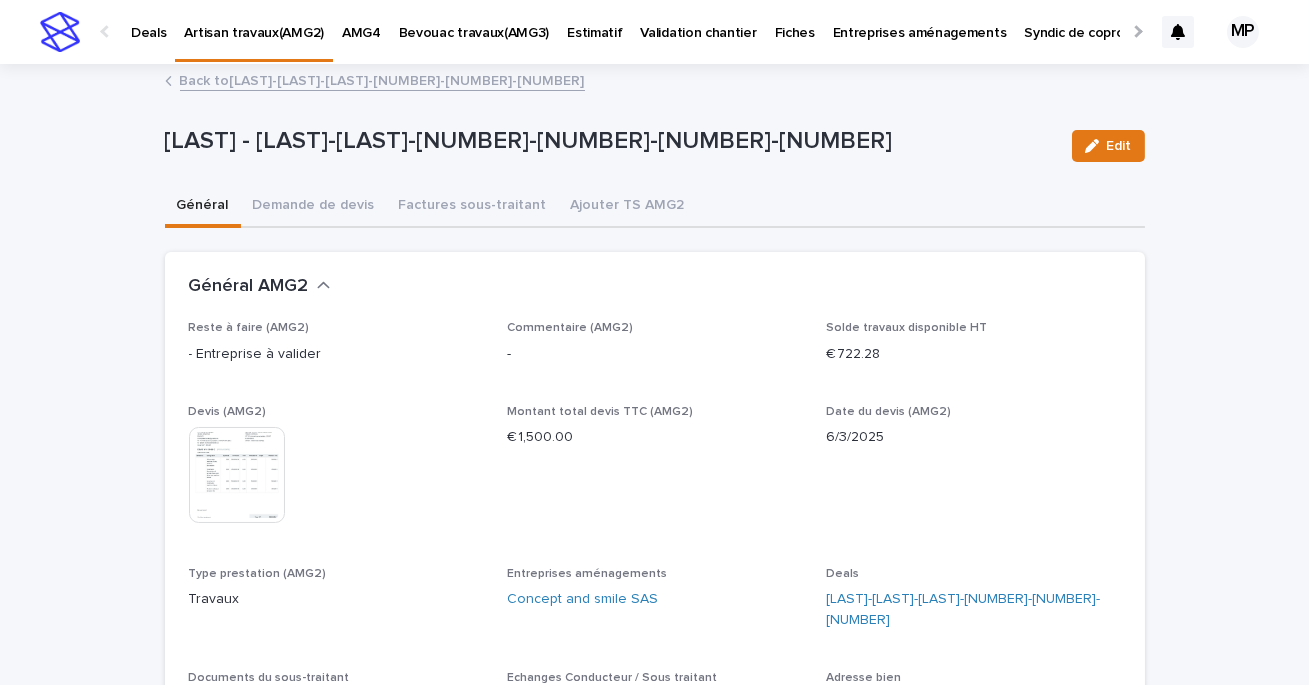 click on "Back to  [LAST]-[LAST]-[LAST]-[NUMBER]-[NUMBER]-[NUMBER]" at bounding box center (382, 79) 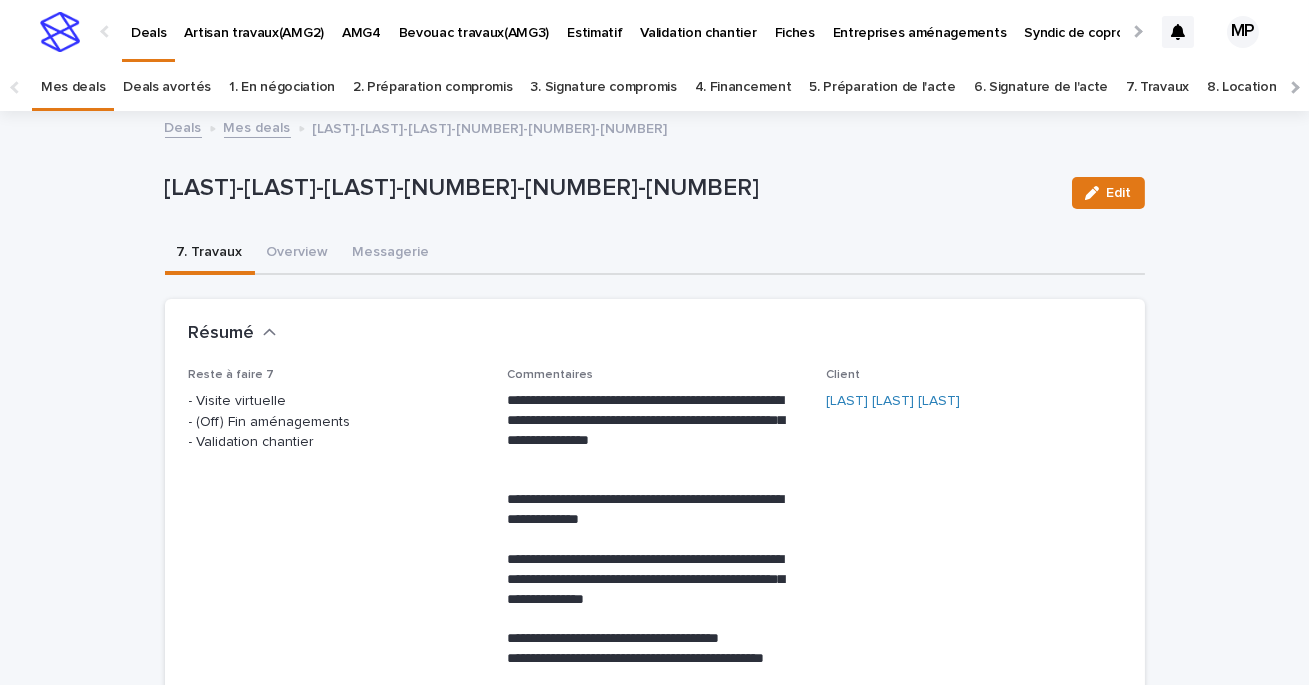 scroll, scrollTop: 64, scrollLeft: 0, axis: vertical 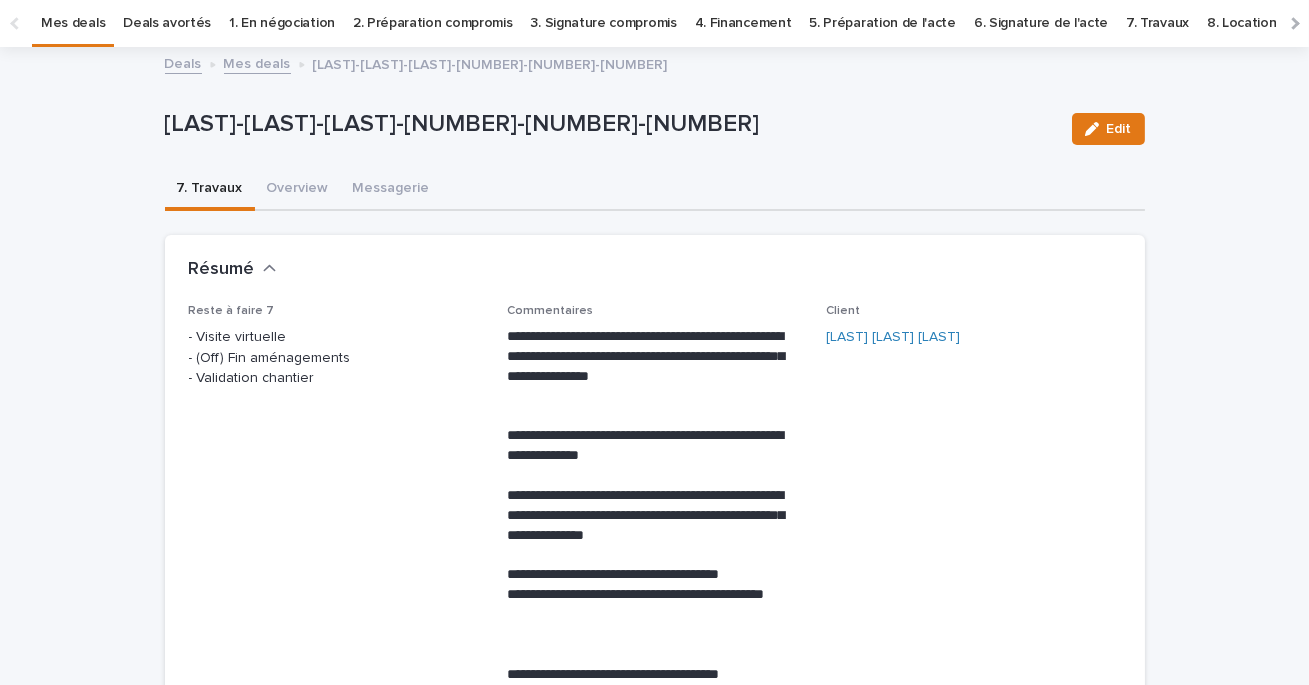 click on "Mes deals" at bounding box center (257, 62) 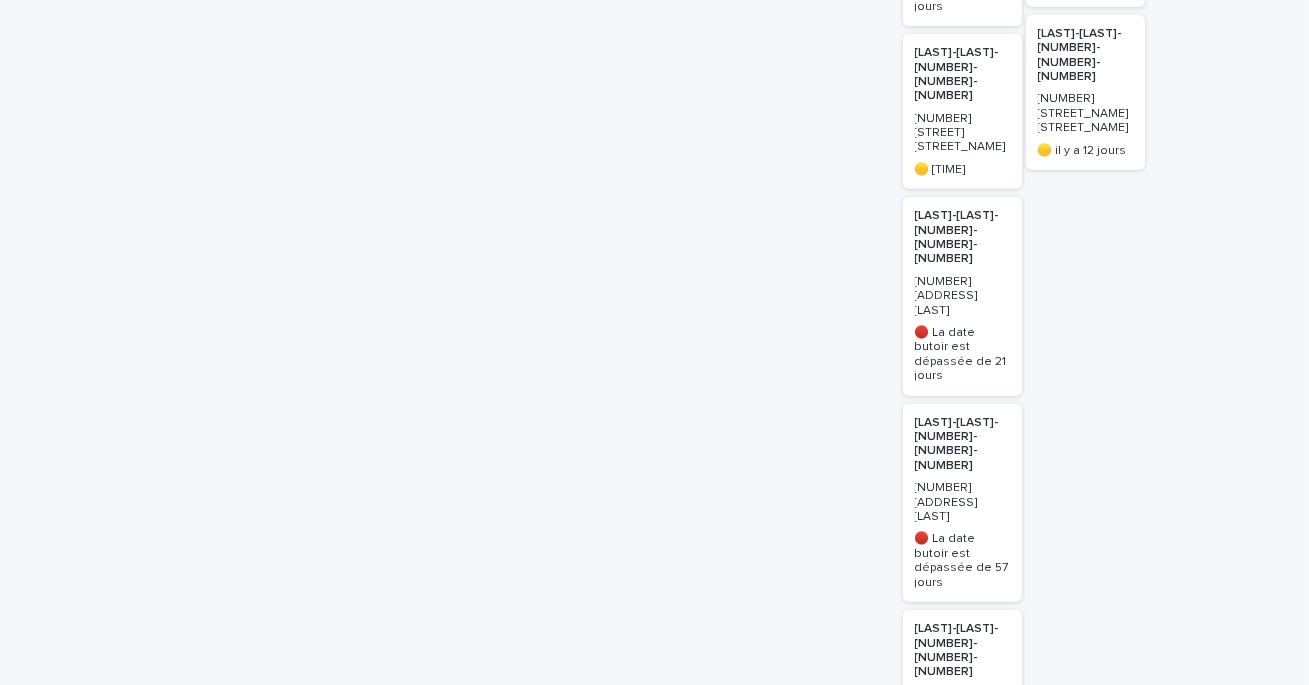scroll, scrollTop: 3007, scrollLeft: 0, axis: vertical 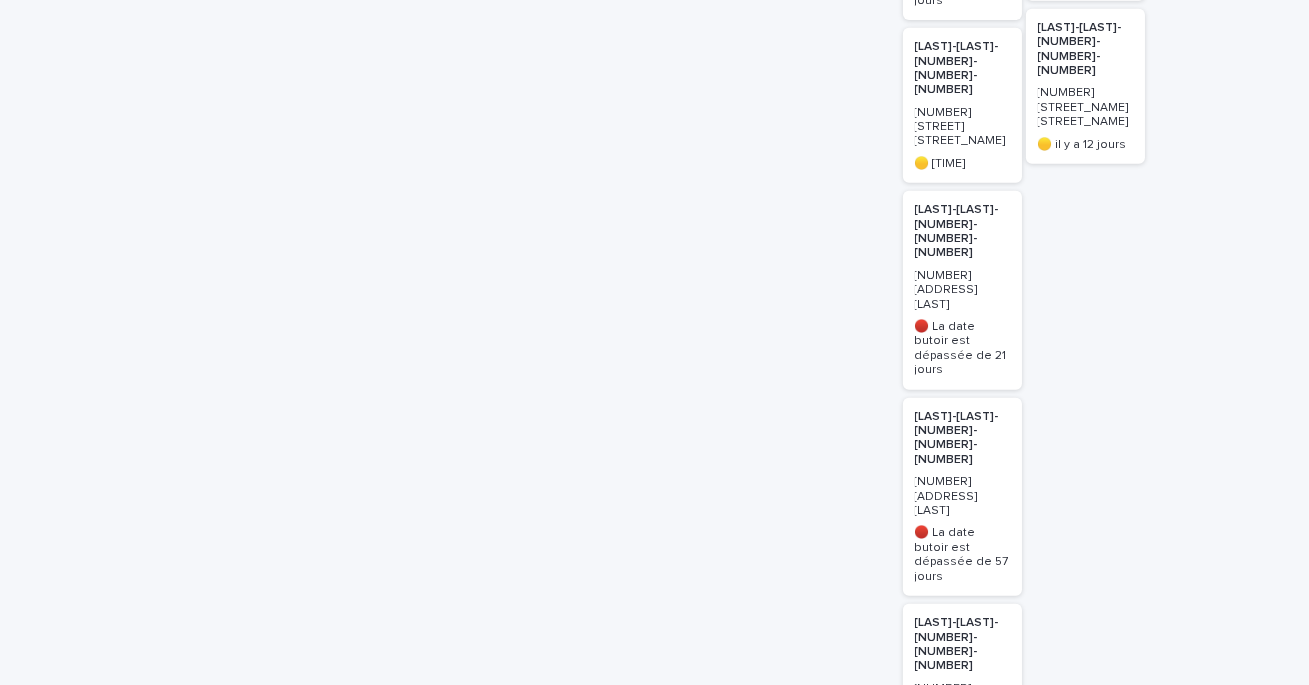 click on "and  13  more..." at bounding box center [962, 1211] 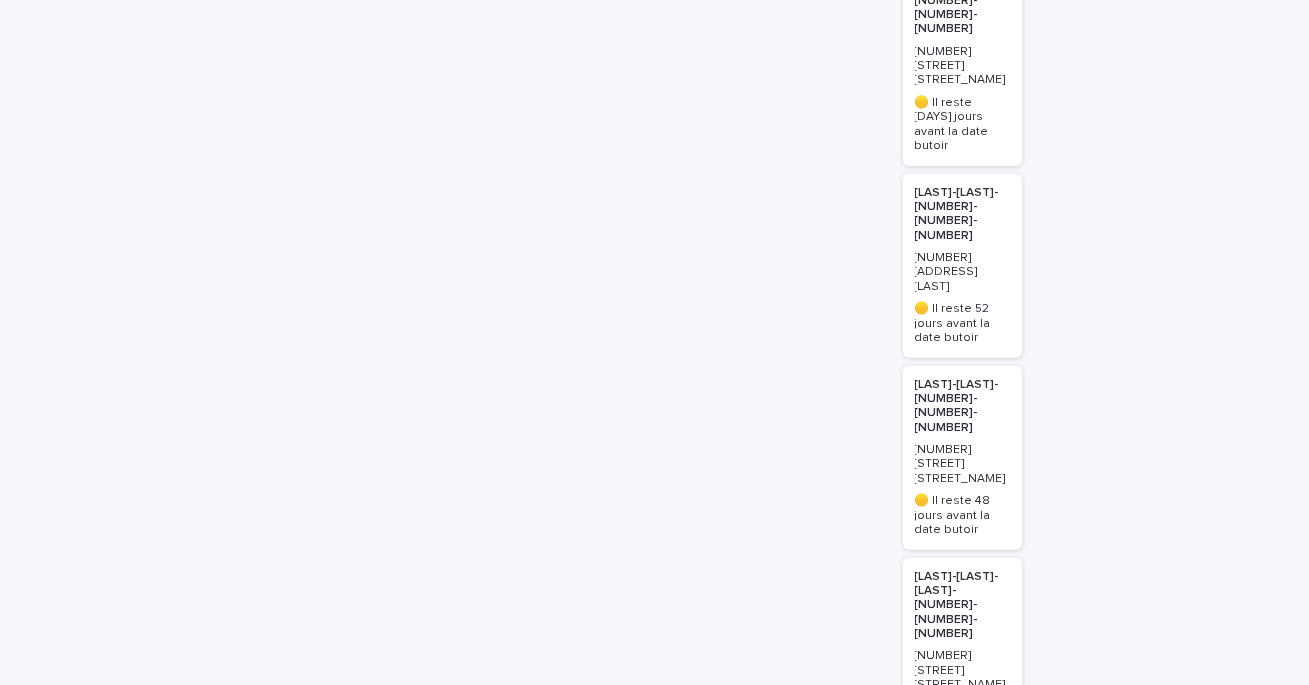 scroll, scrollTop: 3648, scrollLeft: 0, axis: vertical 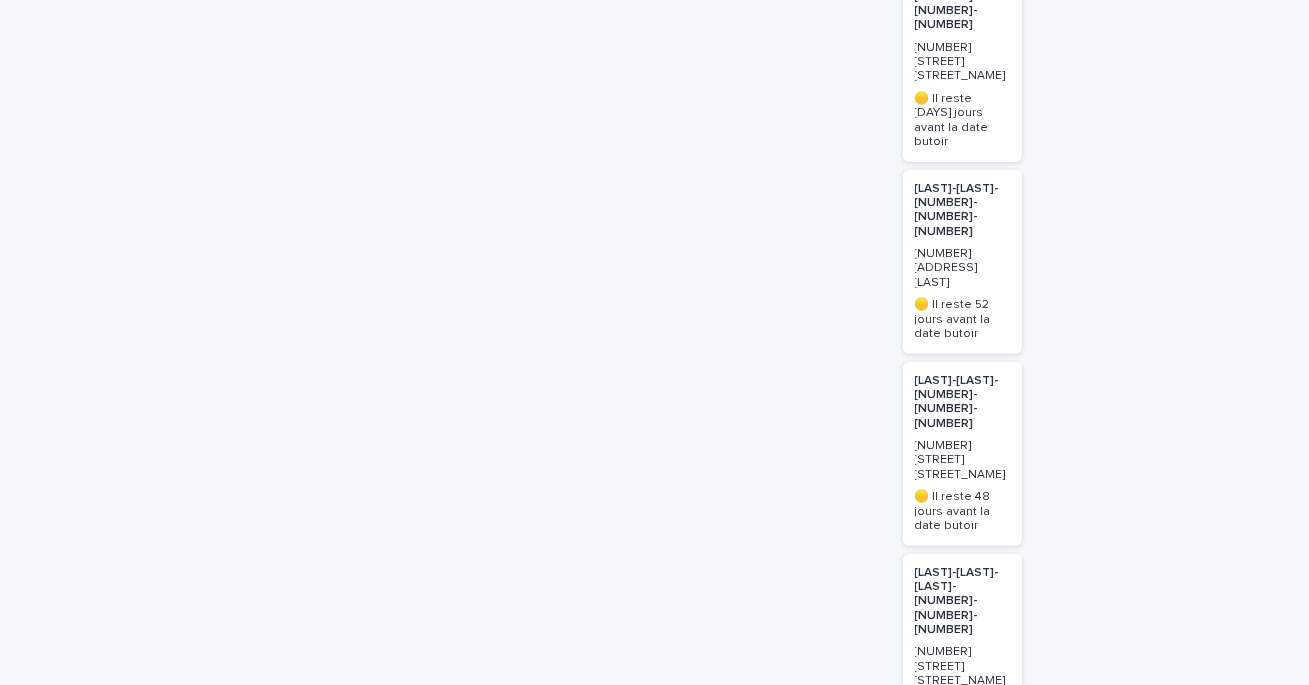 click on "Meulle-Poi-9-5309-25" at bounding box center [962, 964] 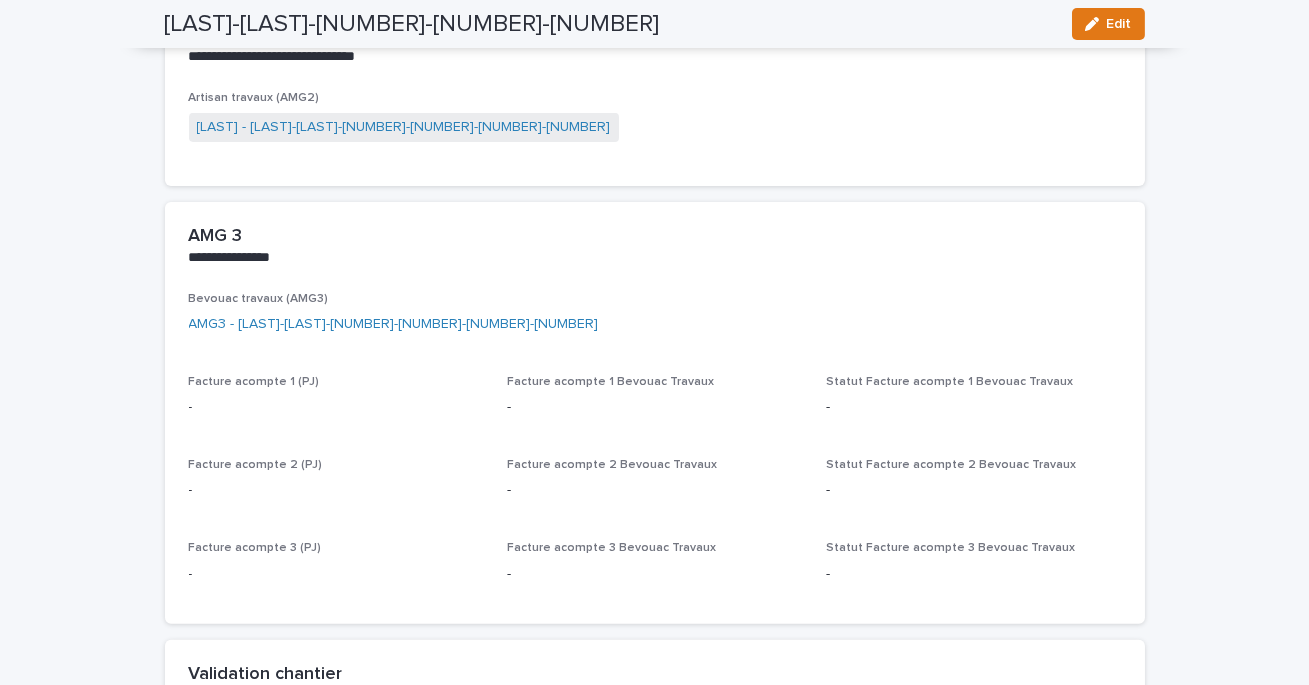scroll, scrollTop: 1458, scrollLeft: 0, axis: vertical 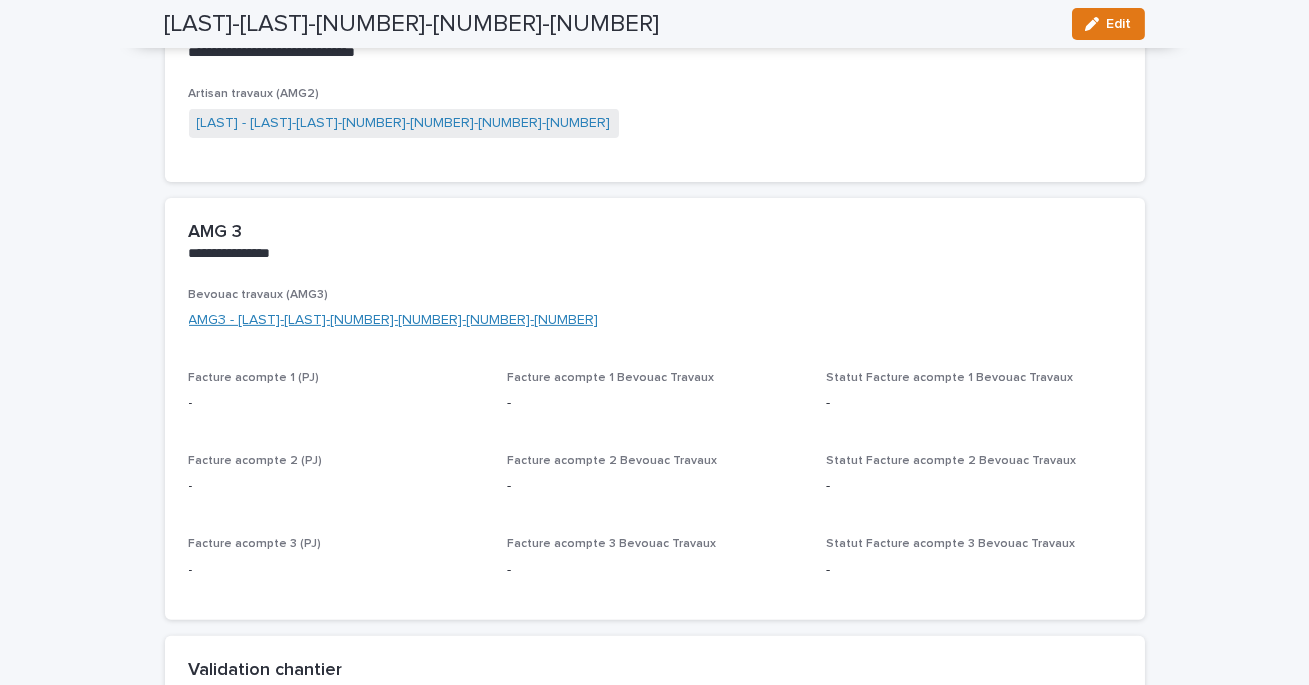 click on "AMG3 - Meulle-Poi-9-5309-25-456" at bounding box center (394, 320) 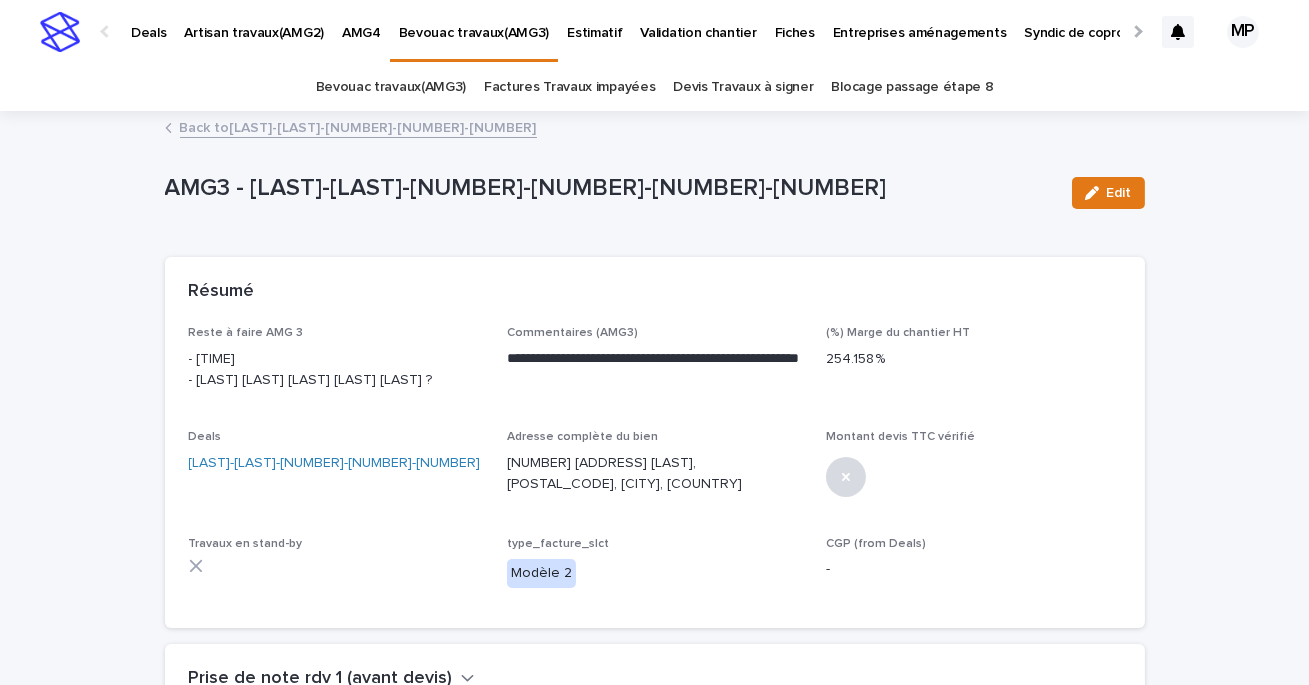 click on "Back to  Meulle-Poi-9-5309-25" at bounding box center (358, 126) 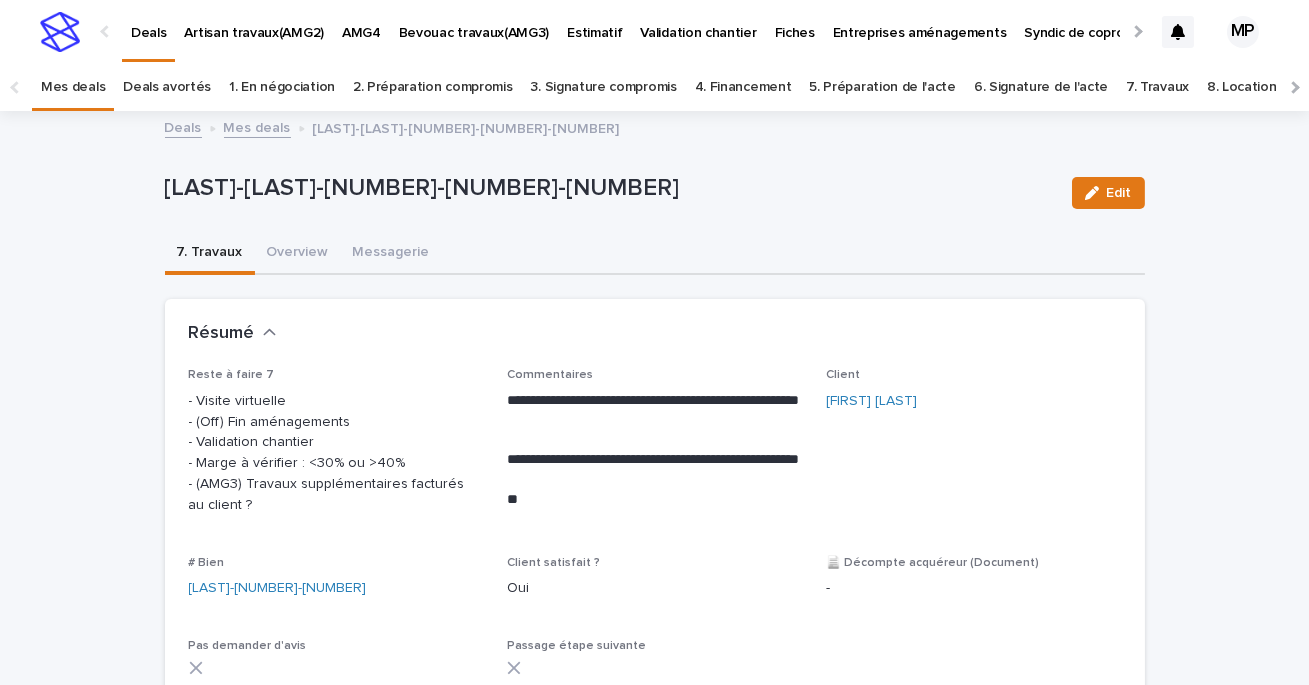 scroll, scrollTop: 64, scrollLeft: 0, axis: vertical 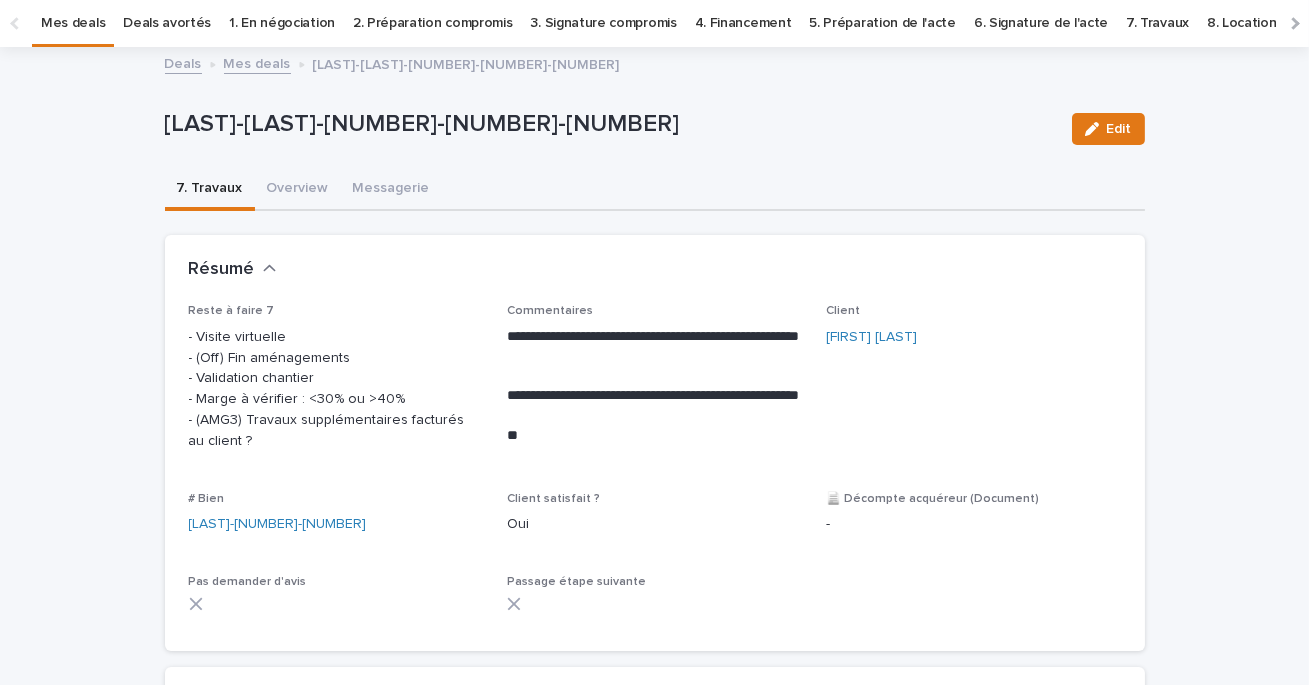 click on "Mes deals" at bounding box center (257, 62) 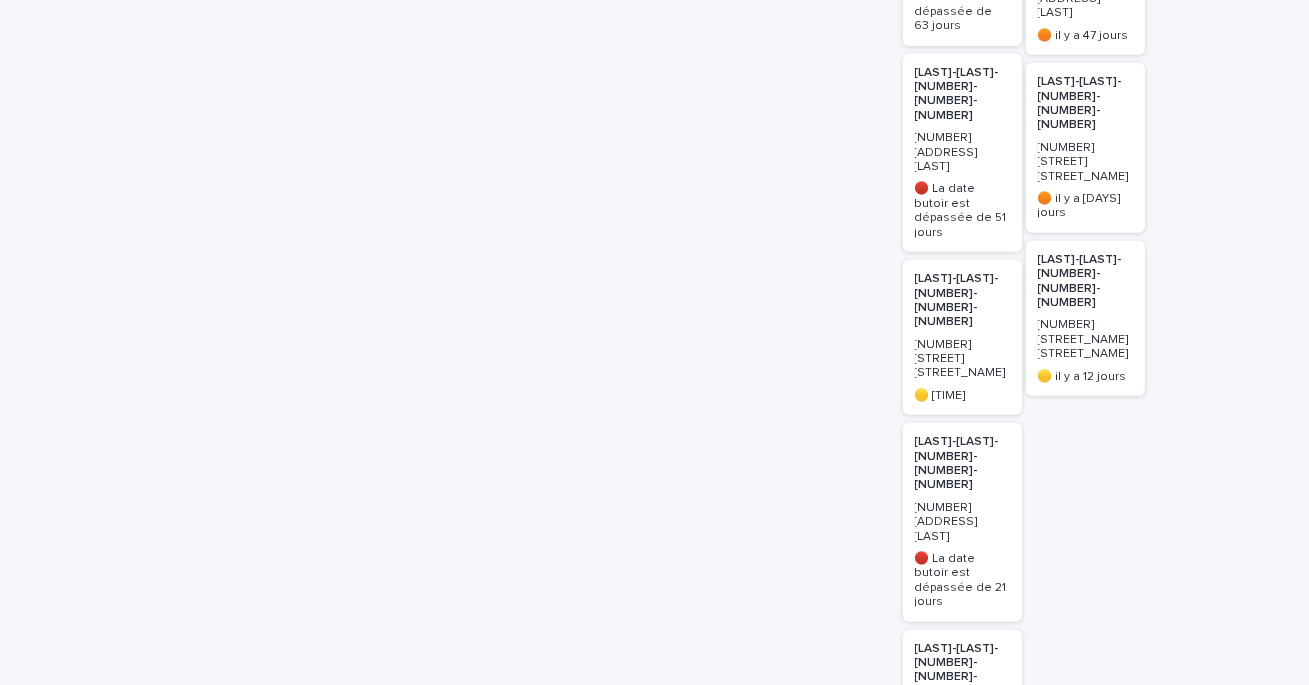 scroll, scrollTop: 3007, scrollLeft: 0, axis: vertical 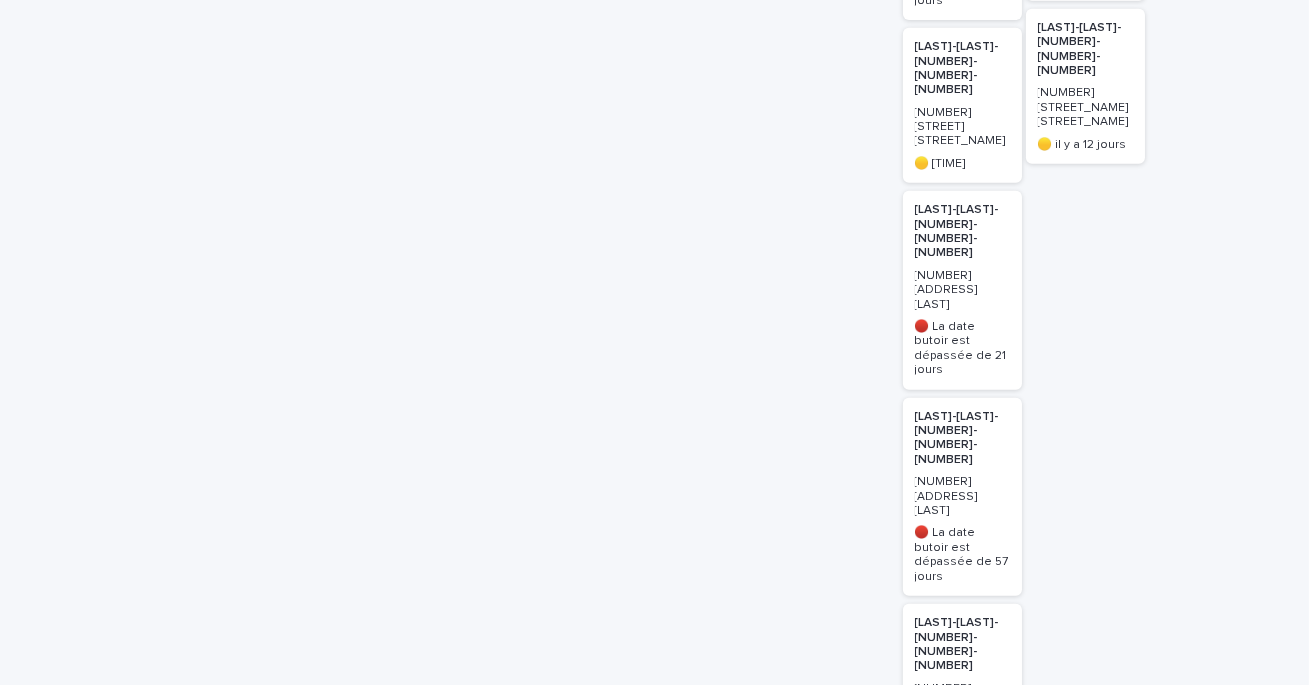 click on "and  13  more..." at bounding box center [962, 1211] 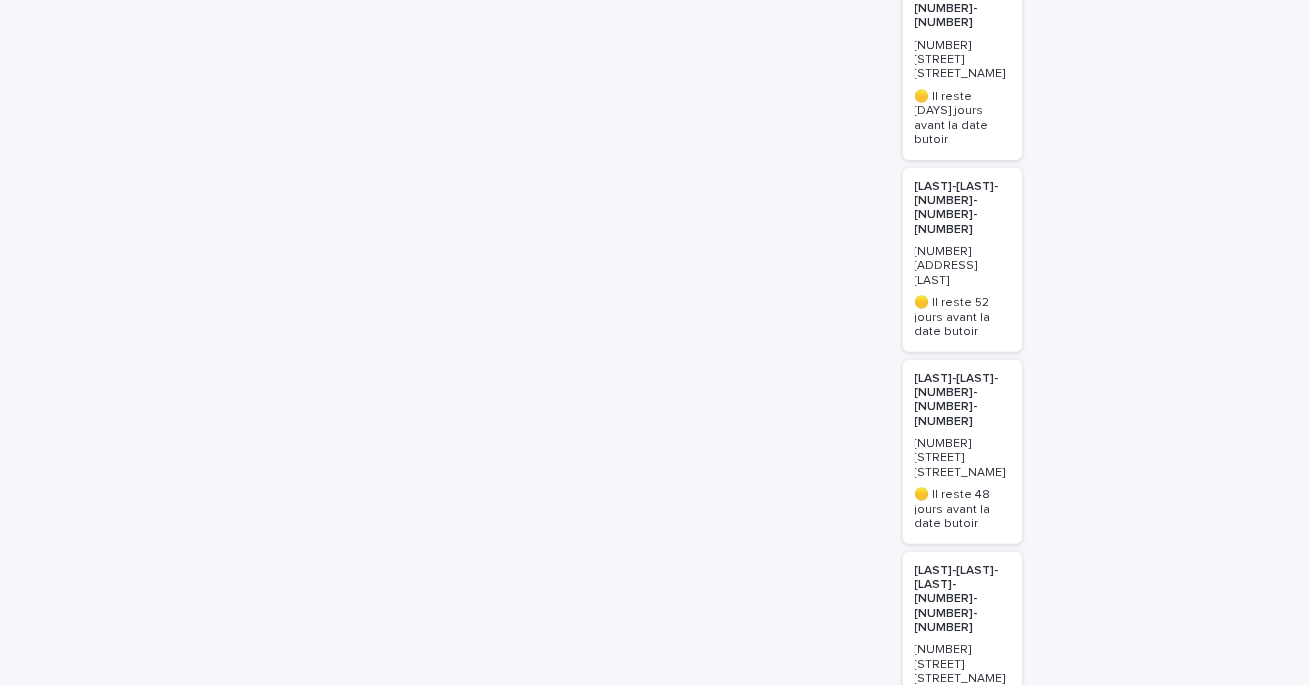 scroll, scrollTop: 3668, scrollLeft: 0, axis: vertical 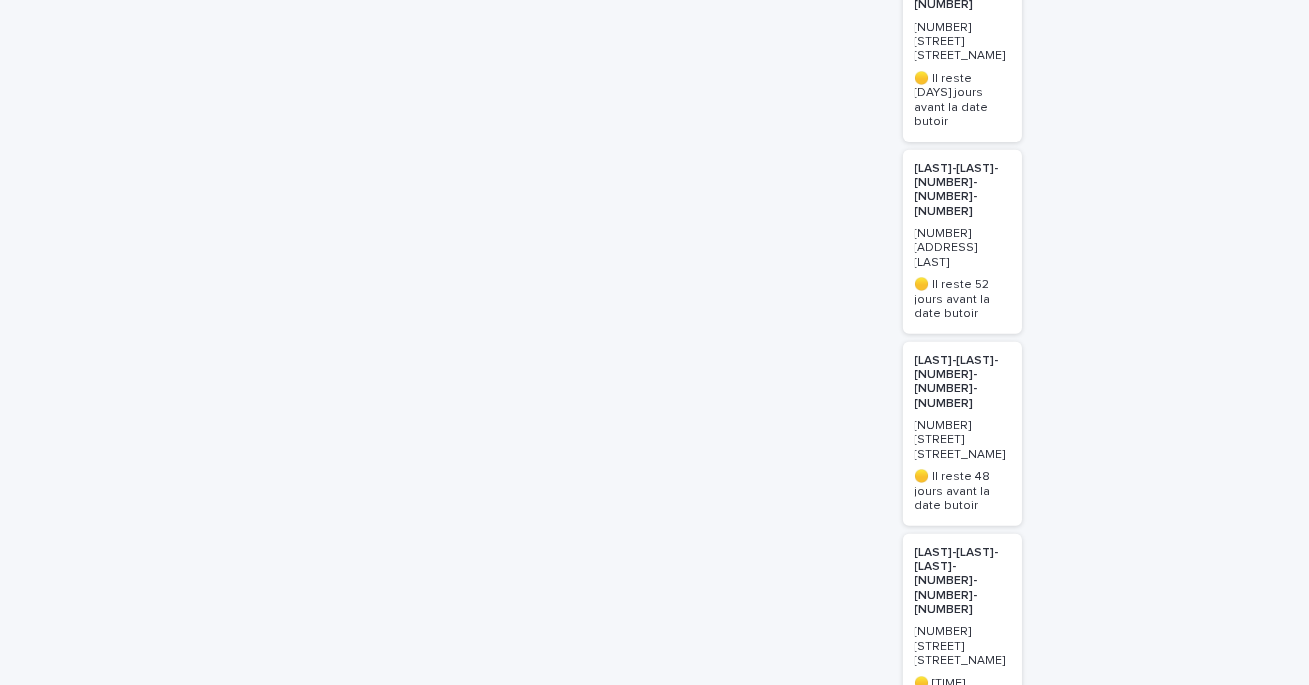 click on "Beurtheret-Poi-6-5237-25" at bounding box center (962, 1256) 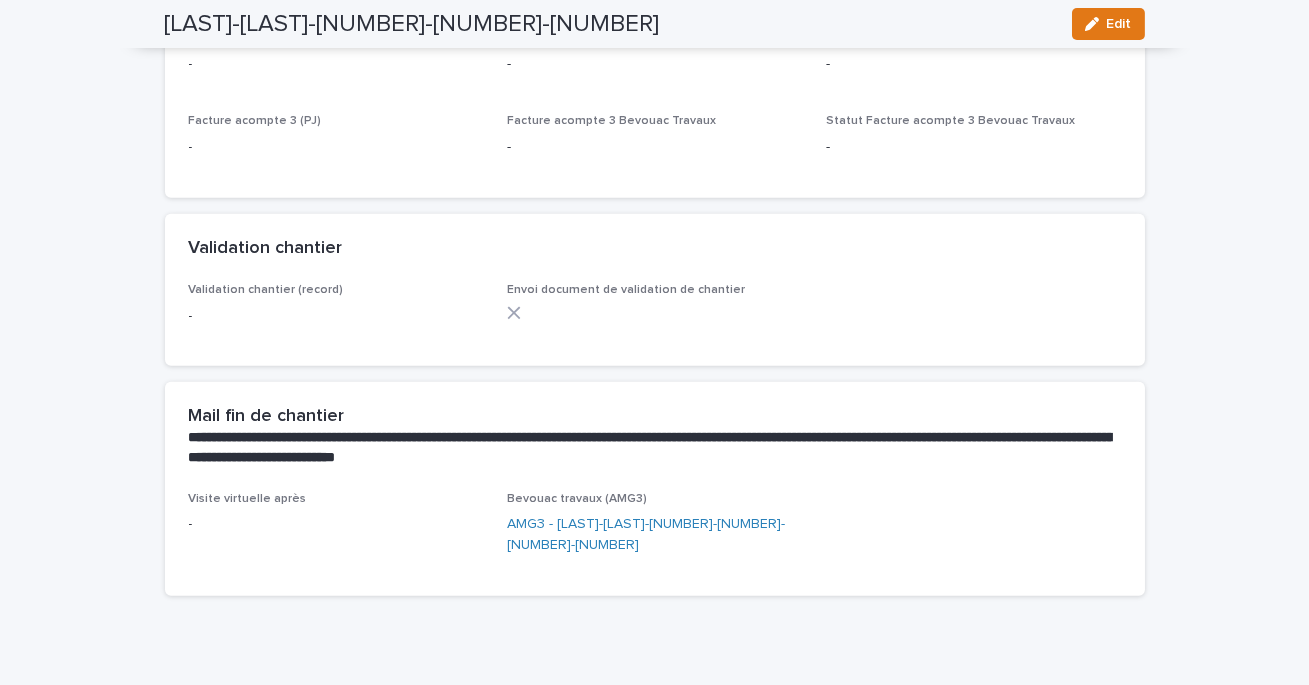 scroll, scrollTop: 1950, scrollLeft: 0, axis: vertical 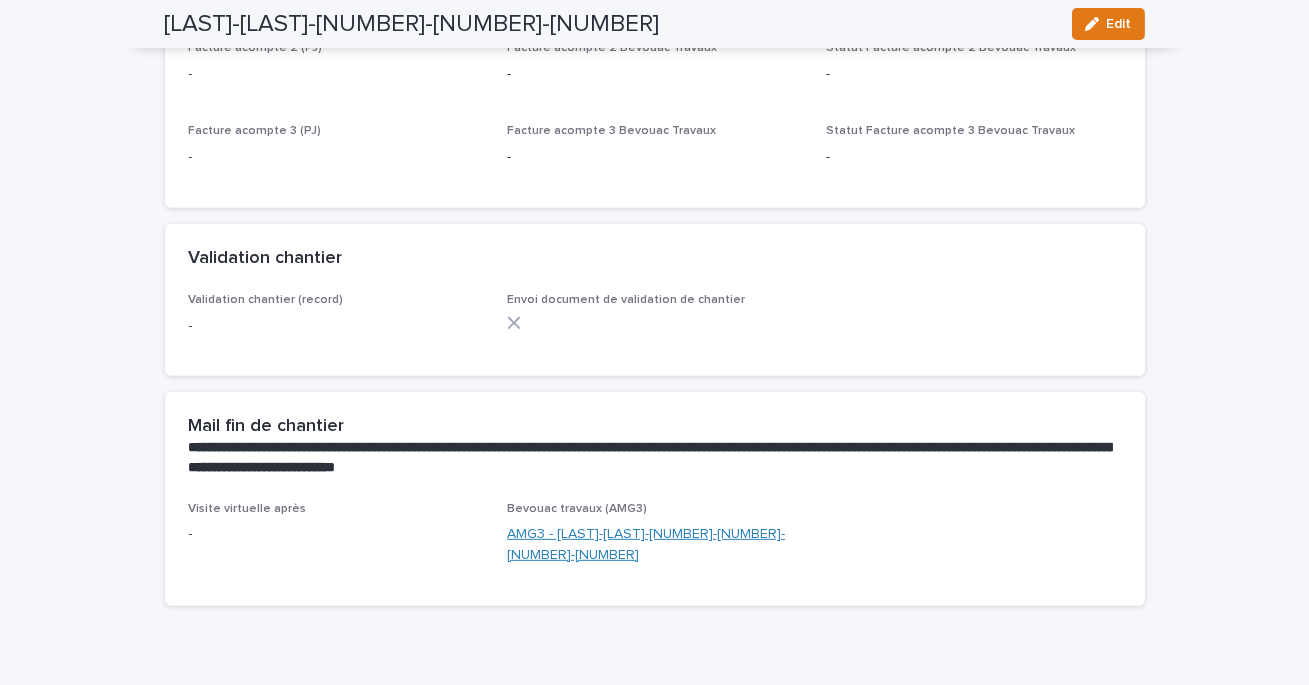 click on "AMG3 - Beurtheret-Poi-6-5237-25-459" at bounding box center (654, 545) 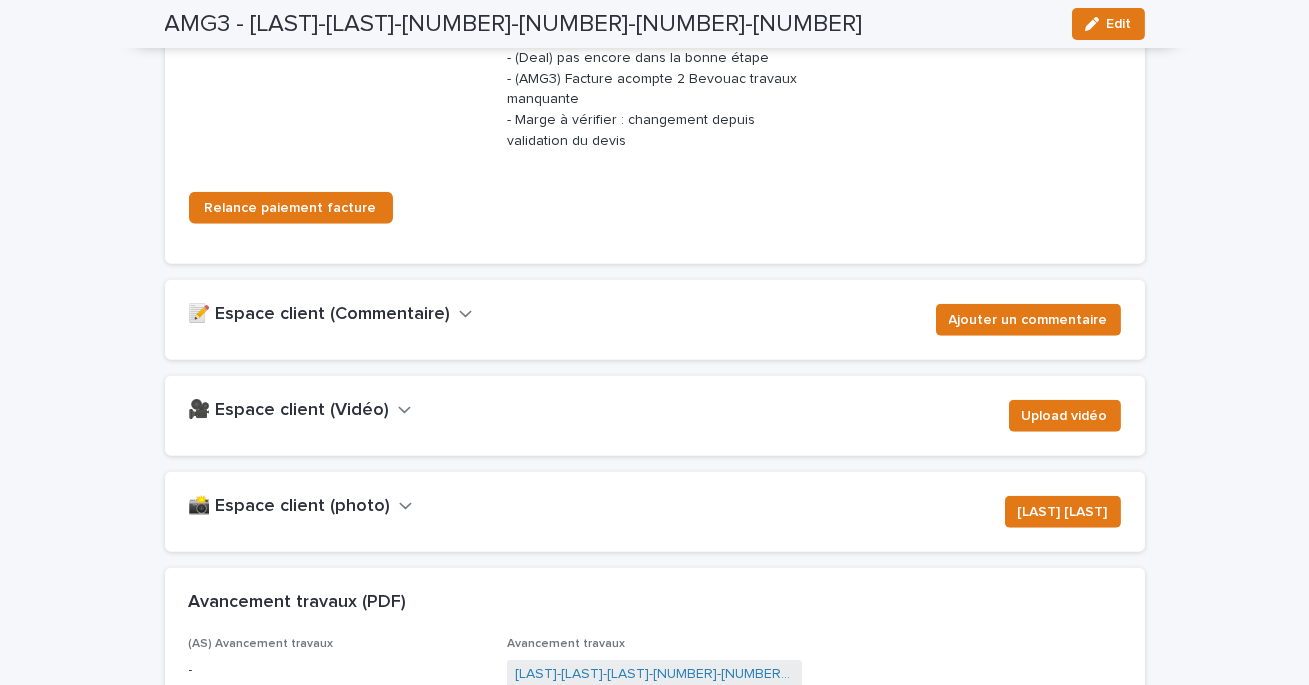 scroll, scrollTop: 3349, scrollLeft: 0, axis: vertical 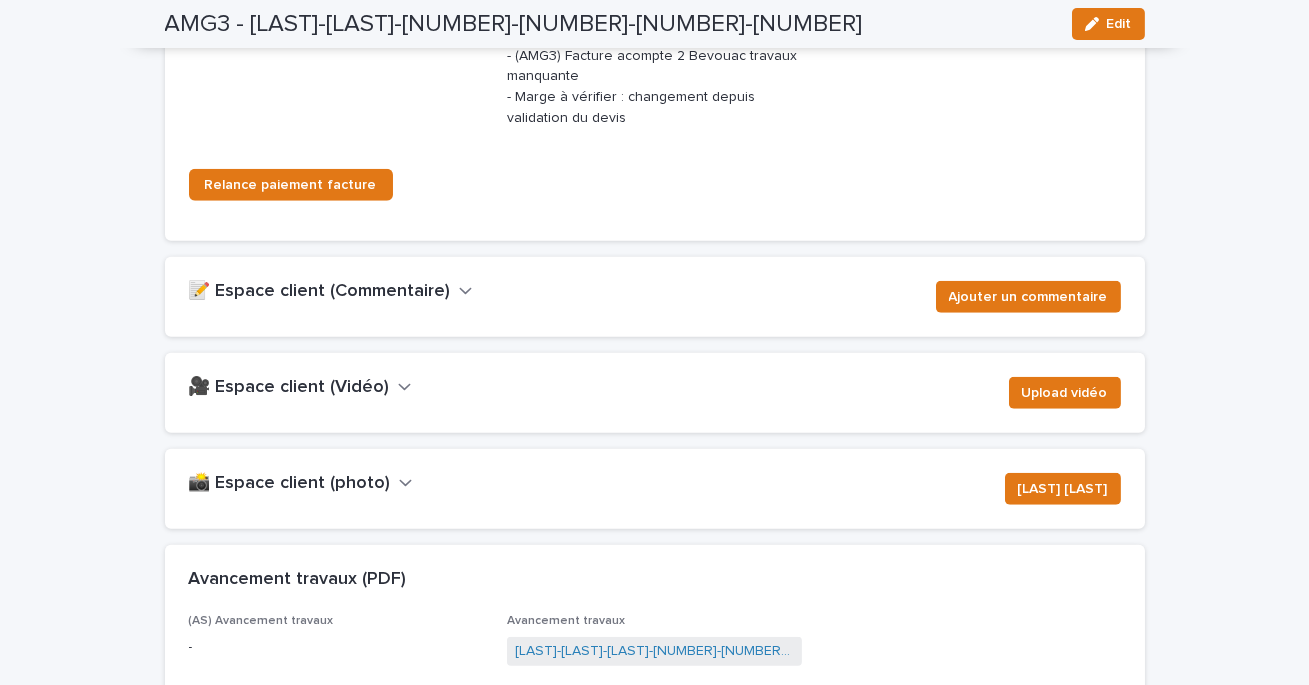 click on "📝 Espace client ([COMMENT])" at bounding box center [320, 292] 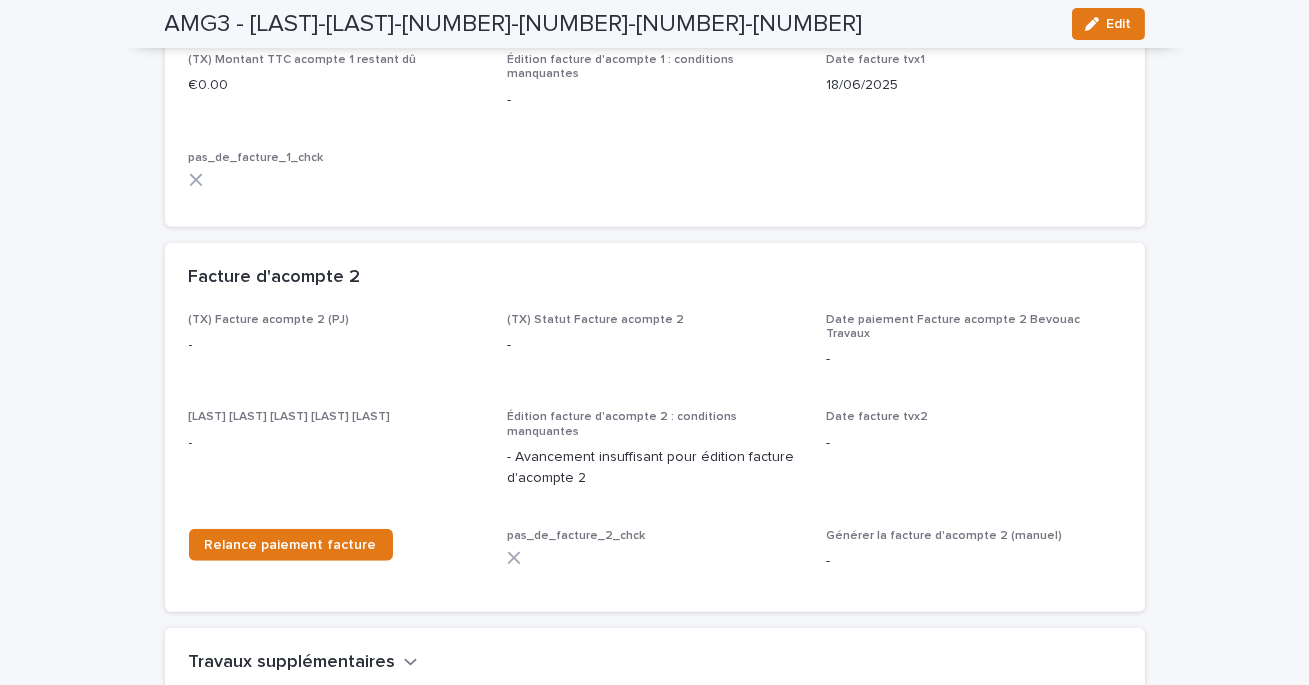 scroll, scrollTop: 1973, scrollLeft: 0, axis: vertical 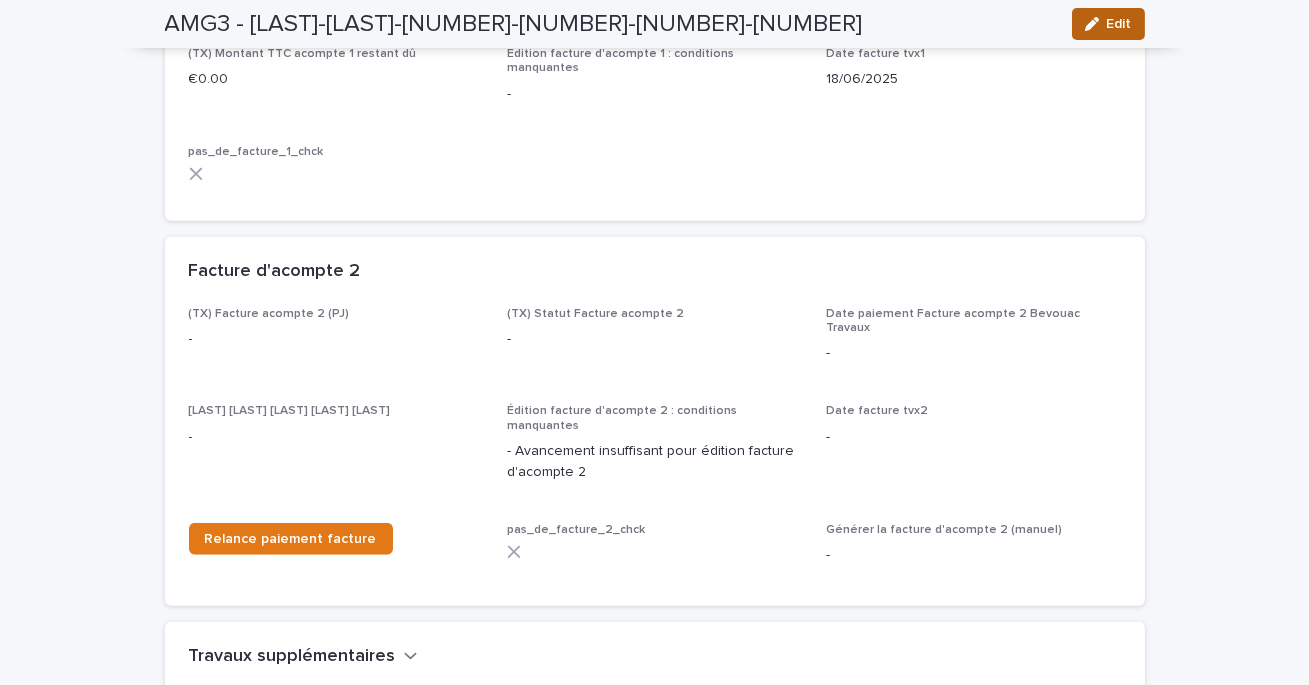 click 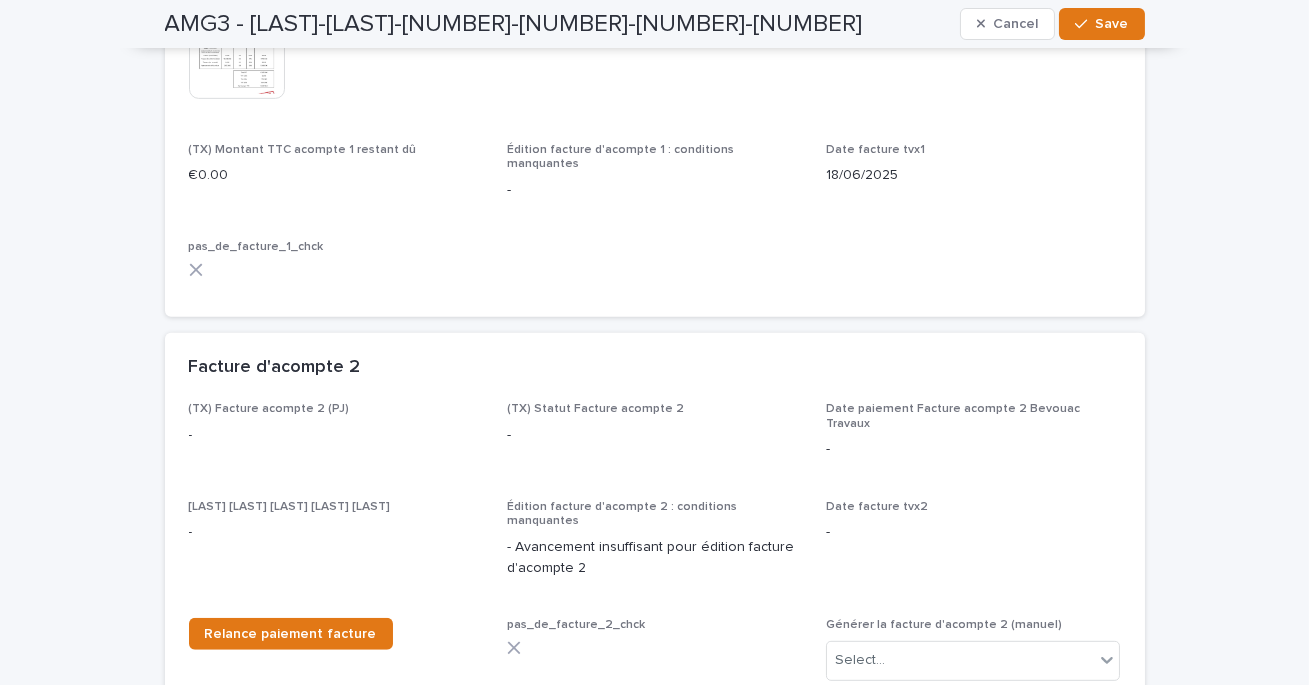 scroll, scrollTop: 1986, scrollLeft: 0, axis: vertical 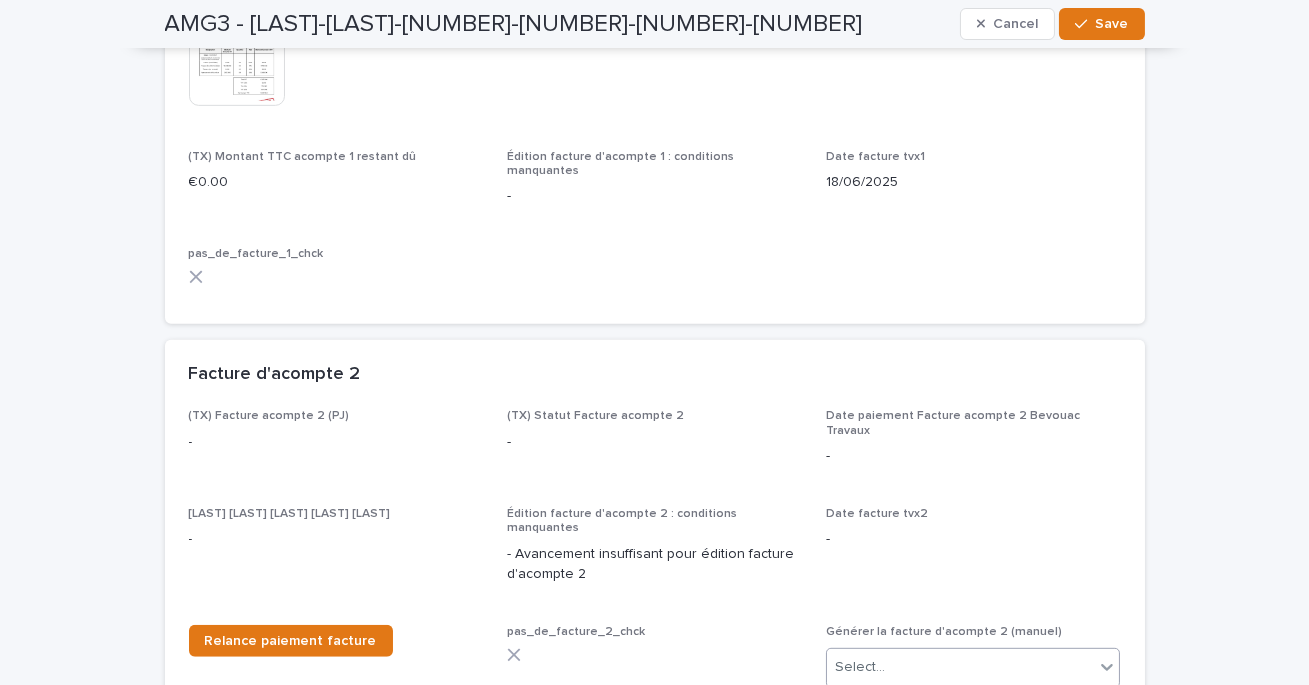 click on "Select..." at bounding box center [860, 667] 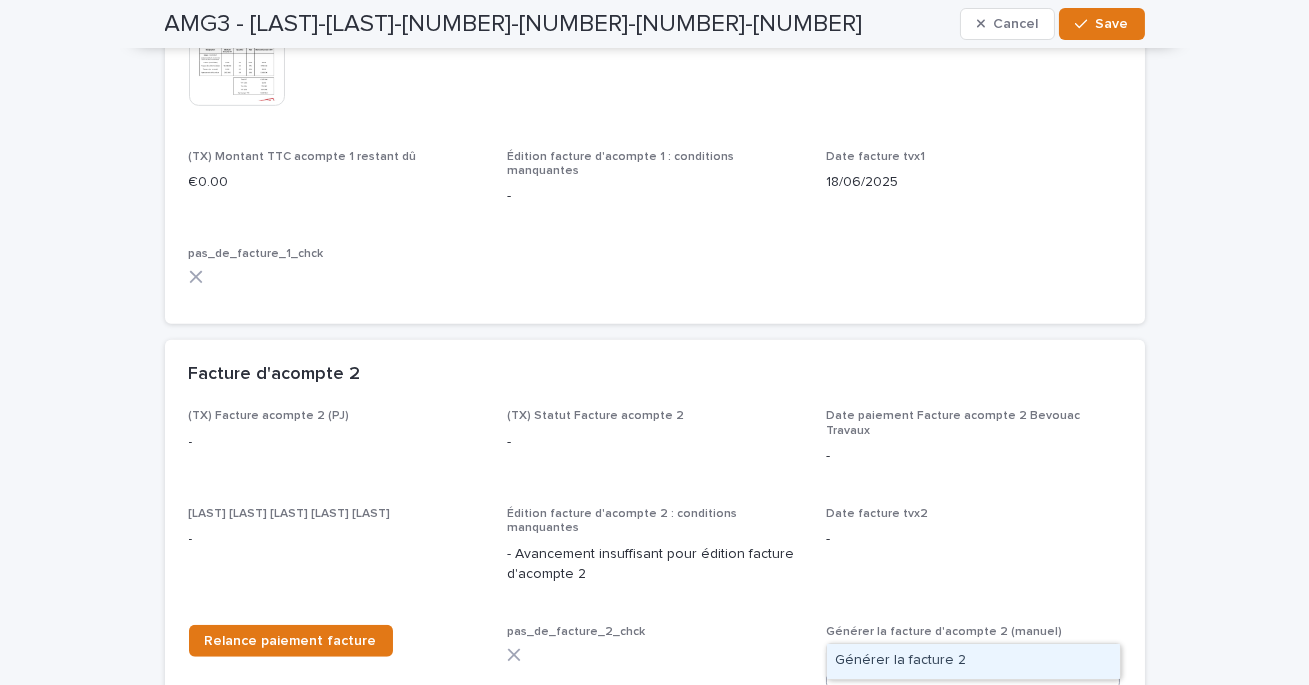 click on "Générer la facture 2" at bounding box center (973, 661) 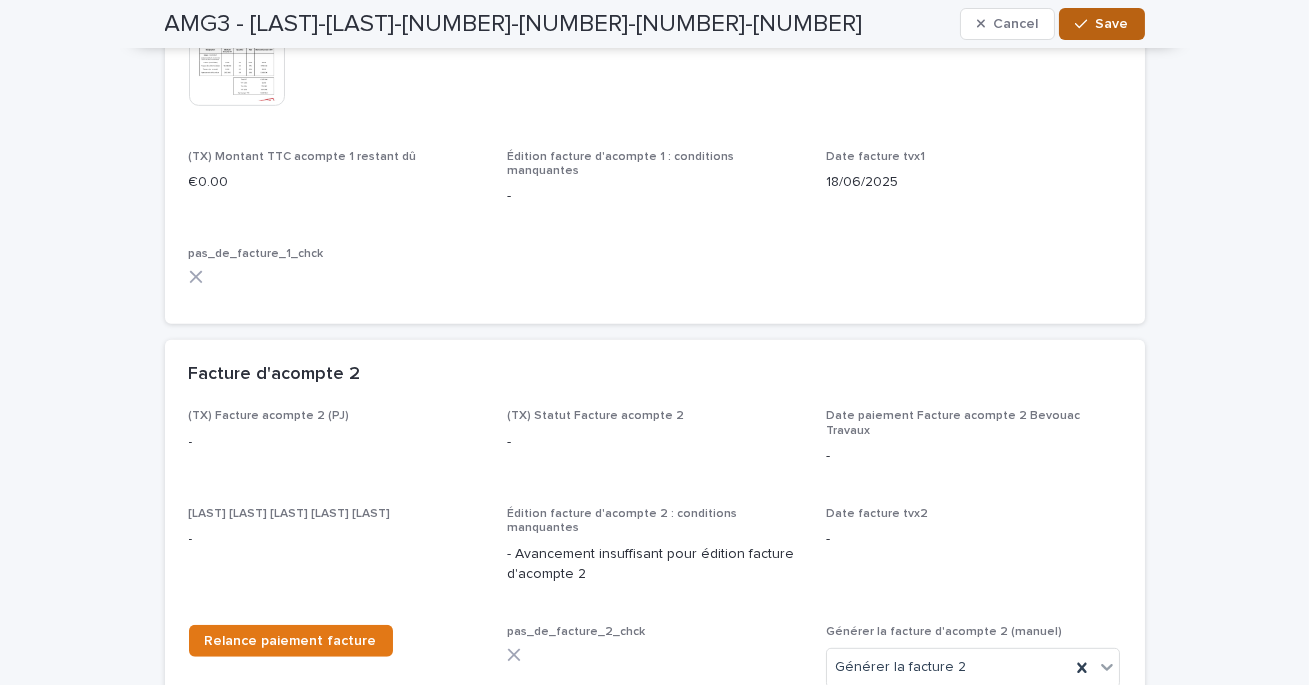 click on "Save" at bounding box center [1101, 24] 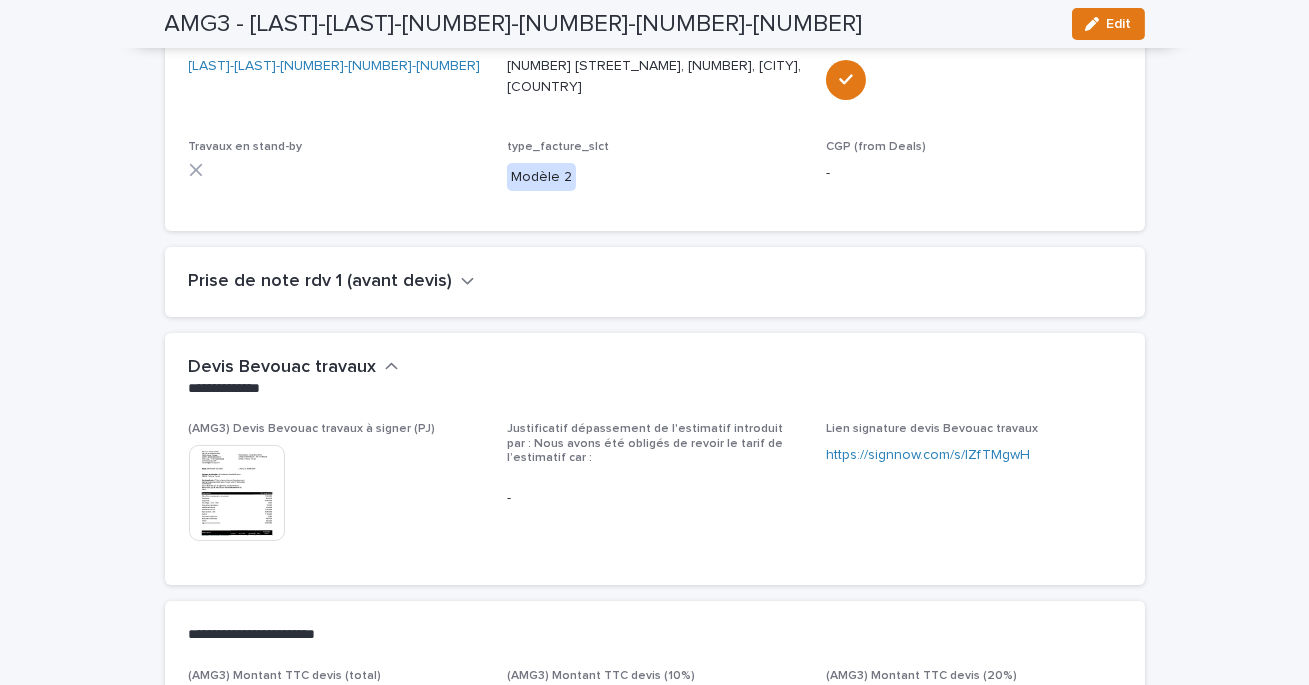 scroll, scrollTop: 0, scrollLeft: 0, axis: both 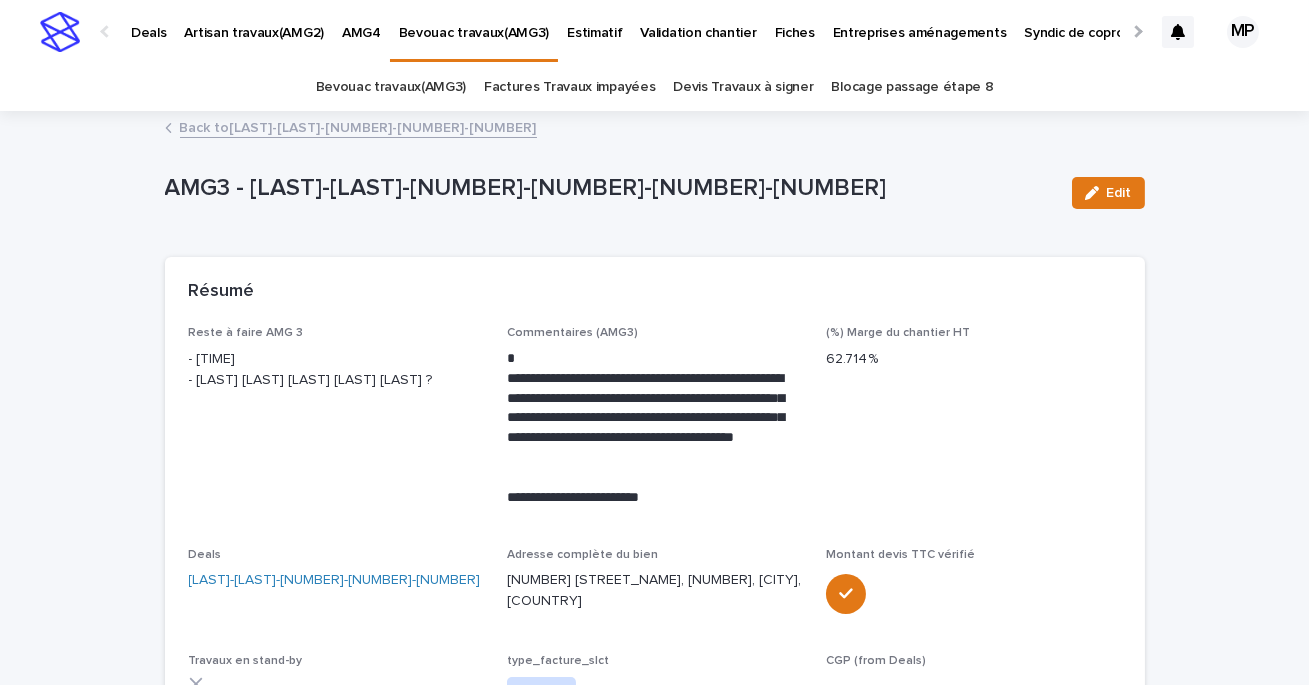 click on "Back to  Beurtheret-Poi-6-5237-25" at bounding box center (358, 126) 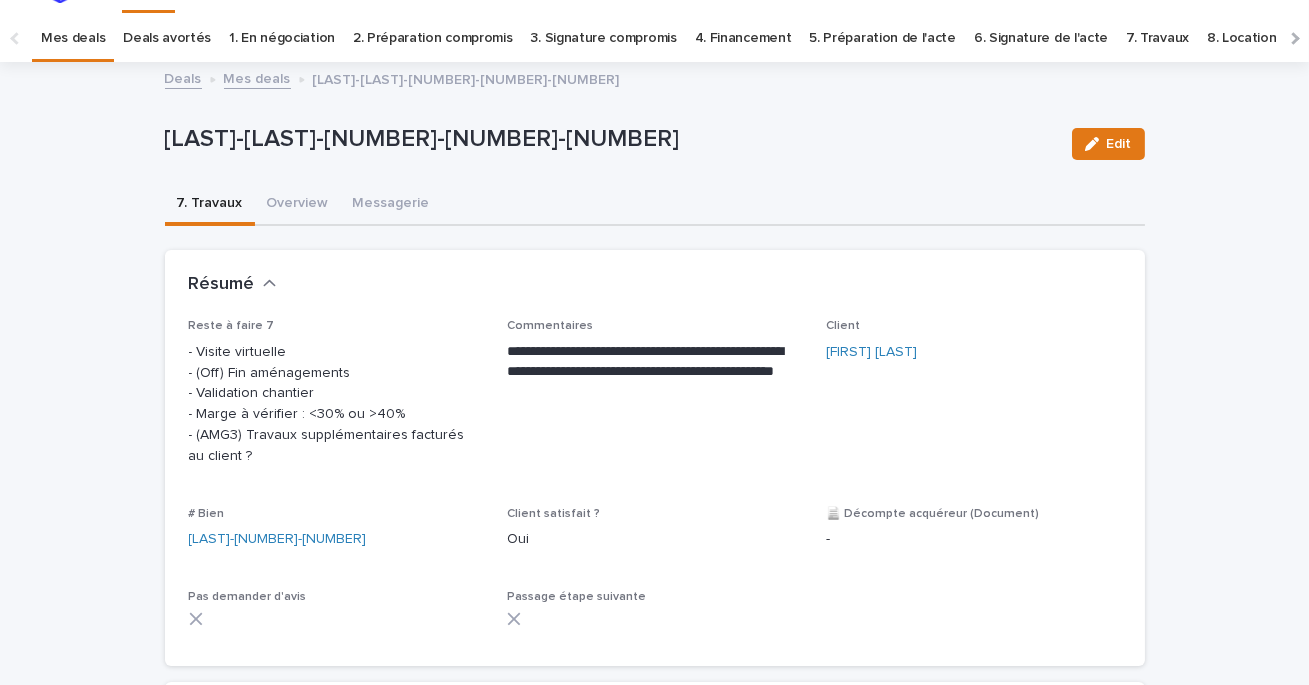 scroll, scrollTop: 64, scrollLeft: 0, axis: vertical 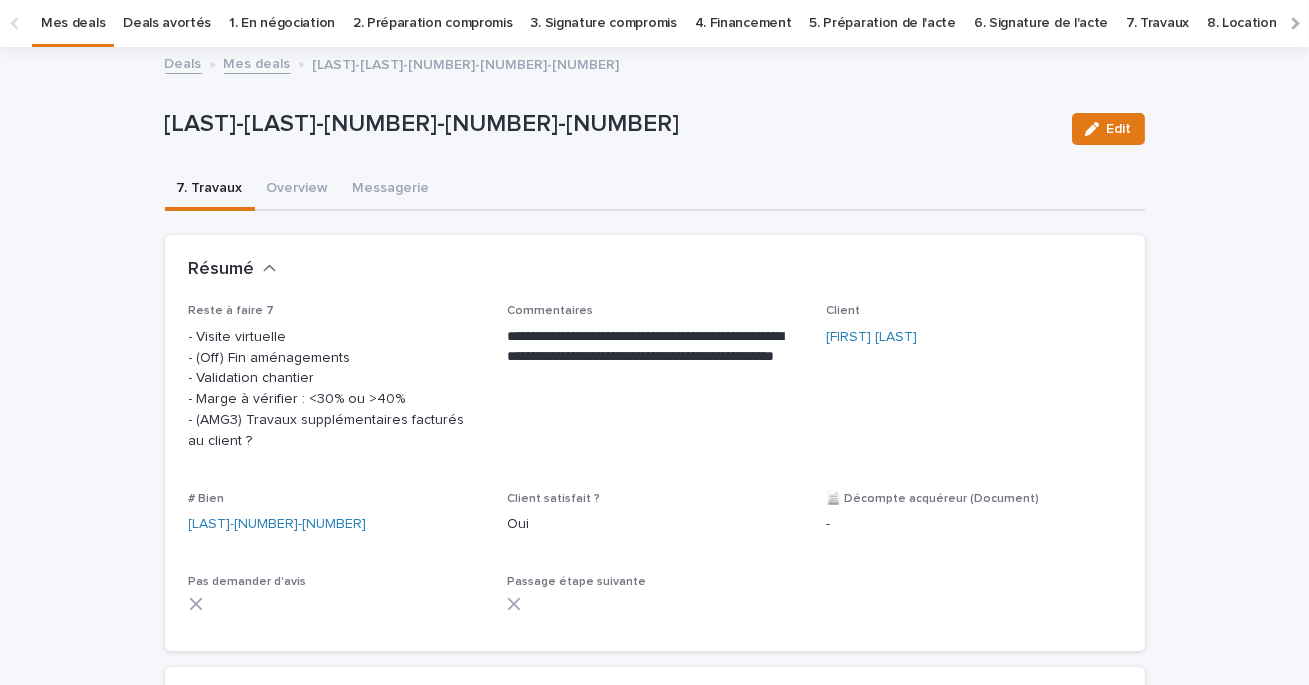 click on "Mes deals" at bounding box center (257, 62) 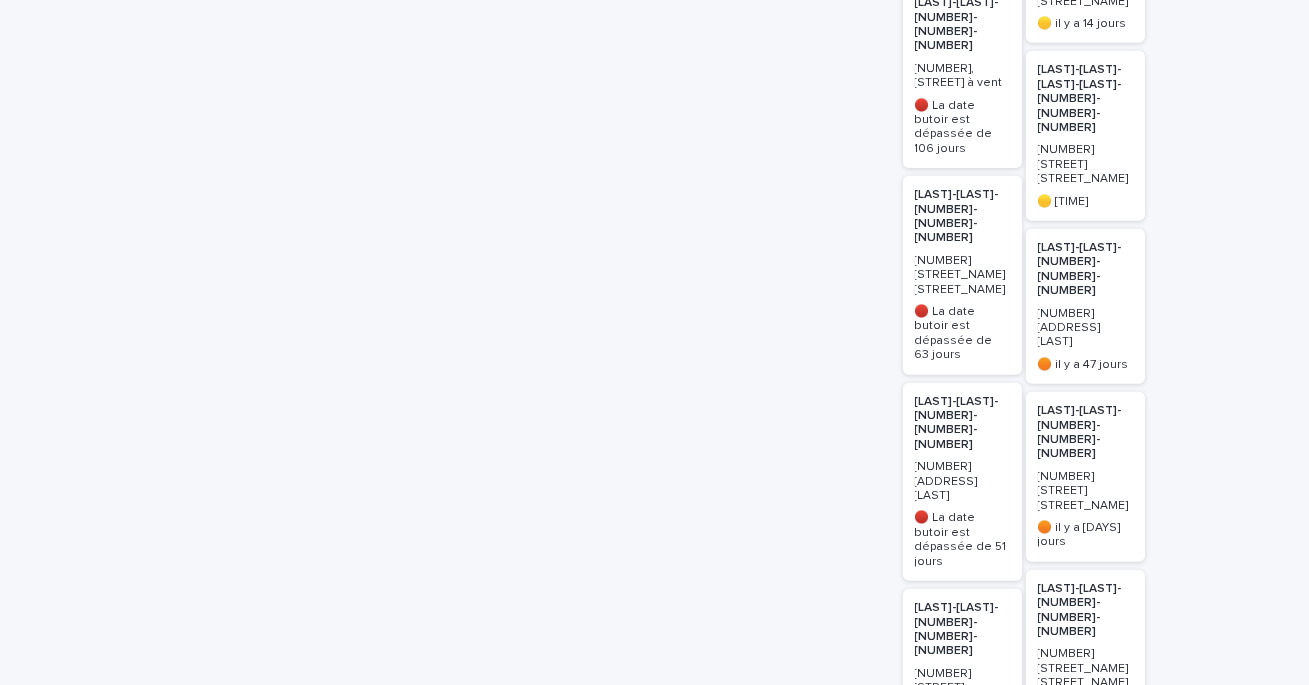 scroll, scrollTop: 3007, scrollLeft: 0, axis: vertical 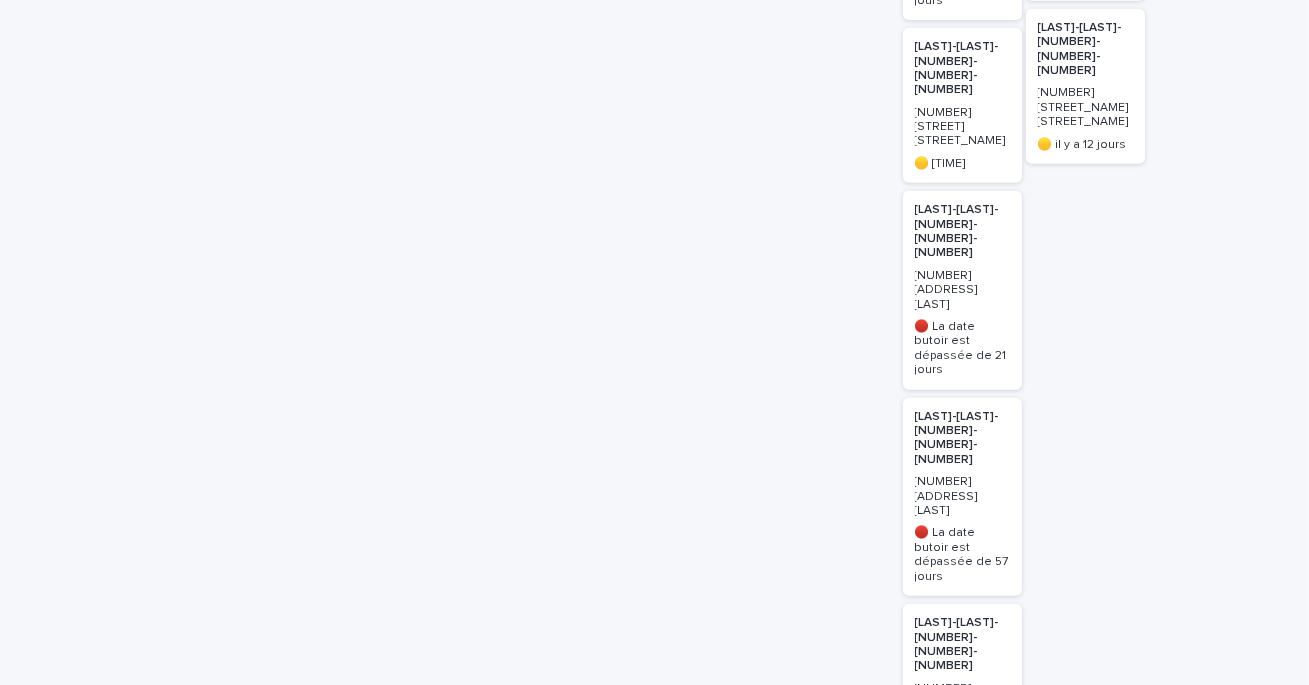 click on "Labbe-Ny-5-5208-25 163 Avenue de Boufflers 🟡 Il reste 48 jours avant la date butoir" at bounding box center (962, 1095) 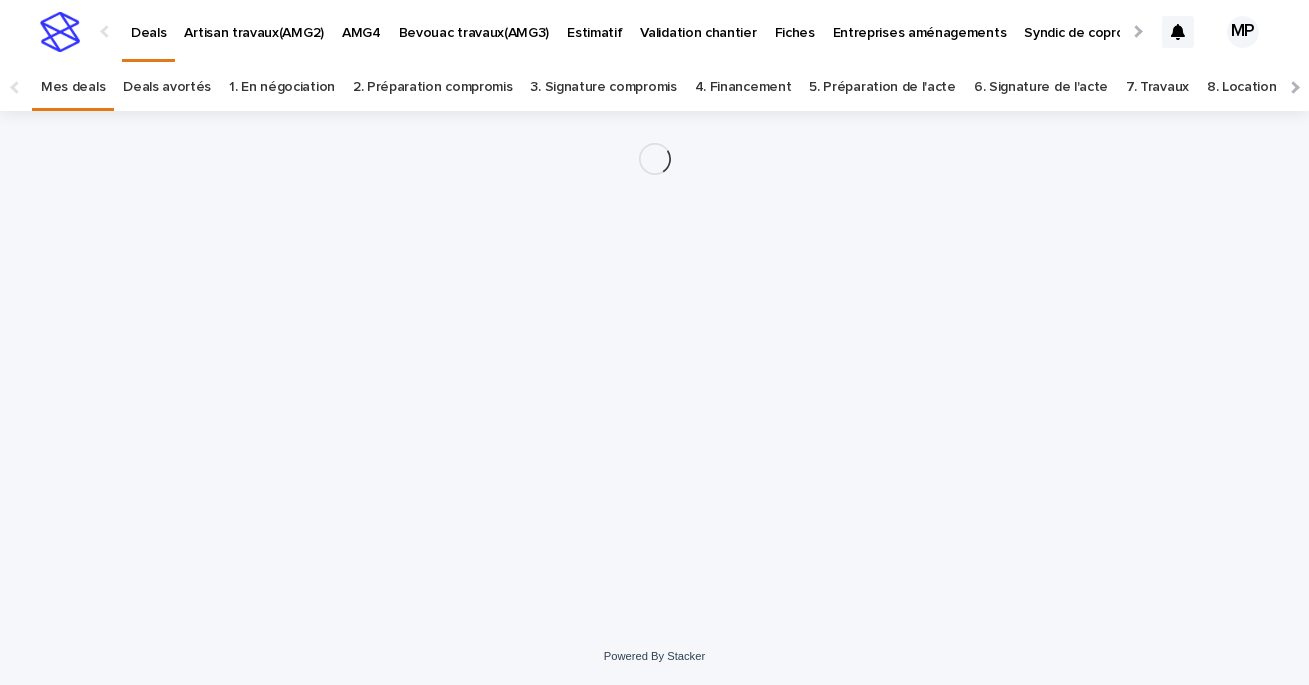 scroll, scrollTop: 0, scrollLeft: 0, axis: both 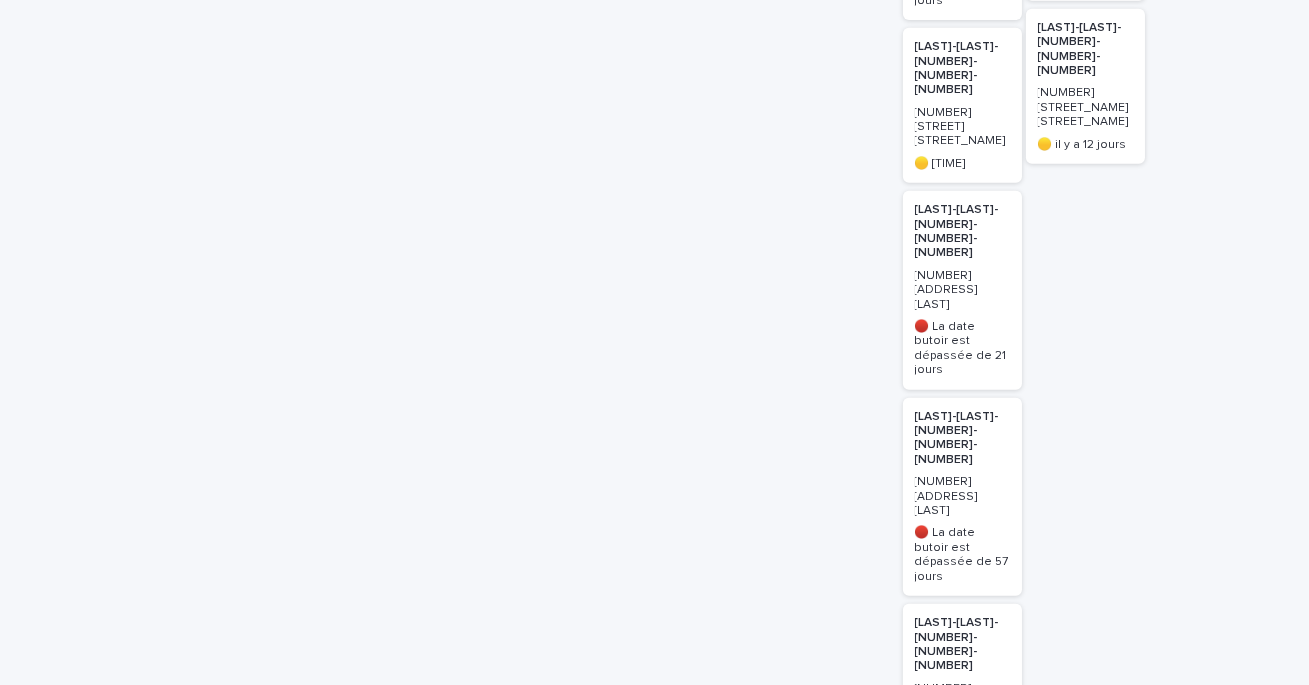 click on "and  13  more..." at bounding box center (962, 1211) 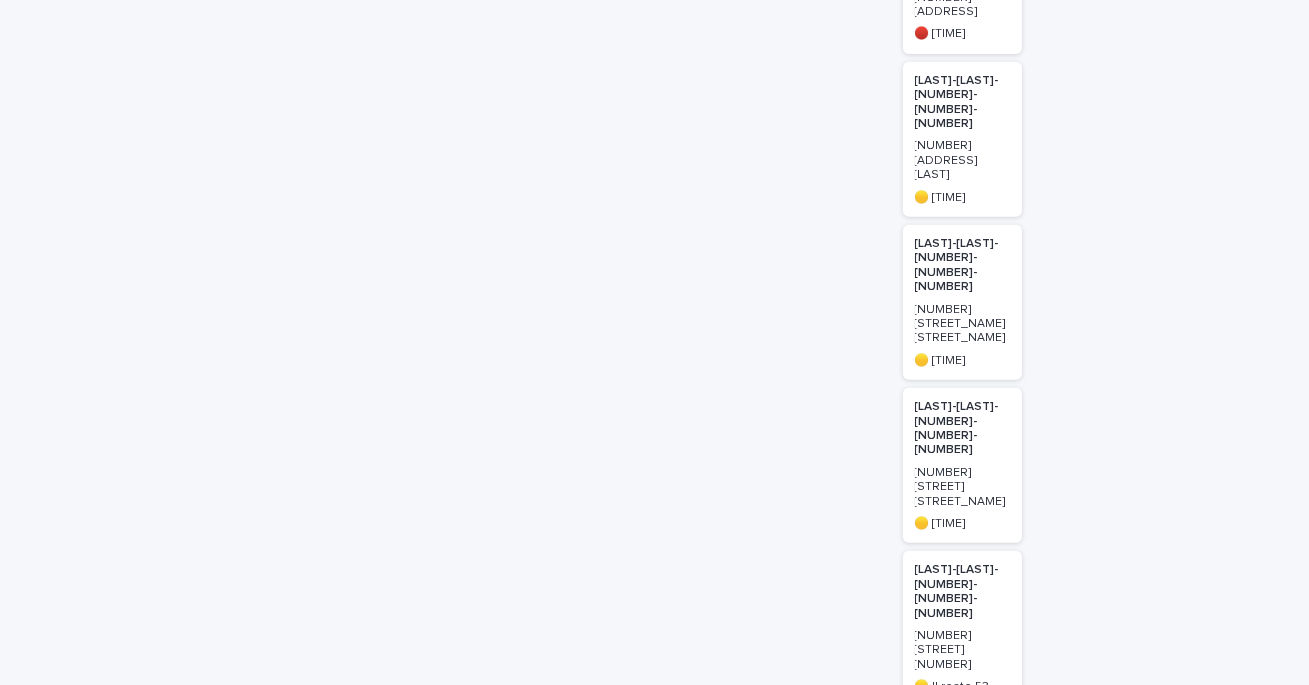 scroll, scrollTop: 4662, scrollLeft: 0, axis: vertical 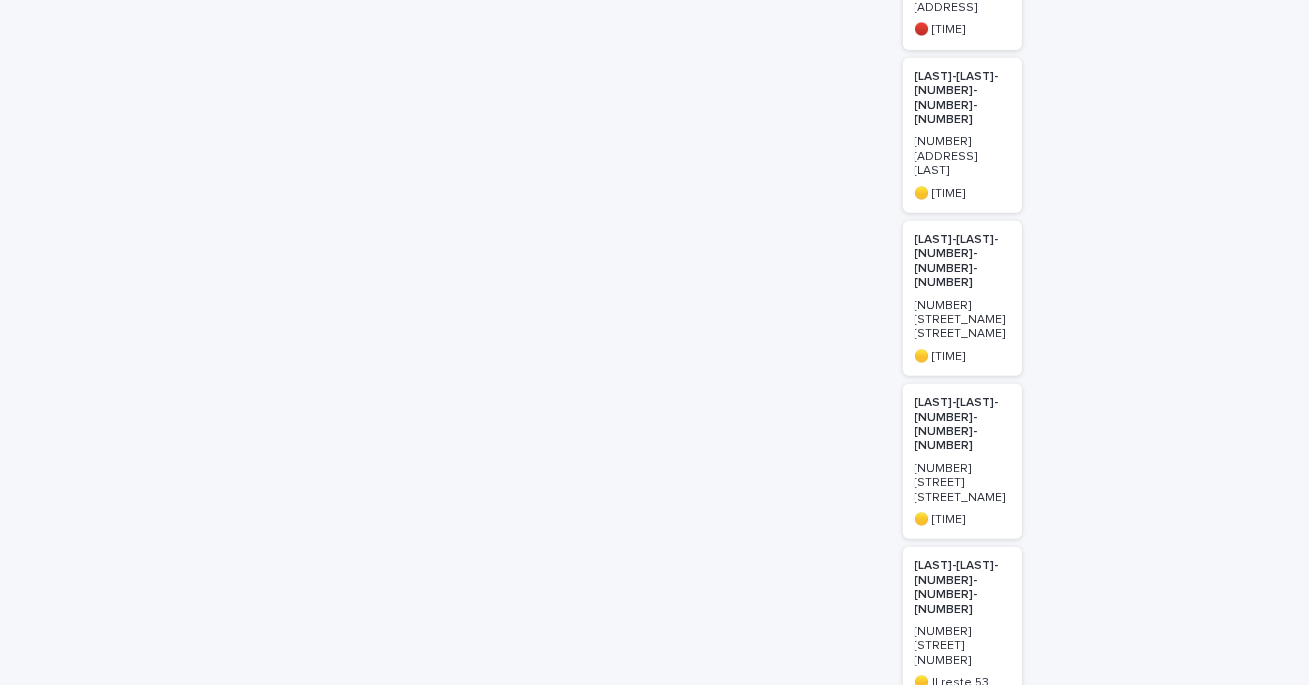 click on "Rodas-Poi-17-5467-25" at bounding box center [962, 1371] 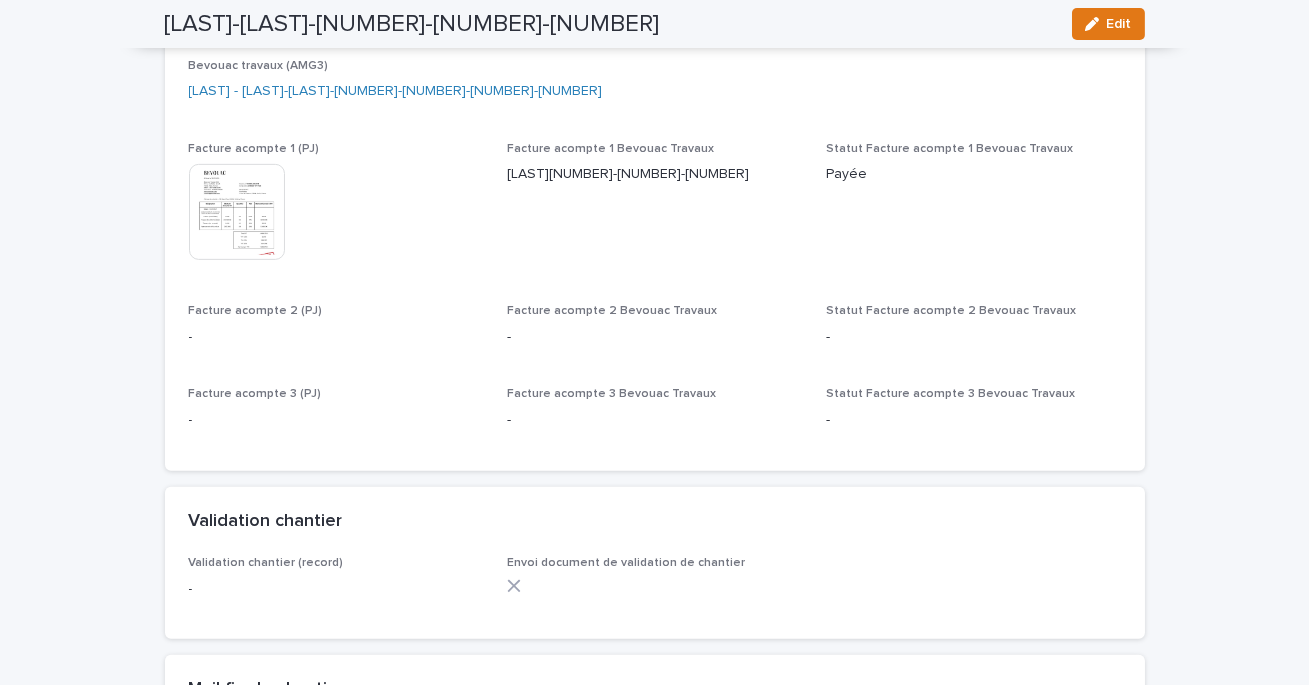scroll, scrollTop: 1681, scrollLeft: 0, axis: vertical 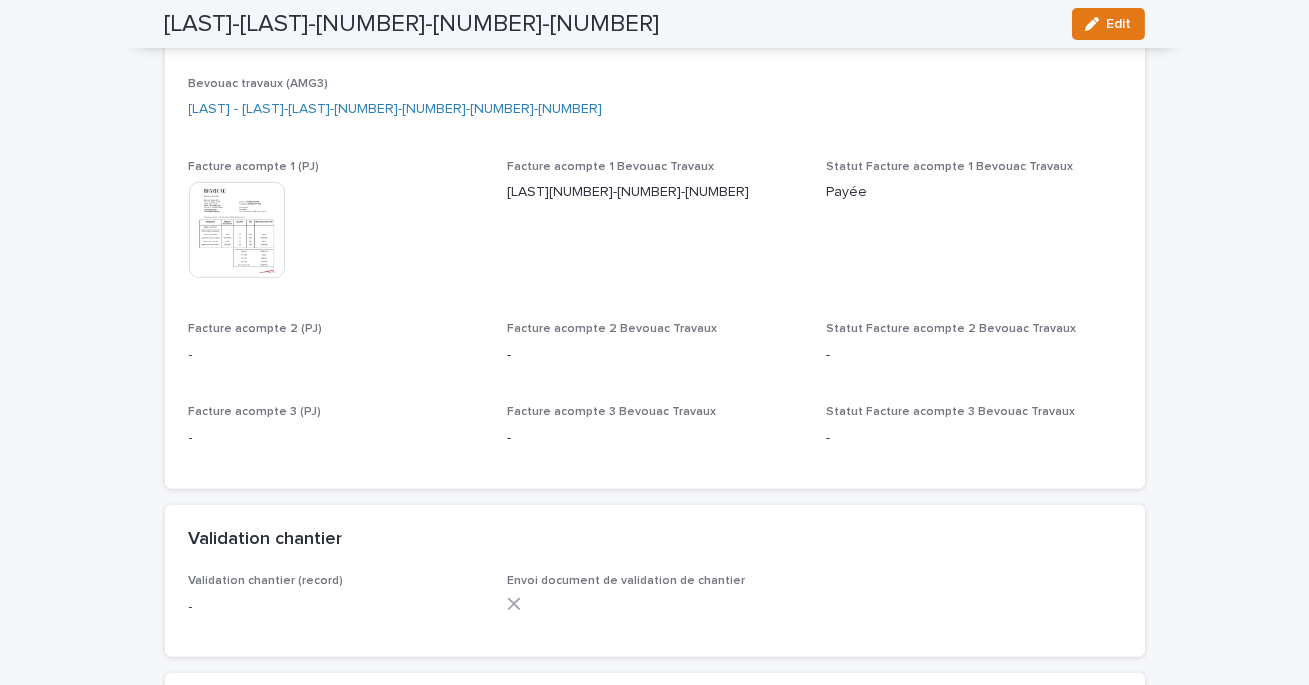 click at bounding box center [237, 230] 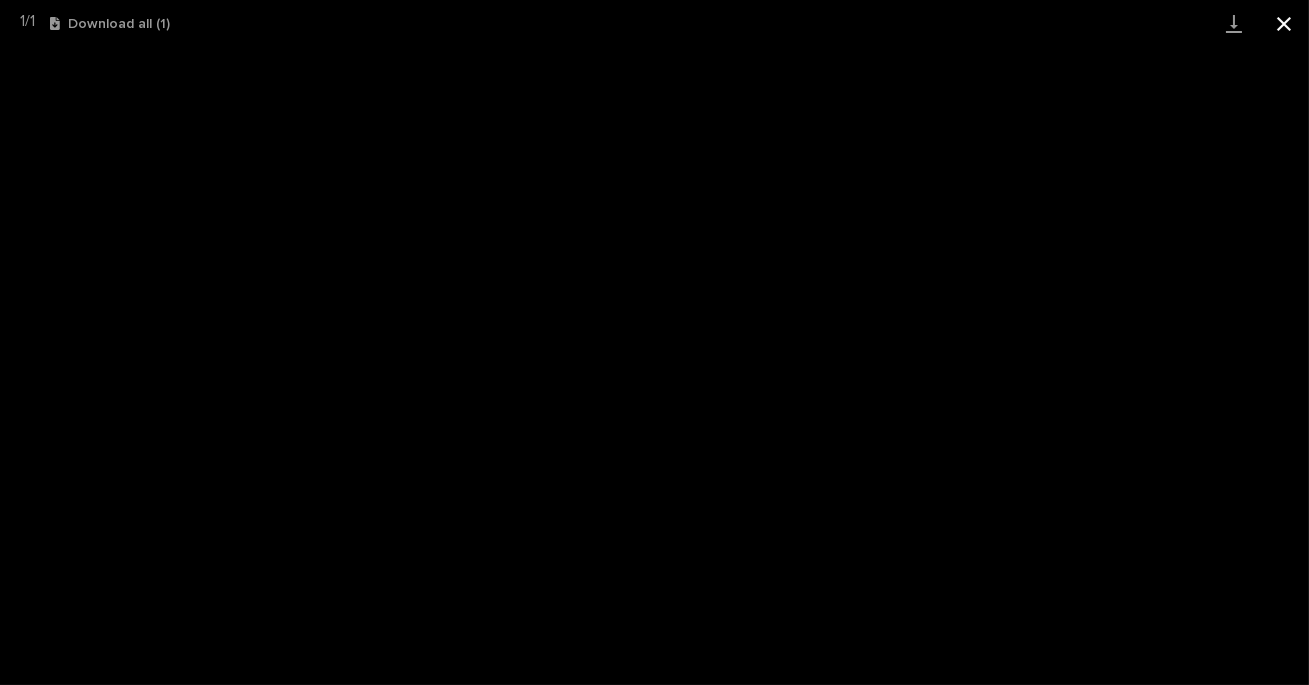 click at bounding box center [1284, 23] 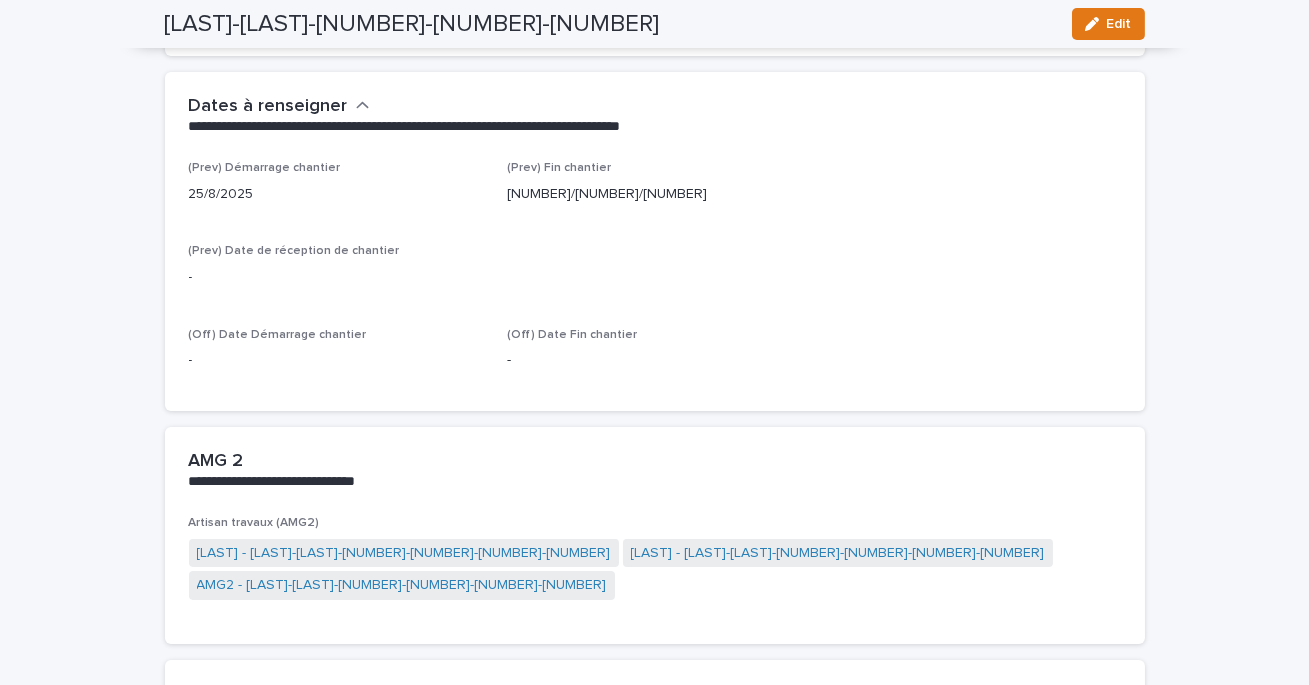 scroll, scrollTop: 1160, scrollLeft: 0, axis: vertical 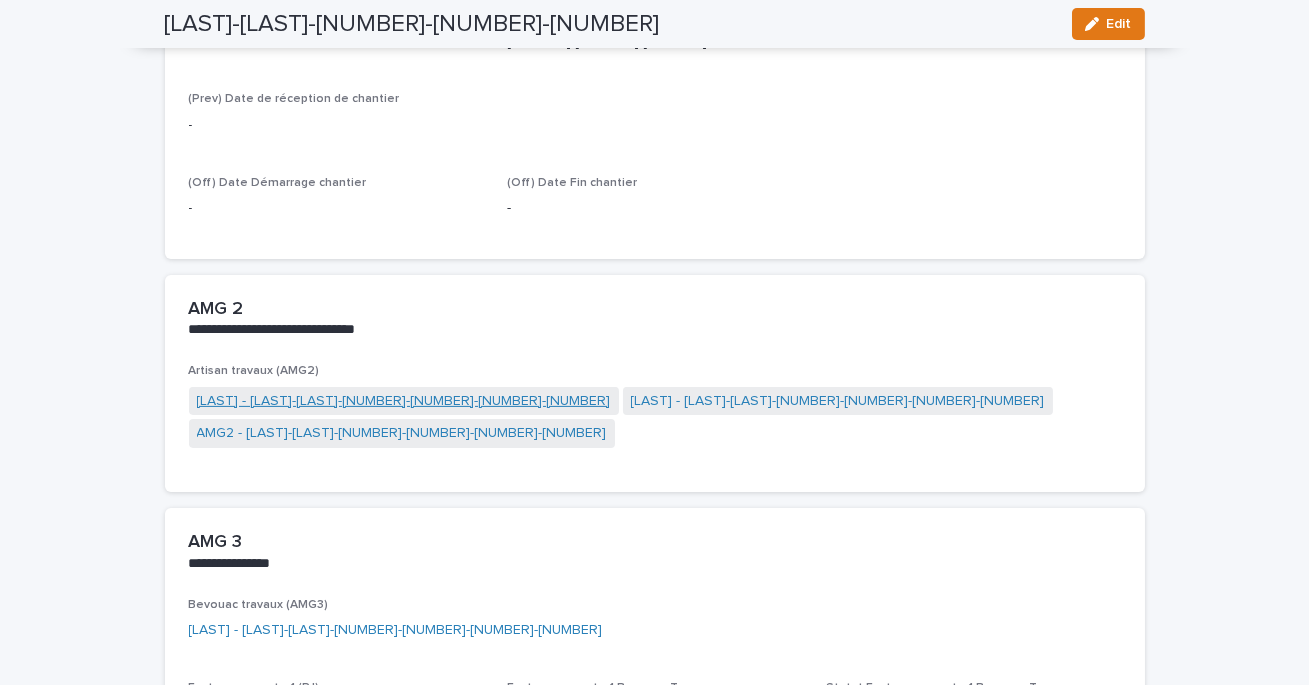 click on "AMG2 - Rodas-Poi-17-5467-25-860" at bounding box center [404, 401] 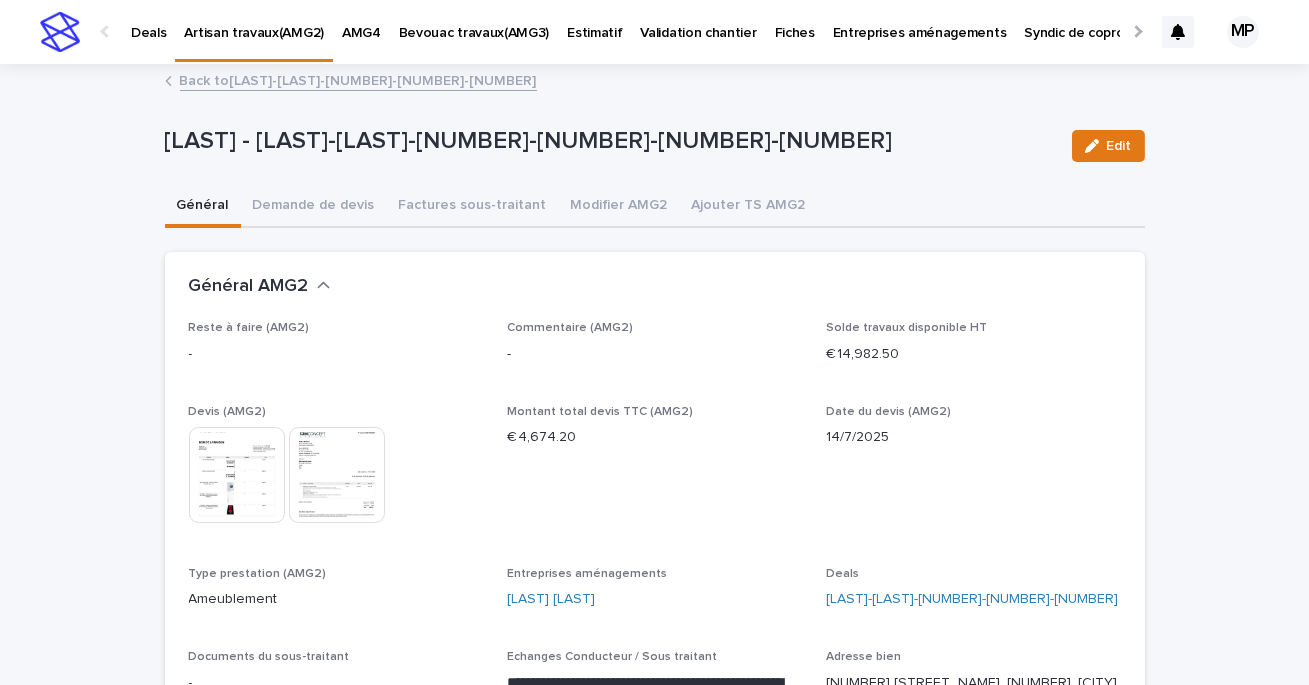 click on "Back to  Rodas-Poi-17-5467-25" at bounding box center [358, 79] 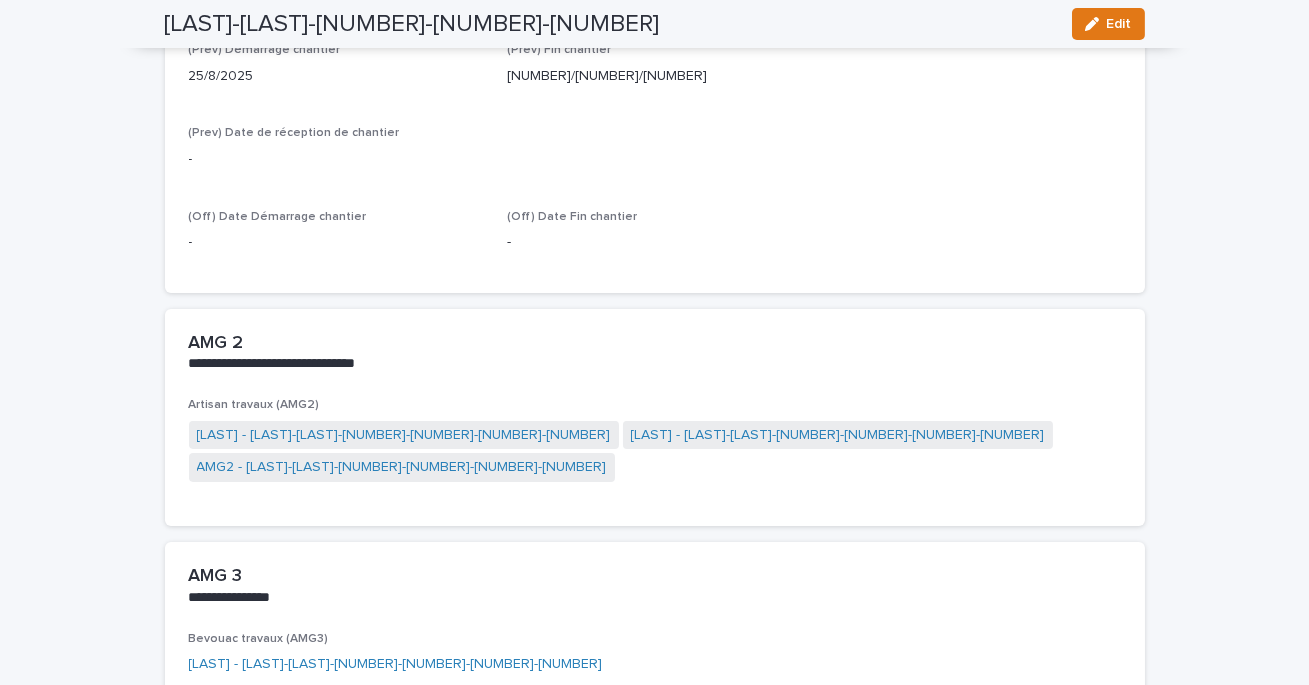 scroll, scrollTop: 1160, scrollLeft: 0, axis: vertical 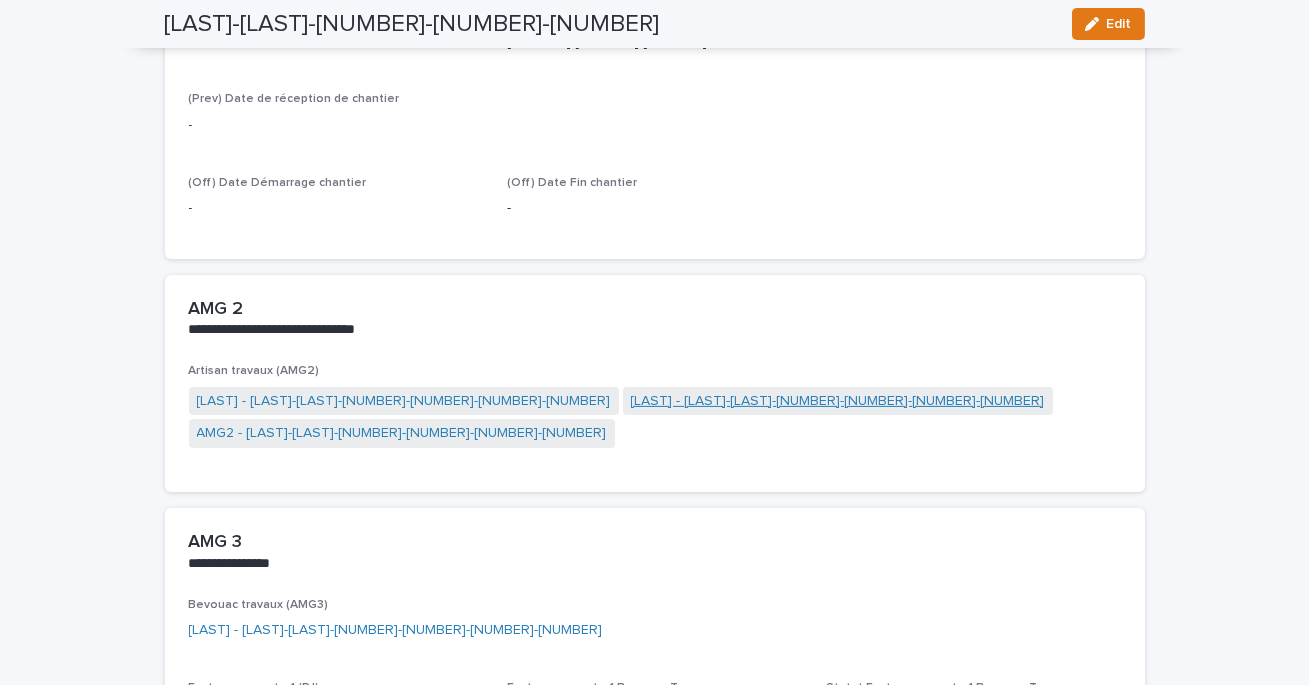 click on "AMG2 - Rodas-Poi-17-5467-25-861" at bounding box center (838, 401) 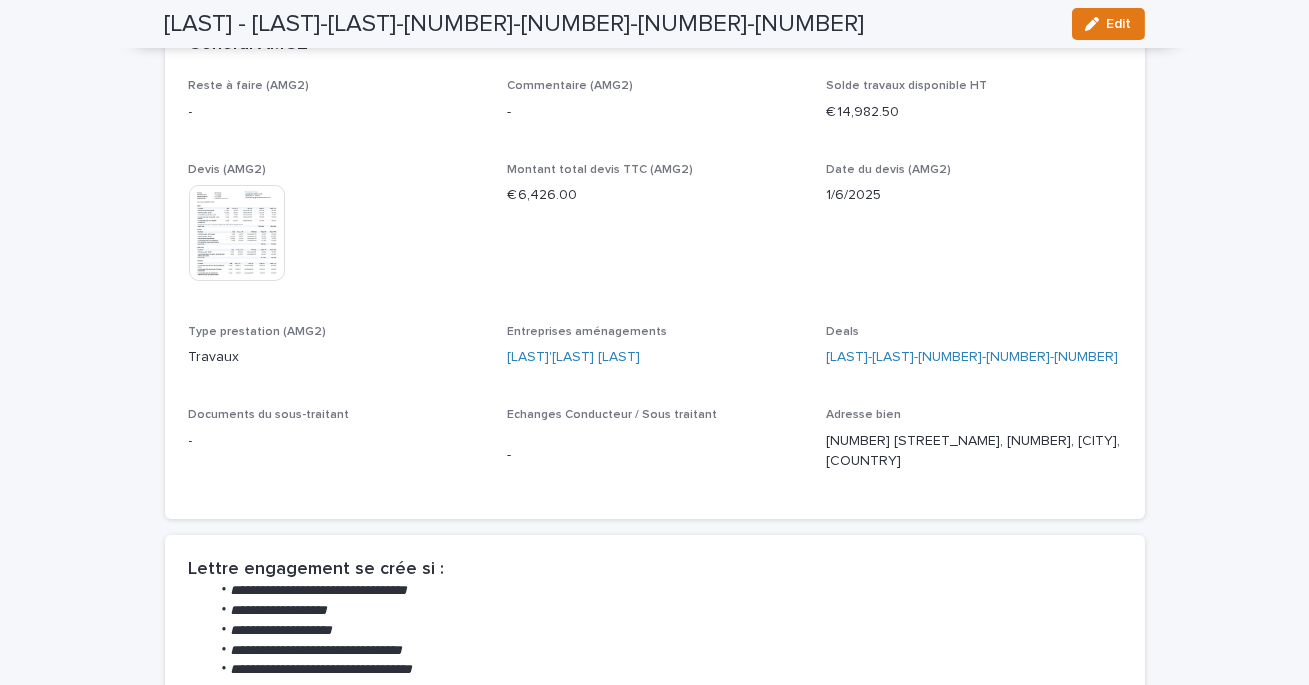 scroll, scrollTop: 0, scrollLeft: 0, axis: both 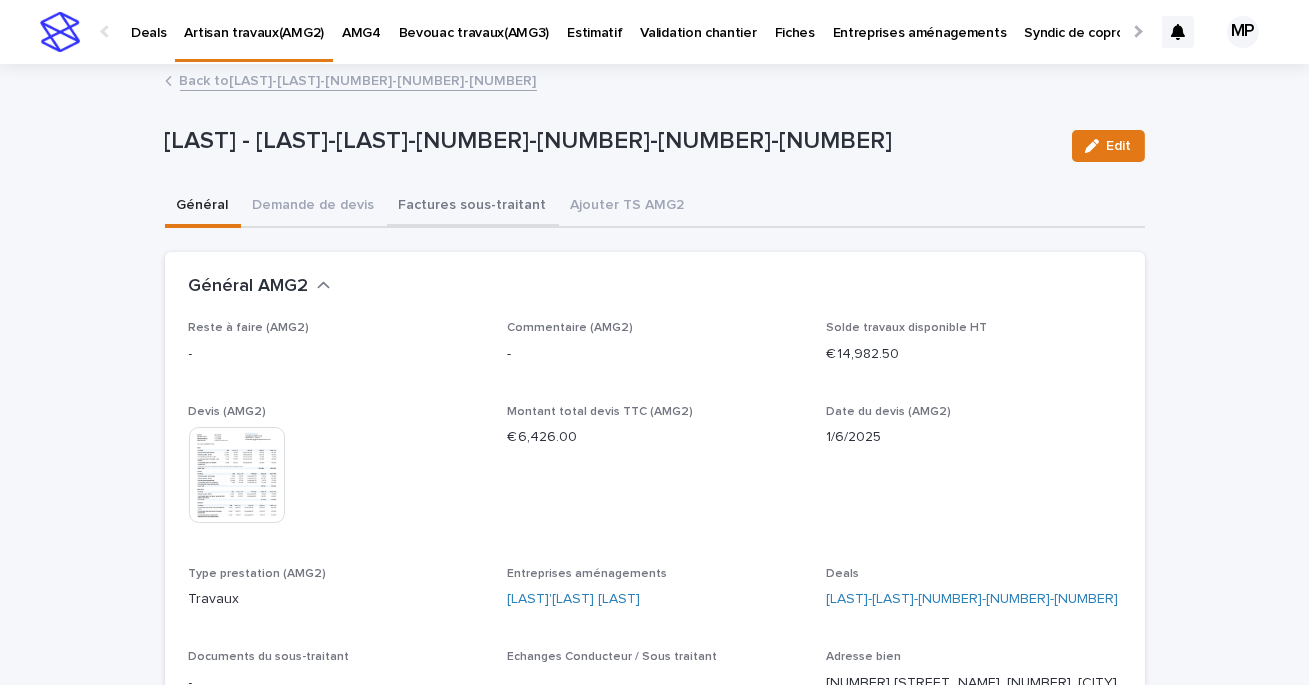 click on "Factures sous-traitant" at bounding box center [473, 207] 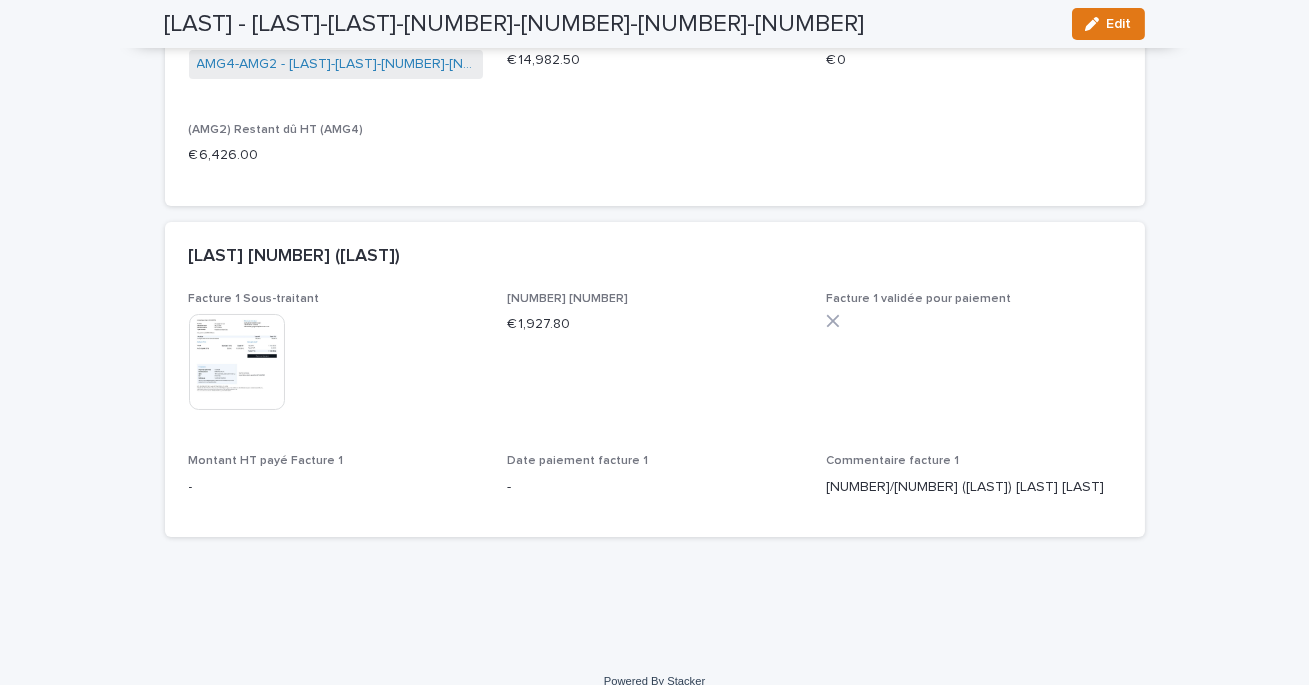scroll, scrollTop: 0, scrollLeft: 0, axis: both 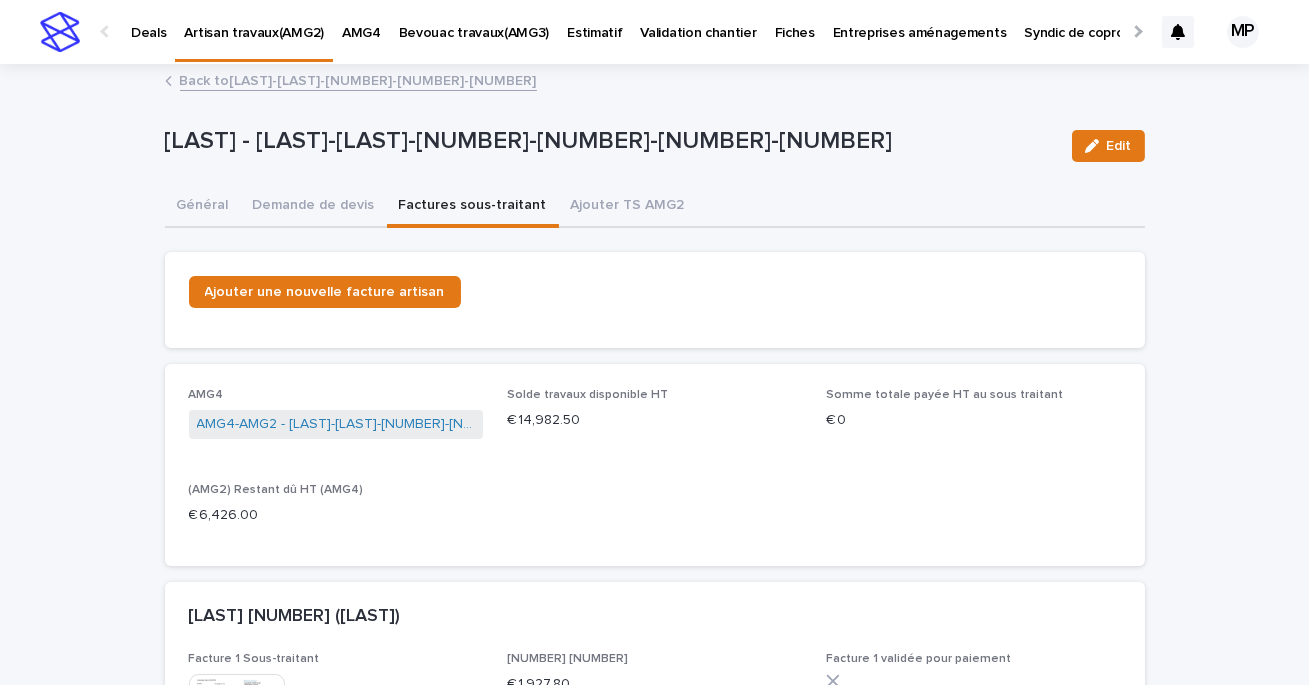 click on "Back to  Rodas-Poi-17-5467-25" at bounding box center [358, 79] 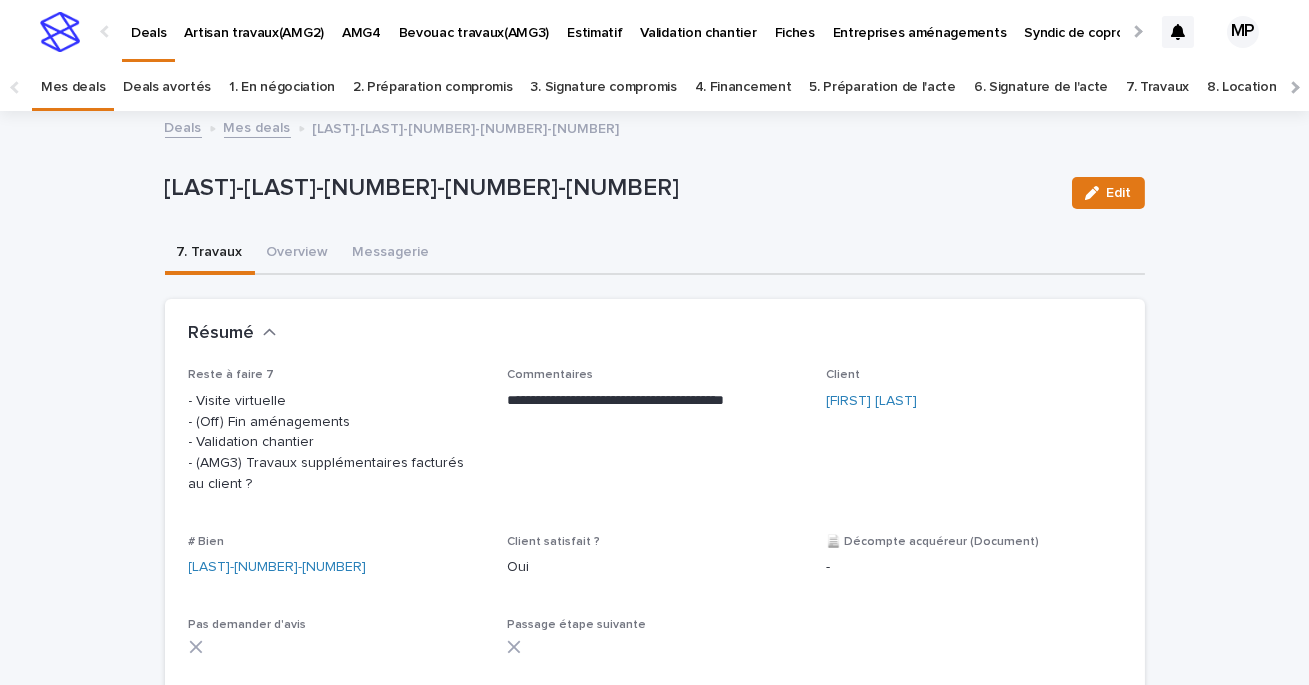 scroll, scrollTop: 64, scrollLeft: 0, axis: vertical 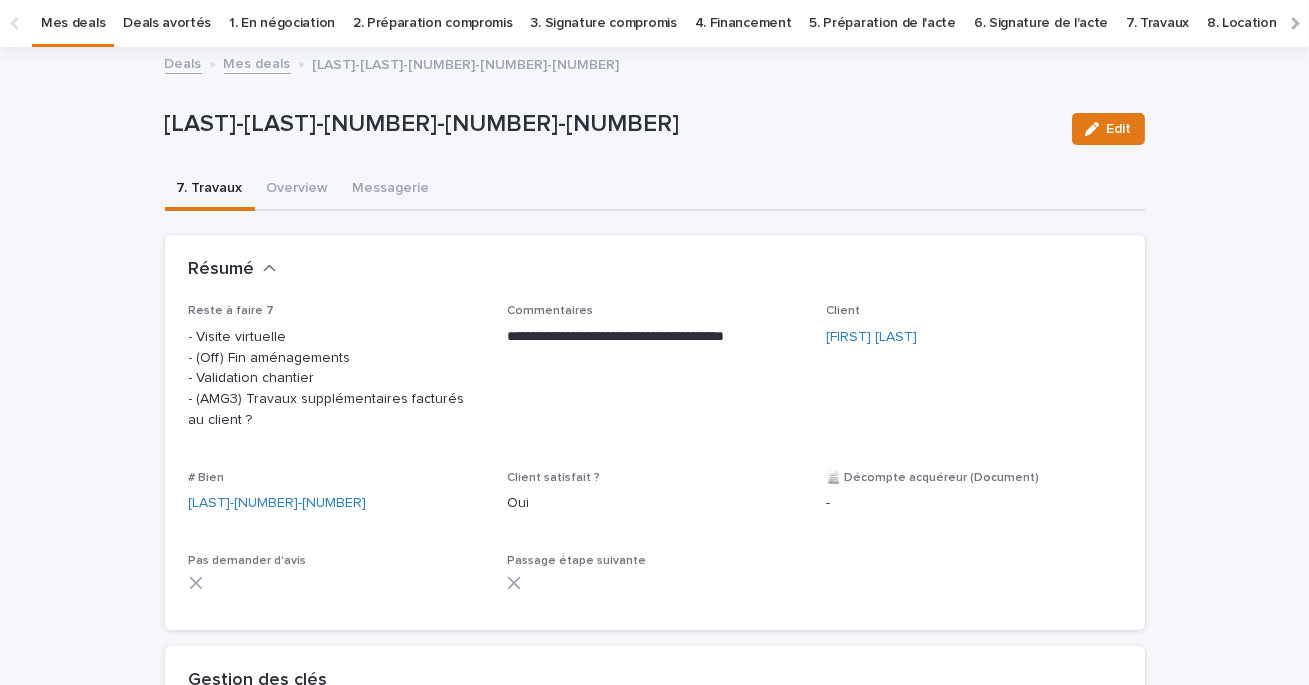 click on "Mes deals" at bounding box center (257, 62) 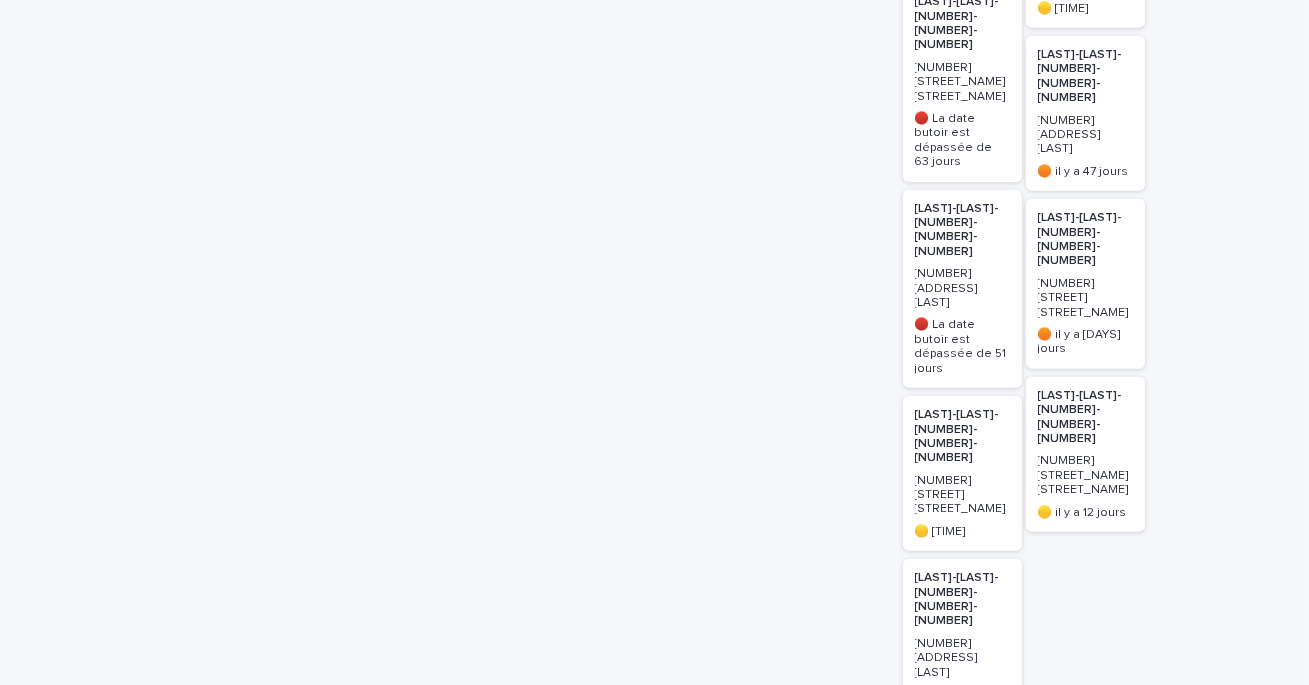 scroll, scrollTop: 3007, scrollLeft: 0, axis: vertical 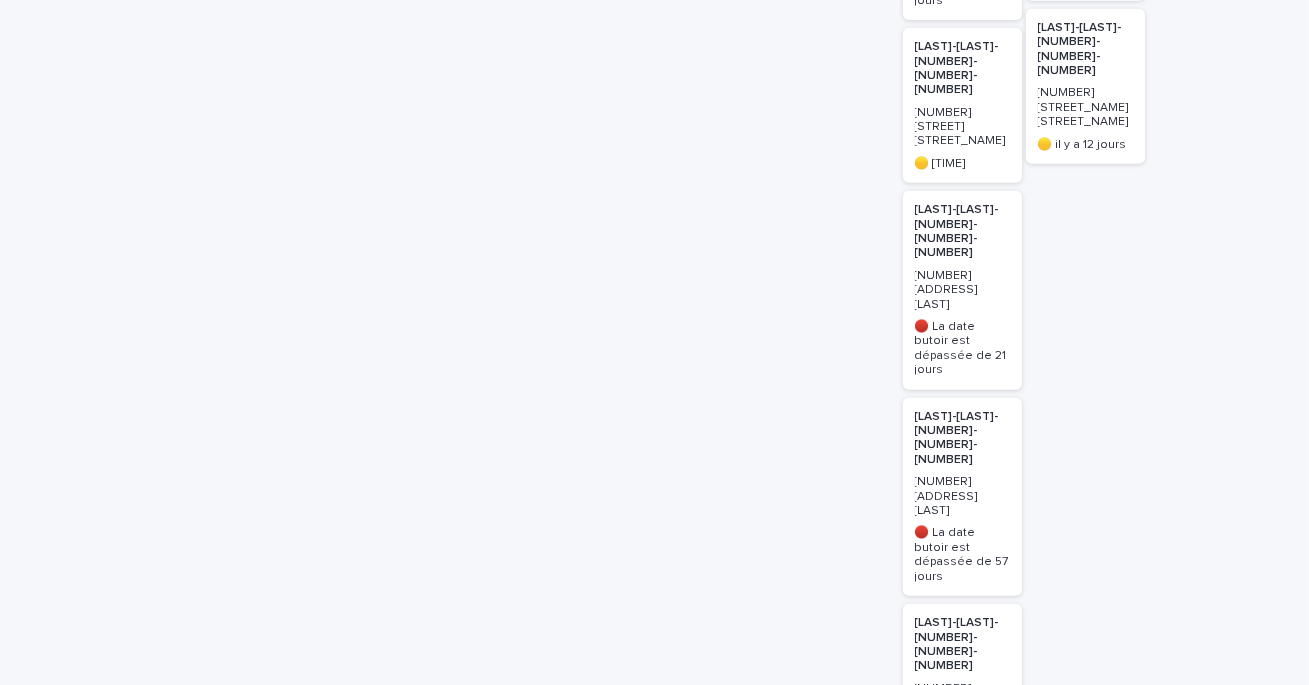 click on "and 13 more..." at bounding box center [962, 1211] 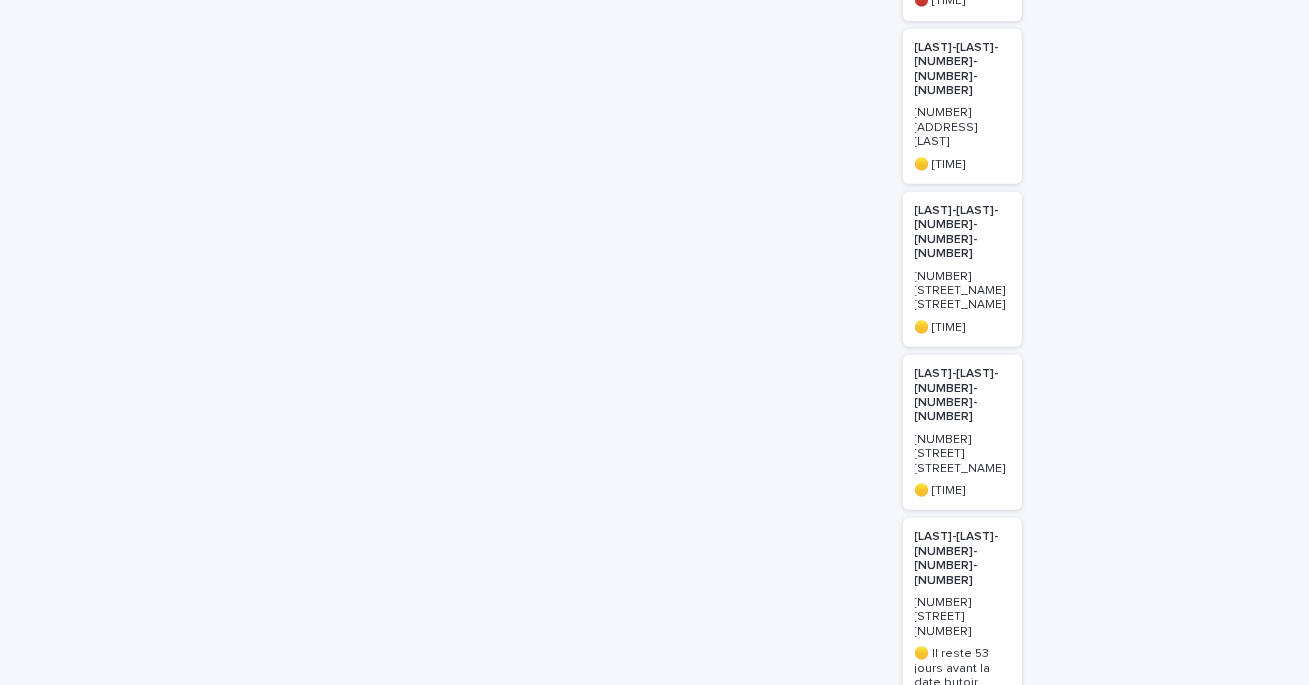 scroll, scrollTop: 4680, scrollLeft: 0, axis: vertical 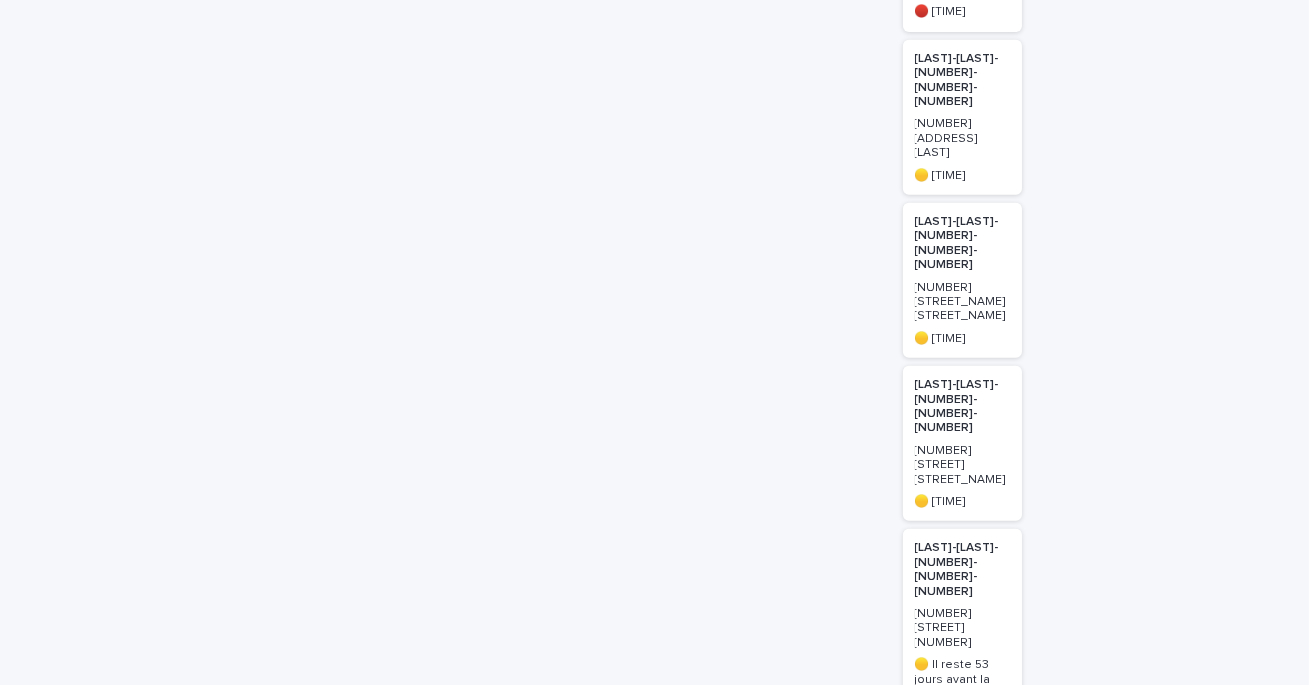 click on "[NAME]-[NUMBER]-[NUMBER]" at bounding box center (962, 1530) 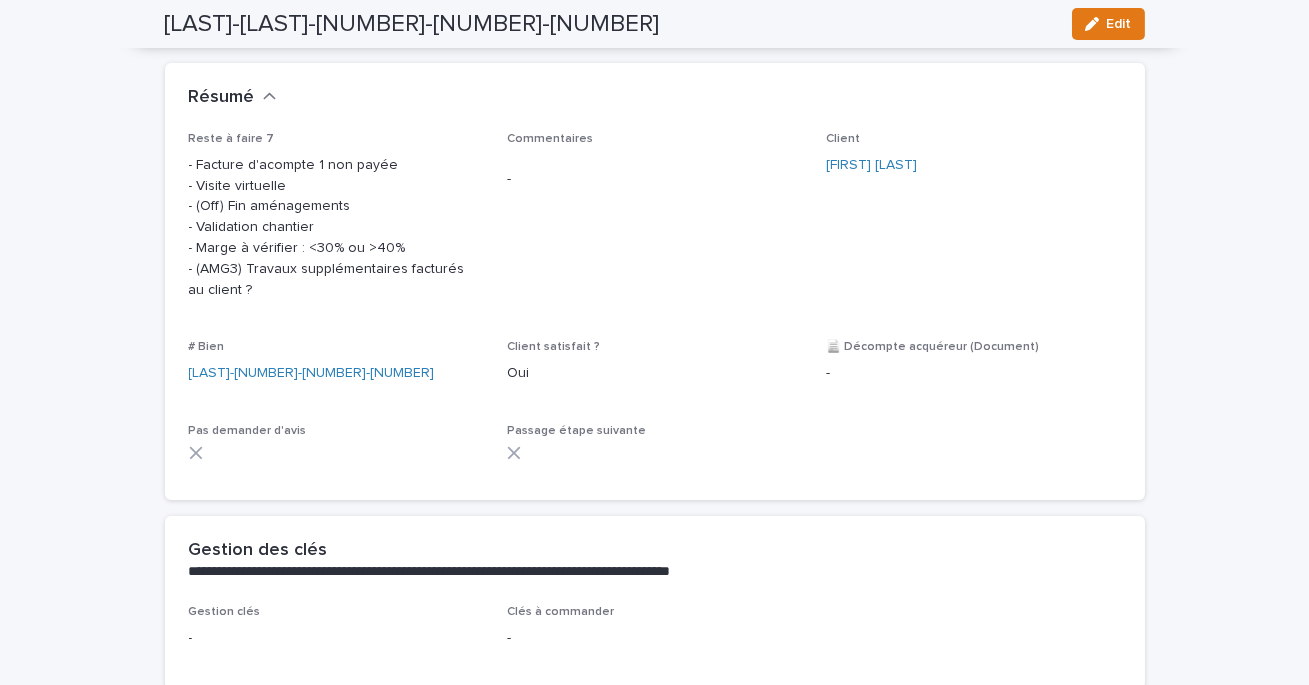 scroll, scrollTop: 0, scrollLeft: 0, axis: both 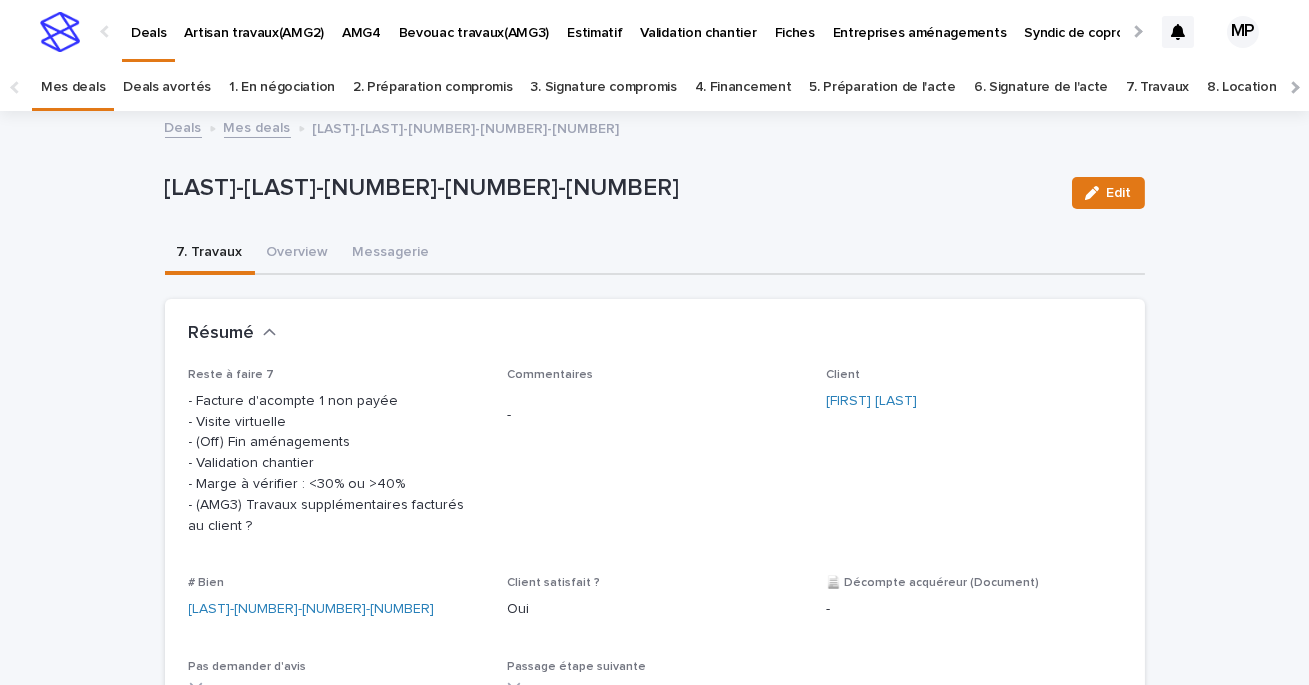 click on "Mes deals" at bounding box center (257, 126) 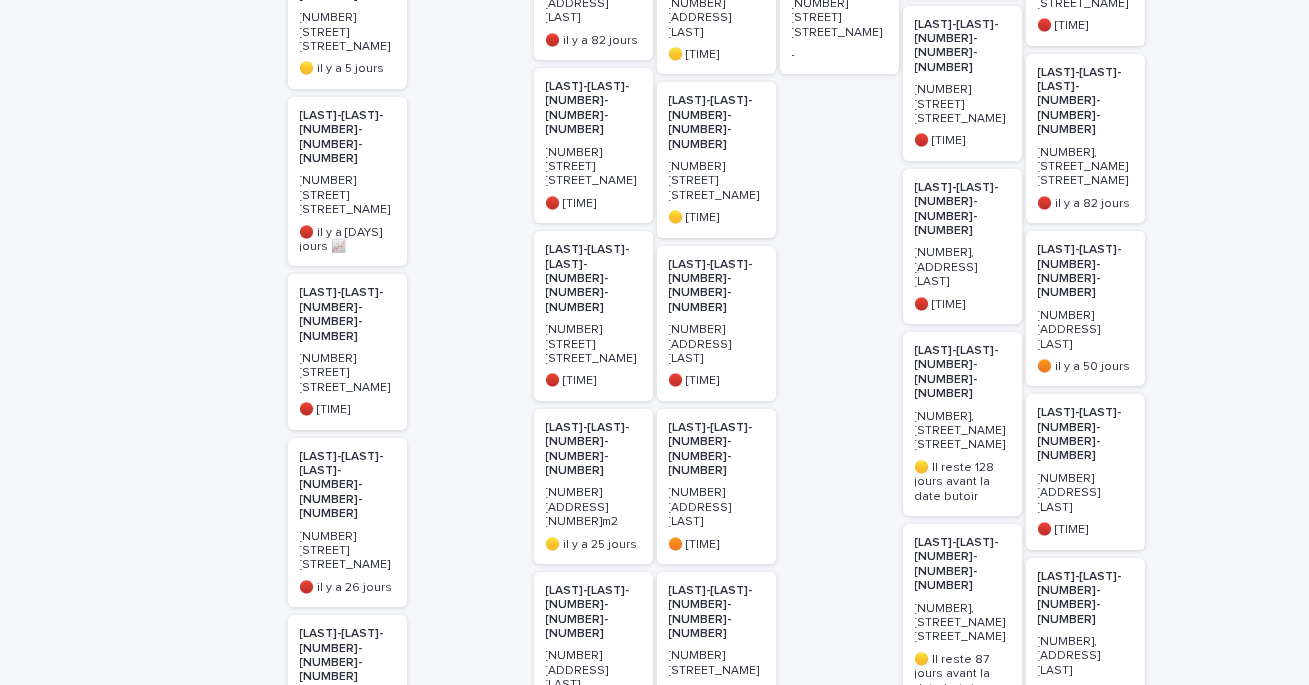 scroll, scrollTop: 1384, scrollLeft: 0, axis: vertical 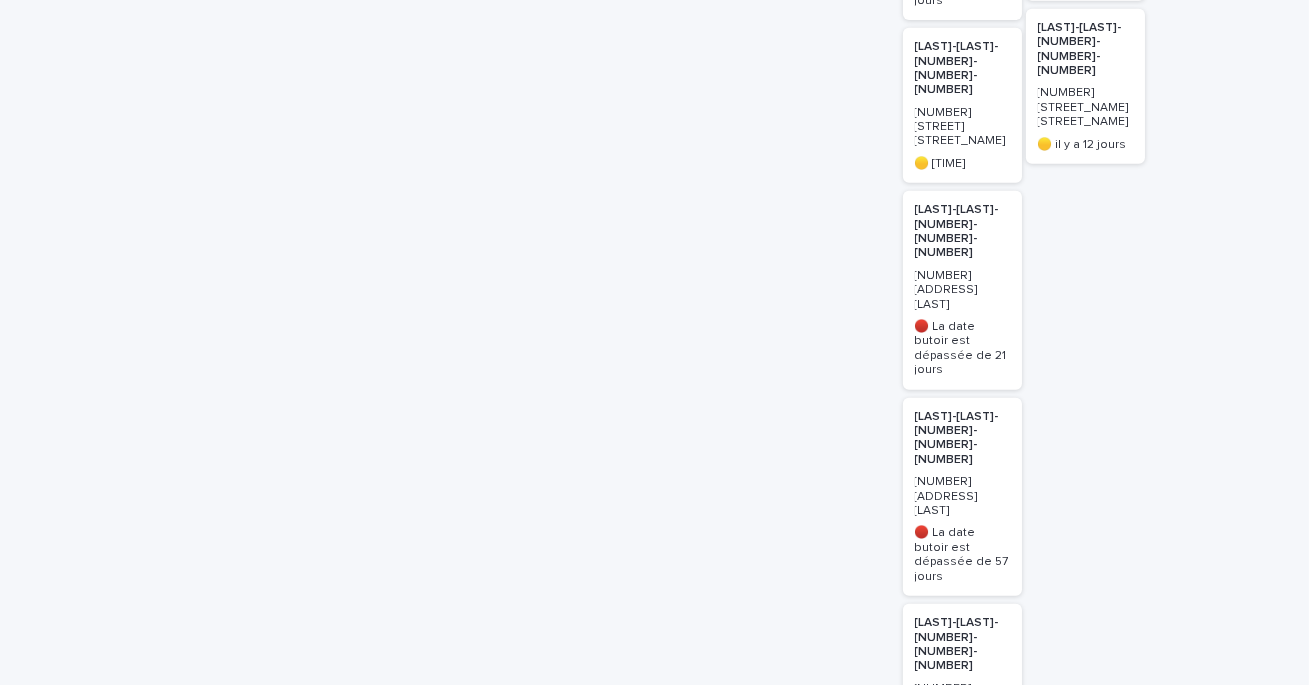 click on "and 13 more..." at bounding box center [962, 1211] 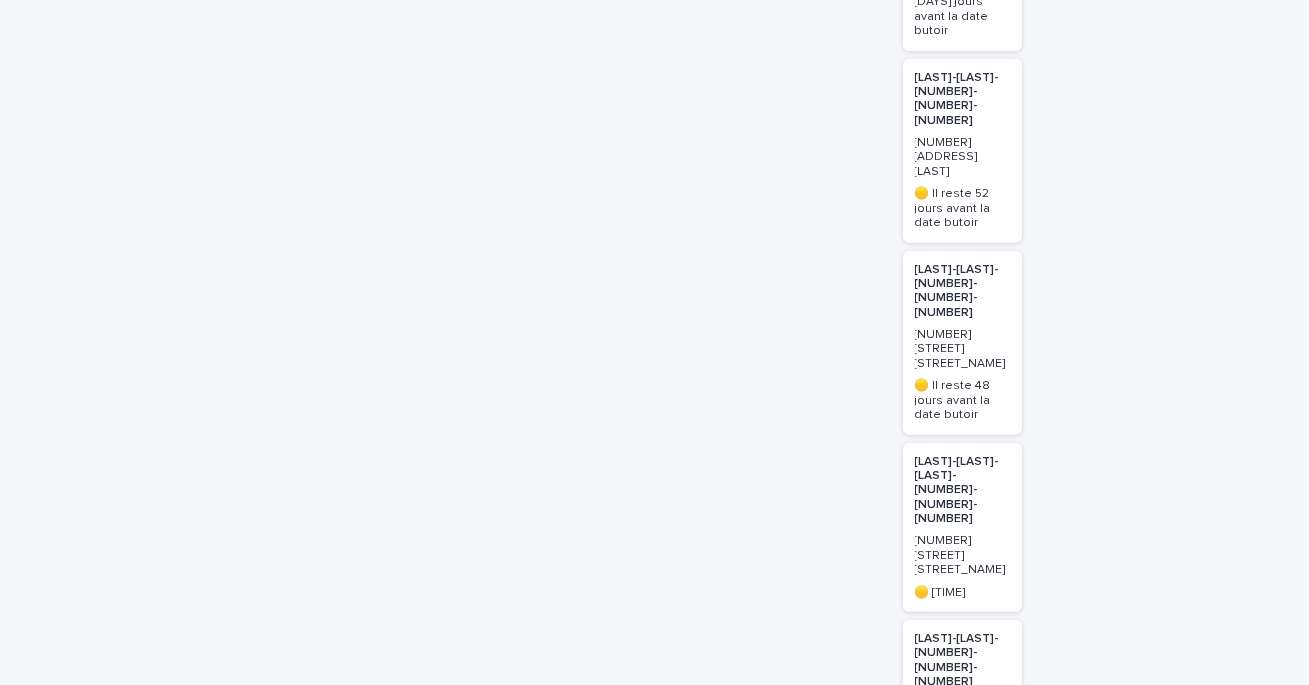 scroll, scrollTop: 4888, scrollLeft: 0, axis: vertical 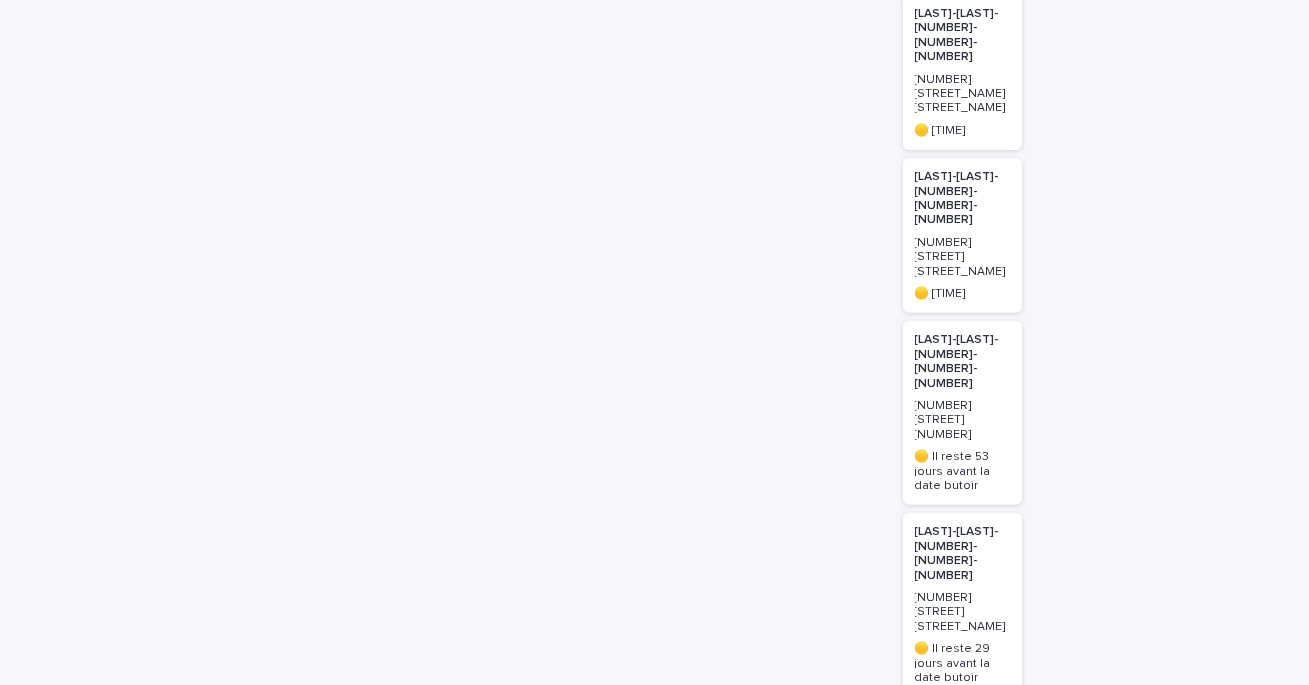 click on "[LAST_NAME]-[LOCATION]-[NUMBER]-[NUMBER]-[NUMBER]" at bounding box center (962, 1514) 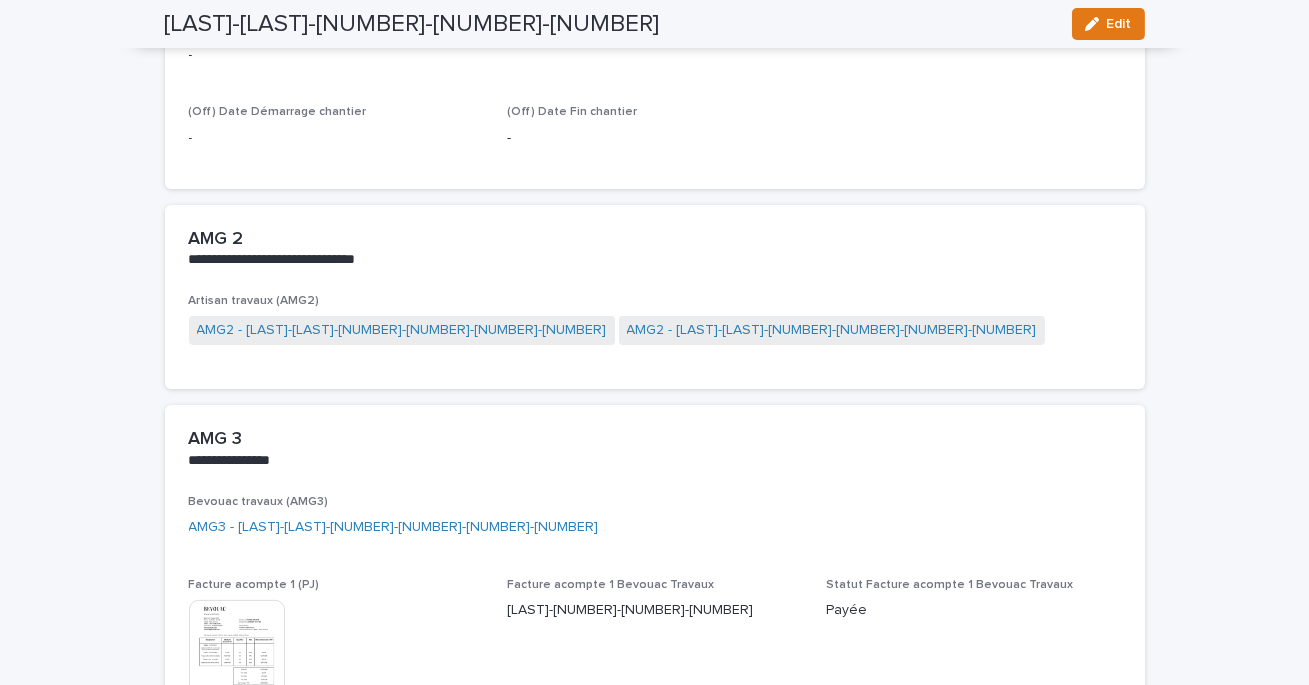scroll, scrollTop: 1054, scrollLeft: 0, axis: vertical 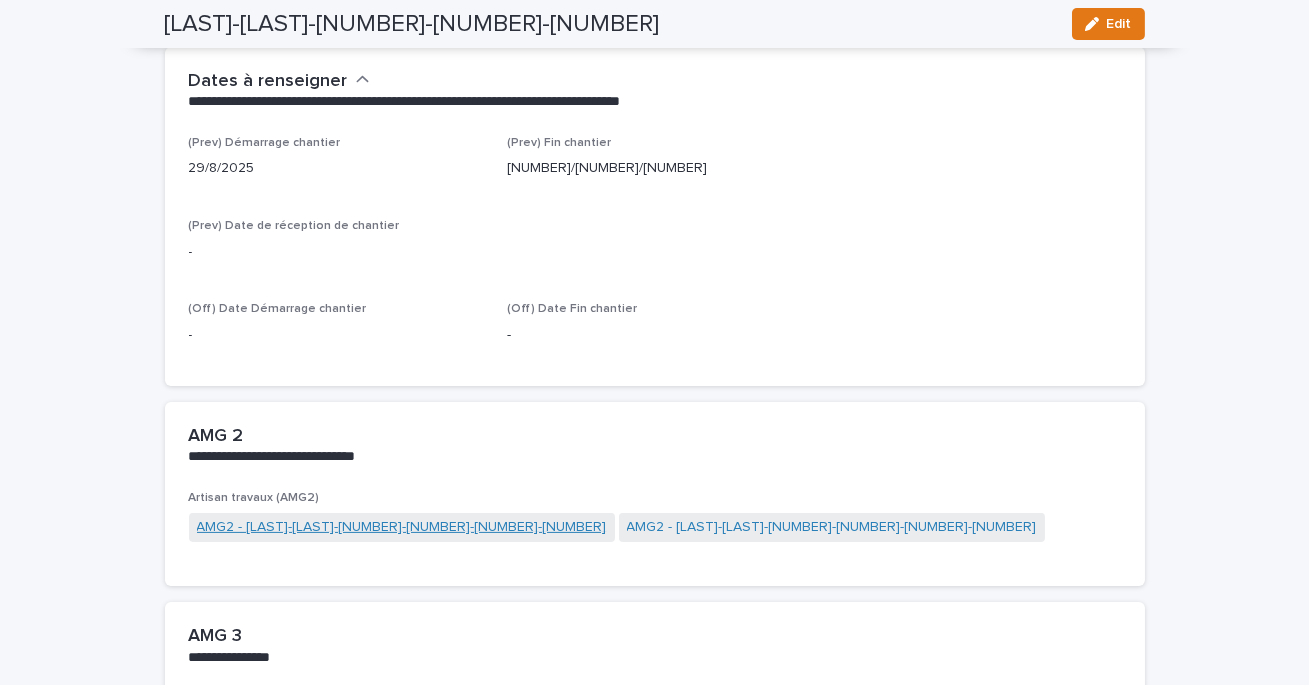 click on "AMG2 - Bouis-Poi-43-4936-24-879" at bounding box center (402, 527) 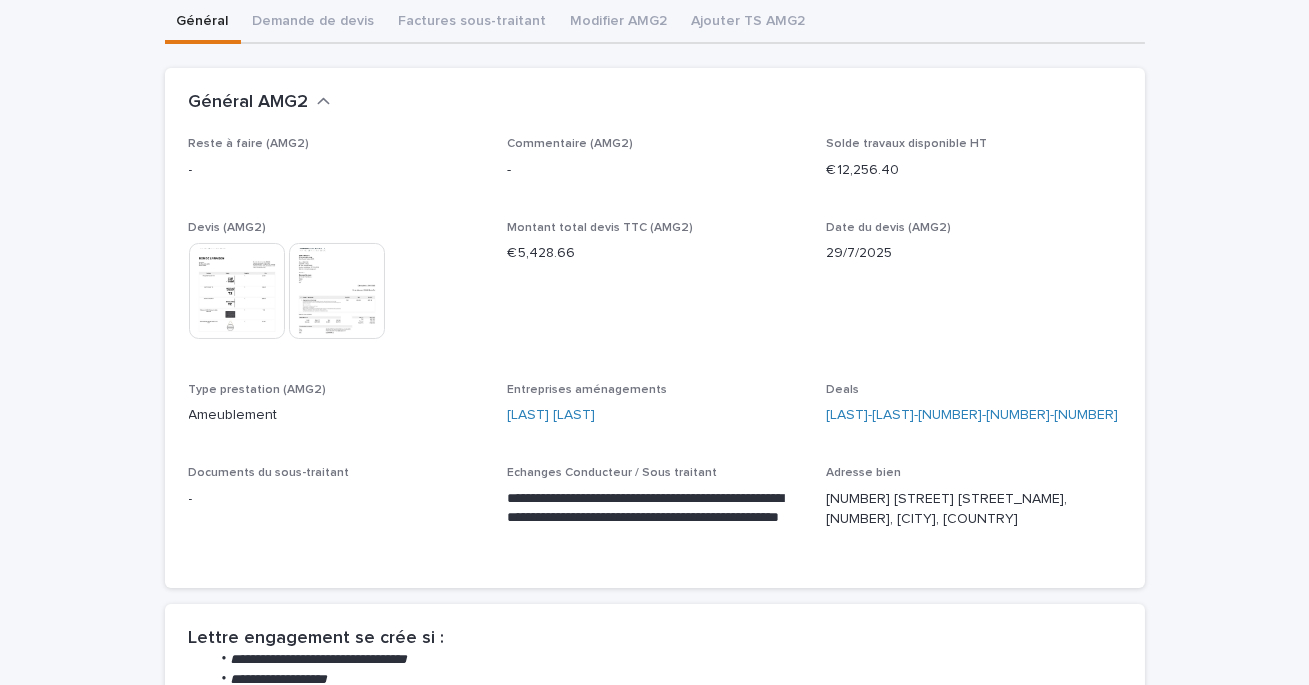scroll, scrollTop: 0, scrollLeft: 0, axis: both 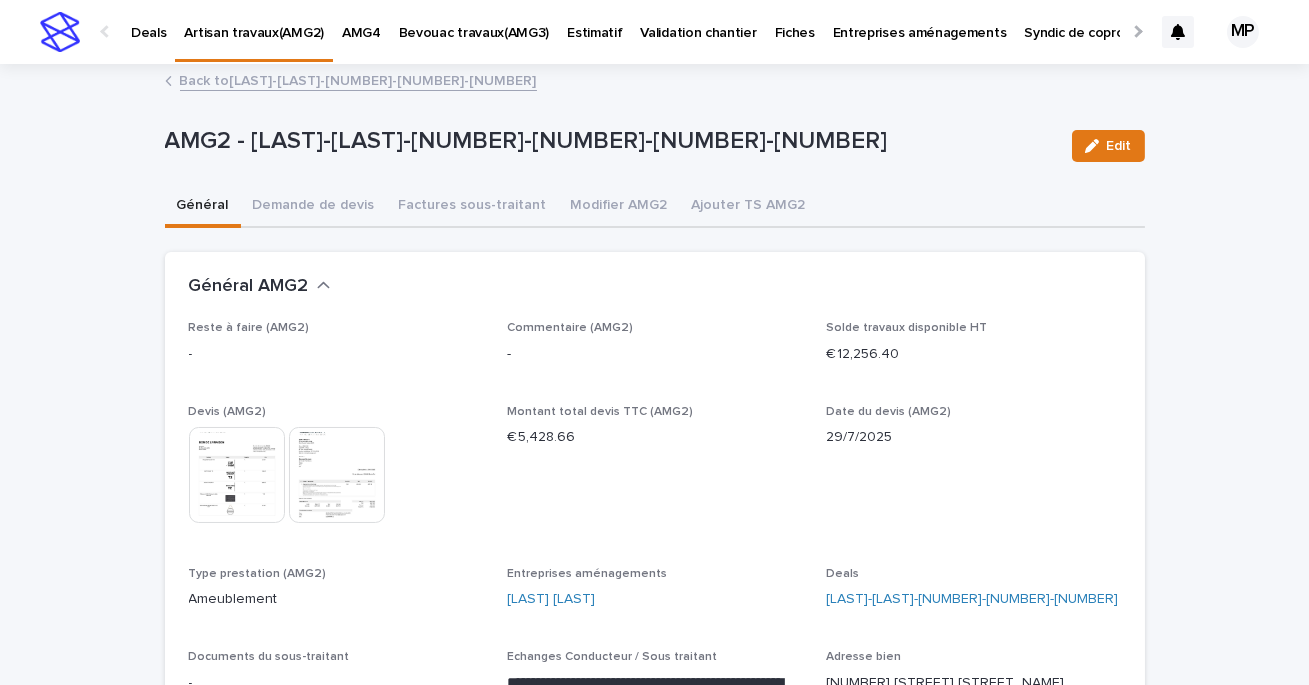 click on "Back to  Bouis-Poi-43-4936-24" at bounding box center (358, 79) 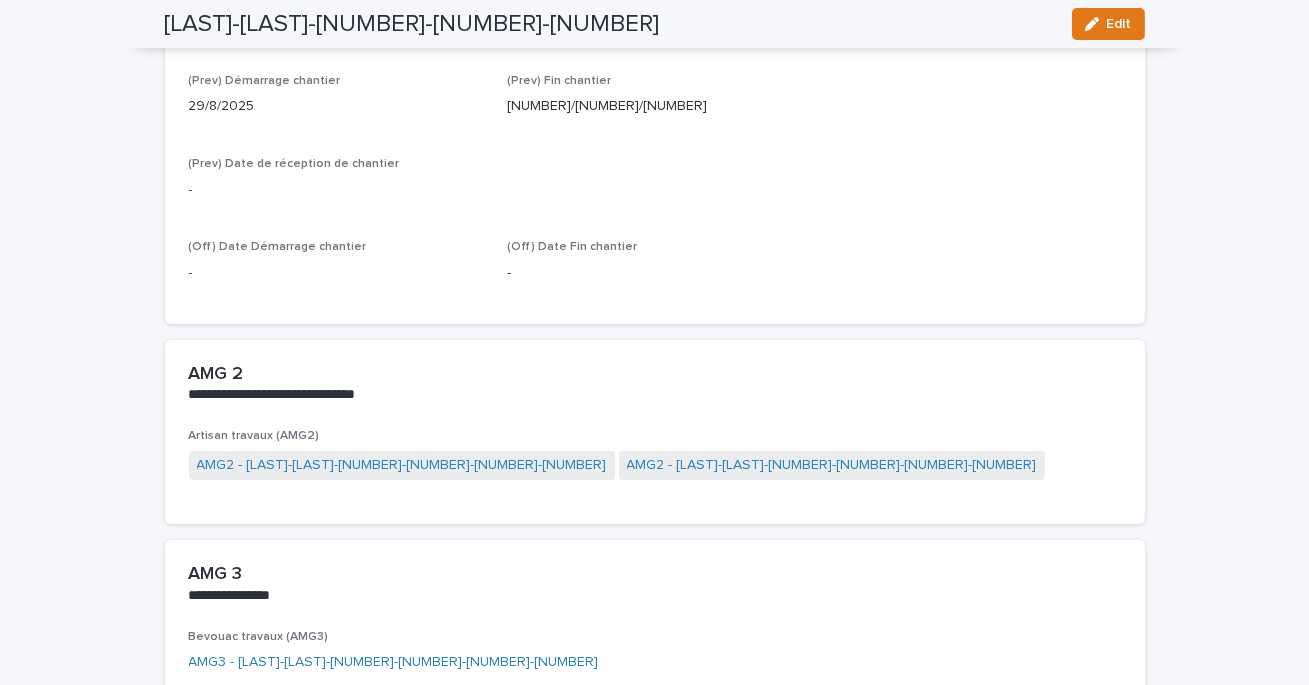 scroll, scrollTop: 1142, scrollLeft: 0, axis: vertical 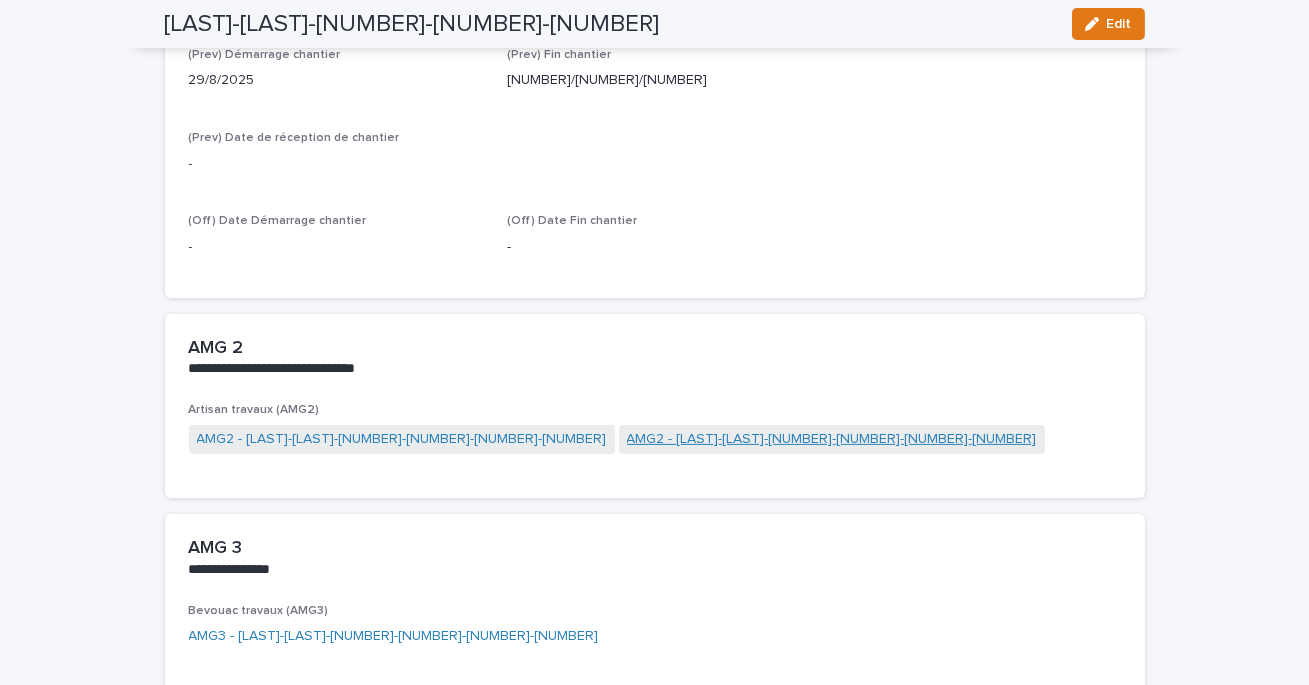 click on "AMG2 - [LAST]-[LAST]-[ID]-[ID]-[ID]" at bounding box center (832, 439) 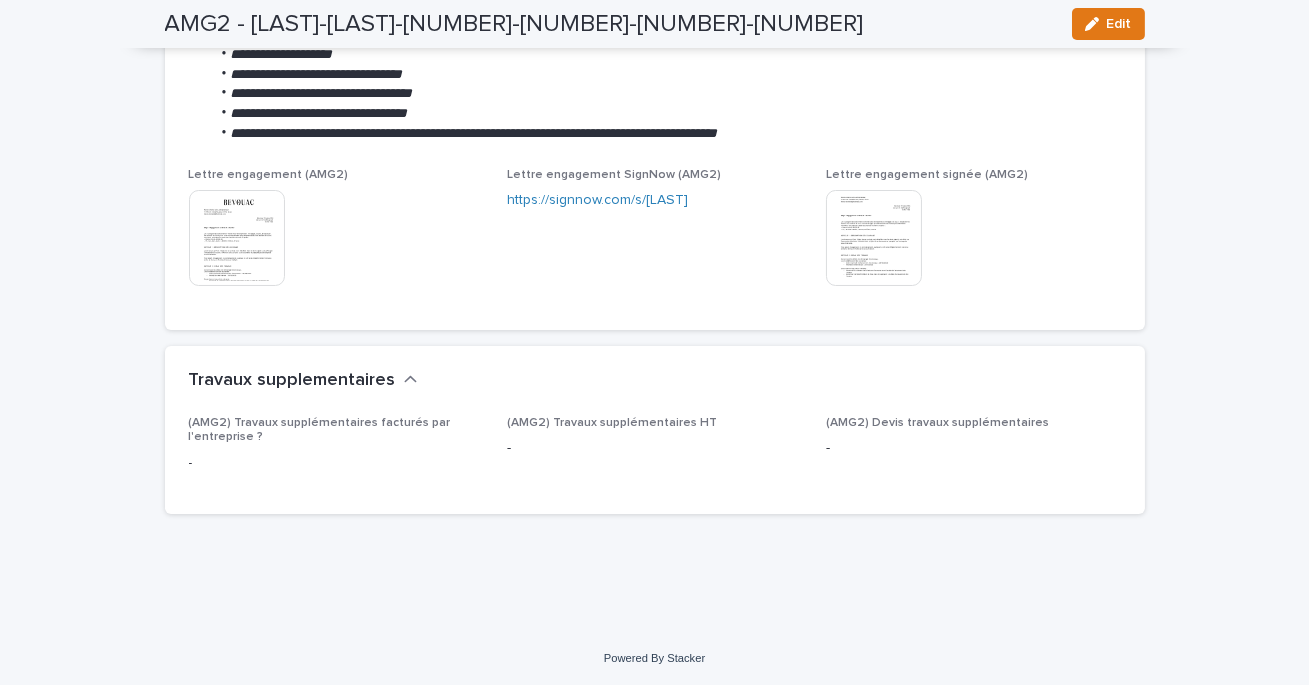 scroll, scrollTop: 0, scrollLeft: 0, axis: both 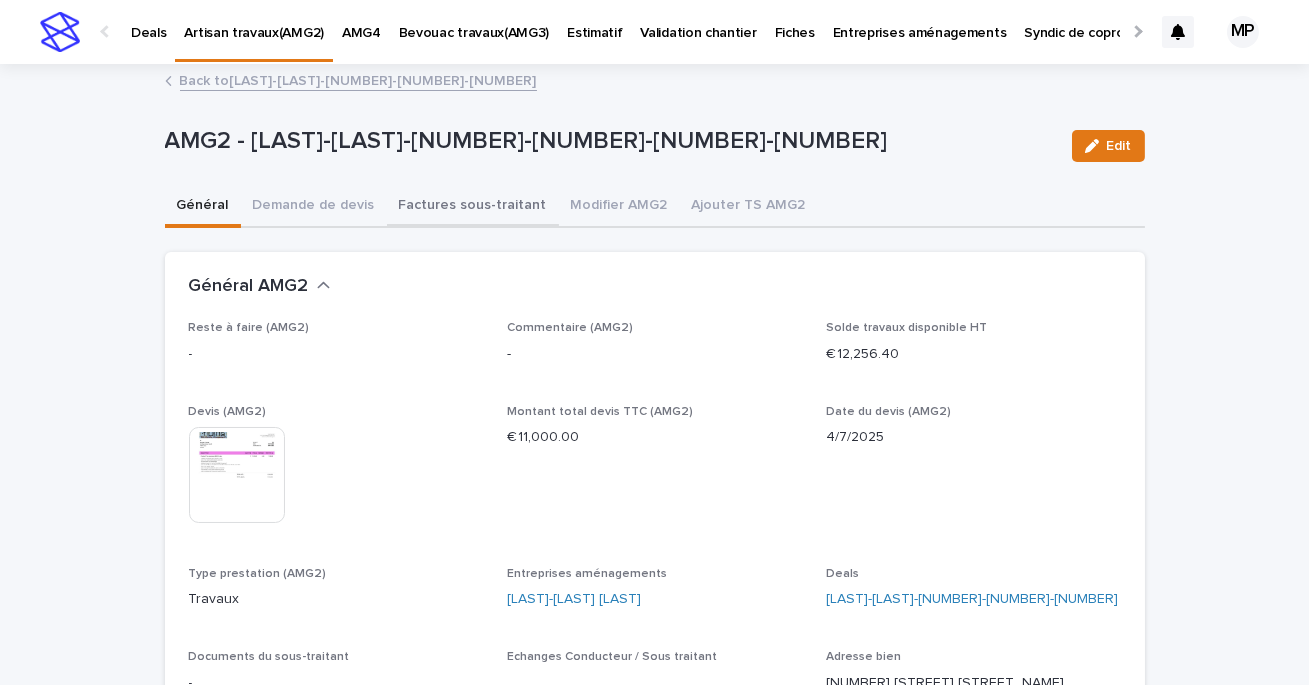 click on "Factures sous-traitant" at bounding box center (473, 207) 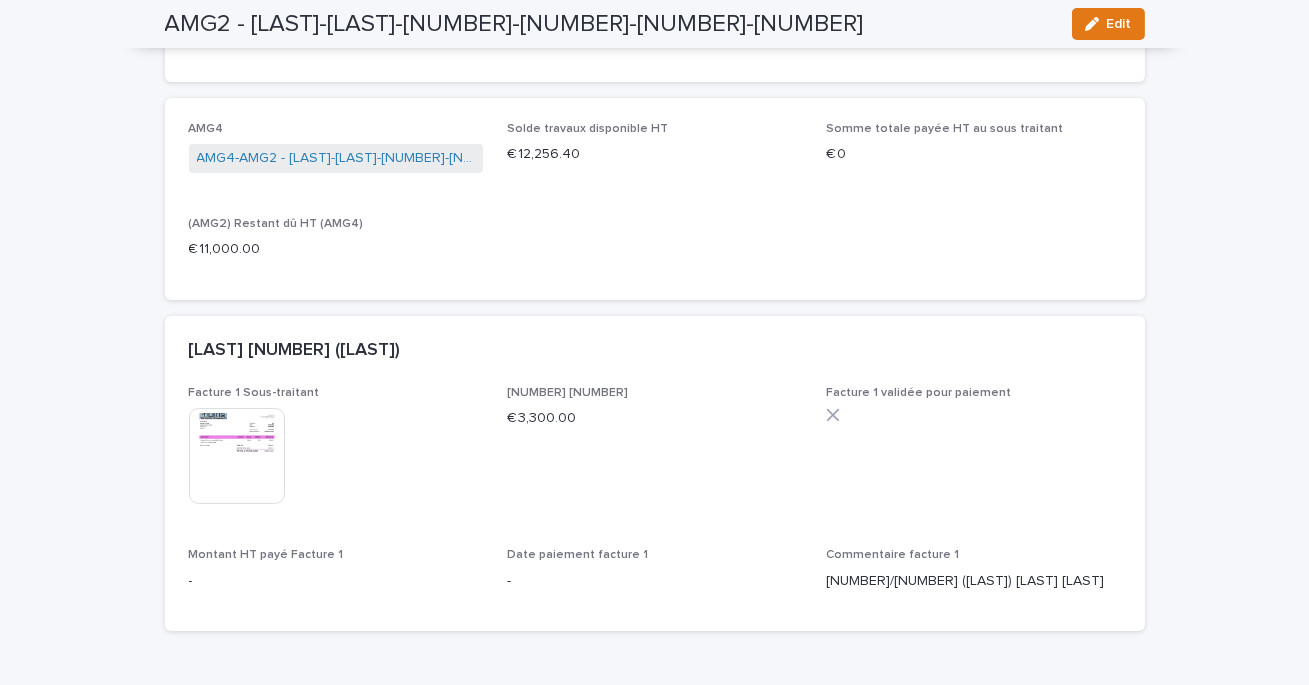 scroll, scrollTop: 303, scrollLeft: 0, axis: vertical 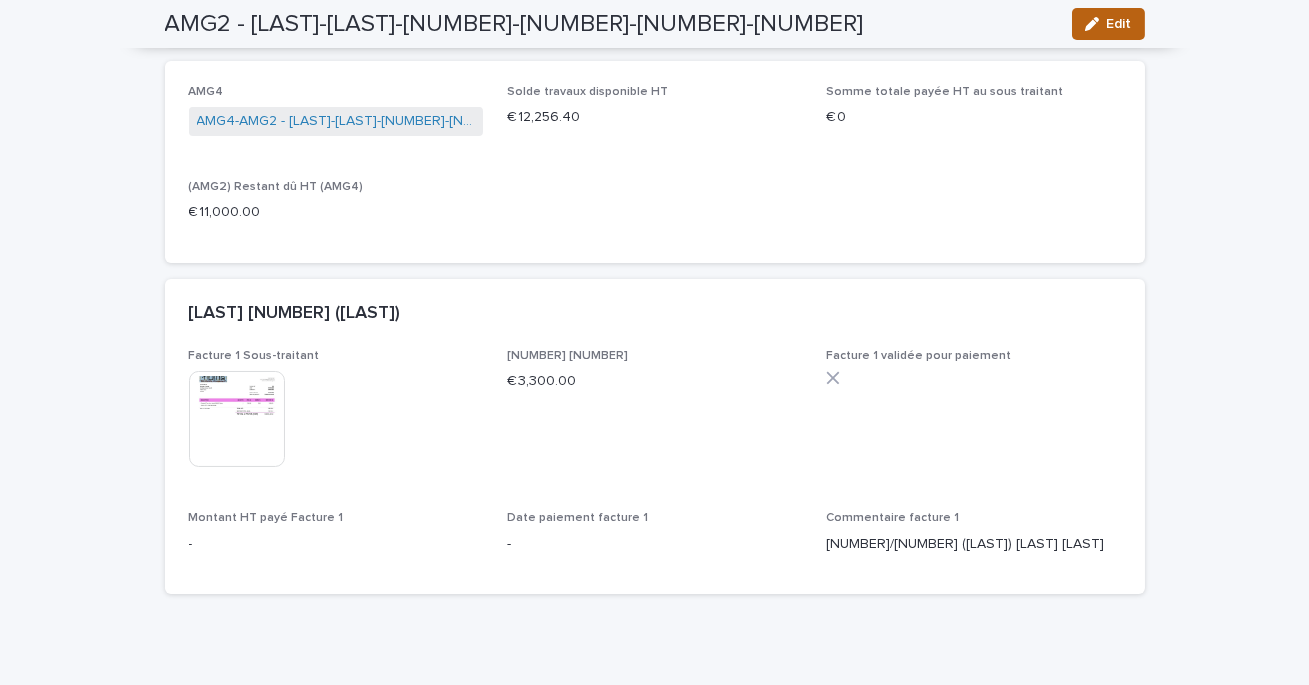 click on "Edit" at bounding box center (1108, 24) 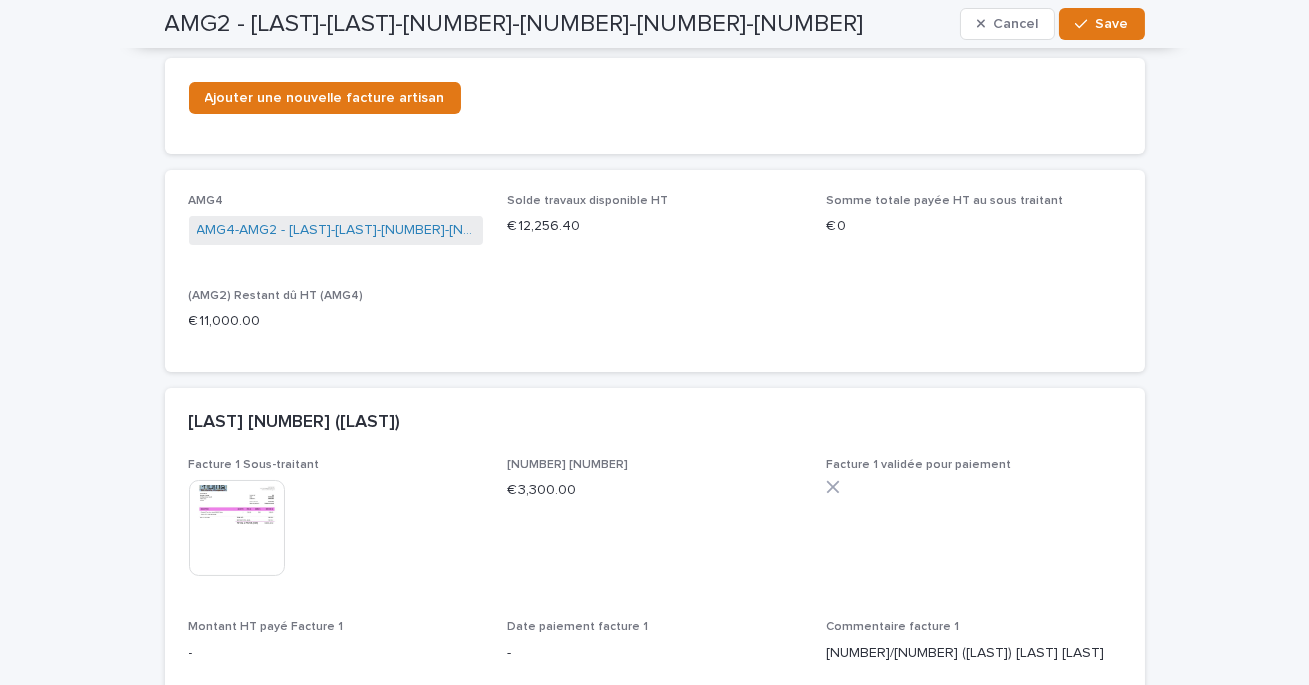 scroll, scrollTop: 124, scrollLeft: 0, axis: vertical 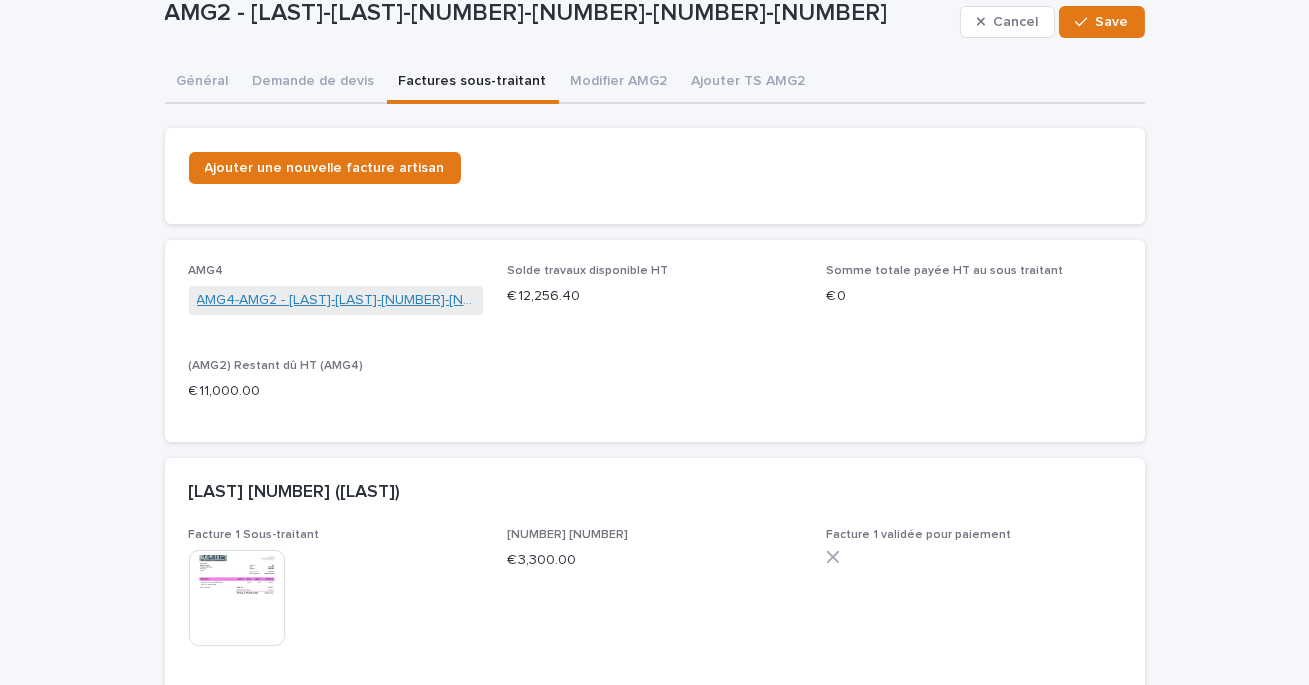 click on "AMG4-AMG2 - [LAST]-[LAST]-[ID]-[ID]-[ID]-[ID]-[ID]" at bounding box center [336, 300] 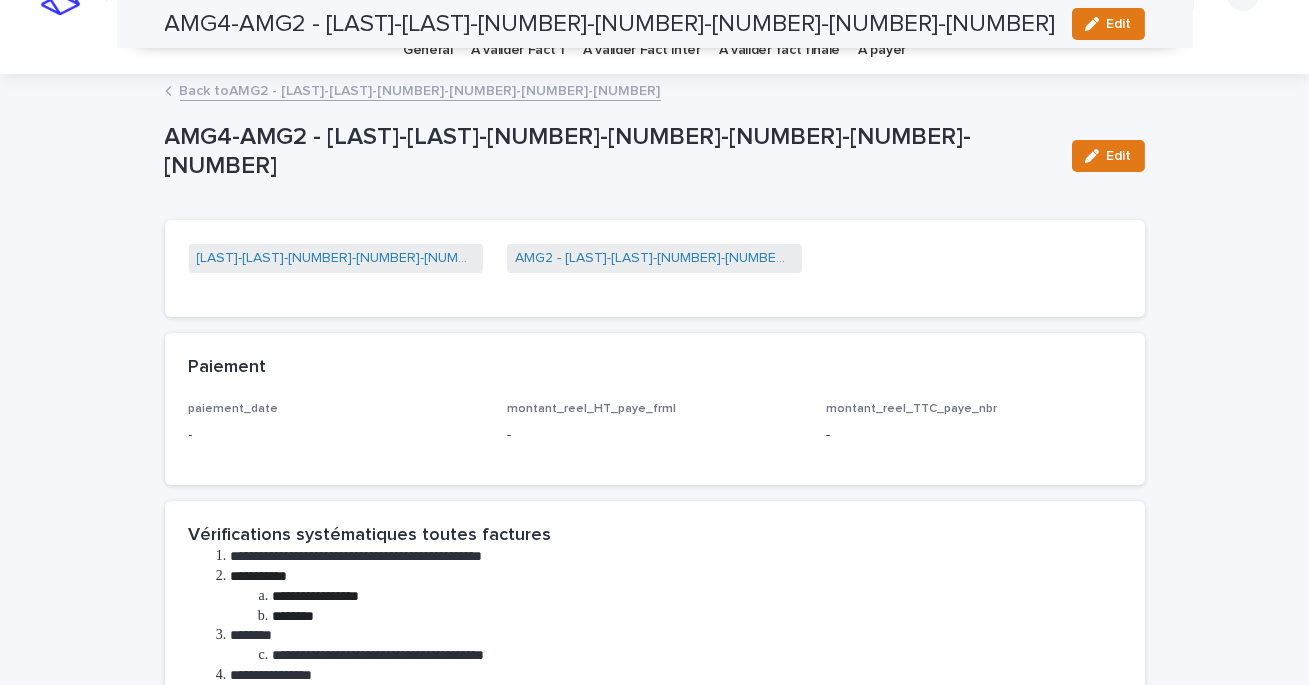 scroll, scrollTop: 0, scrollLeft: 0, axis: both 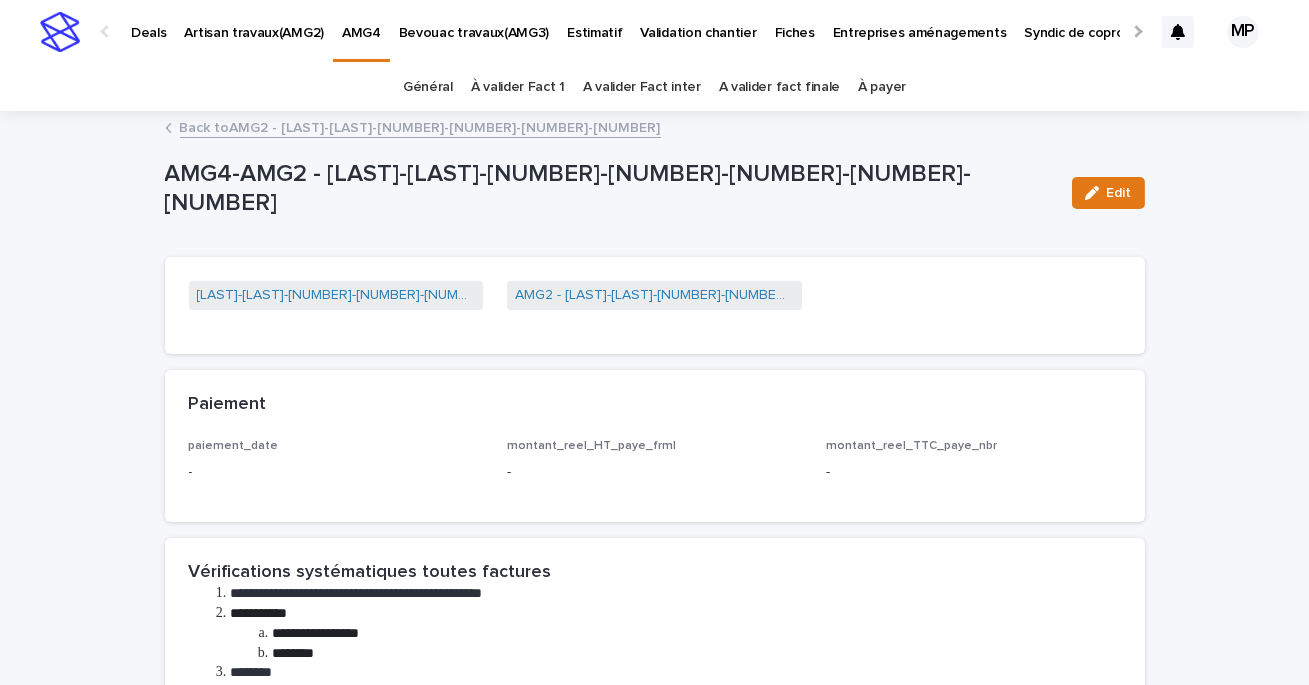 click on "Back to  AMG2 - Bouis-Poi-43-4936-24-880" at bounding box center (420, 126) 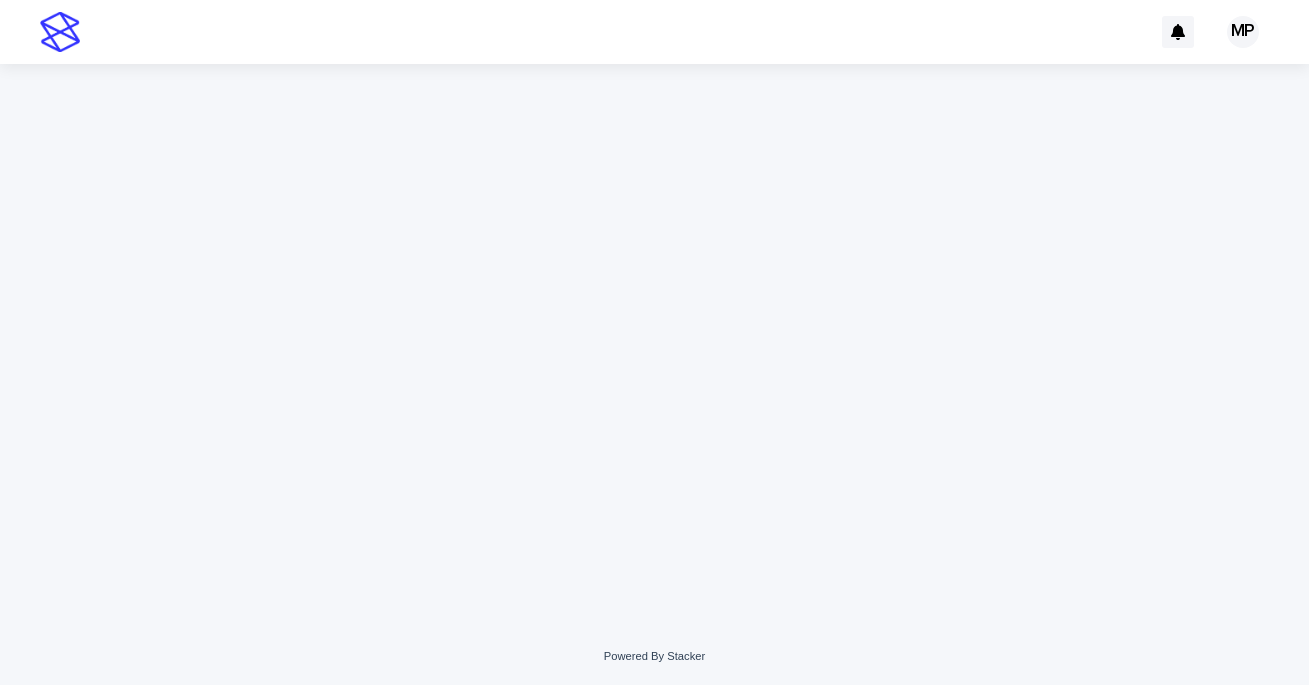 scroll, scrollTop: 0, scrollLeft: 0, axis: both 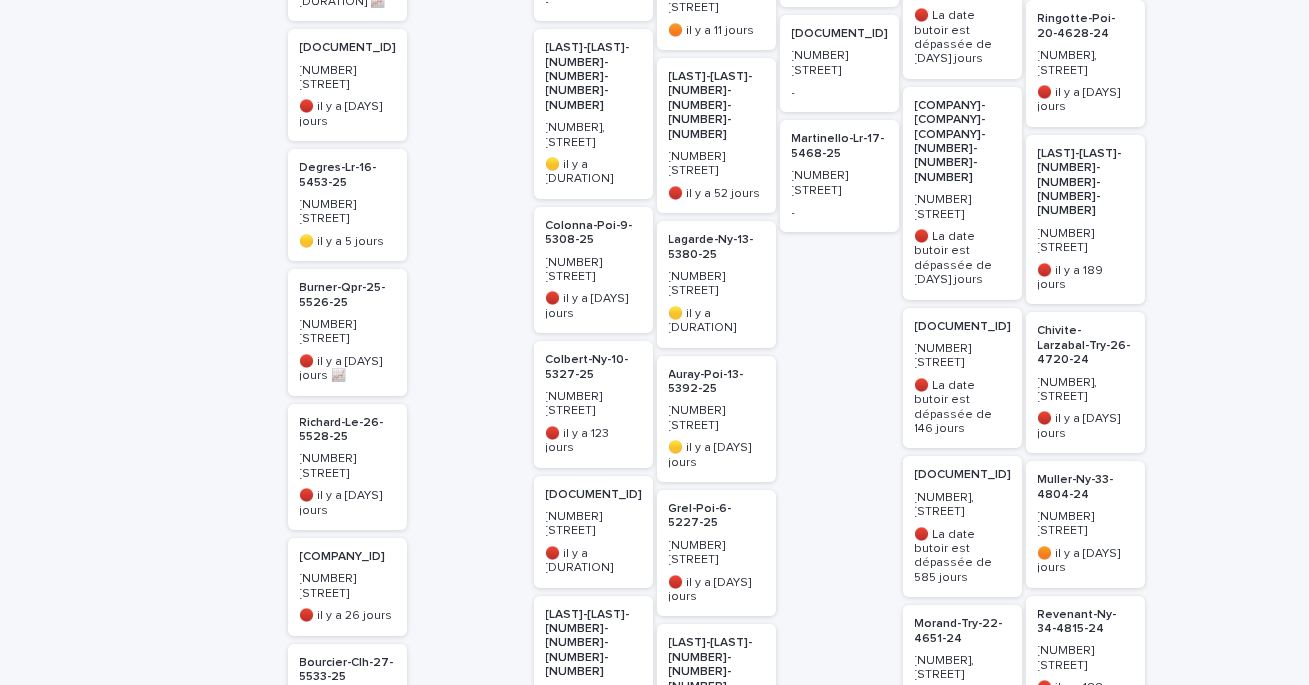 click on "Martinello-Lr-17-5468-25" at bounding box center (839, 146) 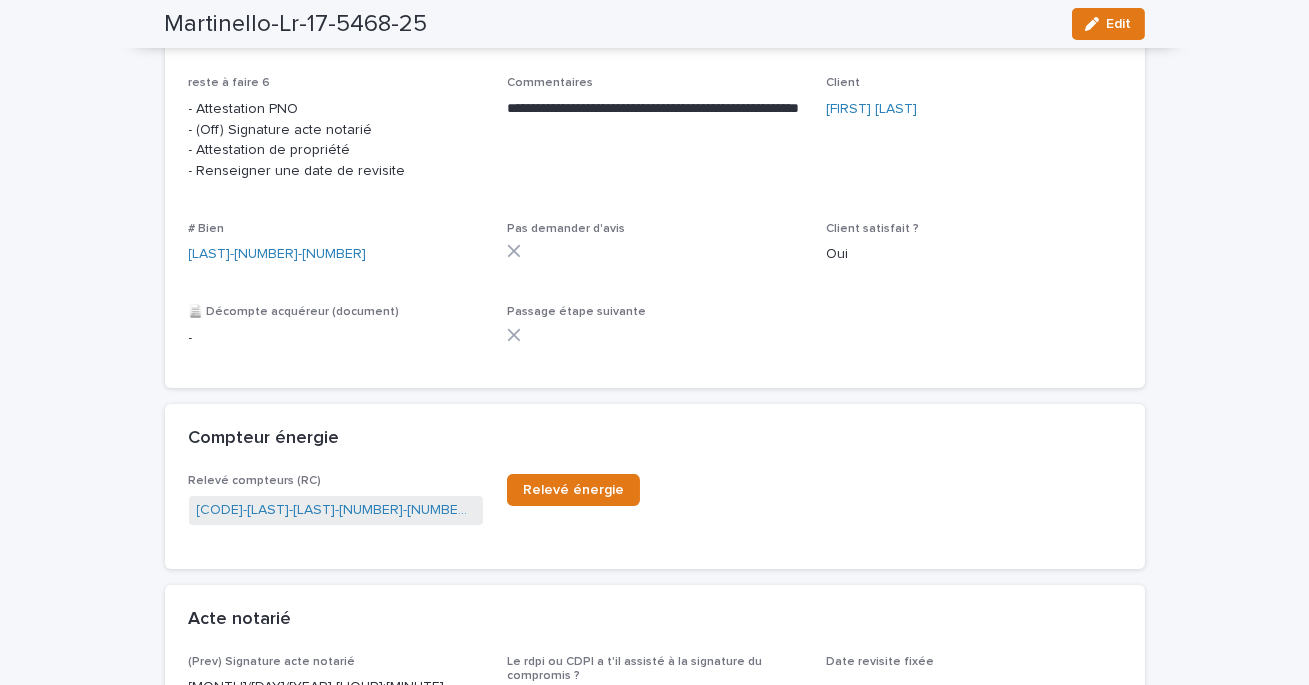 scroll, scrollTop: 0, scrollLeft: 0, axis: both 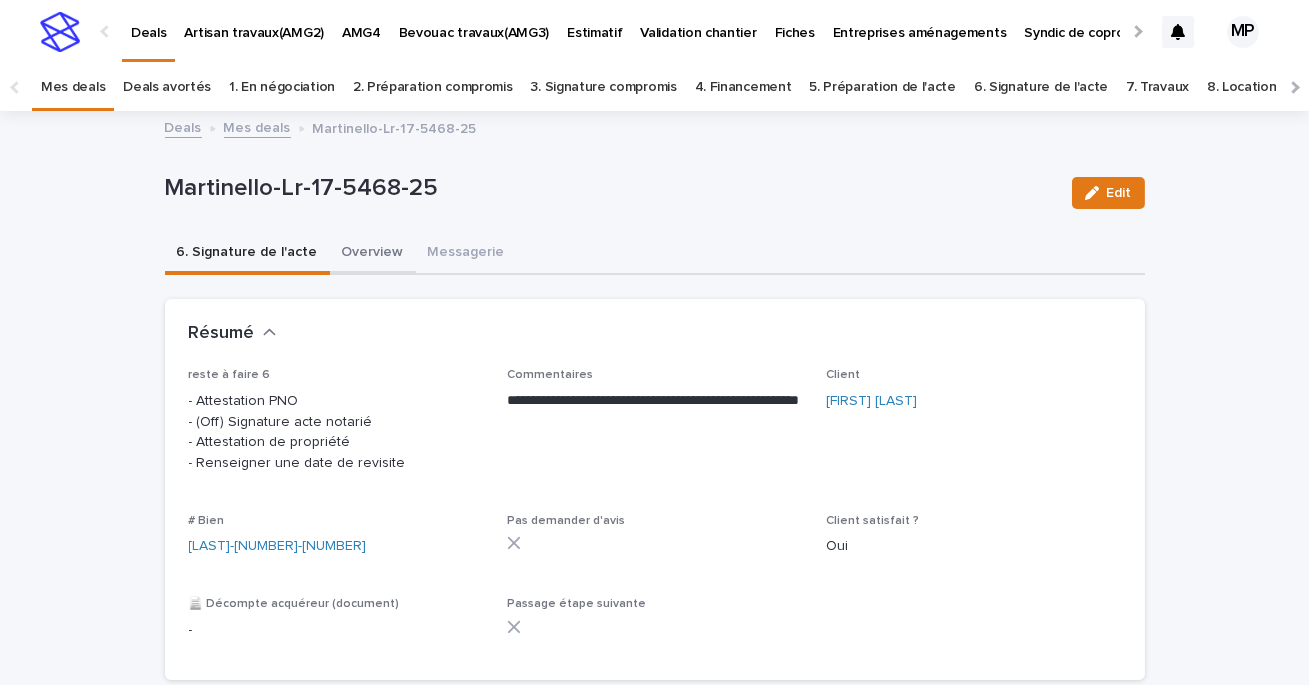click on "Overview" at bounding box center (373, 254) 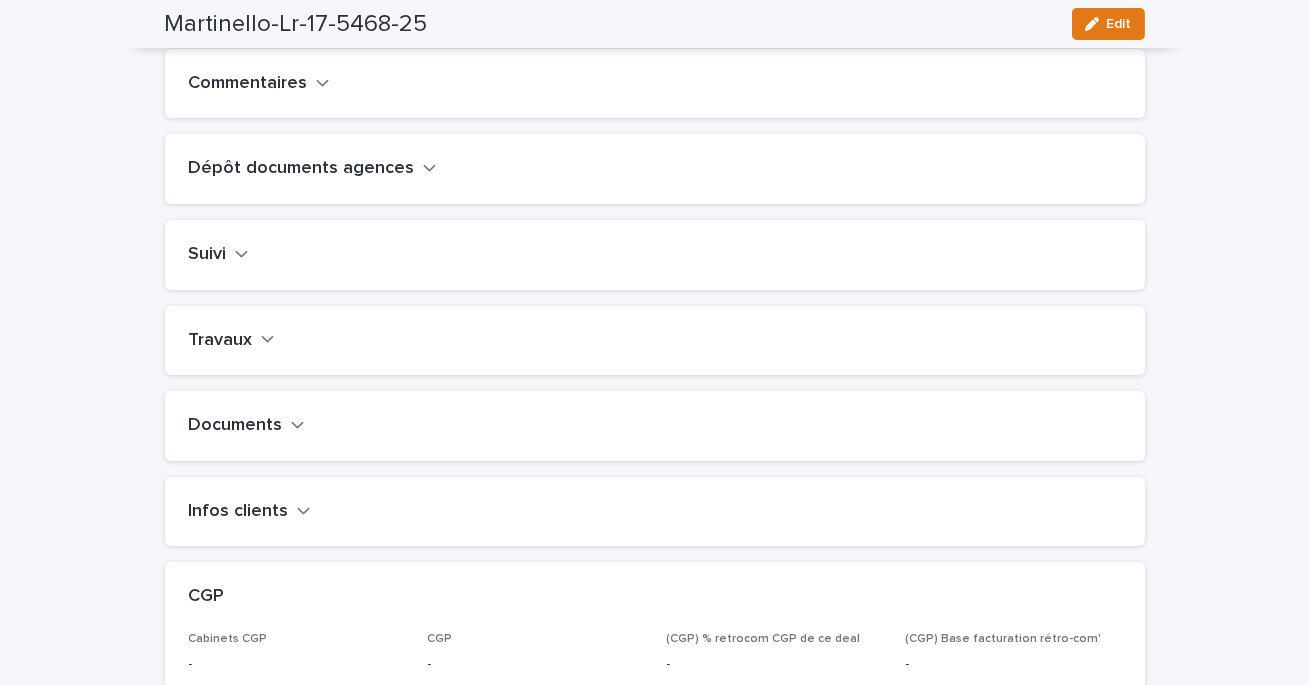 scroll, scrollTop: 731, scrollLeft: 0, axis: vertical 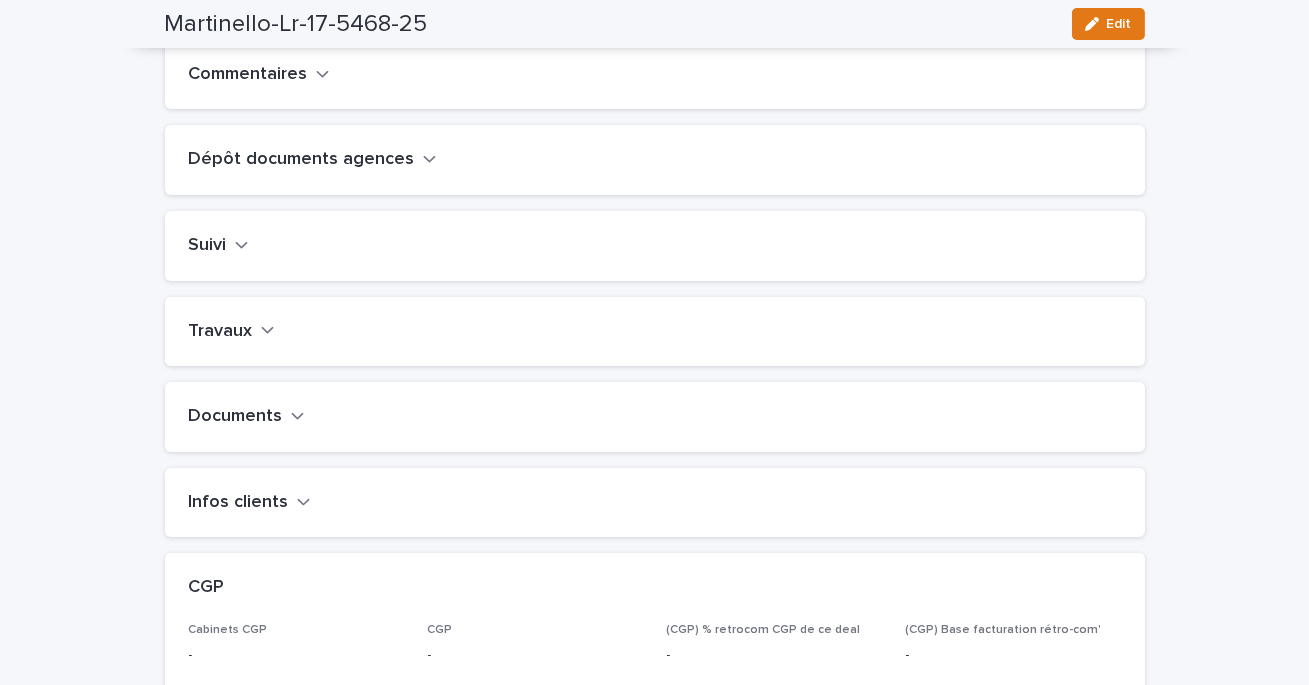 click 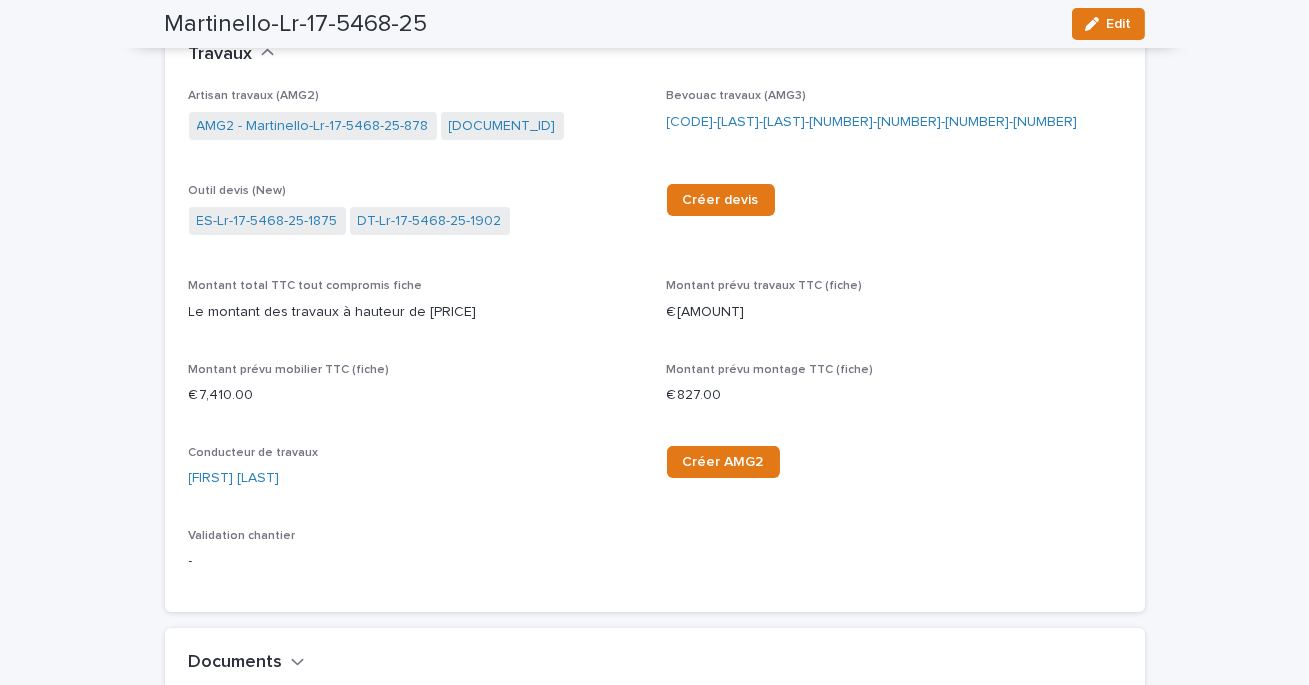 scroll, scrollTop: 971, scrollLeft: 0, axis: vertical 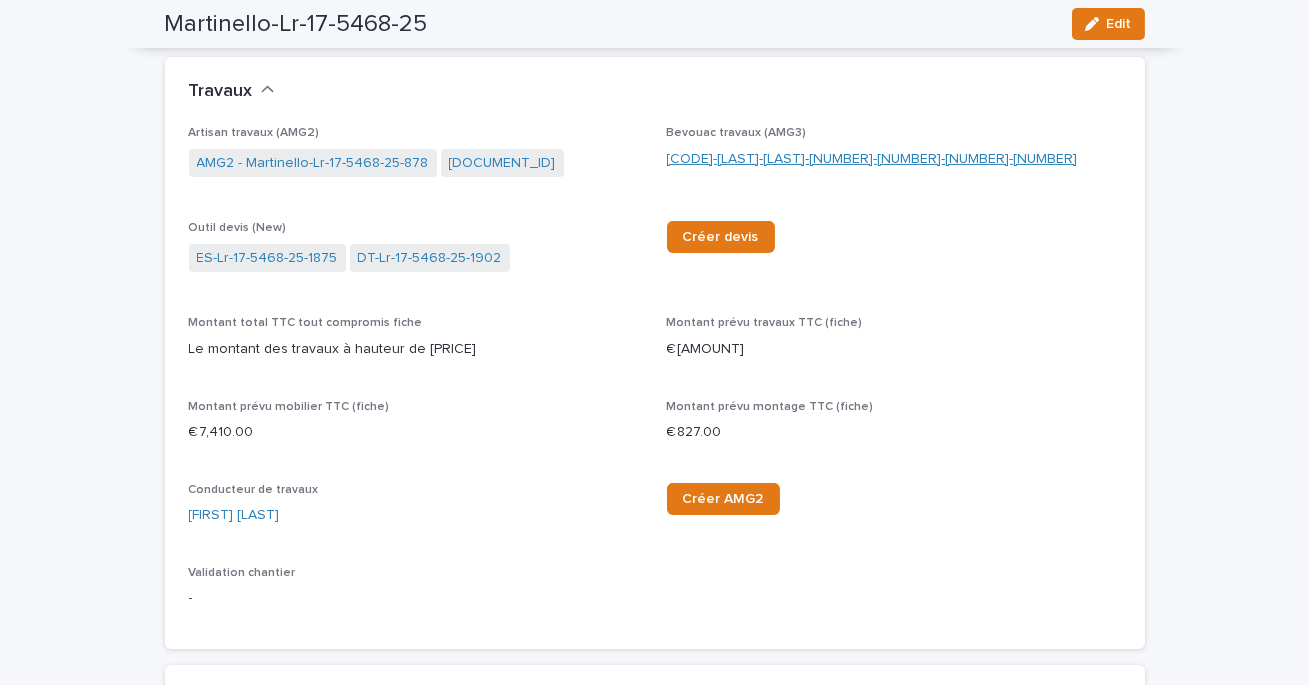 click on "[CODE]-[LAST]-[LAST]-[NUMBER]-[NUMBER]-[NUMBER]-[NUMBER]" at bounding box center [872, 159] 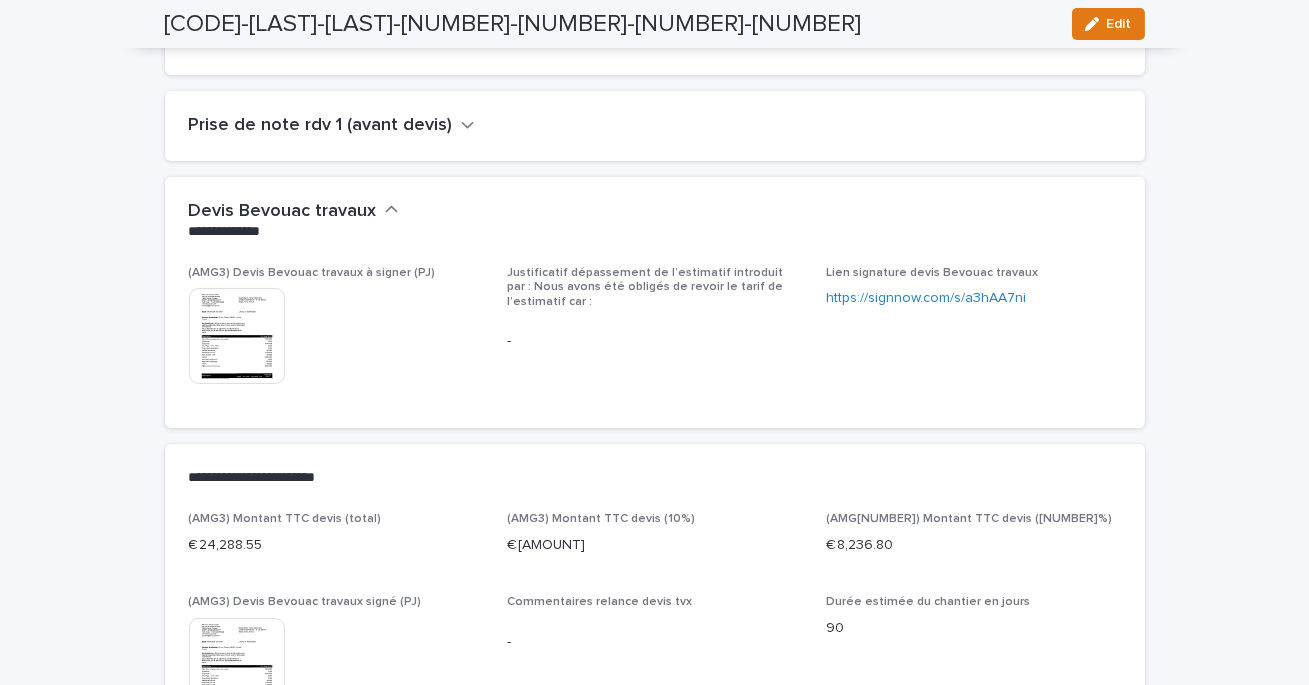 scroll, scrollTop: 0, scrollLeft: 0, axis: both 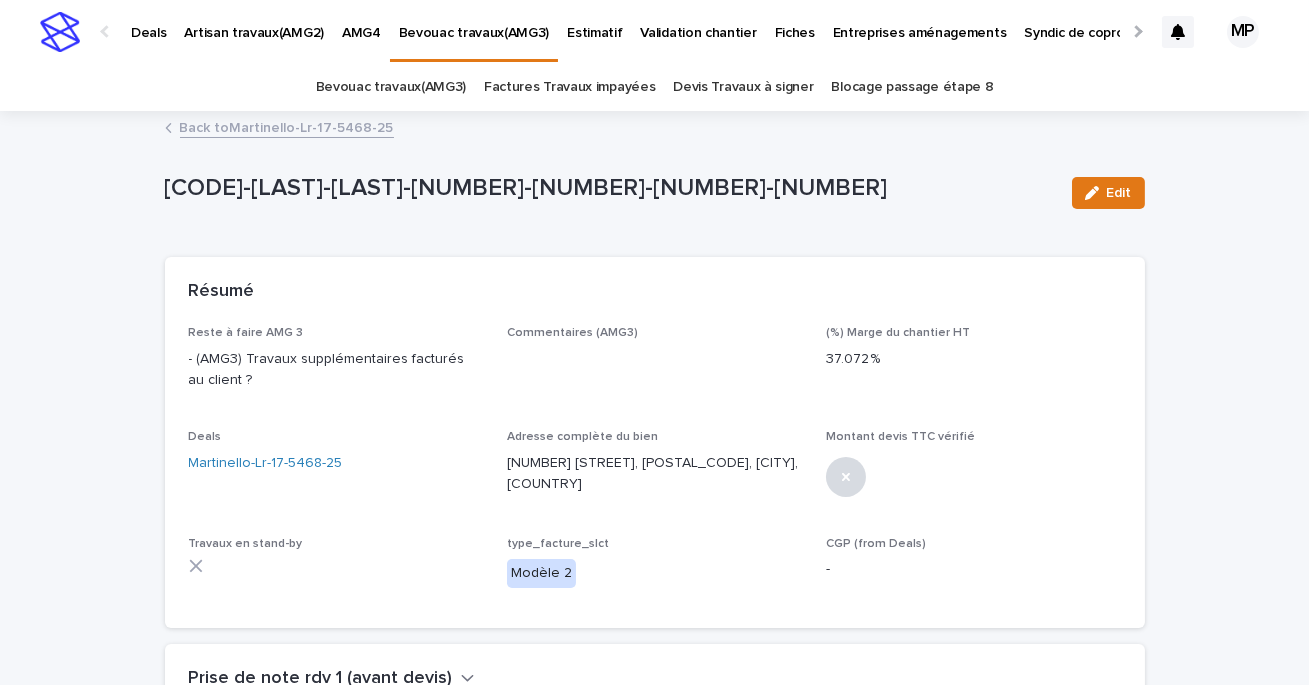click on "Back to  Martinello-Lr-17-5468-25" at bounding box center [287, 126] 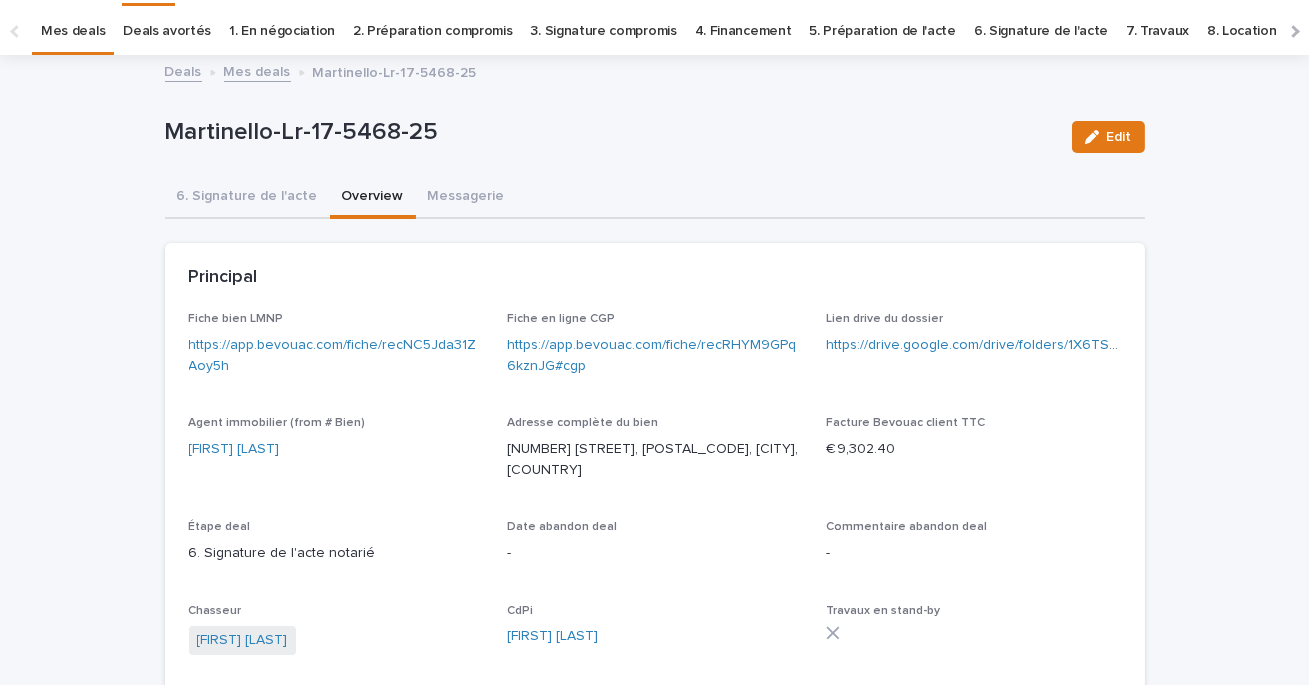 scroll, scrollTop: 64, scrollLeft: 0, axis: vertical 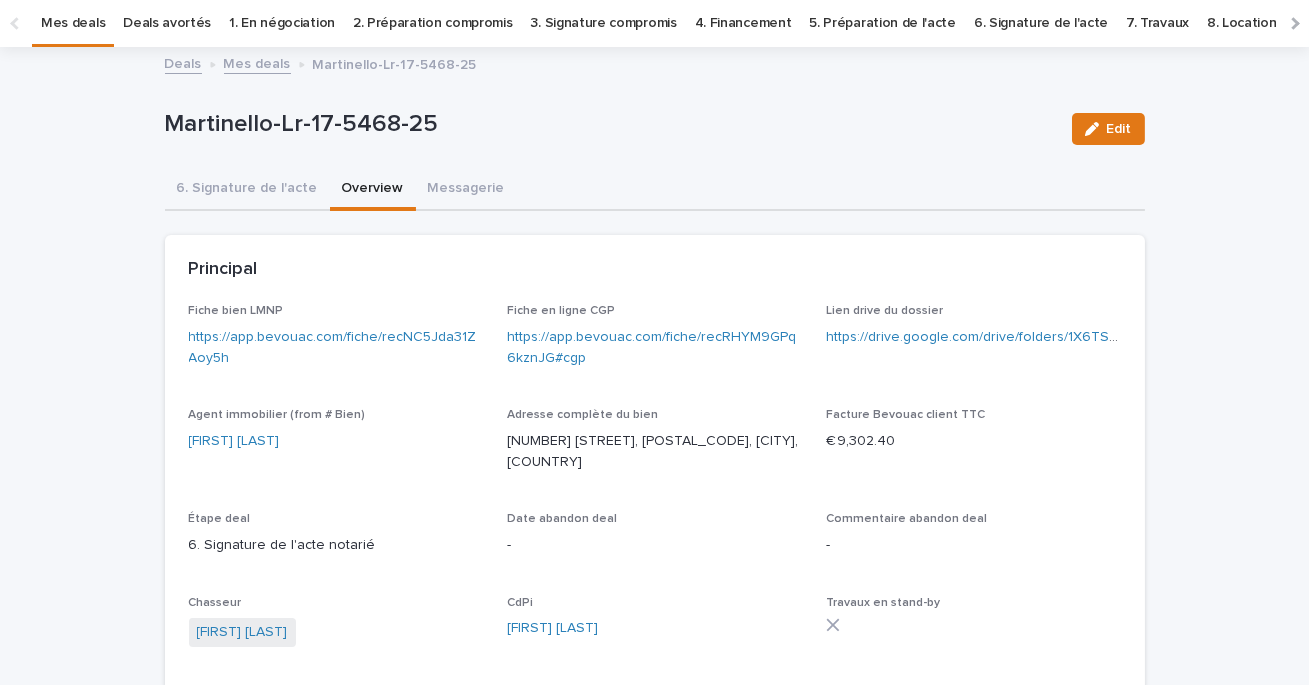 click on "Mes deals" at bounding box center (257, 62) 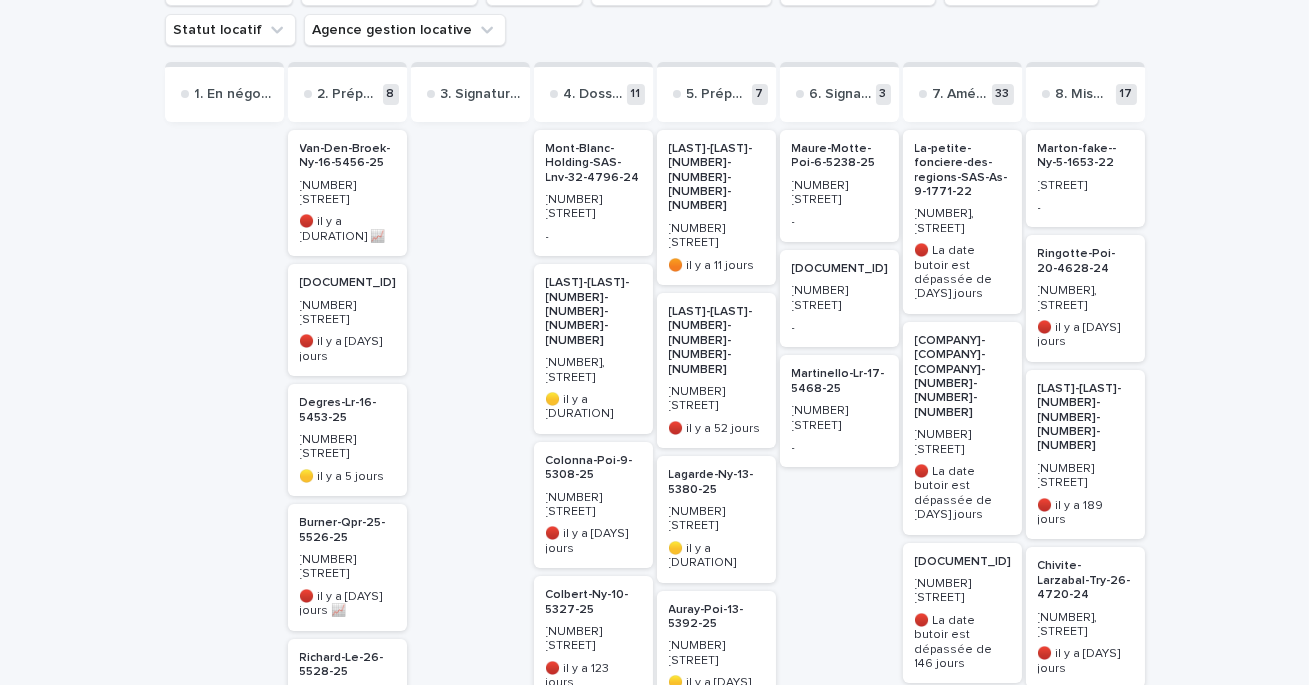 scroll, scrollTop: 274, scrollLeft: 0, axis: vertical 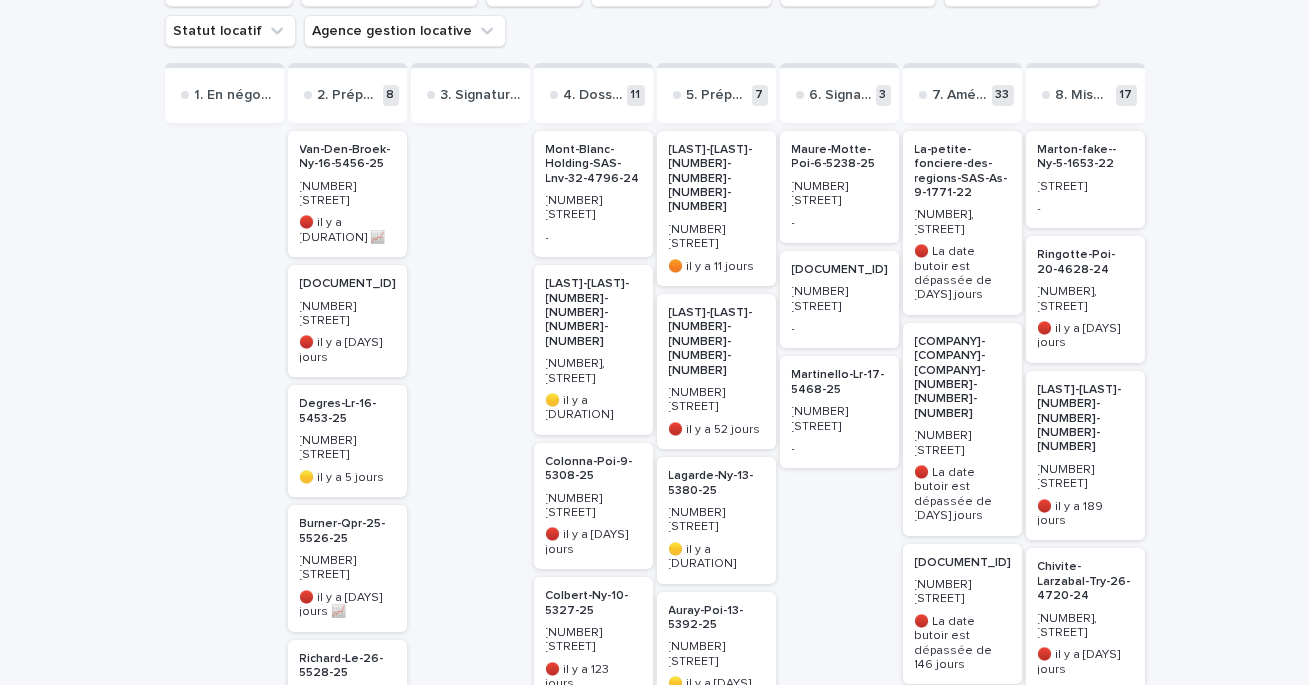 click on "[DOCUMENT_ID]" at bounding box center [839, 270] 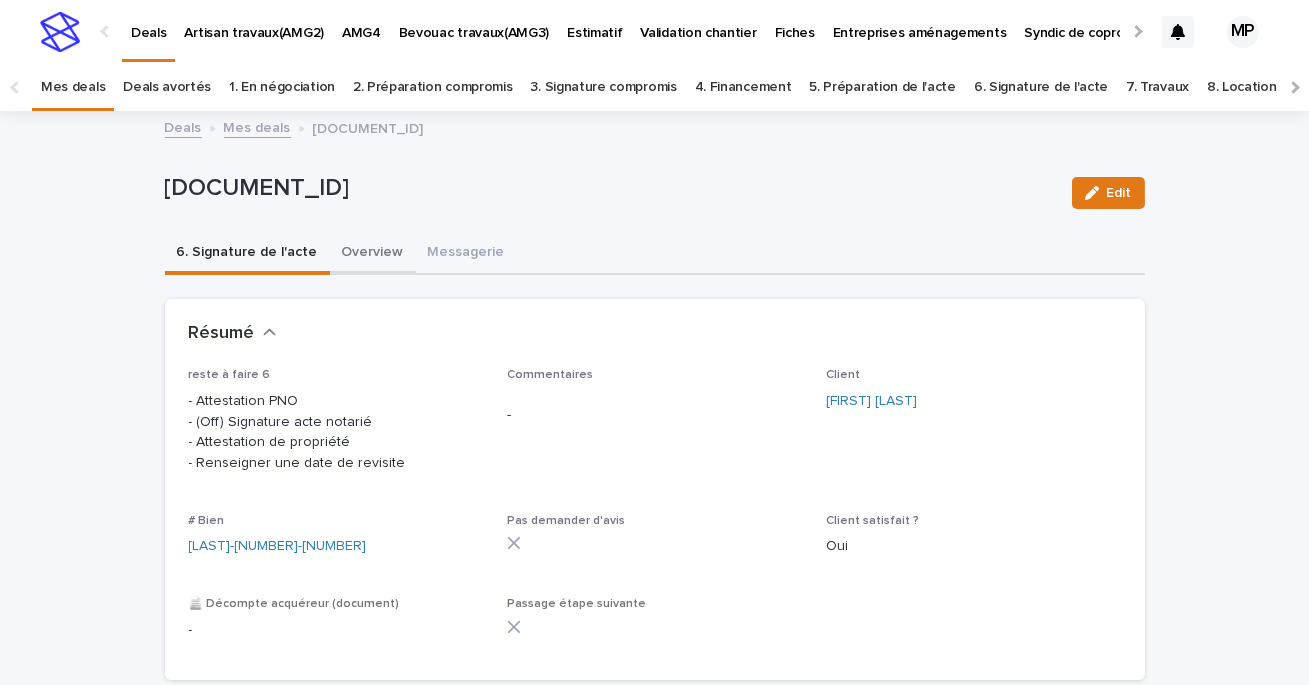 click on "Overview" at bounding box center [373, 254] 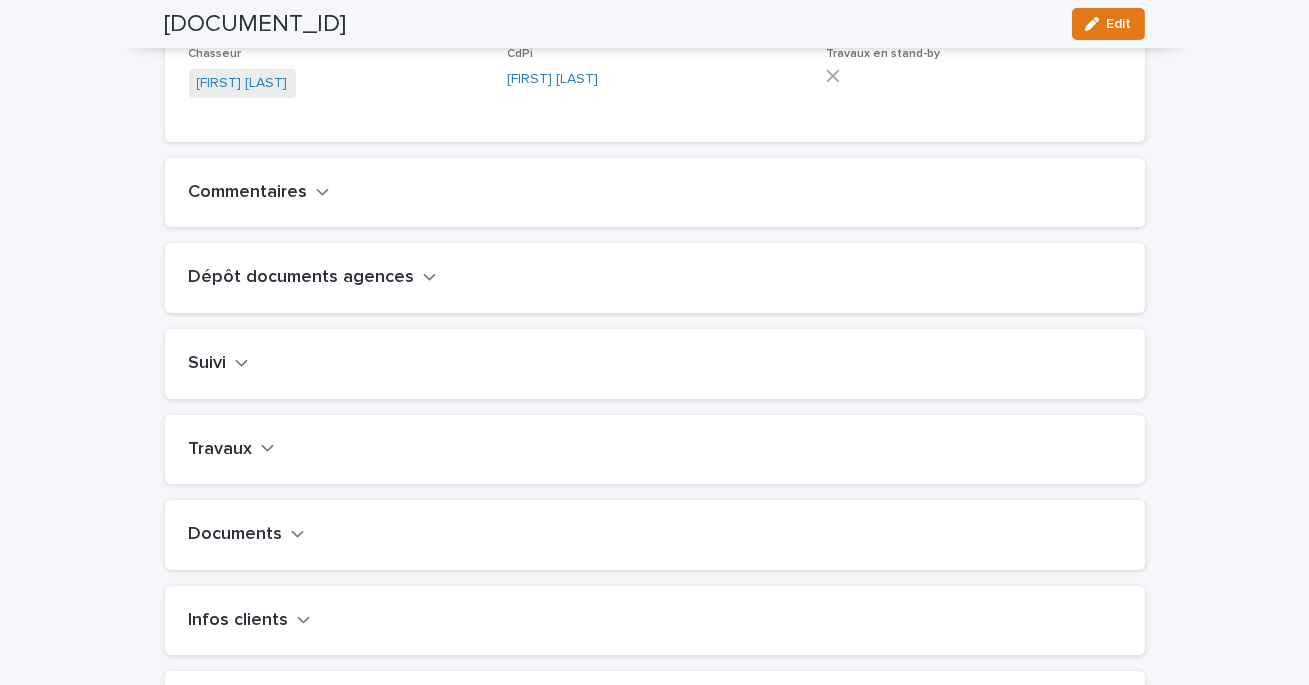 scroll, scrollTop: 717, scrollLeft: 0, axis: vertical 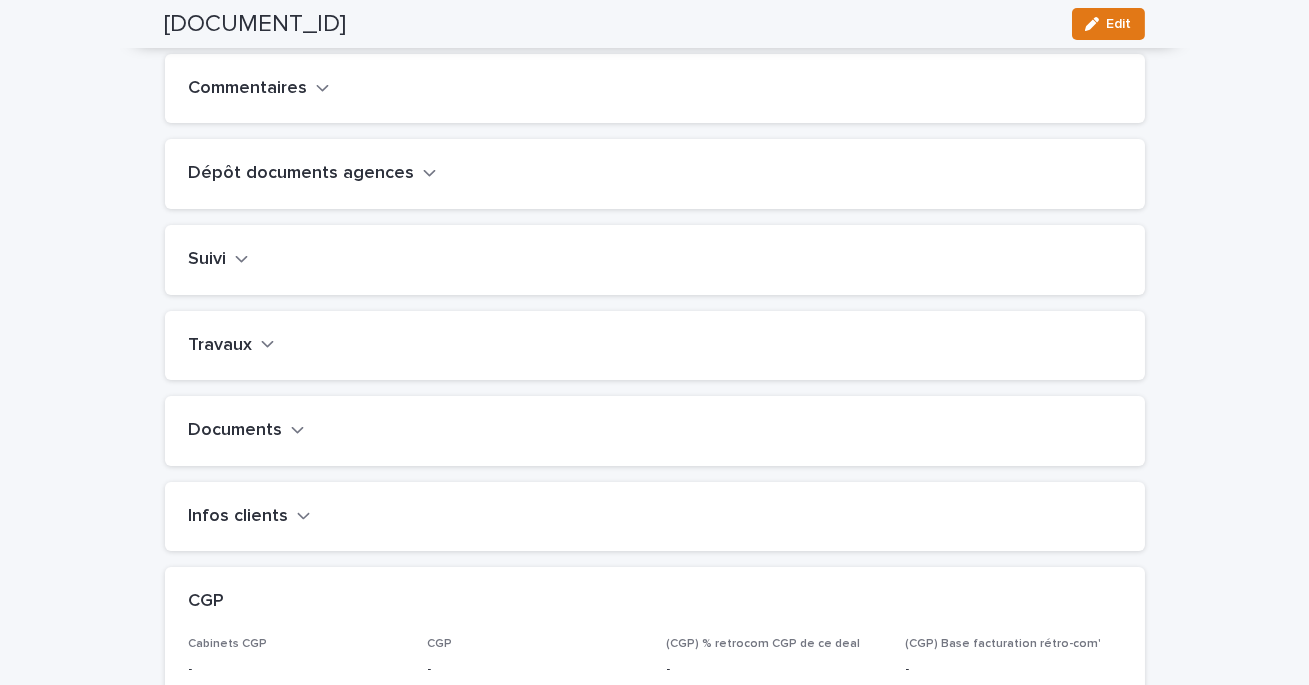 click on "Travaux" at bounding box center [232, 346] 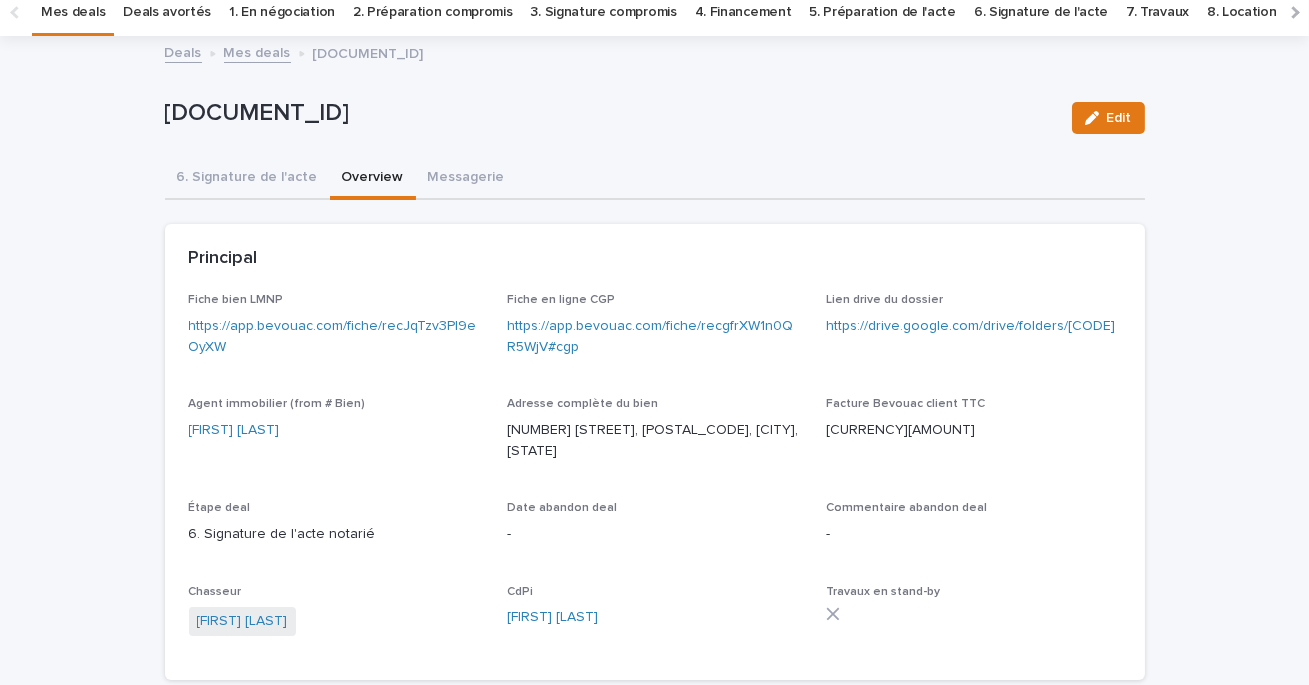 scroll, scrollTop: 72, scrollLeft: 0, axis: vertical 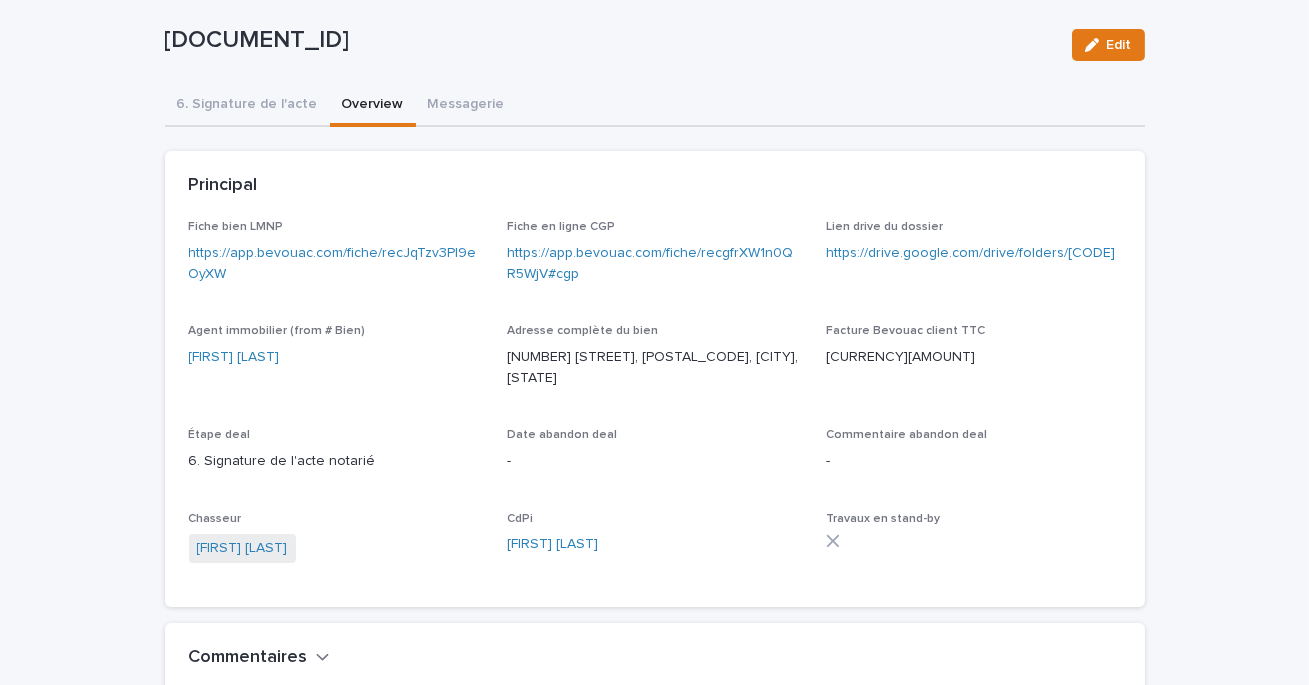 click on "https://app.bevouac.com/fiche/recJqTzv3Pl9eOyXW" at bounding box center [333, 263] 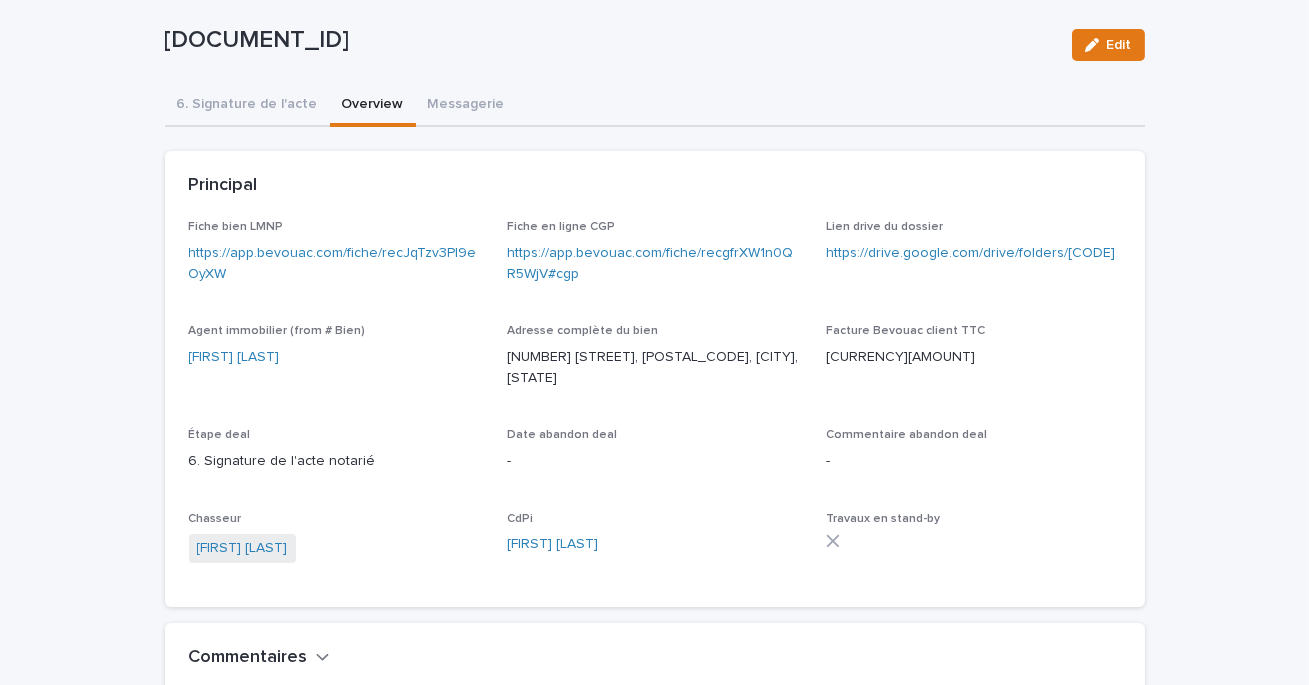 drag, startPoint x: 511, startPoint y: 38, endPoint x: 158, endPoint y: 44, distance: 353.051 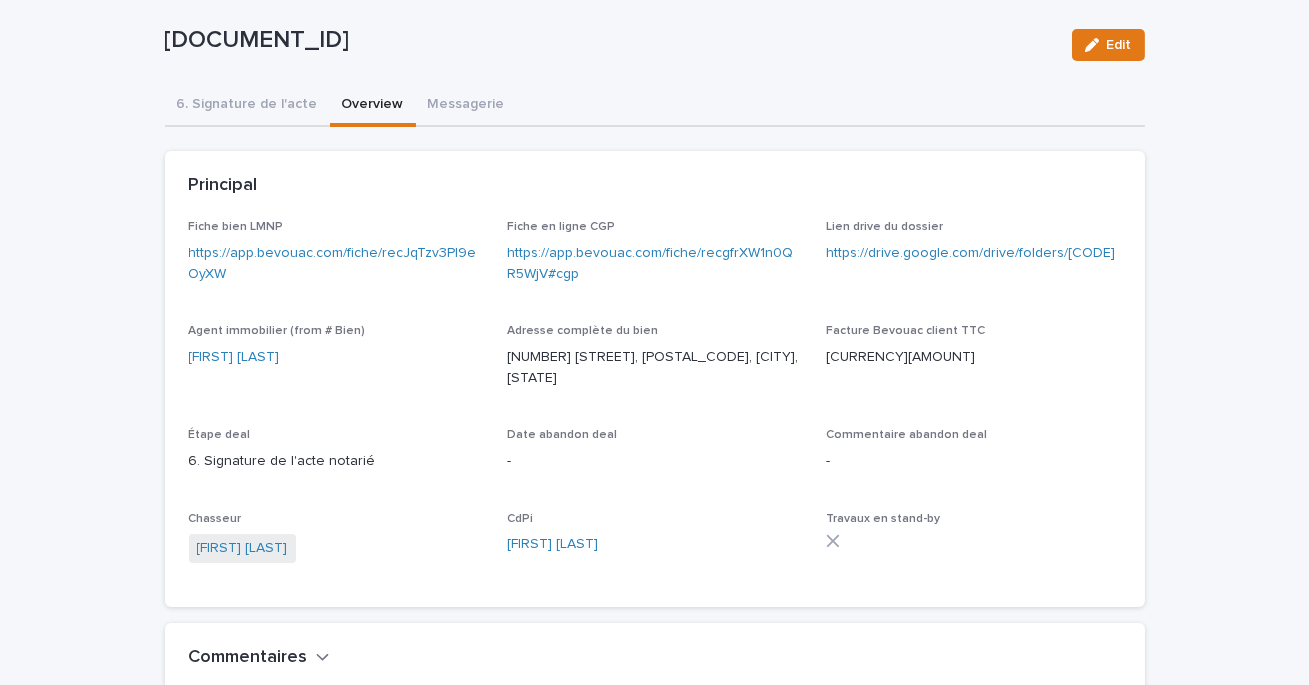 click on "Principal" at bounding box center [655, 186] 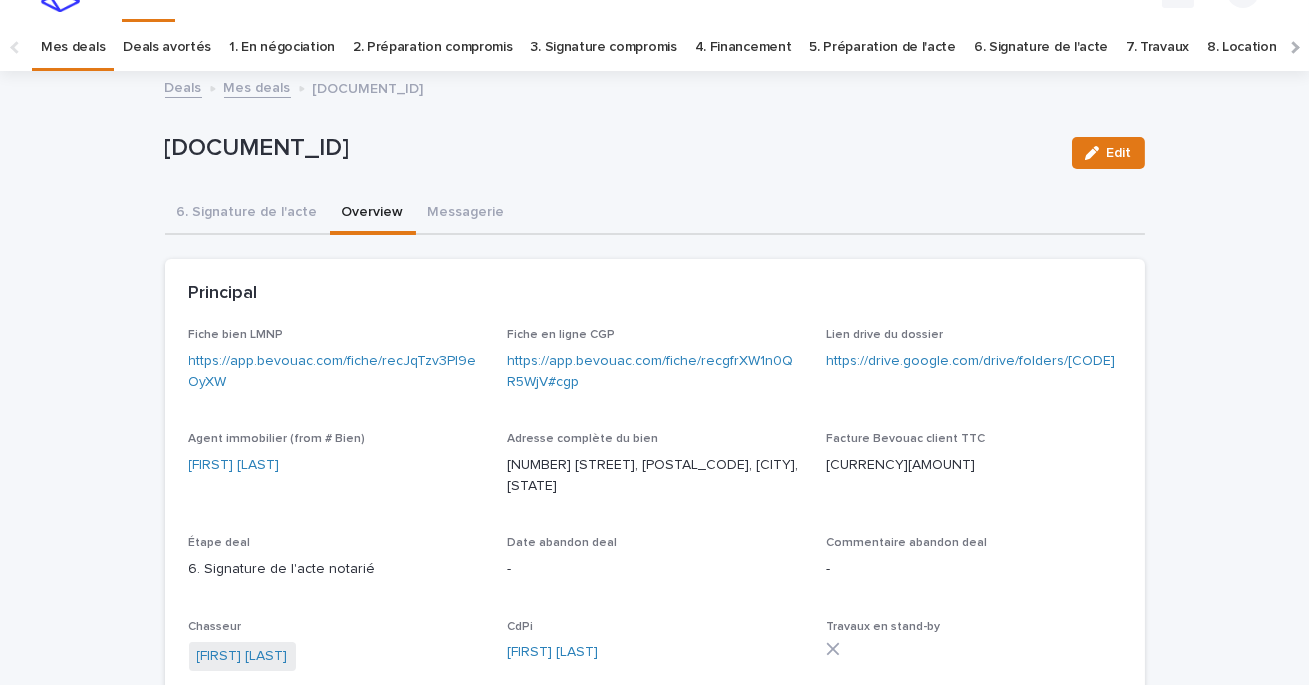 scroll, scrollTop: 0, scrollLeft: 0, axis: both 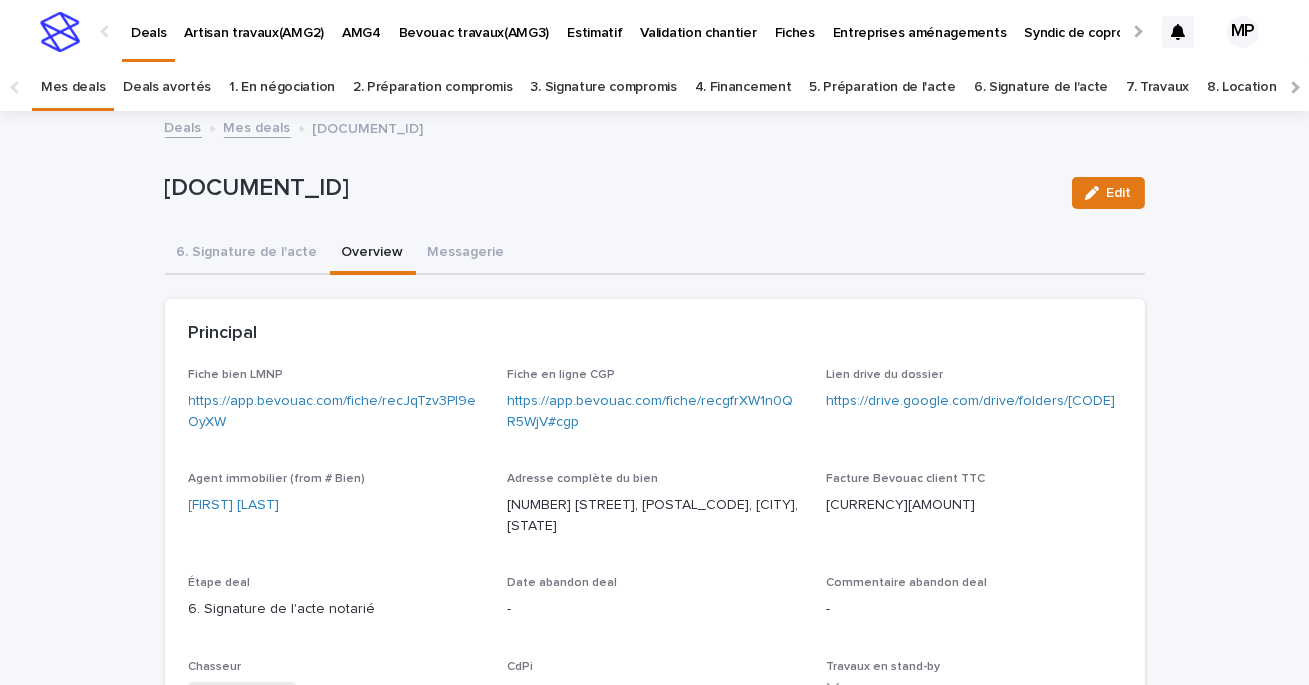 click on "Deals" at bounding box center (183, 126) 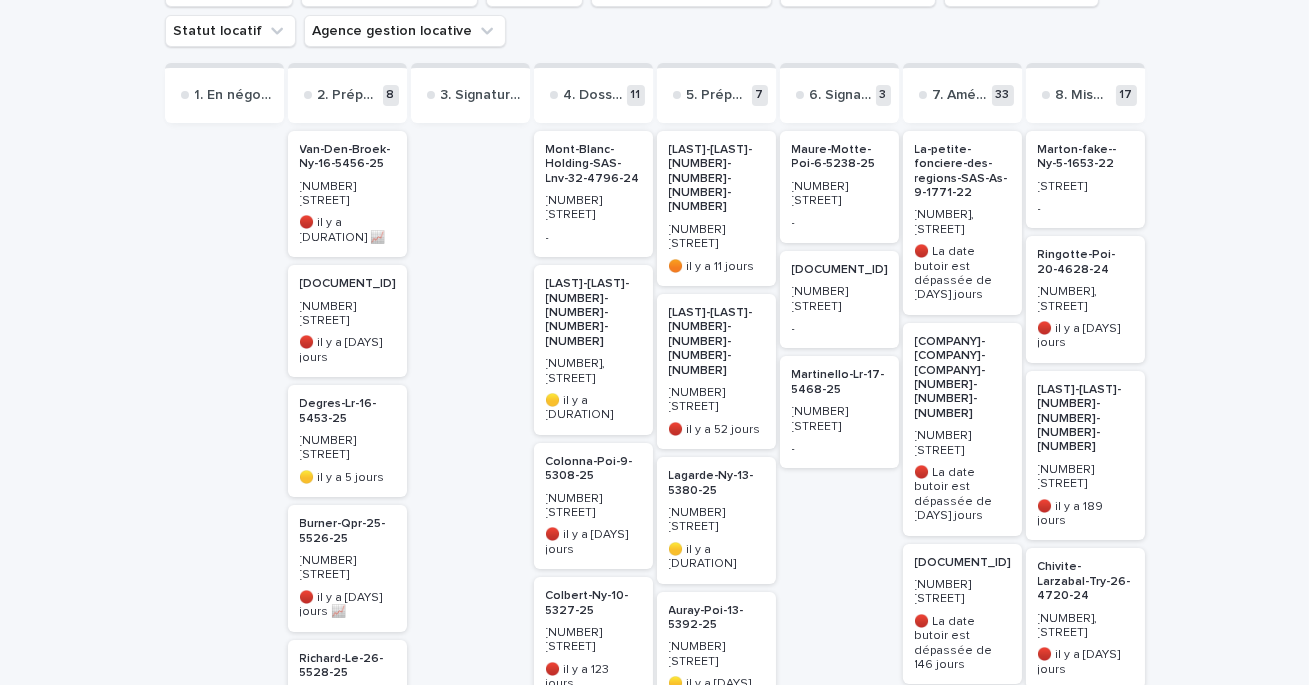 scroll, scrollTop: 283, scrollLeft: 0, axis: vertical 